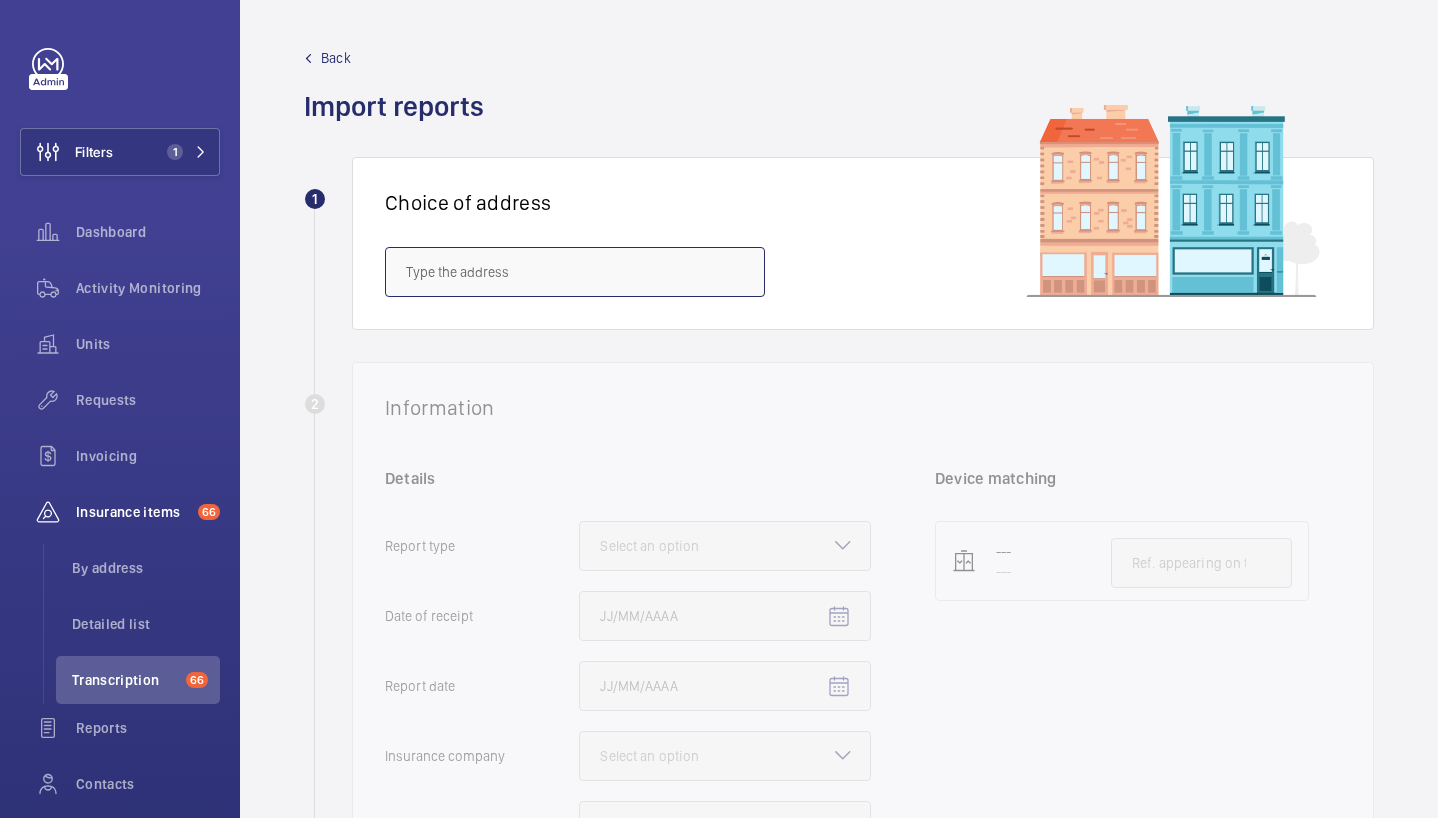 click at bounding box center (575, 272) 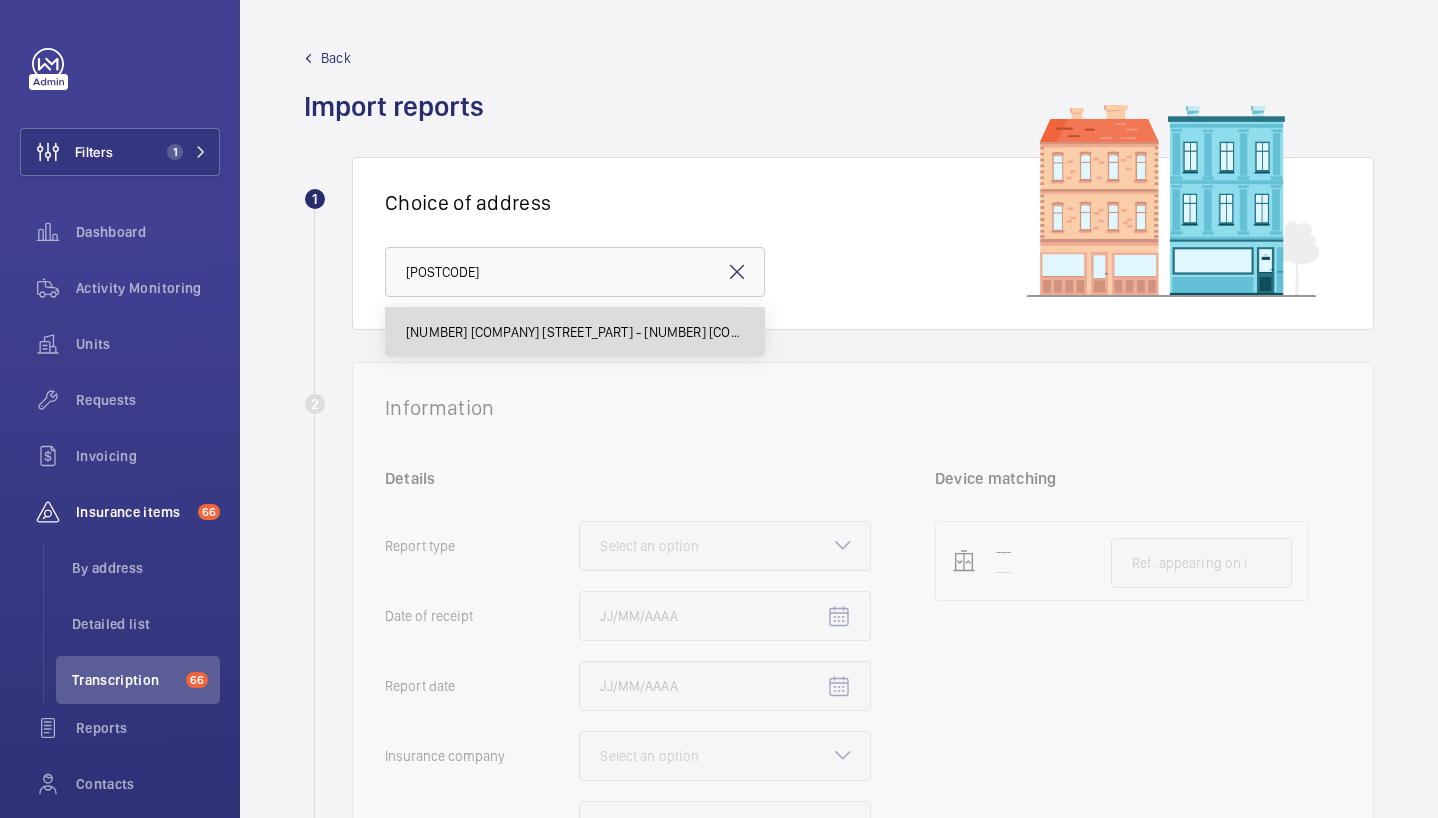 click on "[NUMBER] [COMPANY] [STREET_PART] - [NUMBER] [COMPANY] [STREET_PART], [CITY] [POSTCODE]" at bounding box center [575, 332] 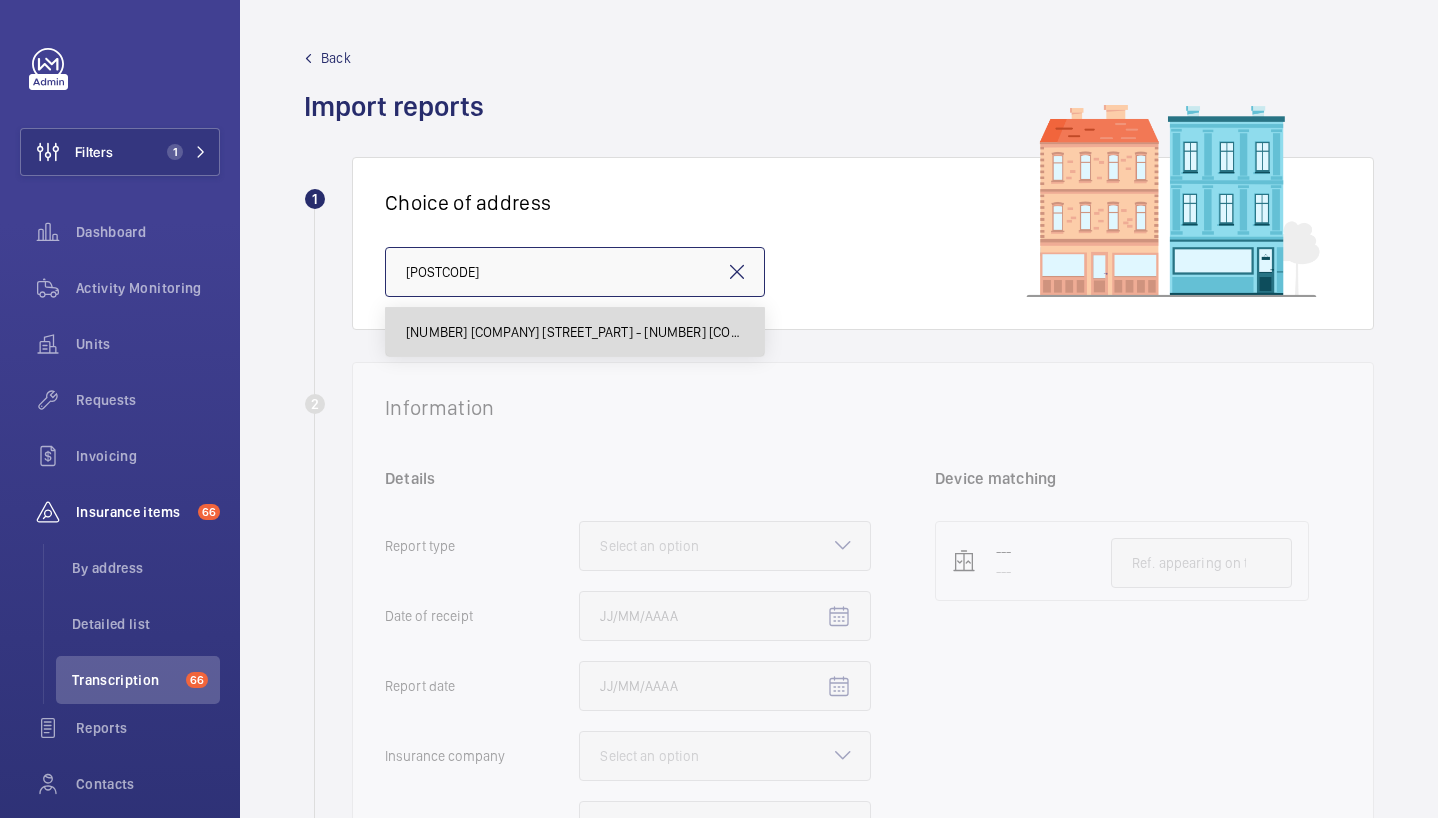 type on "[NUMBER] [COMPANY] [STREET_PART] - [NUMBER] [COMPANY] [STREET_PART], [CITY] [POSTCODE]" 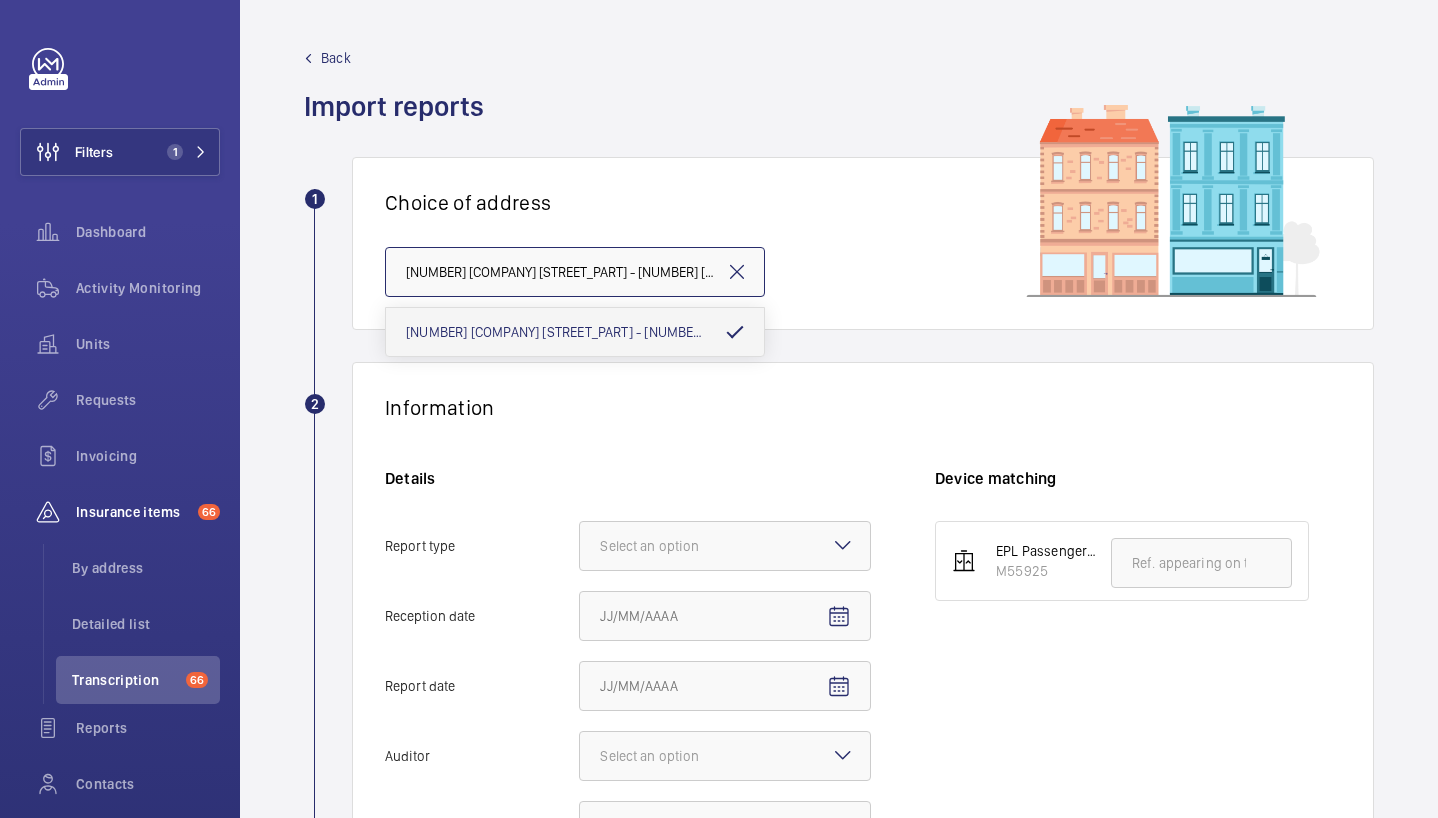 scroll, scrollTop: 0, scrollLeft: 175, axis: horizontal 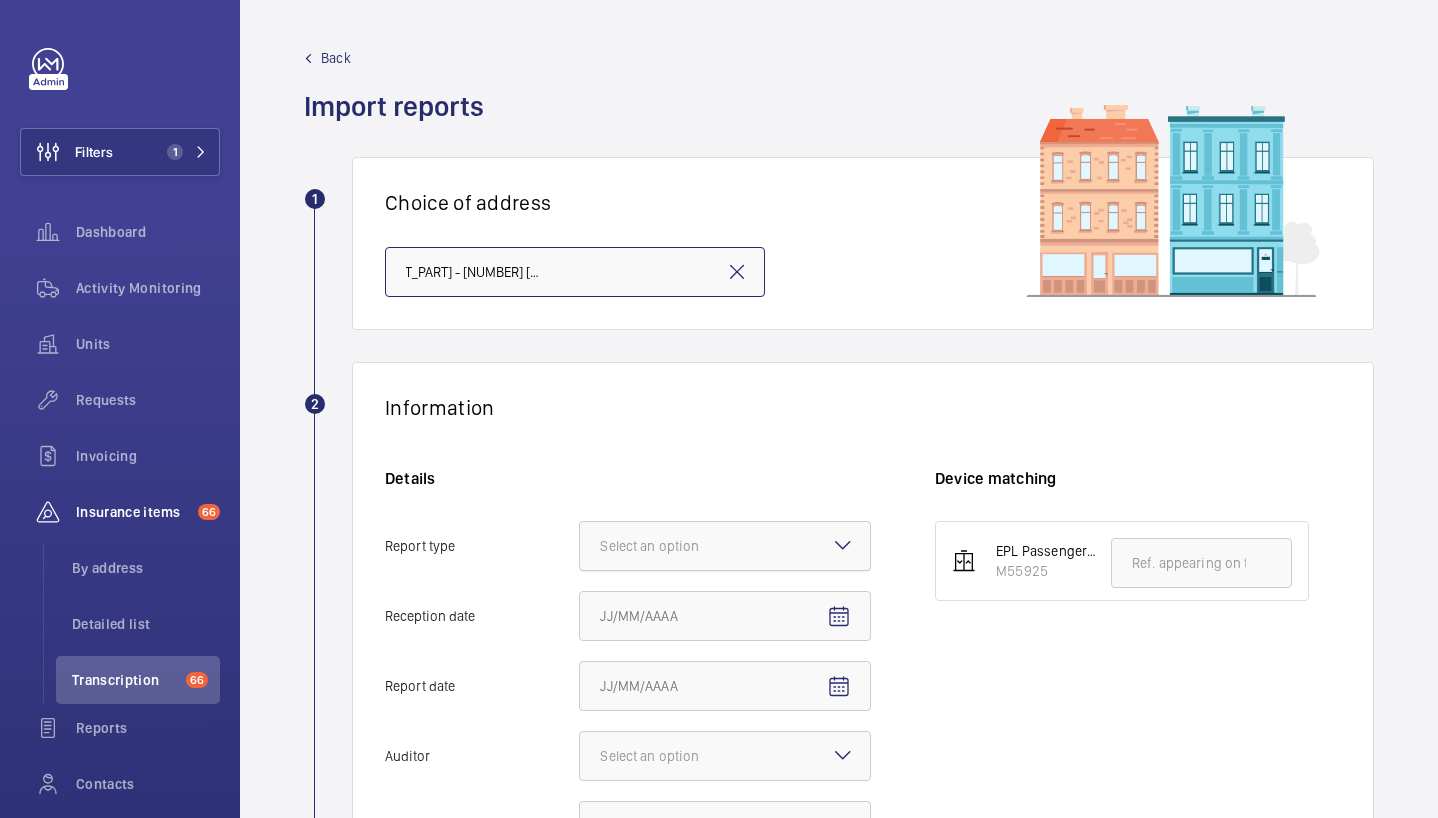 click on "Select an option" 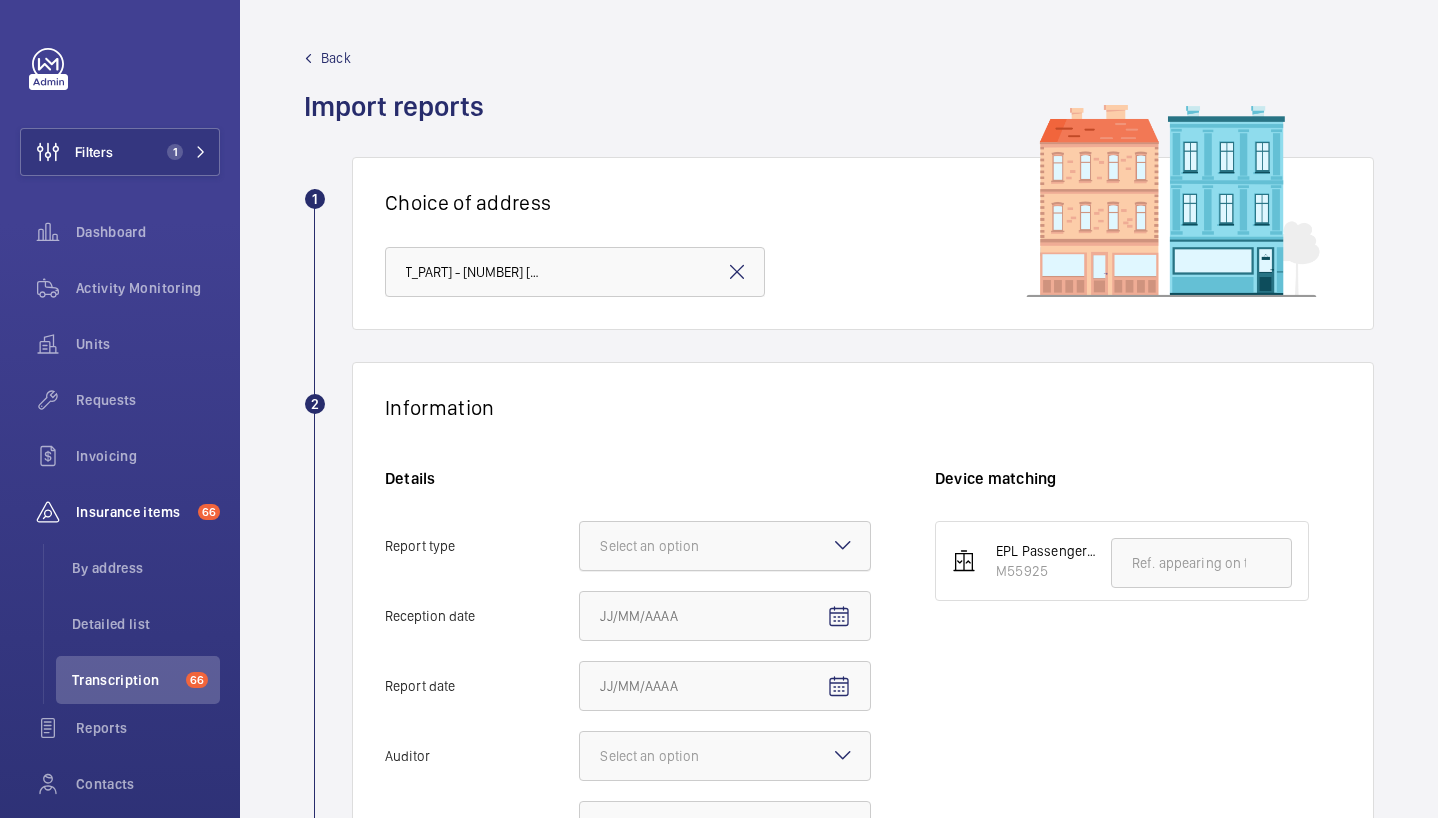 click on "Report type Select an option" 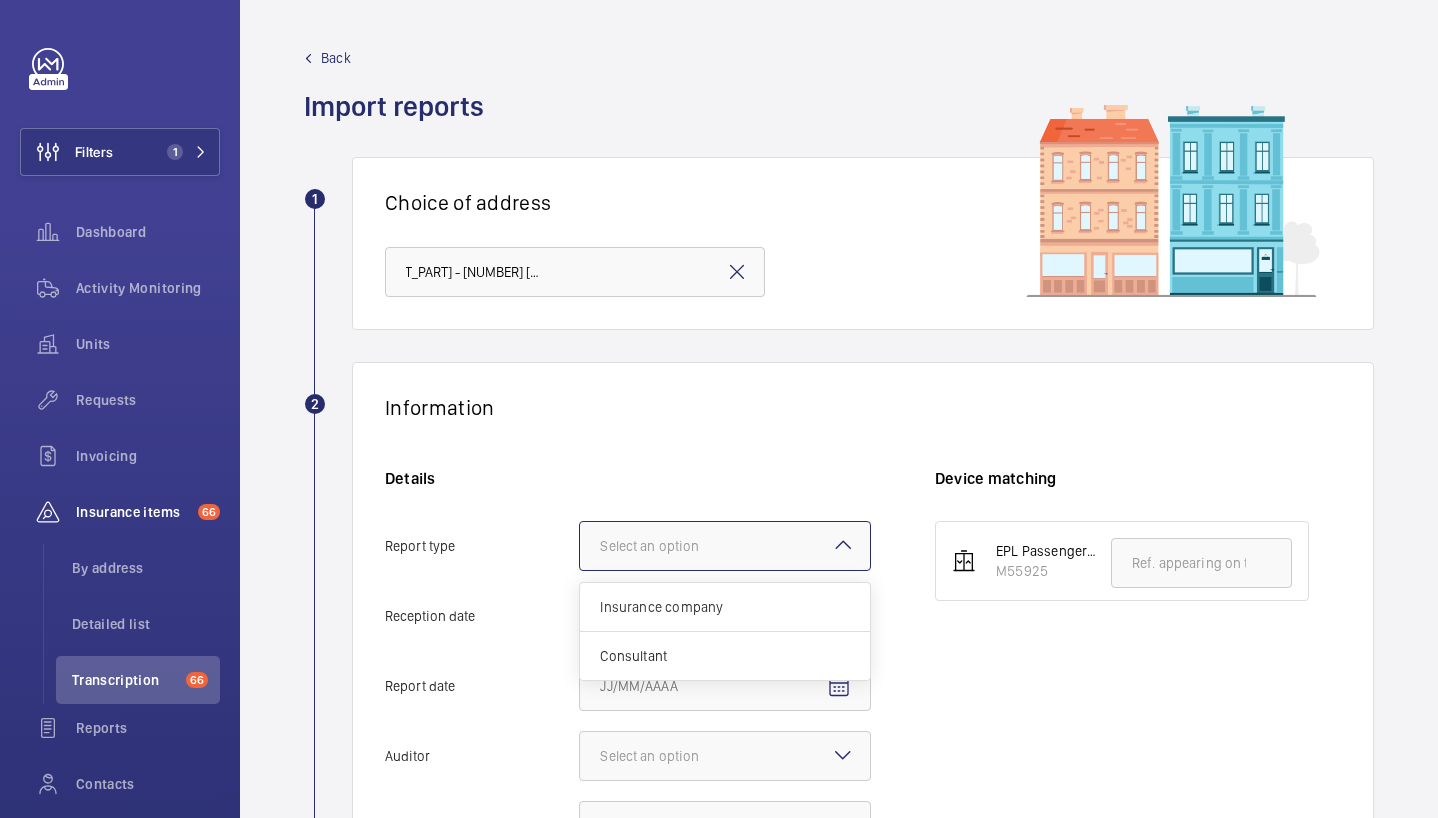 scroll, scrollTop: 0, scrollLeft: 0, axis: both 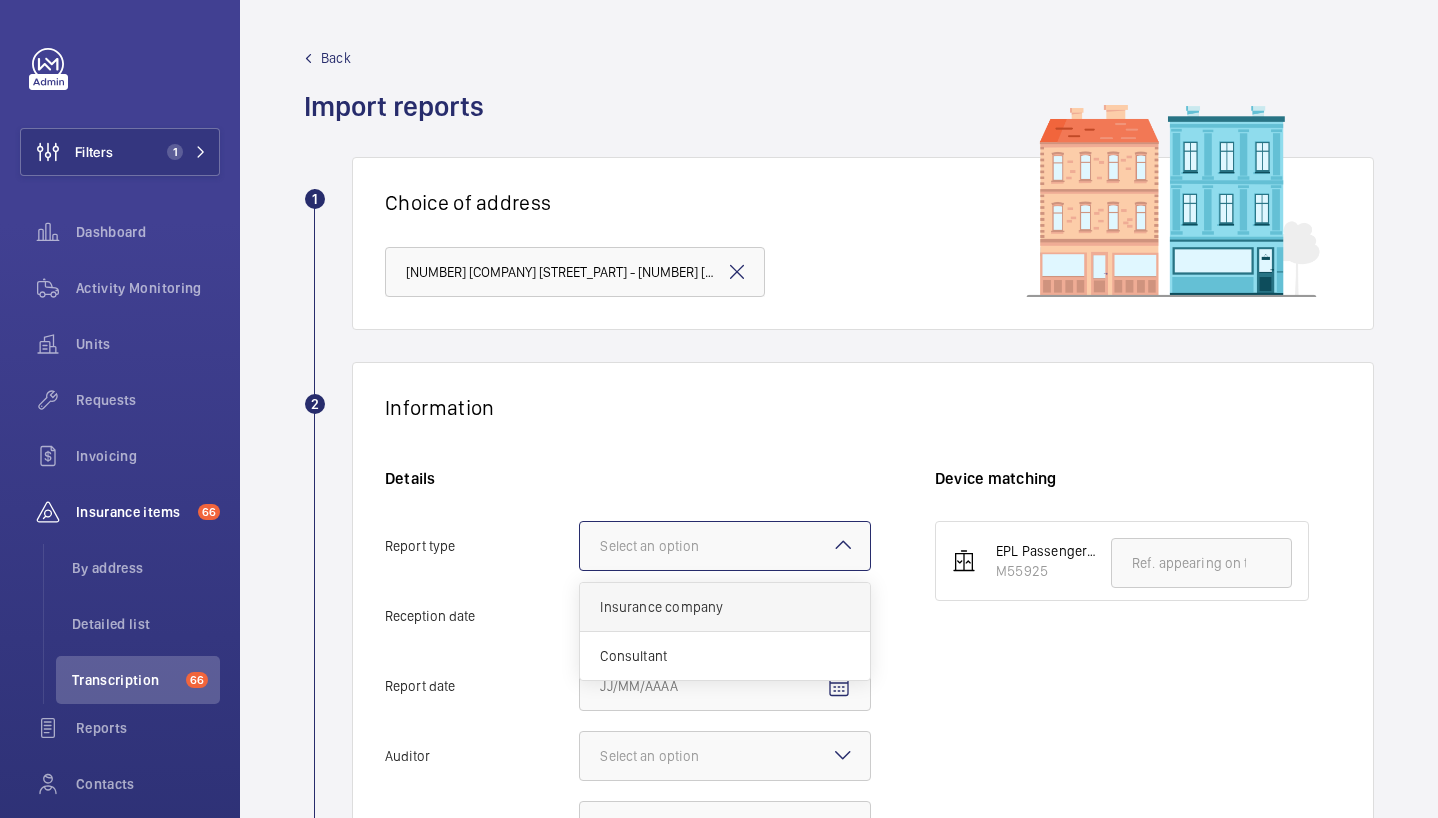 click on "Insurance company" at bounding box center (725, 607) 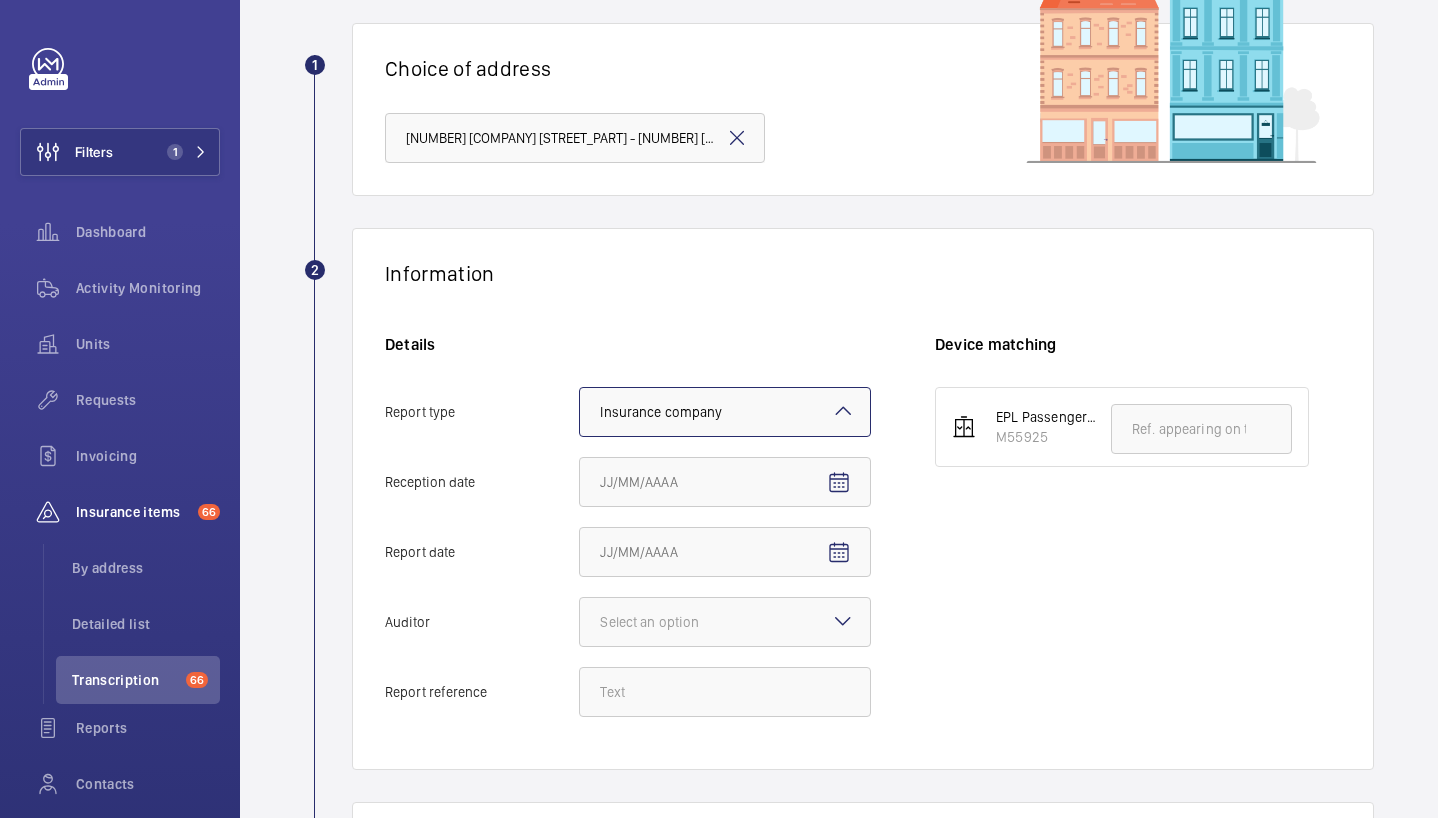 scroll, scrollTop: 139, scrollLeft: 0, axis: vertical 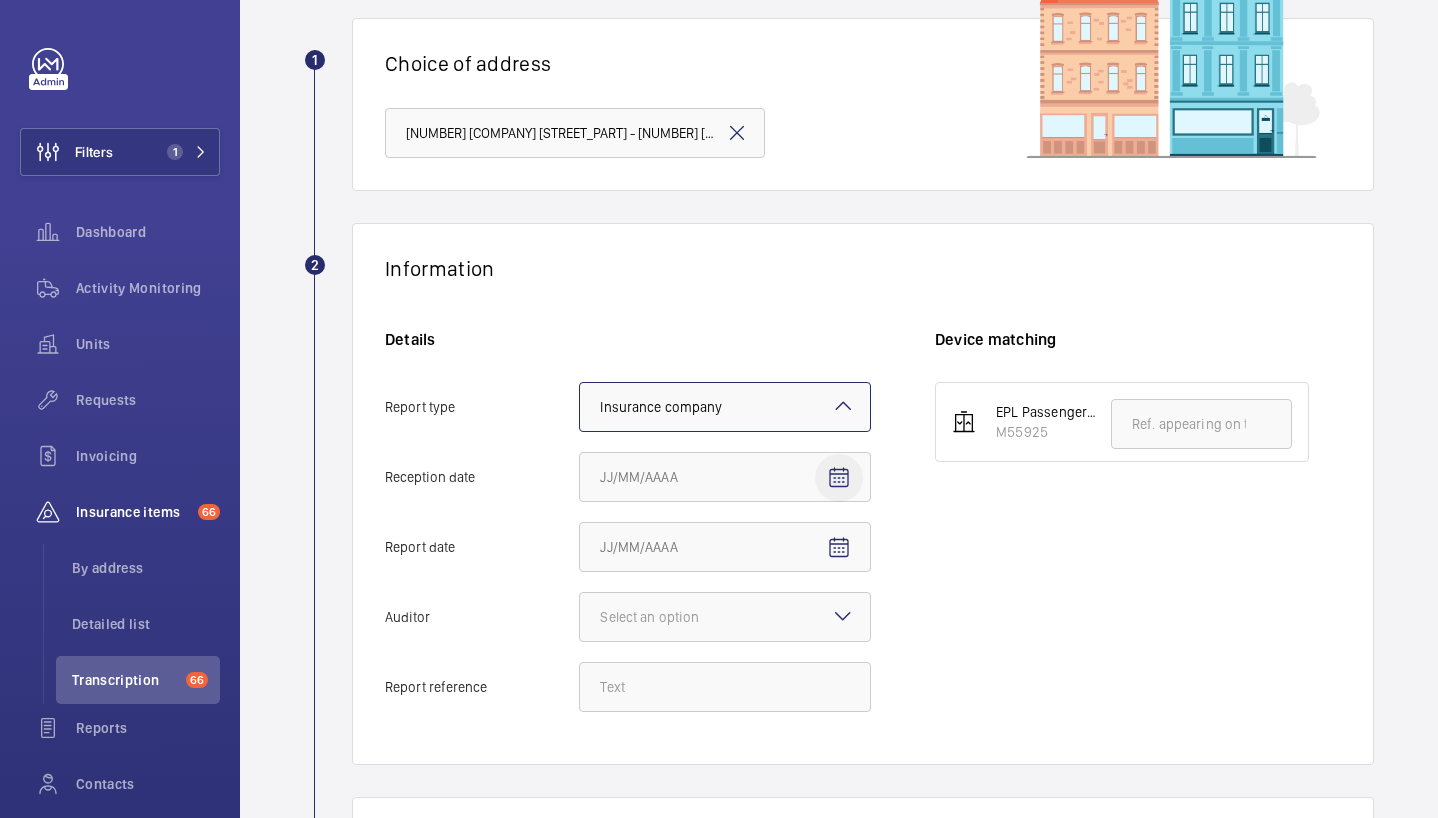 click 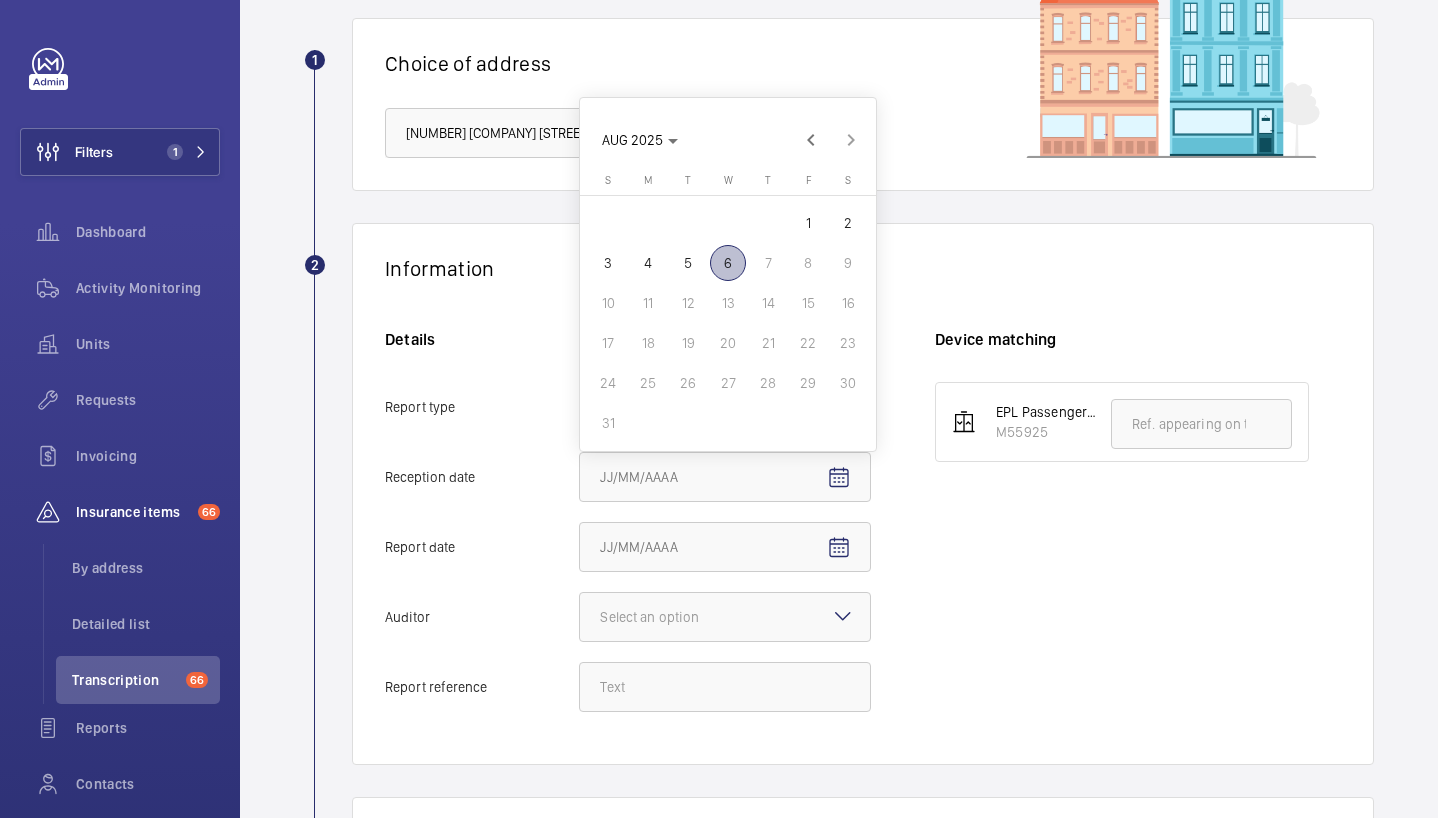 click on "6" at bounding box center [728, 263] 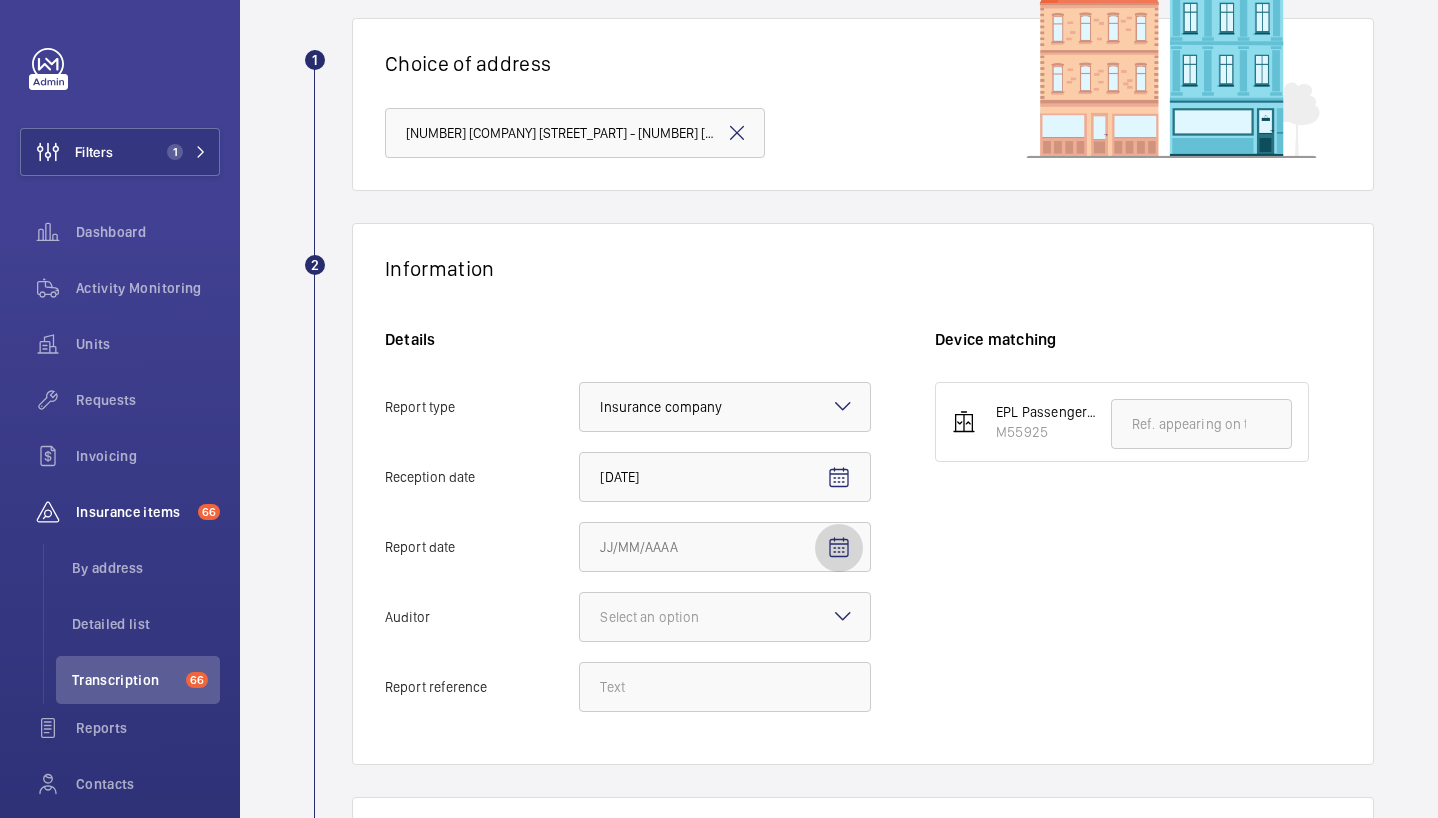 click 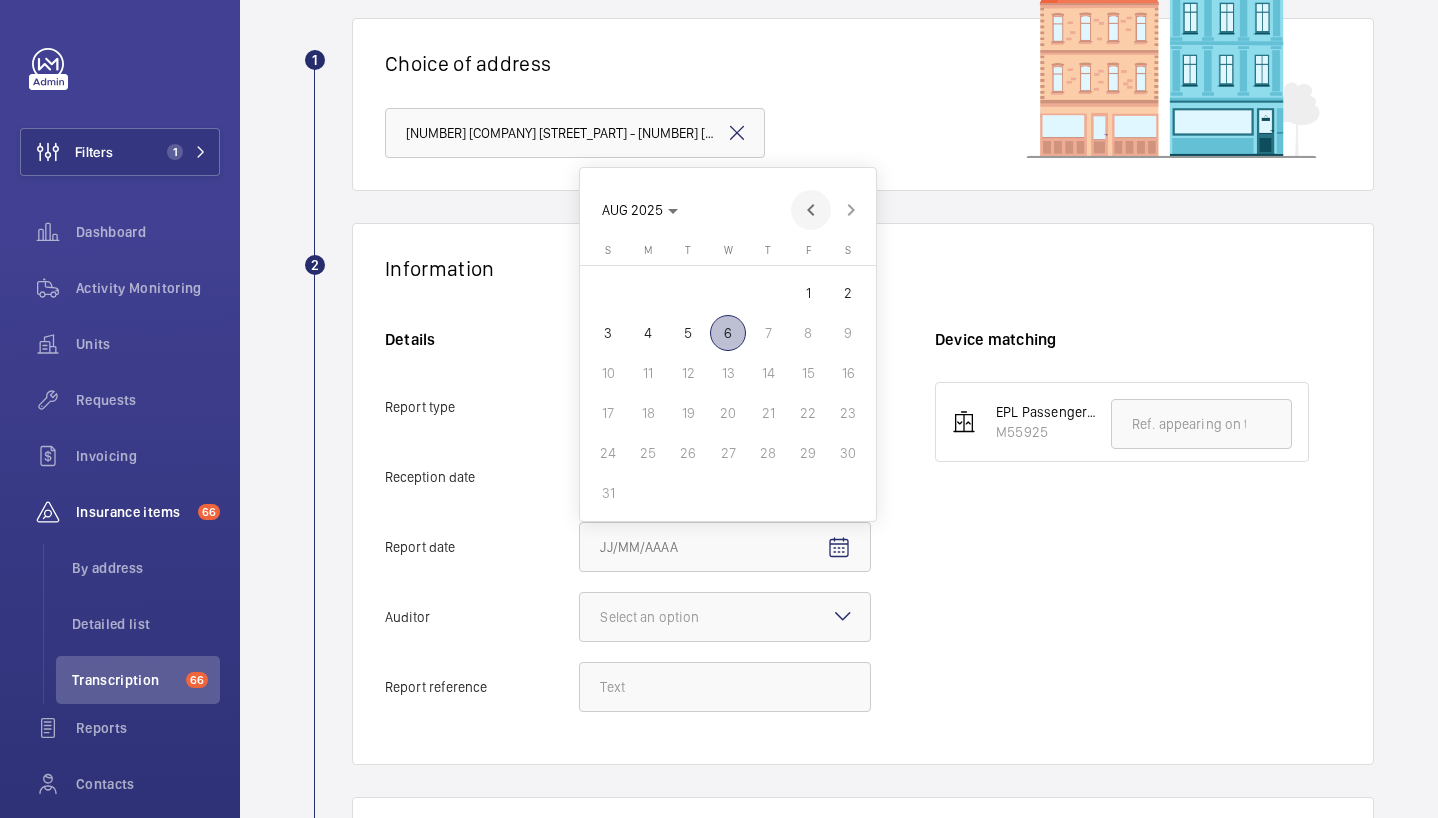 click at bounding box center (811, 210) 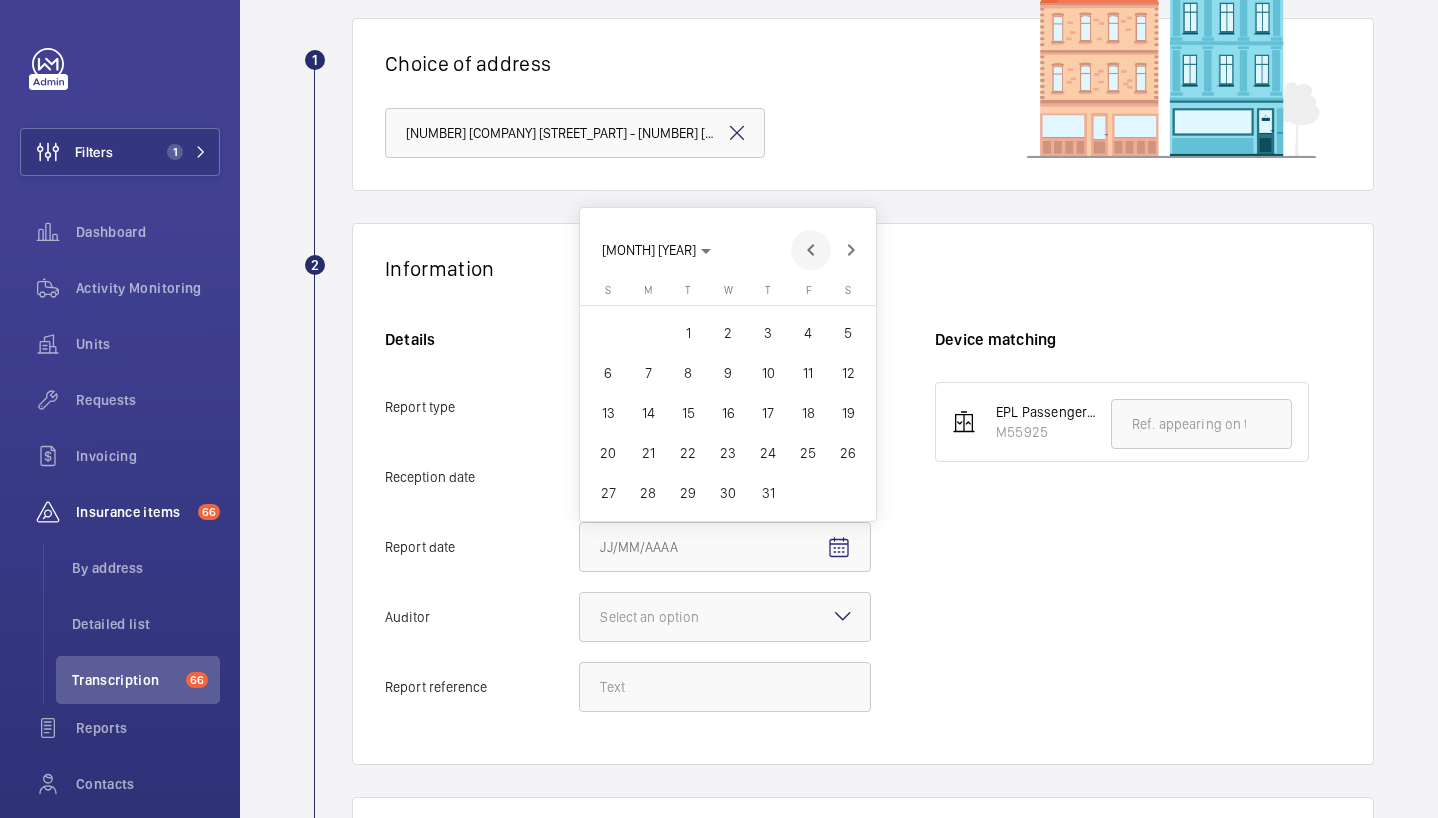 click on "[MONTH] [YEAR] [MONTH] [YEAR]" at bounding box center [728, 239] 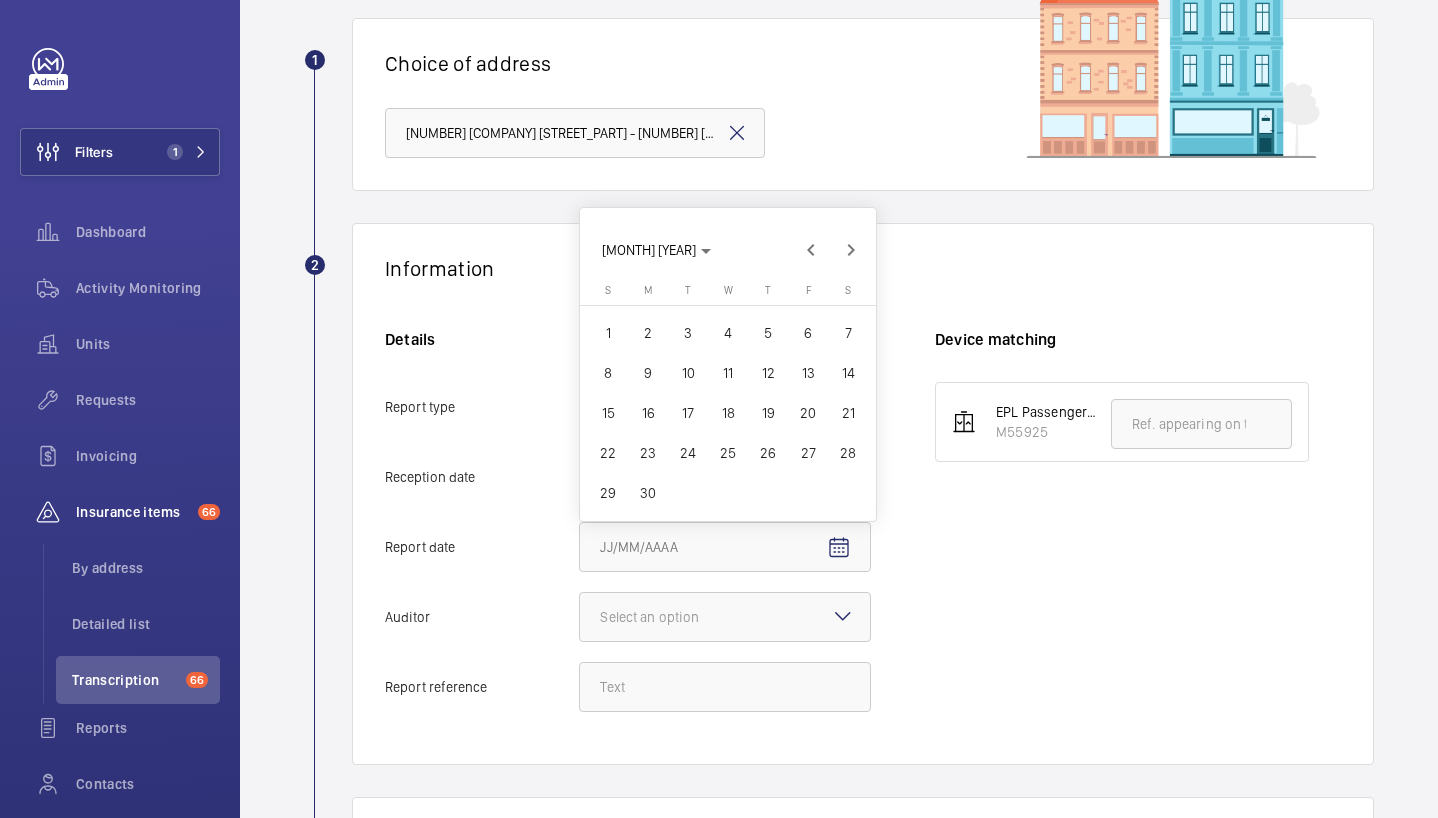 click on "16" at bounding box center [648, 413] 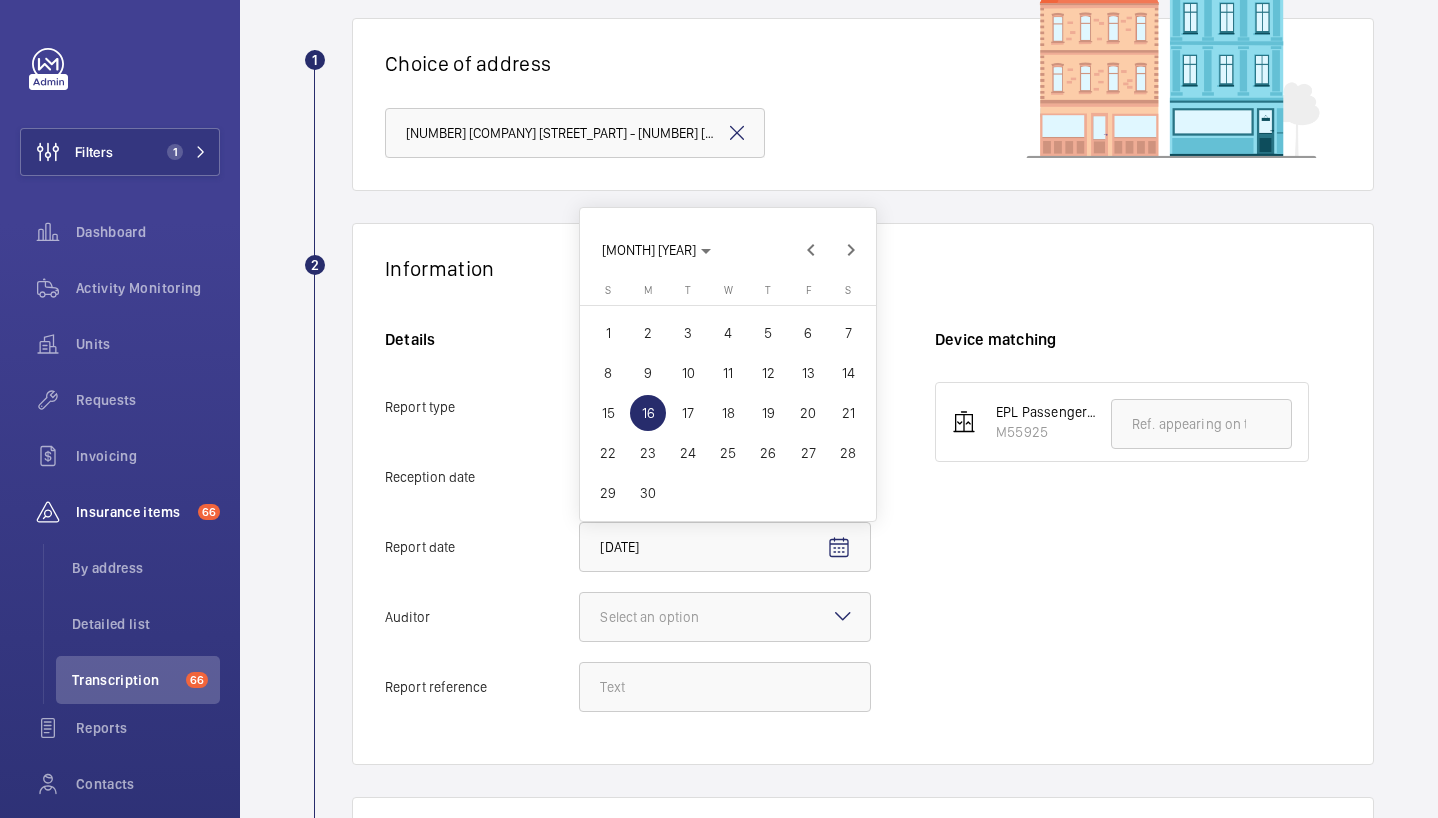 click on "Select an option" 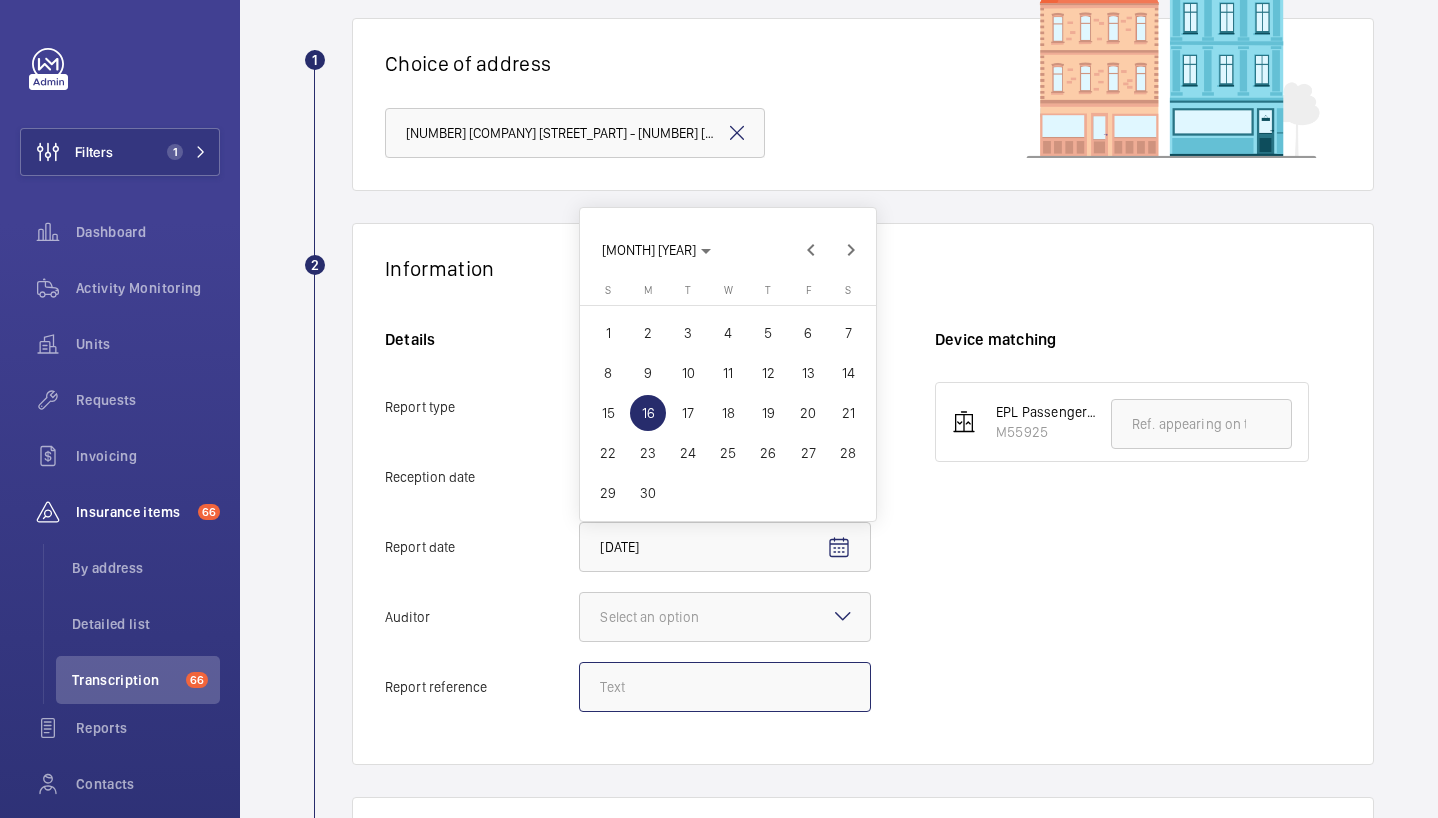 click on "Report reference" 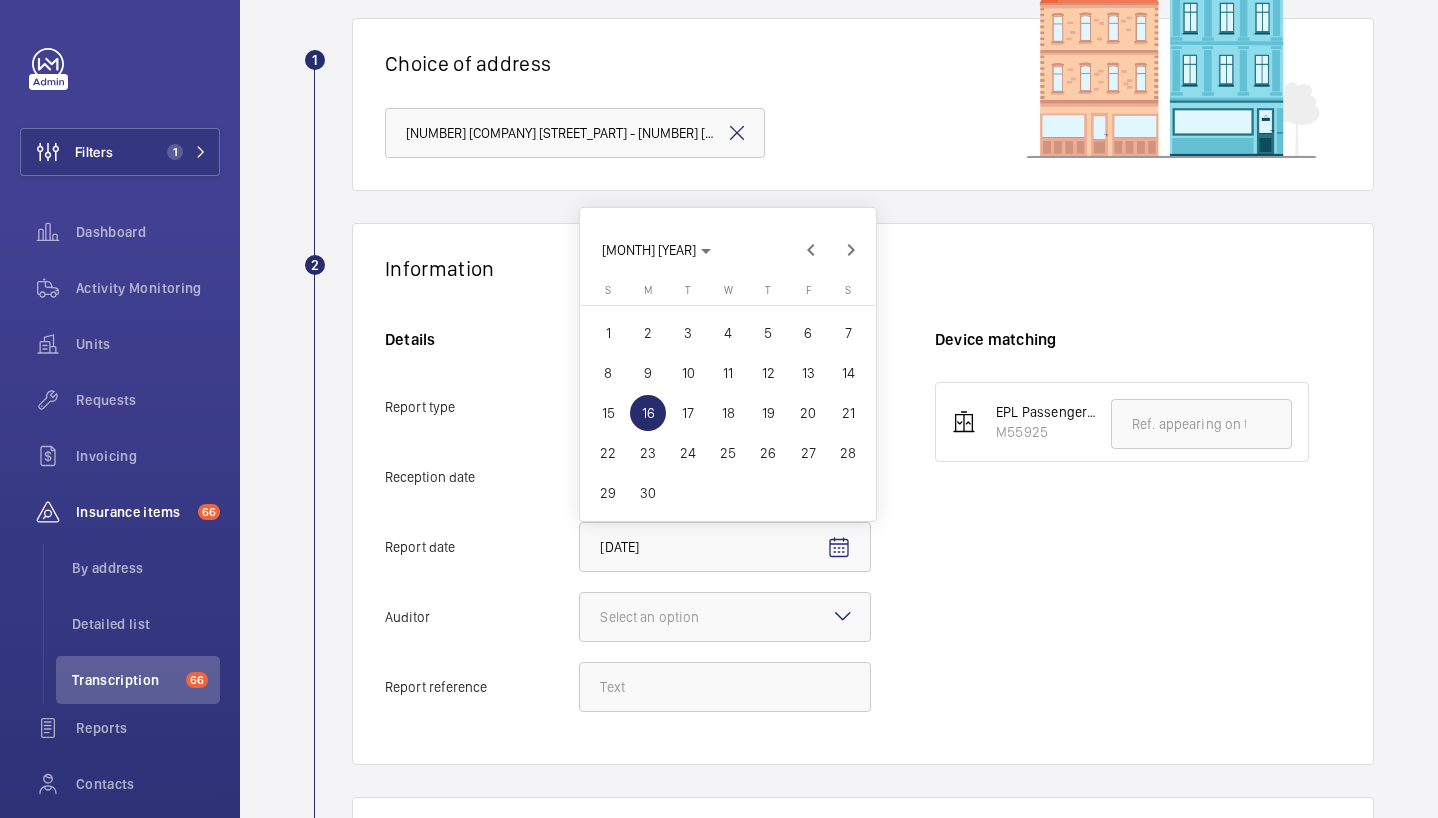 click on "[NUMBER] [COMPANY] [STREET_PART] - [NUMBER] [COMPANY] [STREET_PART], [CITY] [POSTCODE]" 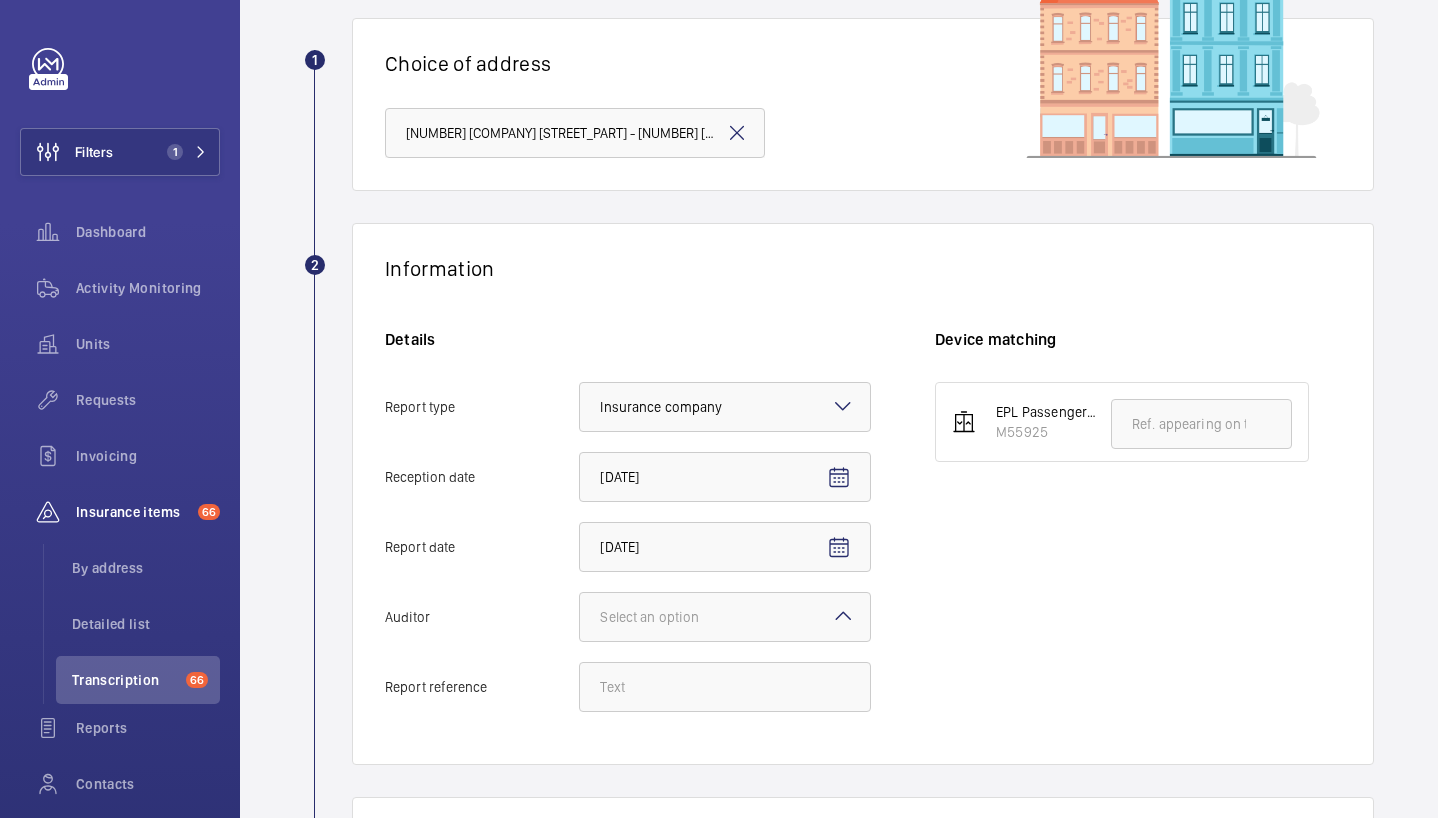 scroll, scrollTop: 537, scrollLeft: 0, axis: vertical 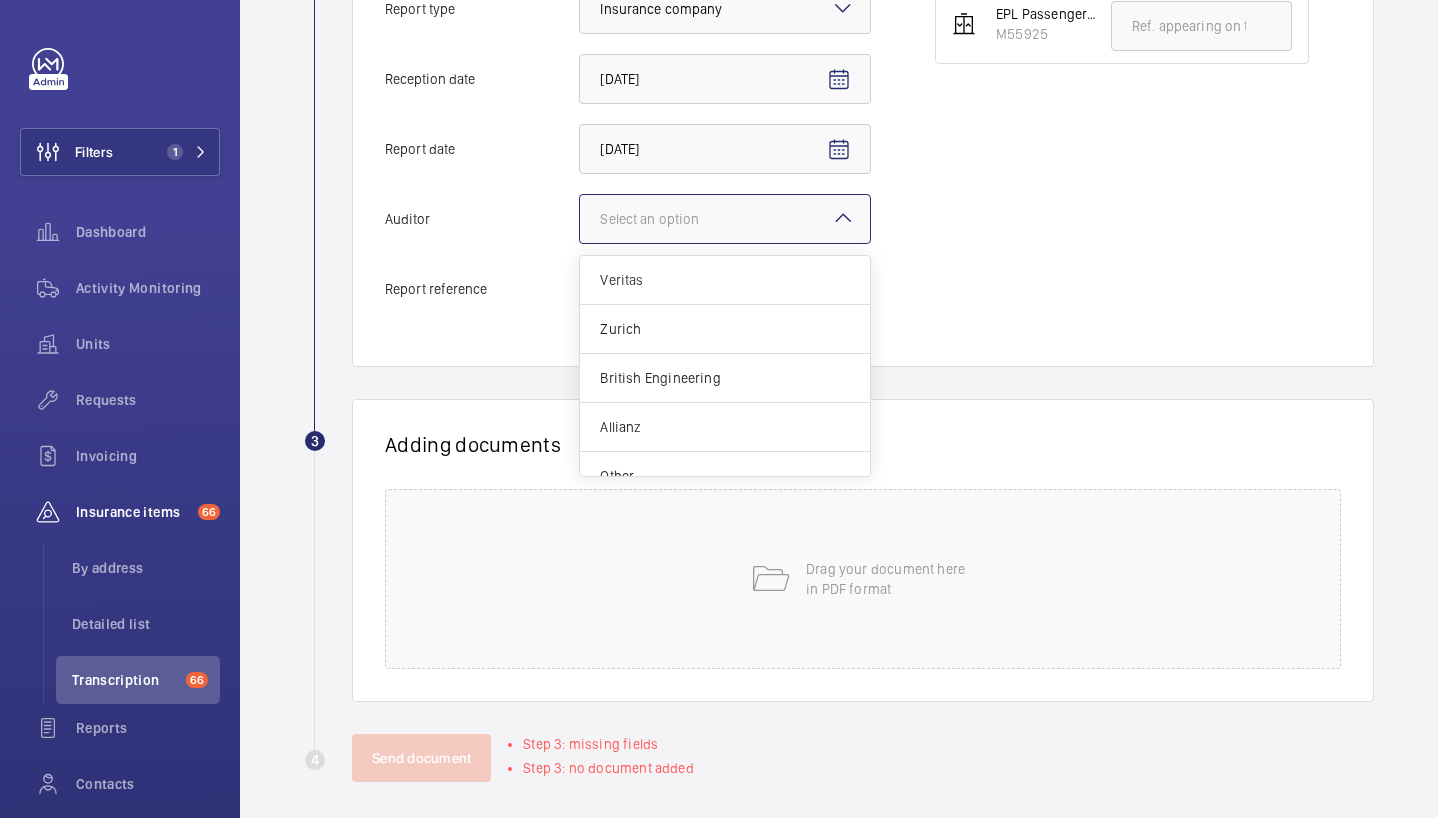click on "Select an option" 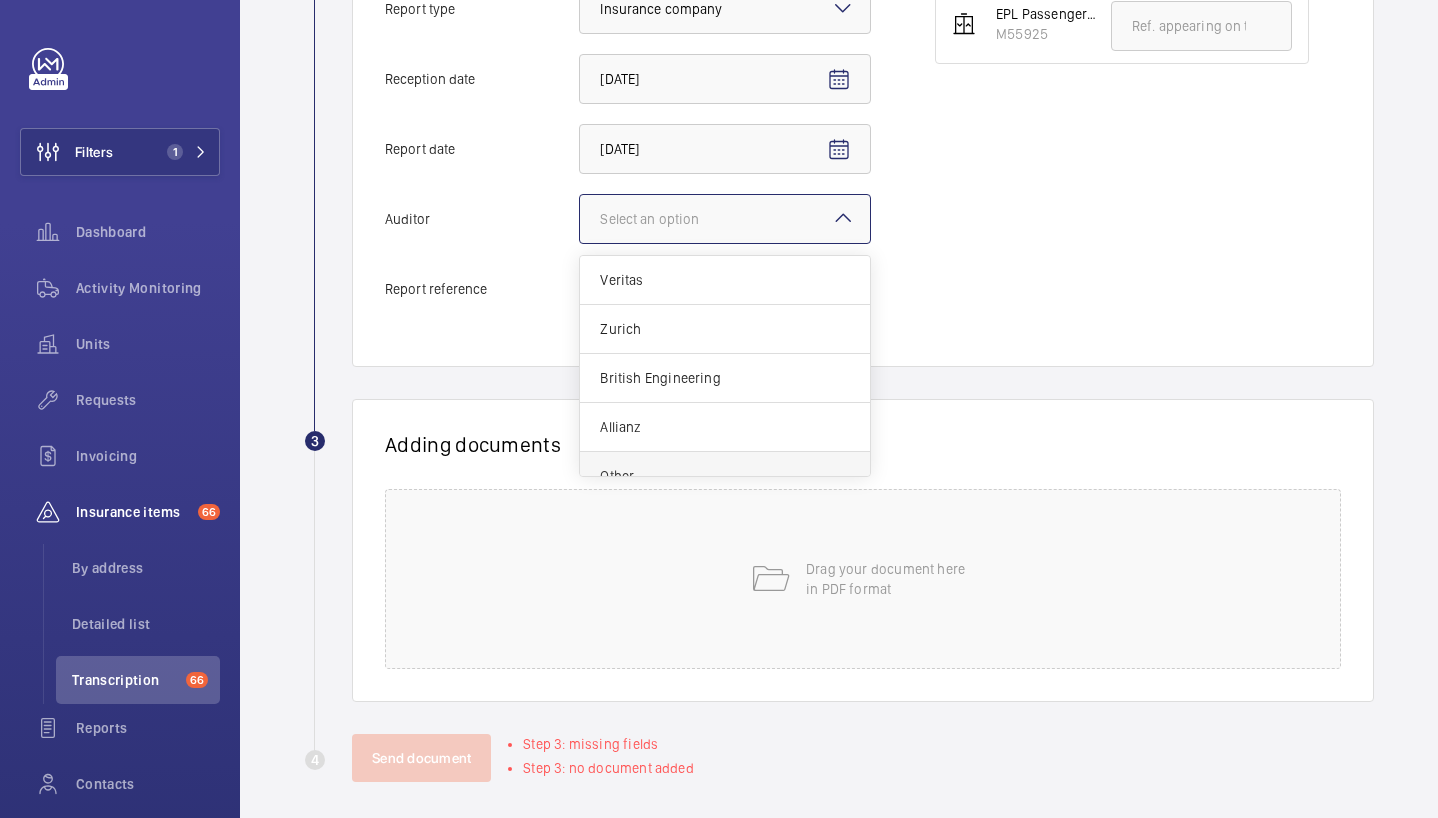 click on "Other" at bounding box center (725, 476) 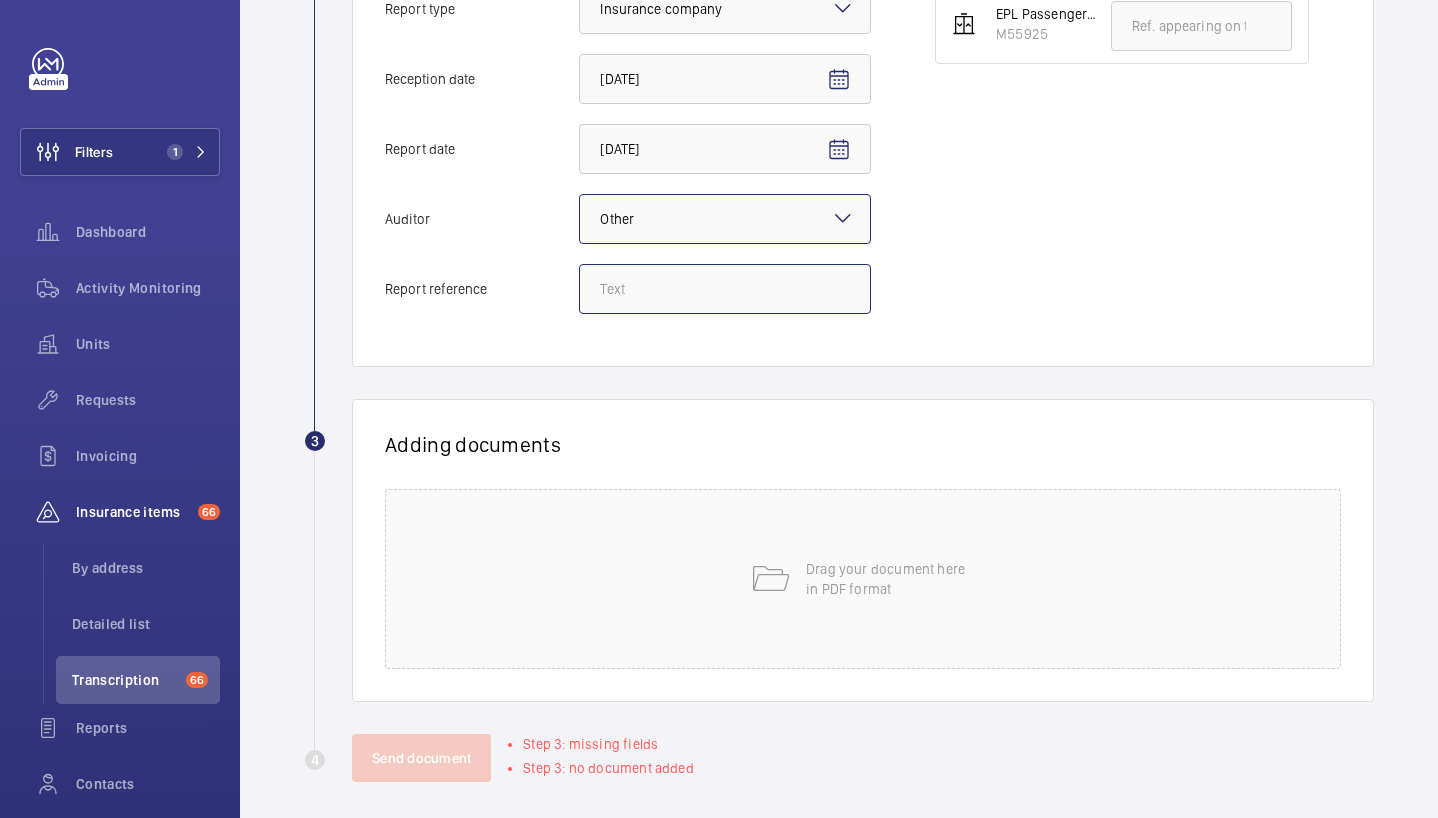 click on "Report reference" 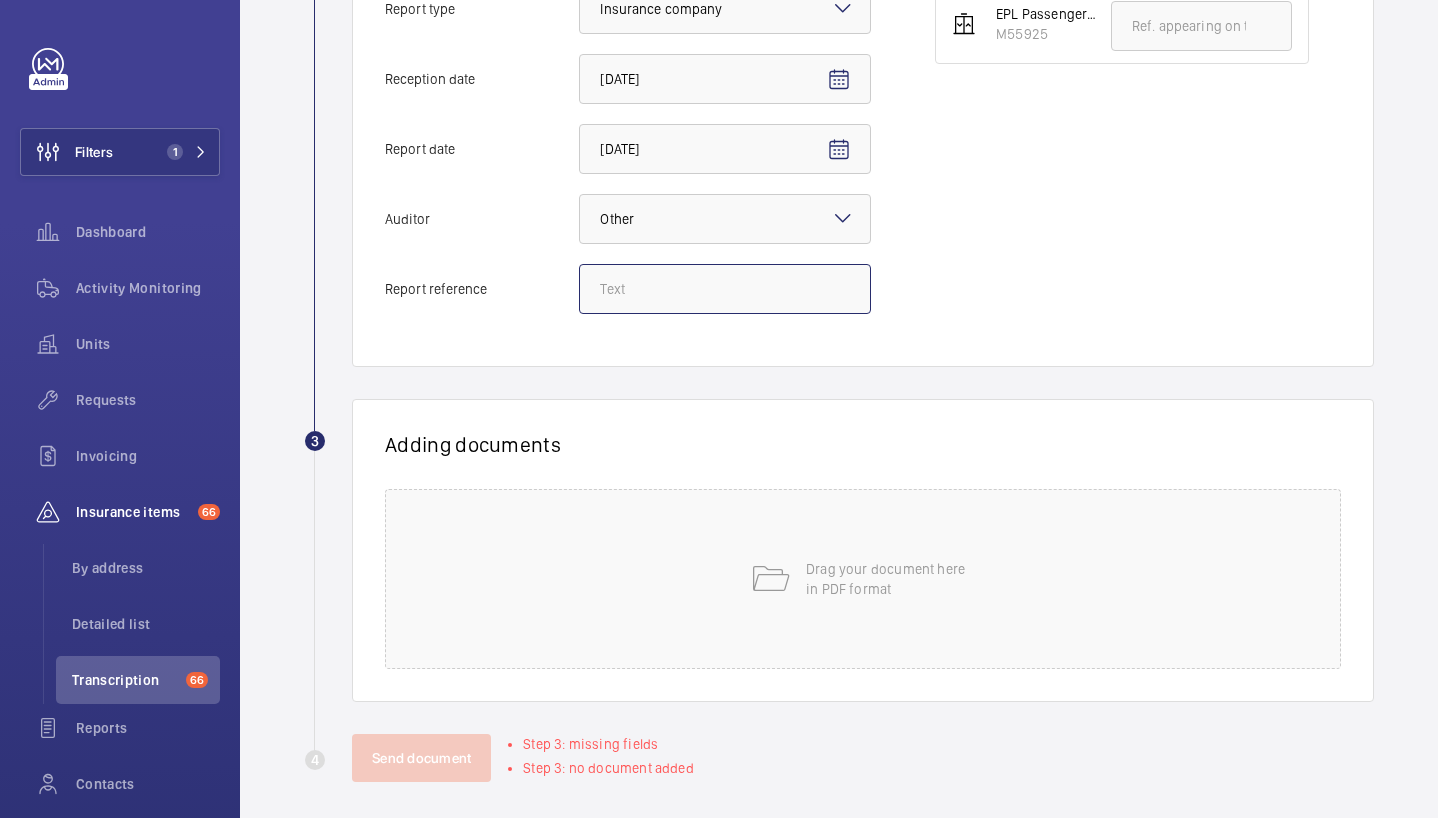 paste on "INS61595" 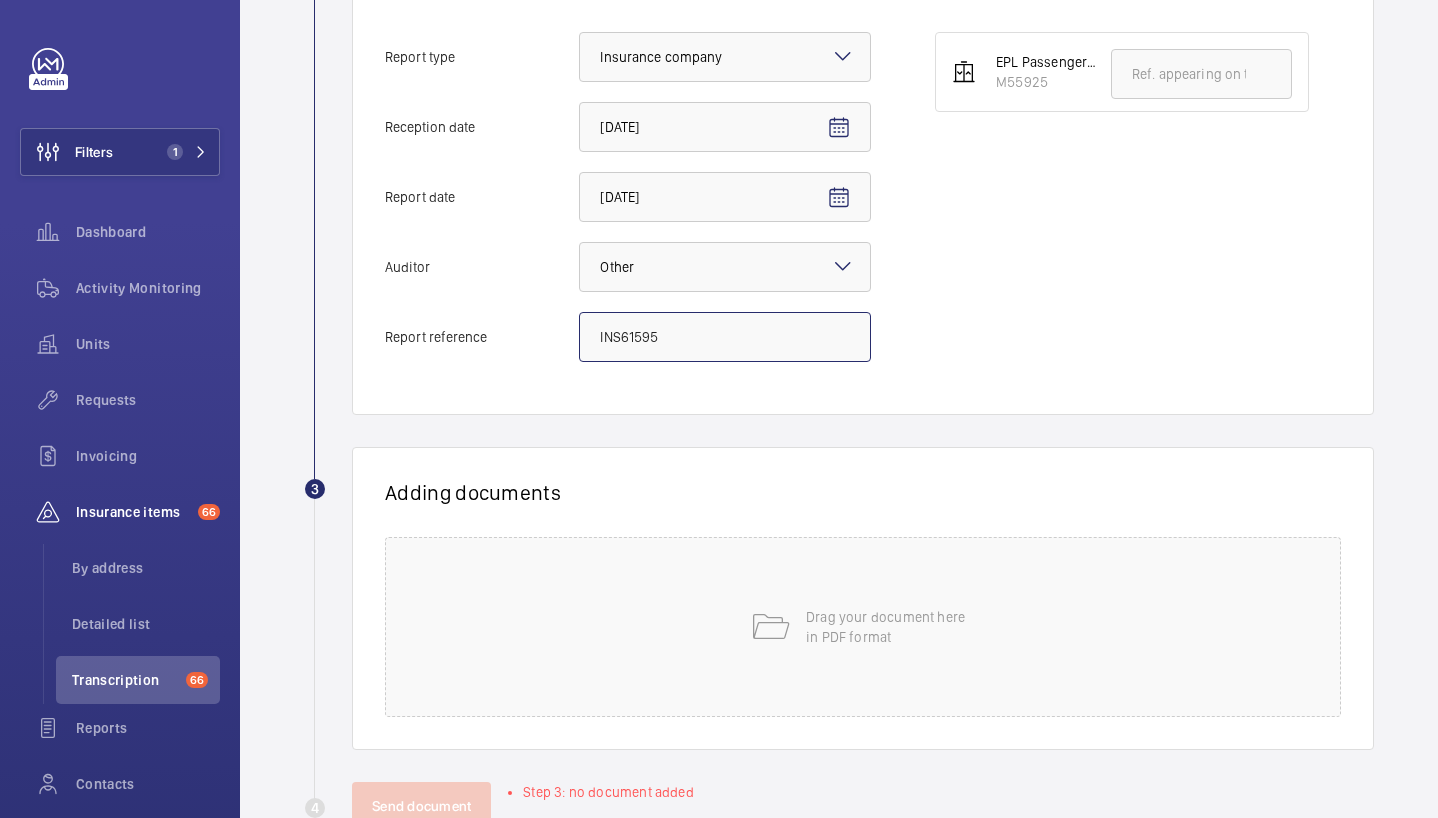 scroll, scrollTop: 486, scrollLeft: 0, axis: vertical 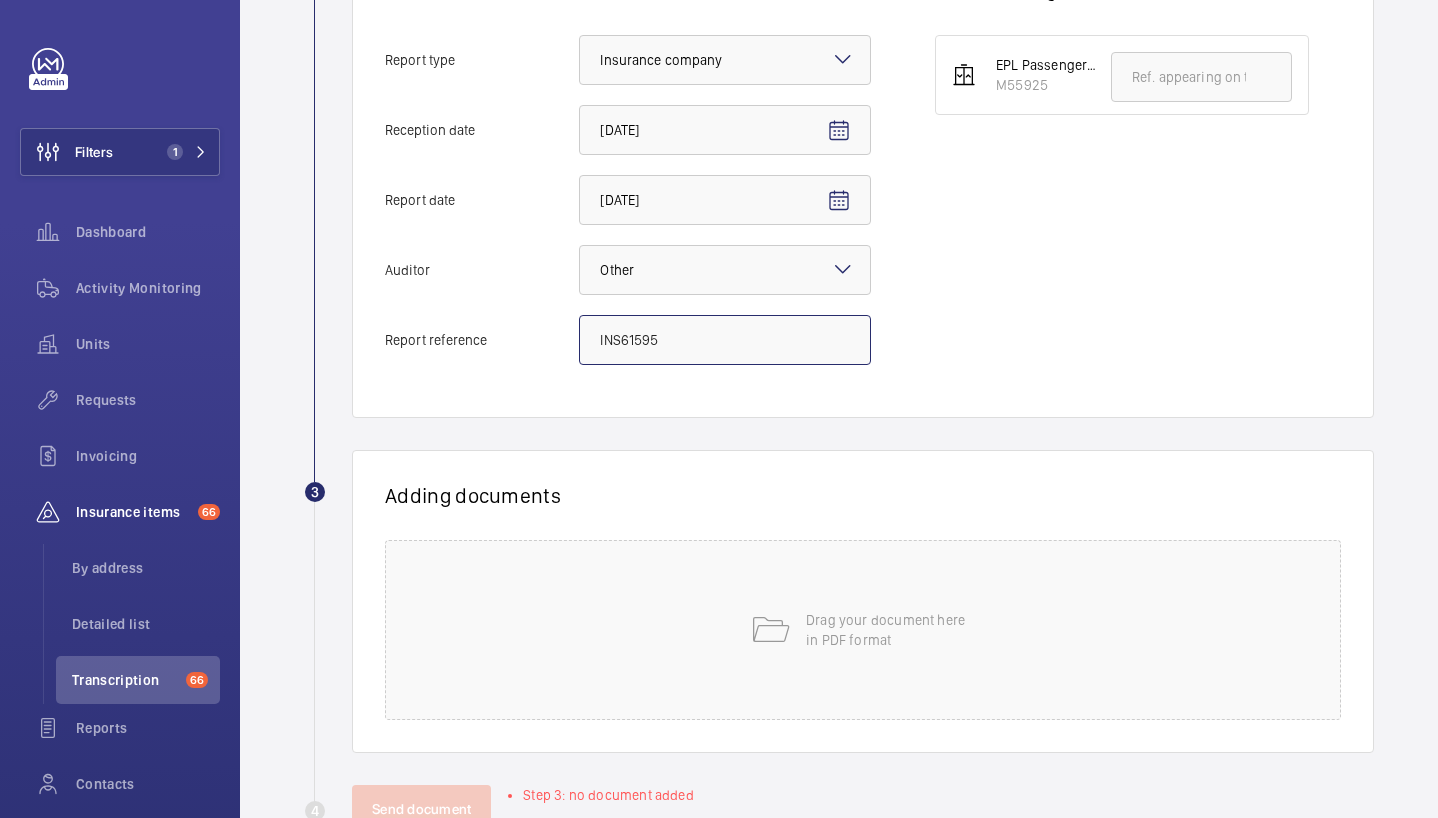 type on "INS61595" 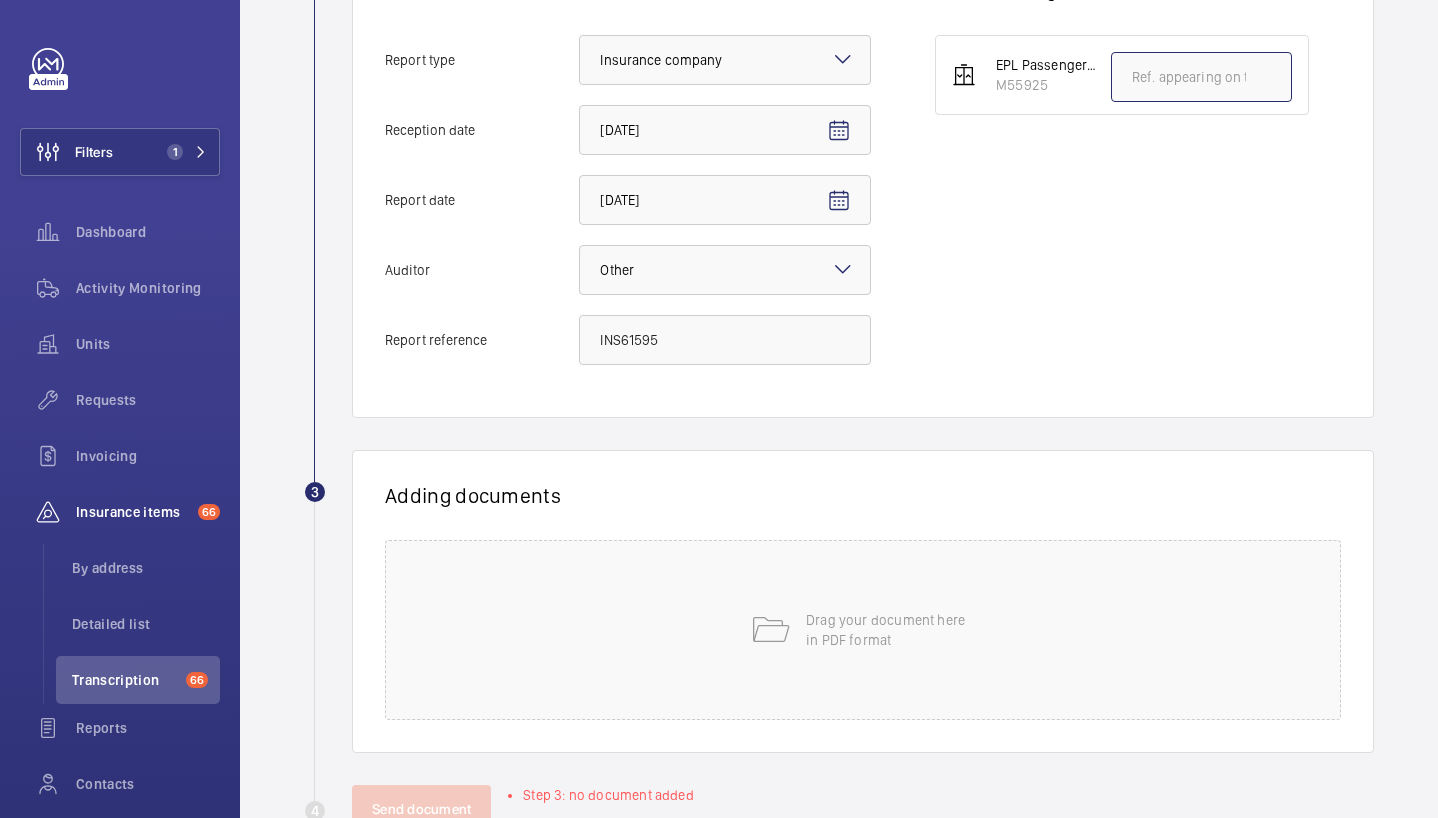 click 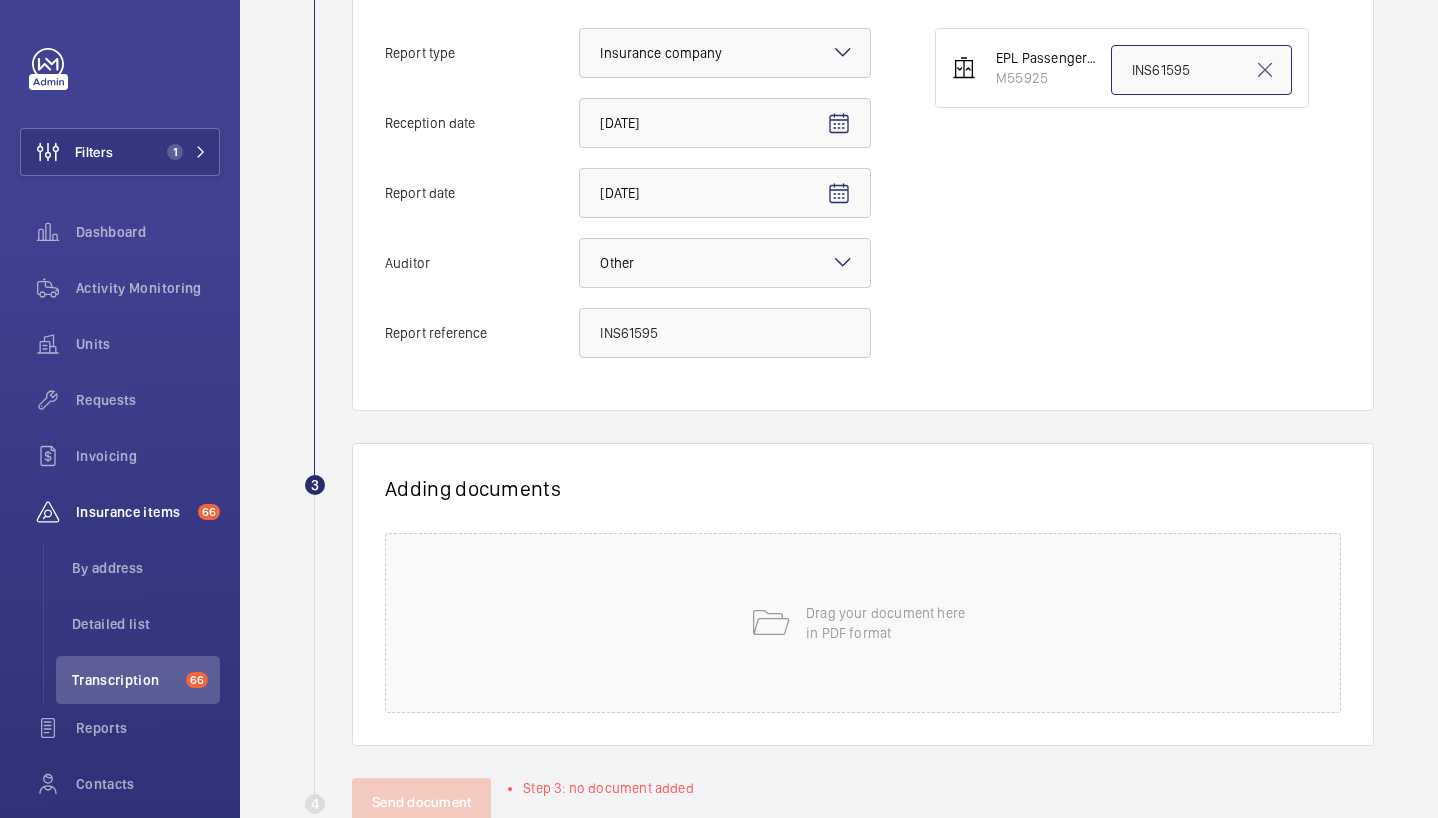 scroll, scrollTop: 499, scrollLeft: 0, axis: vertical 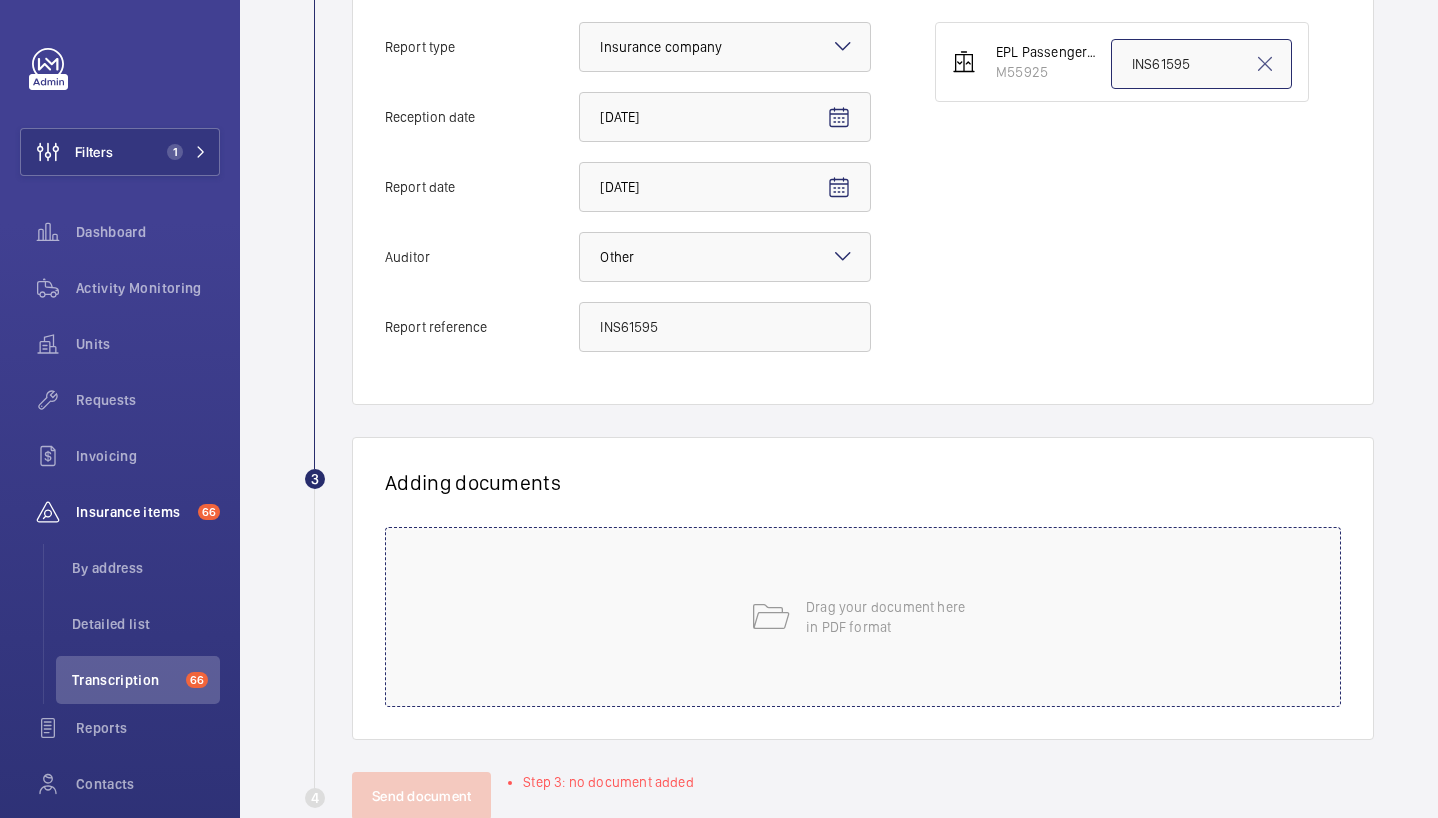 type on "INS61595" 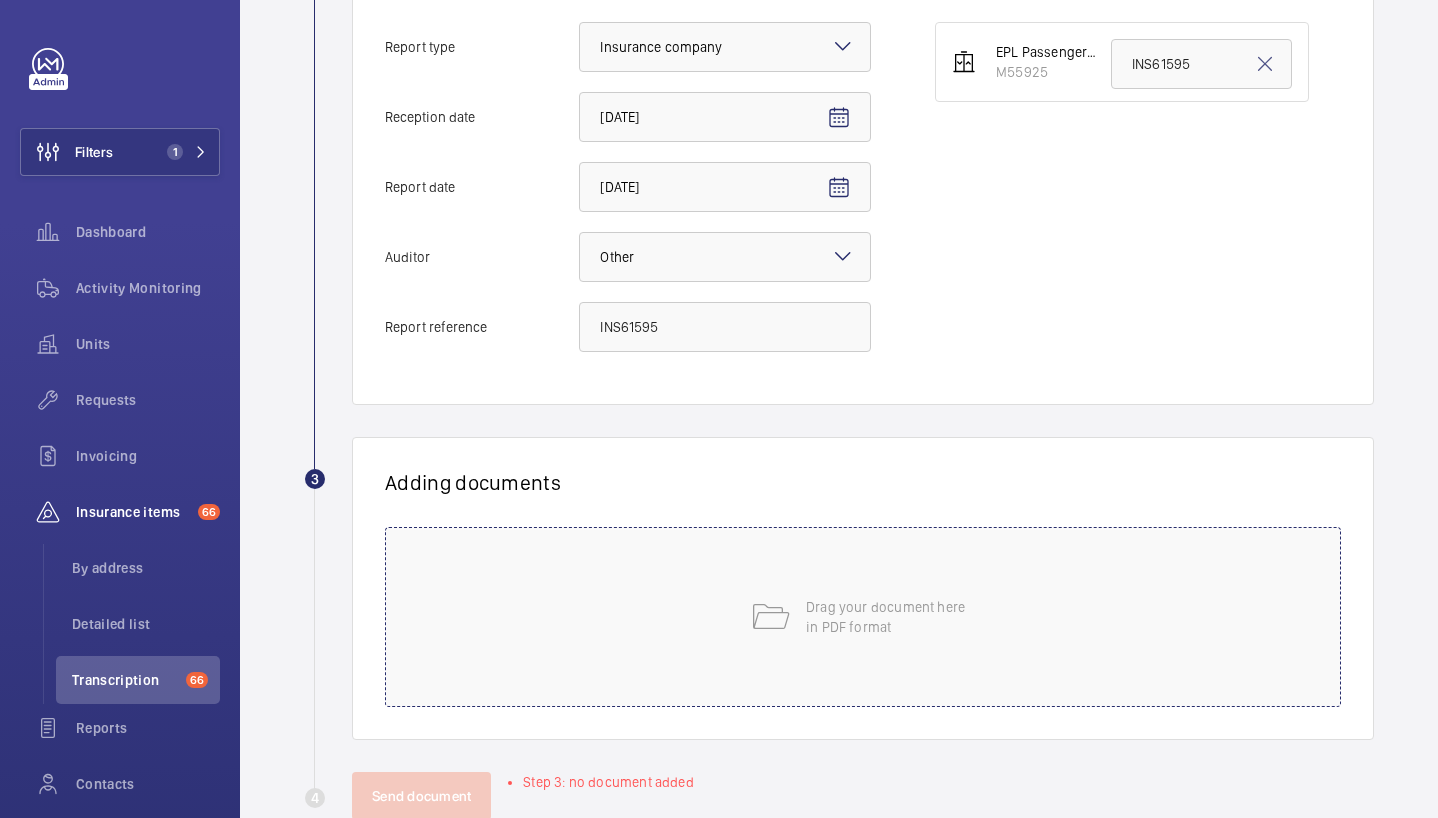 click on "Drag your document here
in PDF format" 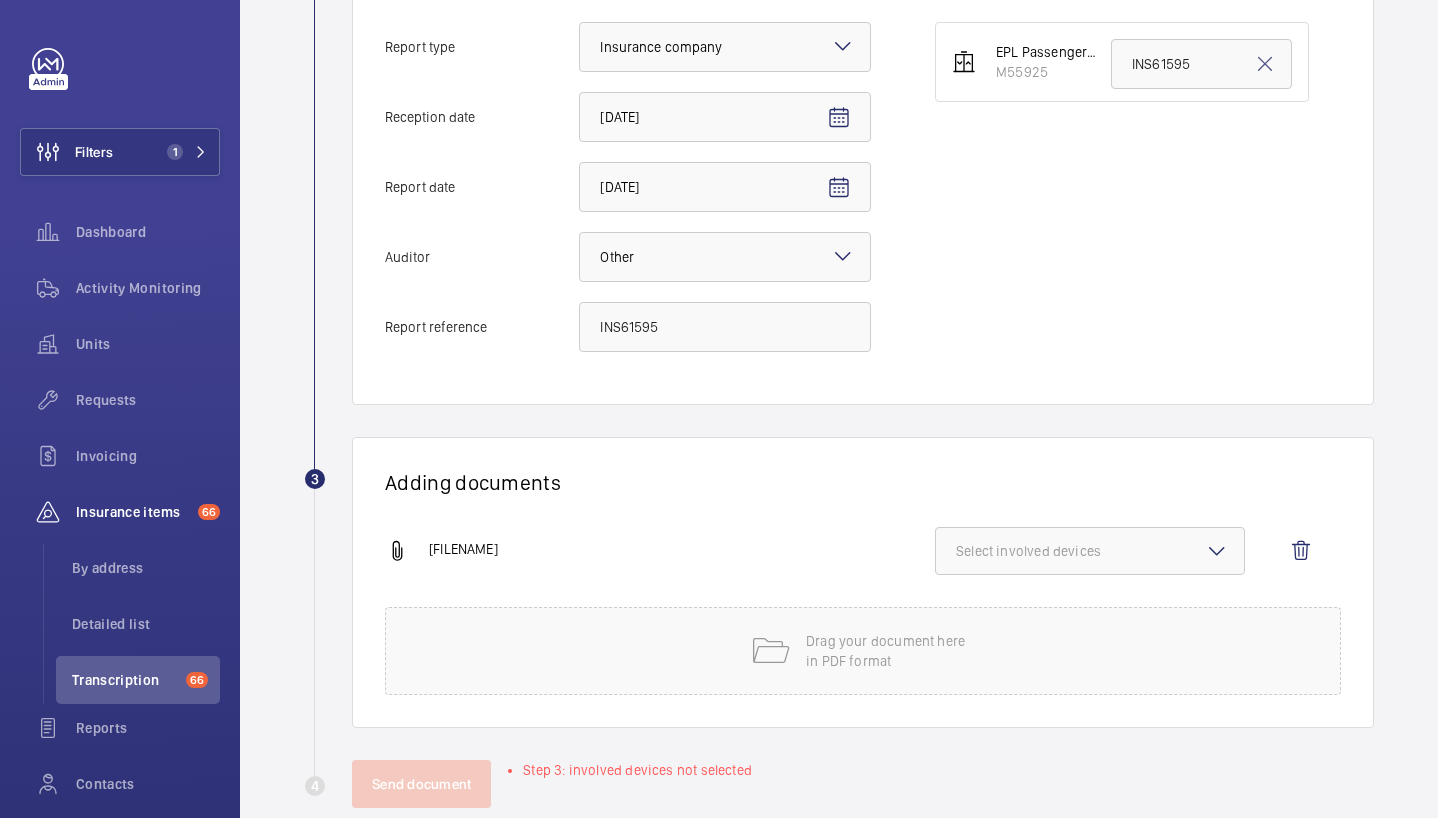 scroll, scrollTop: 537, scrollLeft: 0, axis: vertical 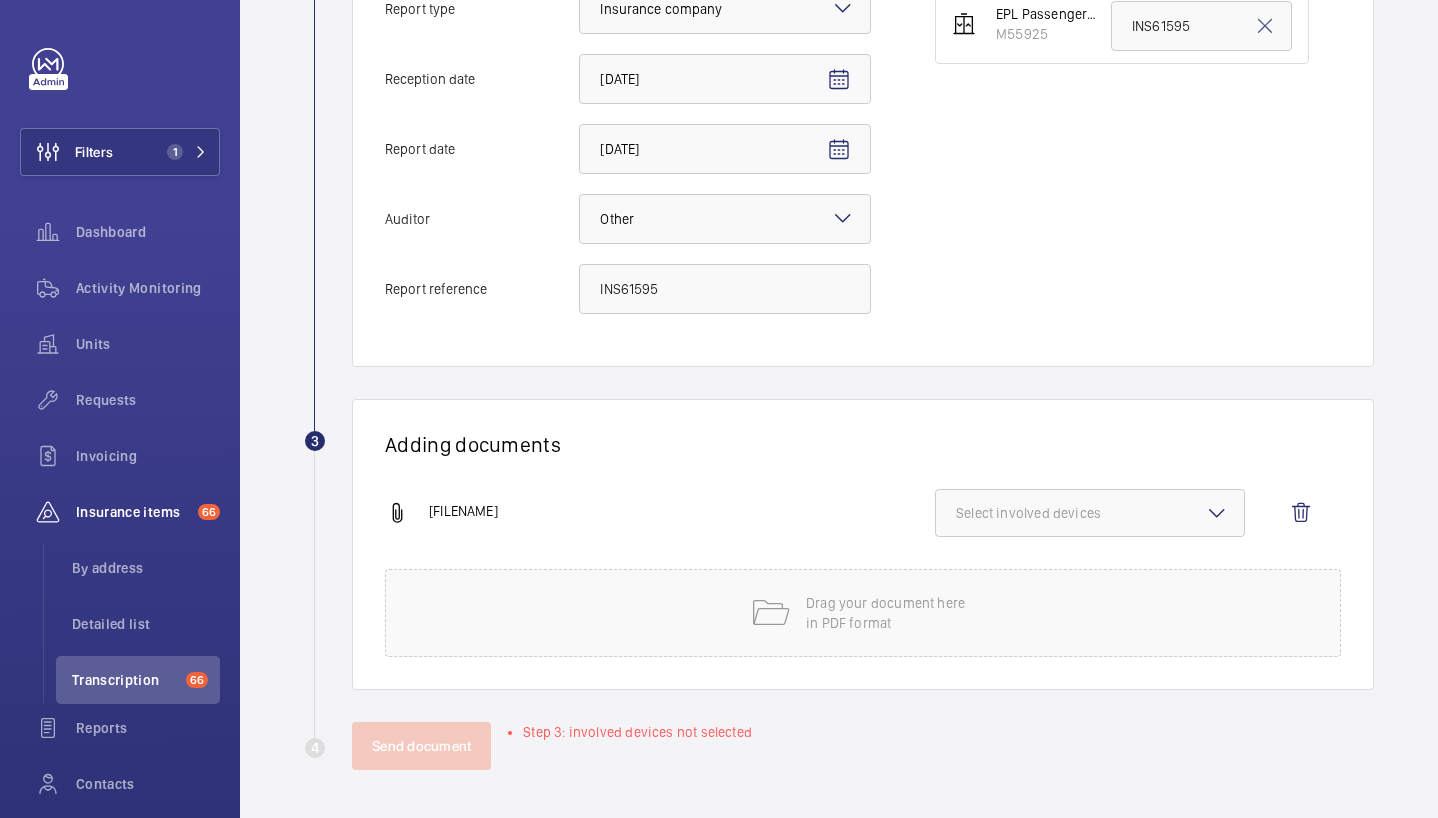 click on "Select involved devices" 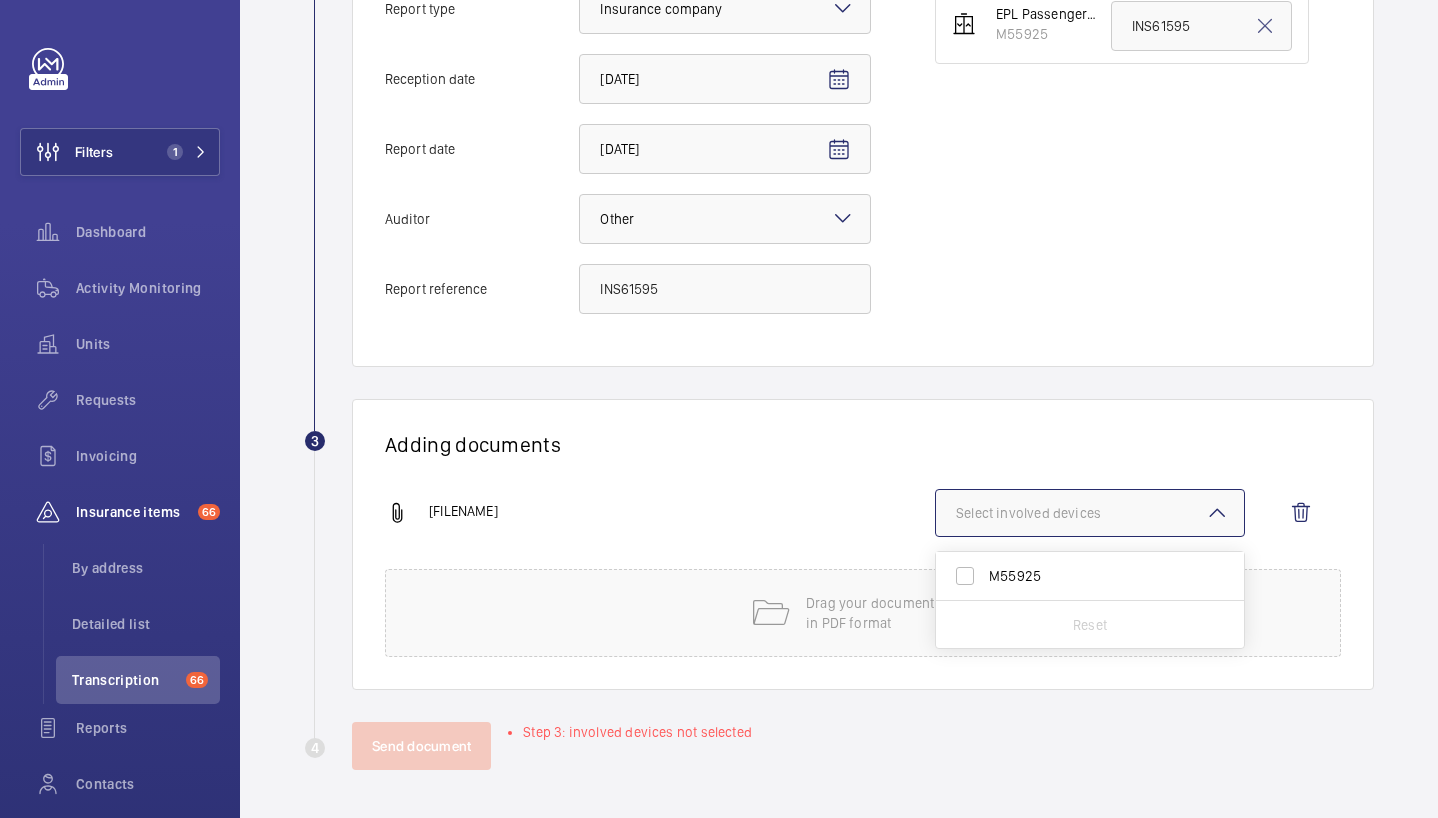 click on "M55925" at bounding box center [1091, 576] 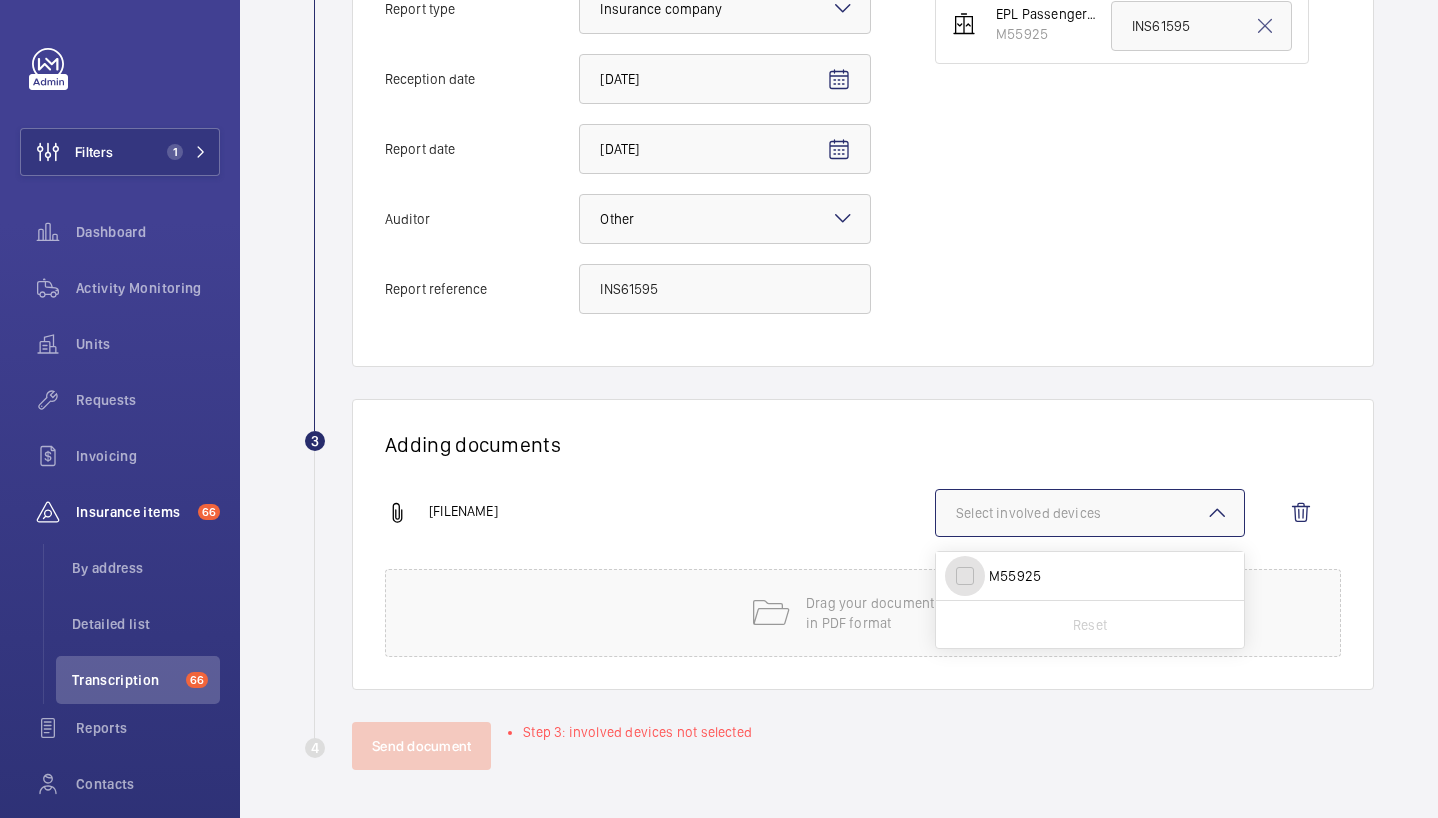 click on "M55925" at bounding box center [965, 576] 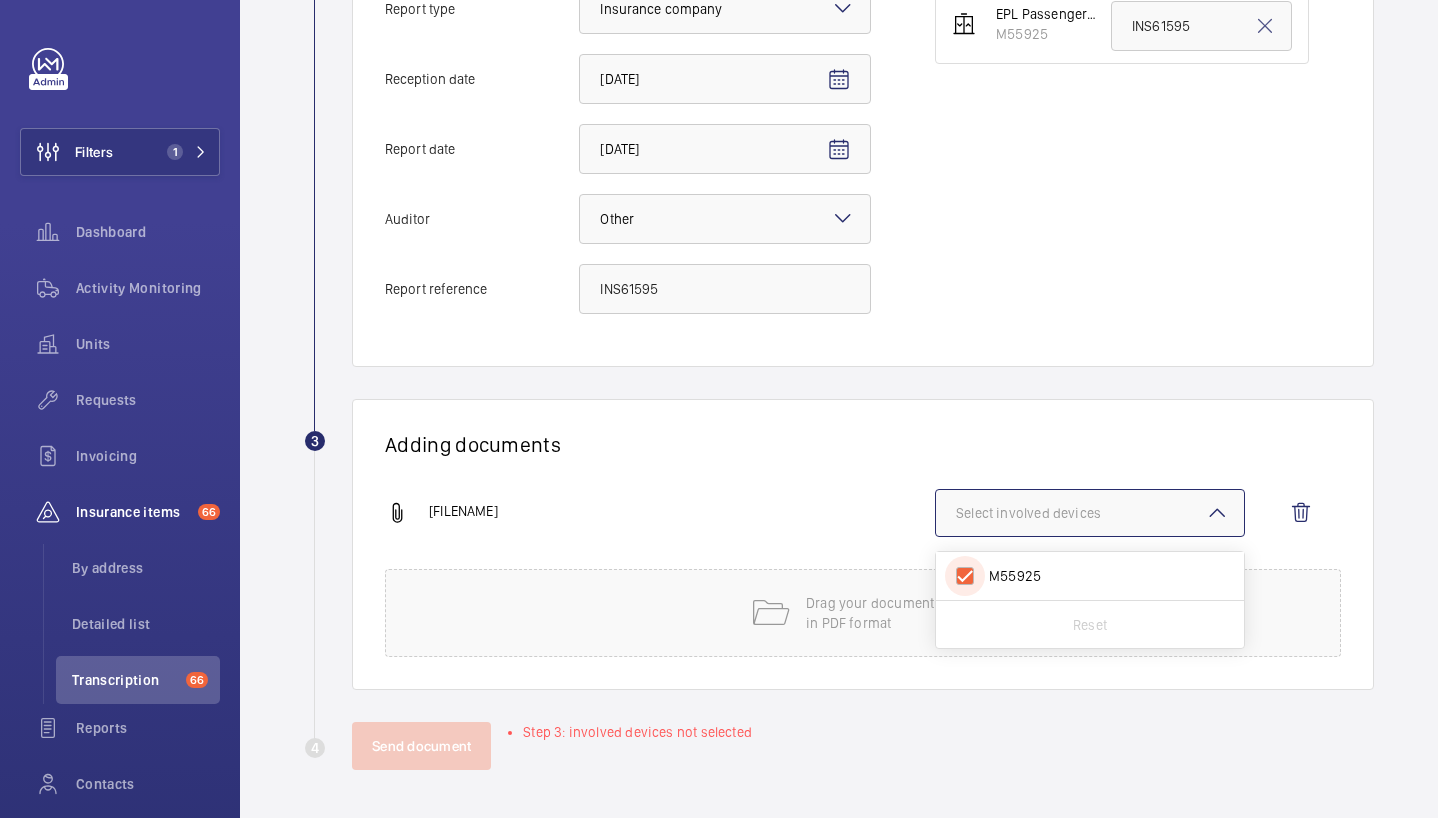 checkbox on "true" 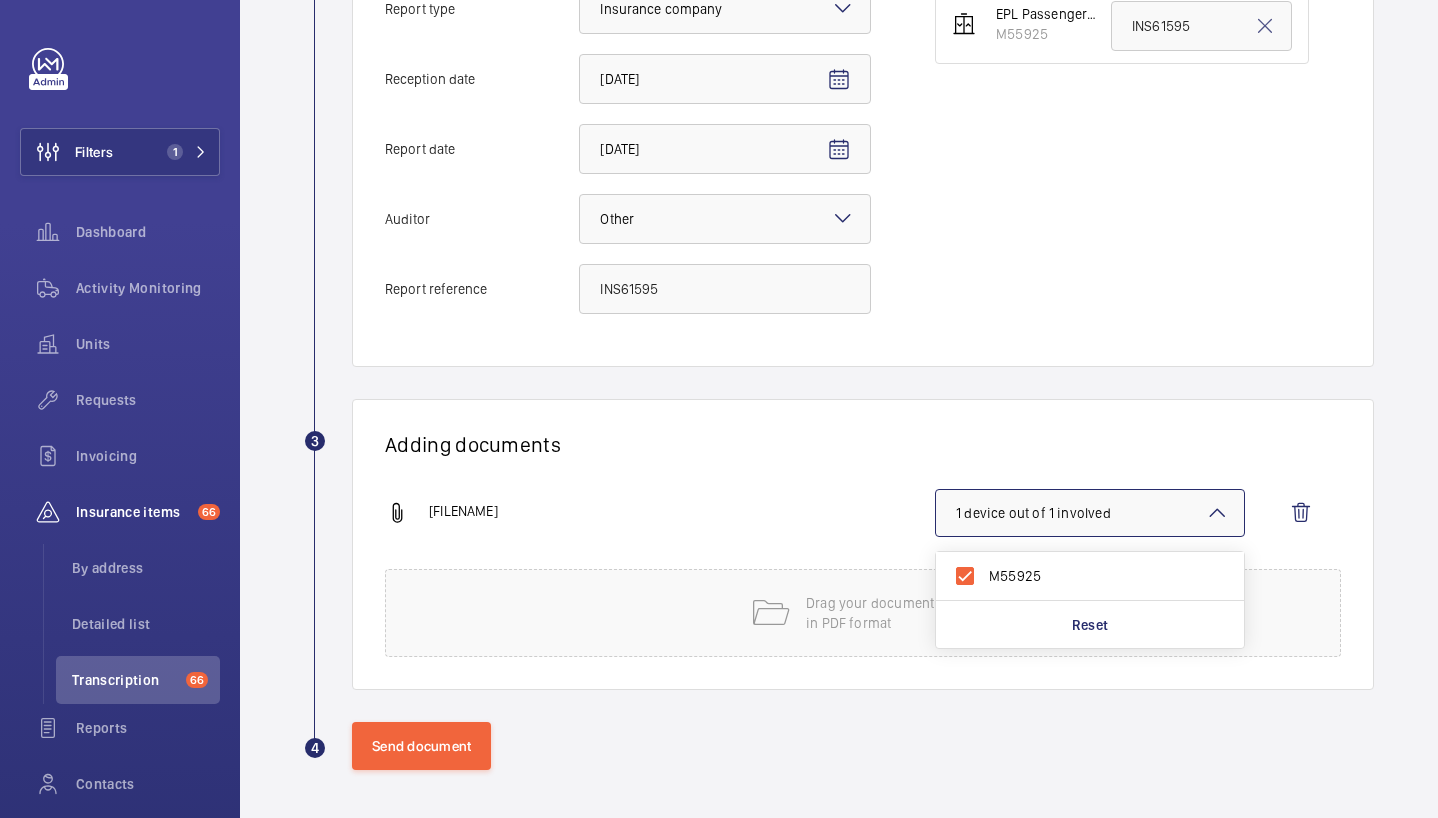 click on "[NUMBER] Information Details Report type Select an option × Insurance company × Reception date [DATE] Report date [DATE] Auditor Select an option × Other × Report reference [REFERENCE_ID] Device matching [PRODUCT_NAME] [DEVICE_ID] [REFERENCE_ID] [NUMBER] Adding documents [FILENAME] [NUMBER] device out of [NUMBER] involved [DEVICE_ID] Reset Drag your document here in PDF format [COMMAND]" 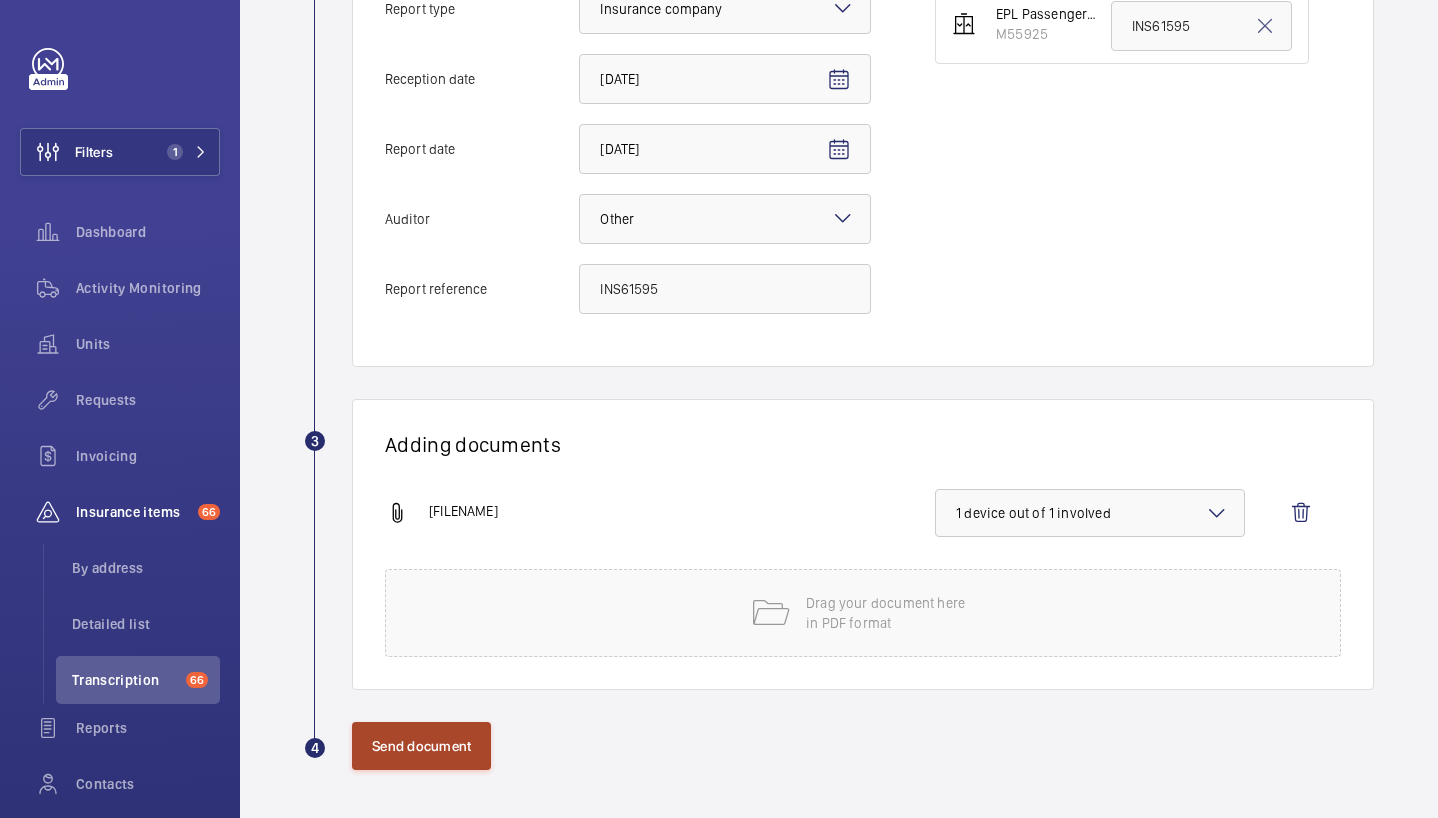 click on "Send document" 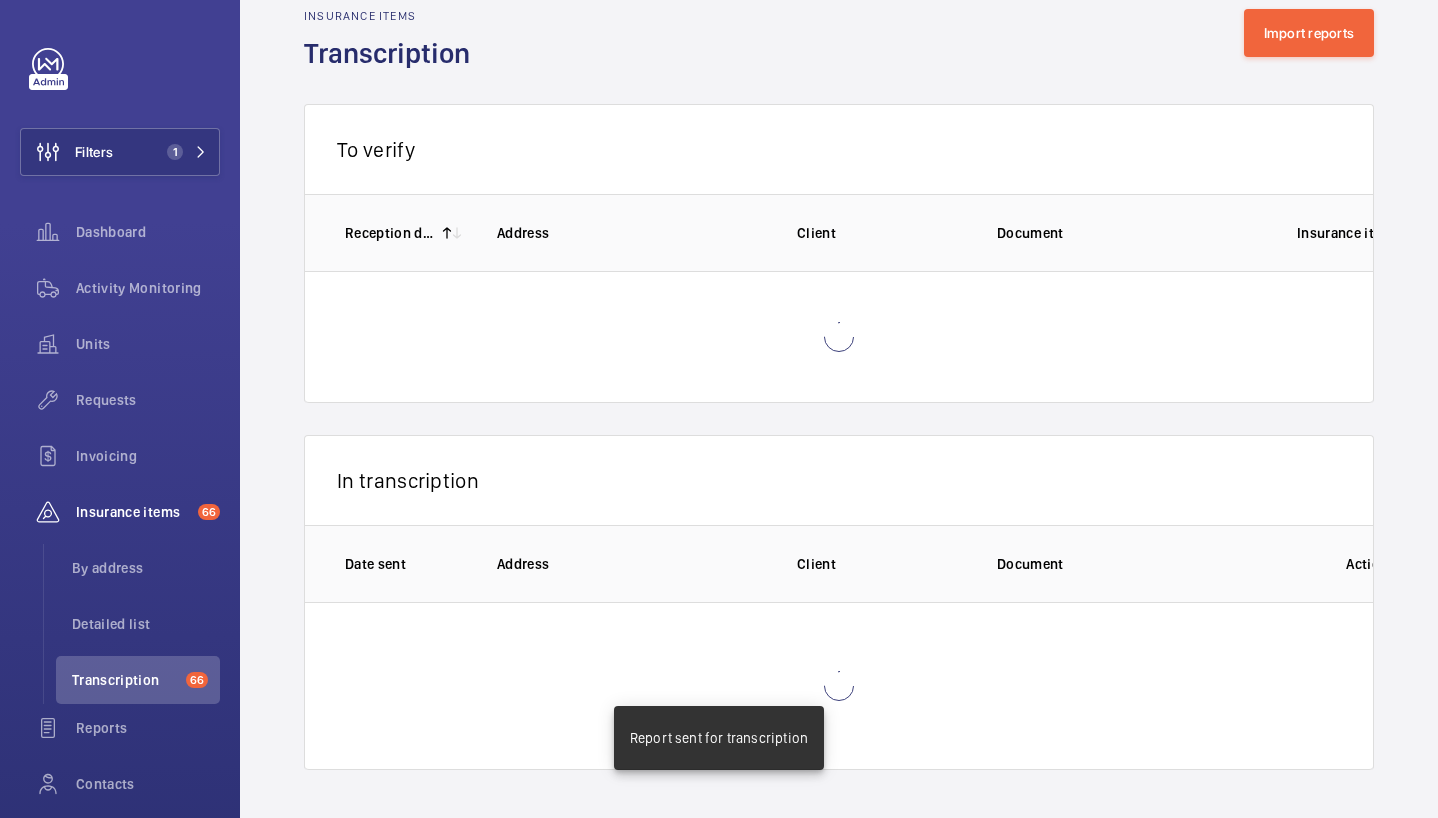 scroll, scrollTop: 3, scrollLeft: 0, axis: vertical 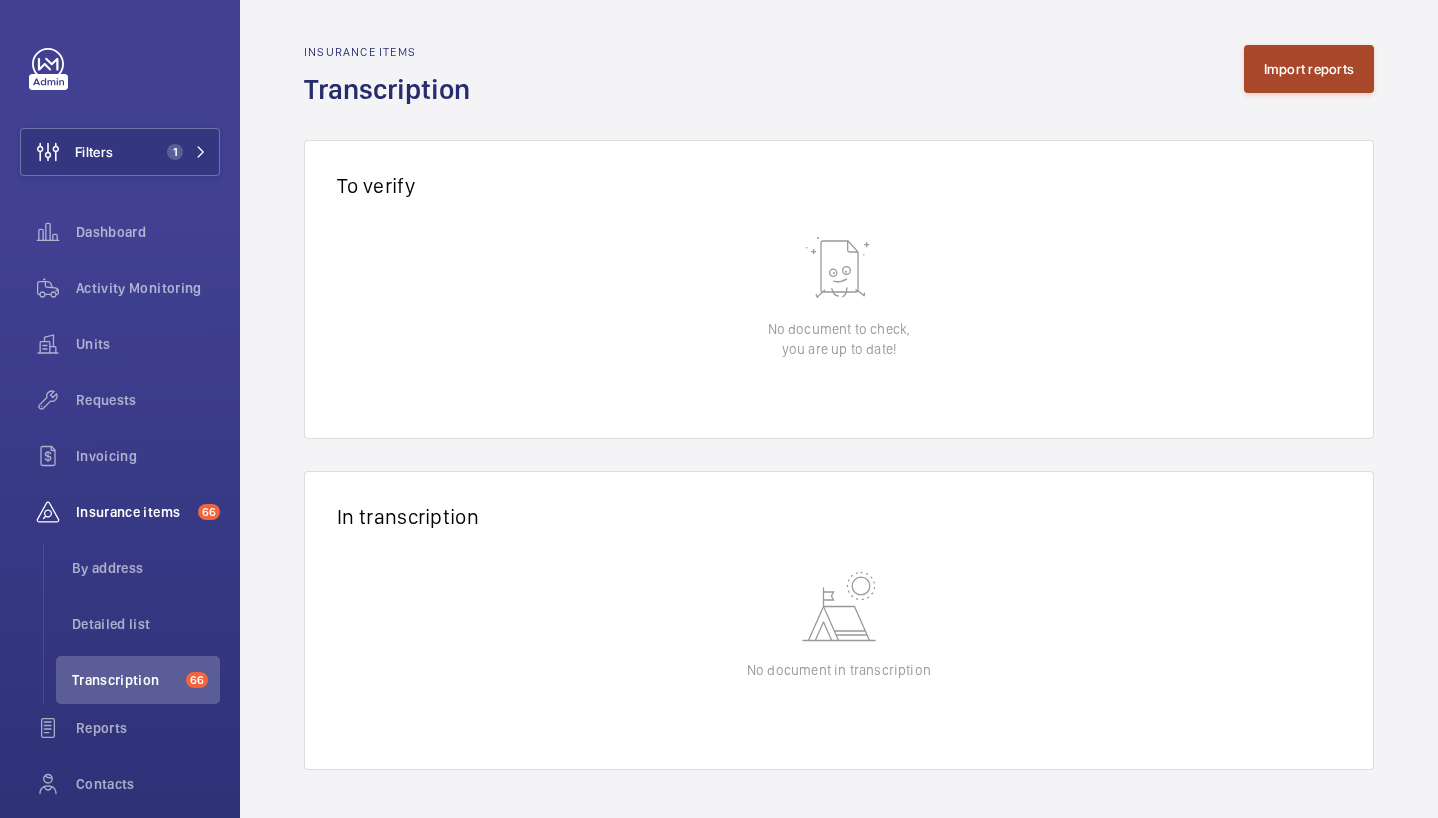 click on "Import reports" 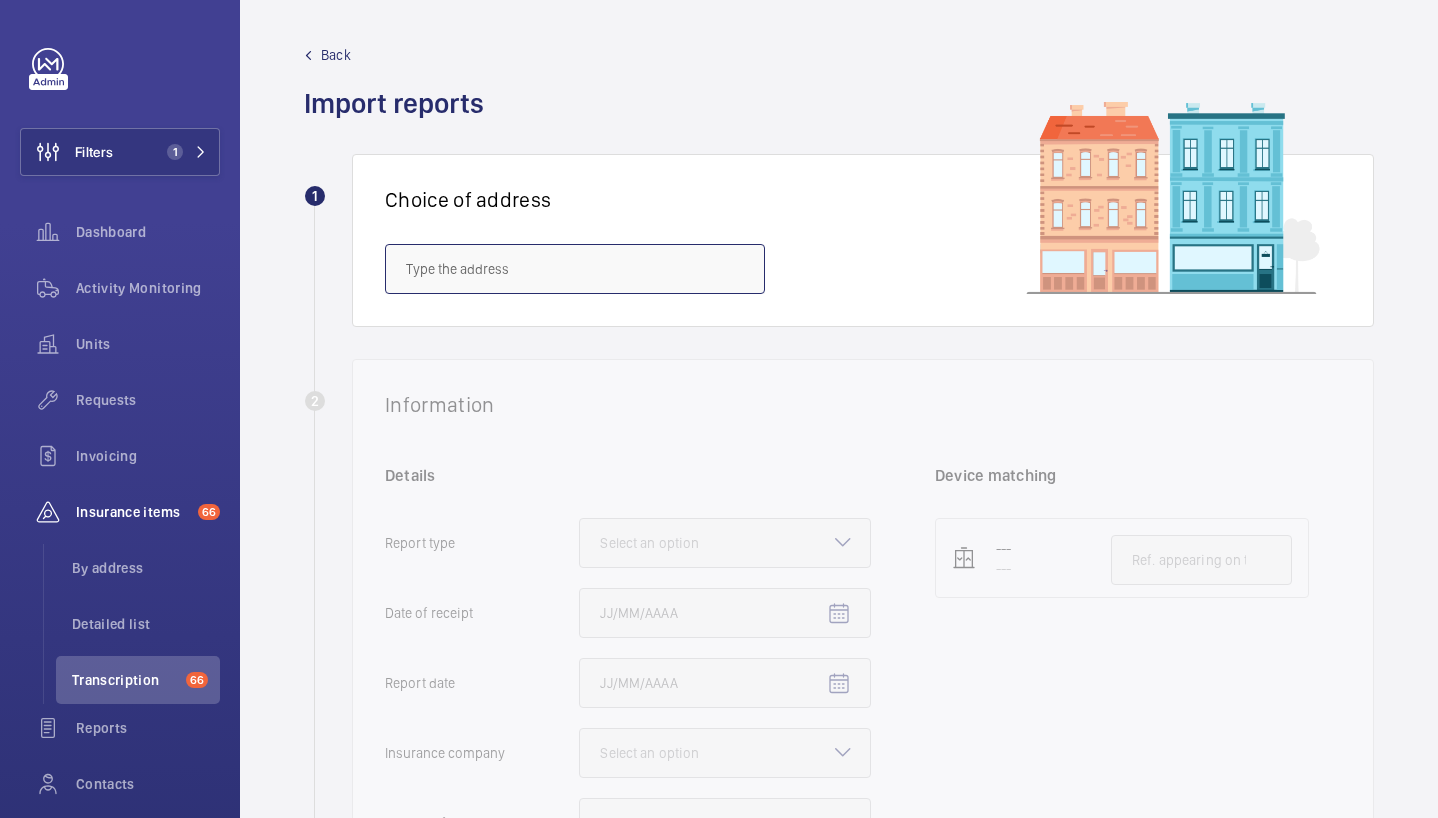 click at bounding box center (575, 269) 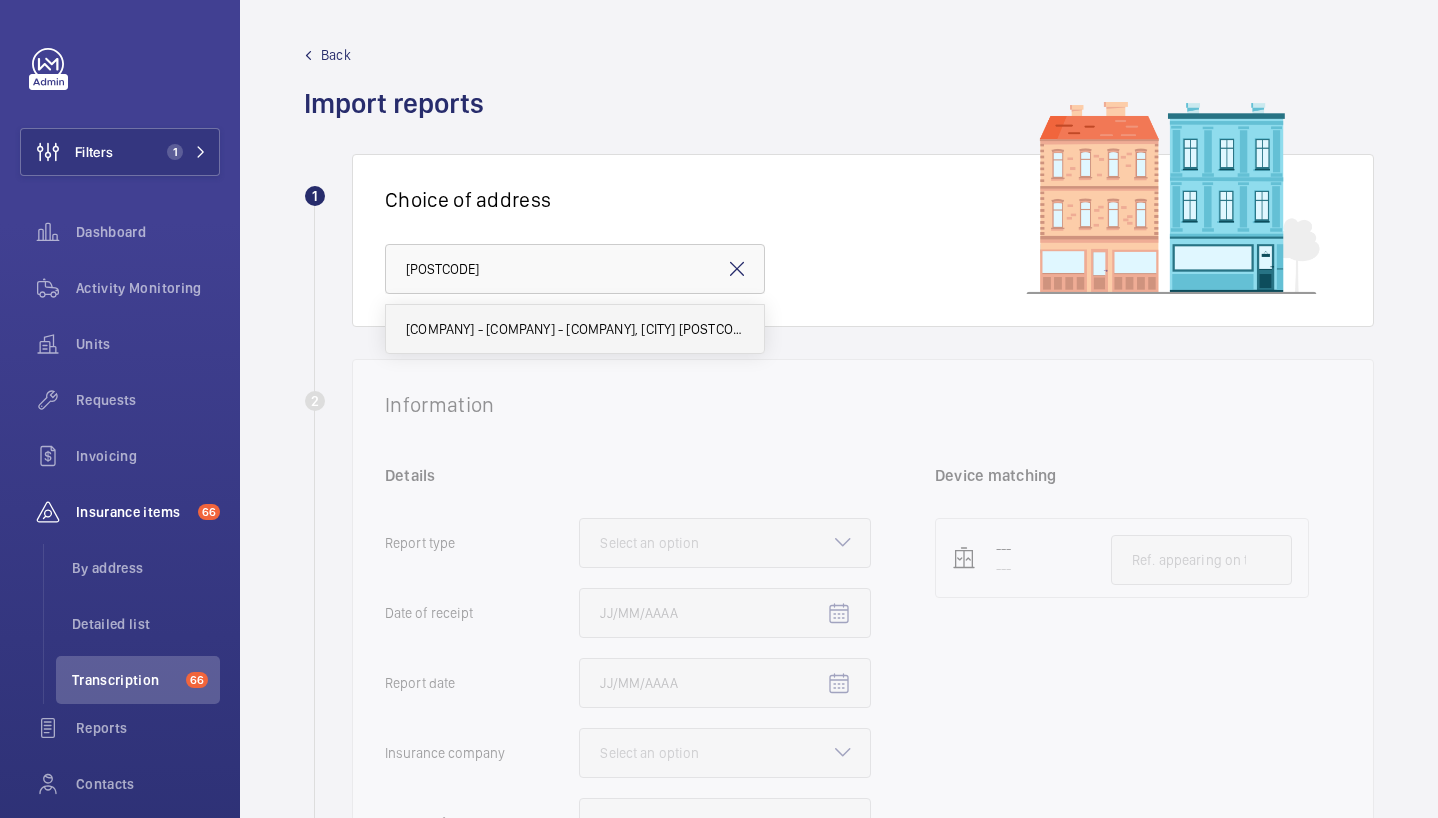 click on "[COMPANY] - [COMPANY] - [COMPANY], [CITY] [POSTCODE]" at bounding box center (575, 329) 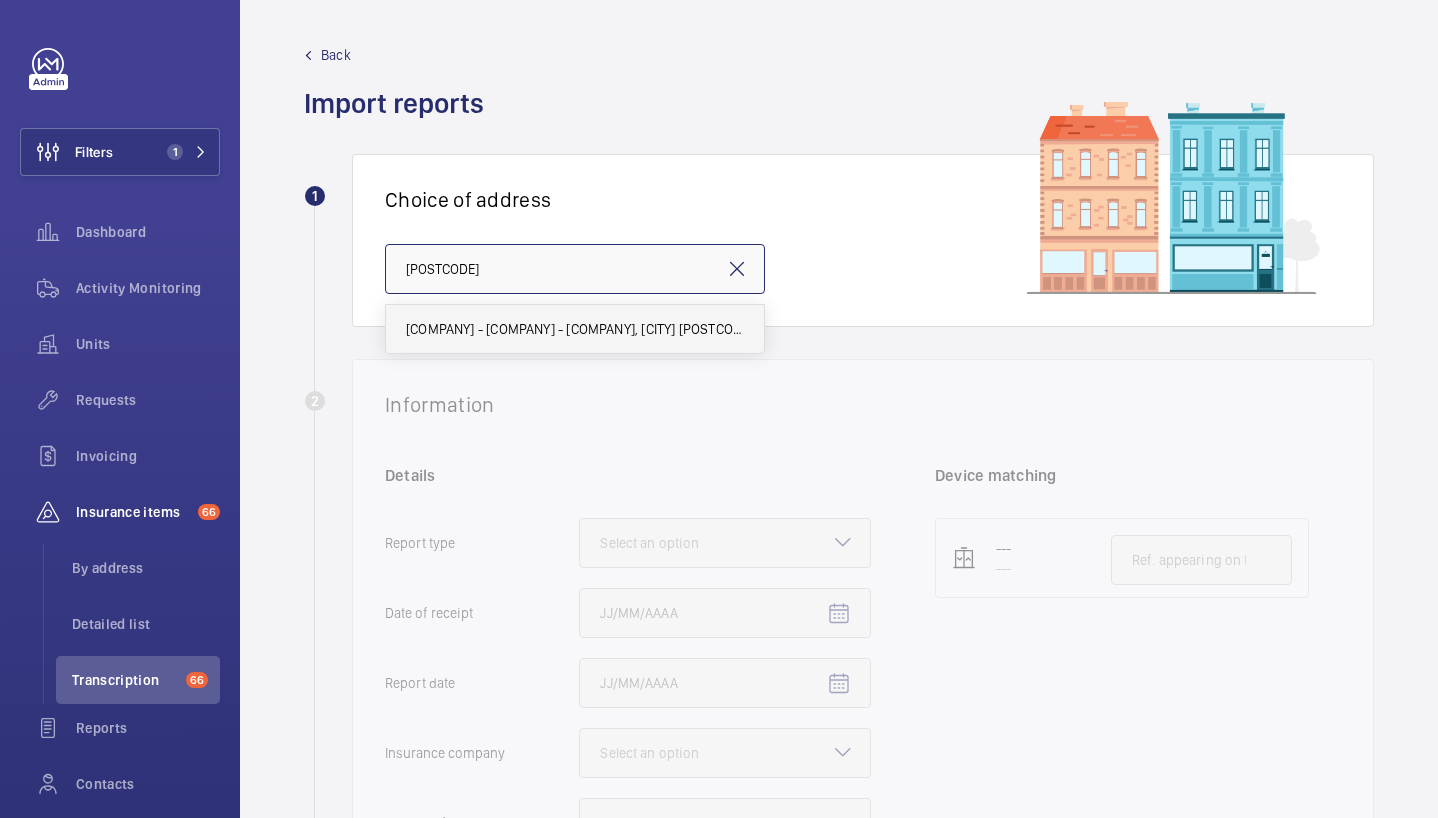 type on "[COMPANY] - [COMPANY] - [COMPANY], [CITY] [POSTCODE]" 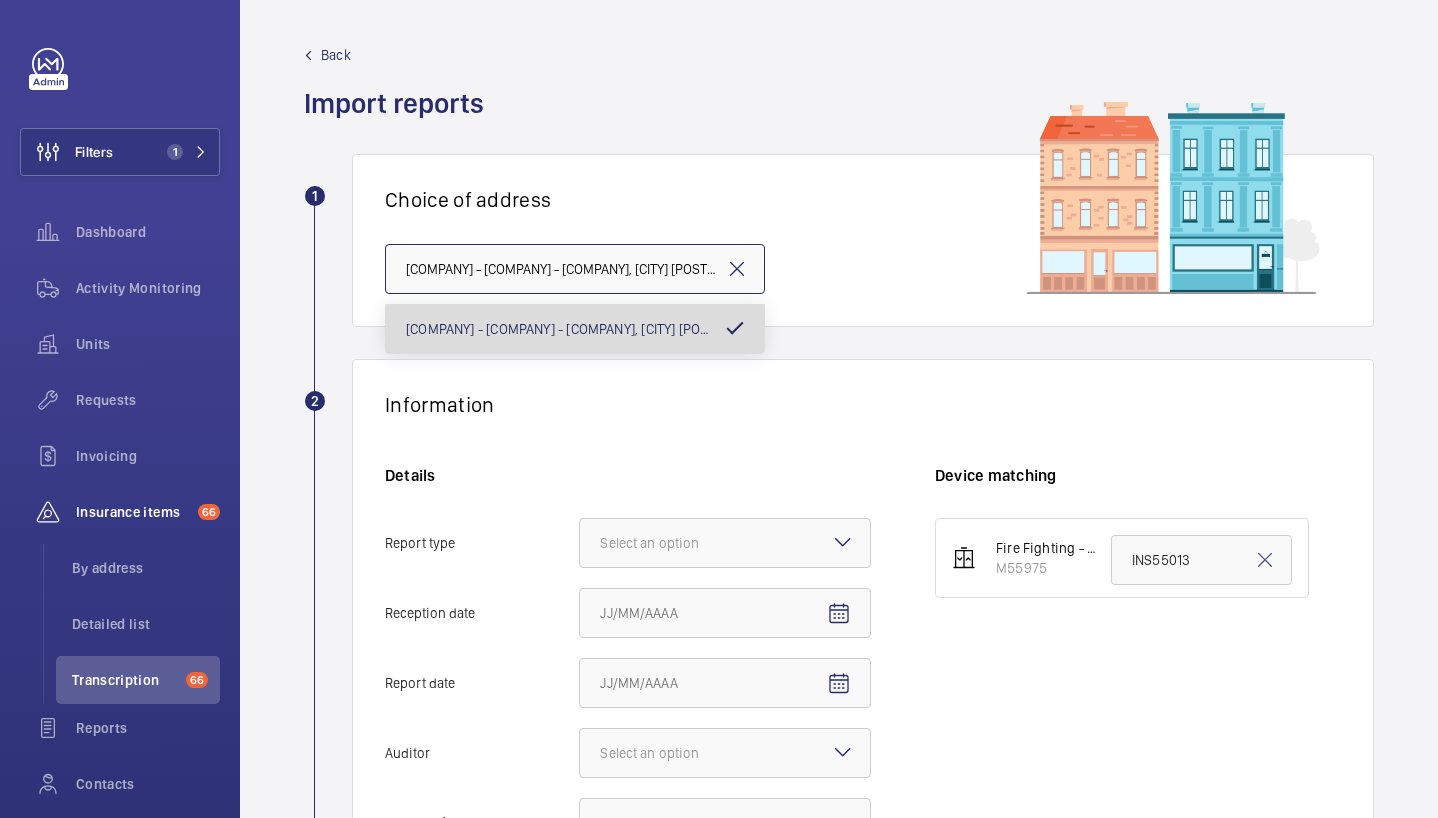 scroll, scrollTop: 0, scrollLeft: 81, axis: horizontal 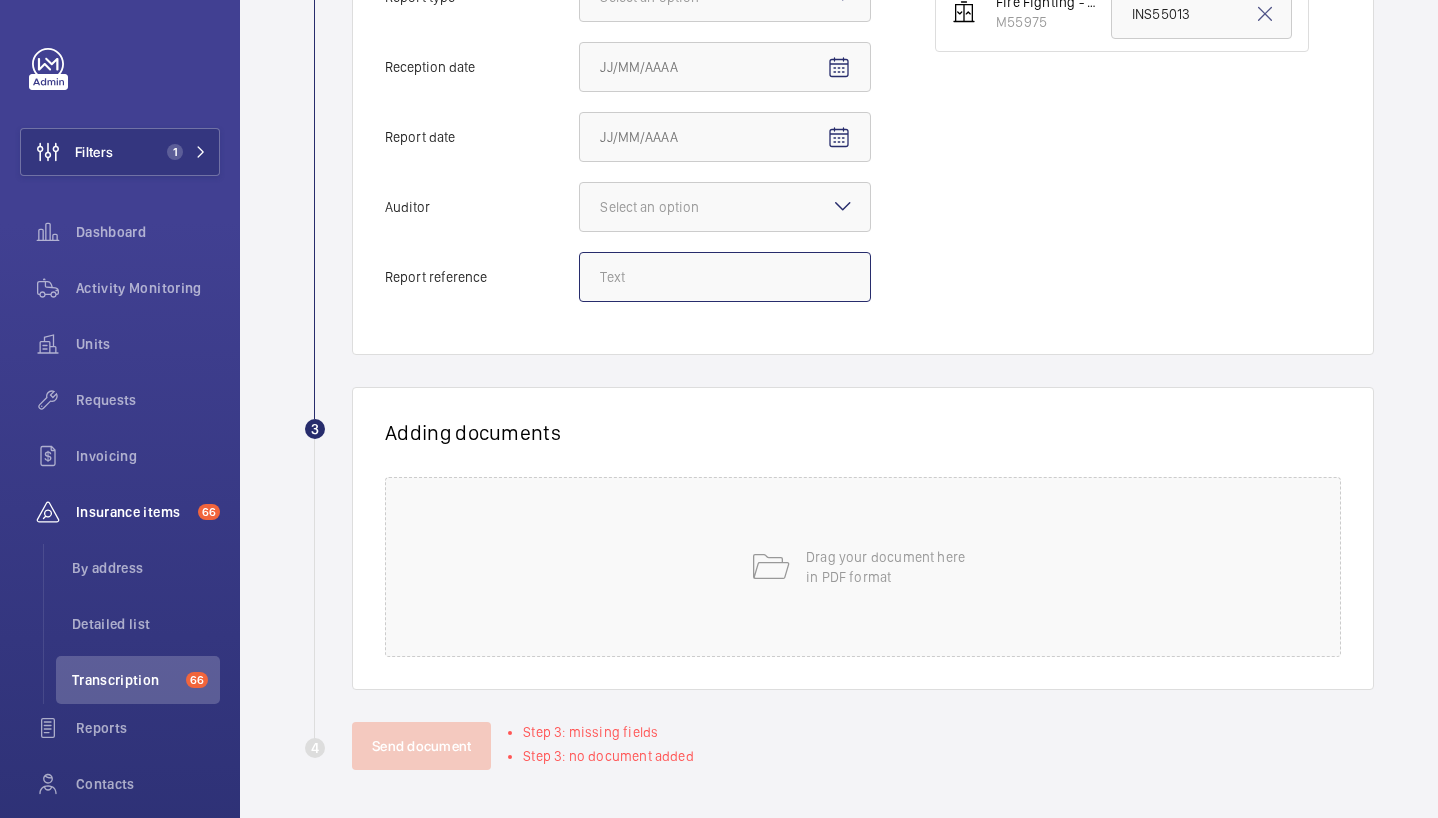 click on "Report reference" 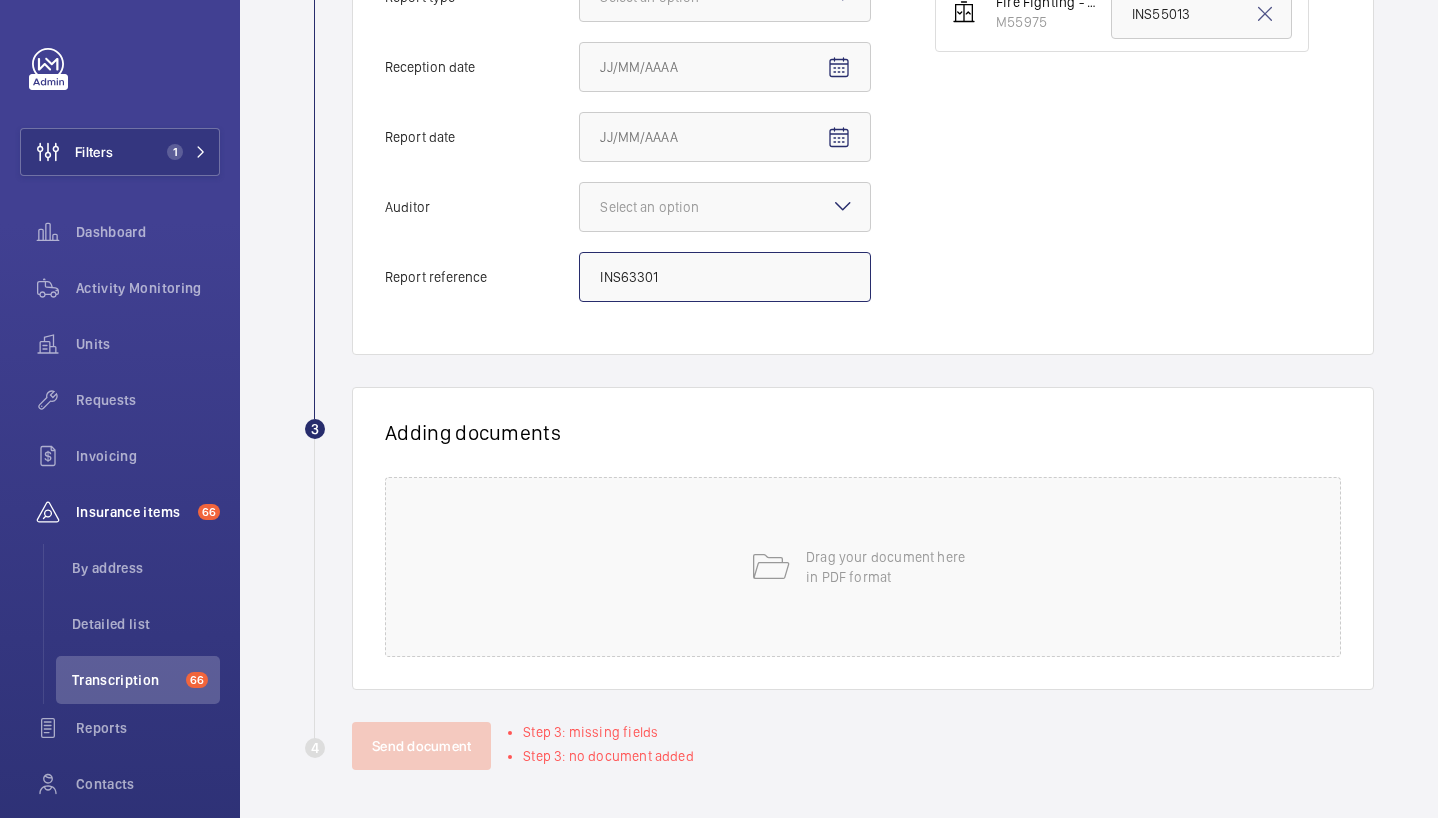 type on "INS63301" 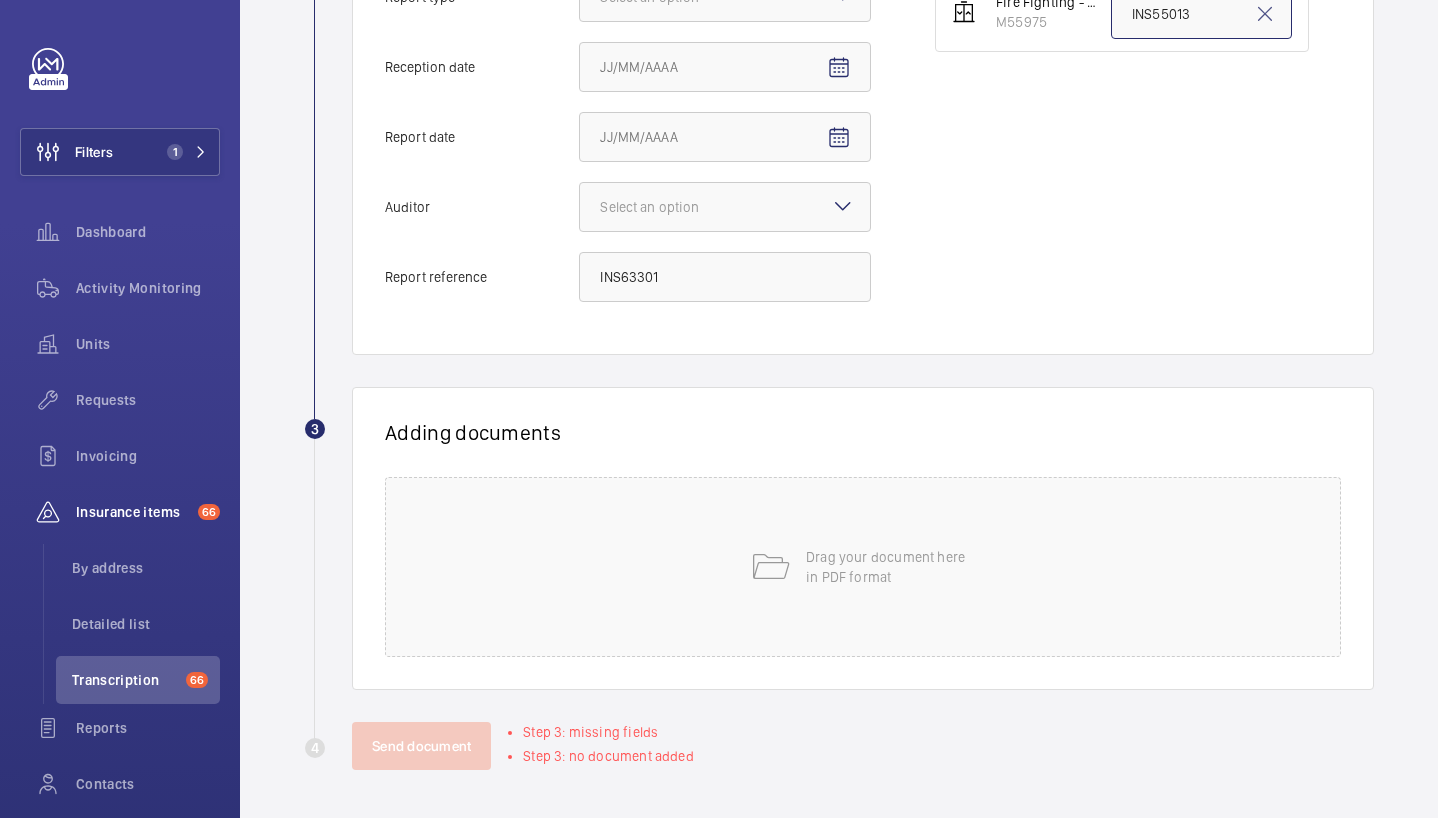click on "INS55013" 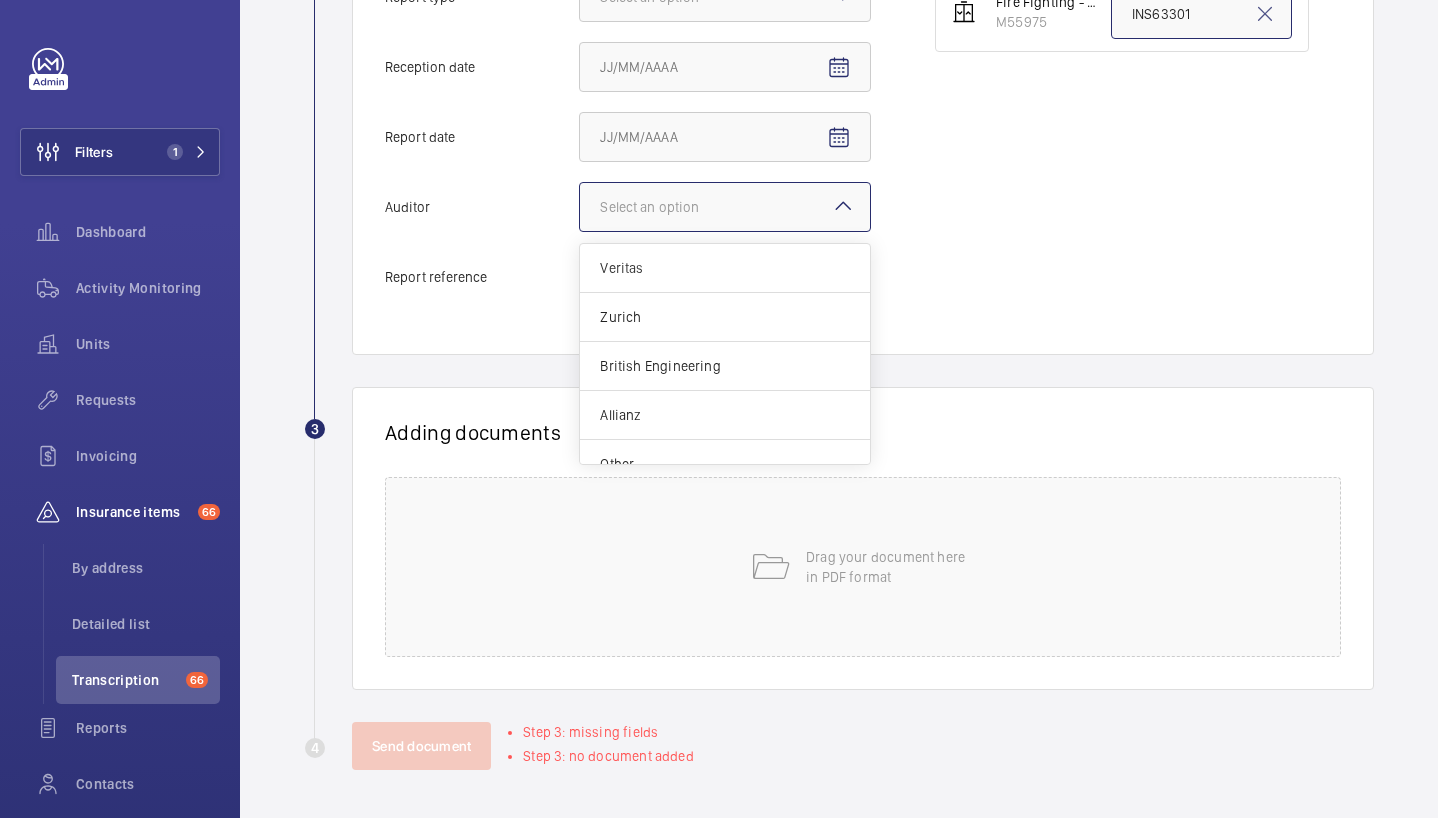 click on "Select an option" 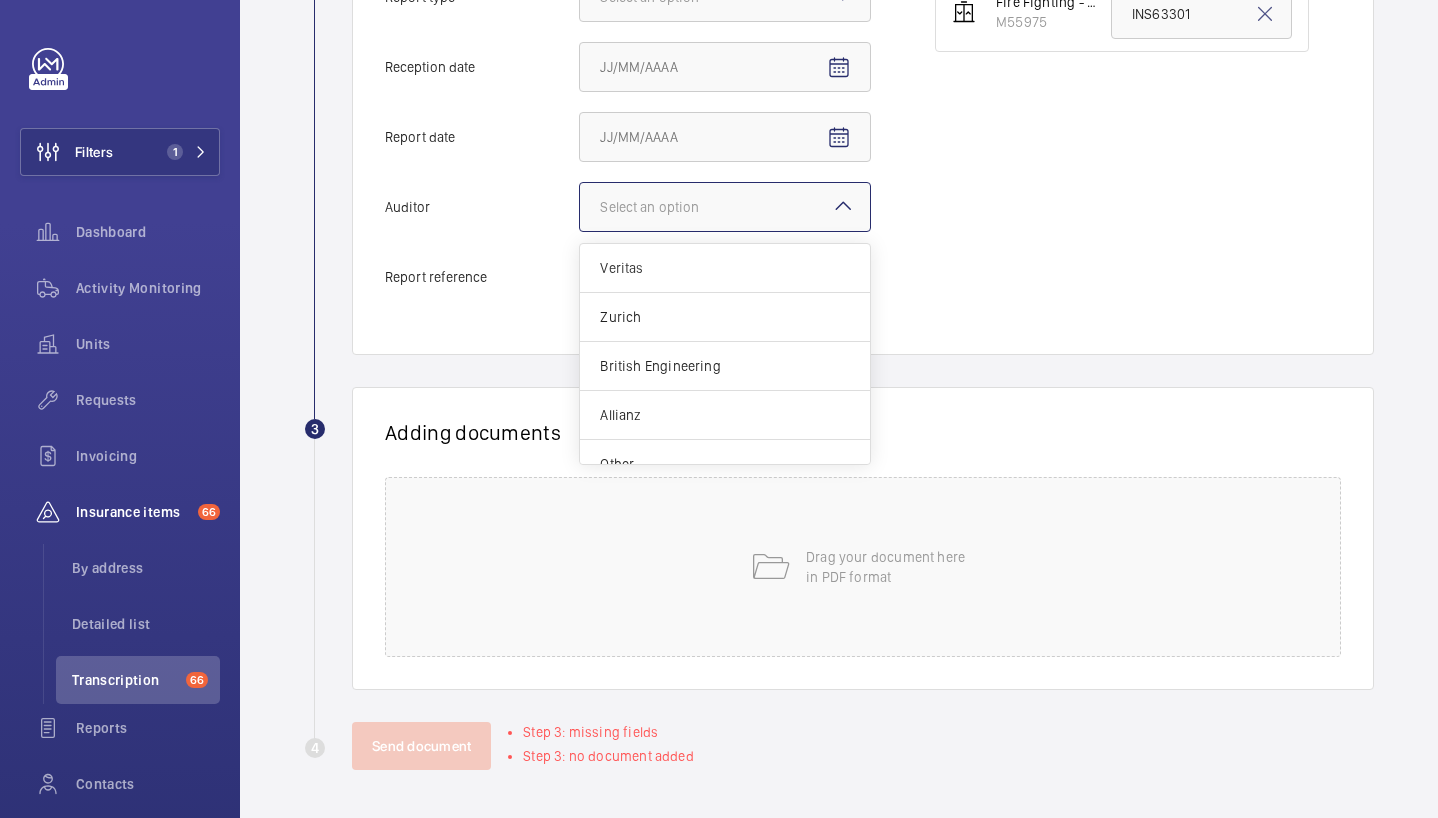 click on "Auditor Select an option Veritas Zurich British Engineering Allianz Other" 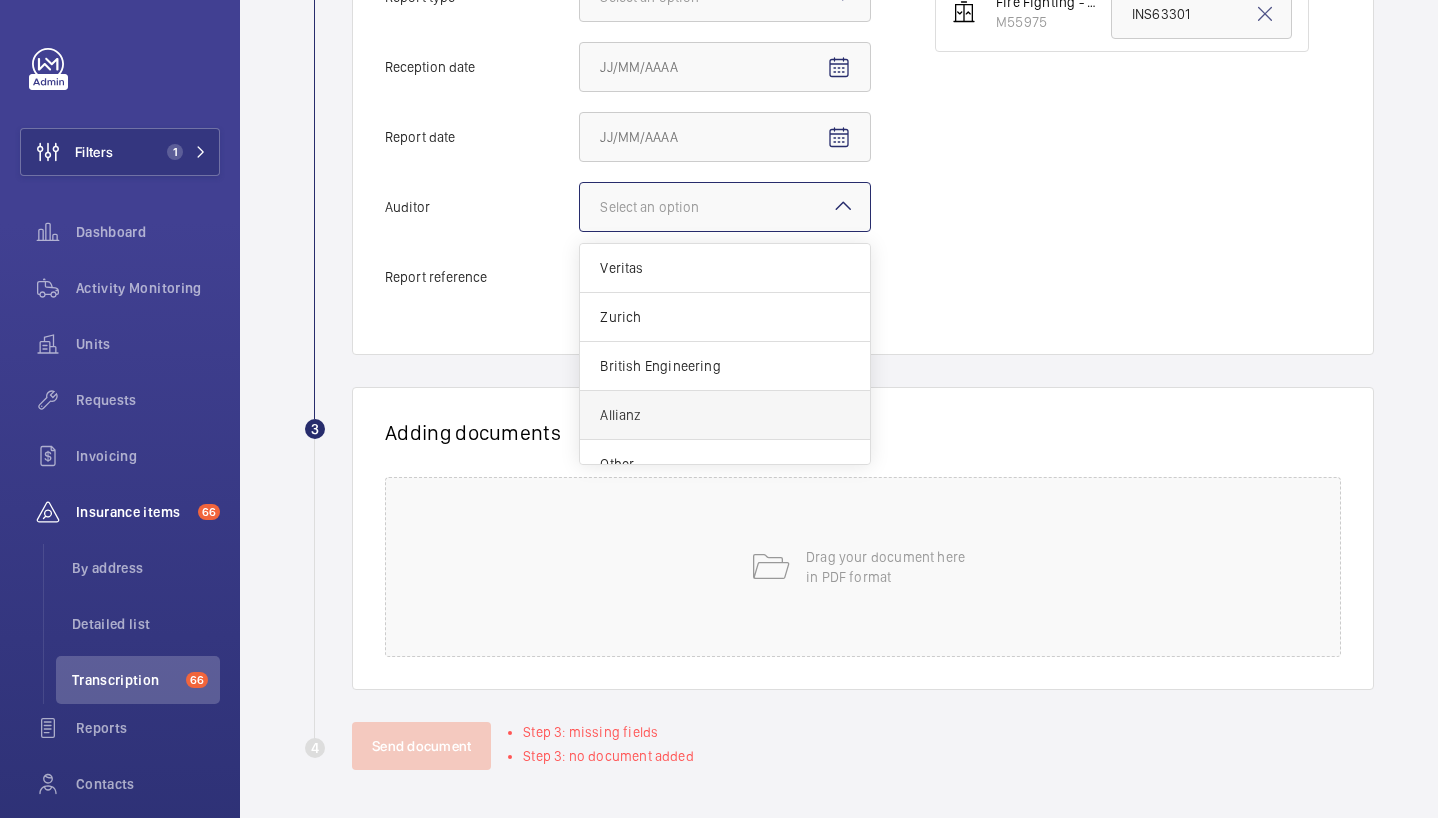 click on "Allianz" at bounding box center (725, 415) 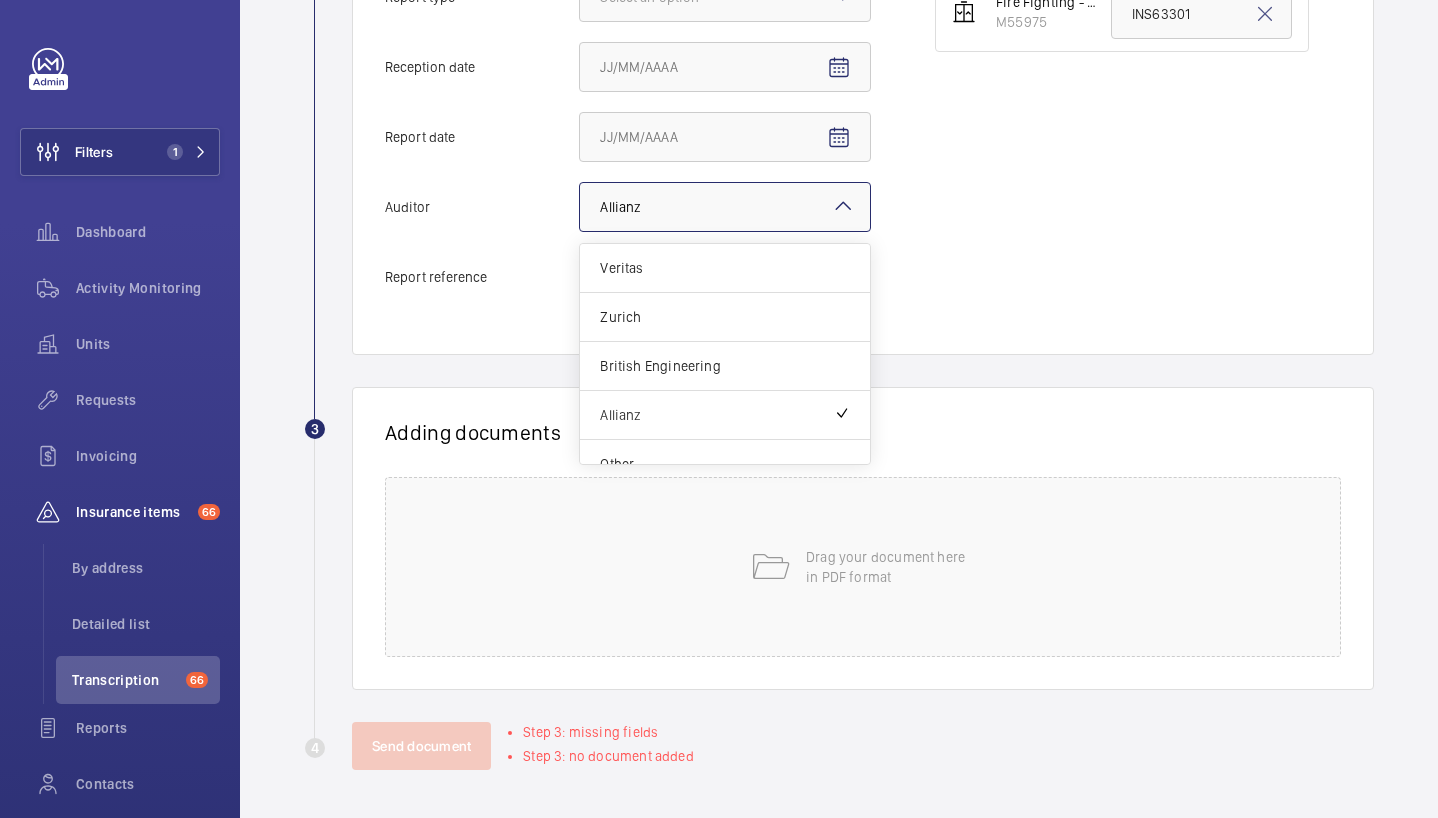click 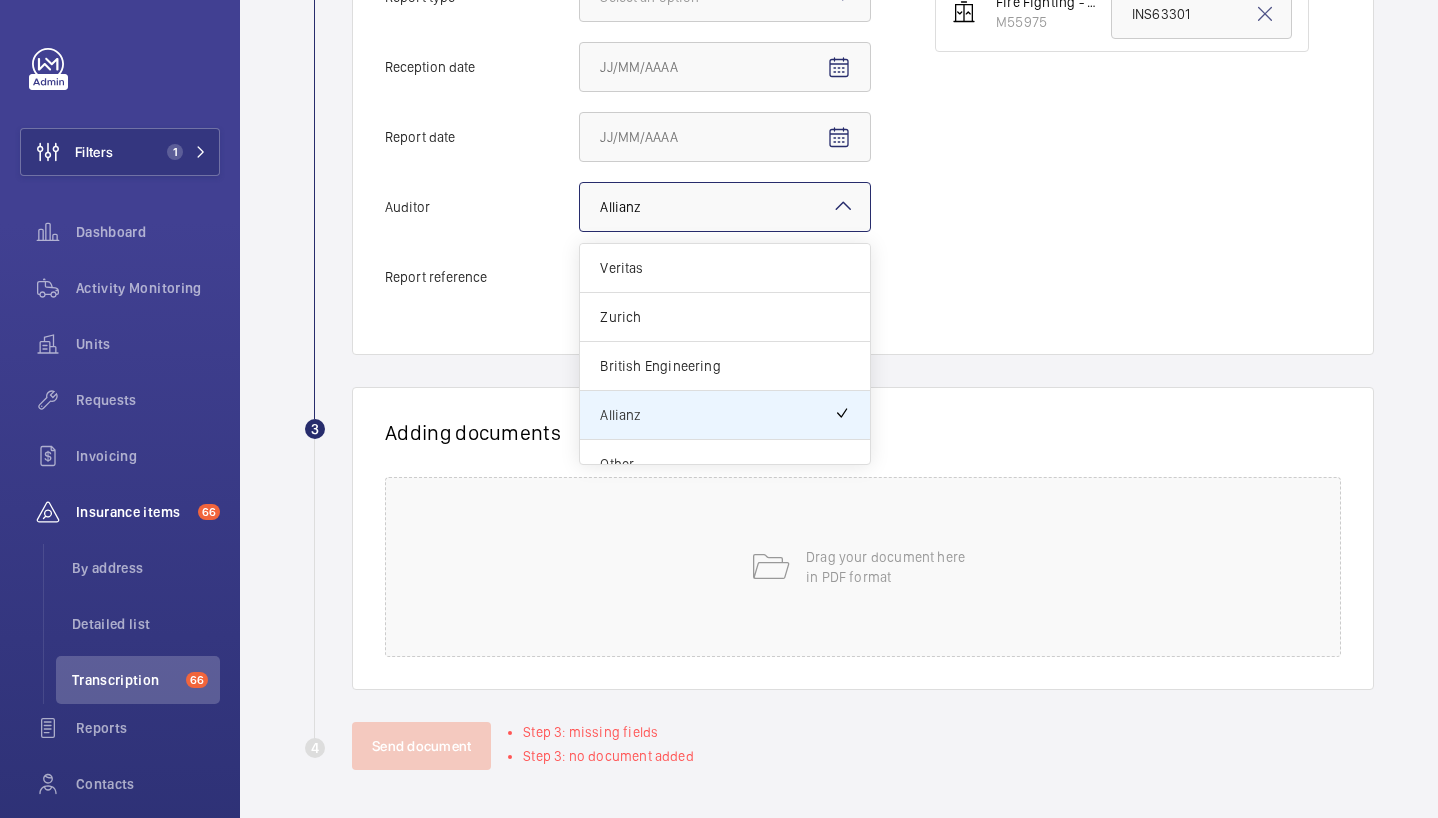 click on "Other" at bounding box center [725, 464] 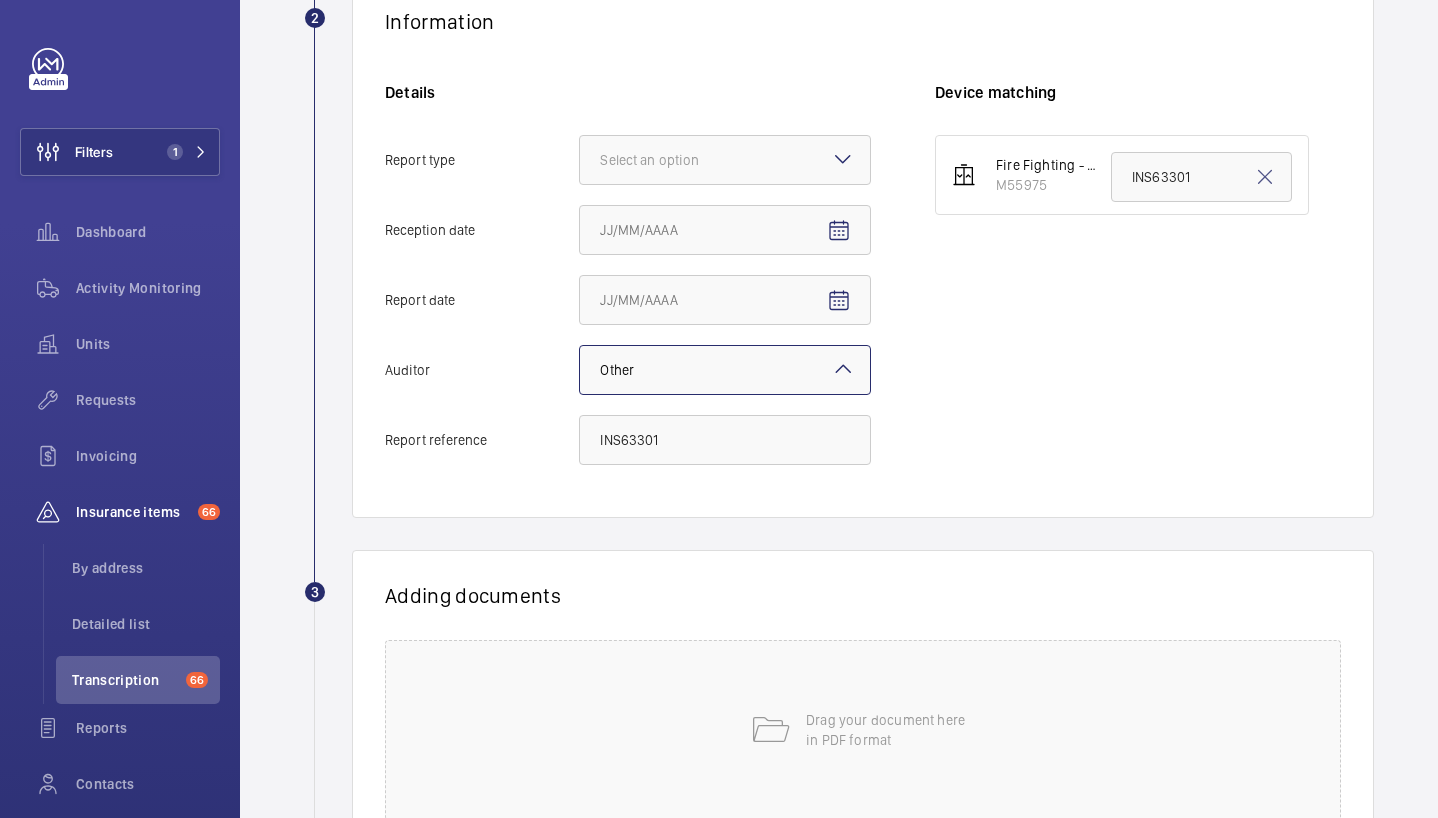 scroll, scrollTop: 376, scrollLeft: 0, axis: vertical 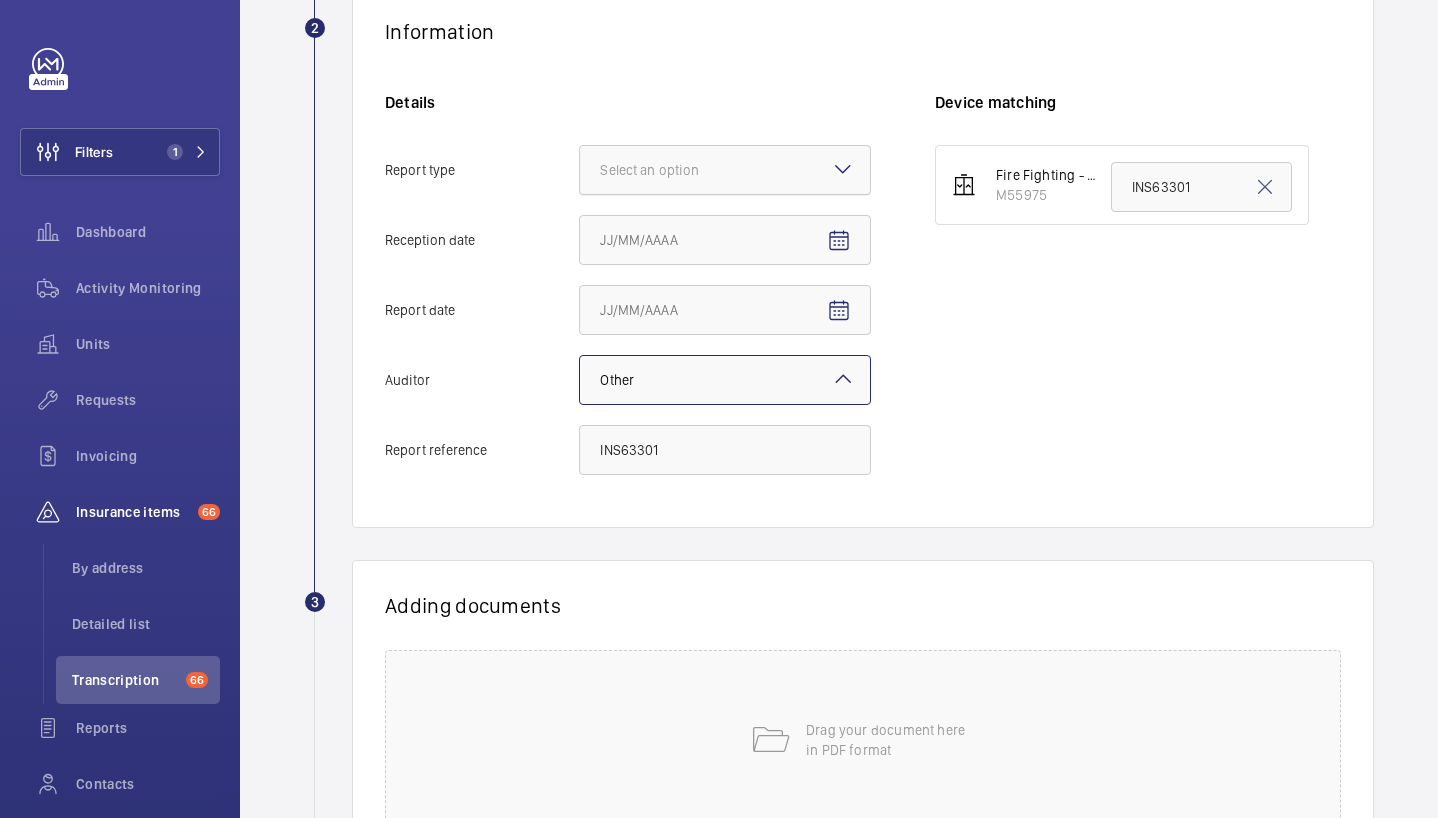 click 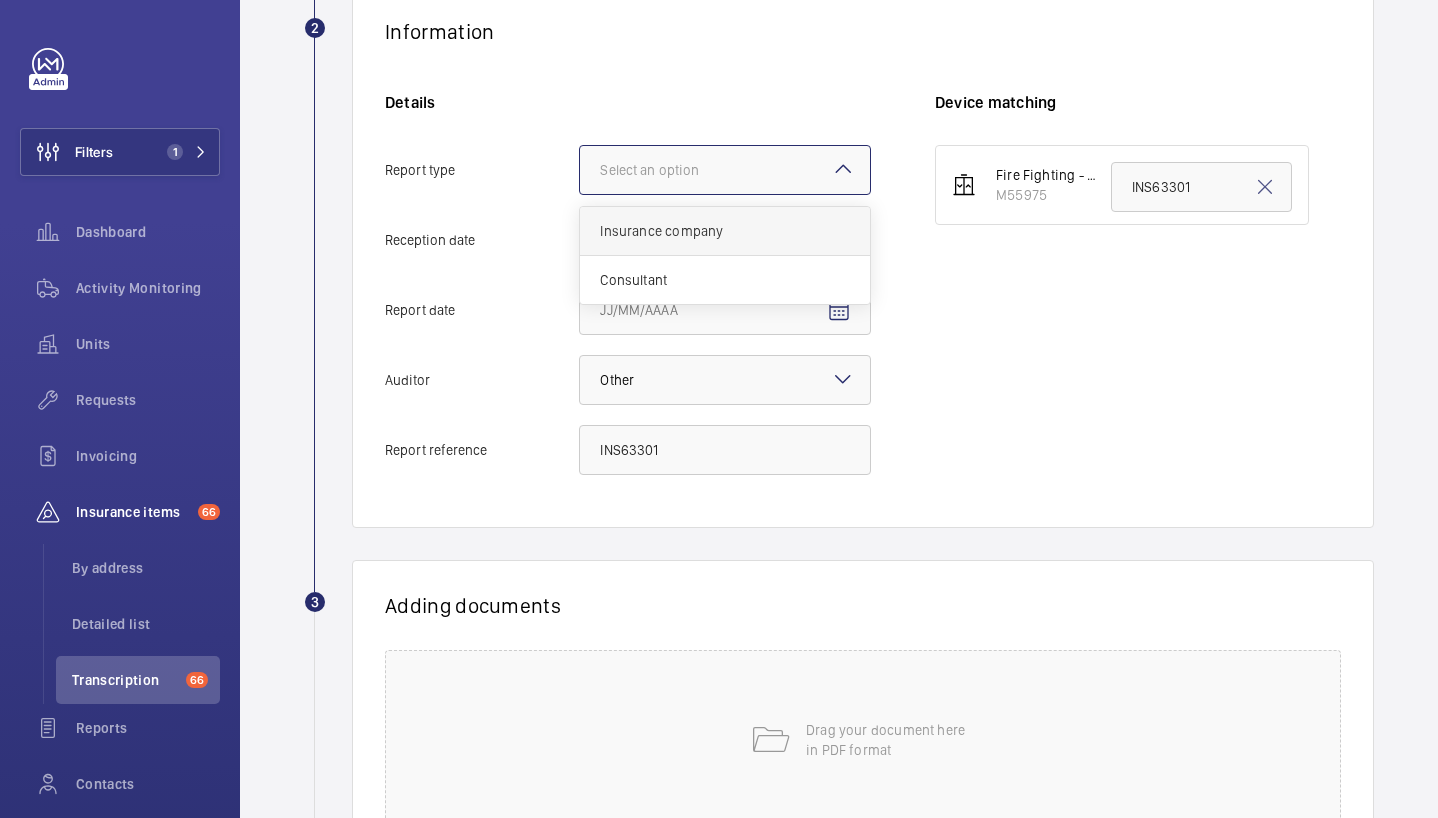 click on "Insurance company" at bounding box center (725, 231) 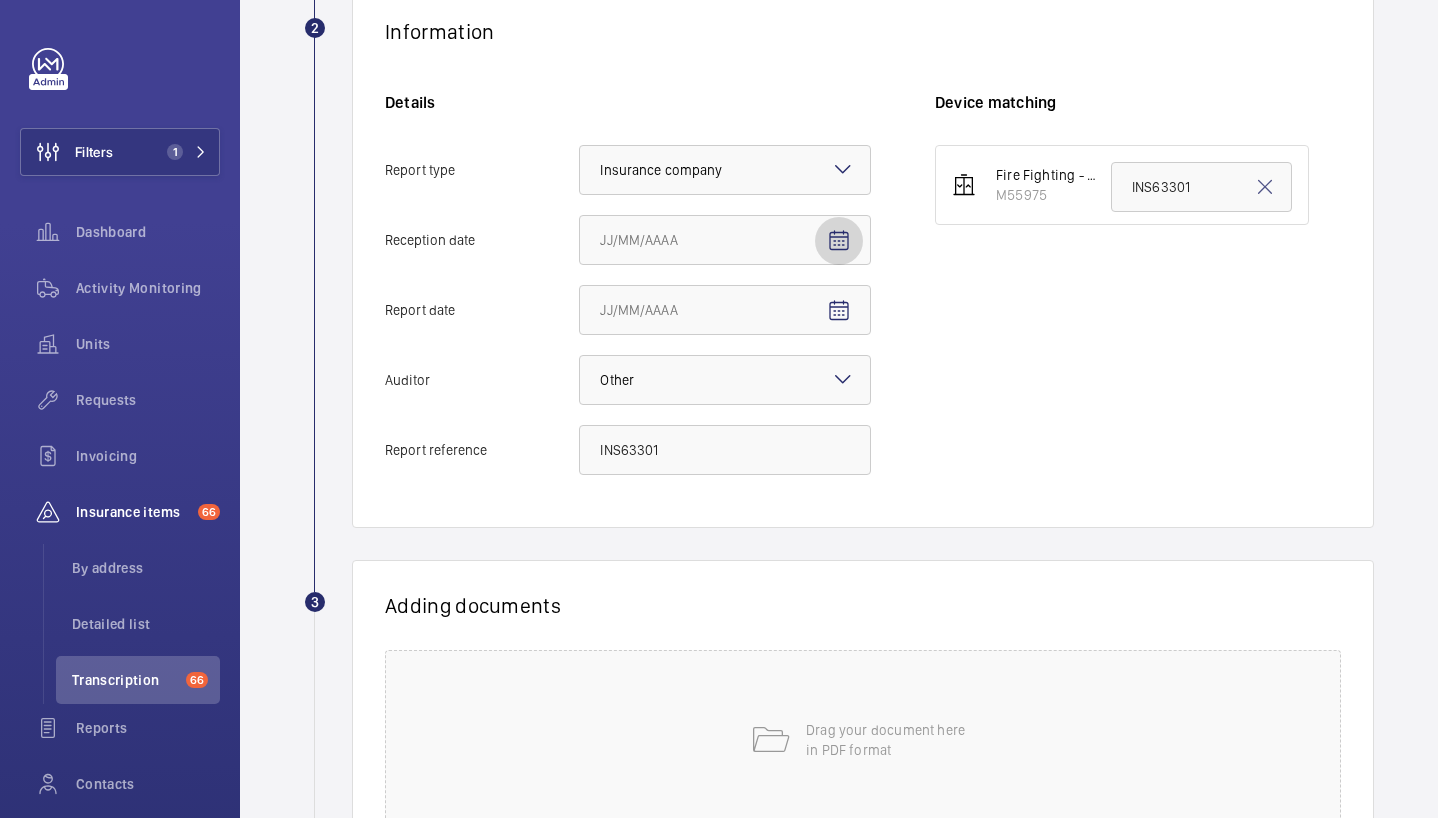 click 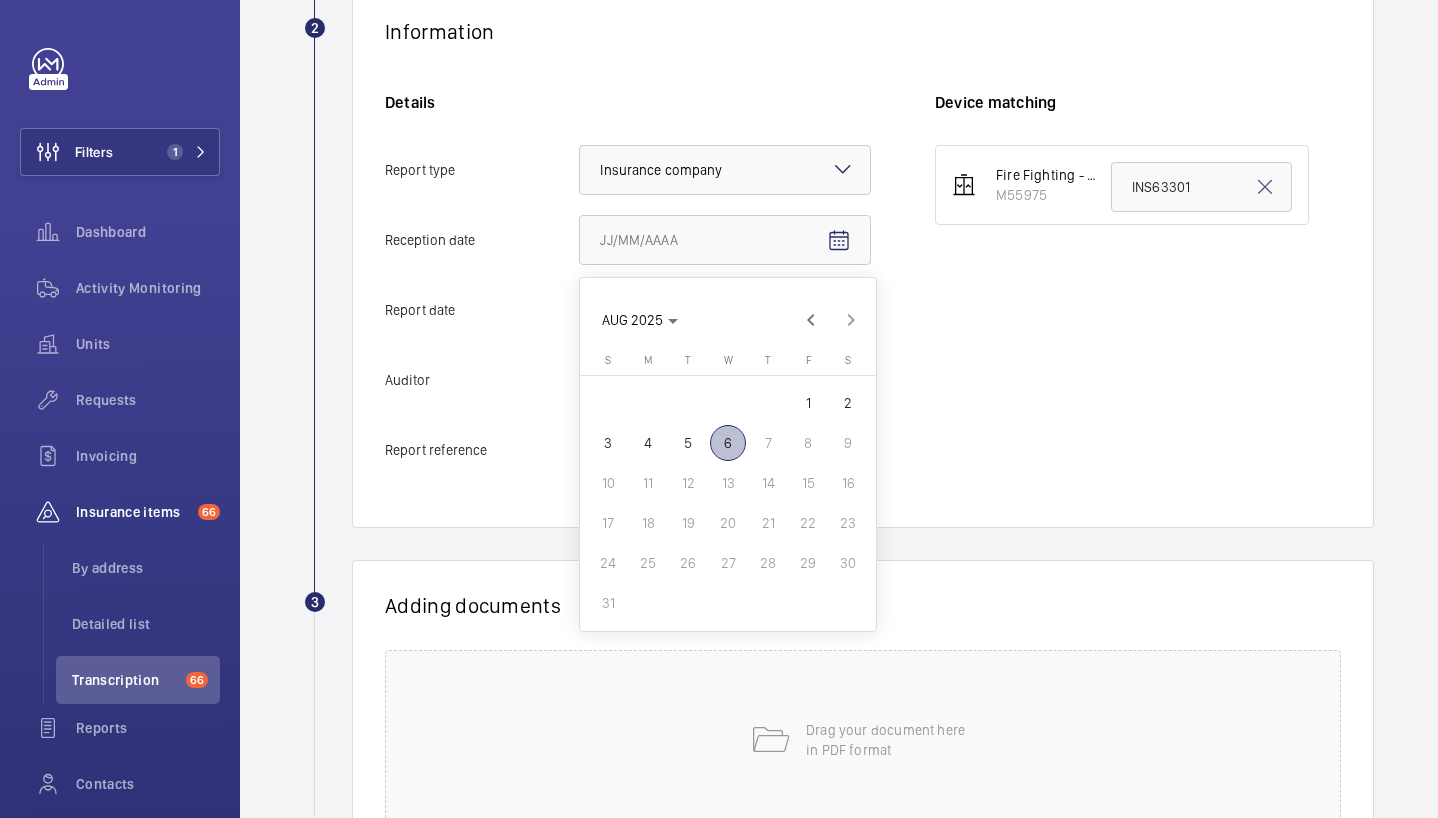 click on "6" at bounding box center (728, 443) 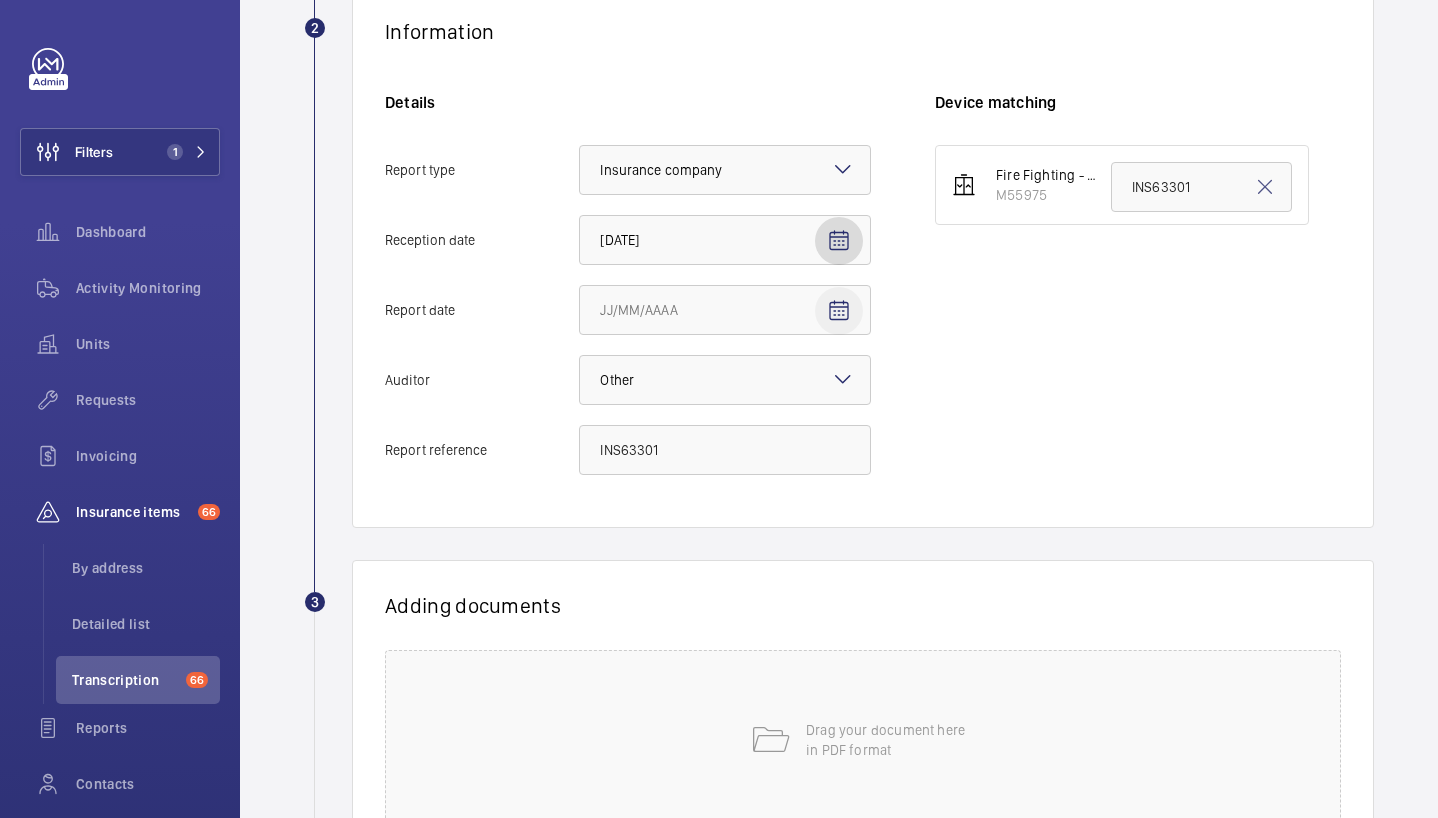 click 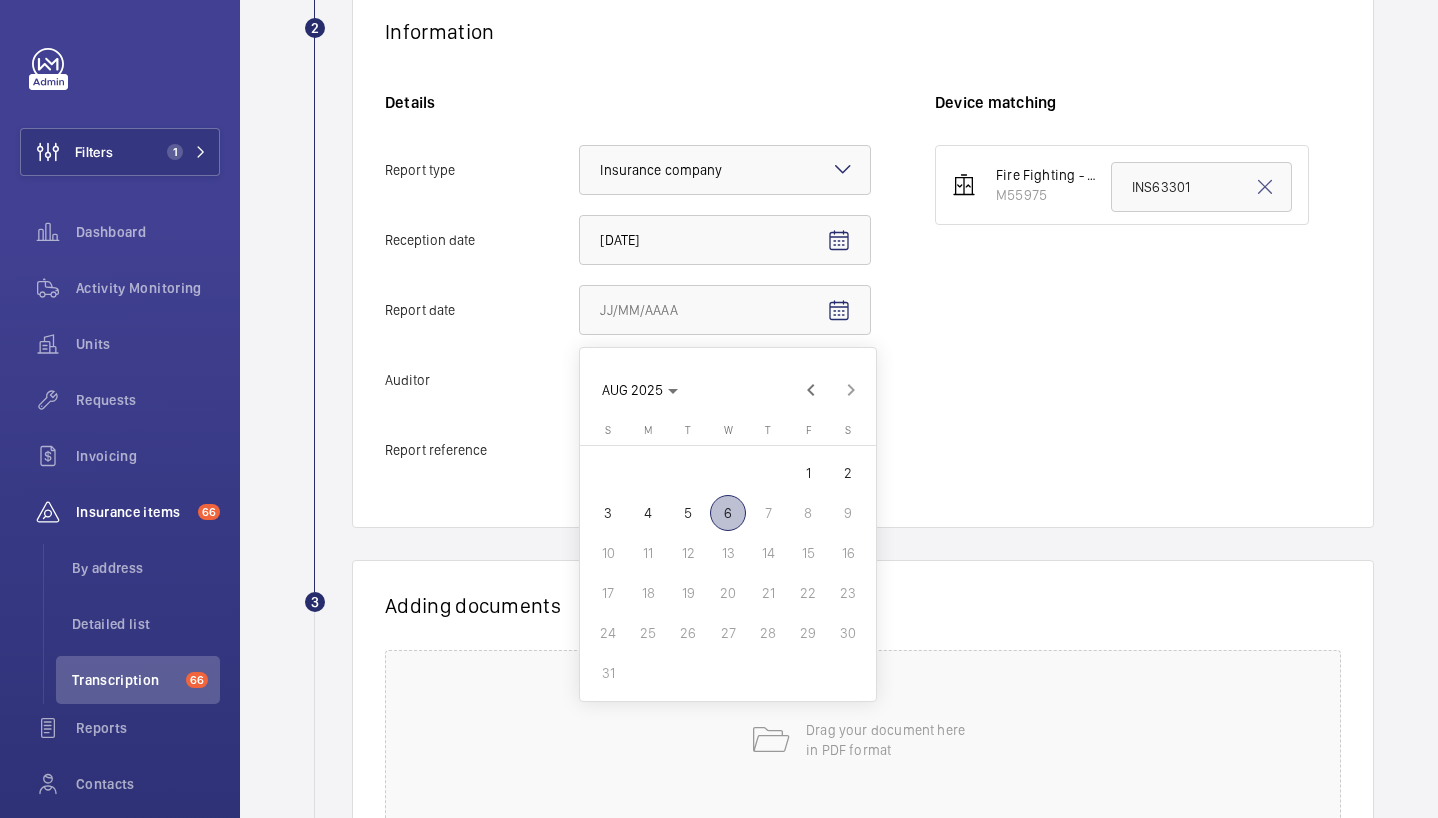 click on "4" at bounding box center [648, 513] 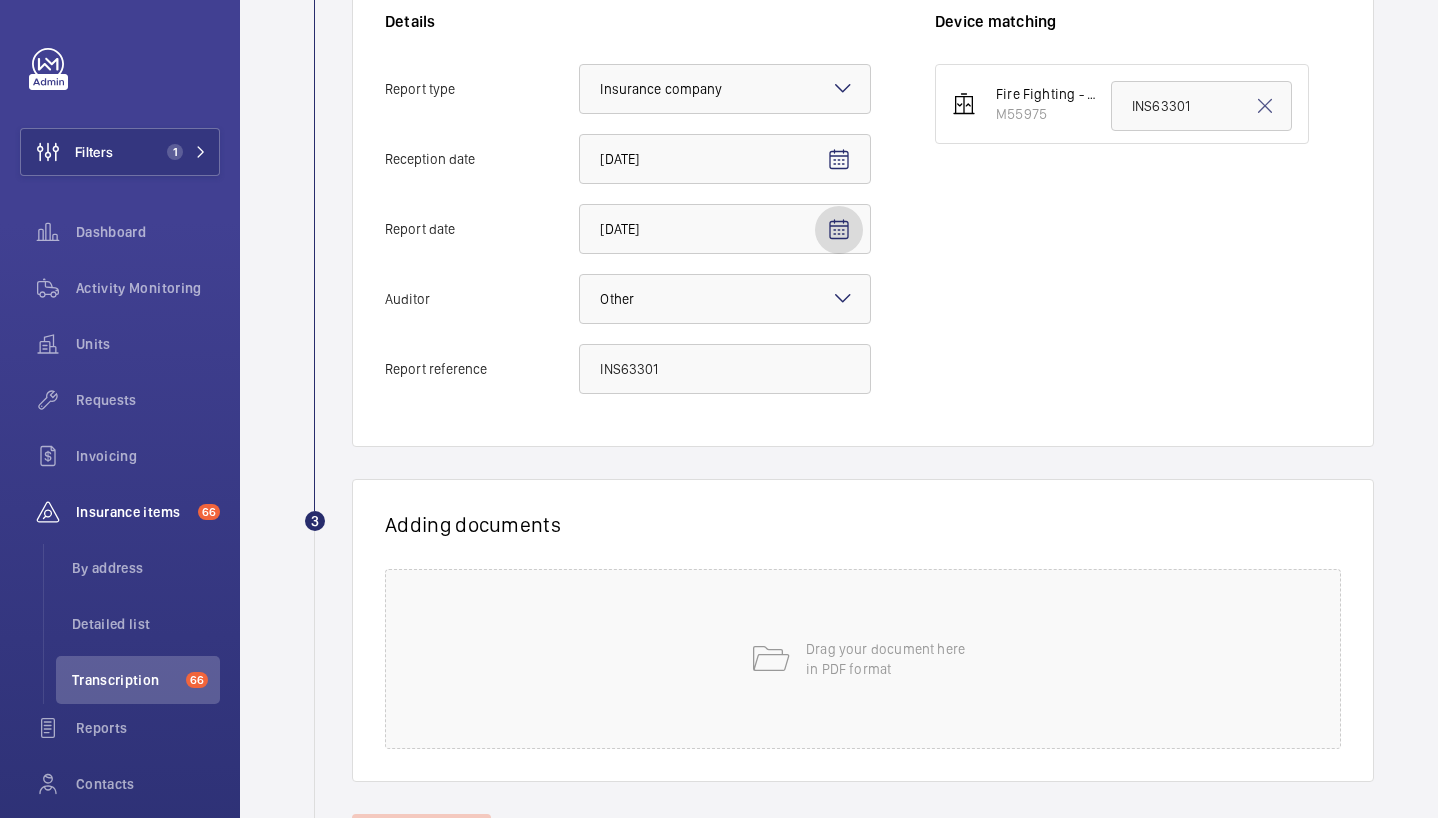 scroll, scrollTop: 549, scrollLeft: 0, axis: vertical 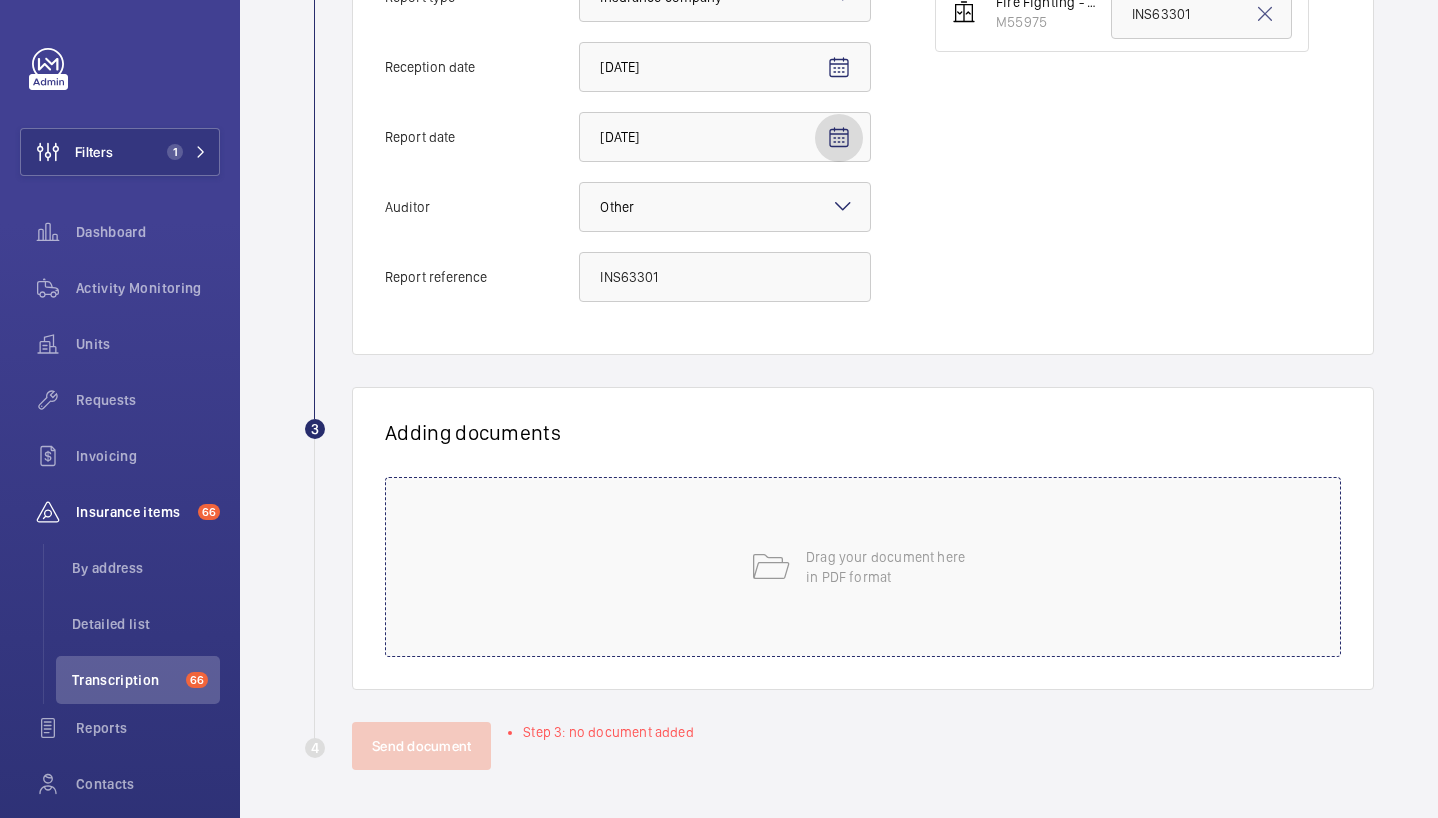 click on "Drag your document here
in PDF format" 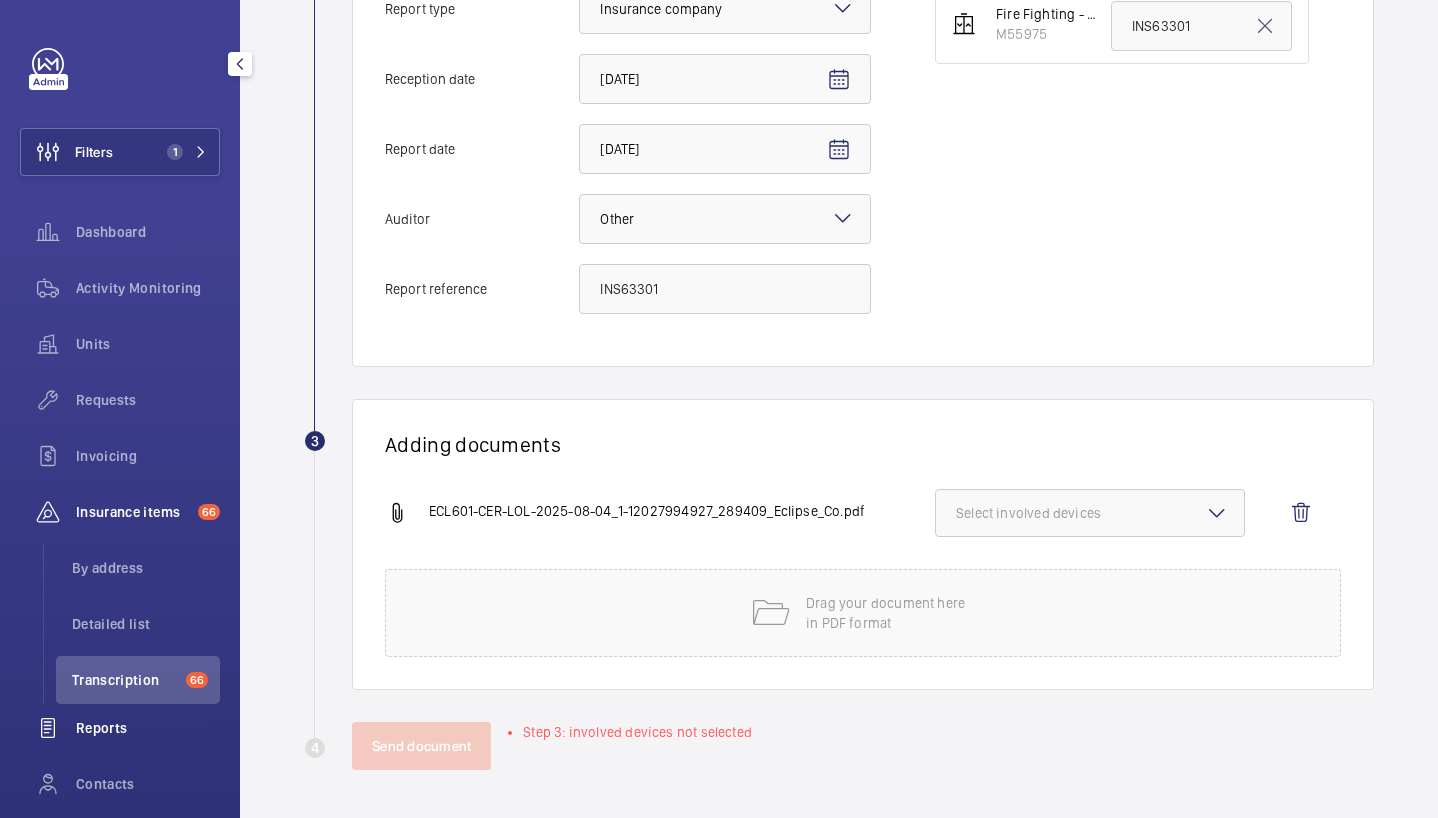 scroll, scrollTop: 537, scrollLeft: 0, axis: vertical 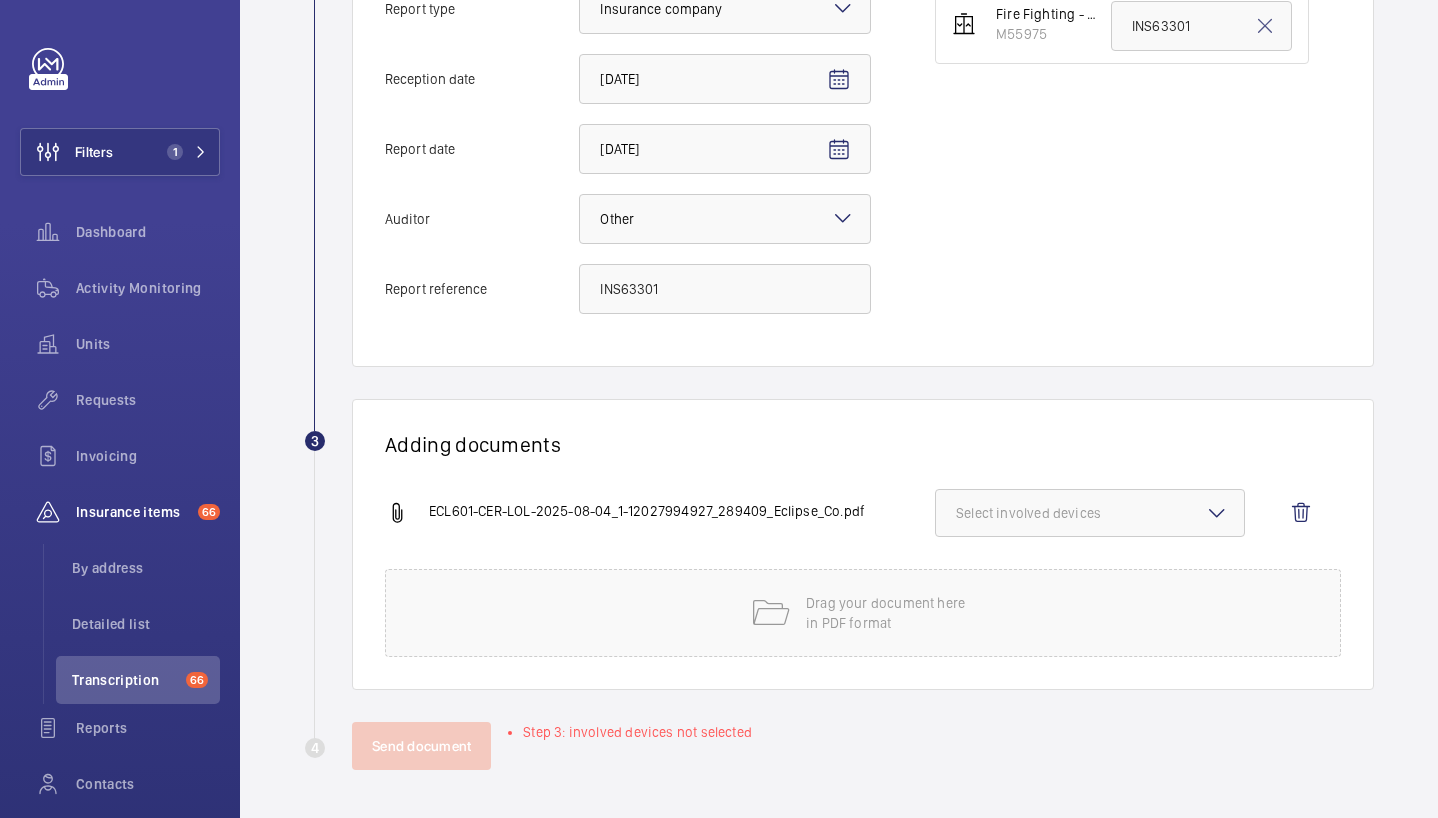 click on "Select involved devices" 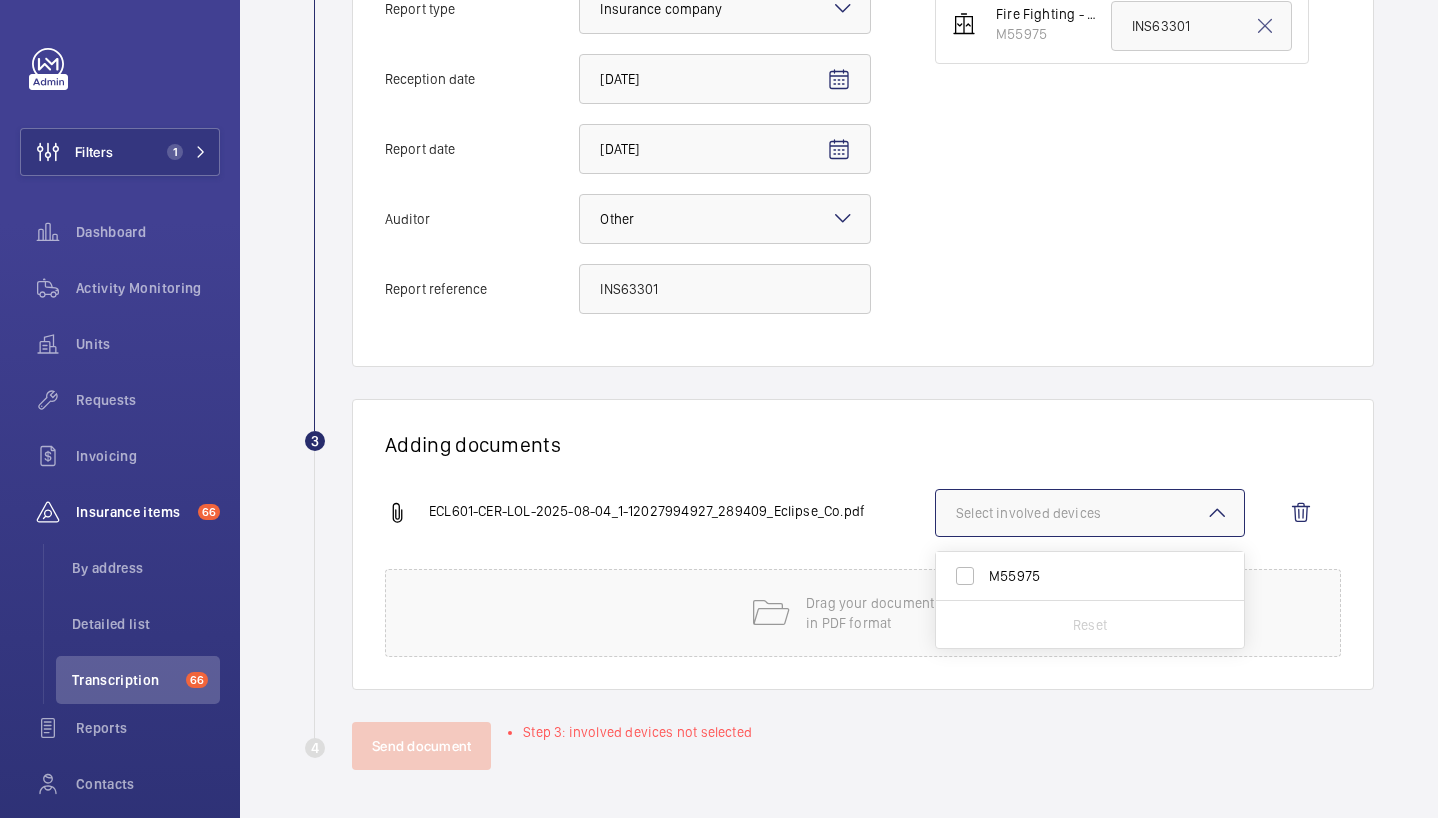 click on "M55975" at bounding box center [1091, 576] 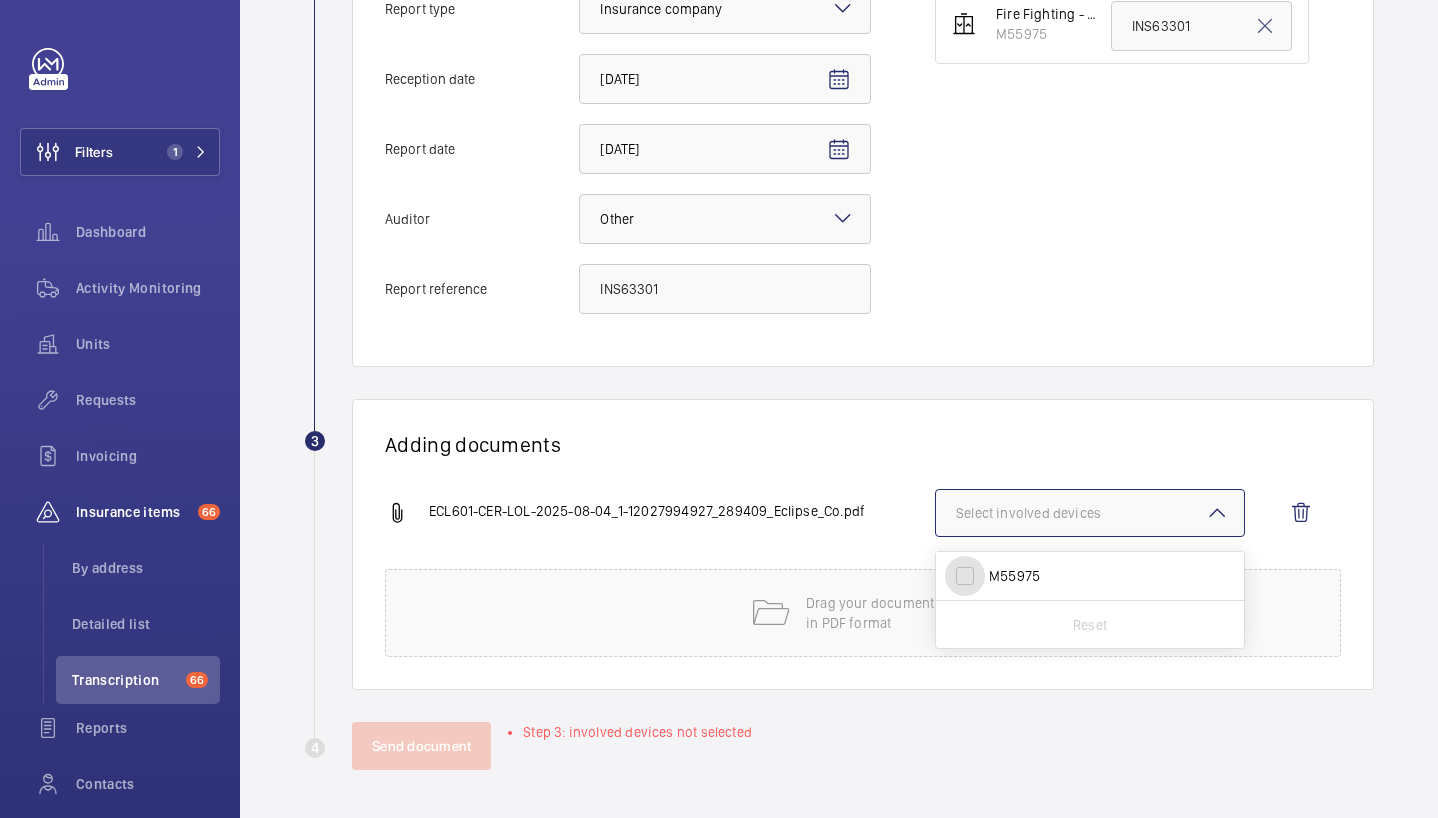 click on "M55975" at bounding box center [965, 576] 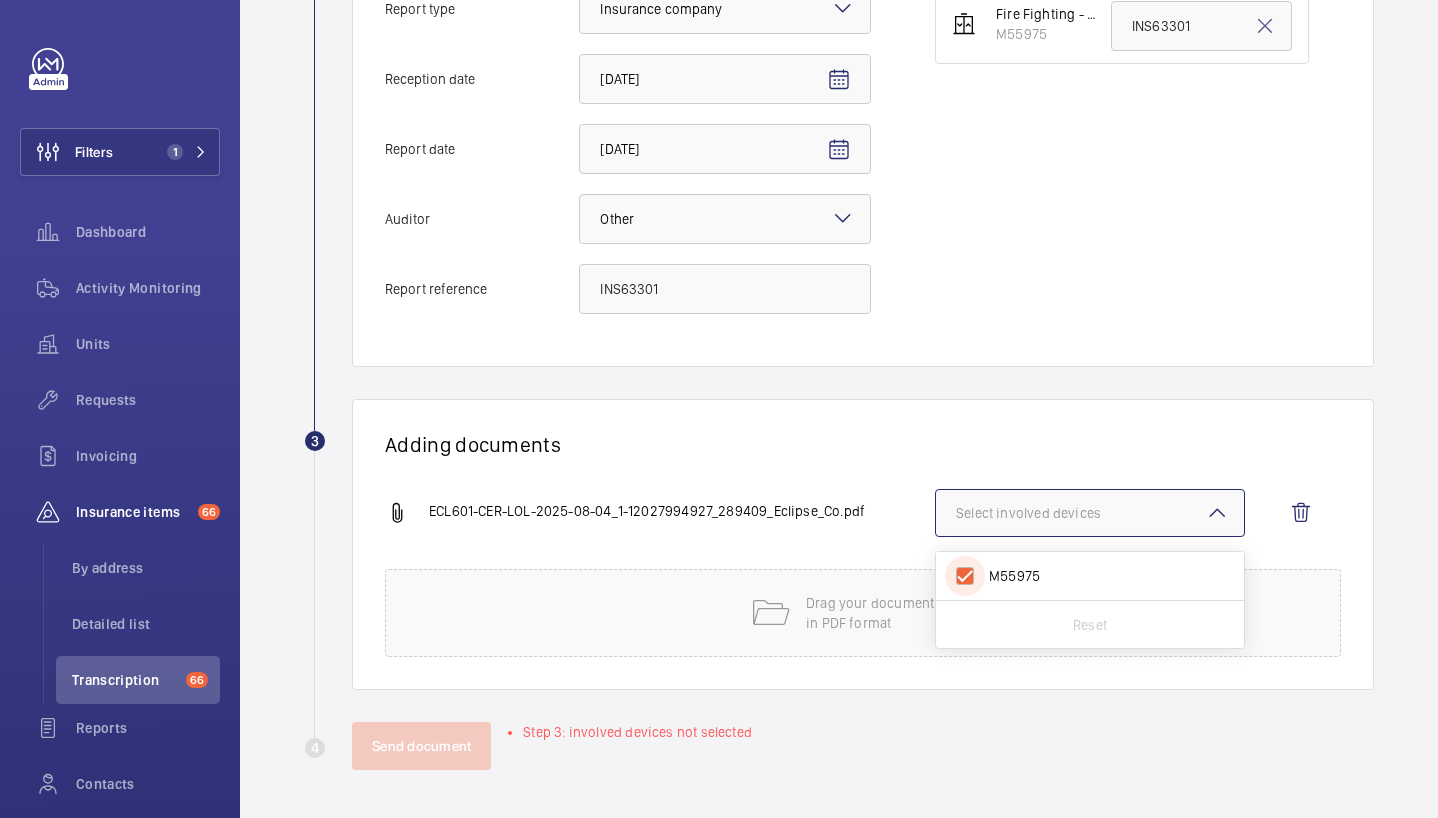 checkbox on "true" 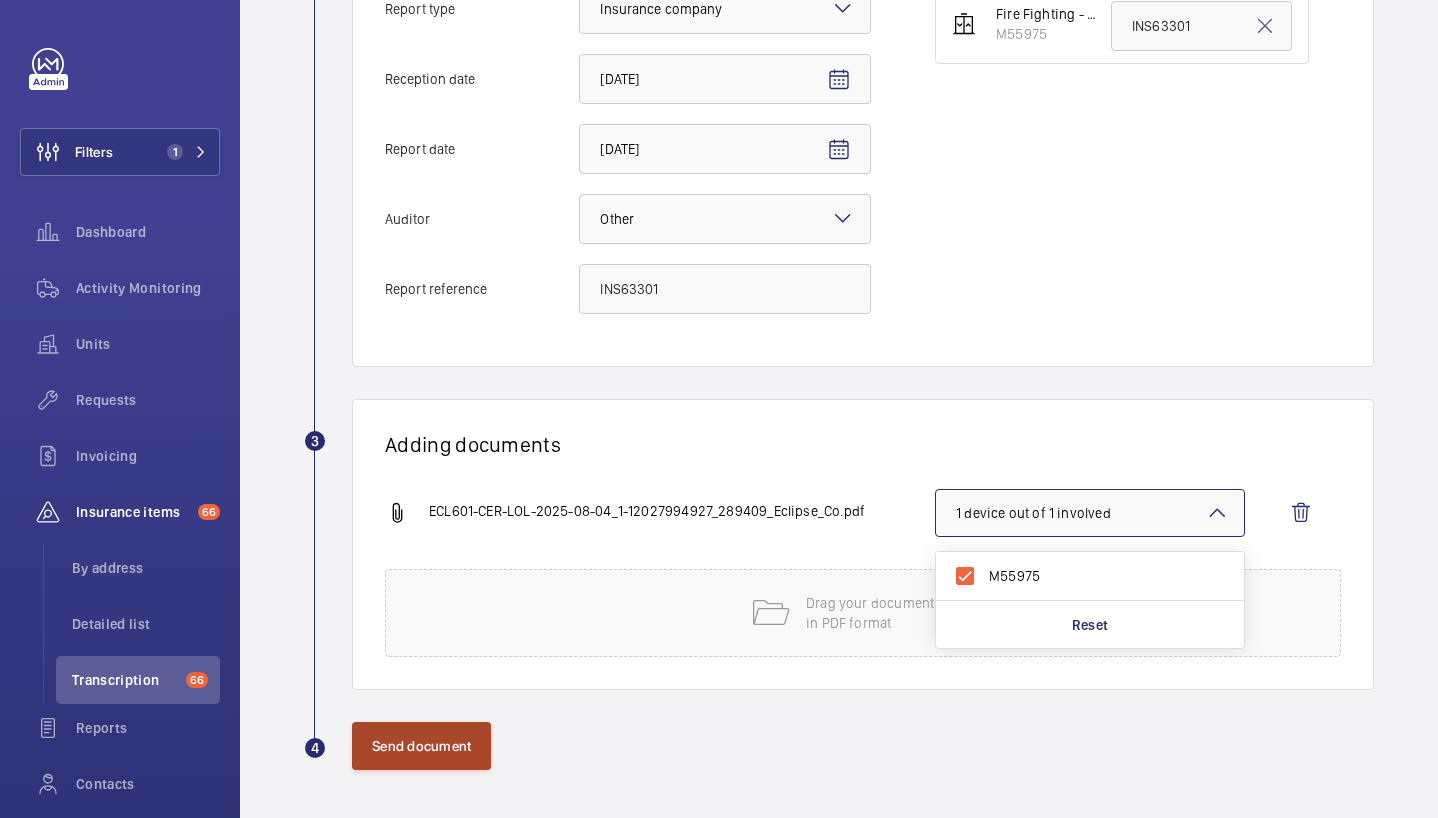 click on "Send document" 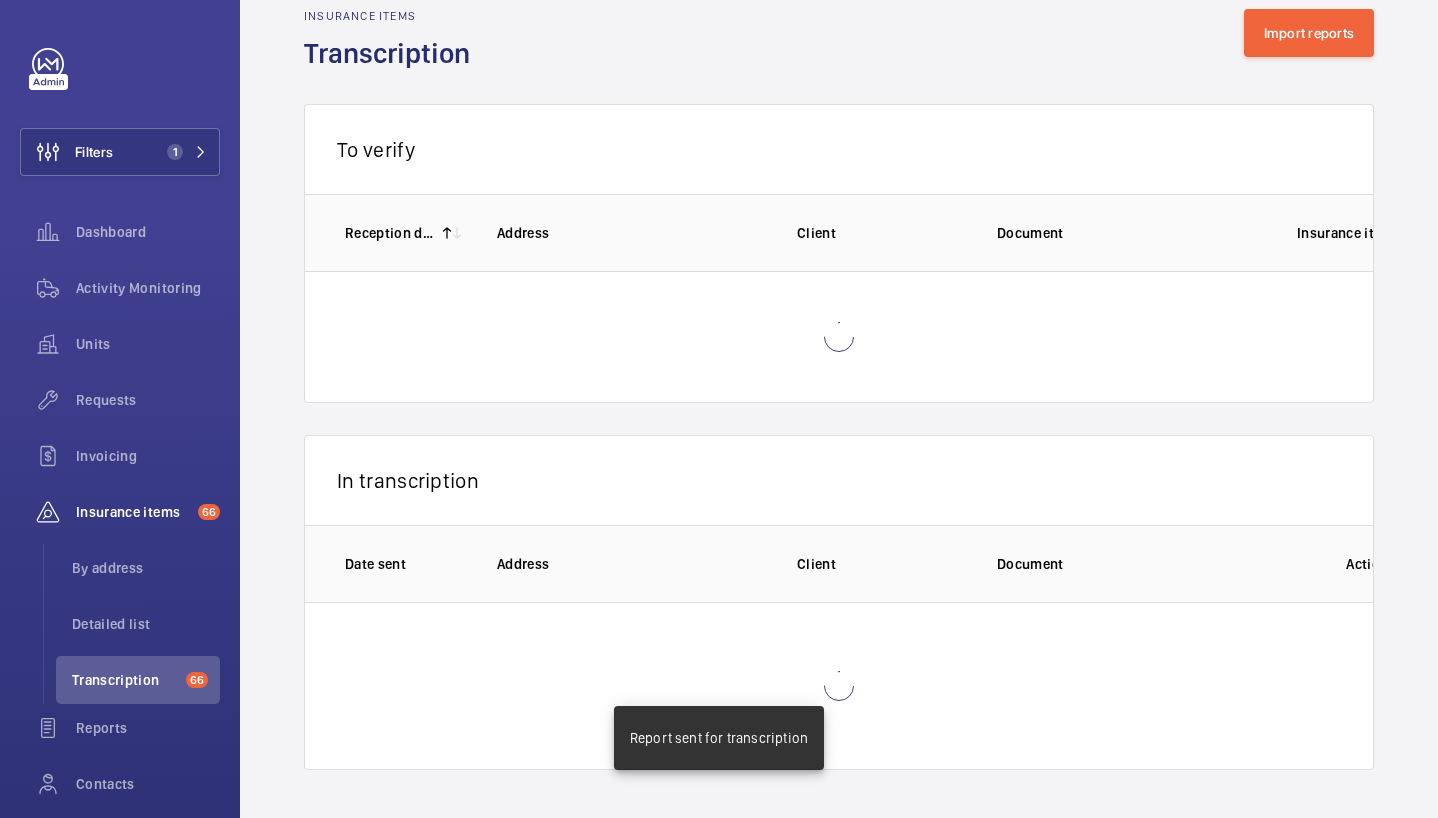 scroll, scrollTop: 3, scrollLeft: 0, axis: vertical 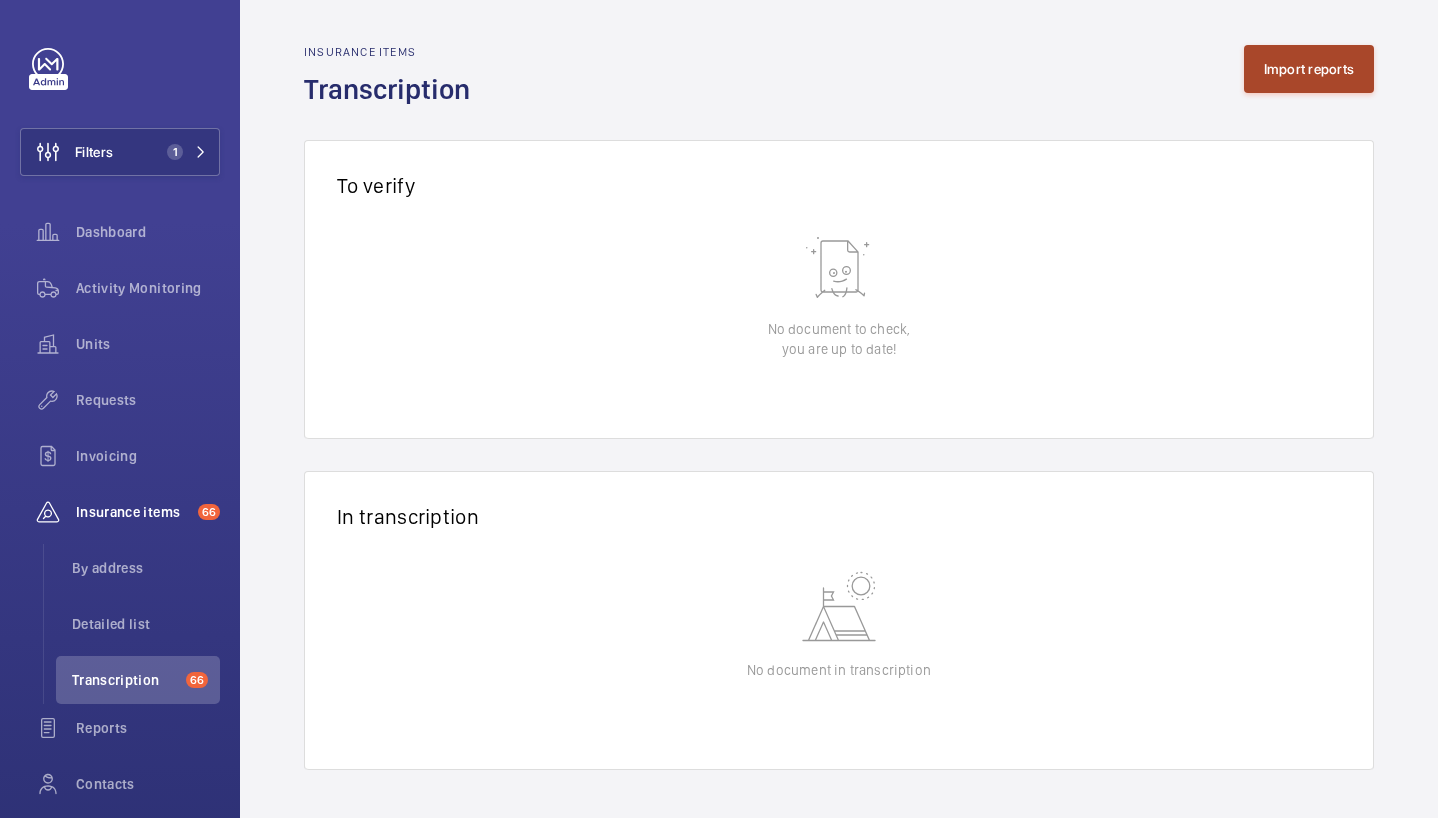 click on "Import reports" 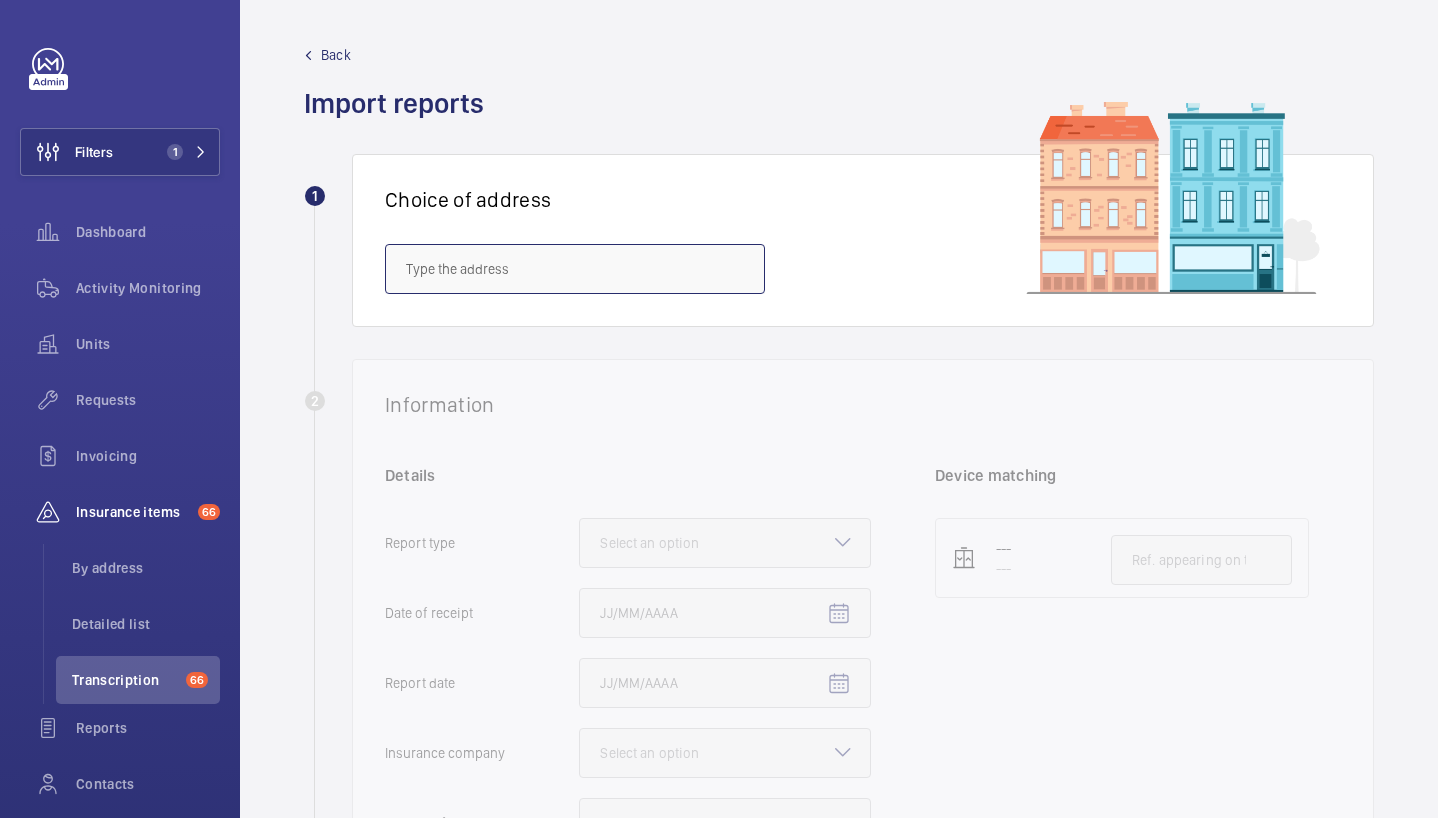 click at bounding box center (575, 269) 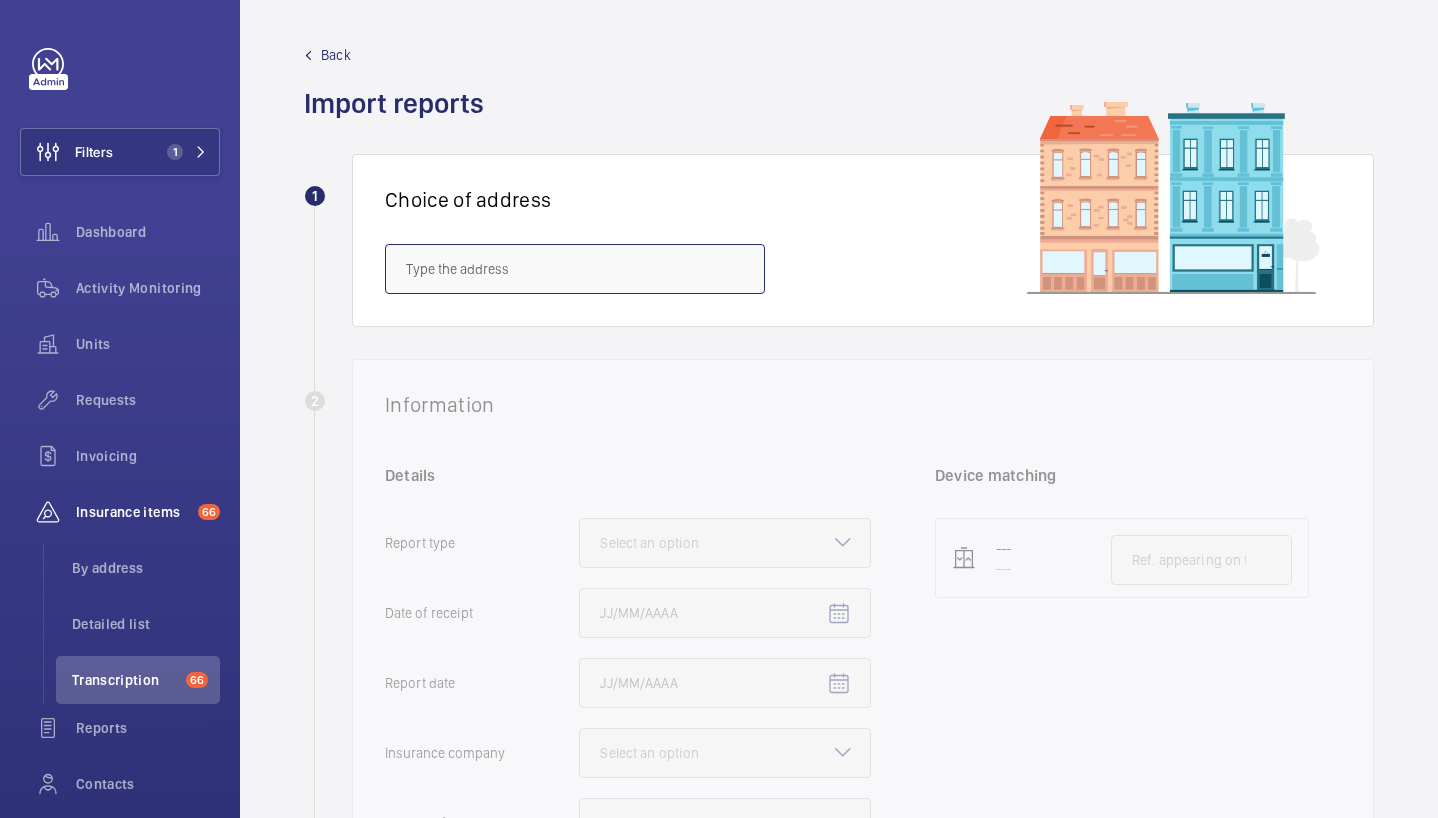 paste on "[POSTCODE]" 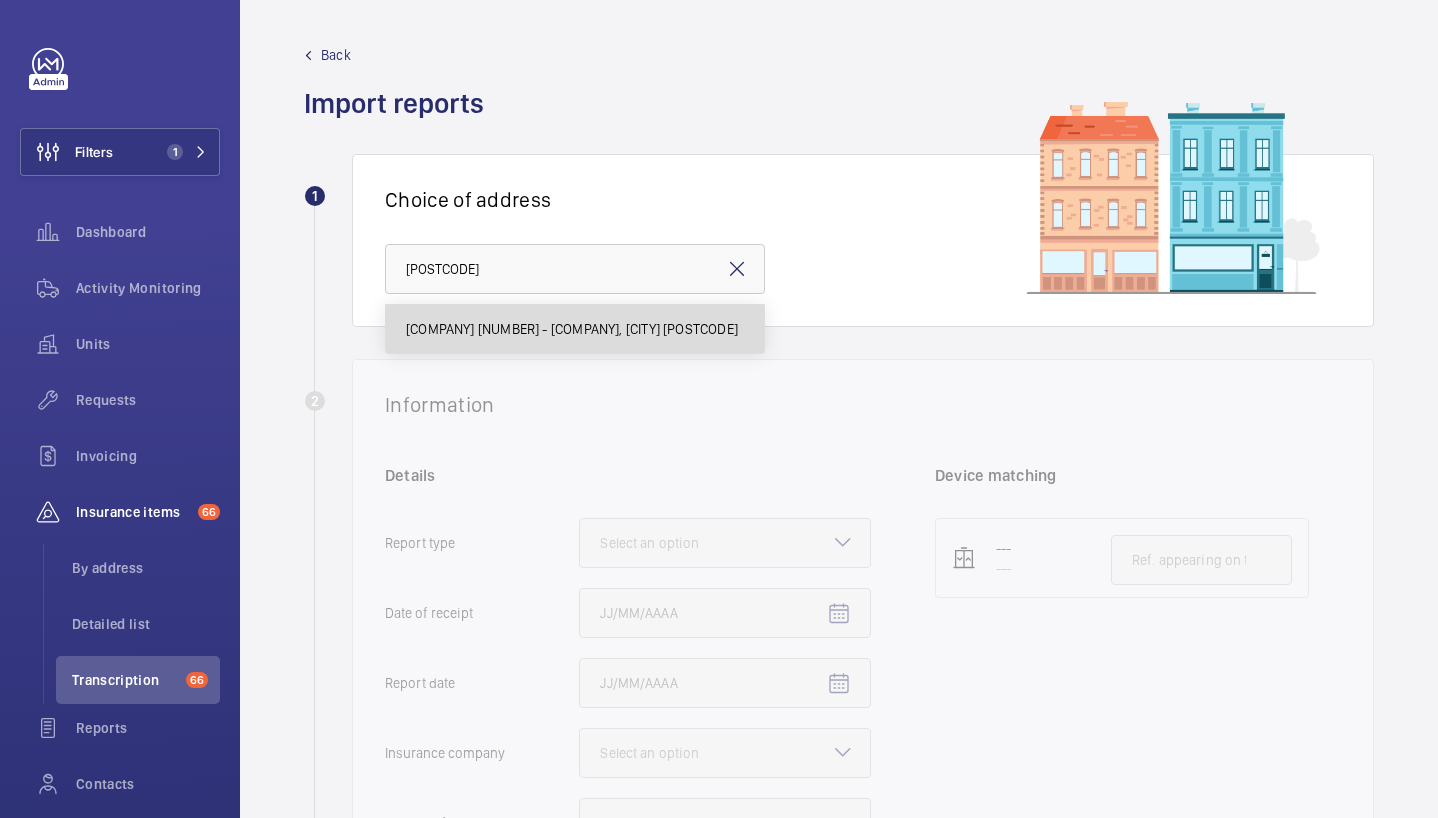 click on "[COMPANY] [NUMBER] - [COMPANY], [CITY] [POSTCODE]" at bounding box center [572, 329] 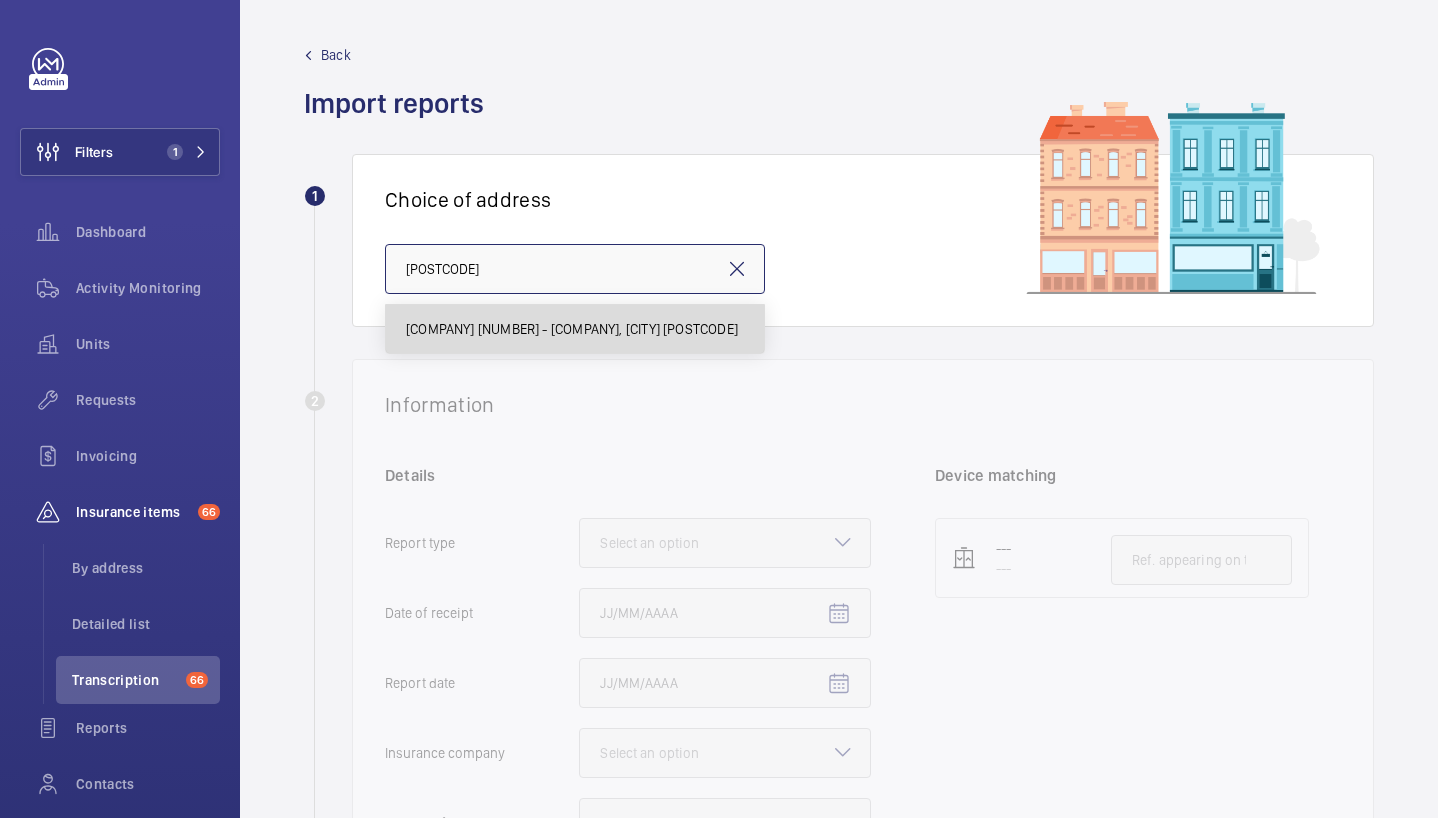 type on "[COMPANY] [NUMBER] - [COMPANY], [CITY] [POSTCODE]" 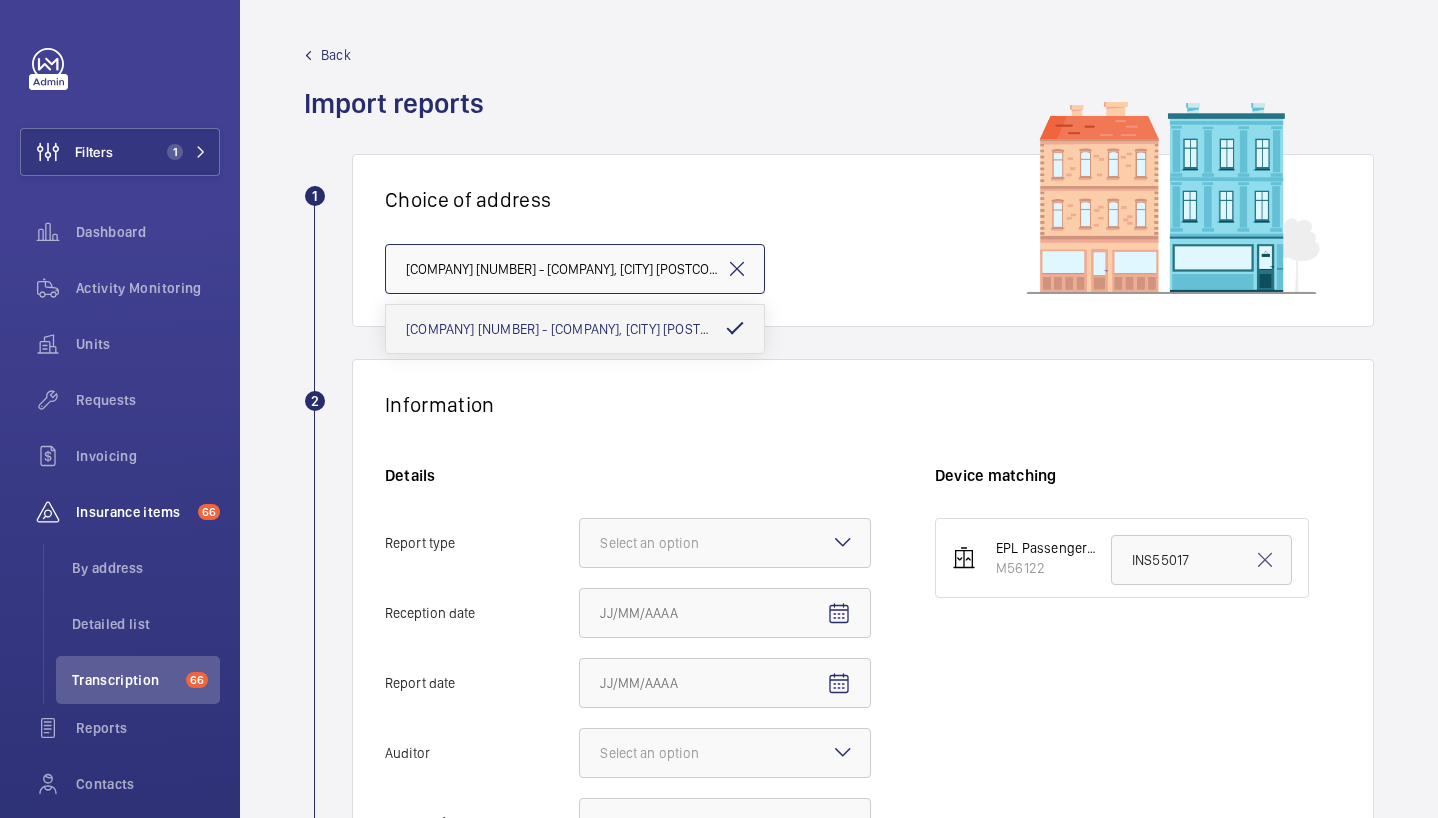 scroll, scrollTop: 0, scrollLeft: 0, axis: both 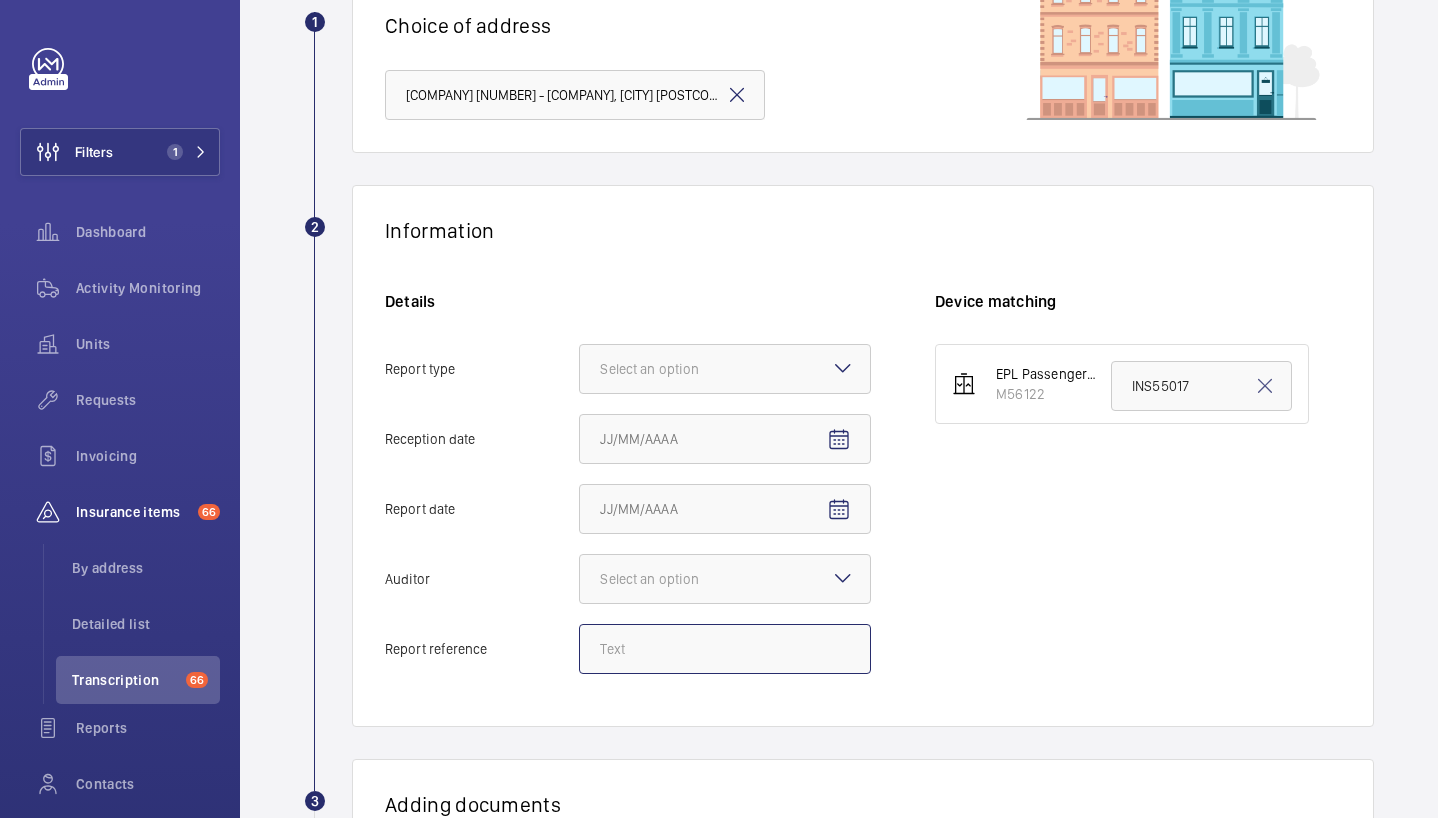 click on "Report reference" 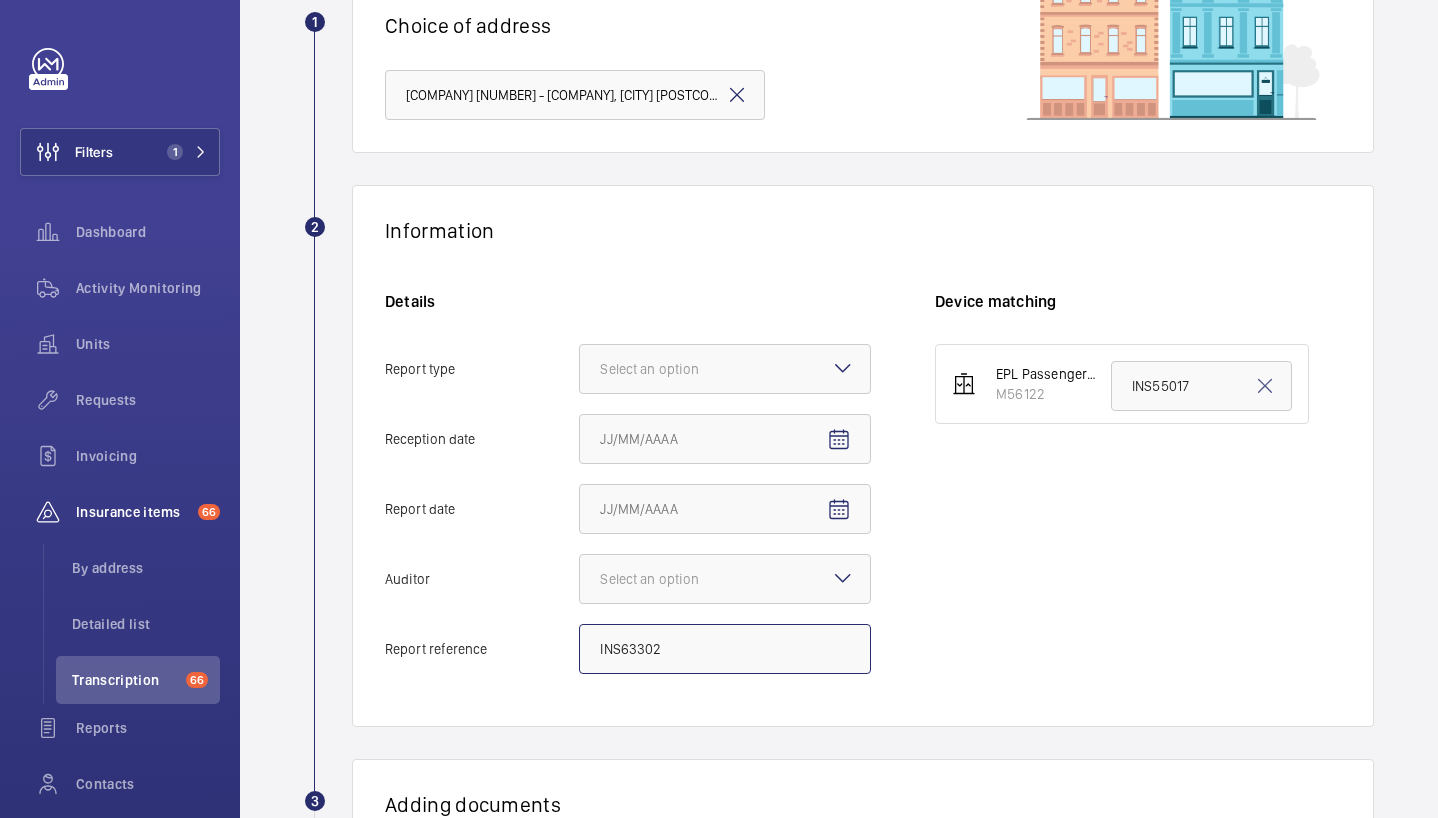 type on "INS63302" 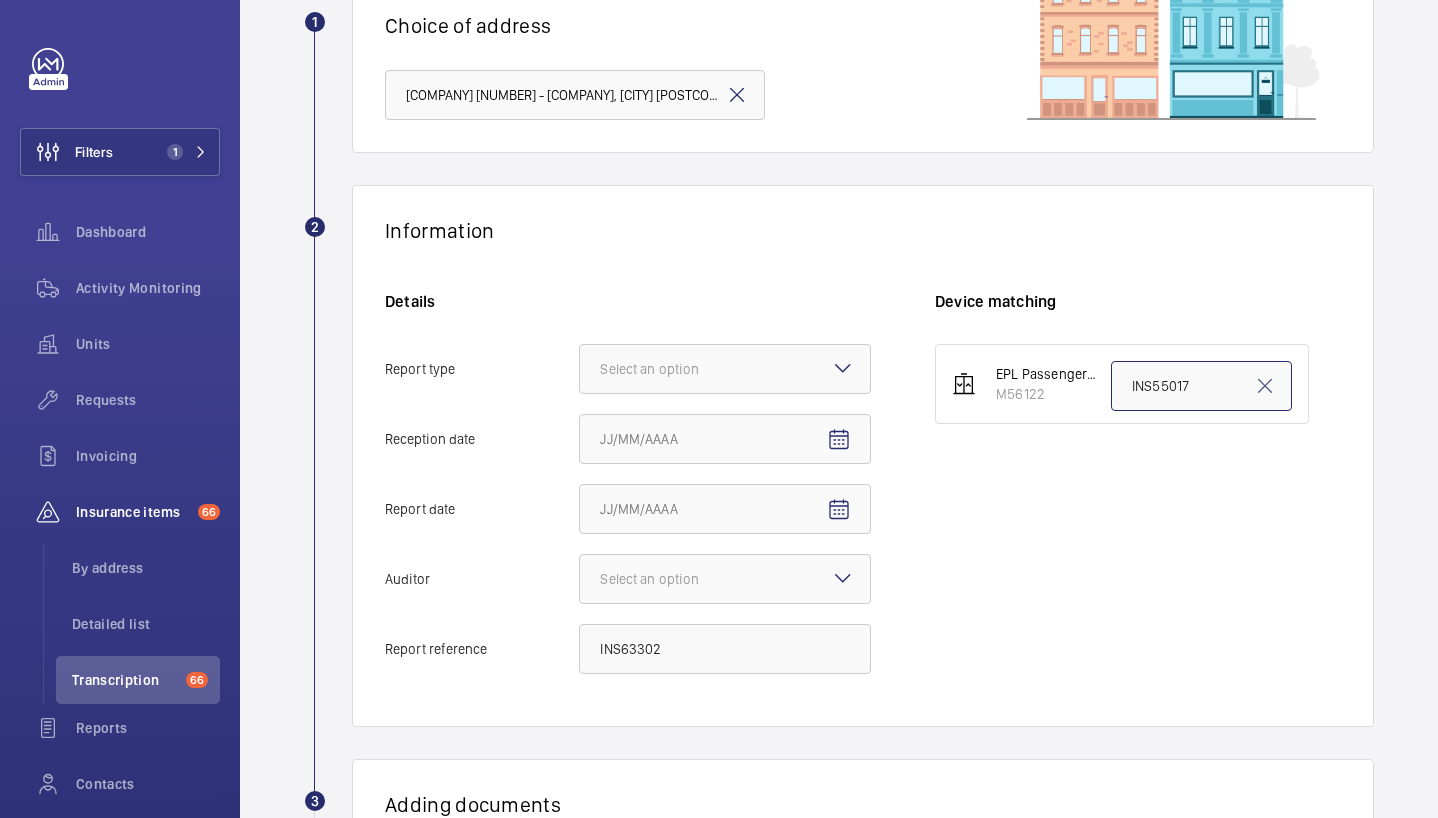 click on "INS55017" 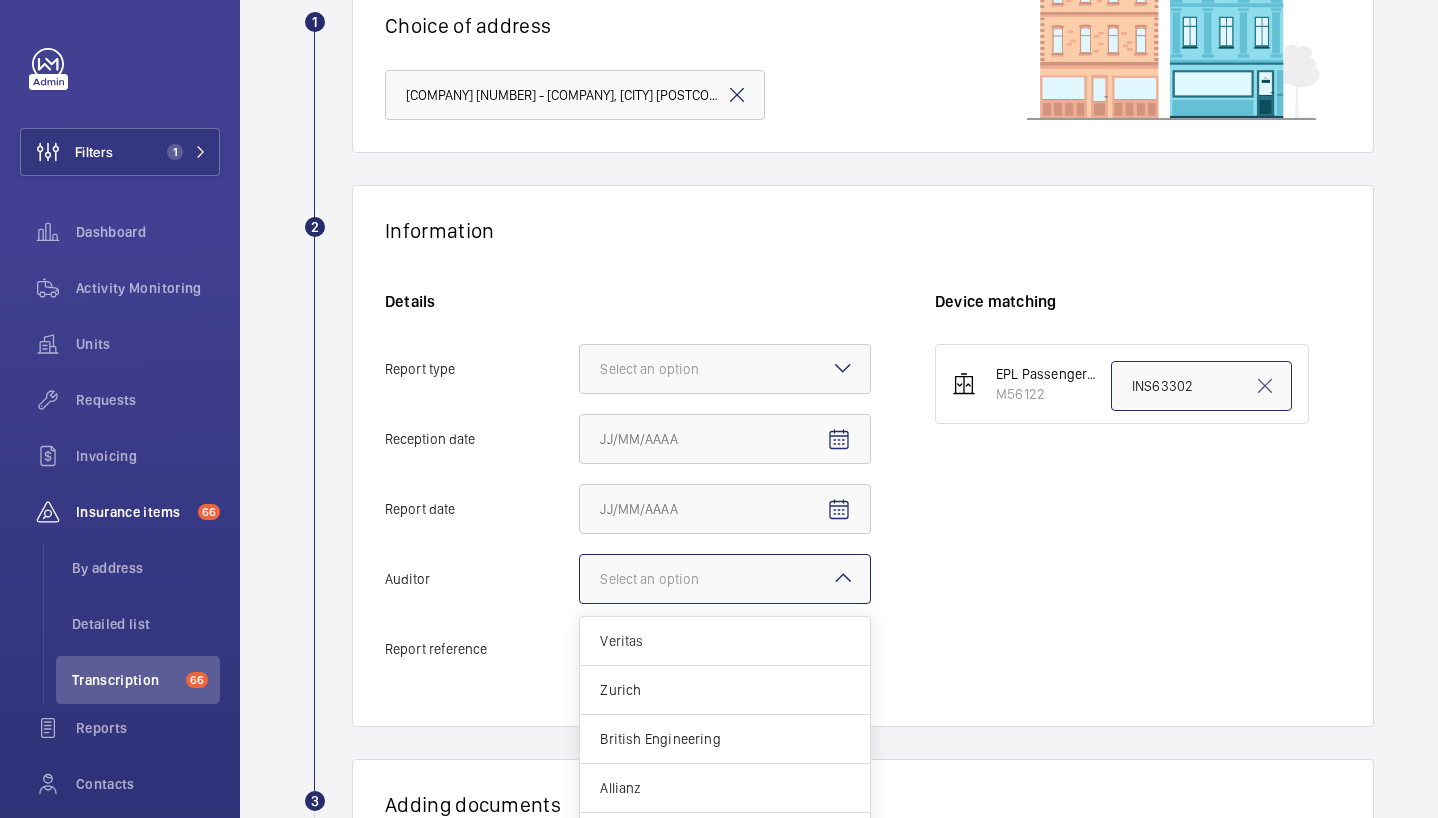 click on "Select an option" 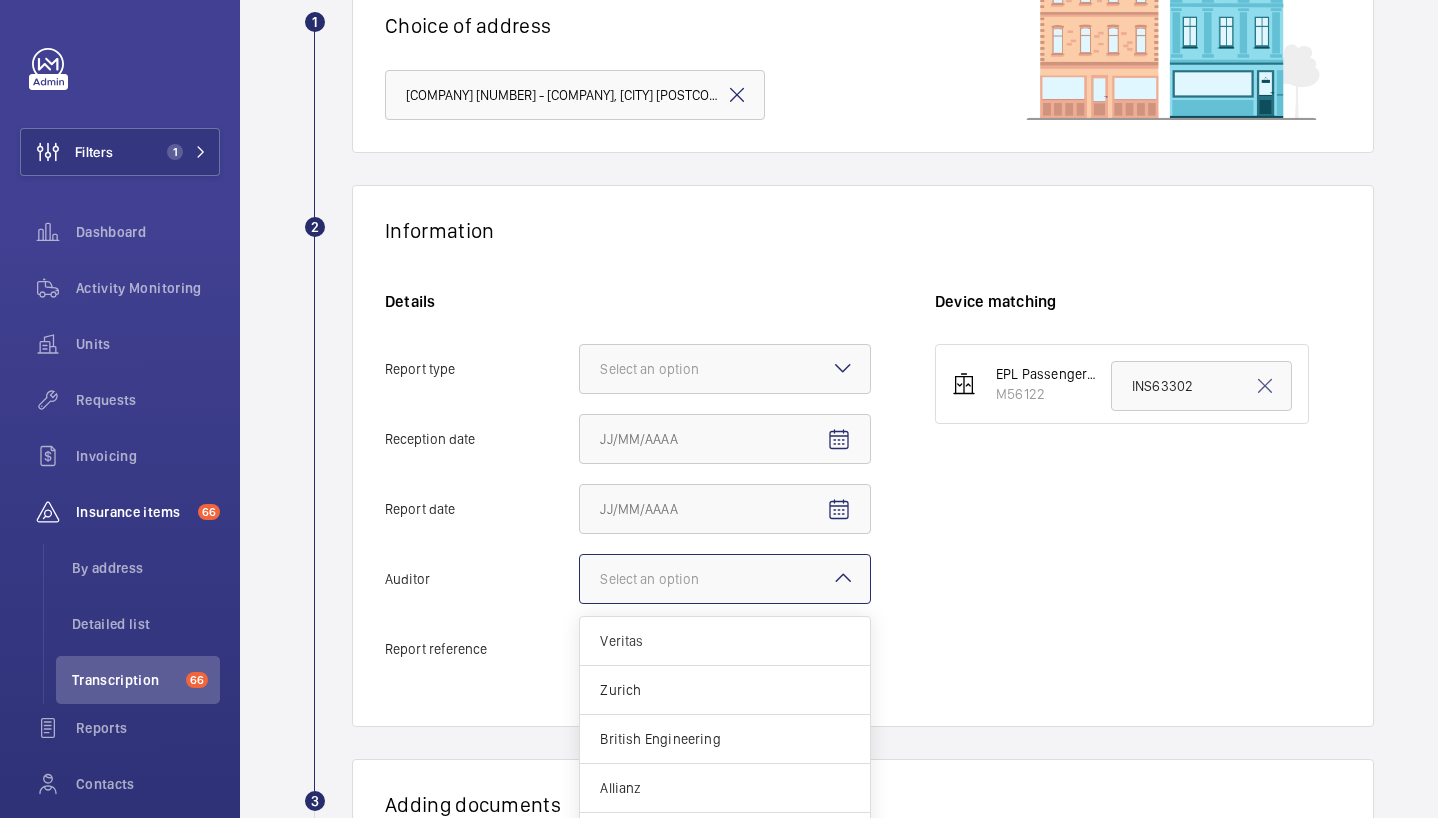 click on "Auditor Select an option Veritas Zurich British Engineering Allianz Other" 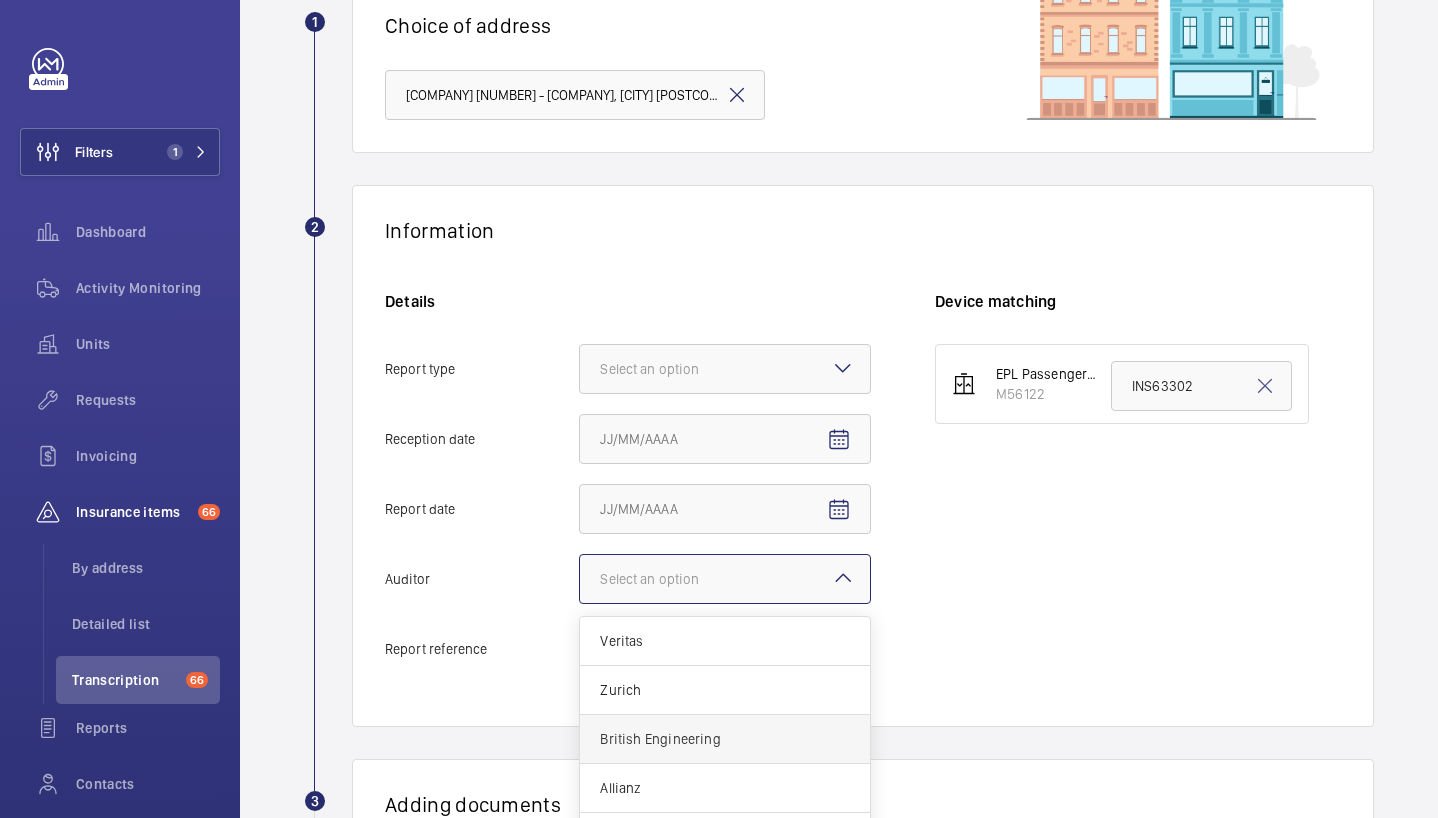 scroll, scrollTop: 24, scrollLeft: 0, axis: vertical 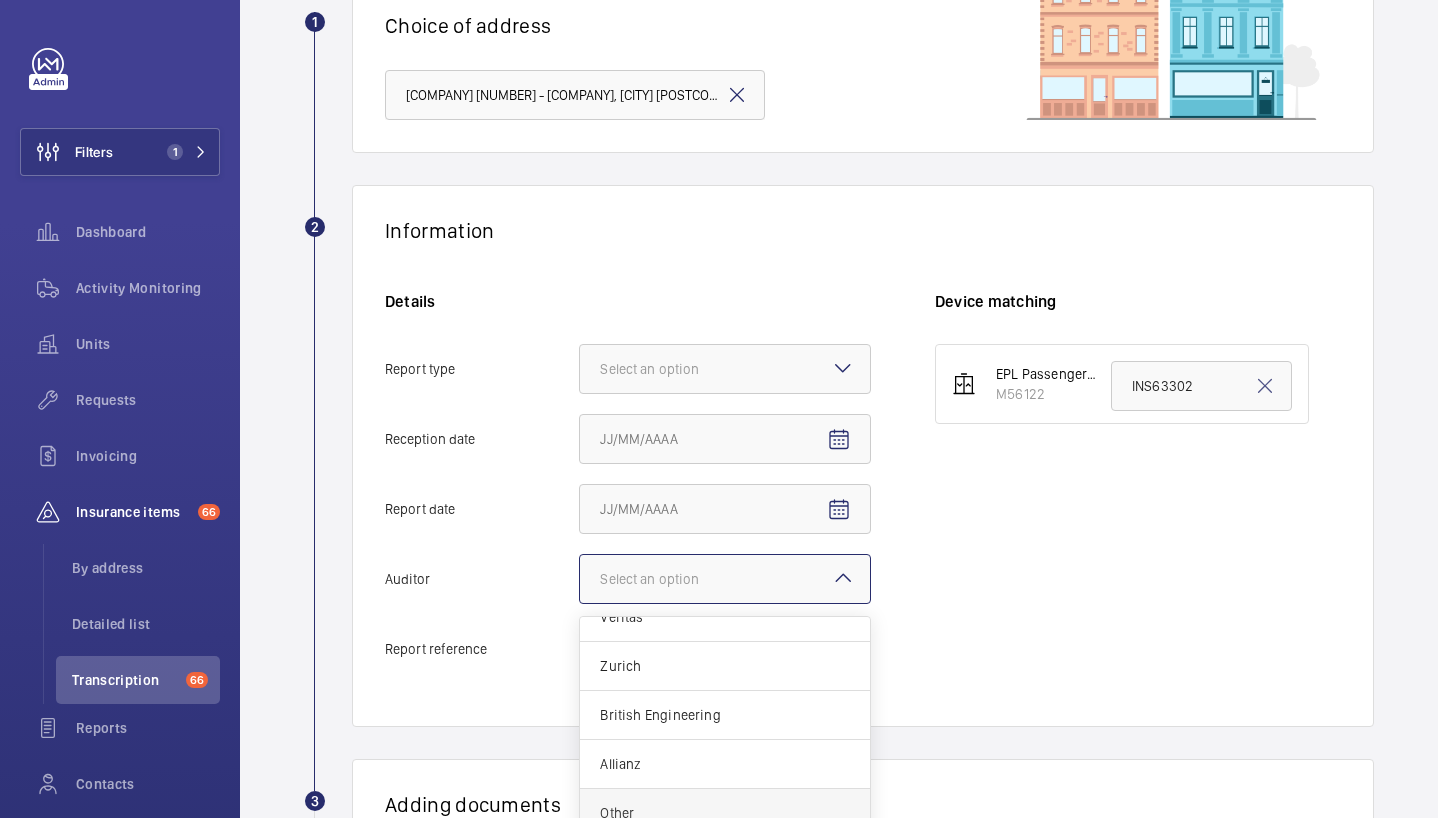 click on "Other" at bounding box center [725, 813] 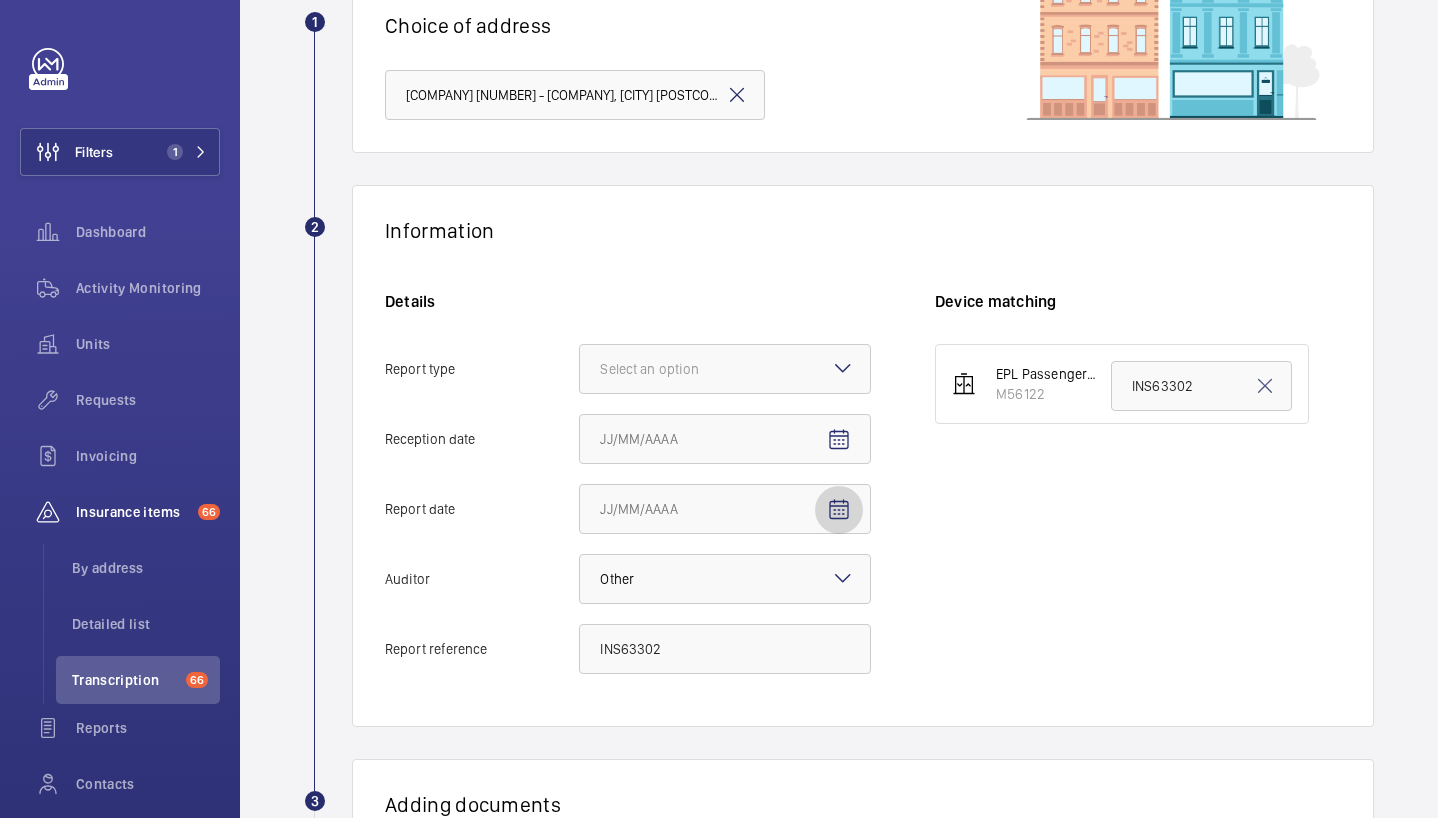 click 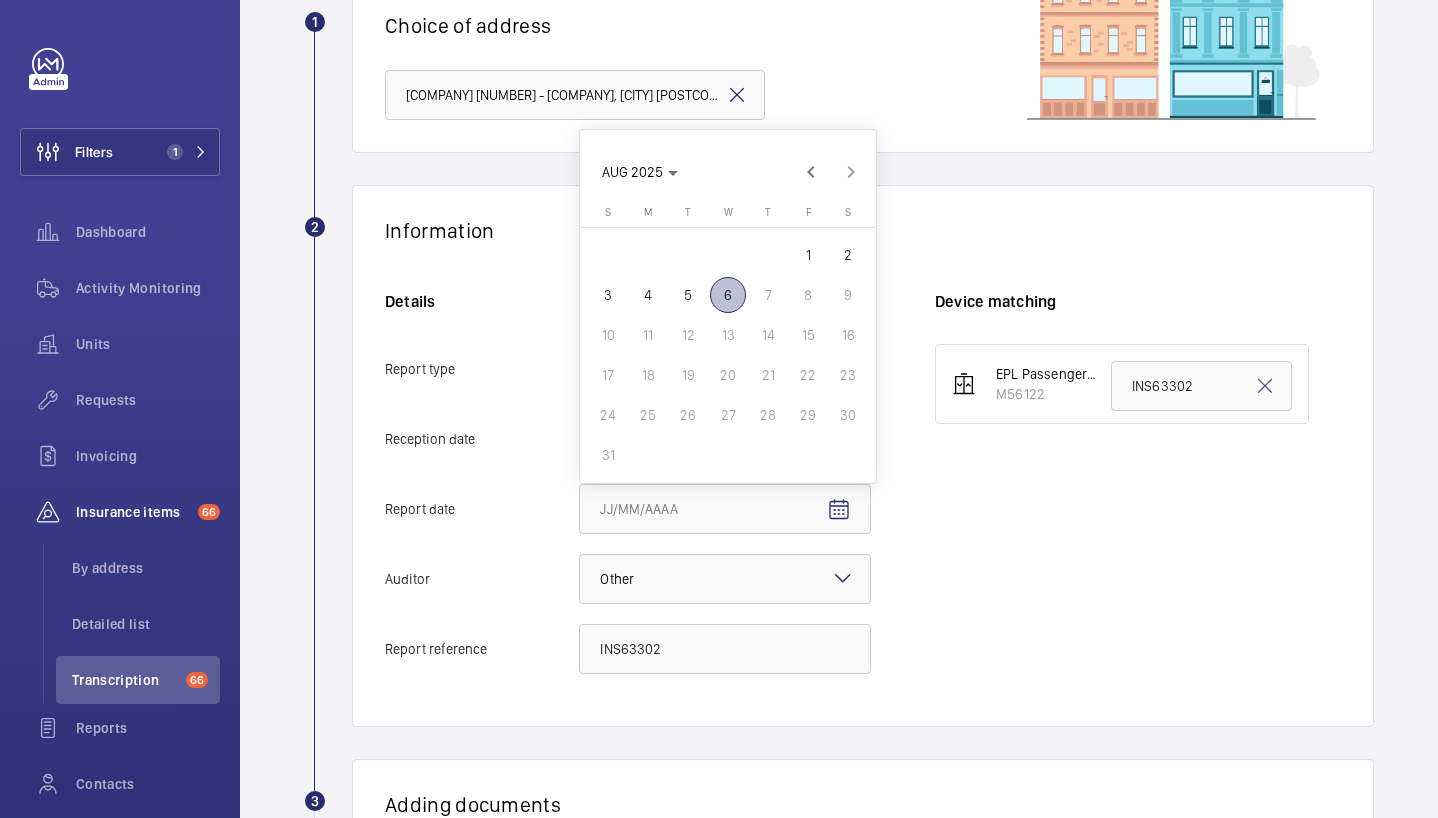 click on "4" at bounding box center [648, 295] 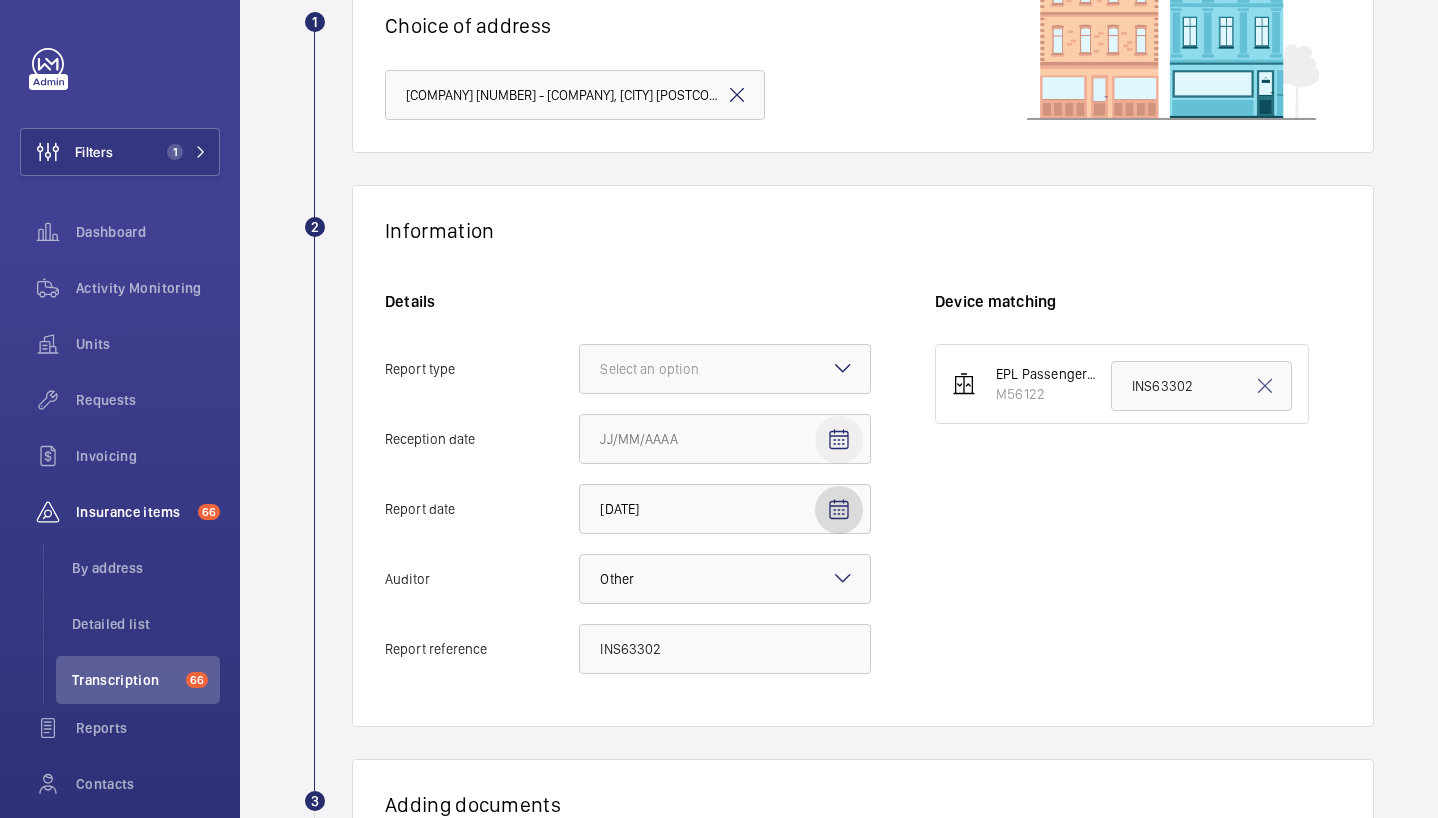 click 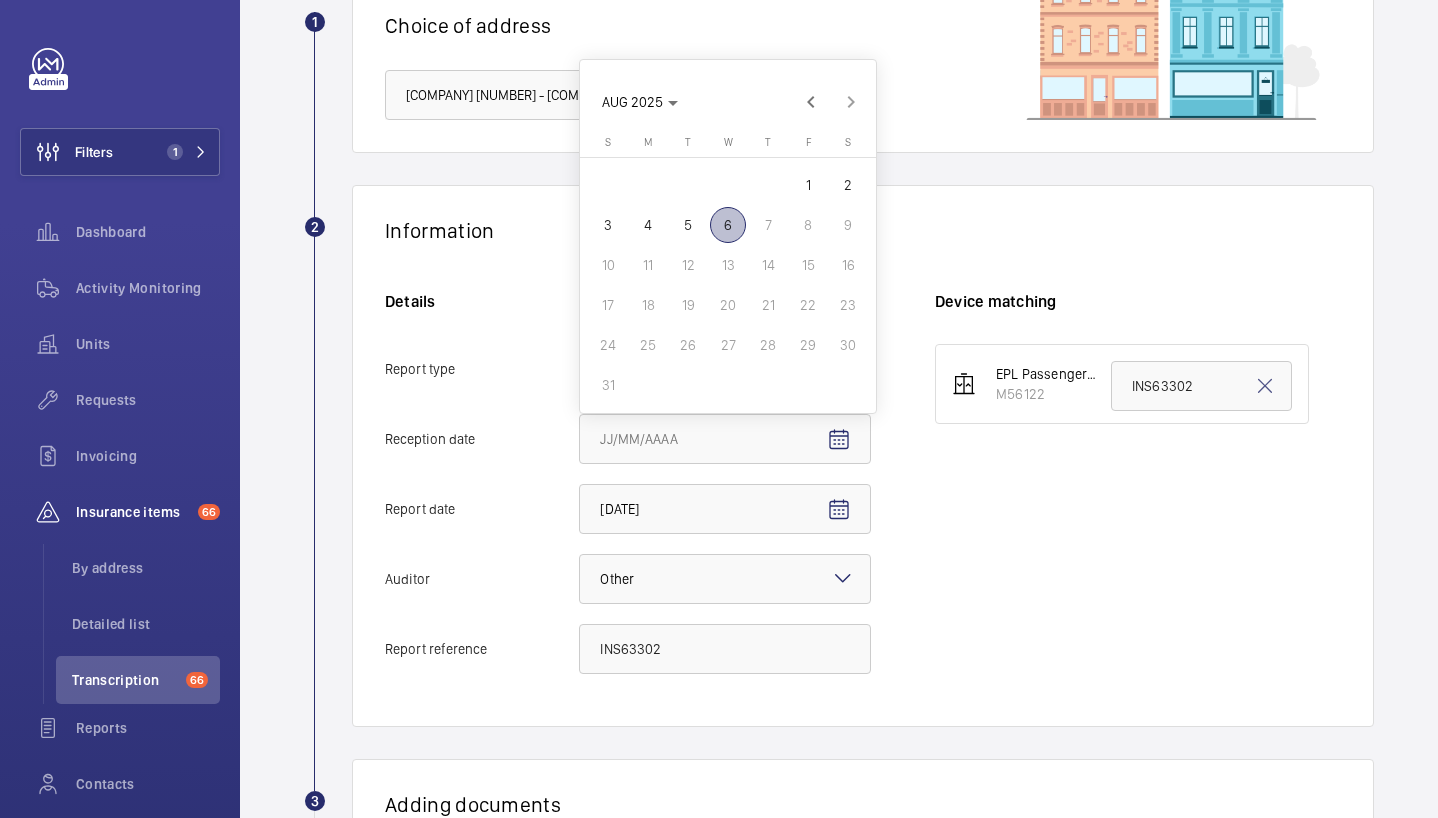 click on "6" at bounding box center [728, 225] 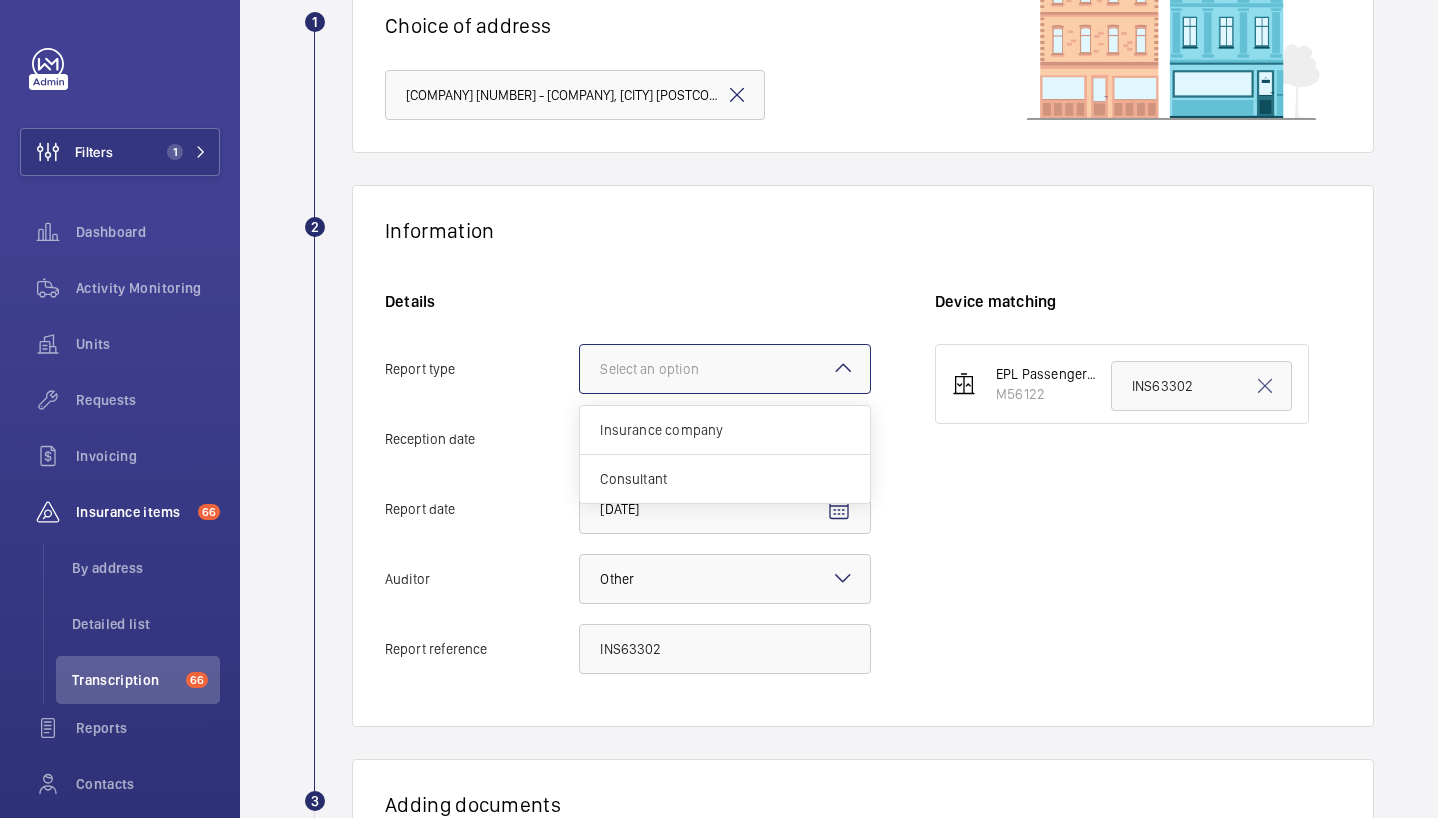 click 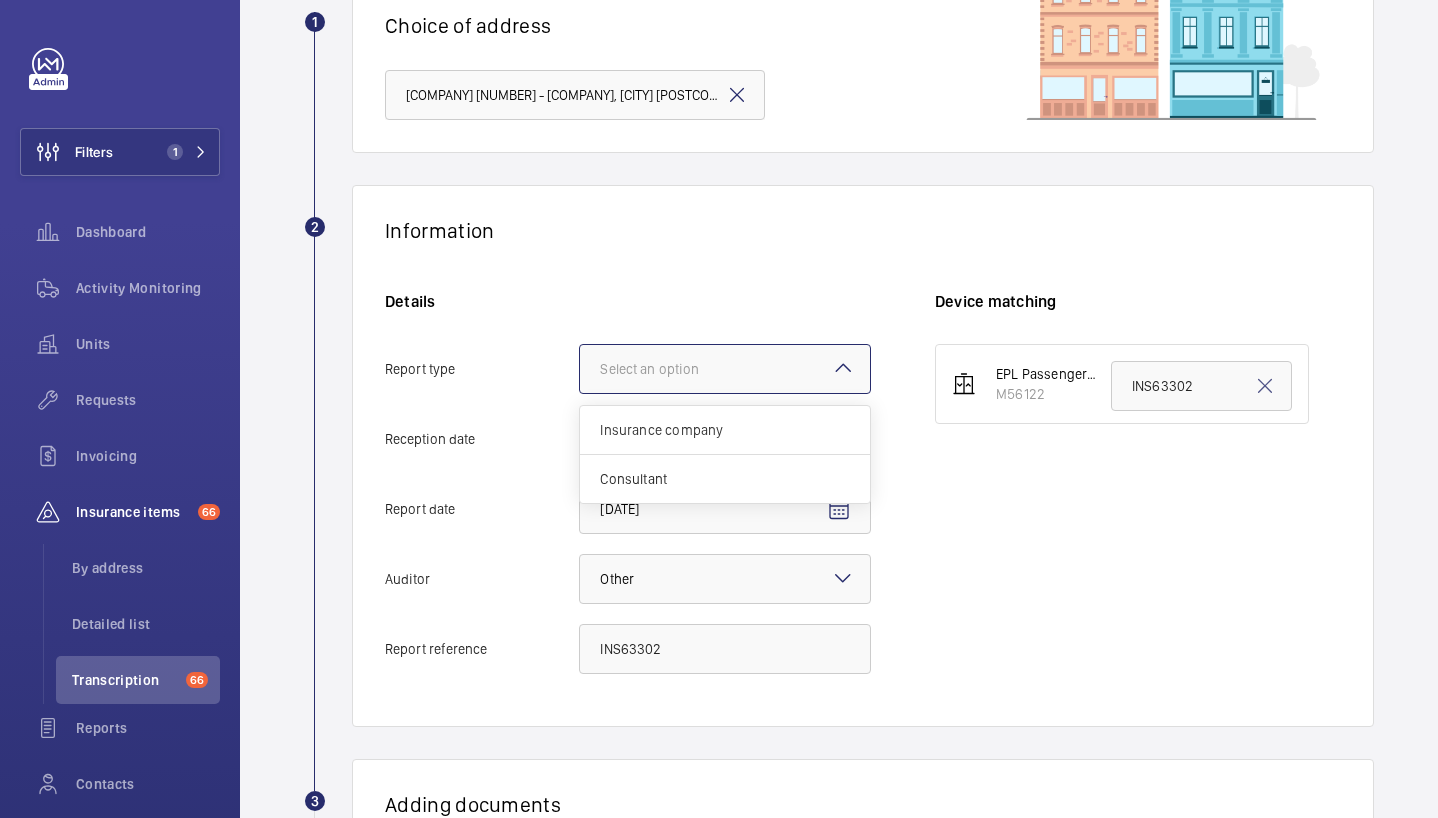 click on "Report type Select an option Insurance company Consultant" 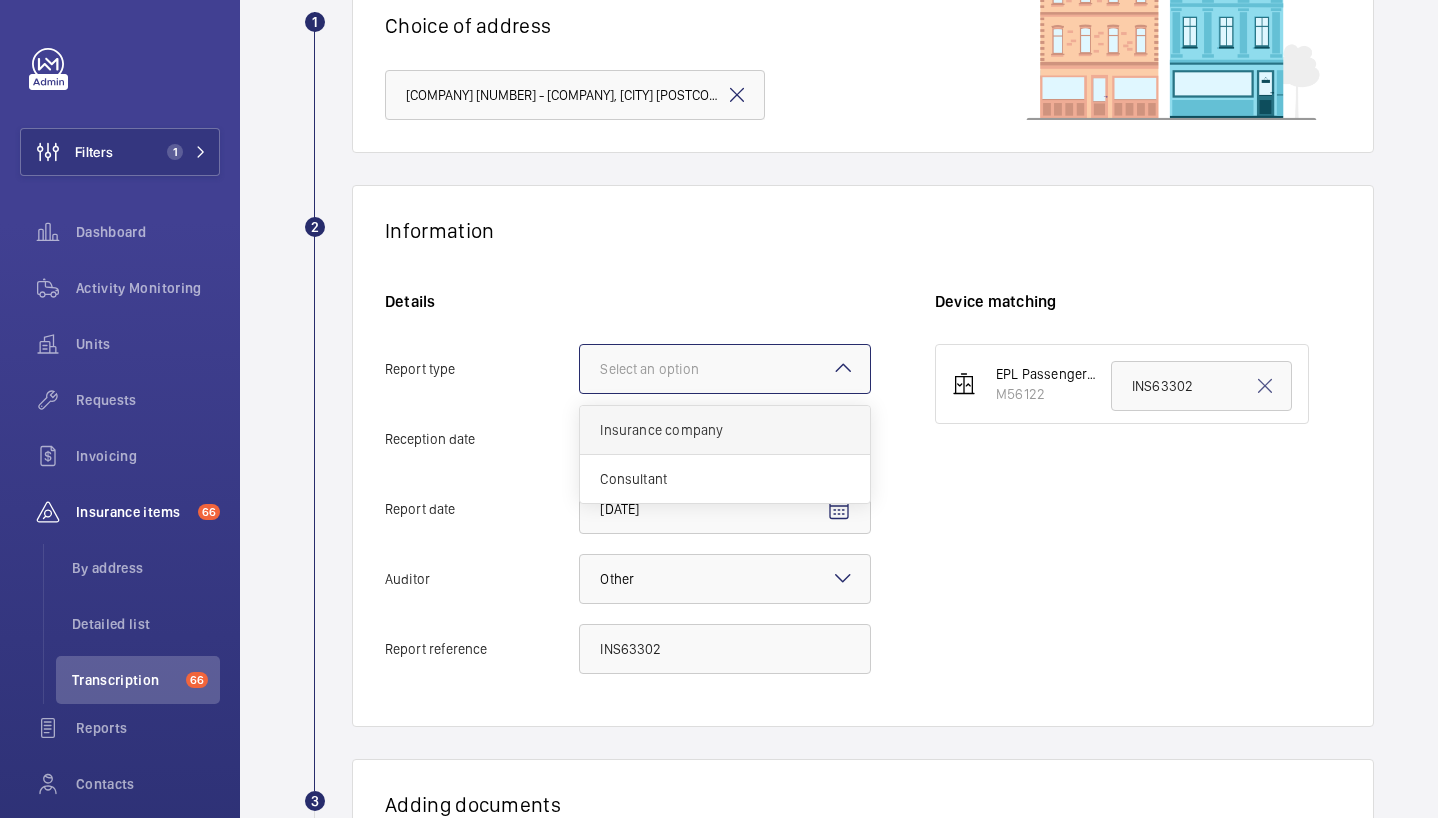 click on "Insurance company" at bounding box center (725, 430) 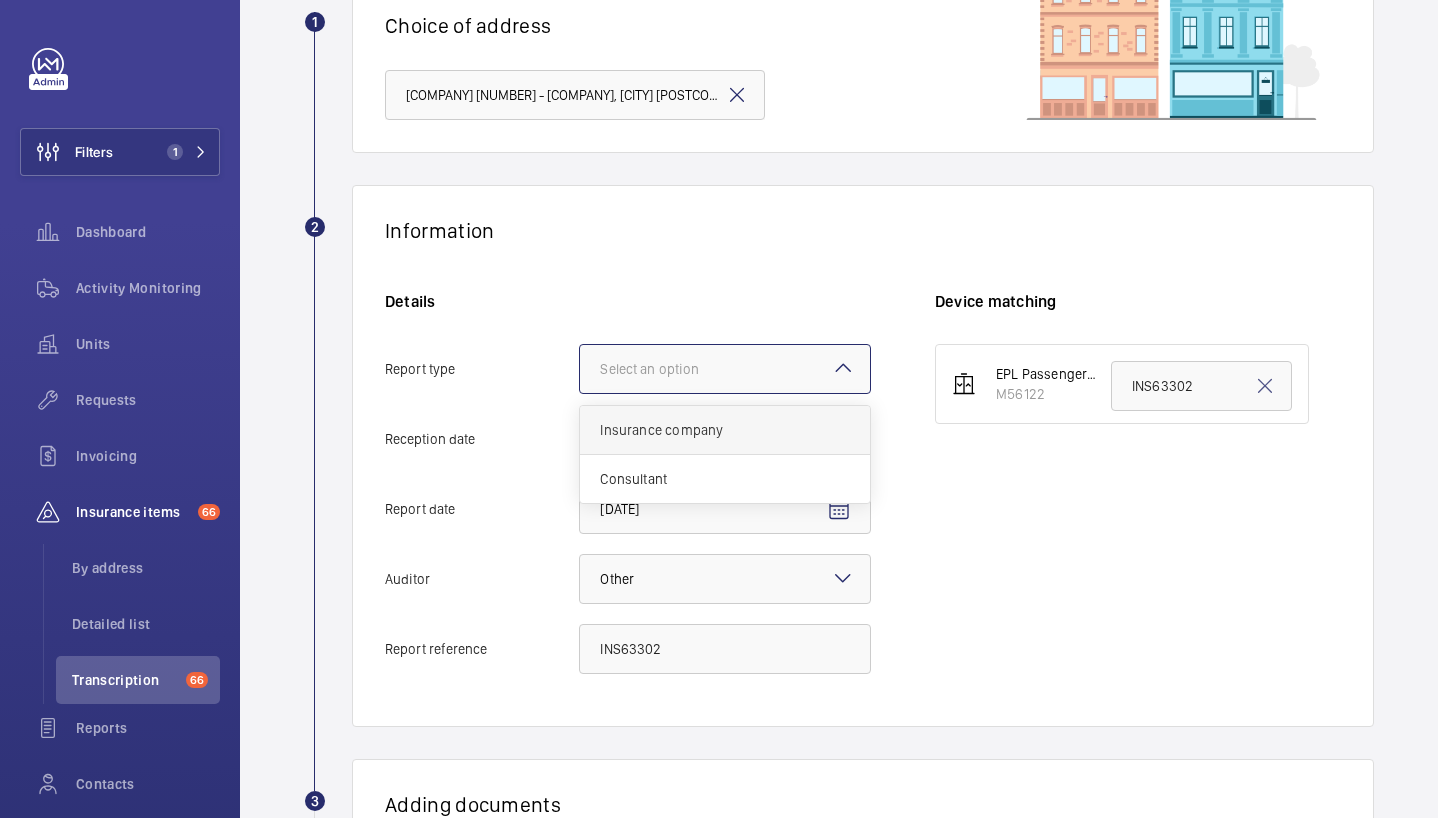 click on "Report type Select an option Insurance company Consultant" 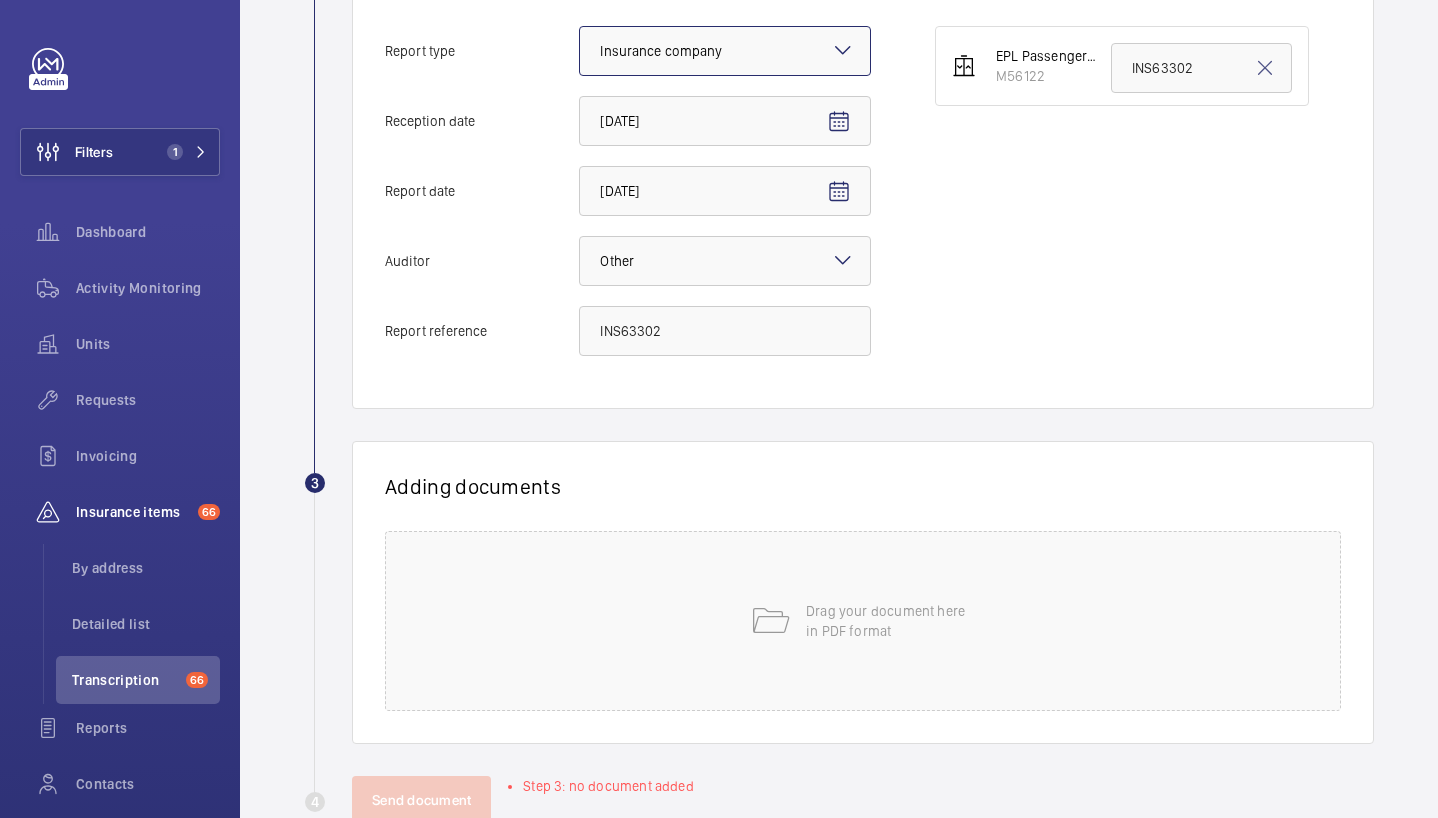 scroll, scrollTop: 549, scrollLeft: 0, axis: vertical 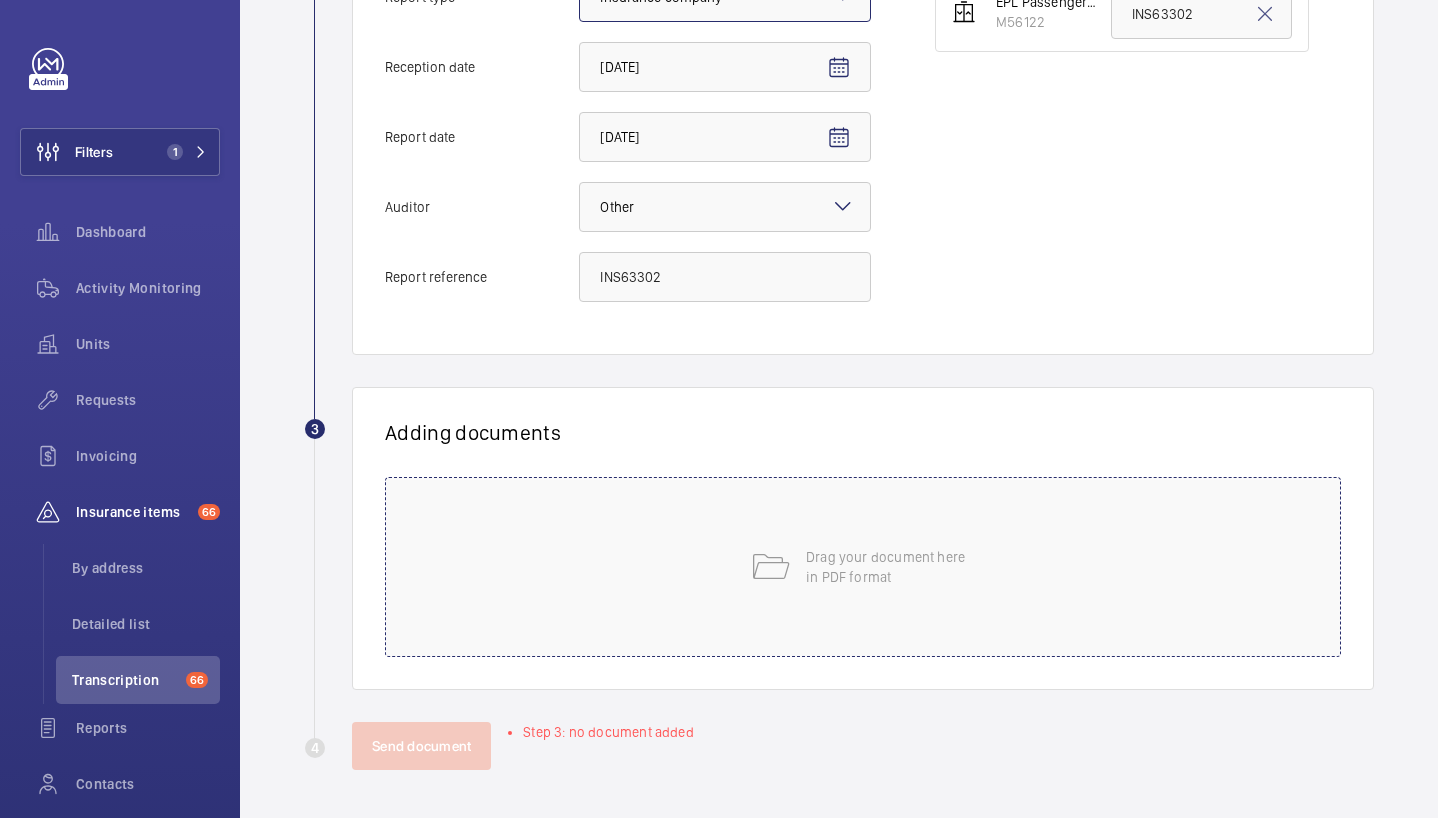 click on "Drag your document here
in PDF format" 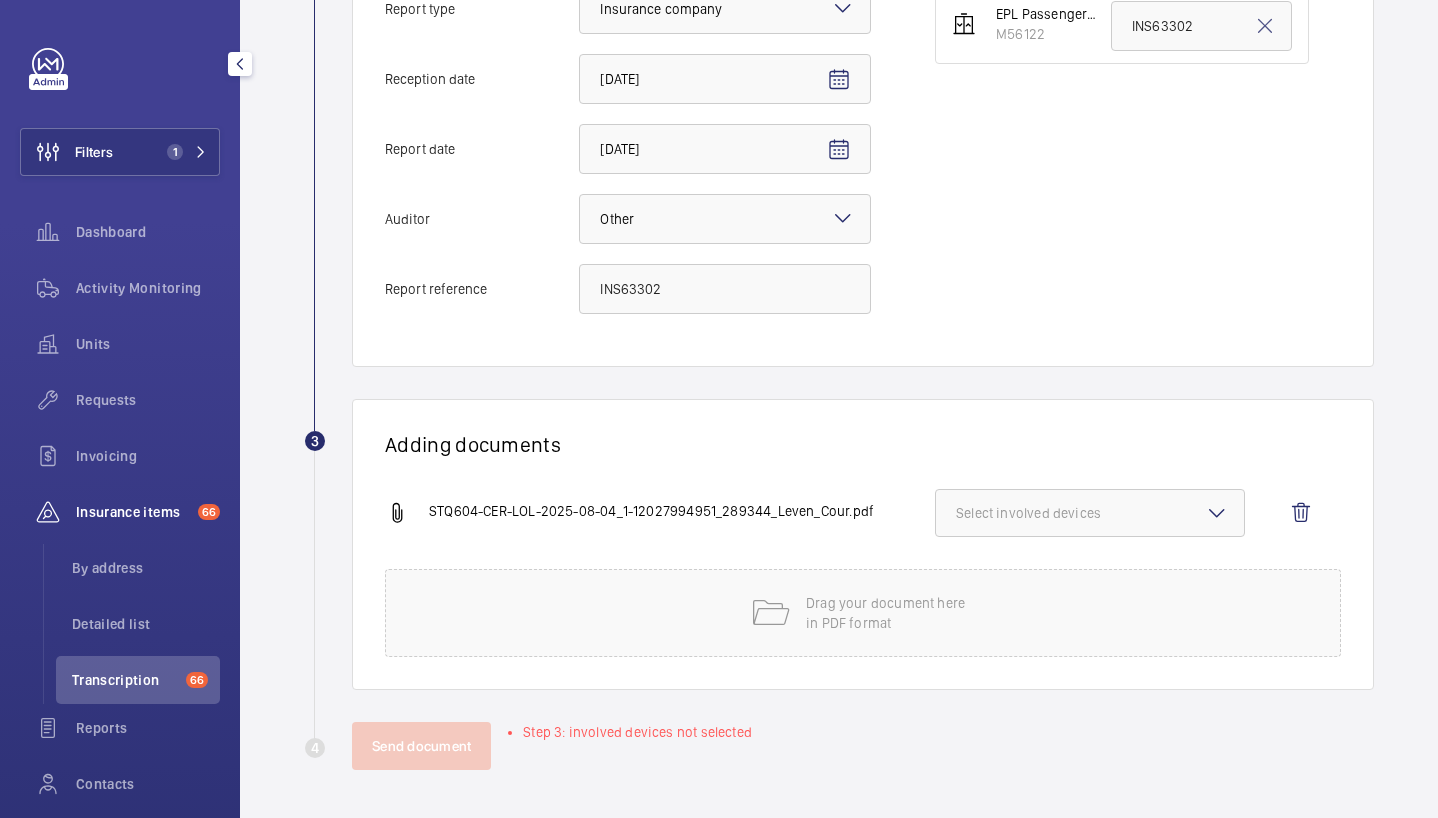 scroll, scrollTop: 537, scrollLeft: 0, axis: vertical 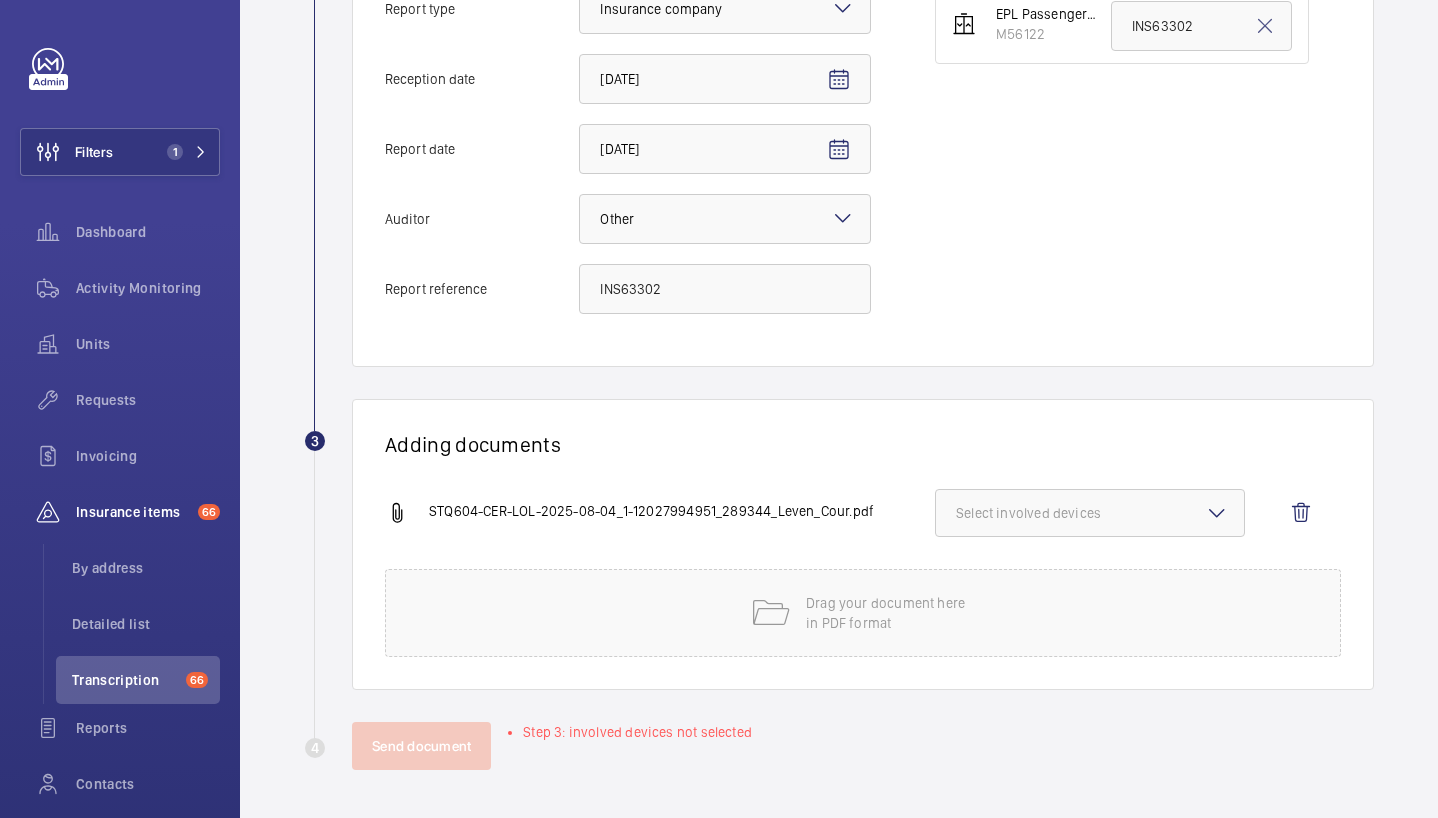 click on "Select involved devices" 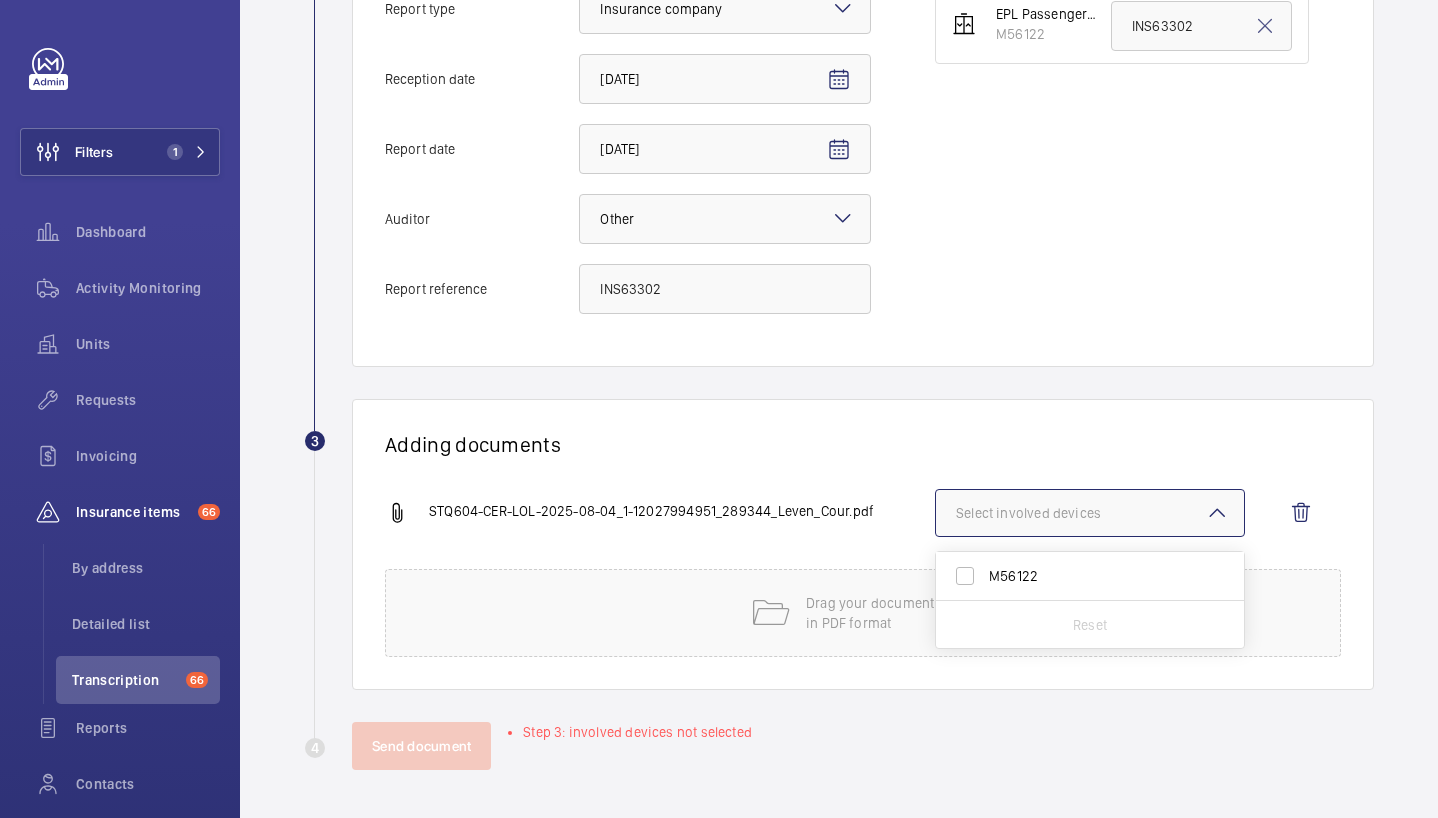 click on "M56122" at bounding box center (1091, 576) 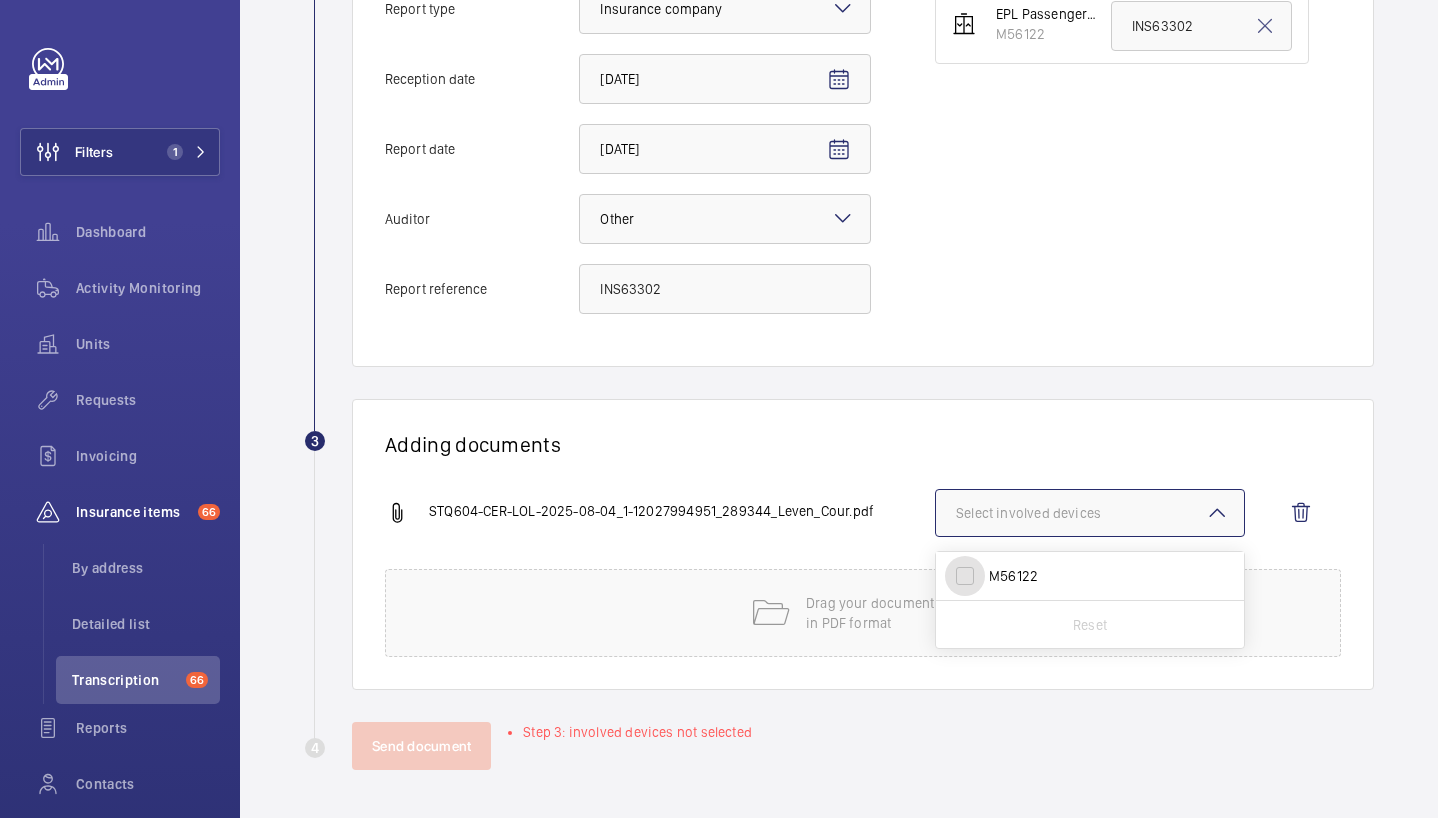 click on "M56122" at bounding box center [965, 576] 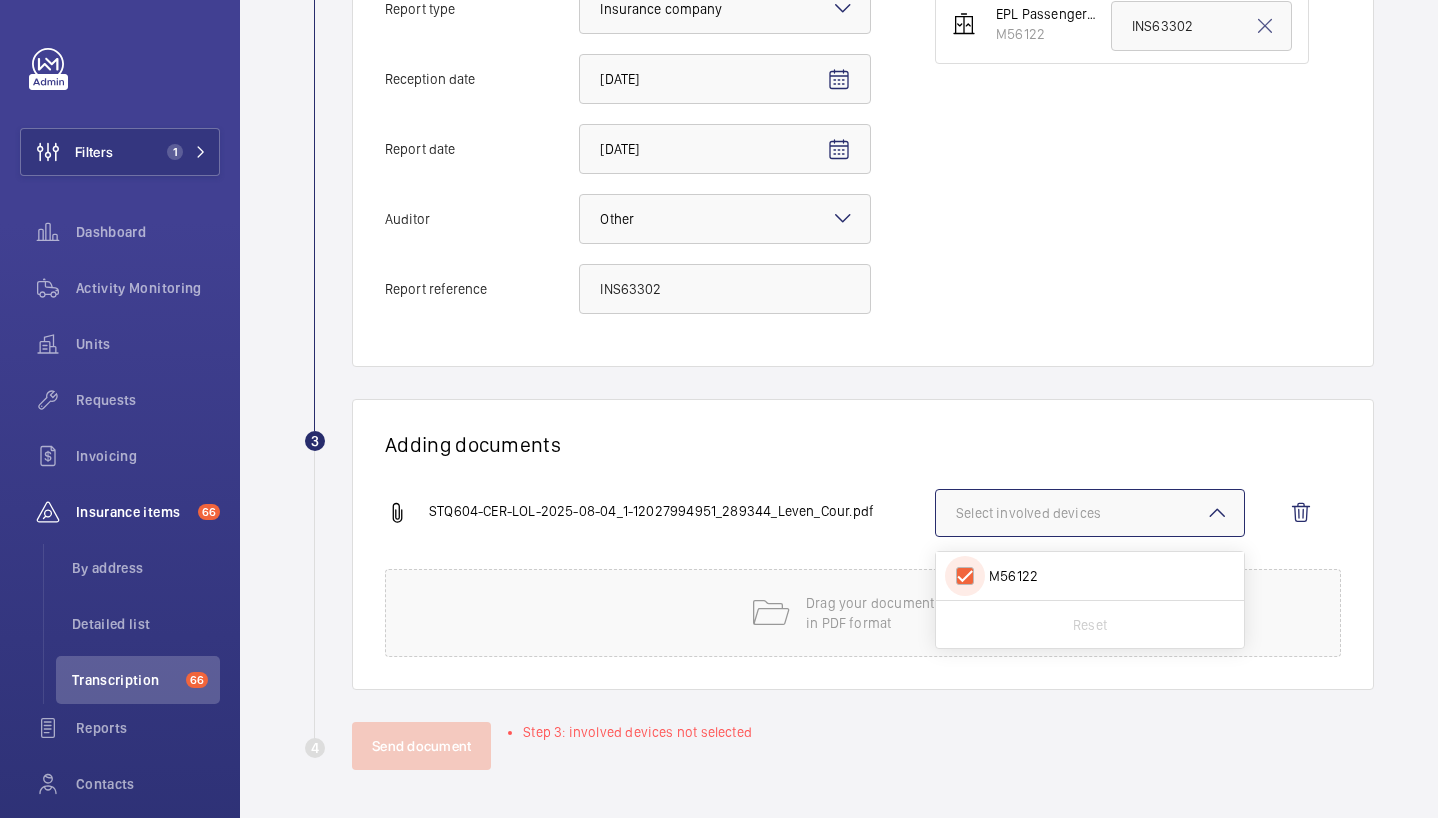 checkbox on "true" 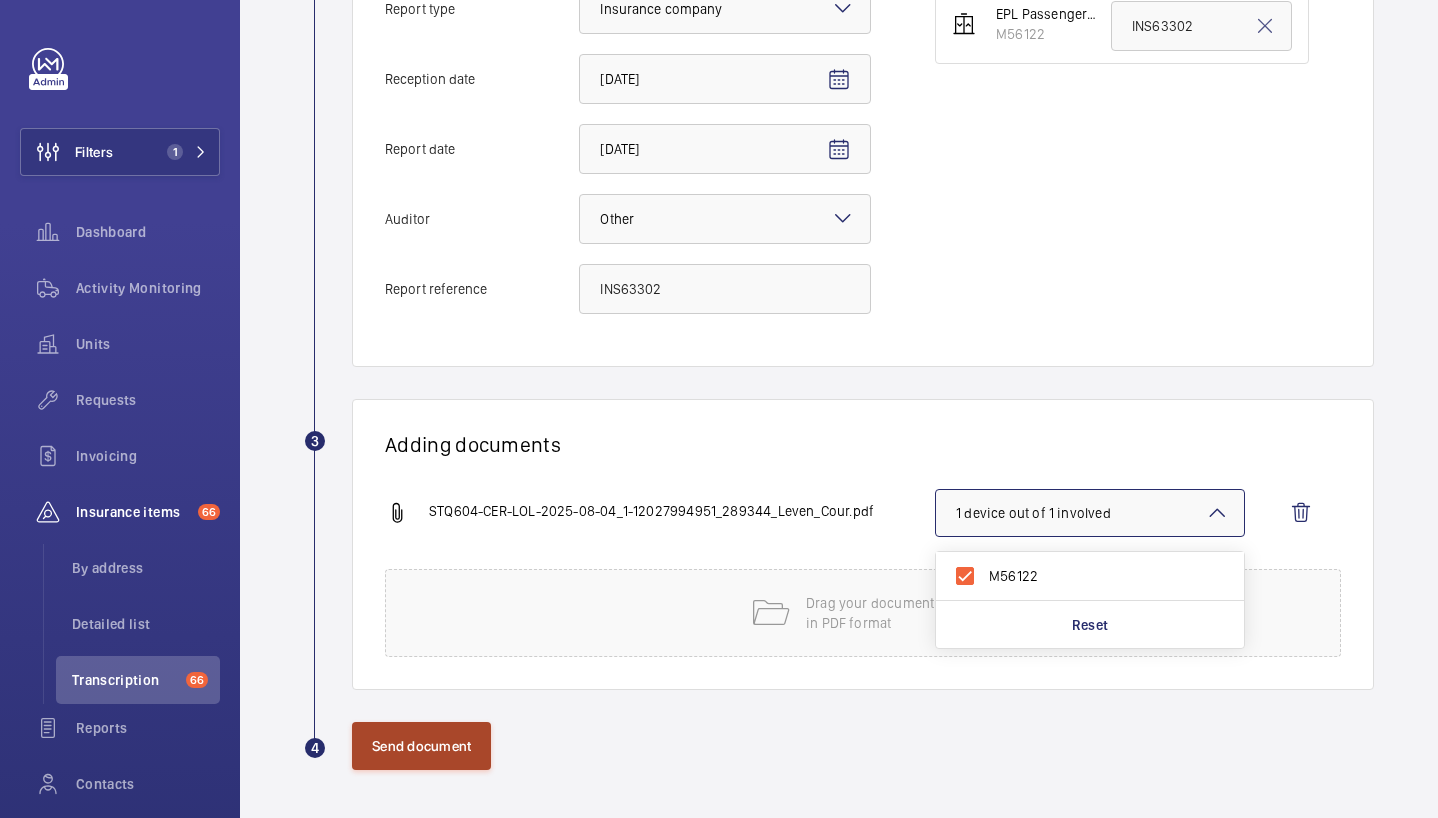 click on "Send document" 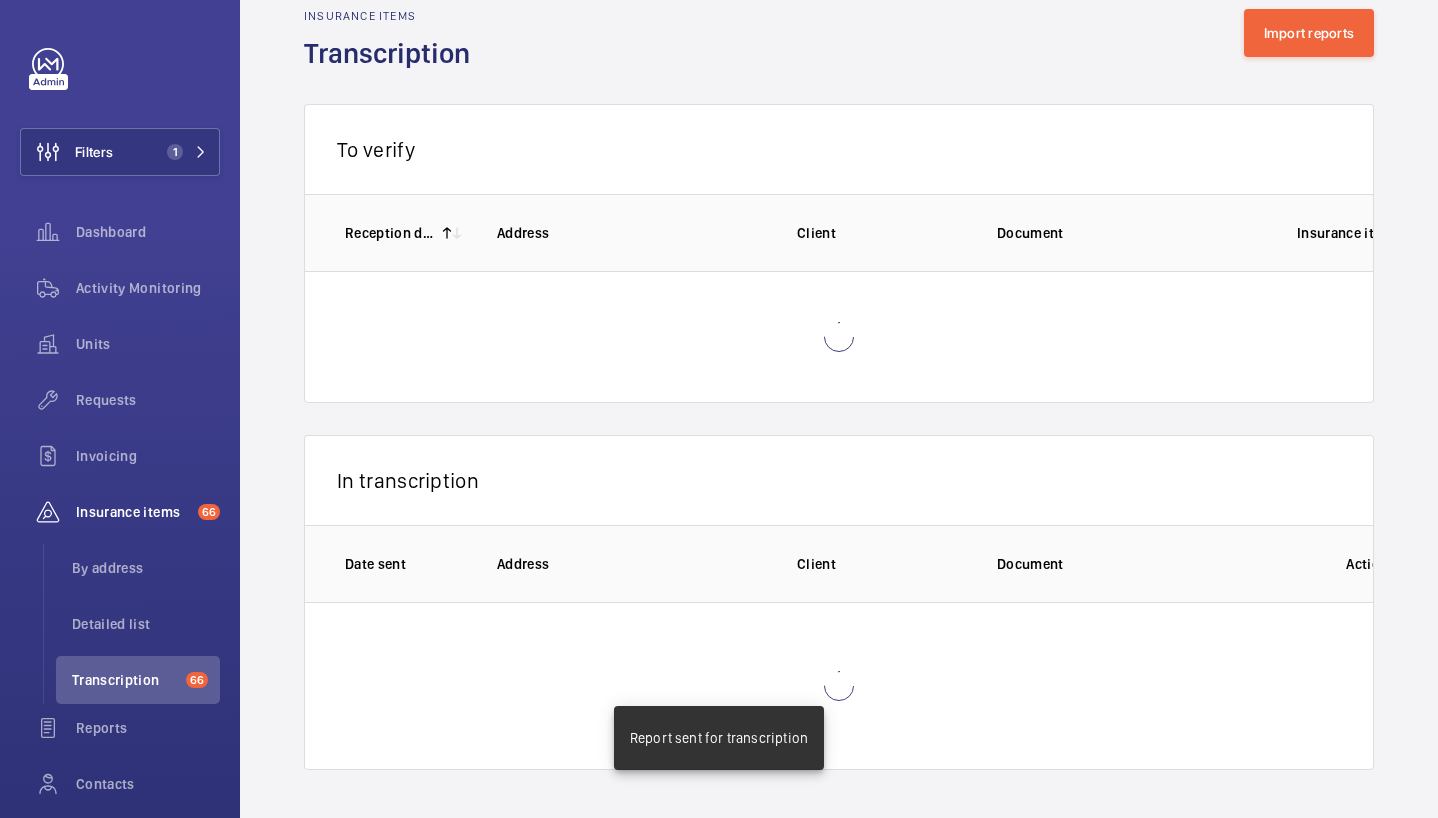 scroll, scrollTop: 3, scrollLeft: 0, axis: vertical 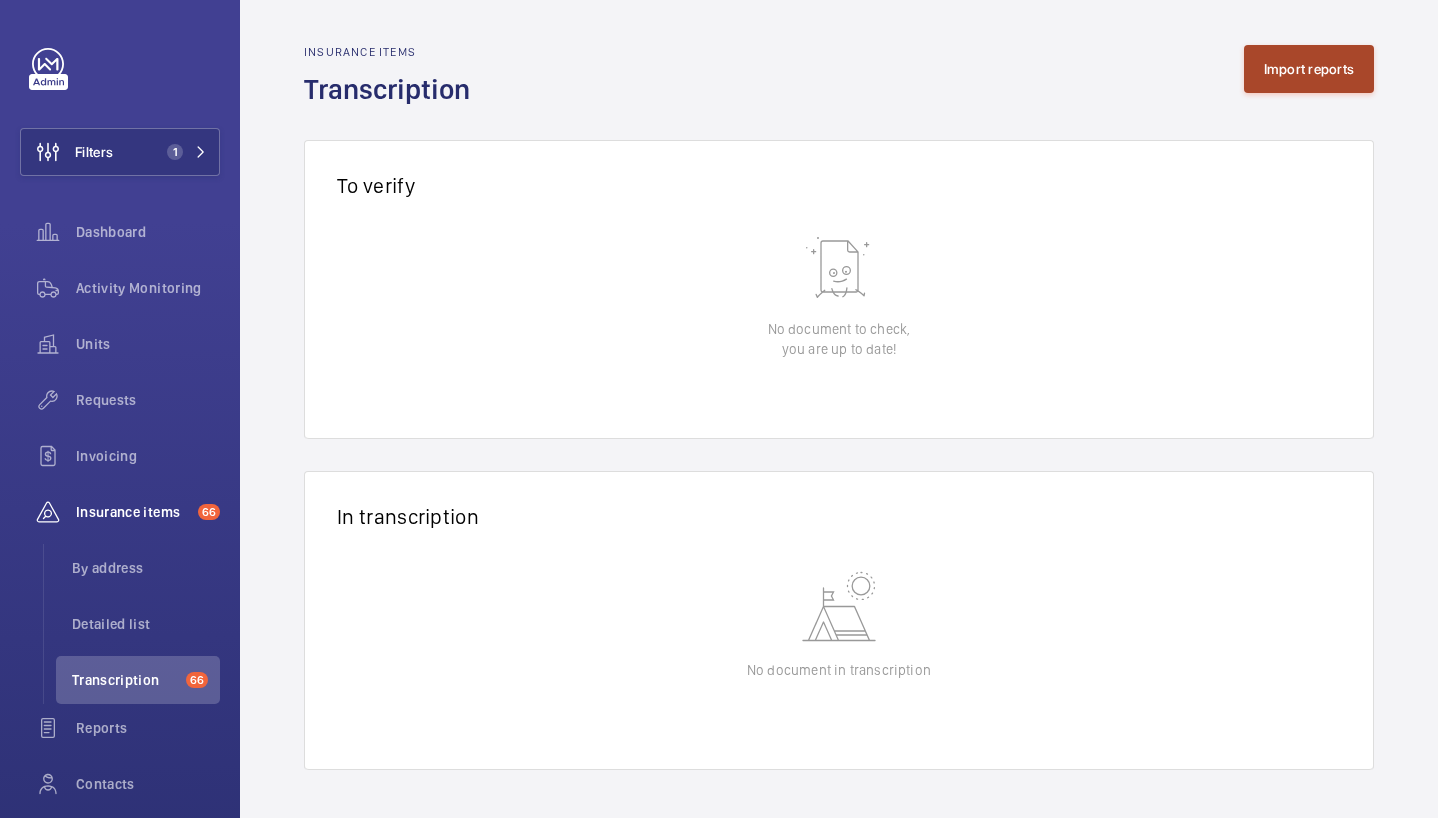click on "Import reports" 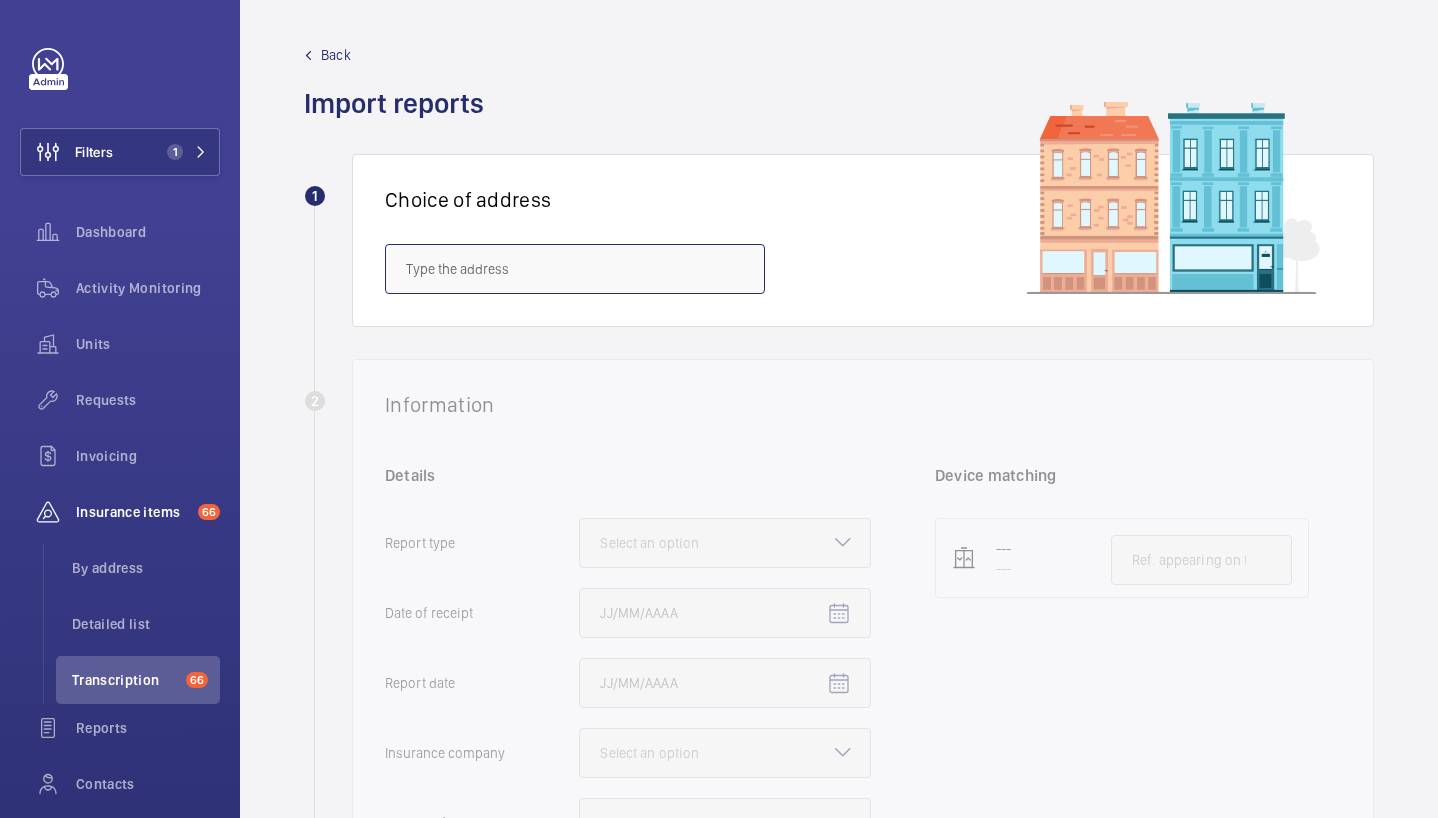 click at bounding box center [575, 269] 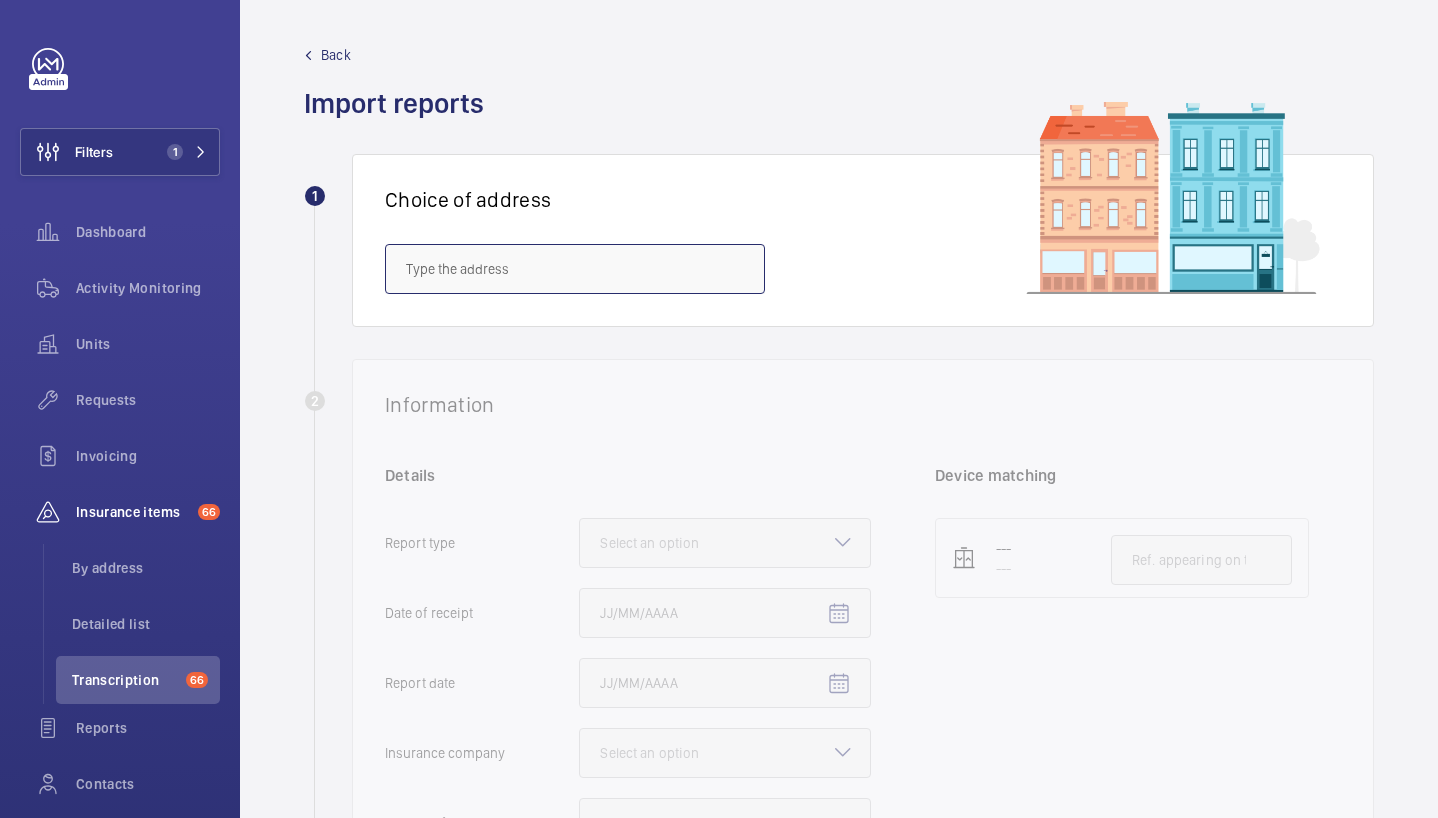 paste on "[POSTCODE]" 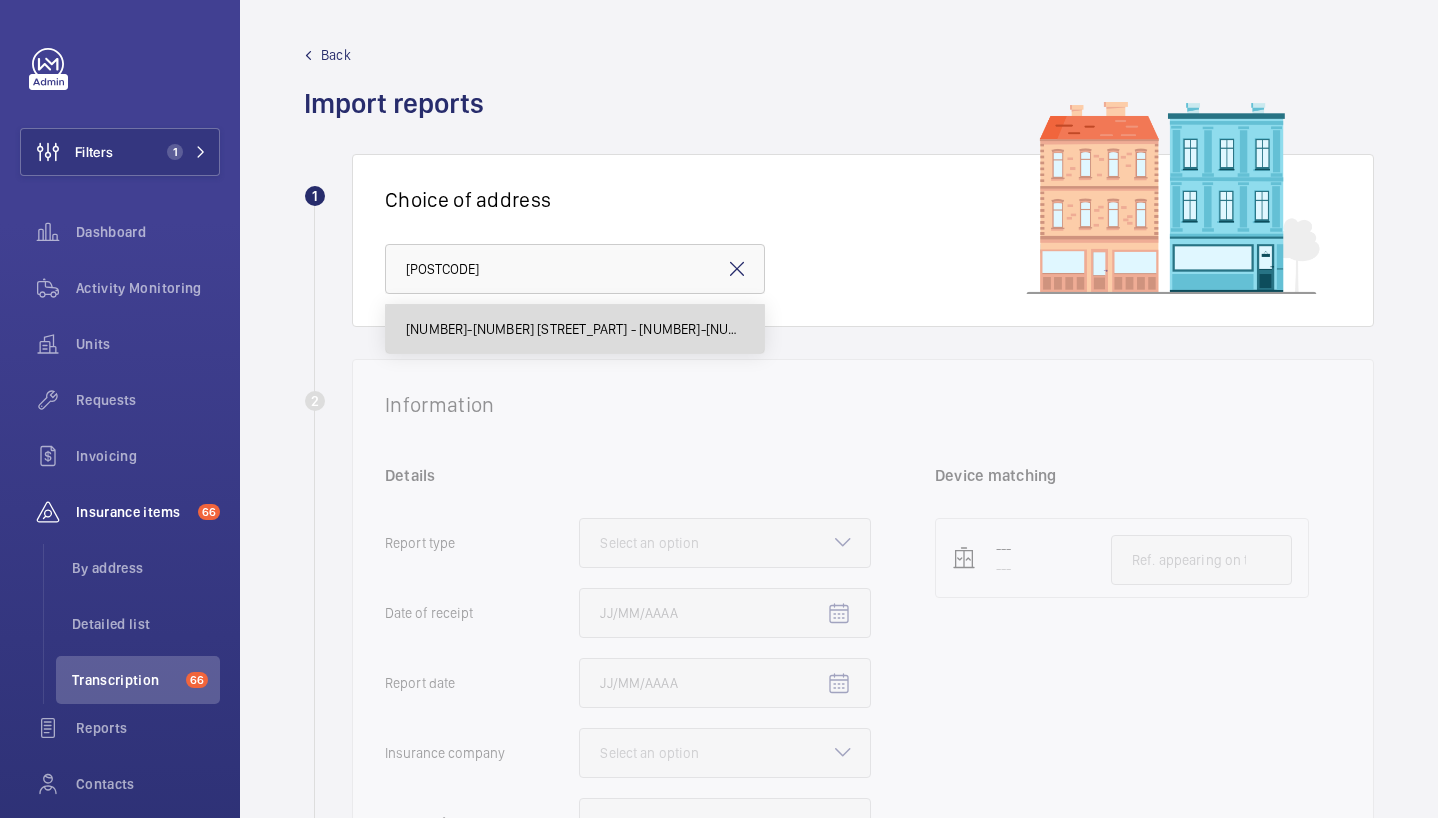click on "[NUMBER]-[NUMBER] [STREET_PART] - [NUMBER]-[NUMBER] [STREET_PART], [CITY] [POSTCODE]" at bounding box center (575, 329) 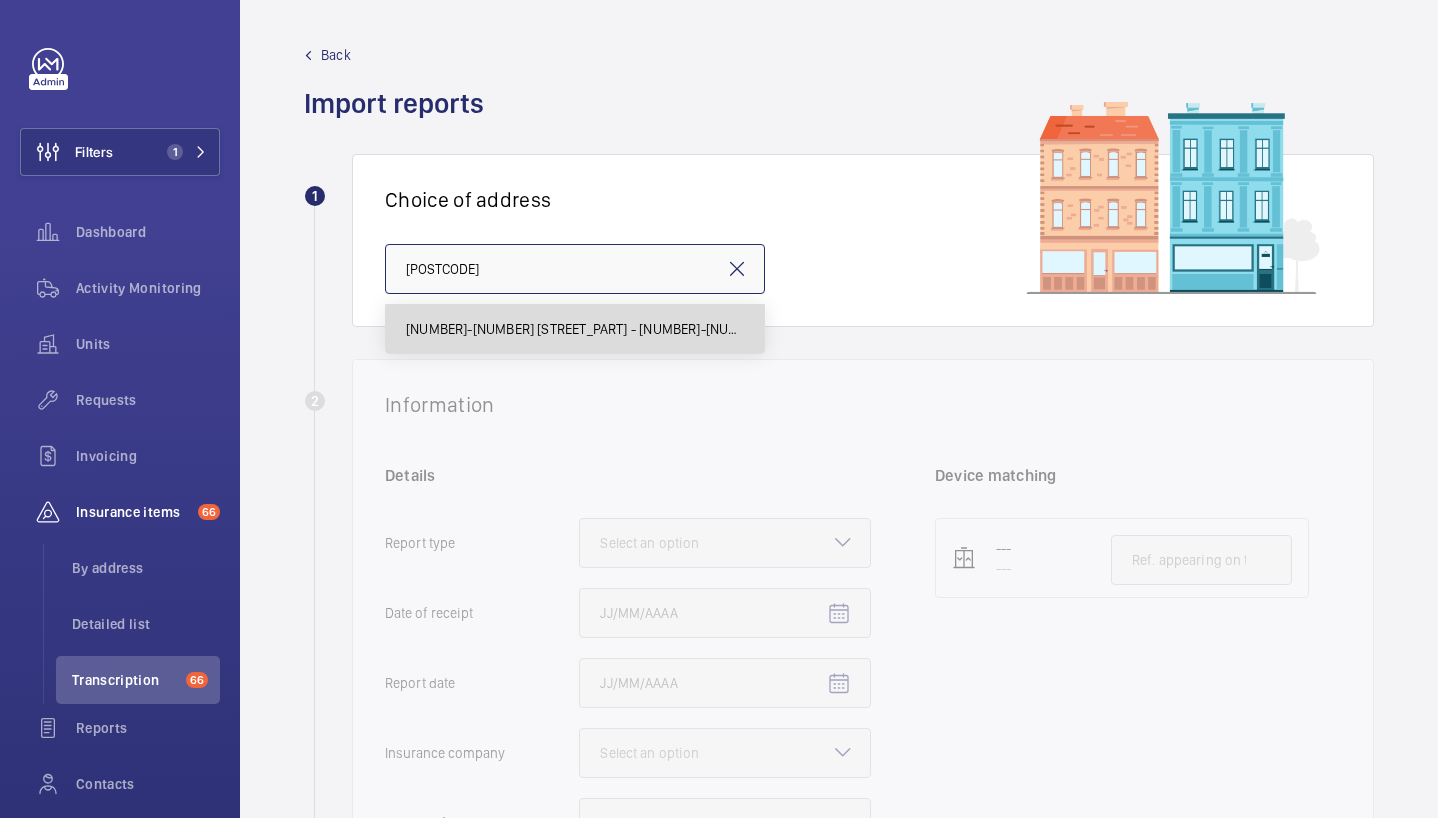 type on "[NUMBER]-[NUMBER] [STREET_PART] - [NUMBER]-[NUMBER] [STREET_PART], [CITY] [POSTCODE]" 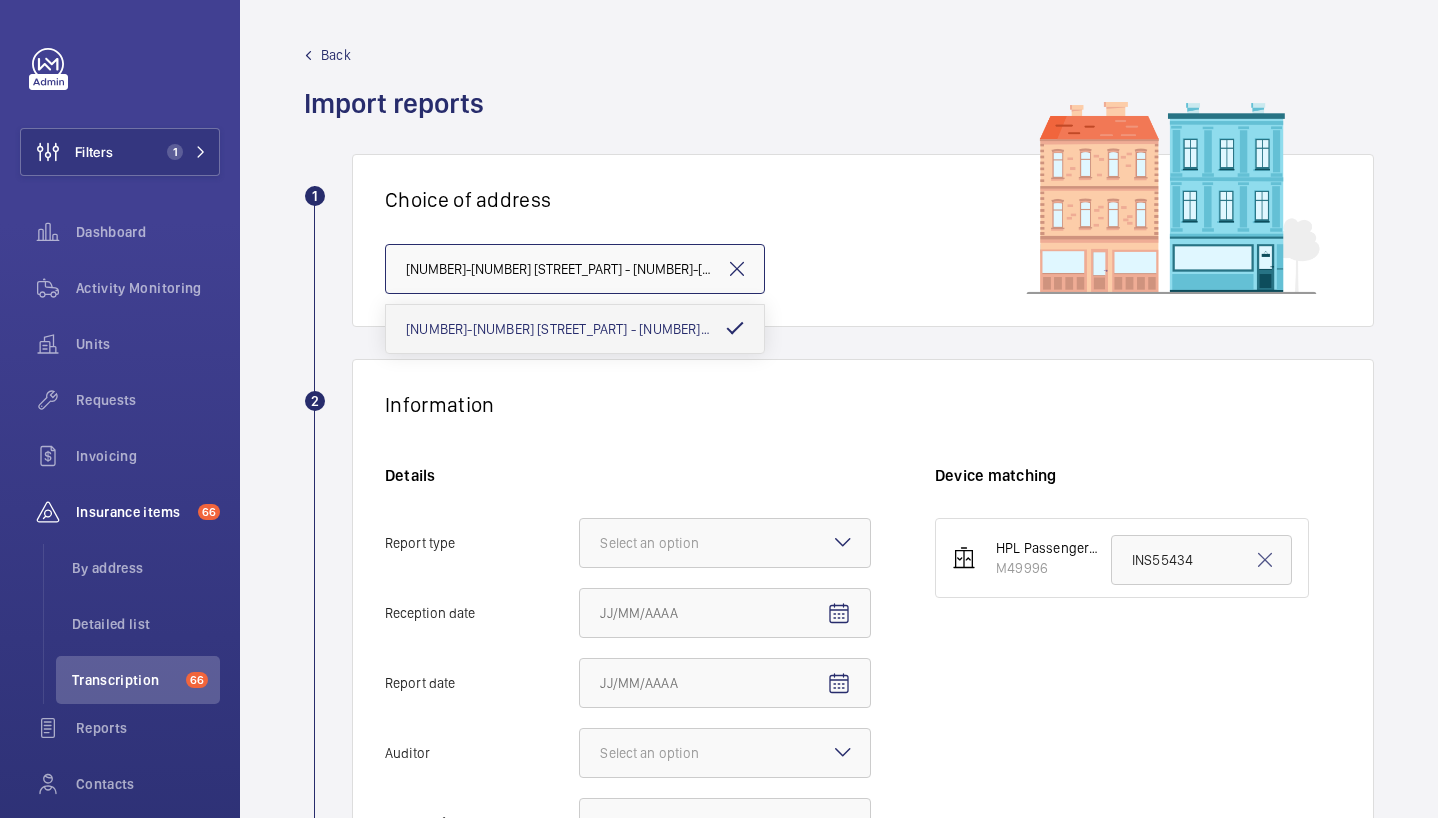 scroll, scrollTop: 0, scrollLeft: 80, axis: horizontal 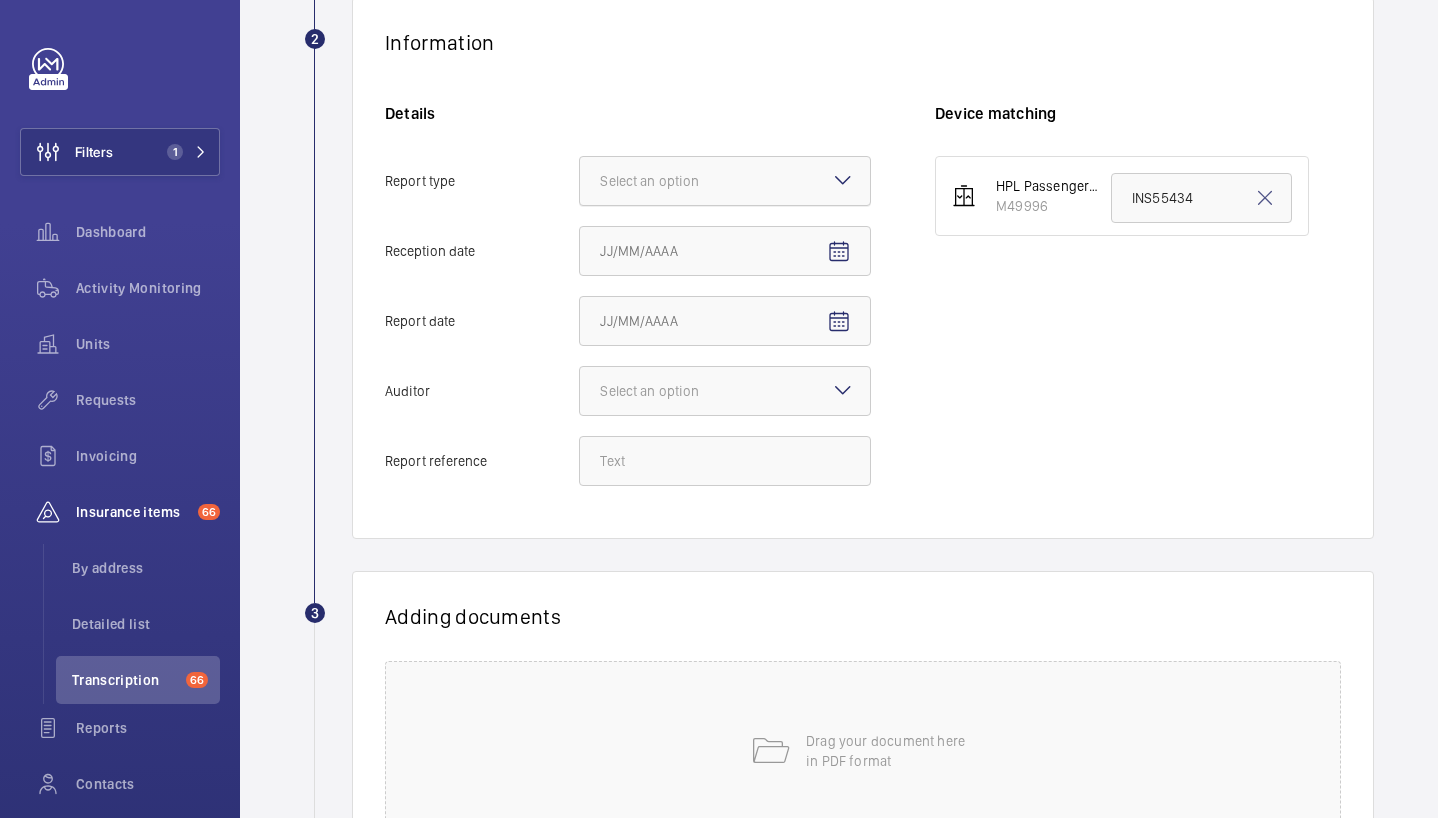click 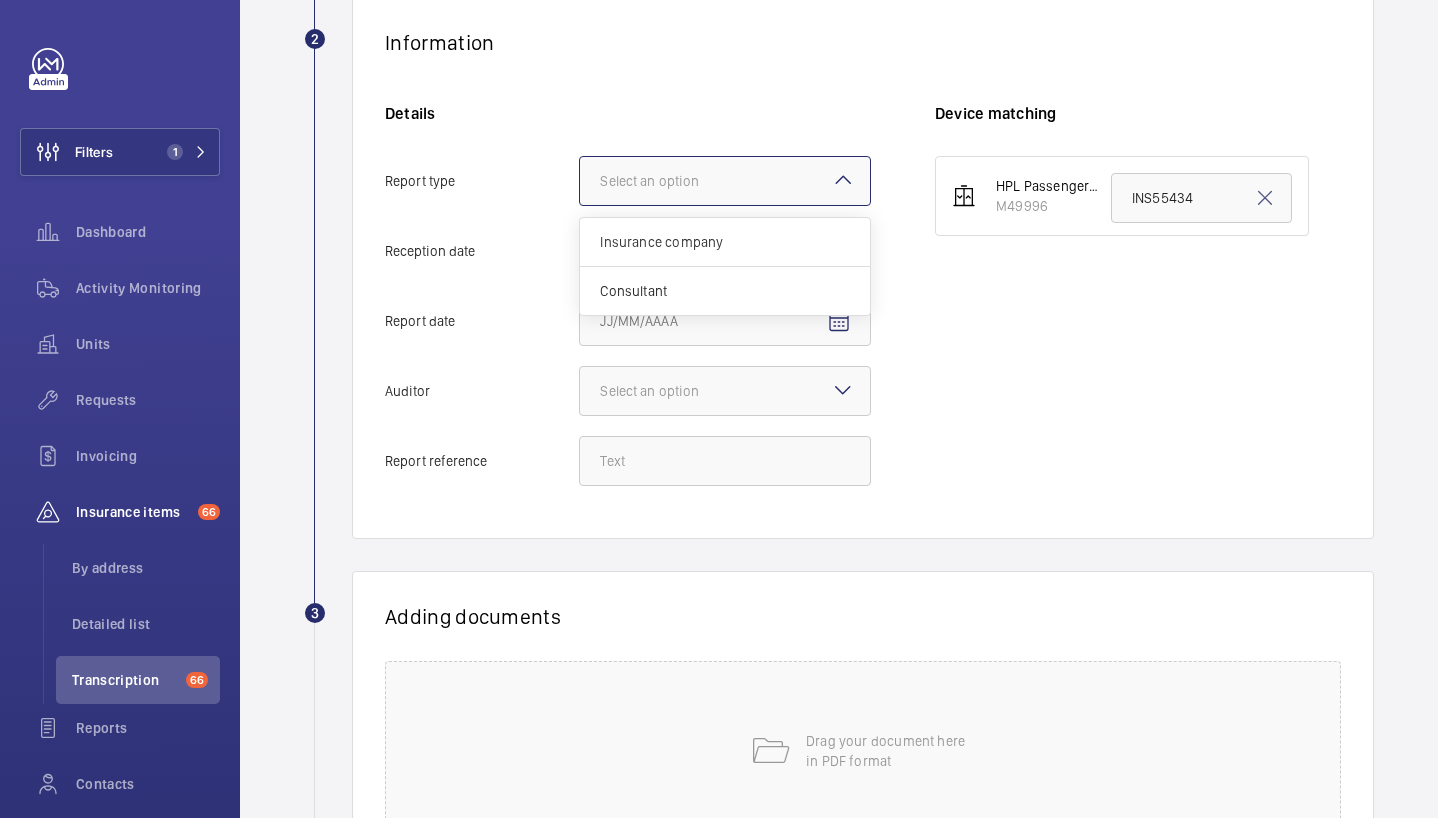 scroll, scrollTop: 0, scrollLeft: 0, axis: both 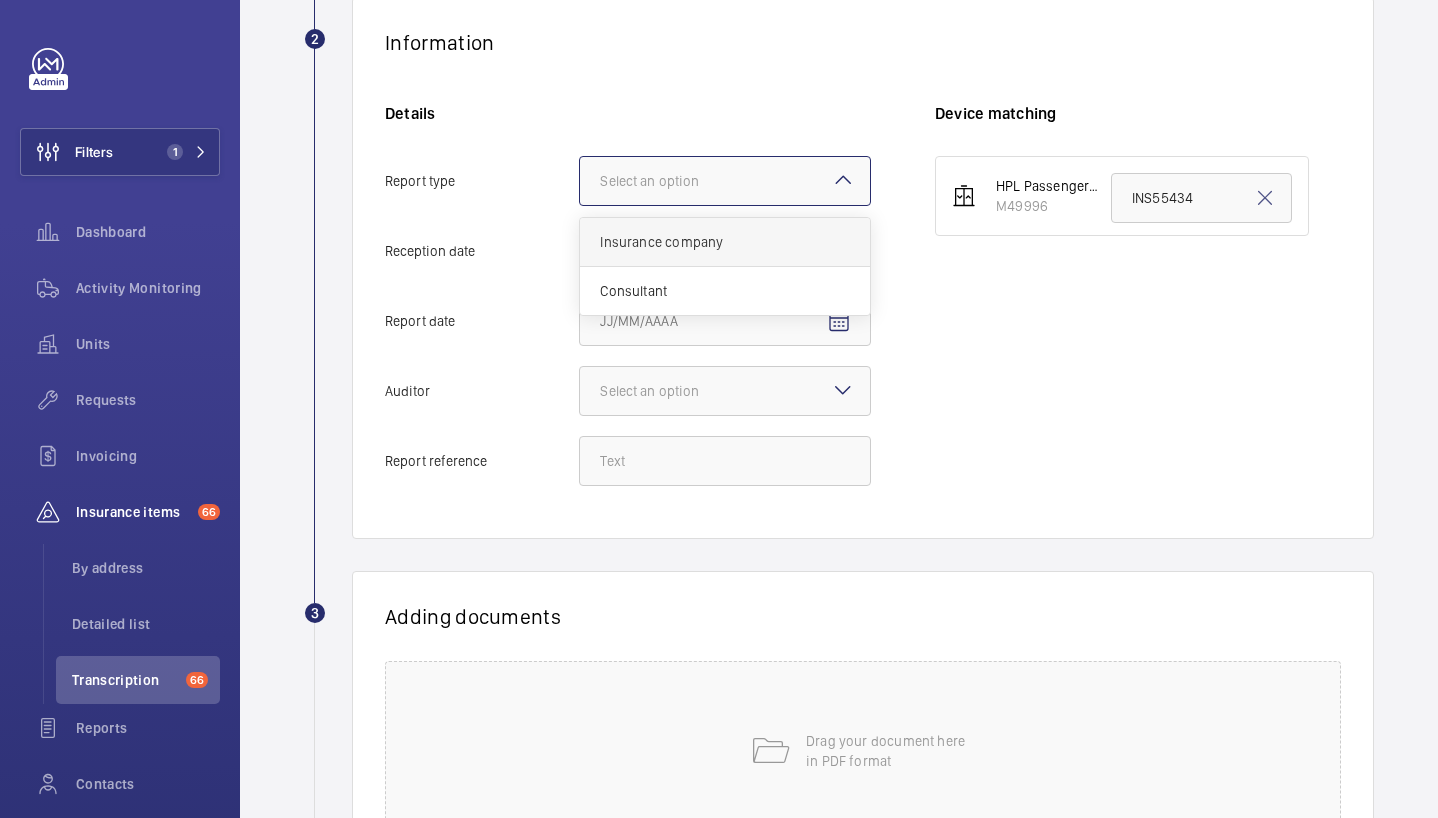 click on "Insurance company" at bounding box center [725, 242] 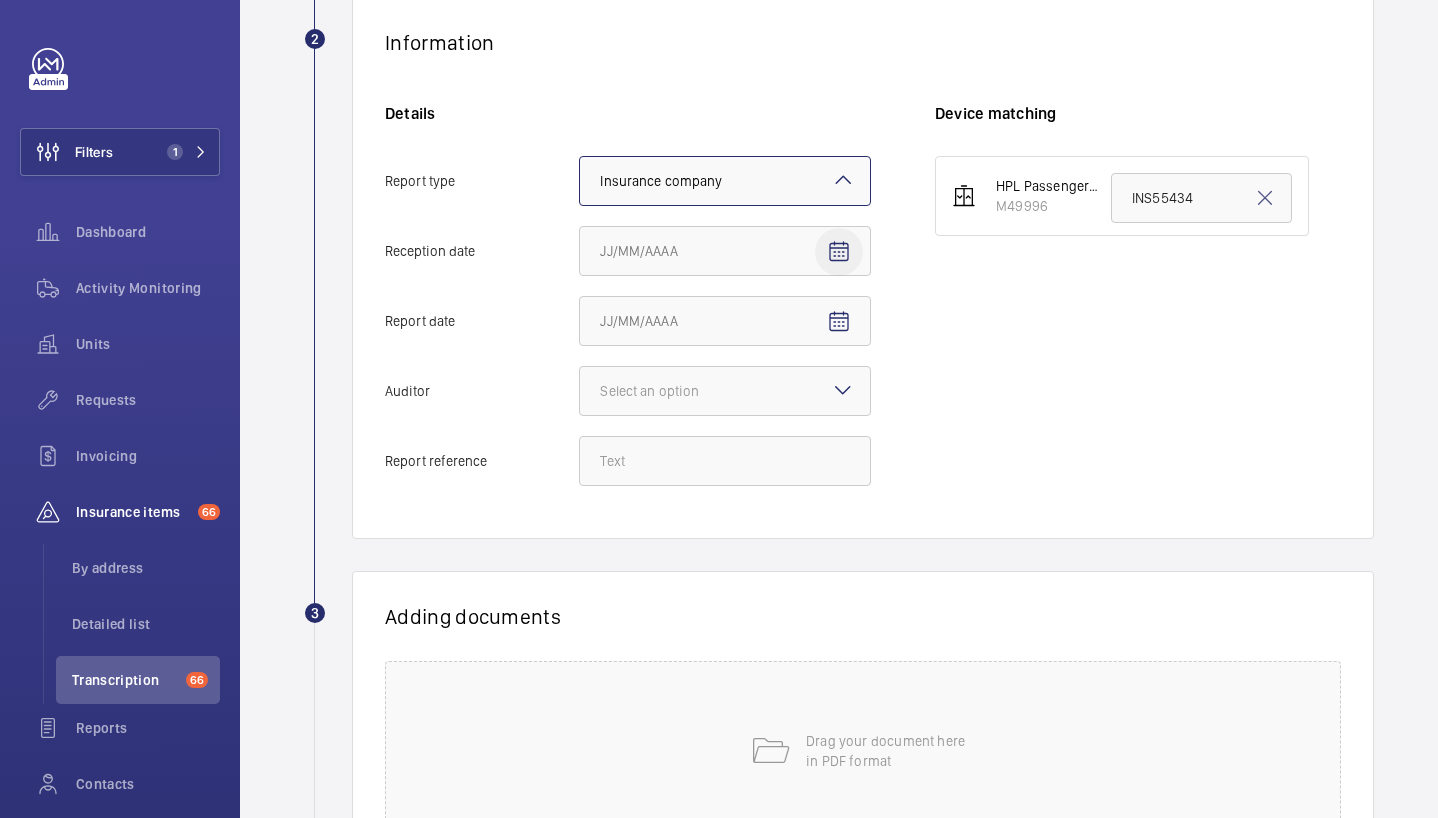click 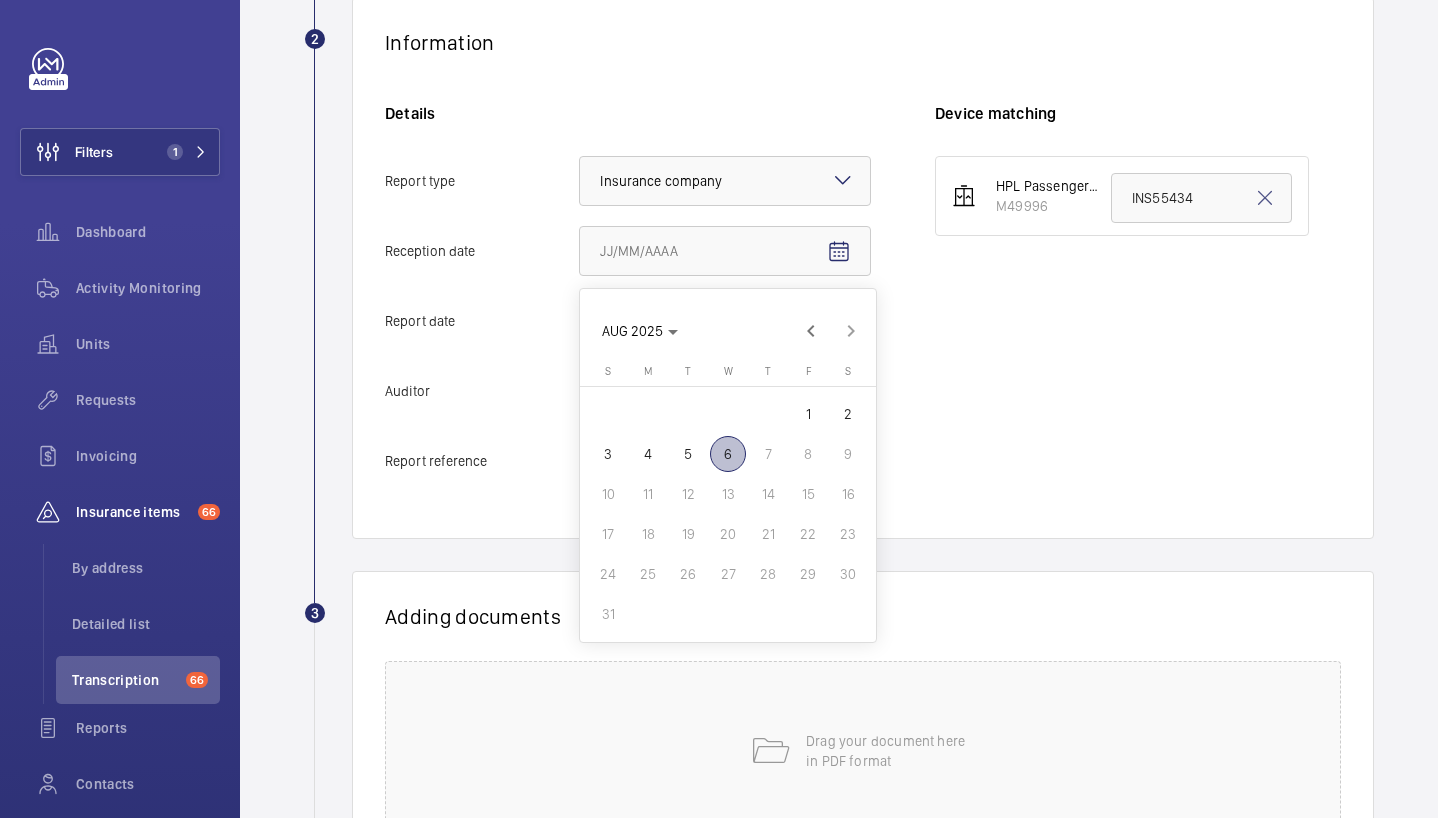click on "6" at bounding box center [728, 454] 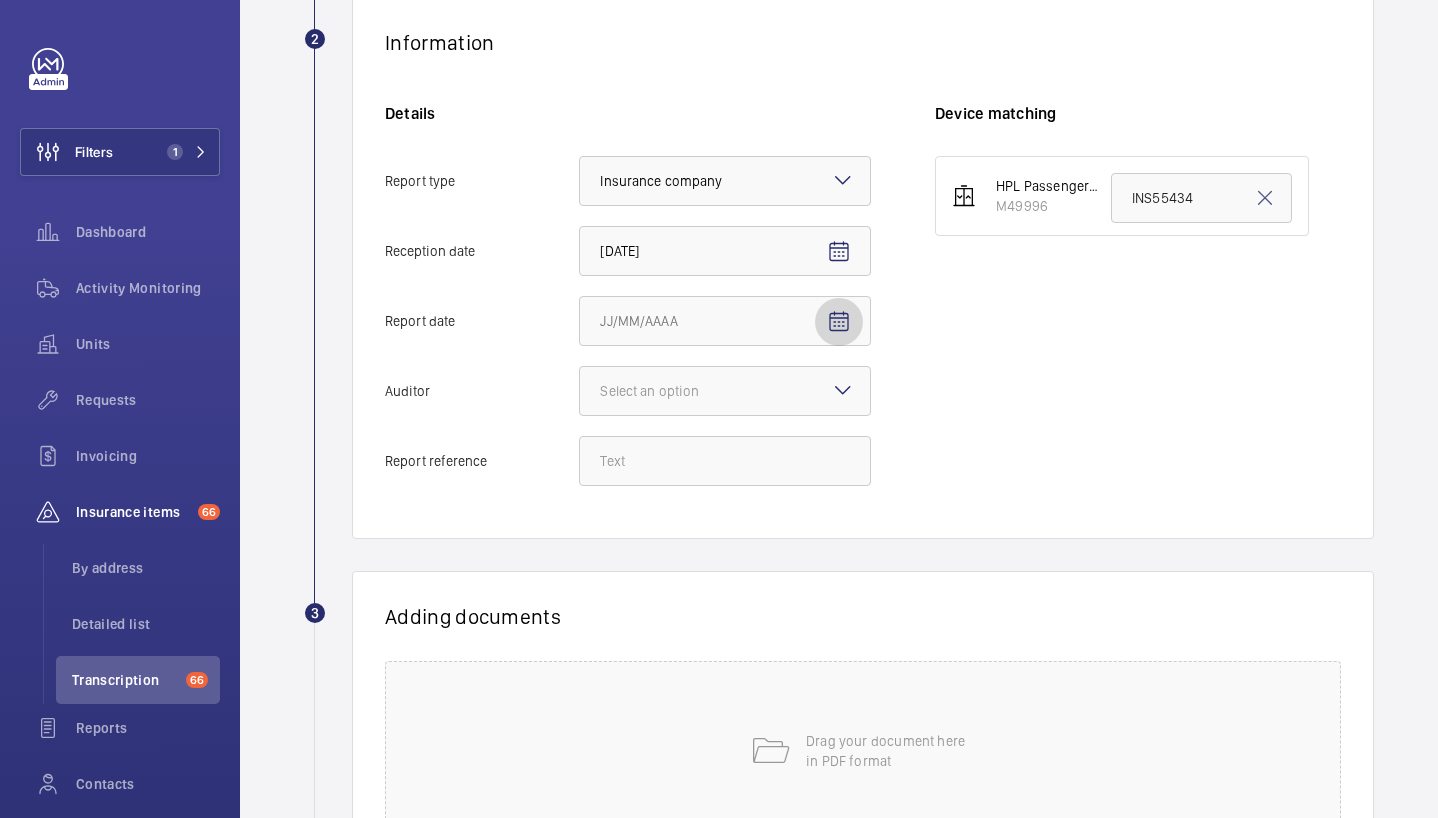click 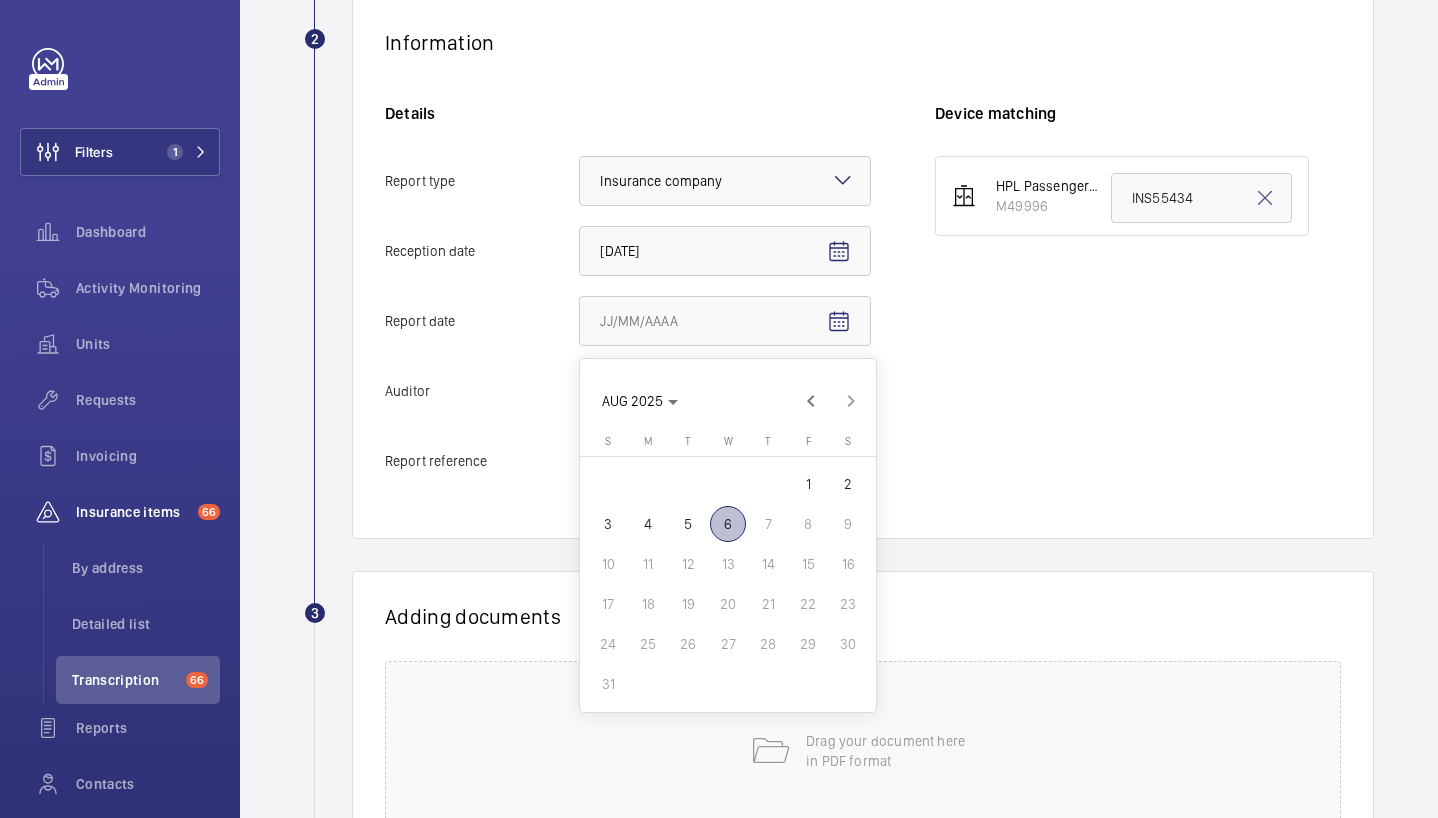 click on "4" at bounding box center [648, 524] 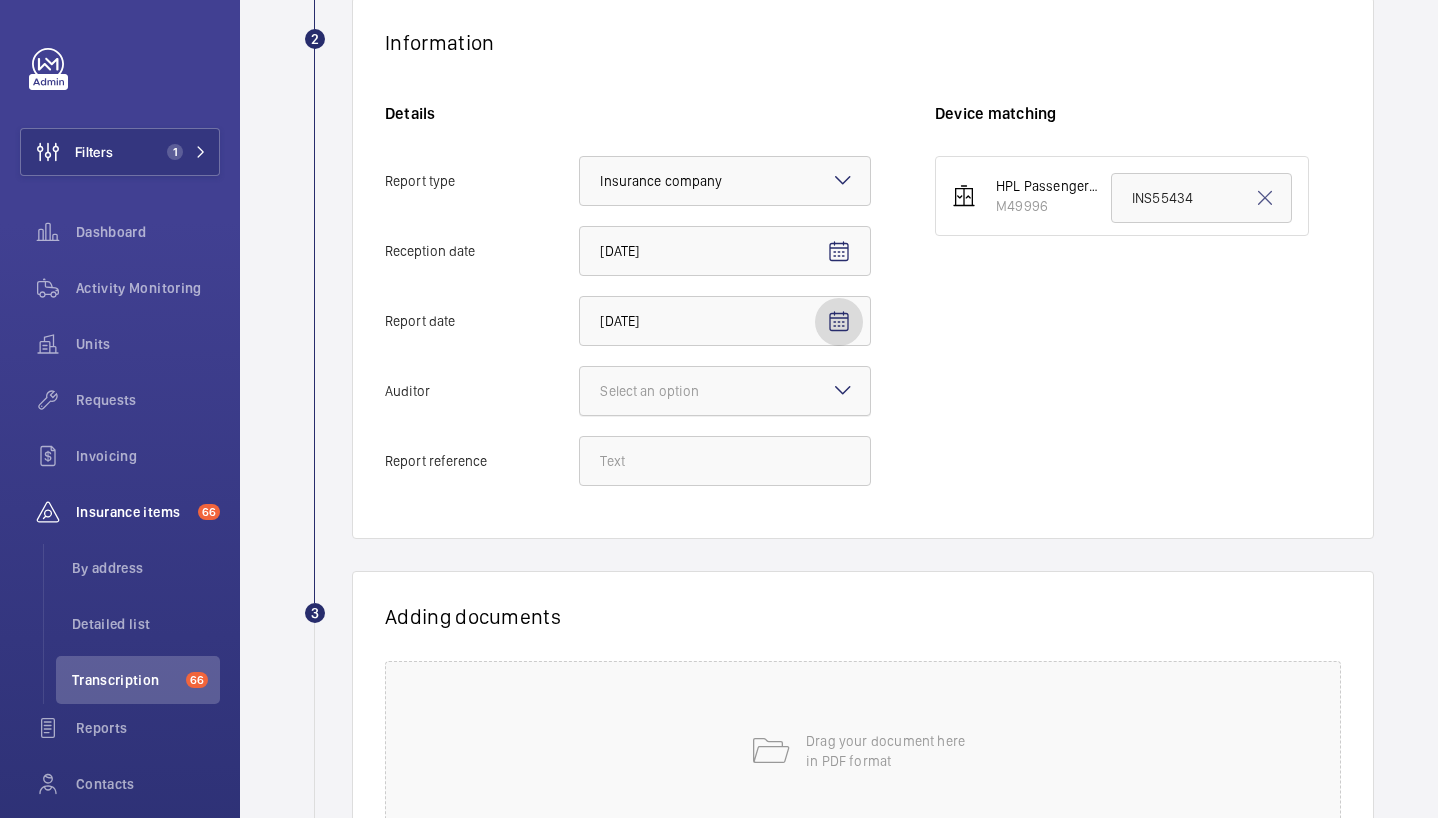 click 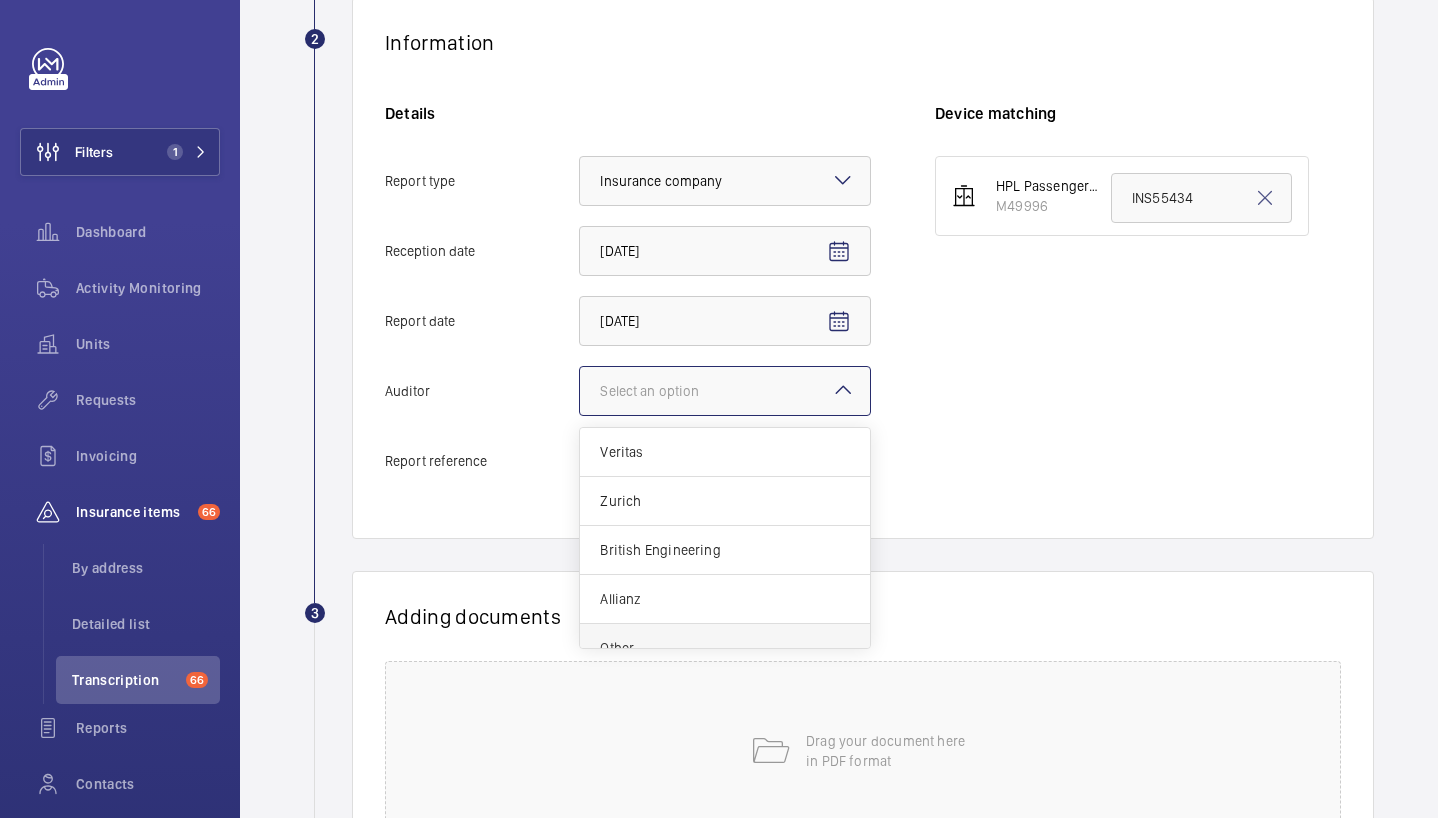 click on "Other" at bounding box center (725, 648) 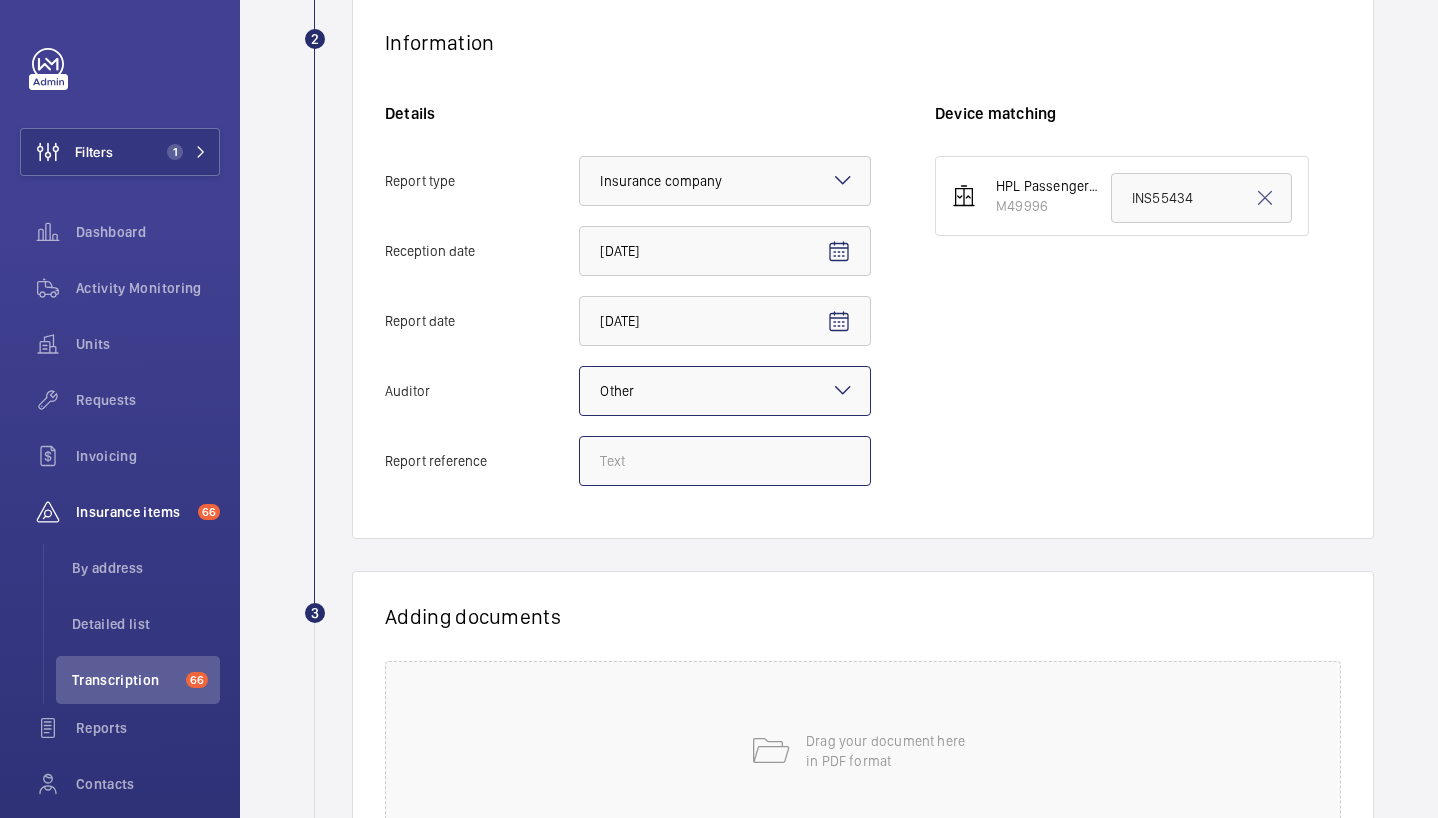 click on "Report reference" 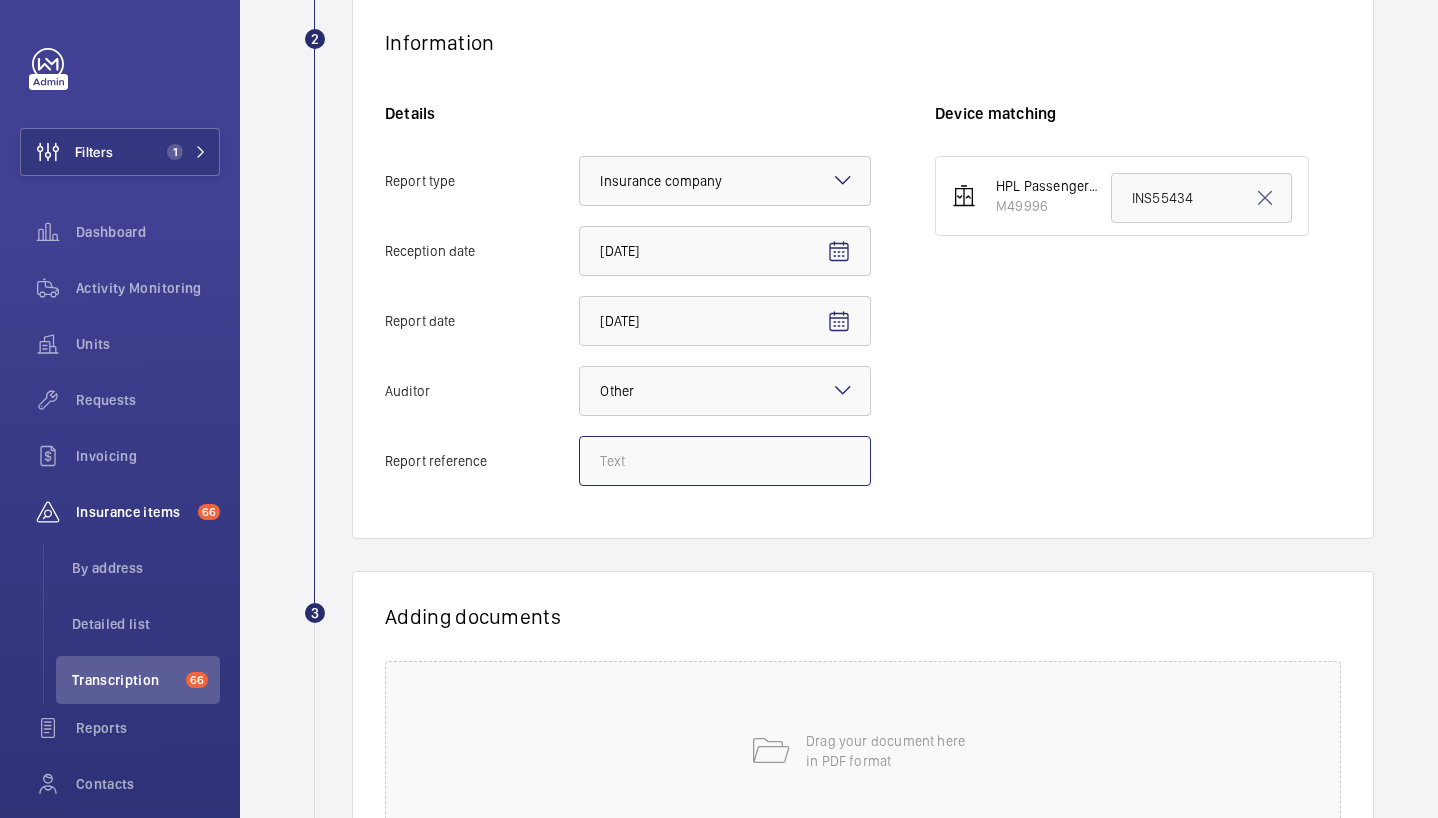 paste on "INS64139" 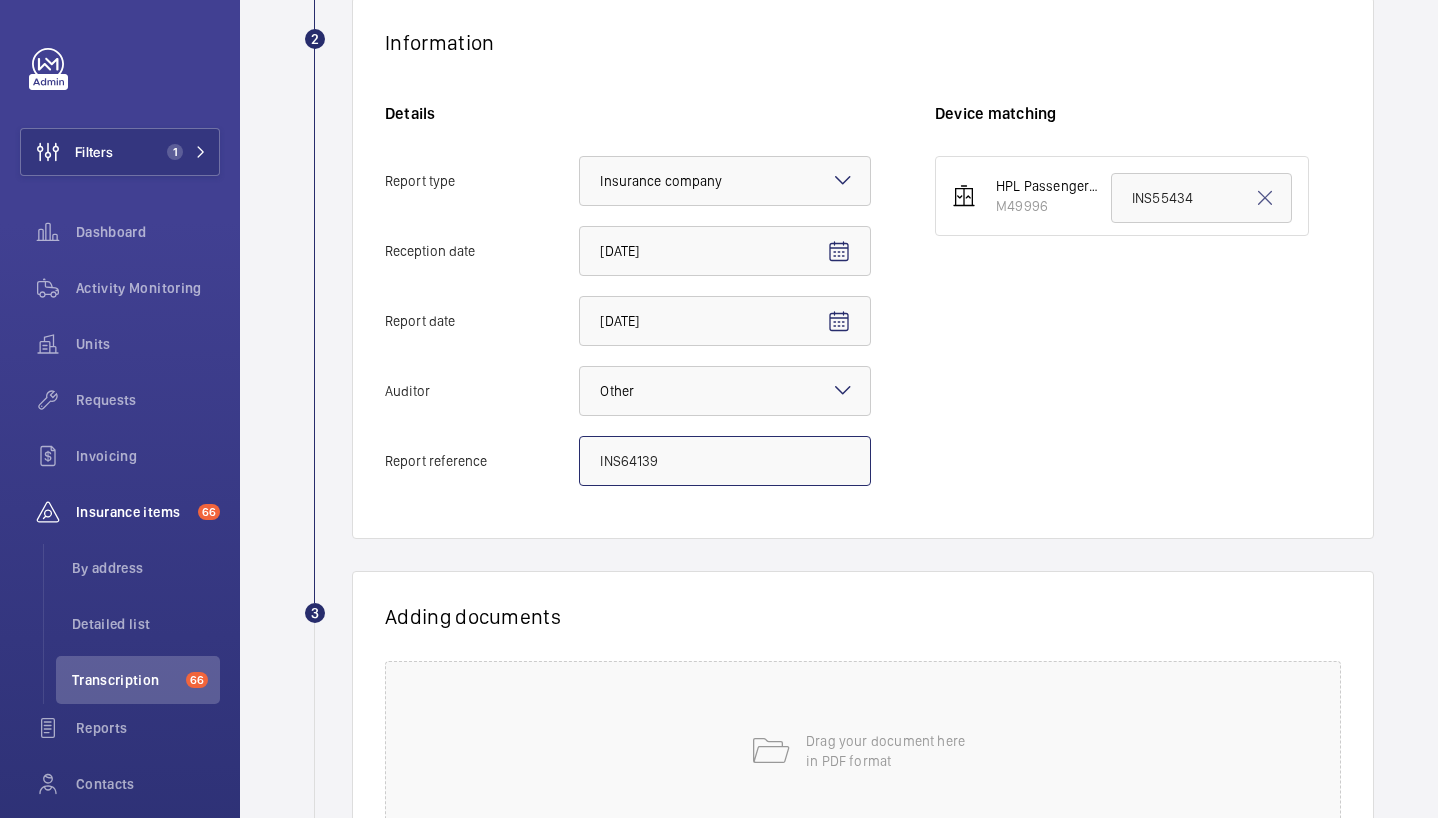 type on "INS64139" 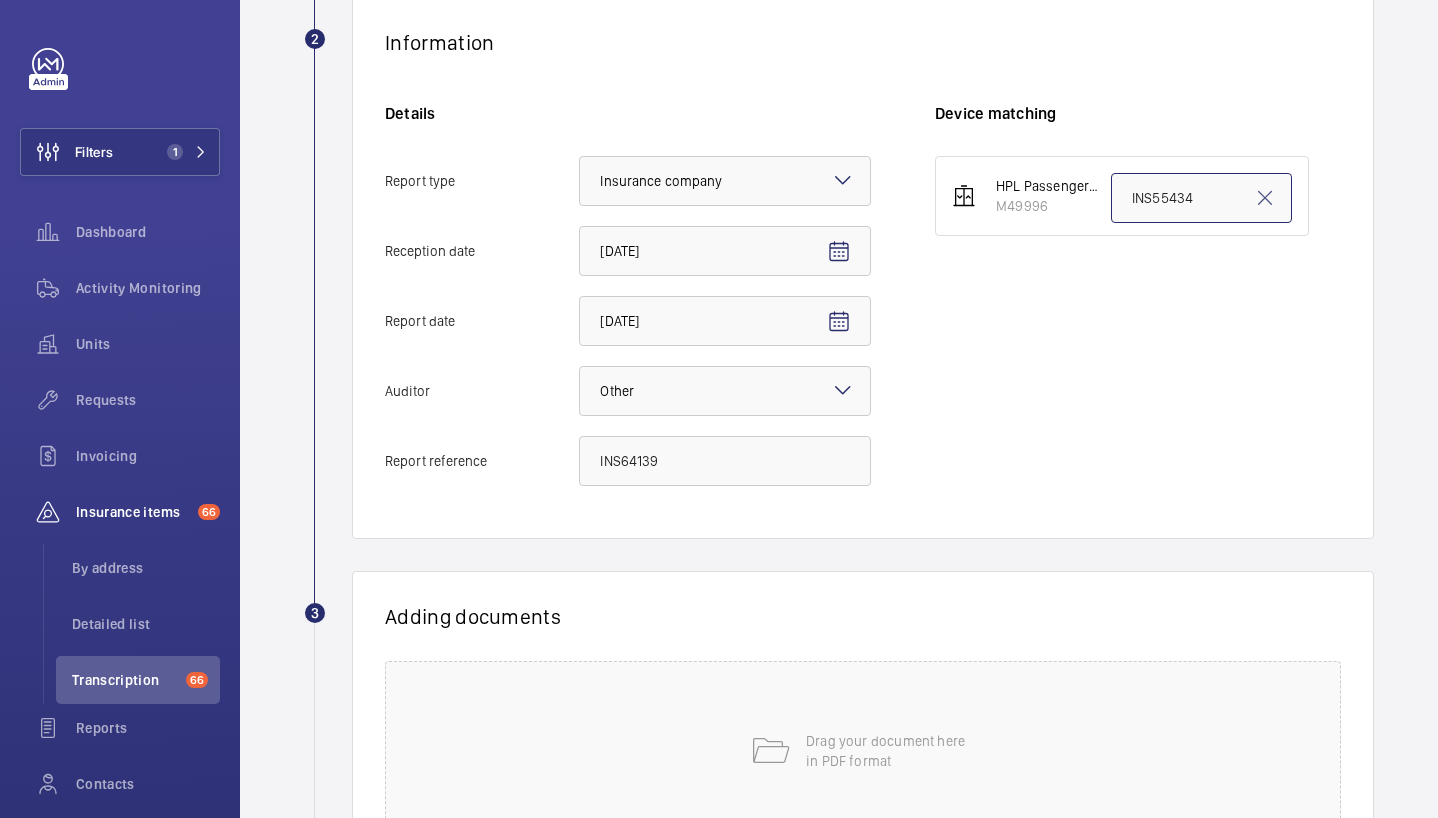 click on "INS55434" 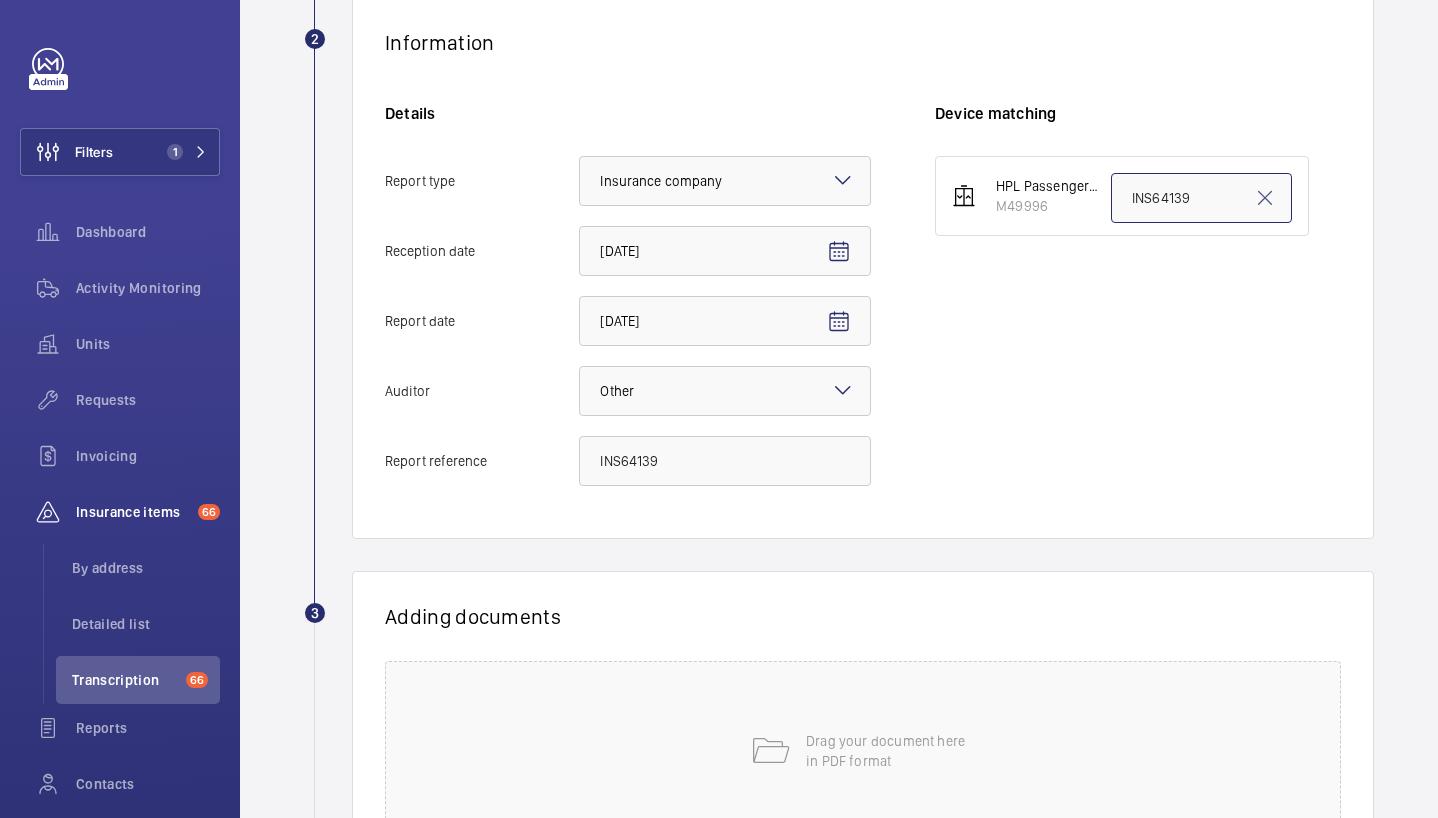 scroll, scrollTop: 549, scrollLeft: 0, axis: vertical 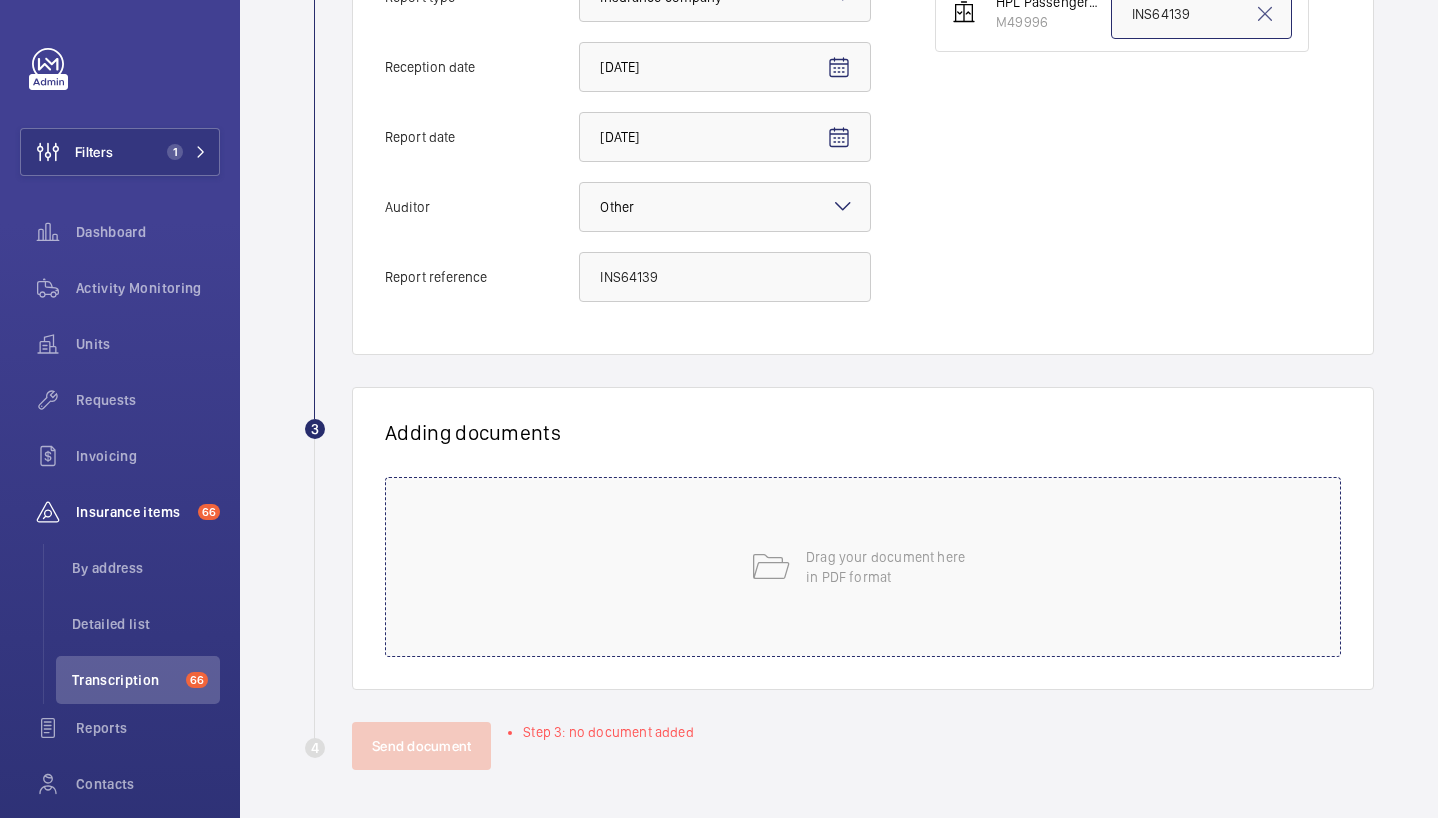 type on "INS64139" 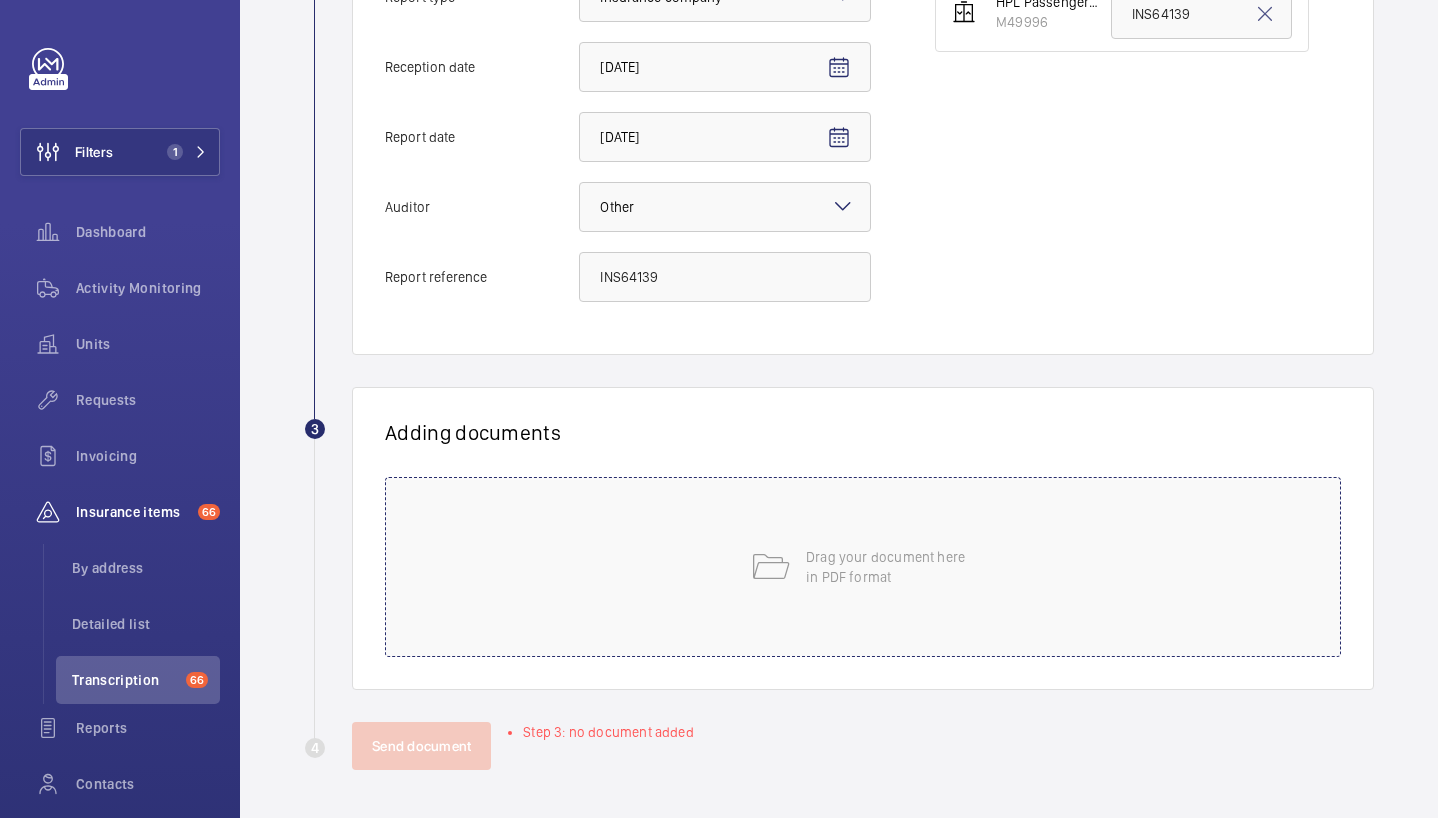 click on "Drag your document here
in PDF format" 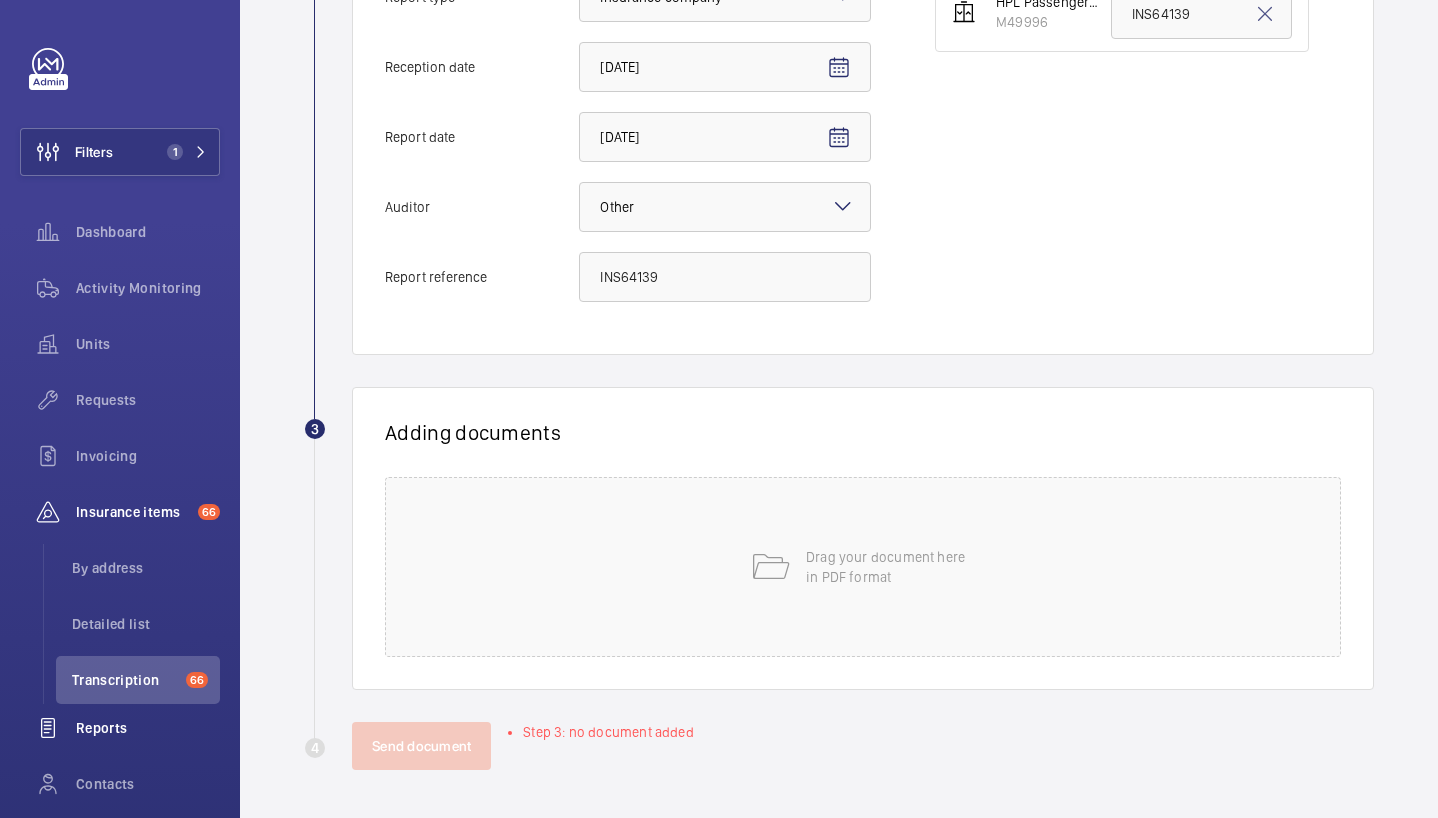 scroll, scrollTop: 537, scrollLeft: 0, axis: vertical 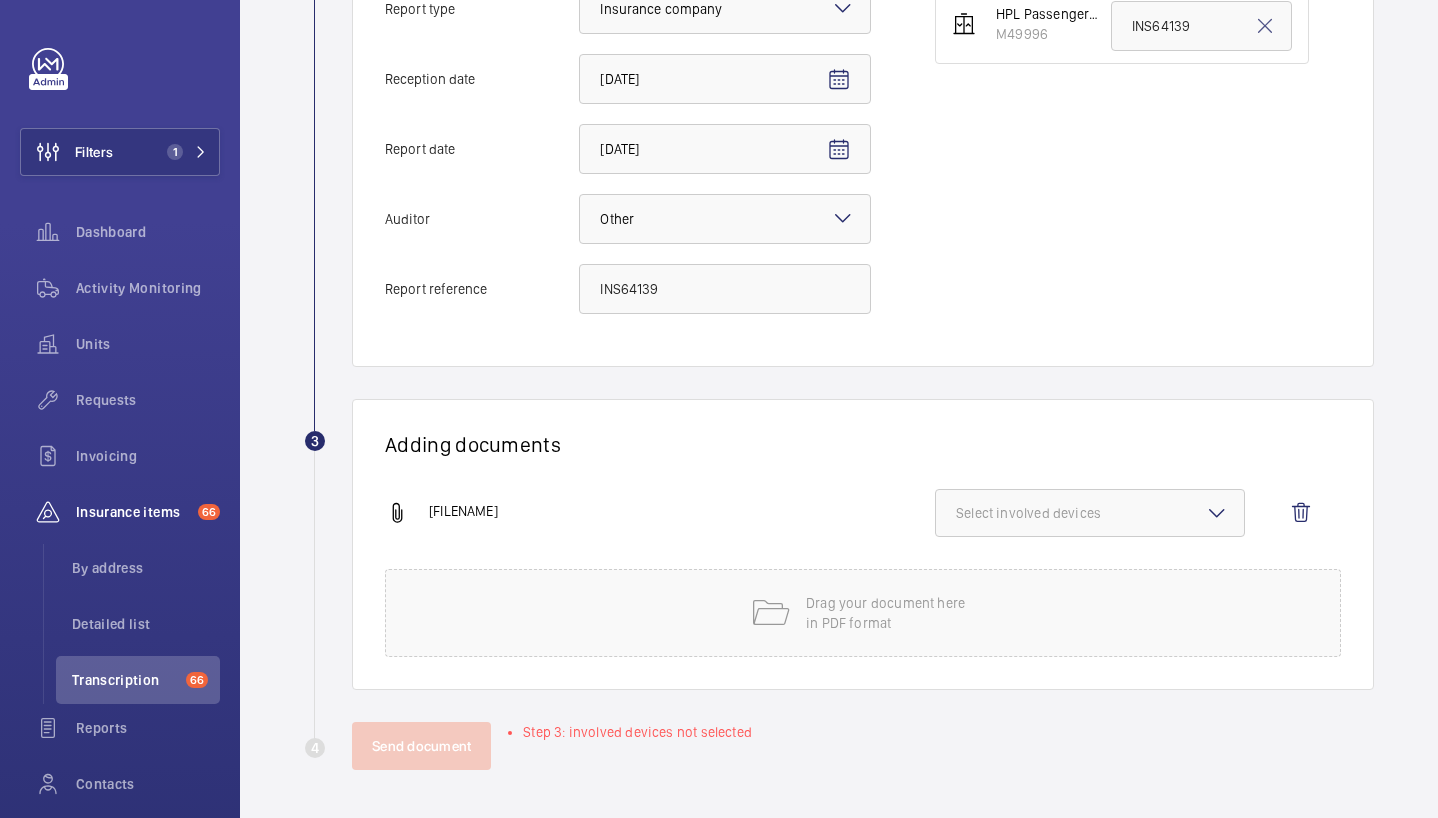 click on "Select involved devices" 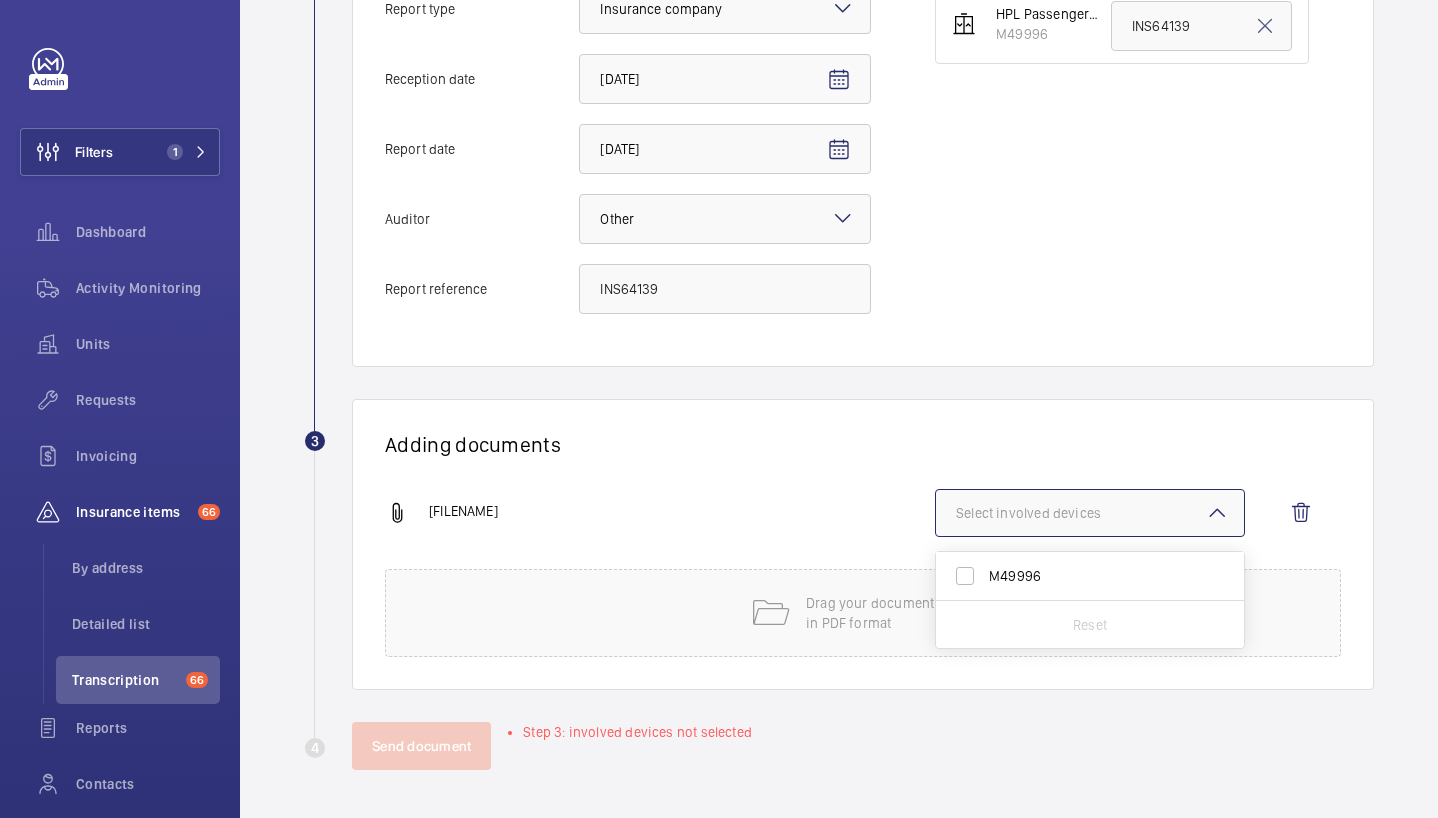click on "M49996" at bounding box center (1091, 576) 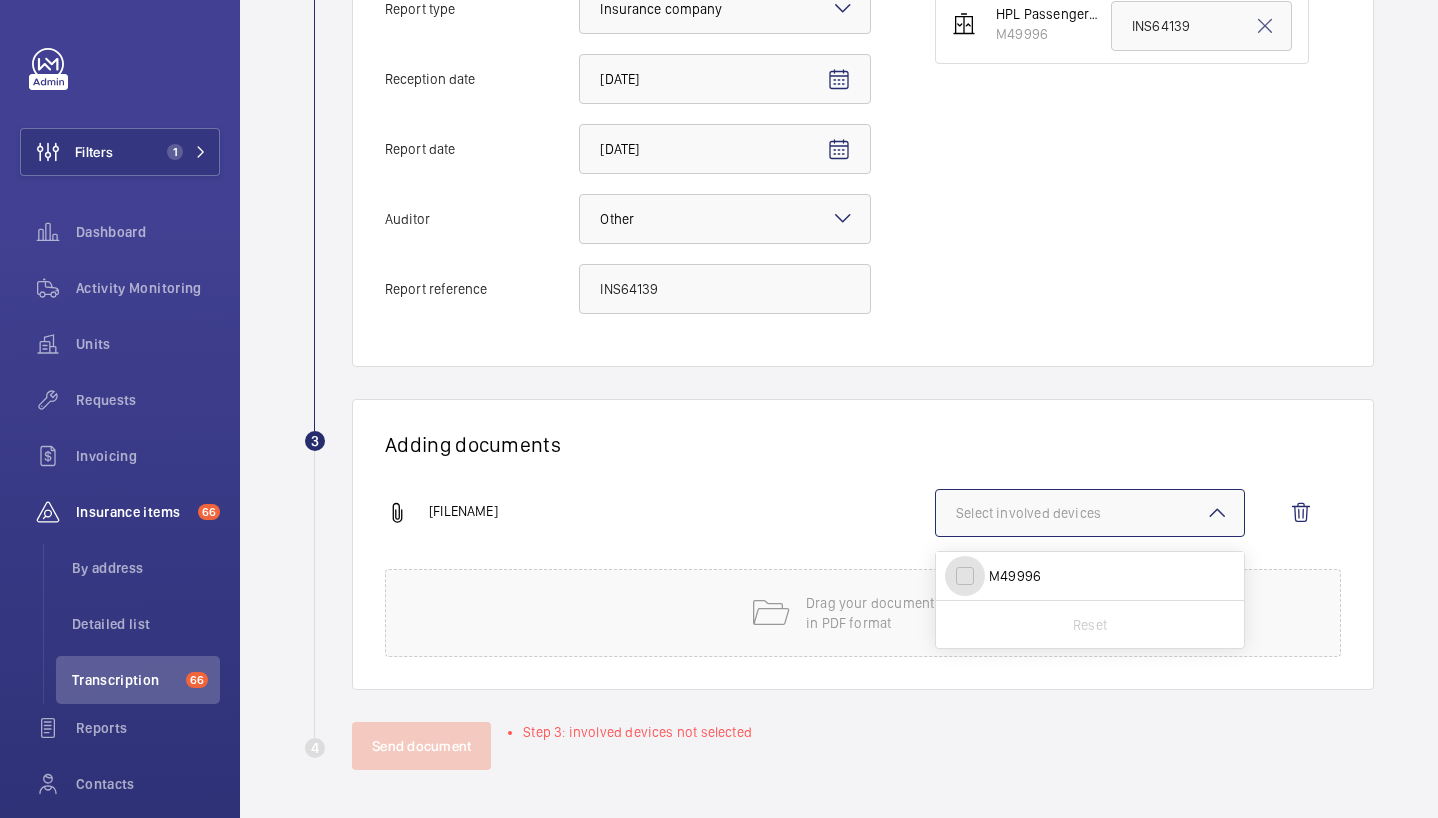 click on "M49996" at bounding box center (965, 576) 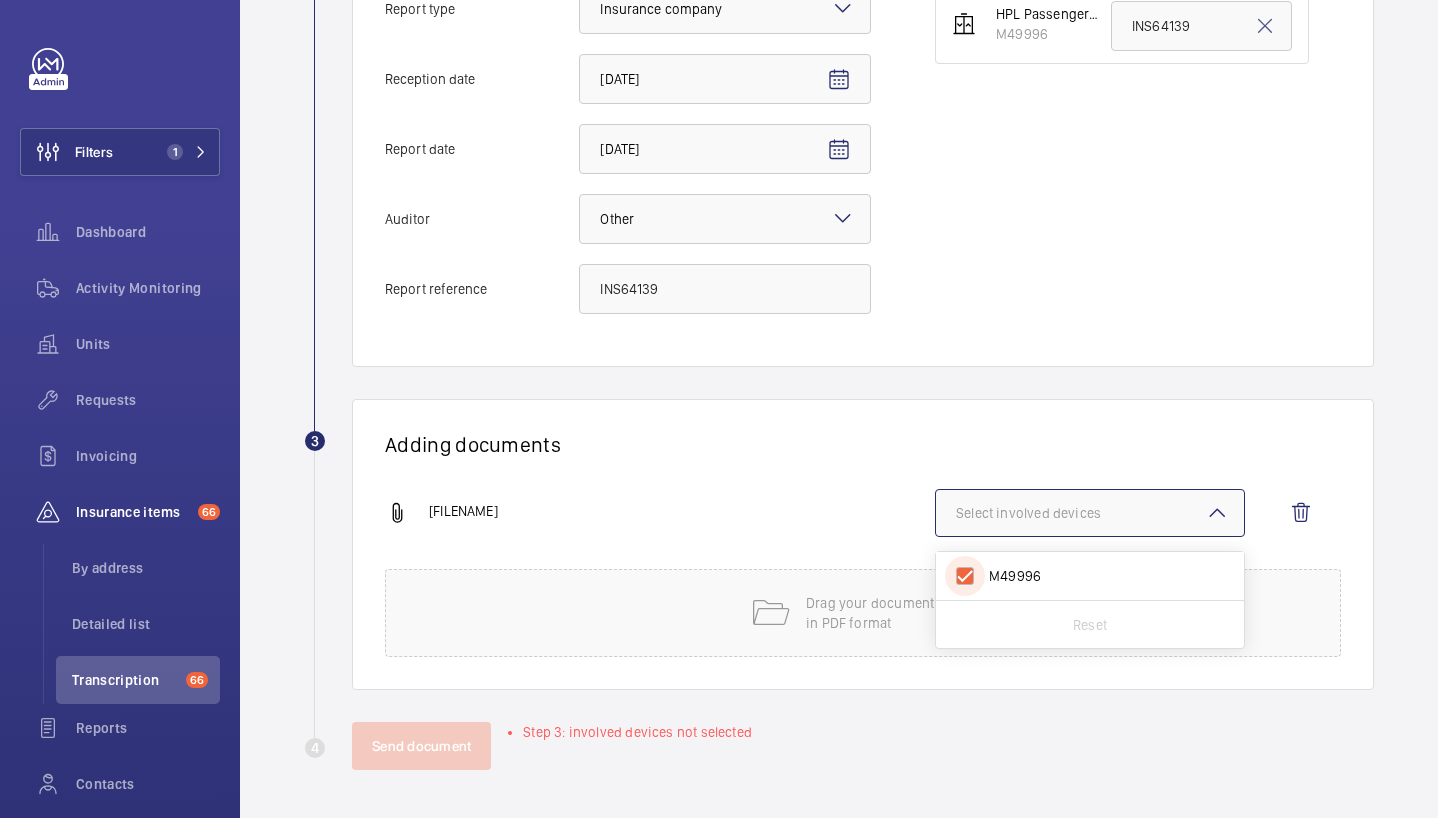 checkbox on "true" 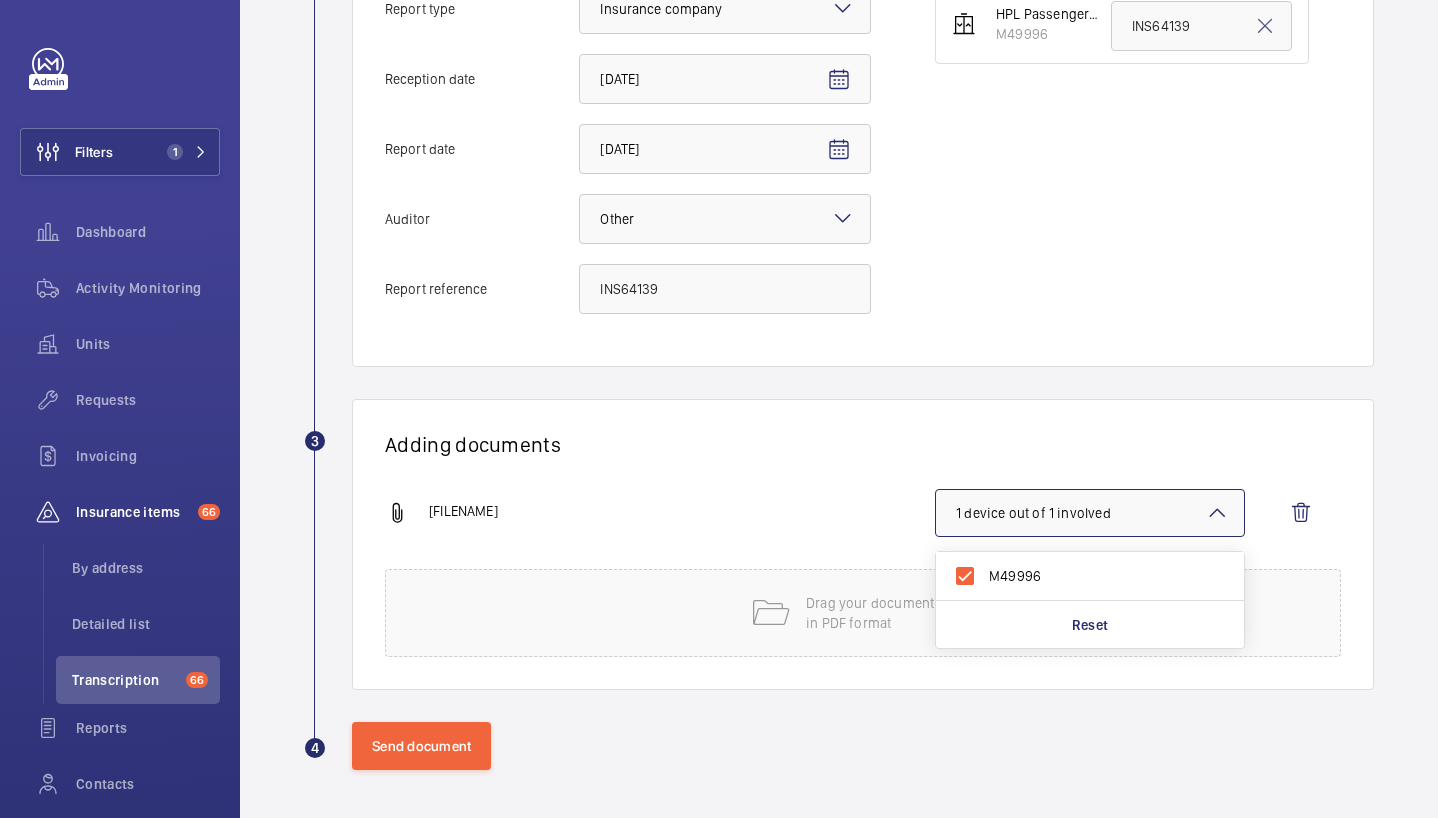 click on "Adding documents" 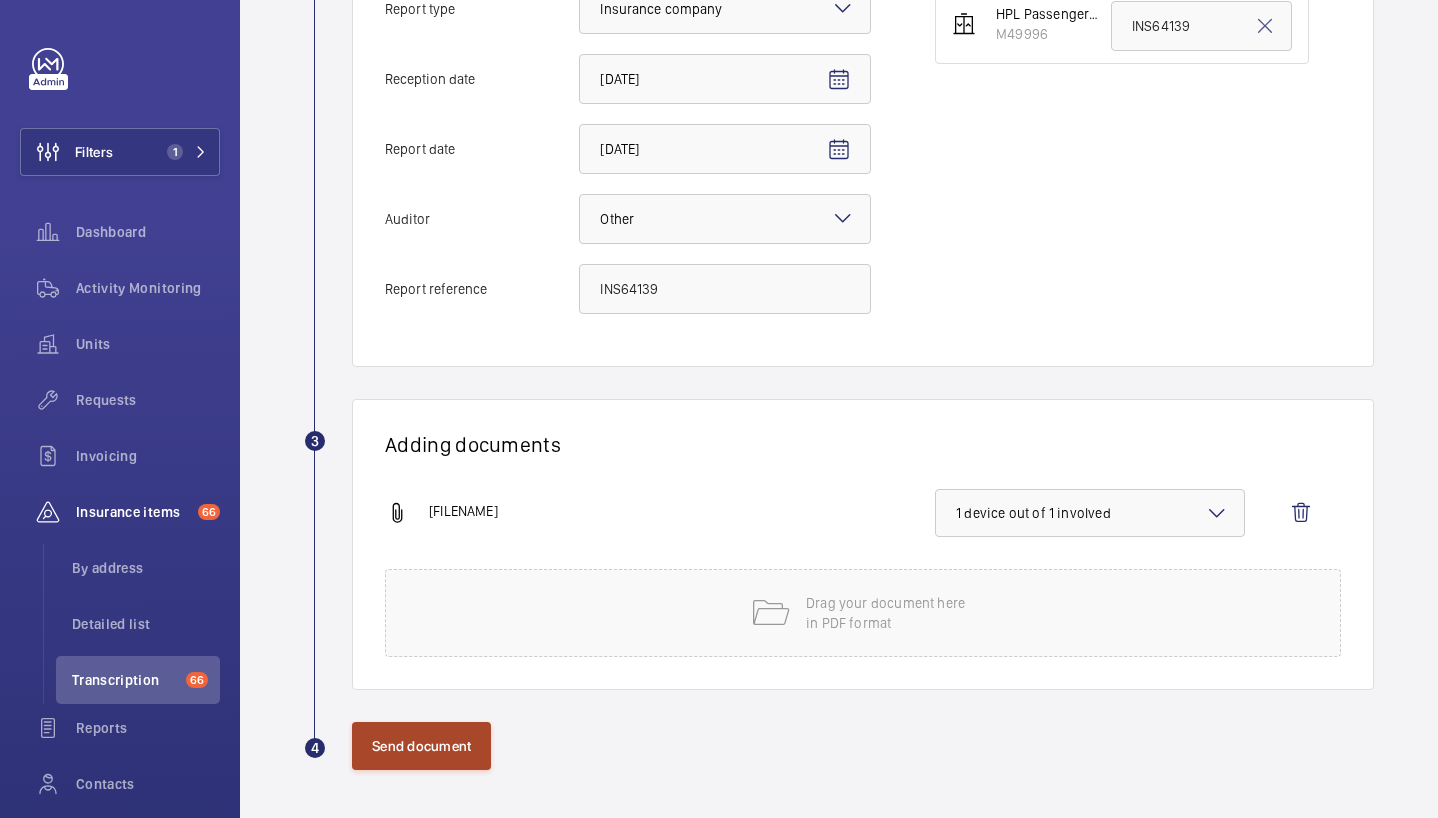 click on "Send document" 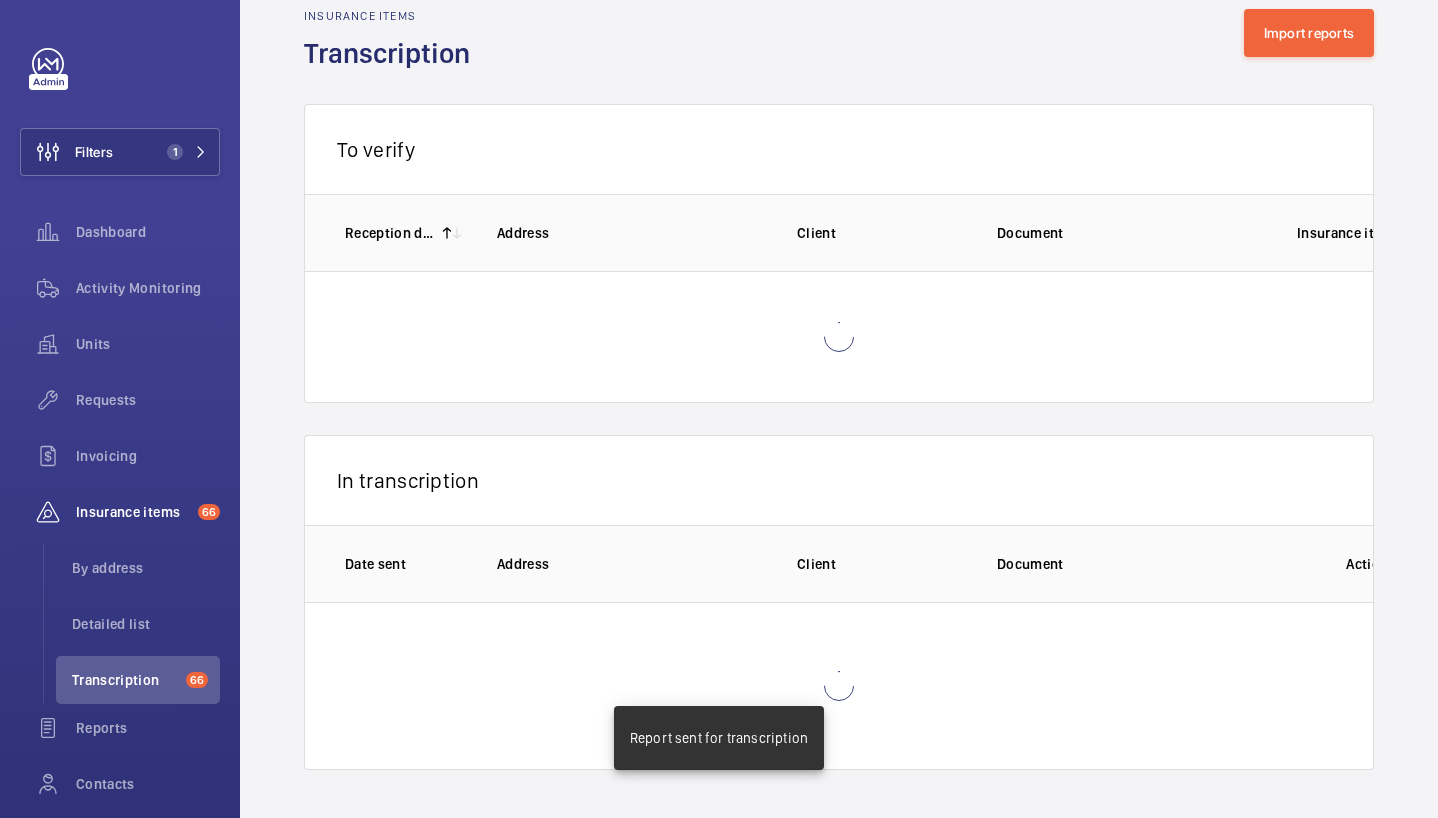 scroll, scrollTop: 3, scrollLeft: 0, axis: vertical 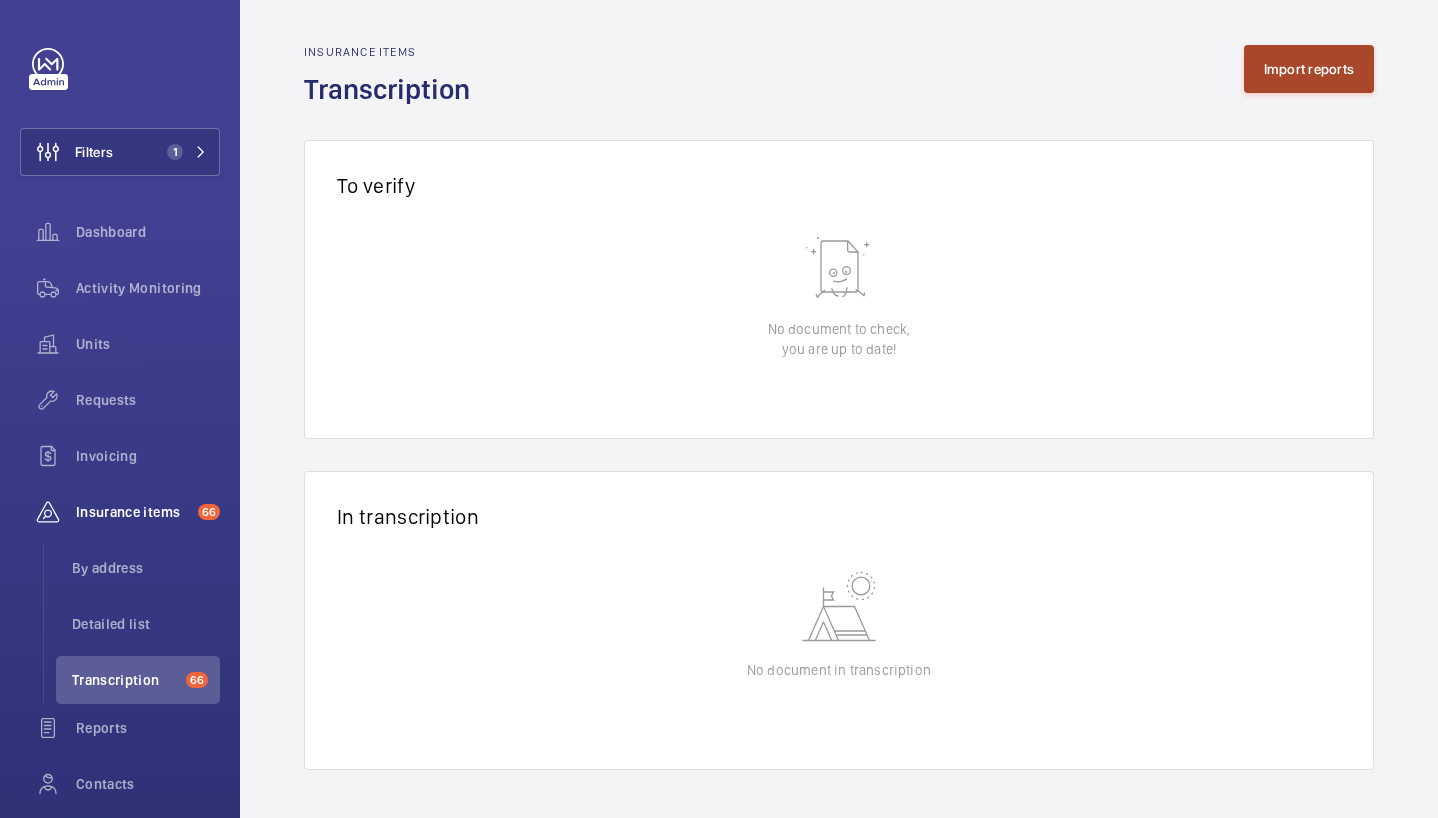 click on "Import reports" 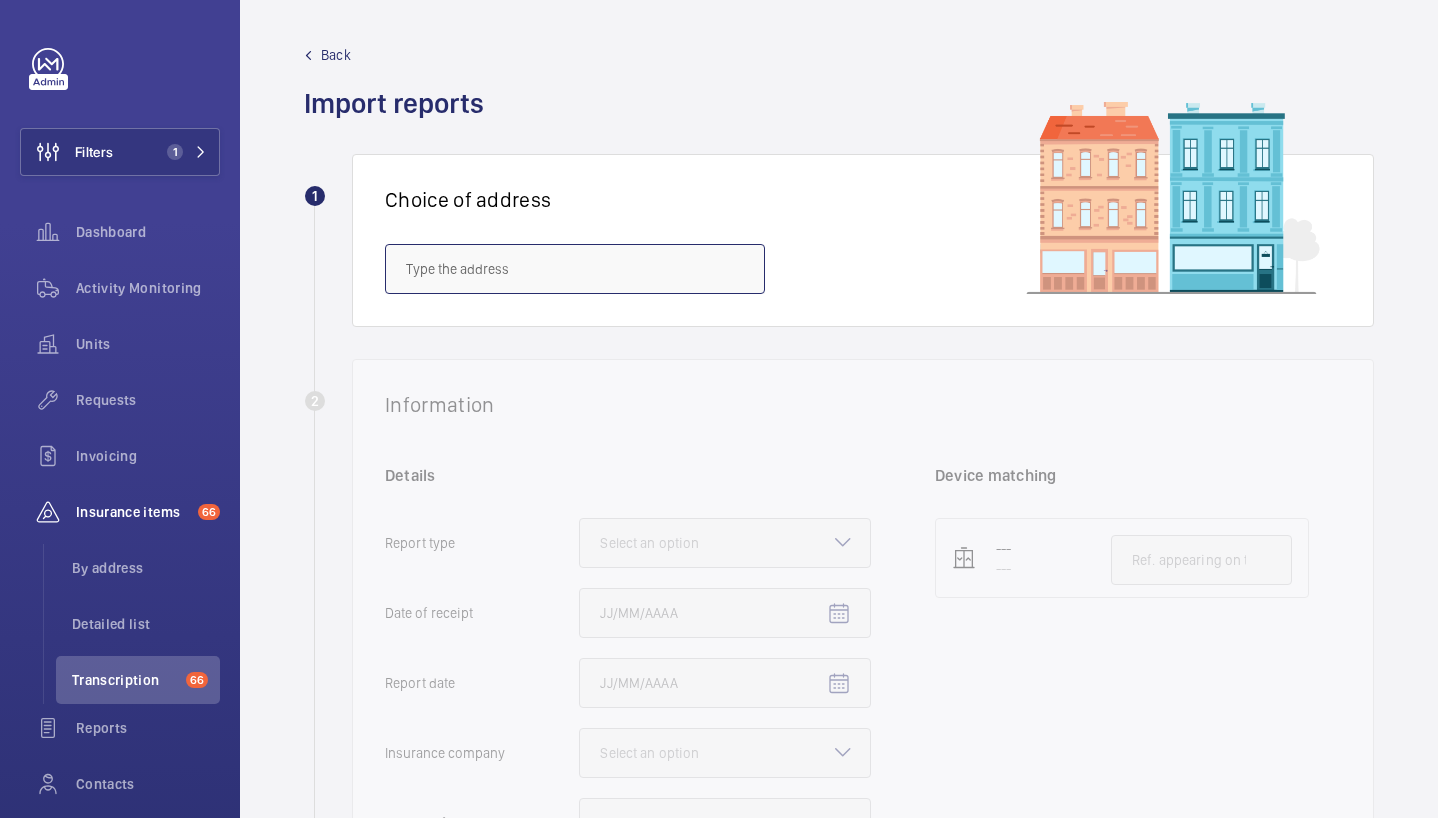 click at bounding box center (575, 269) 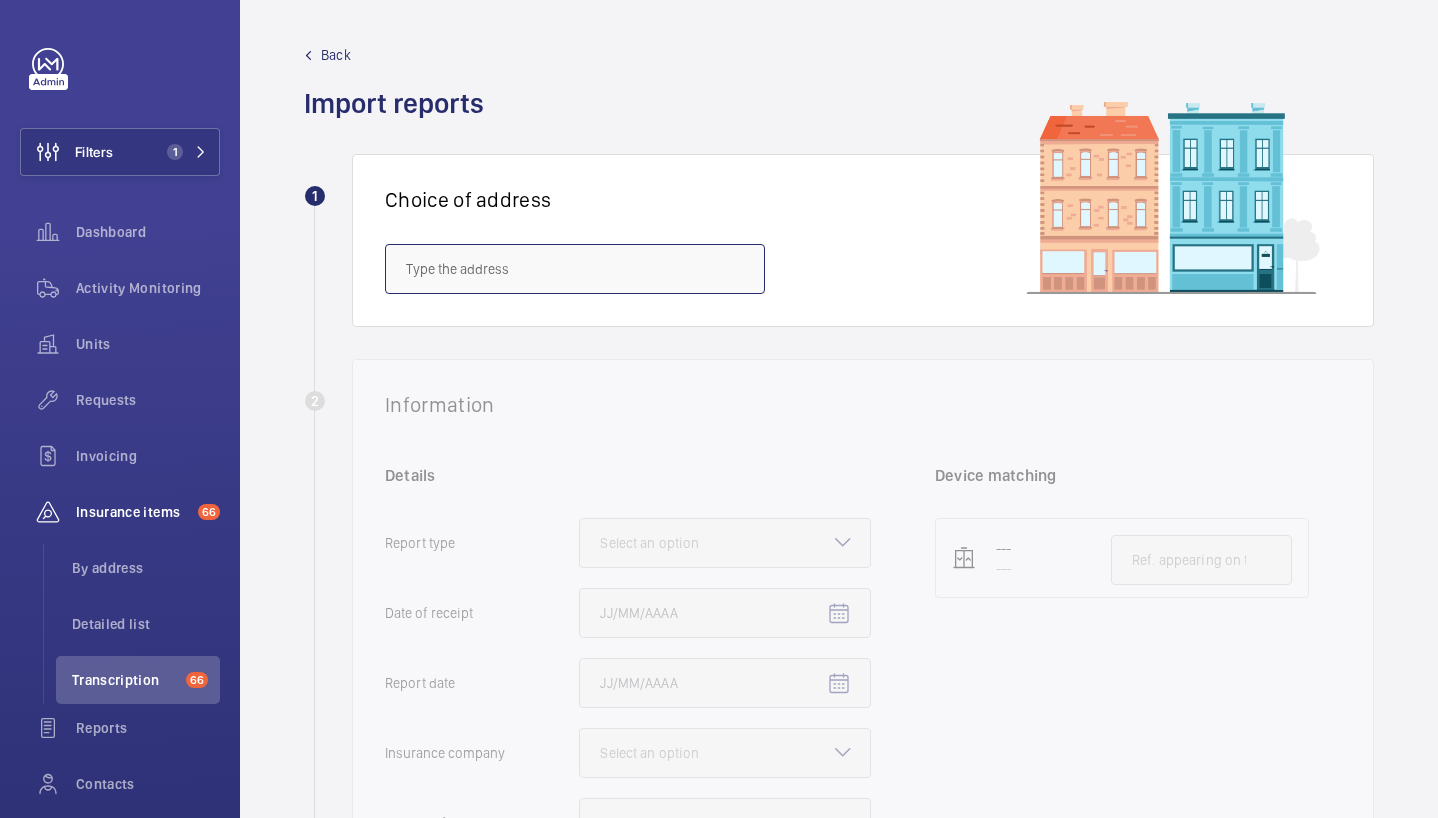 paste on "[POSTCODE]" 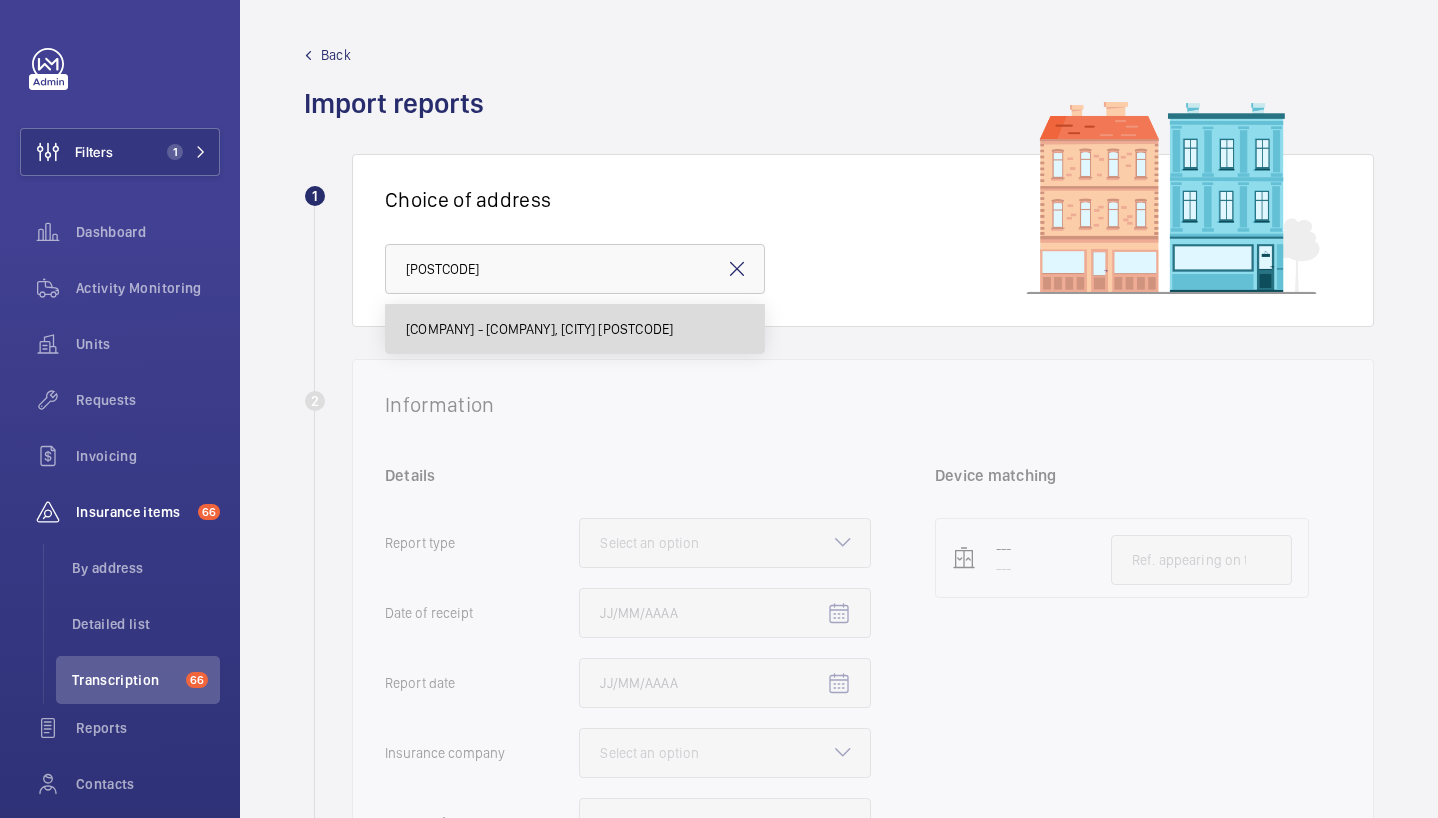 click on "[COMPANY] - [COMPANY], [CITY] [POSTCODE]" at bounding box center [539, 329] 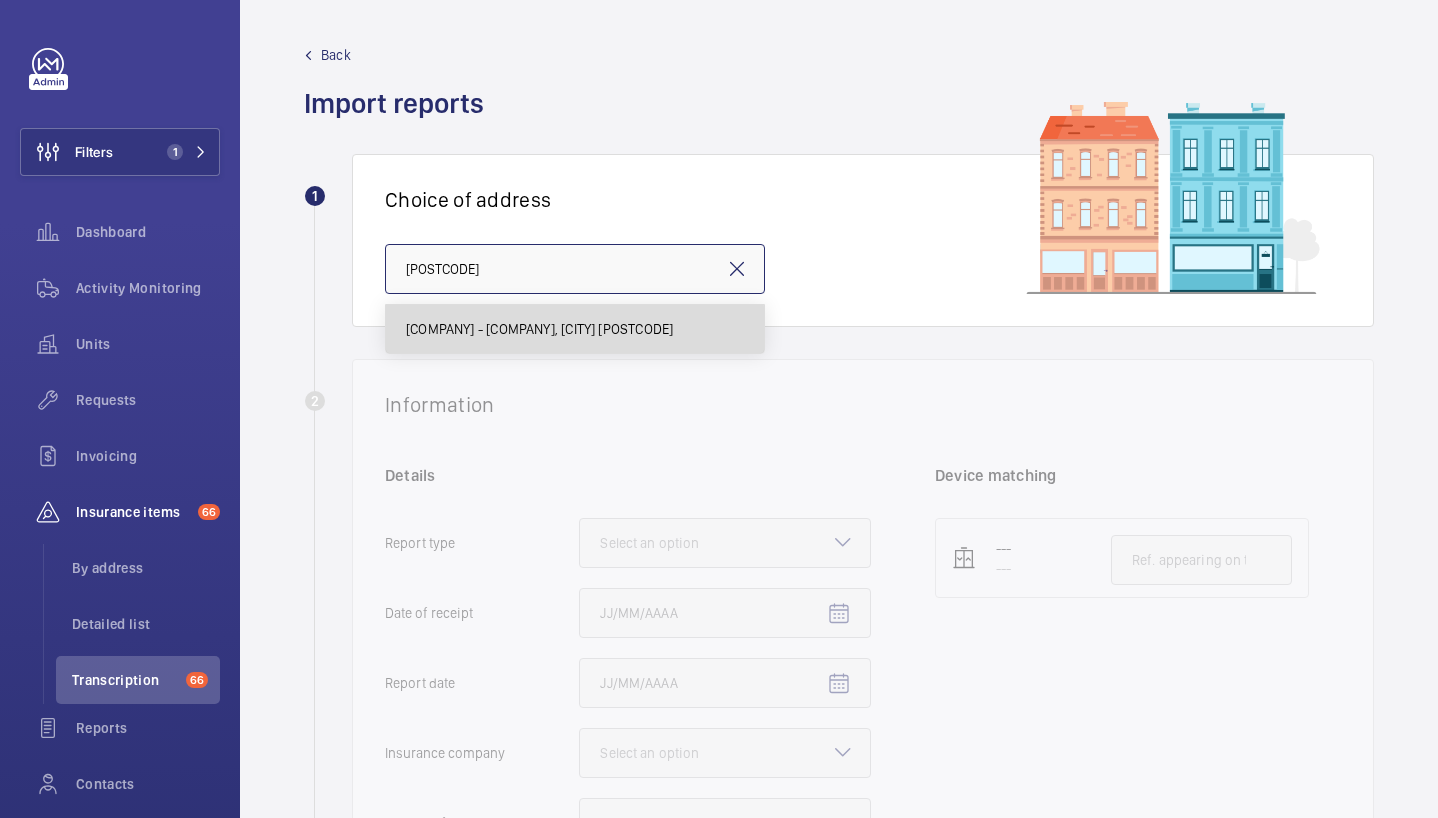 type on "[COMPANY] - [COMPANY], [CITY] [POSTCODE]" 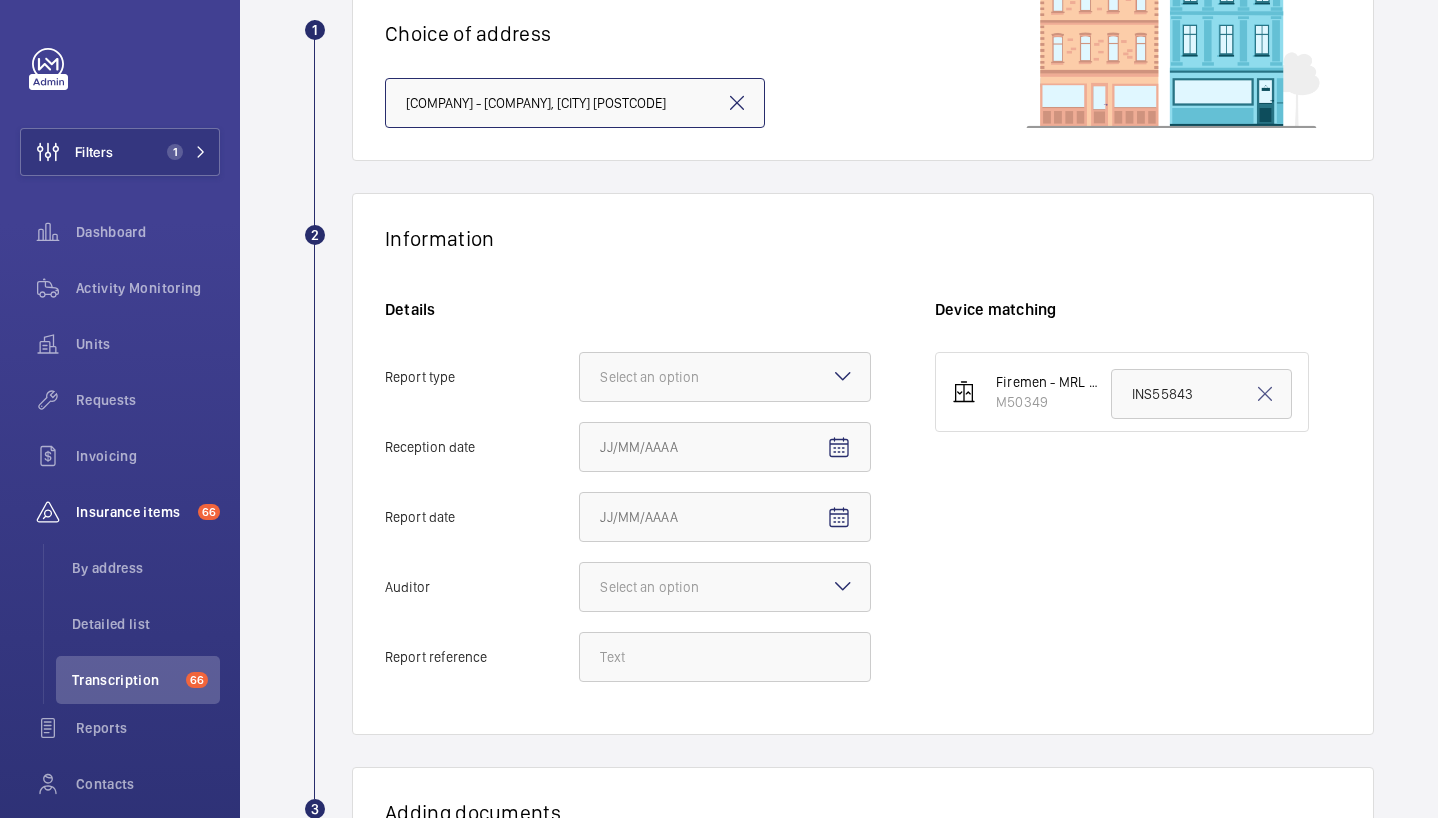 scroll, scrollTop: 172, scrollLeft: 0, axis: vertical 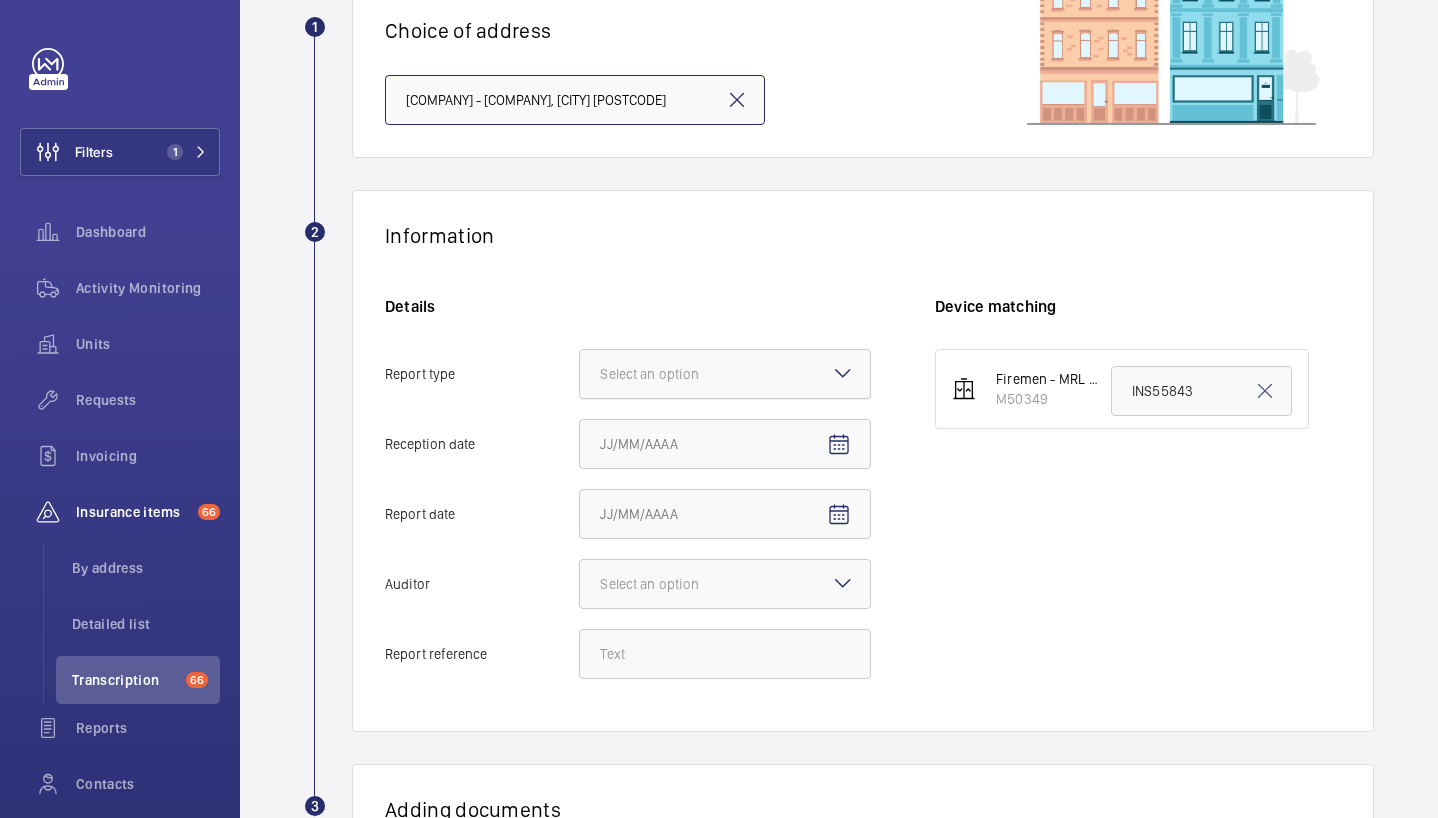 click 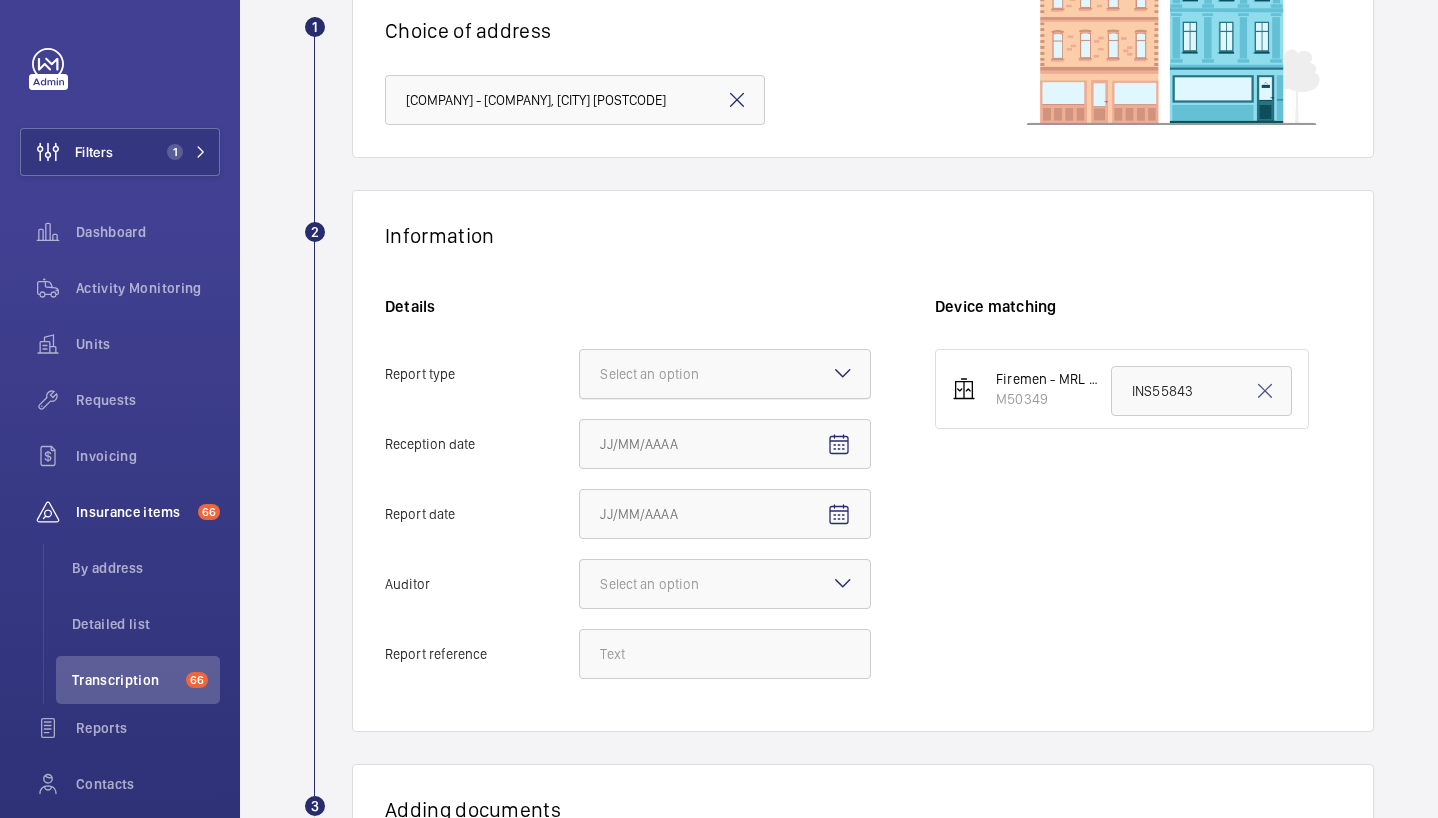 click on "Report type Select an option" 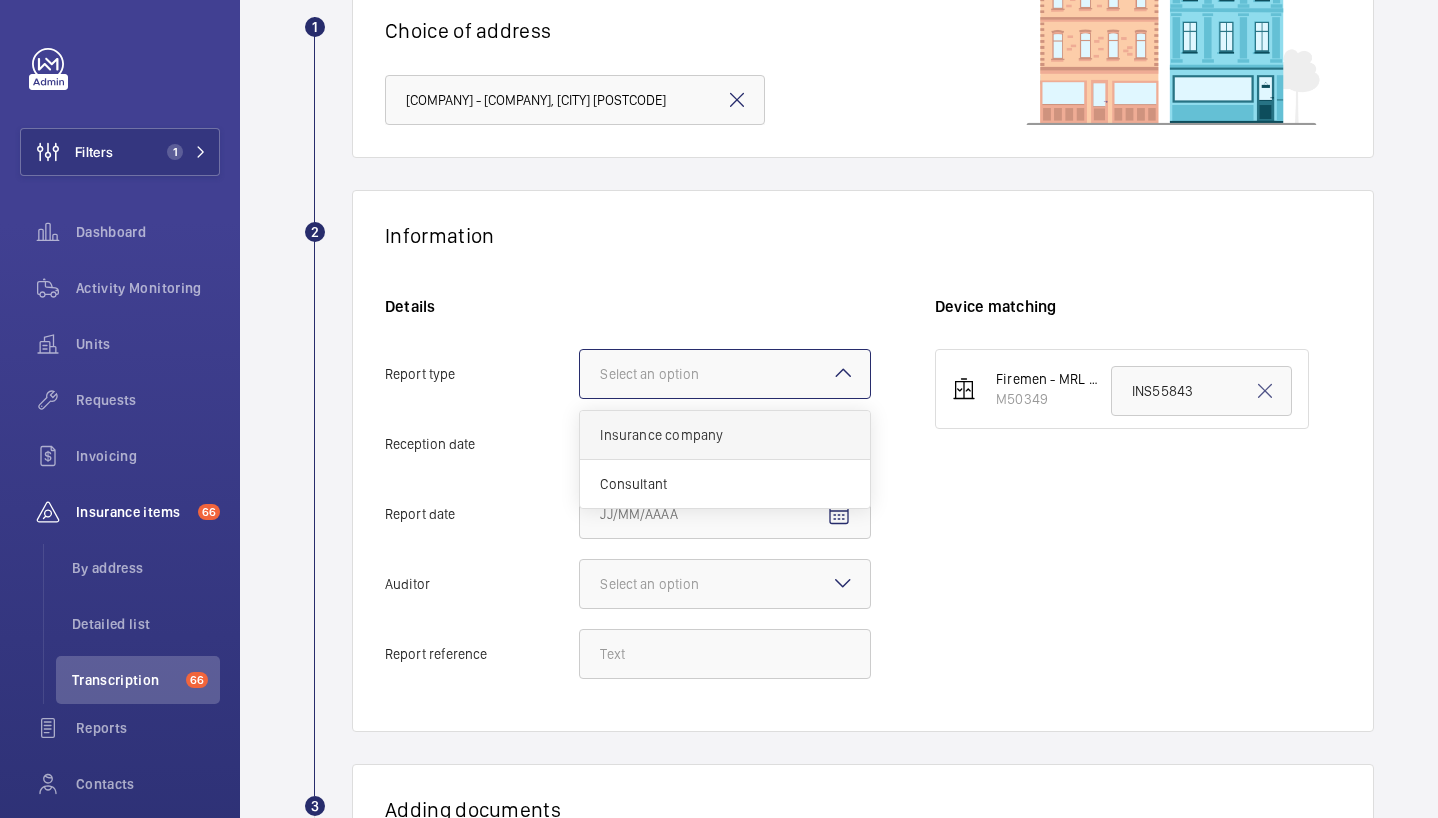 click on "Insurance company" at bounding box center (725, 435) 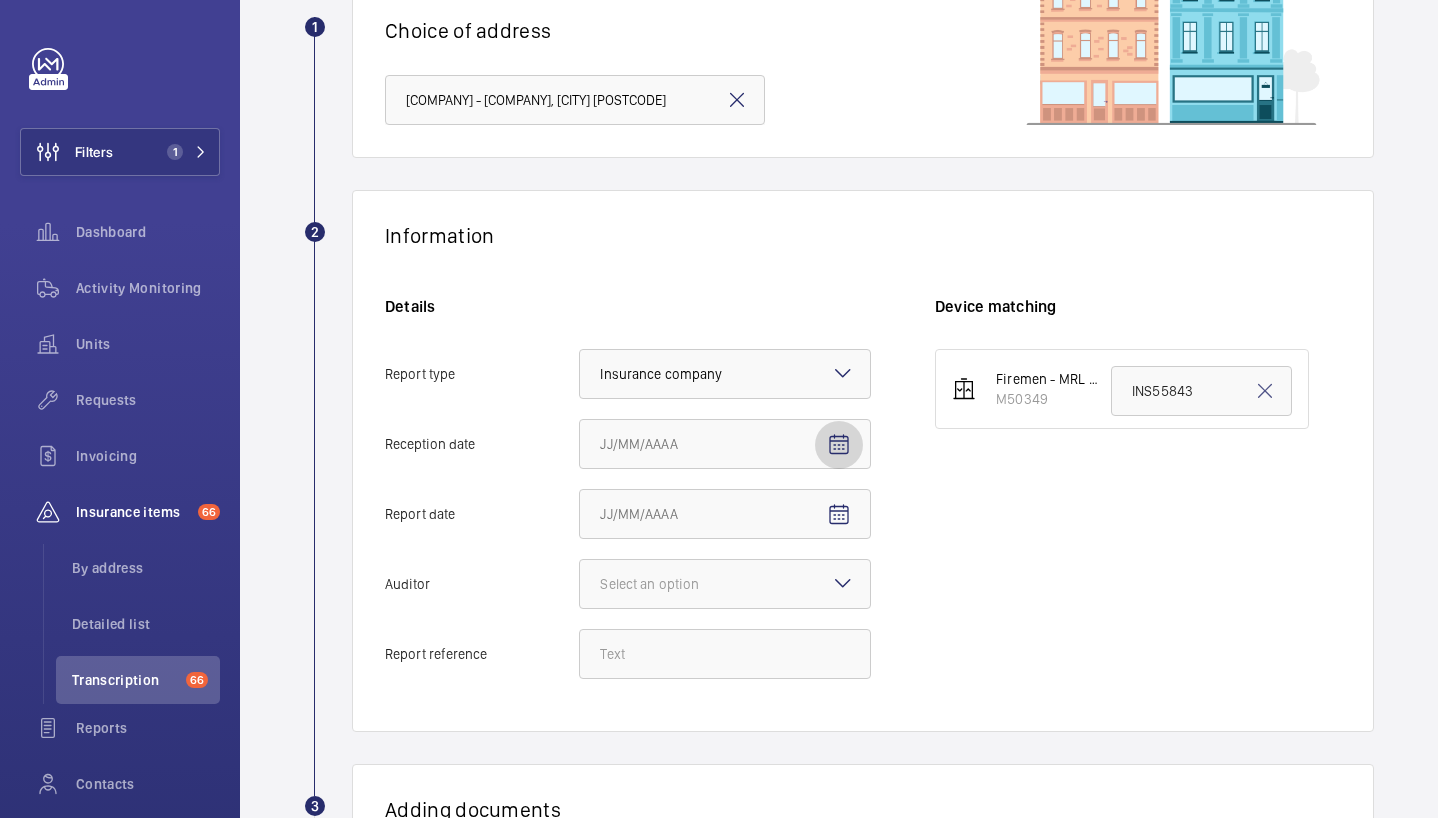 click 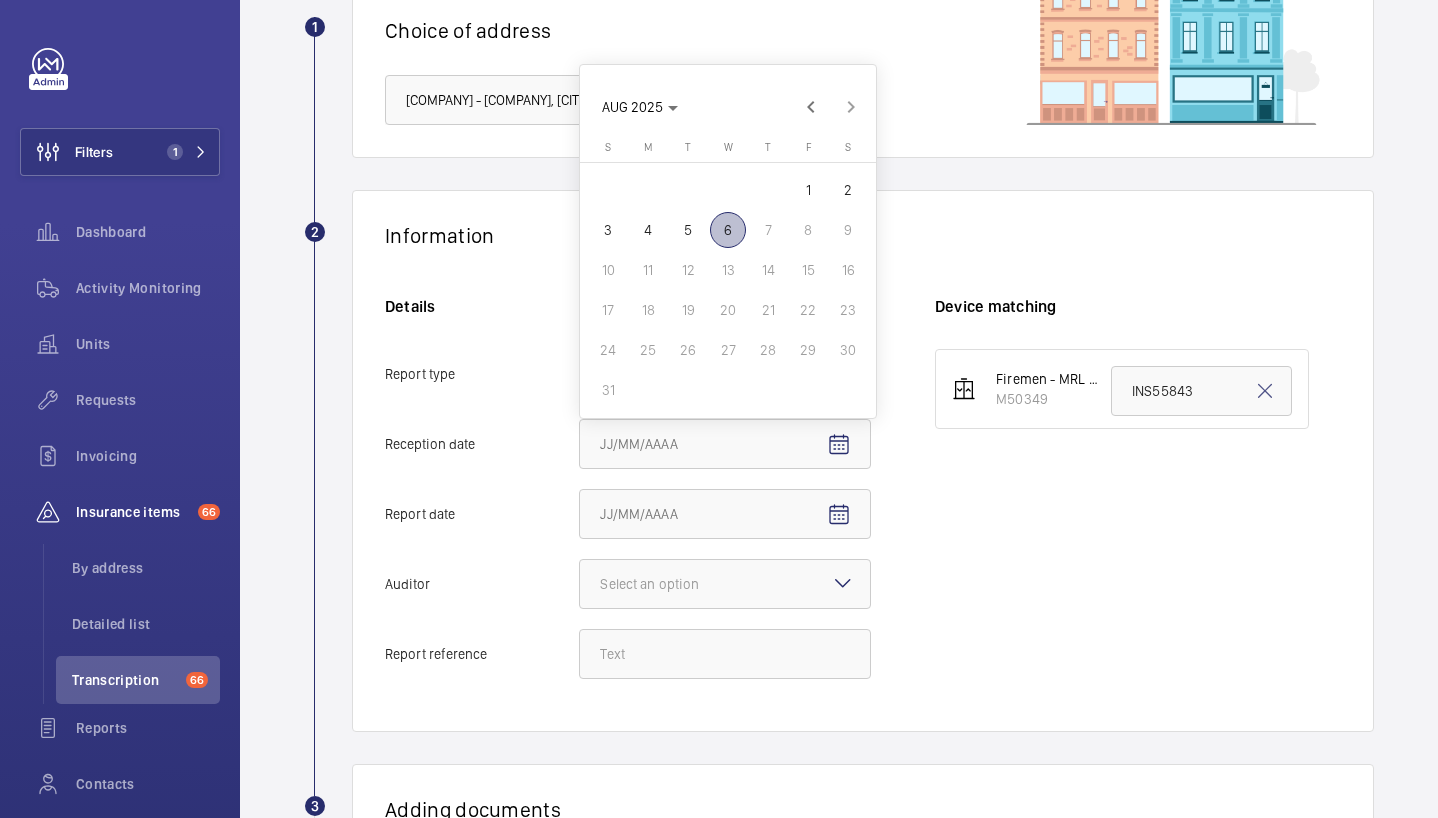 click on "6" at bounding box center [728, 230] 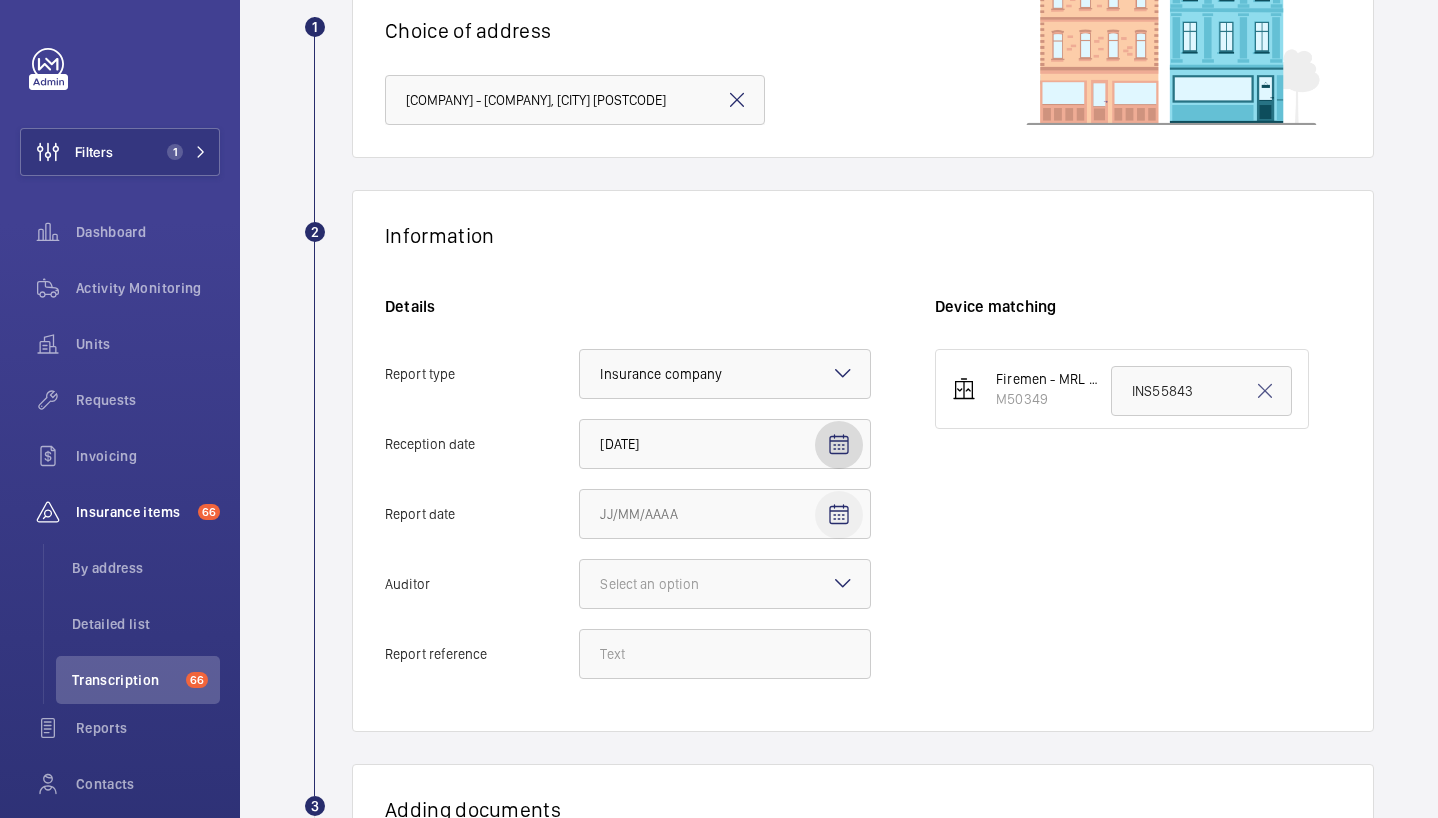 click 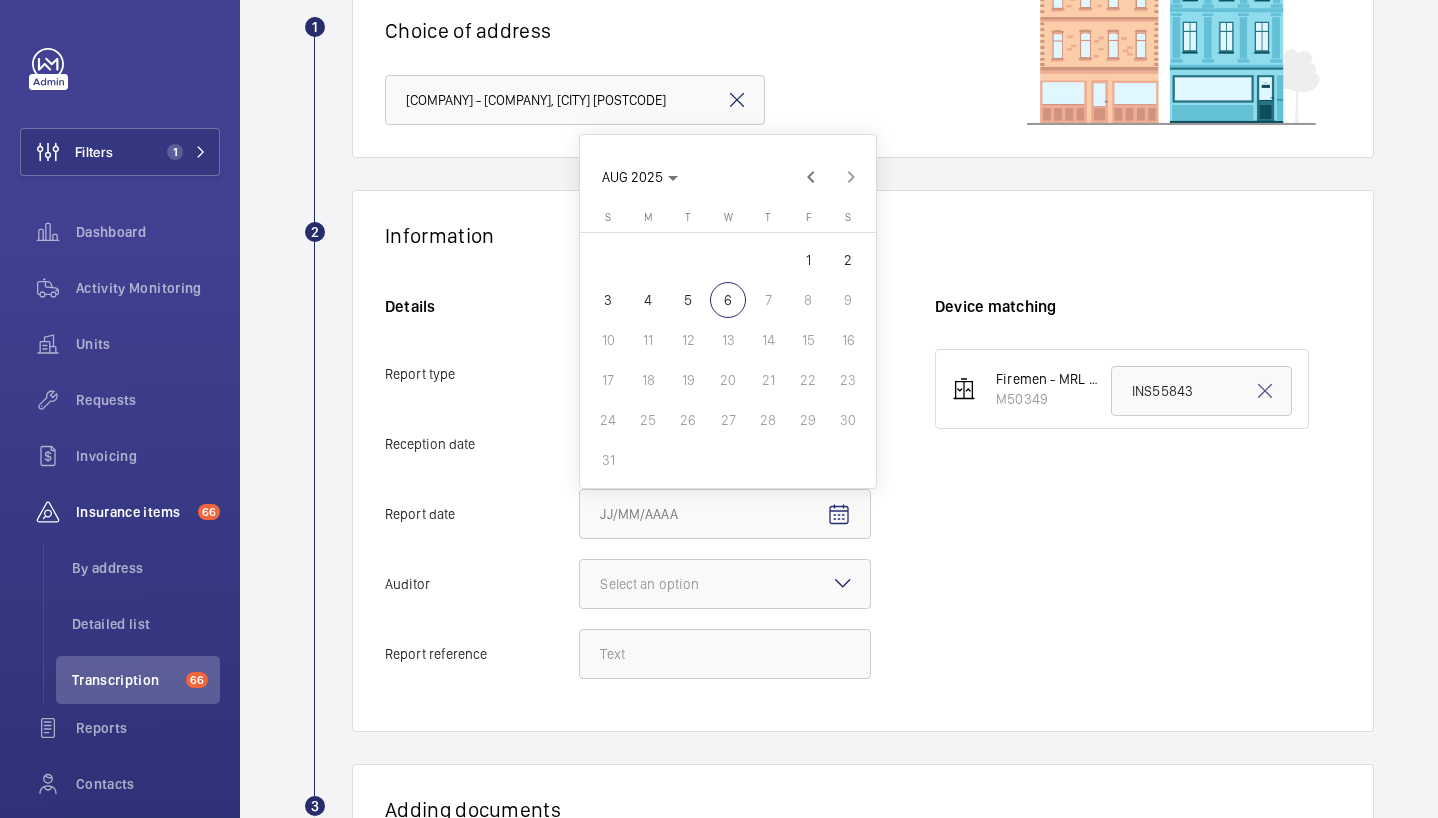 click on "4" at bounding box center (648, 300) 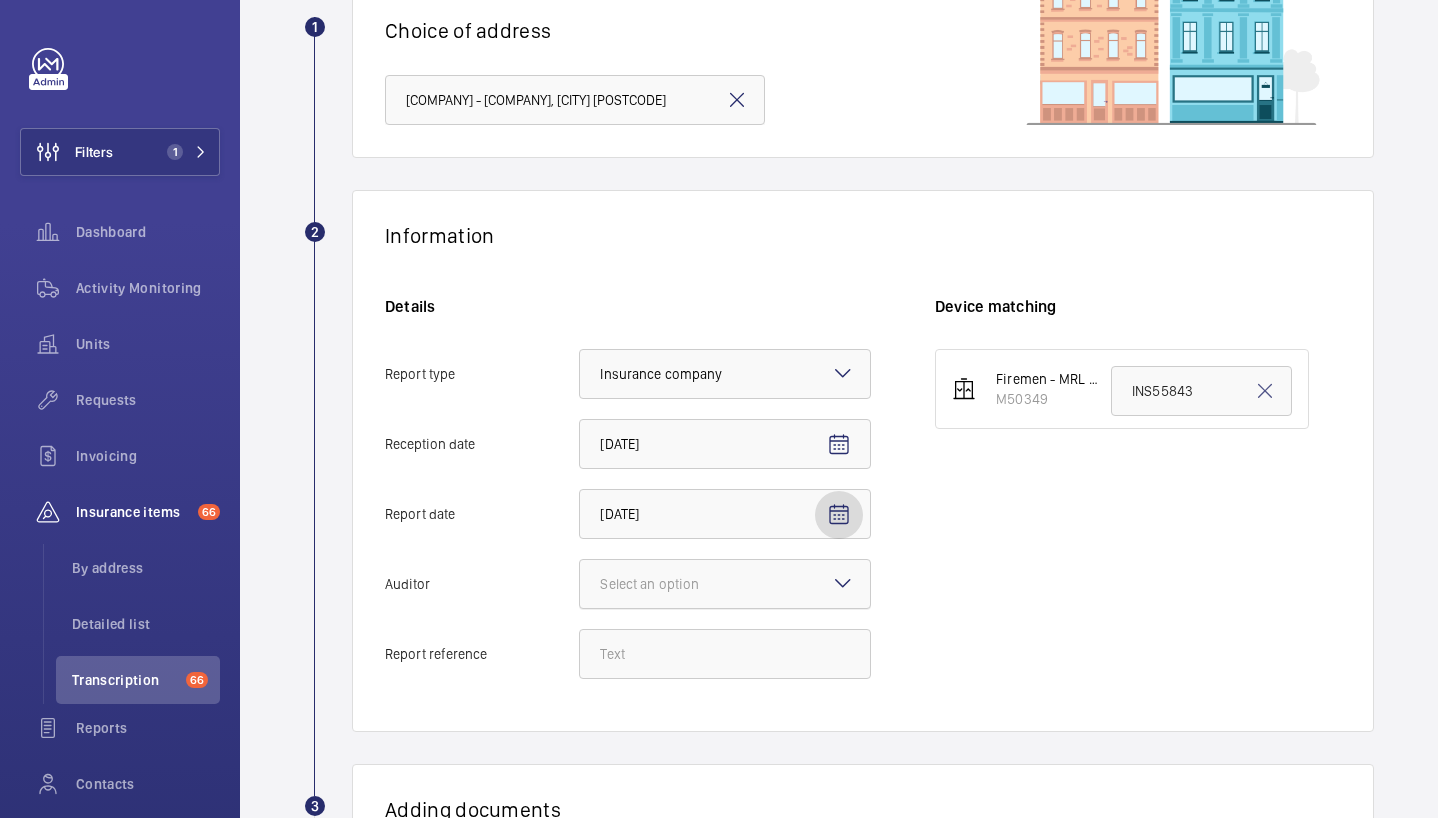 click on "Select an option" 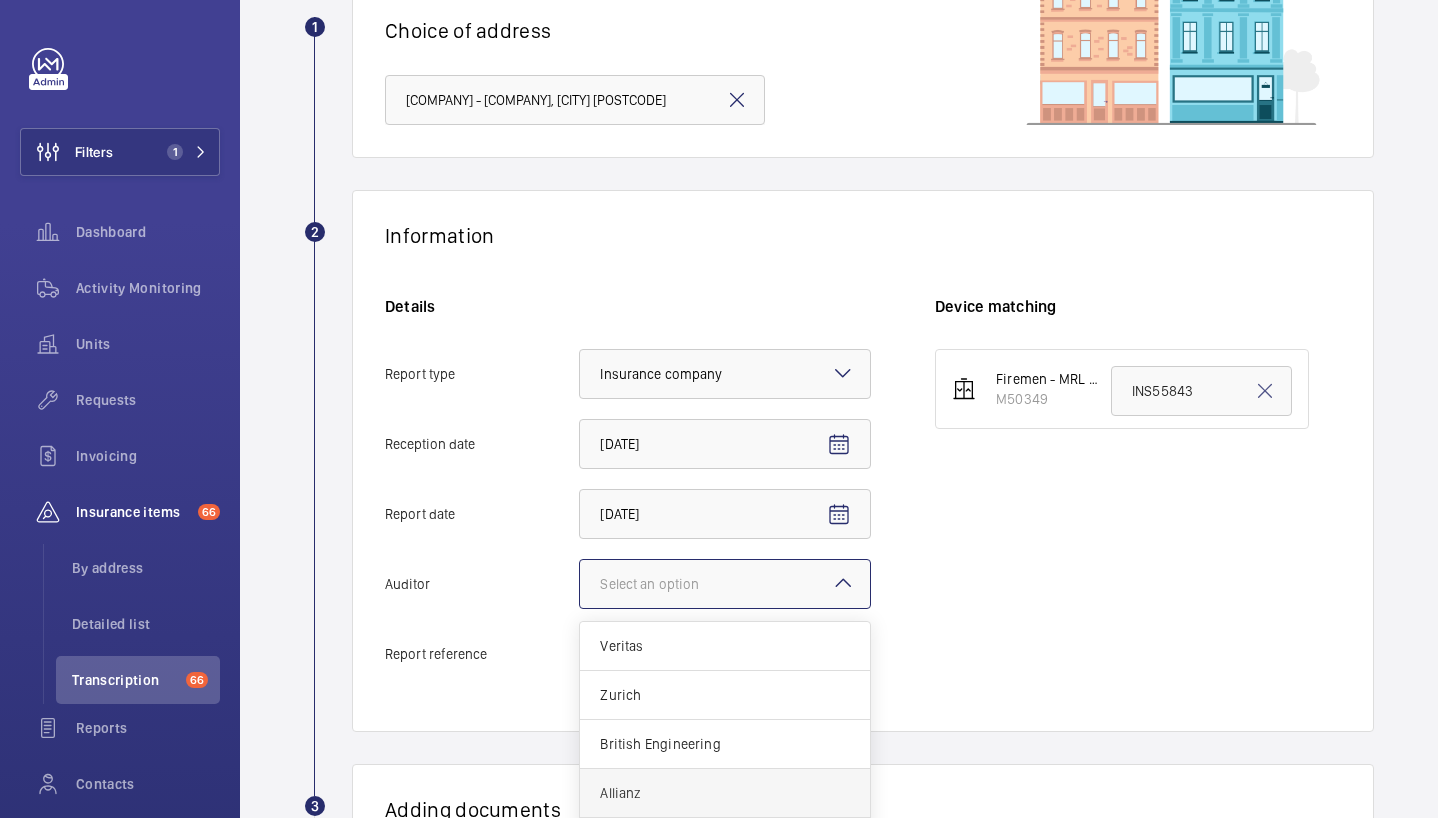 scroll, scrollTop: 24, scrollLeft: 0, axis: vertical 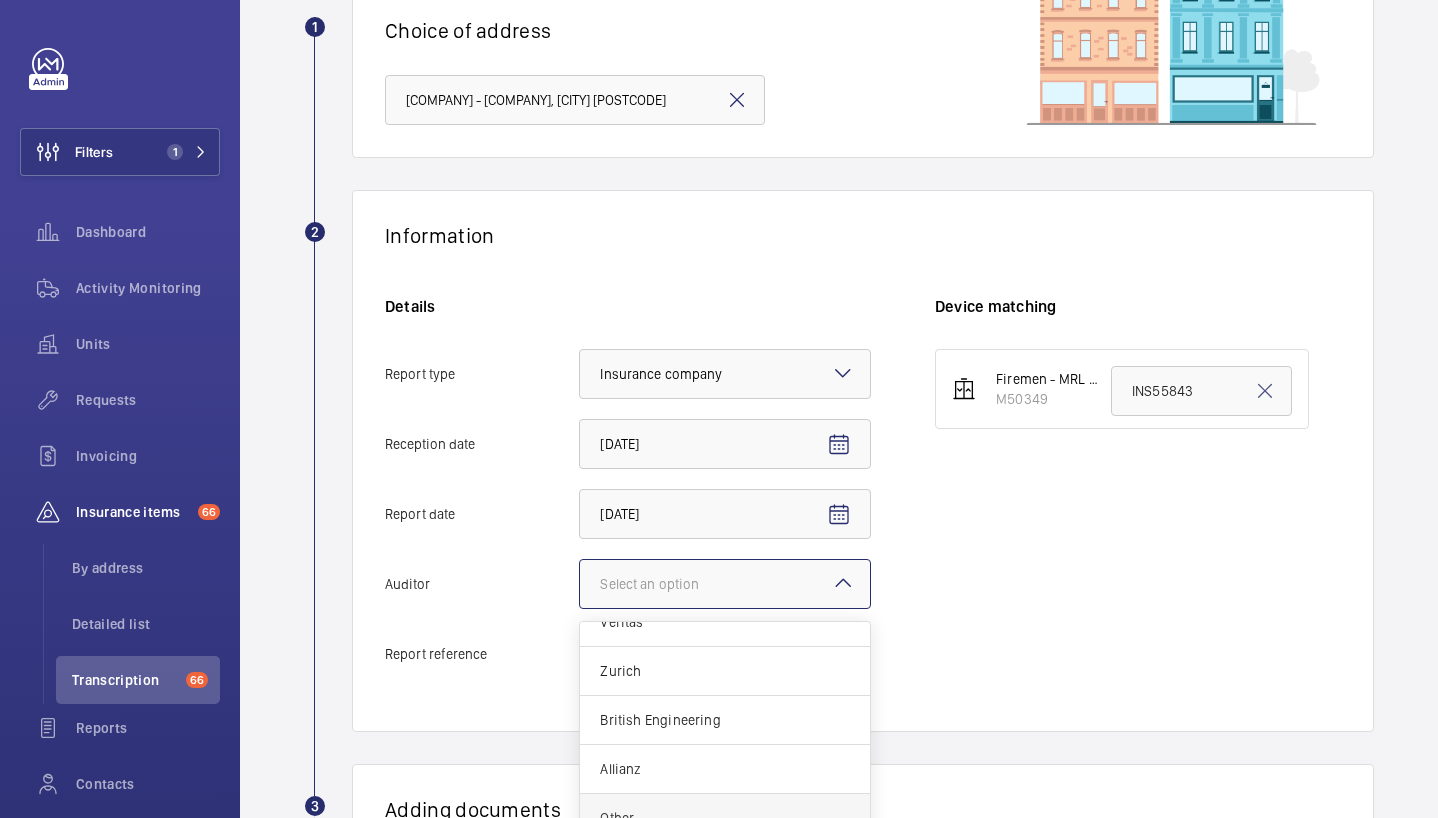 click on "Other" at bounding box center (725, 818) 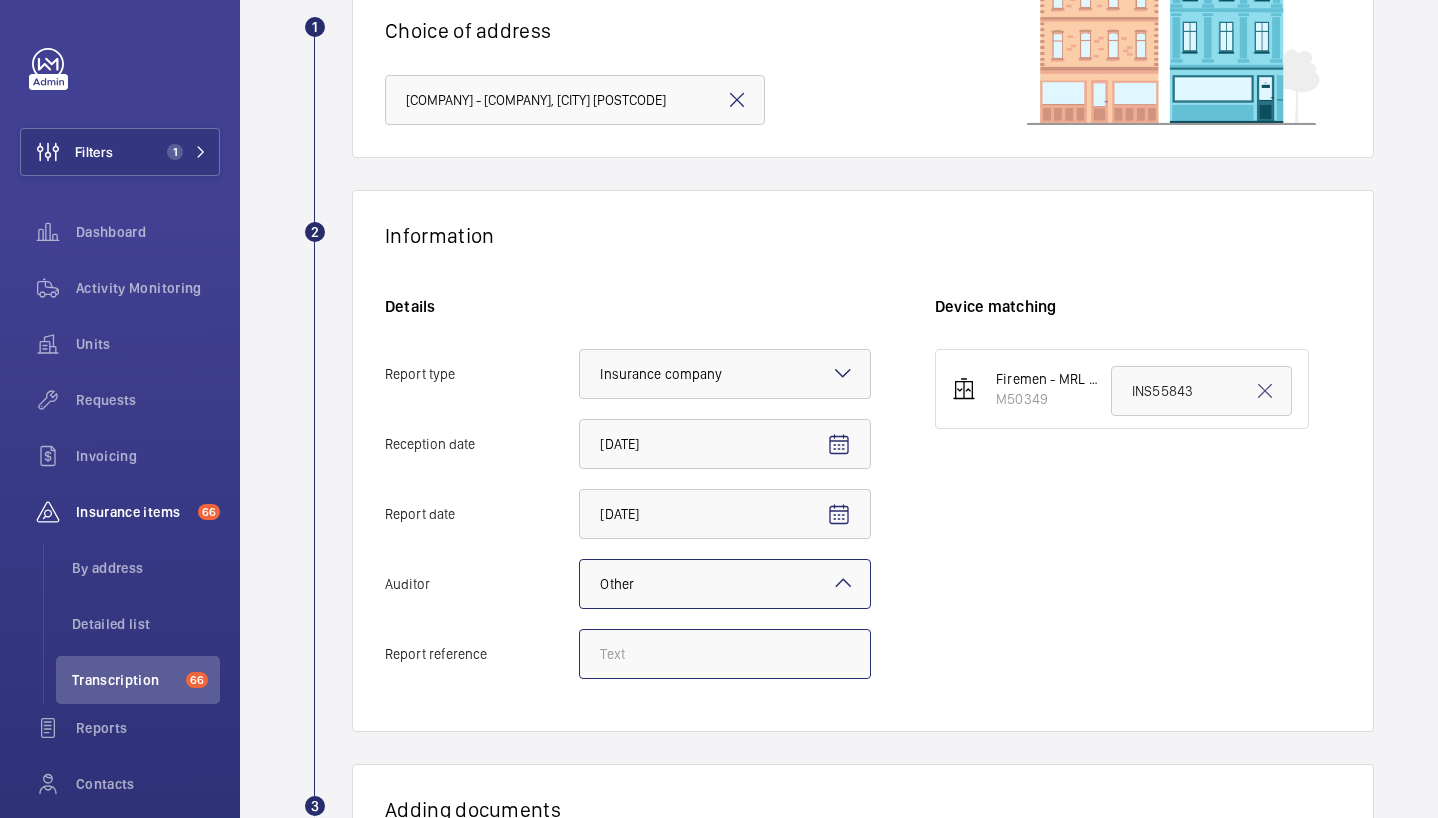 click on "Report reference" 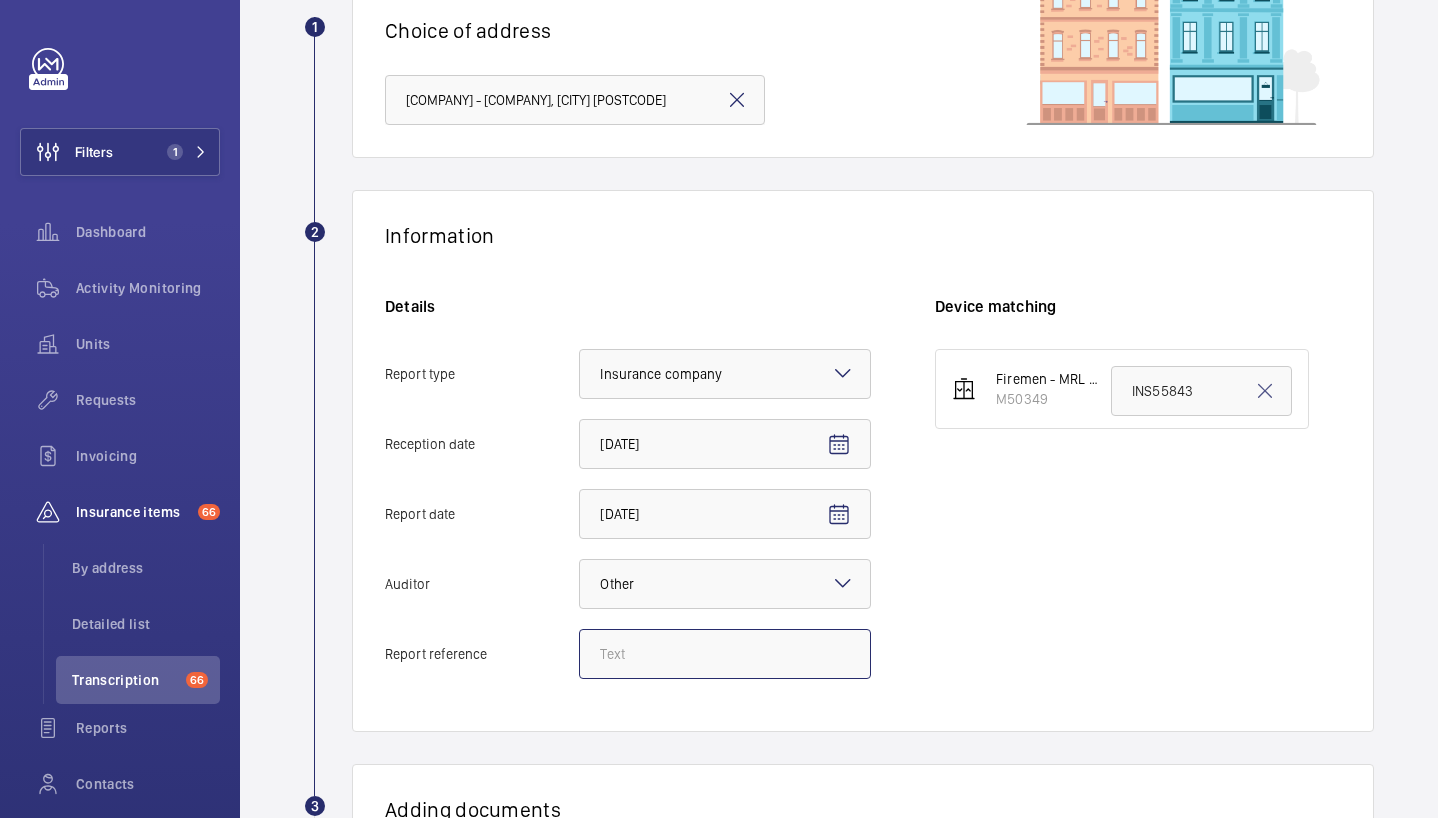 click on "Report reference" 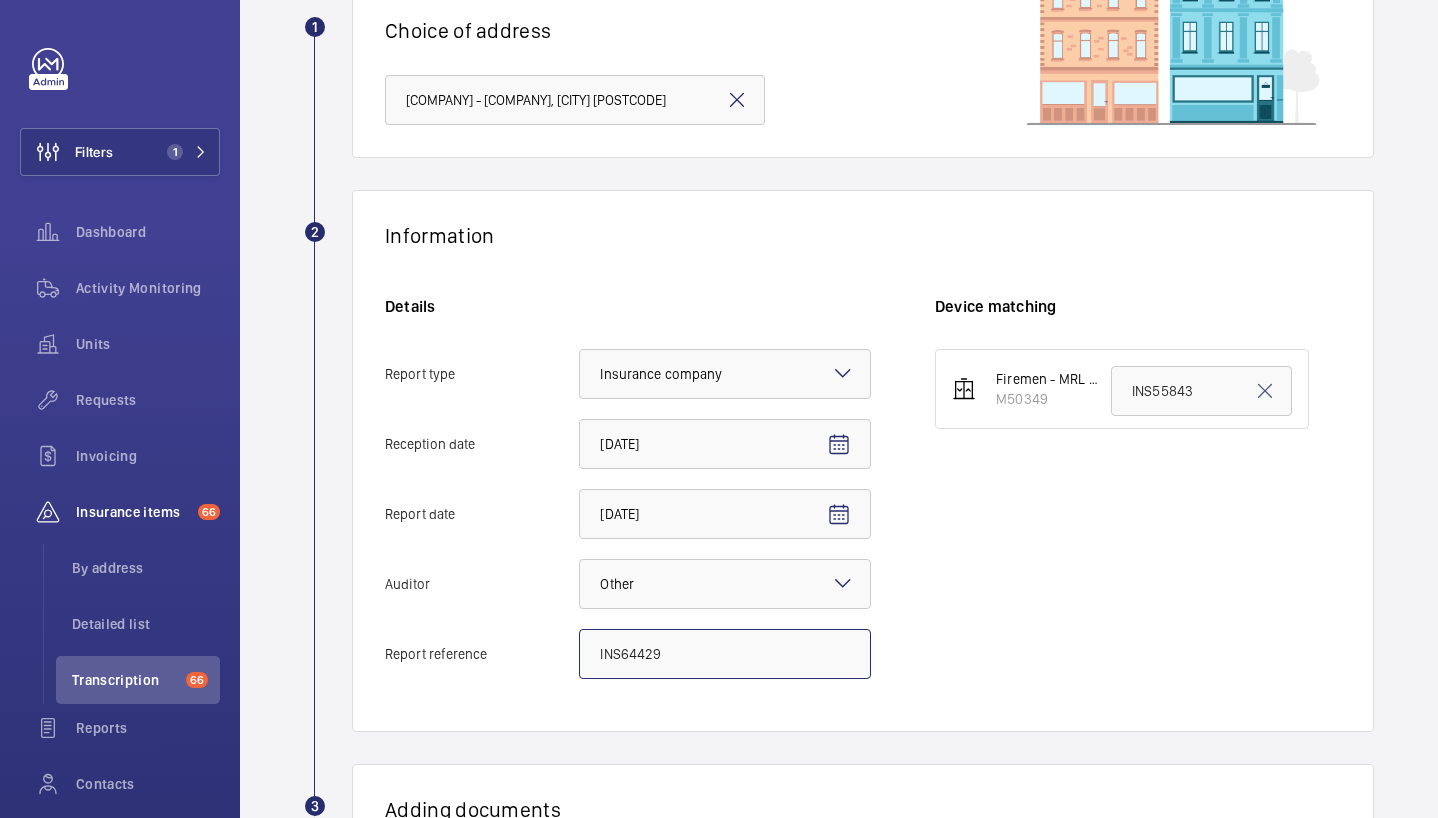 type on "INS64429" 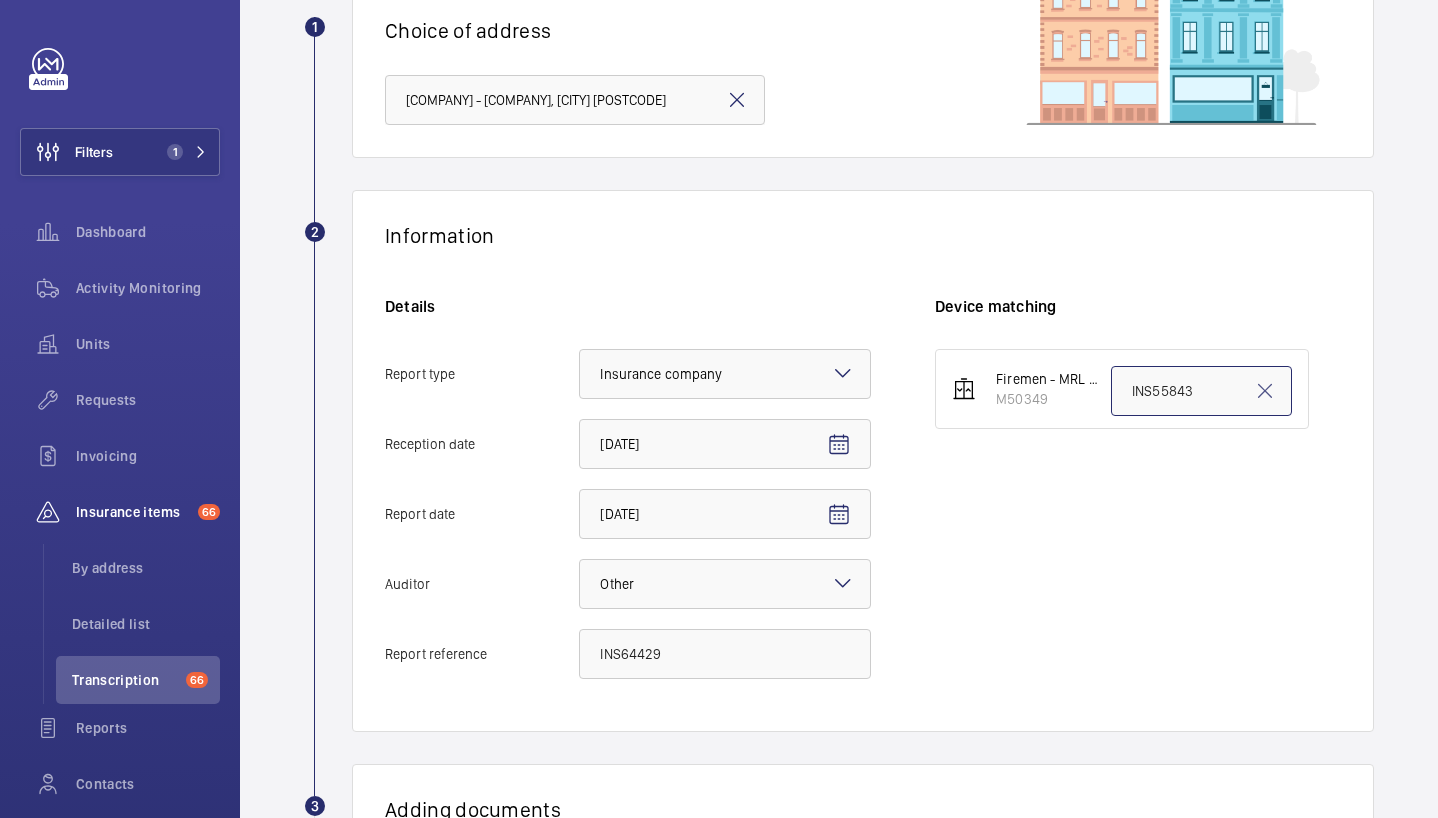 click on "INS55843" 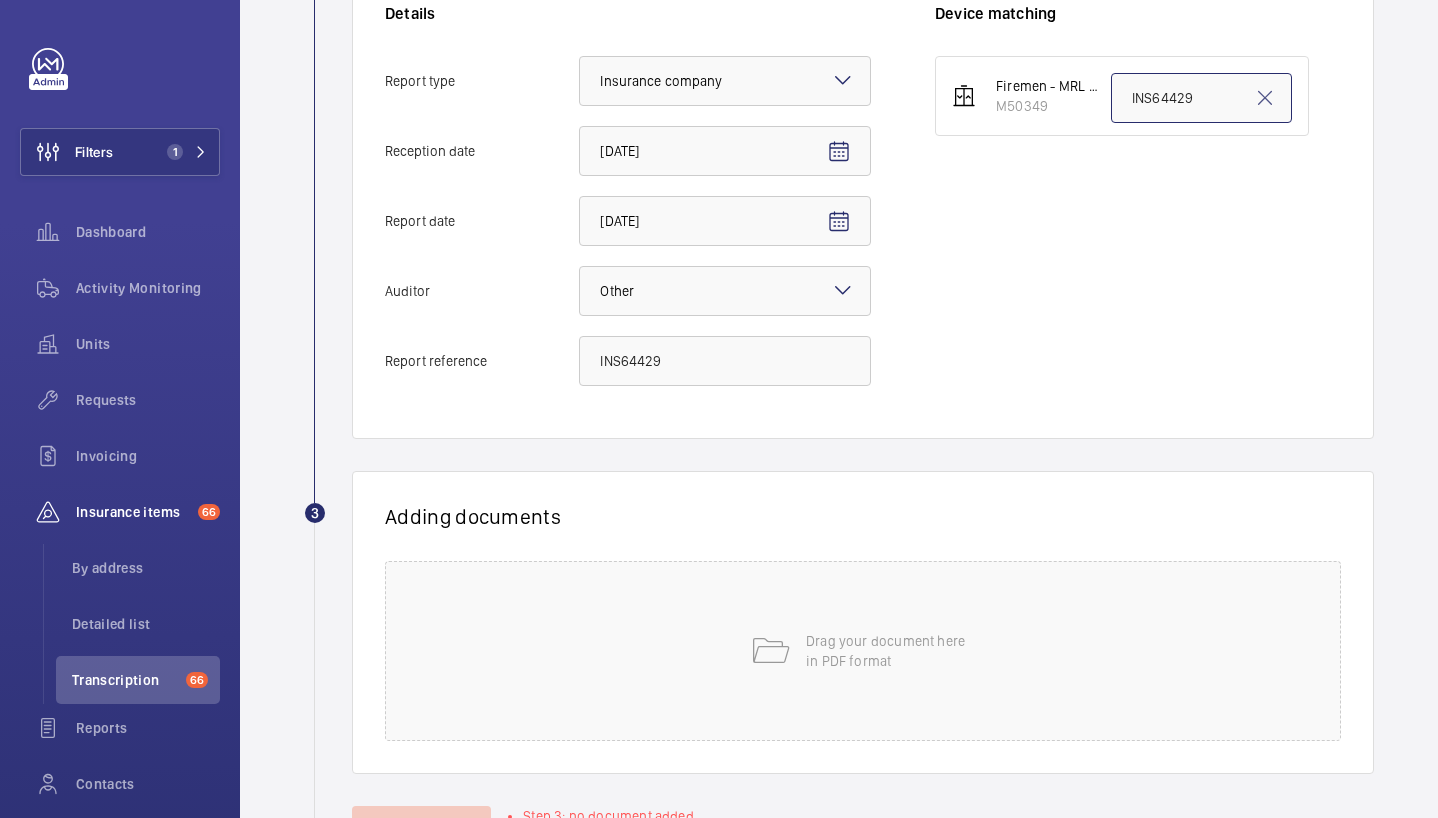 scroll, scrollTop: 549, scrollLeft: 0, axis: vertical 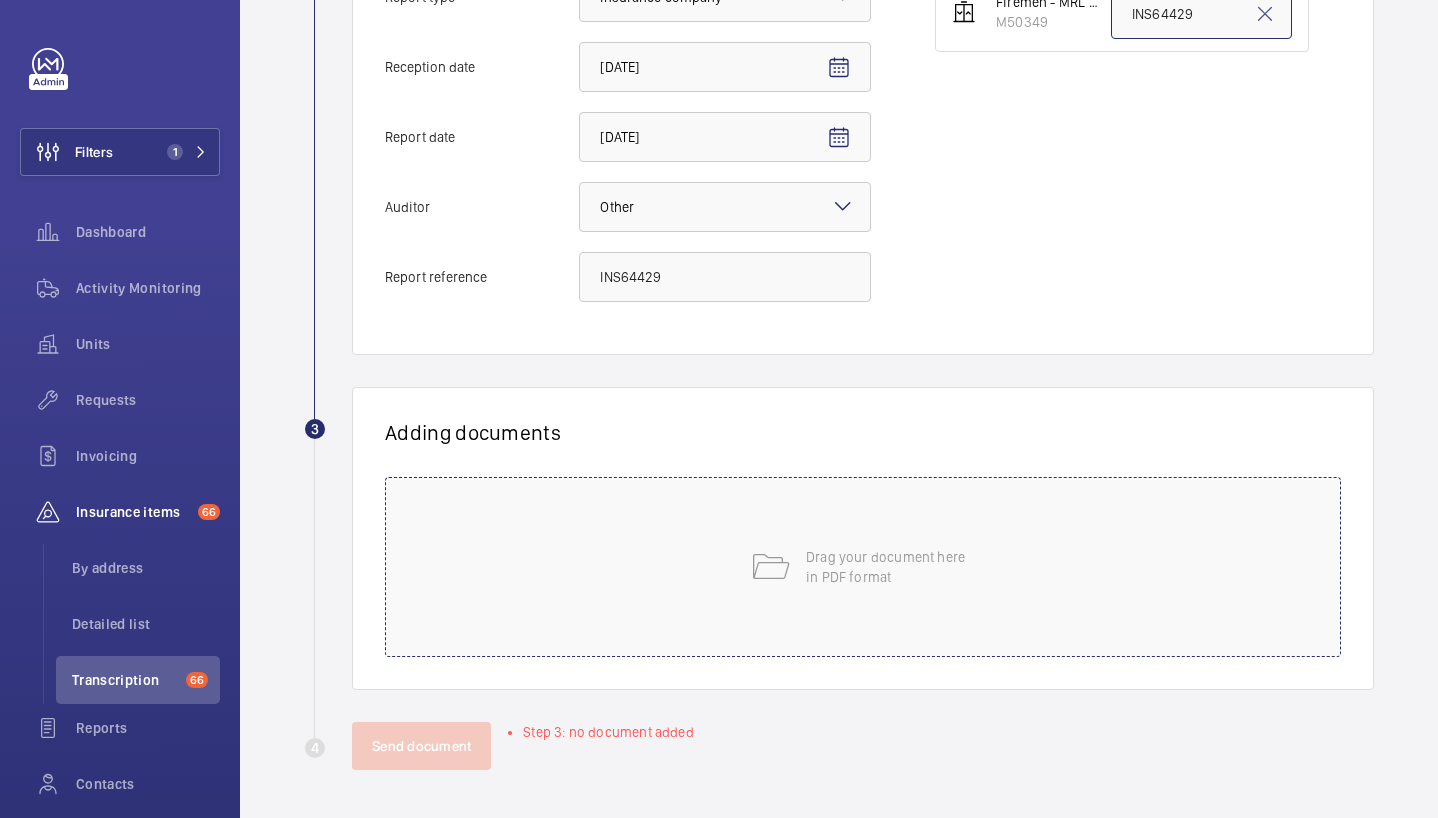 type on "INS64429" 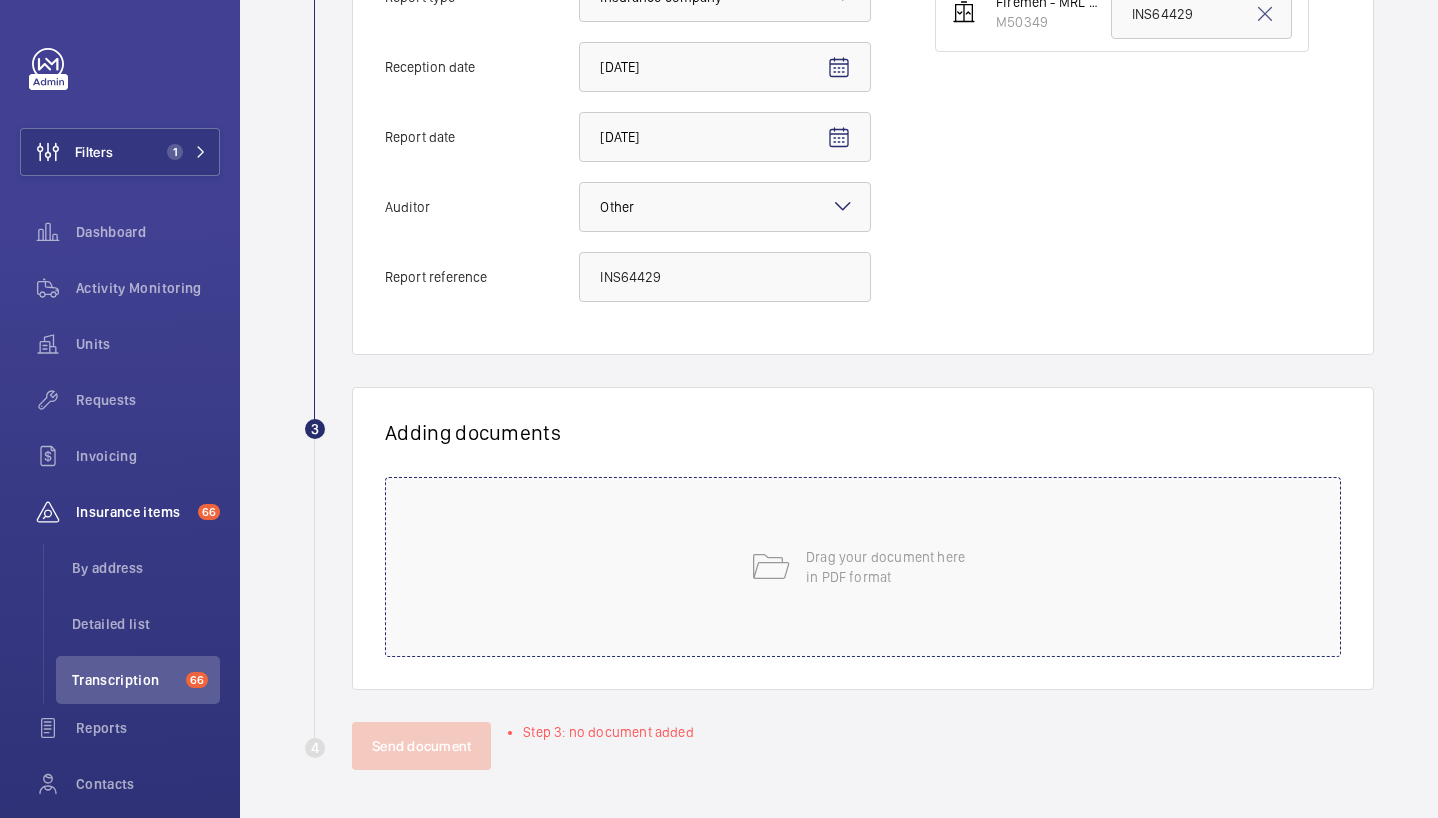 click on "Drag your document here
in PDF format" 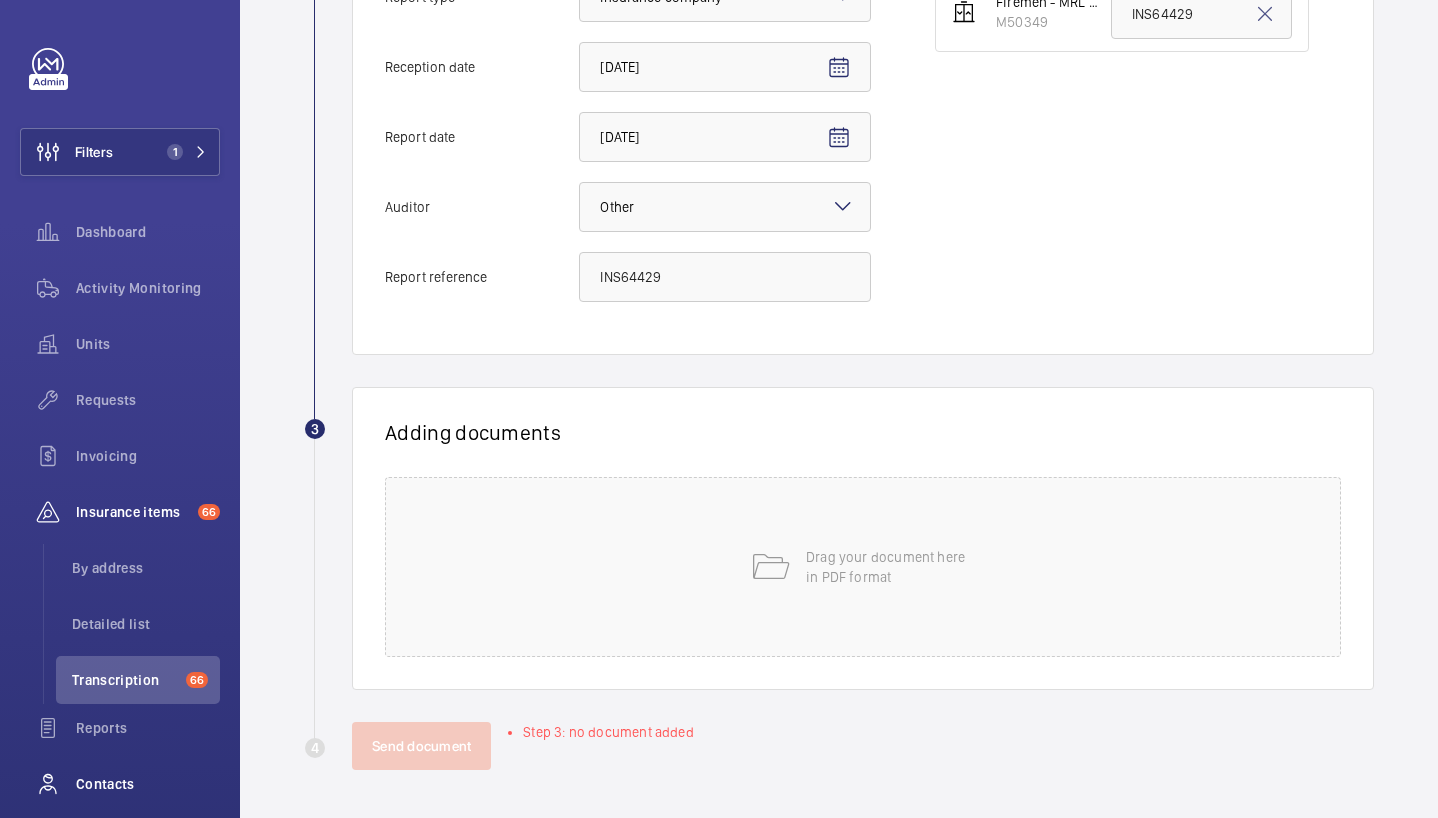 scroll, scrollTop: 537, scrollLeft: 0, axis: vertical 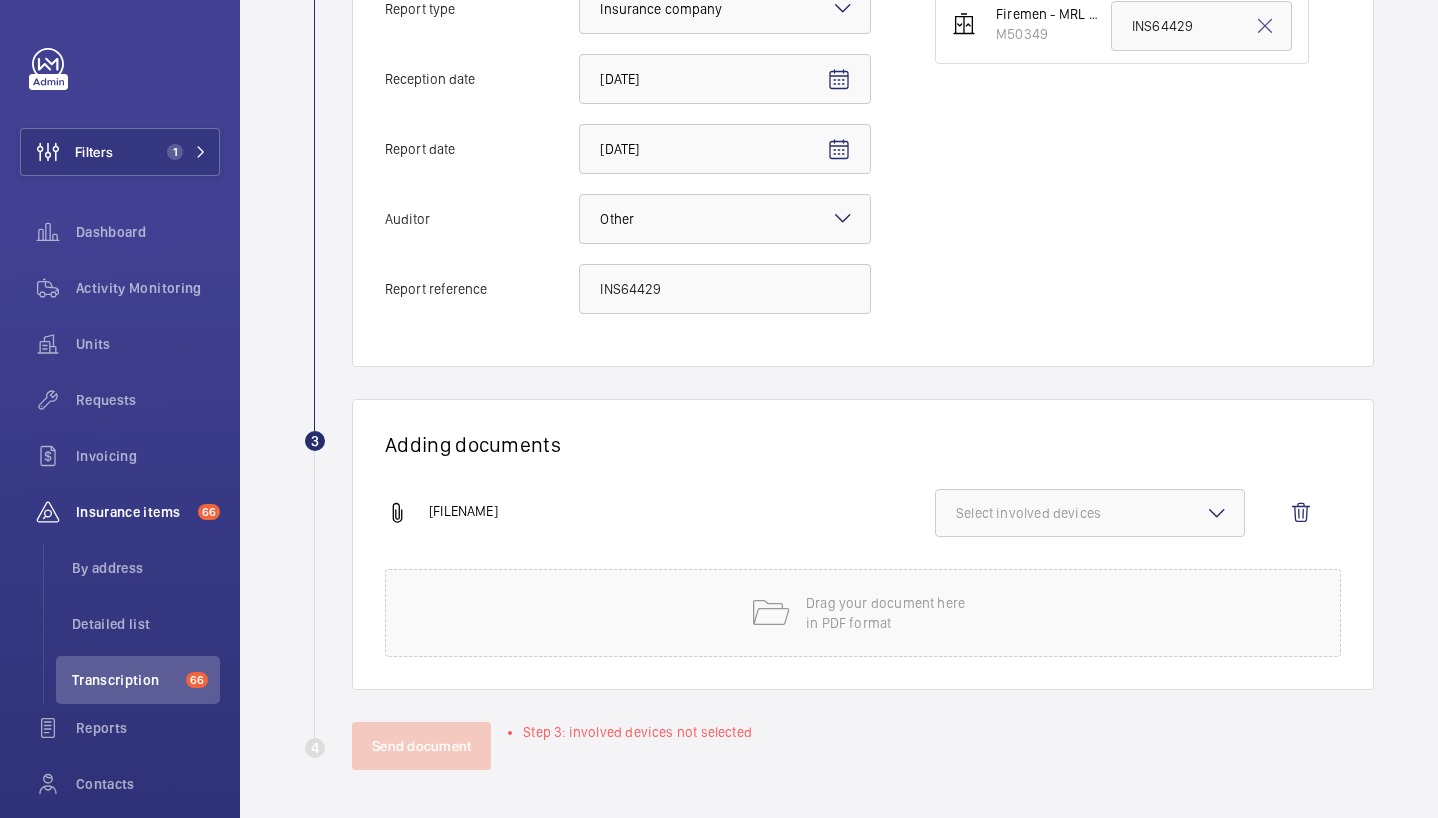click on "Select involved devices" 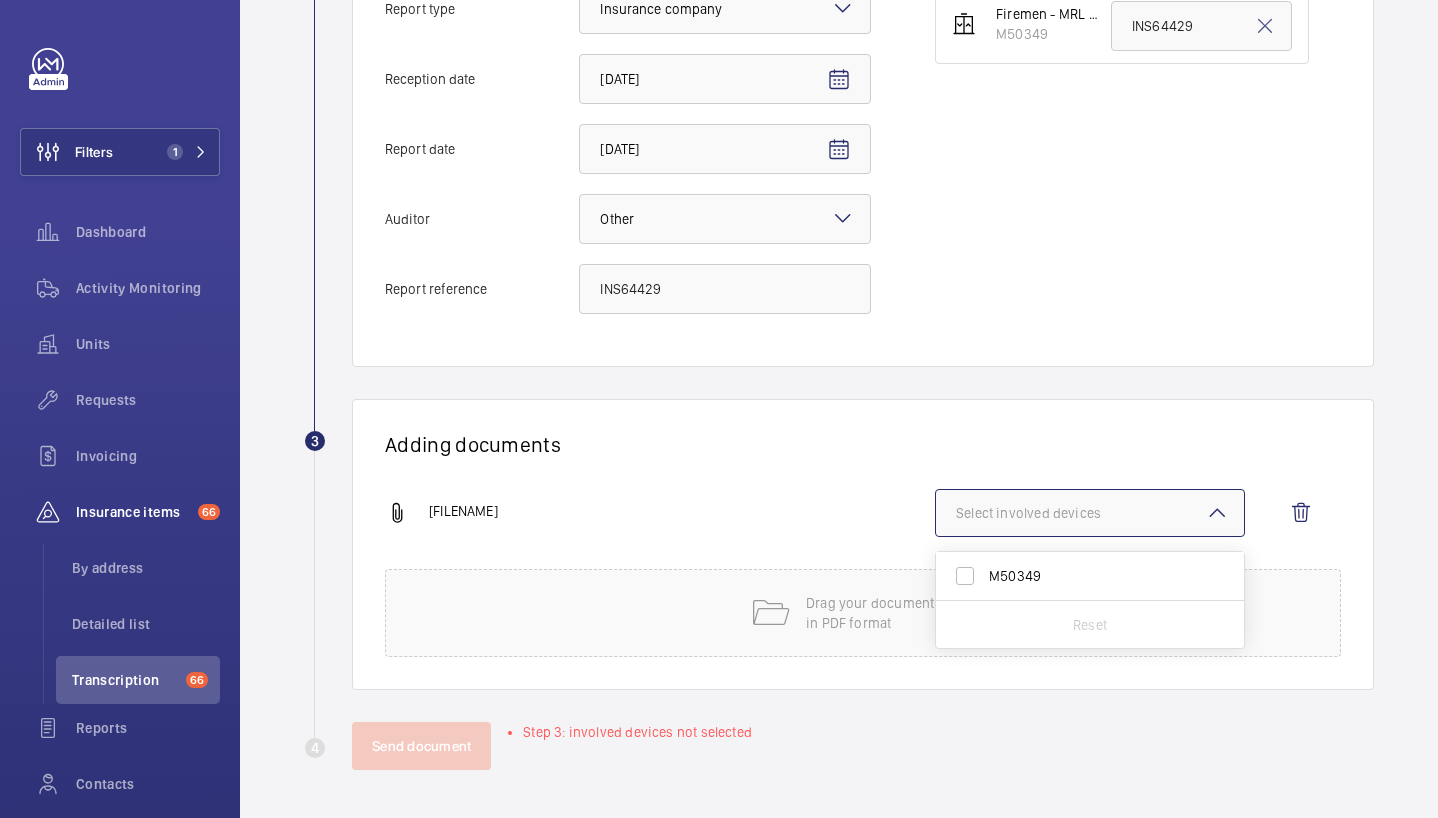 click on "M50349" at bounding box center (1091, 576) 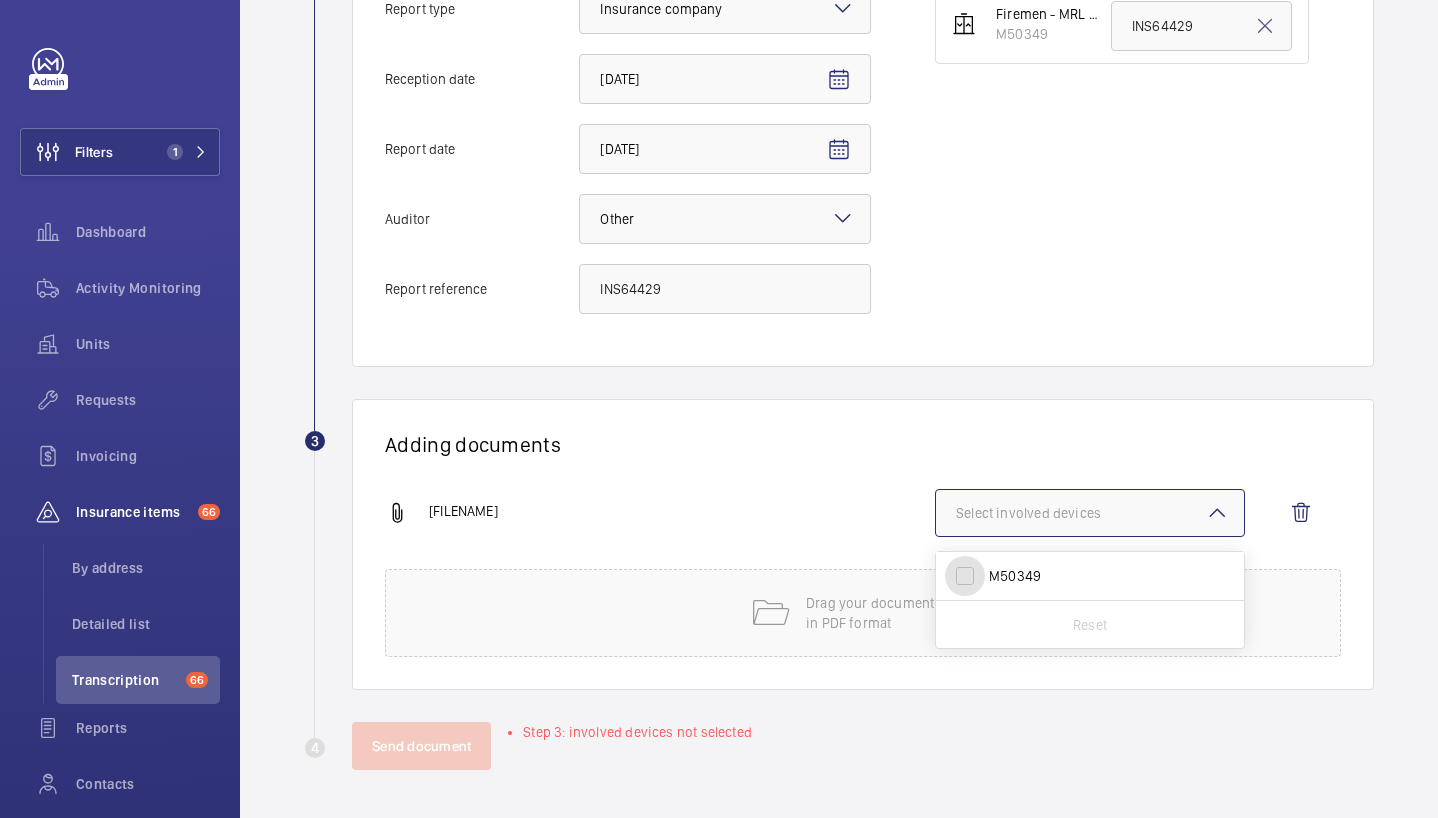 click on "M50349" at bounding box center (965, 576) 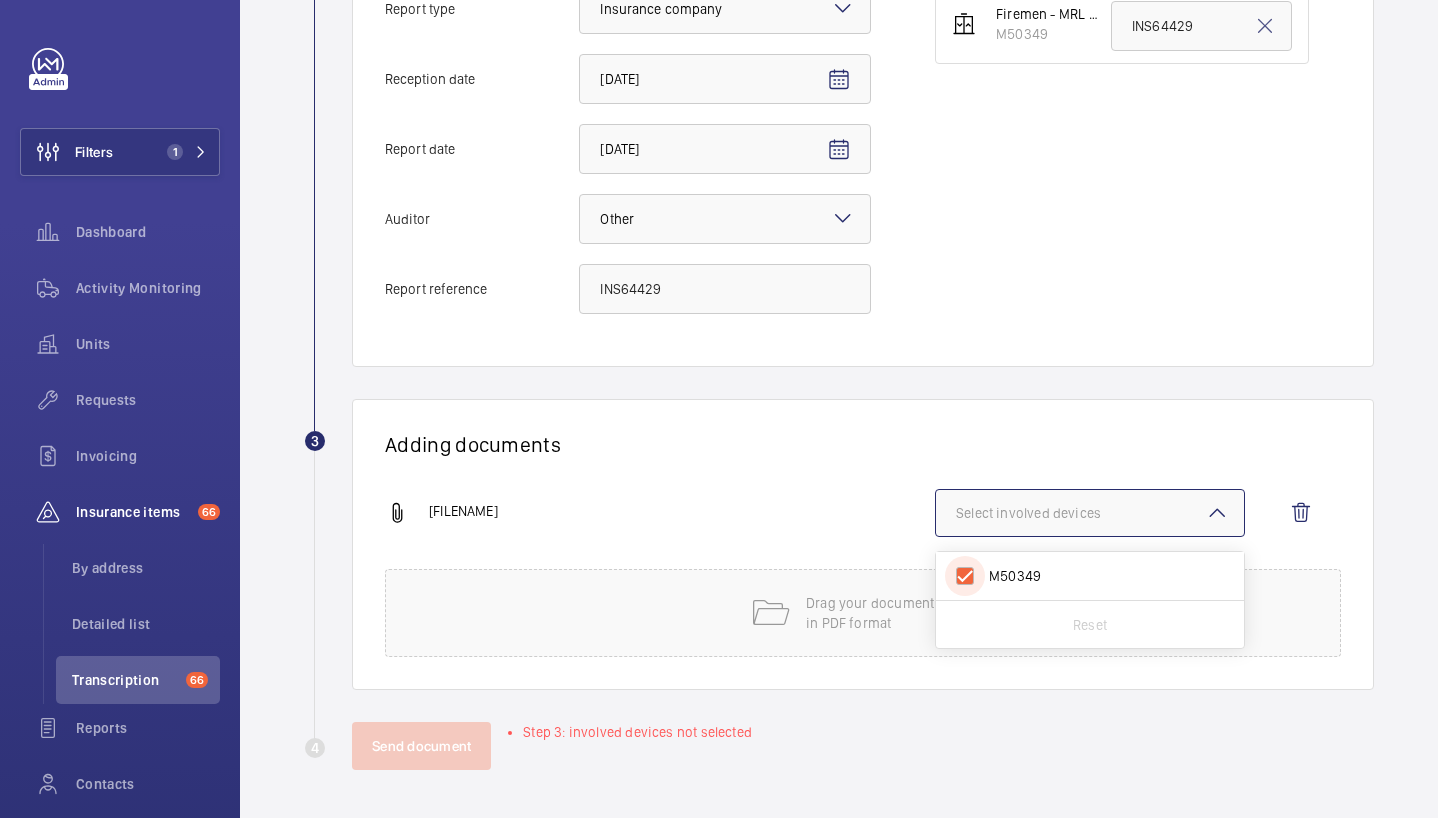 checkbox on "true" 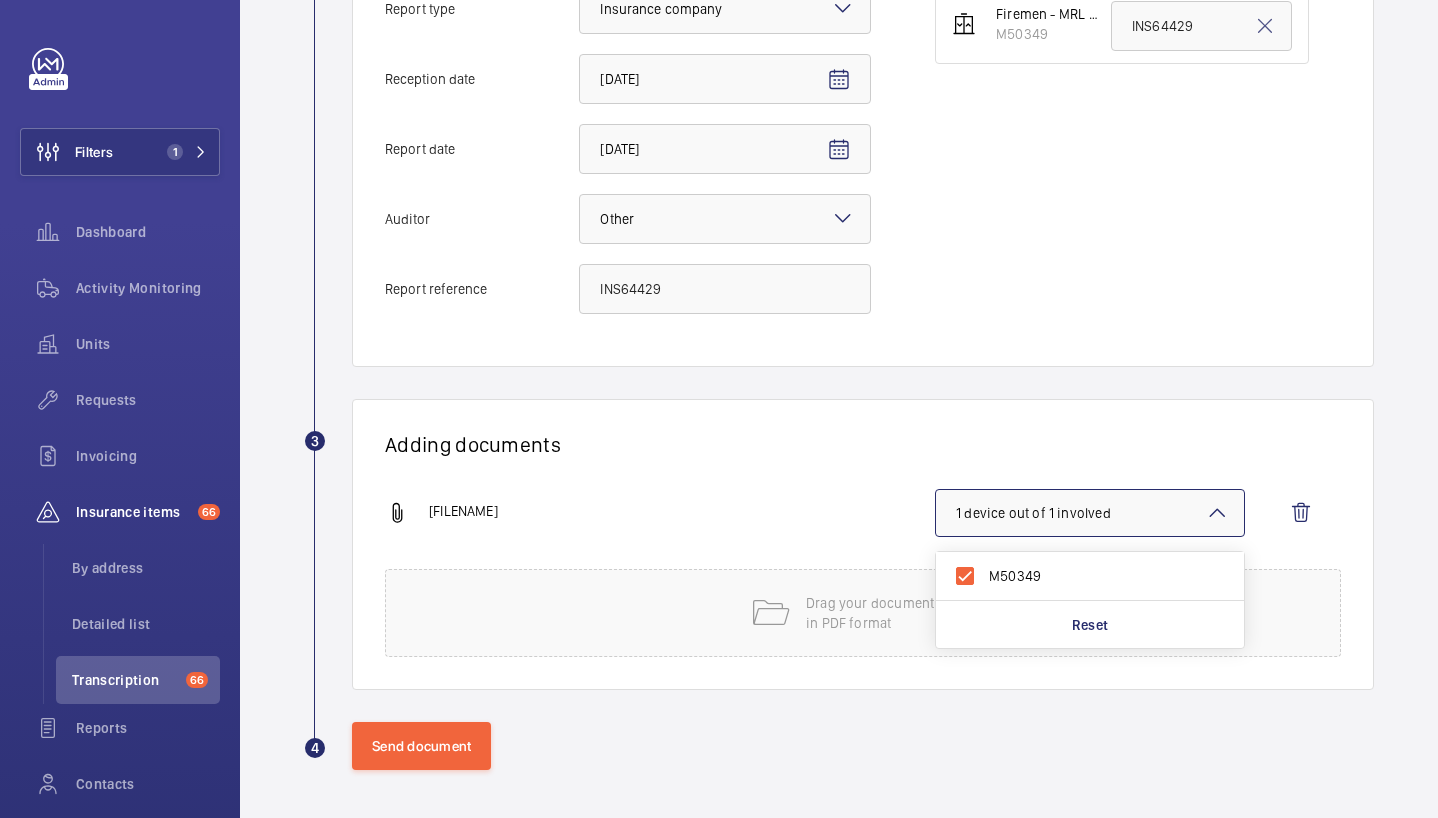 click on "Adding documents [FILENAME] [NUMBER] device out of [NUMBER] involved [DEVICE_ID] Reset Drag your document here in PDF format" 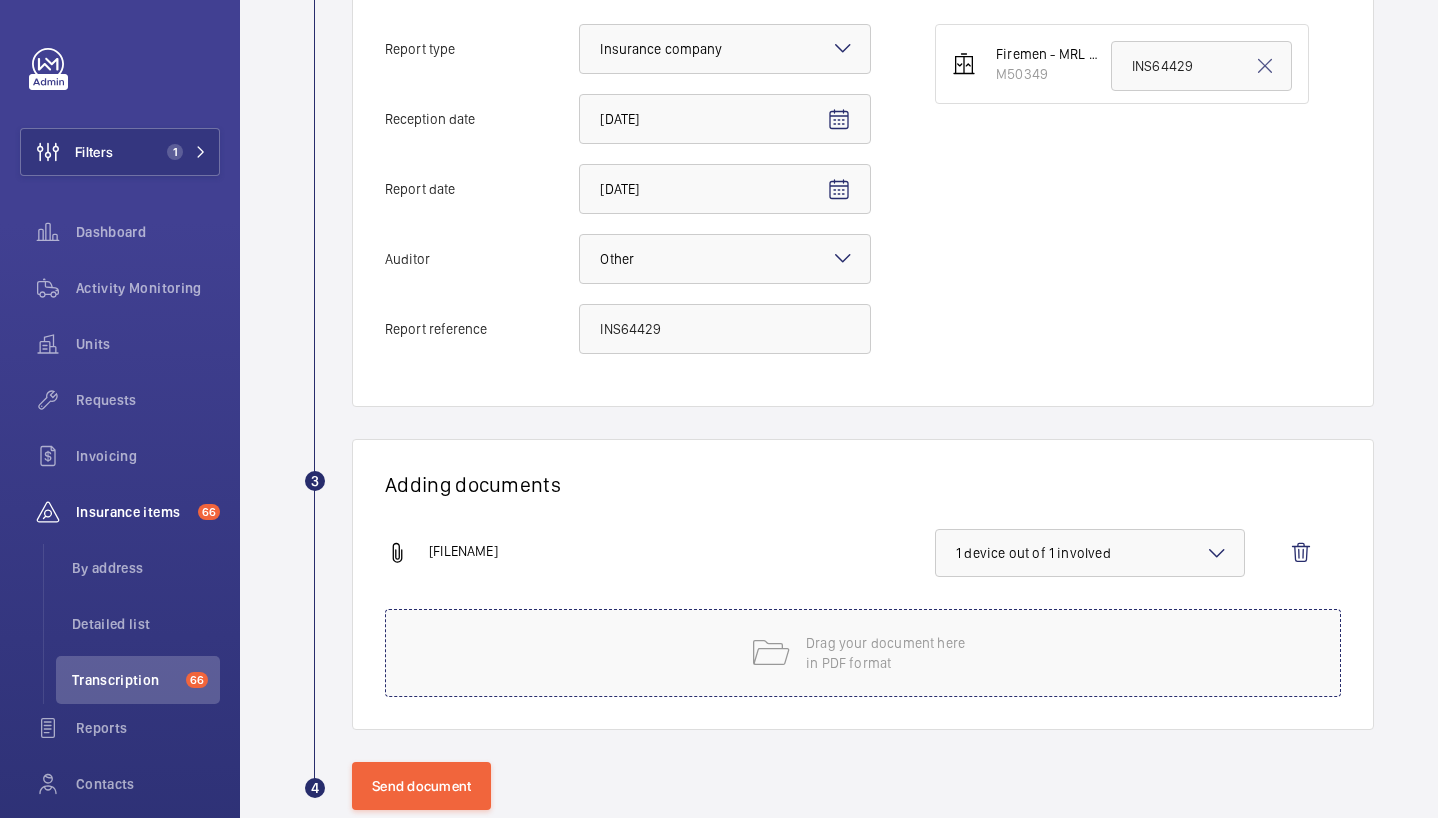 scroll, scrollTop: 494, scrollLeft: 0, axis: vertical 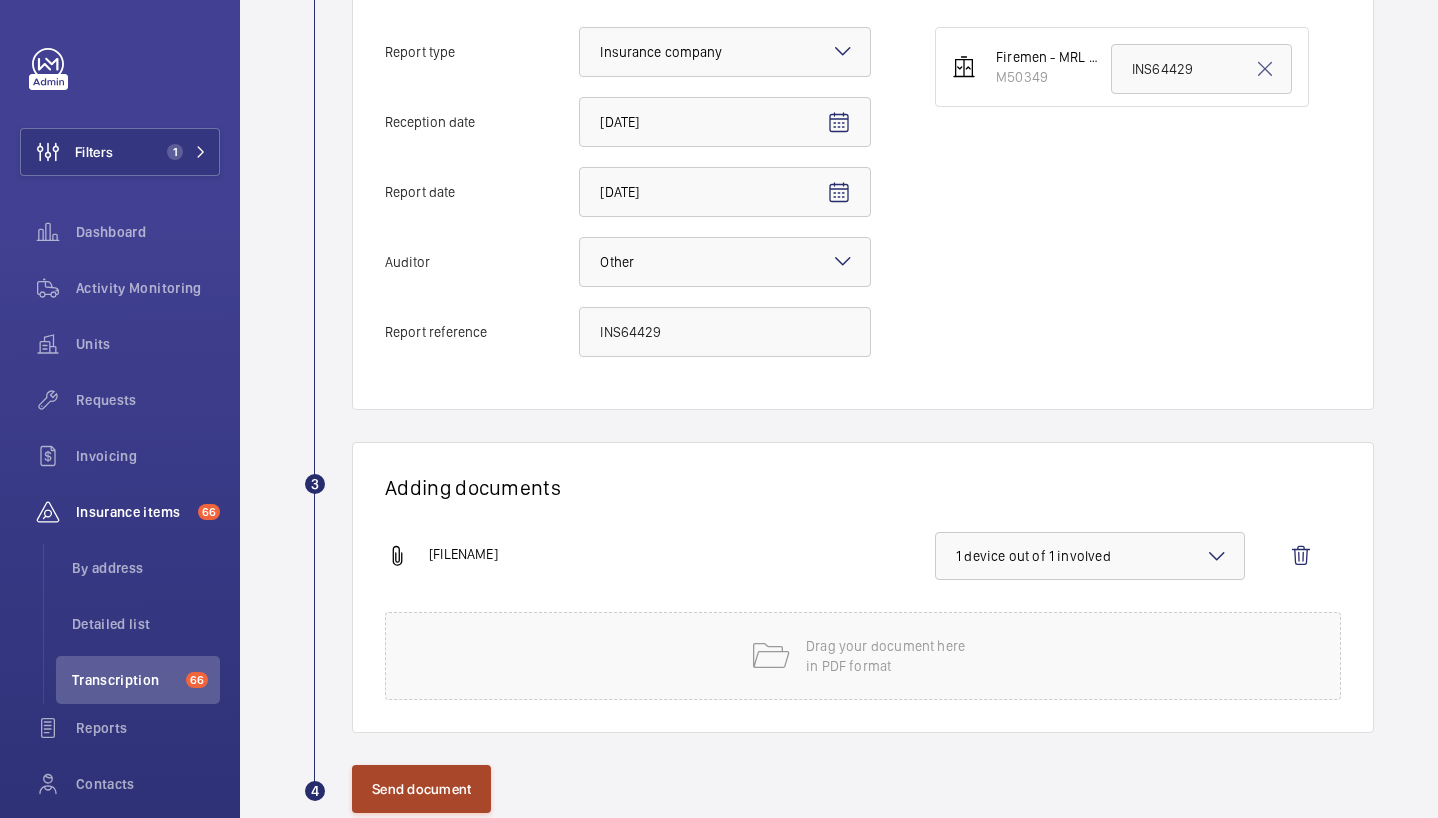 click on "Send document" 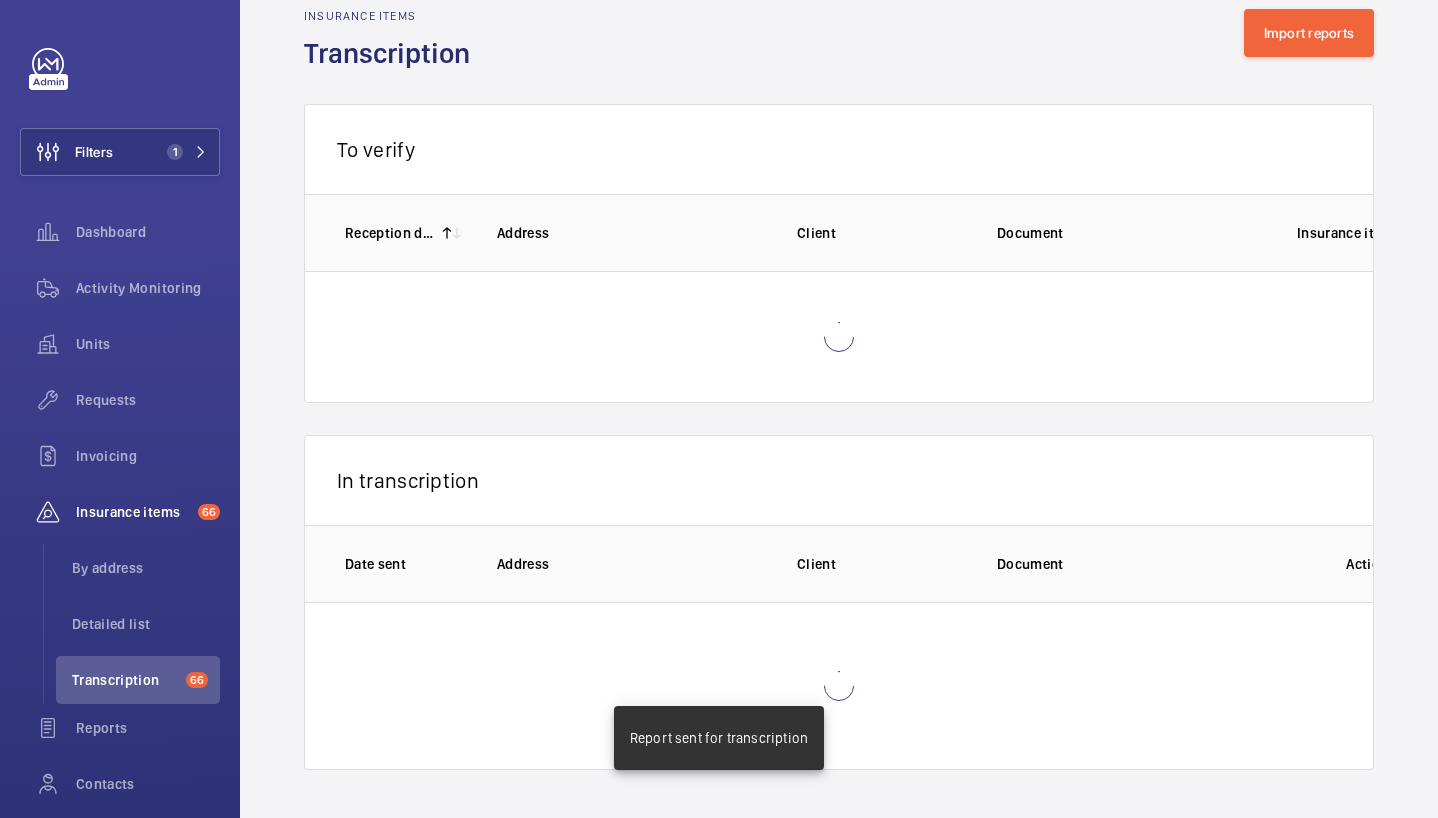 scroll, scrollTop: 3, scrollLeft: 0, axis: vertical 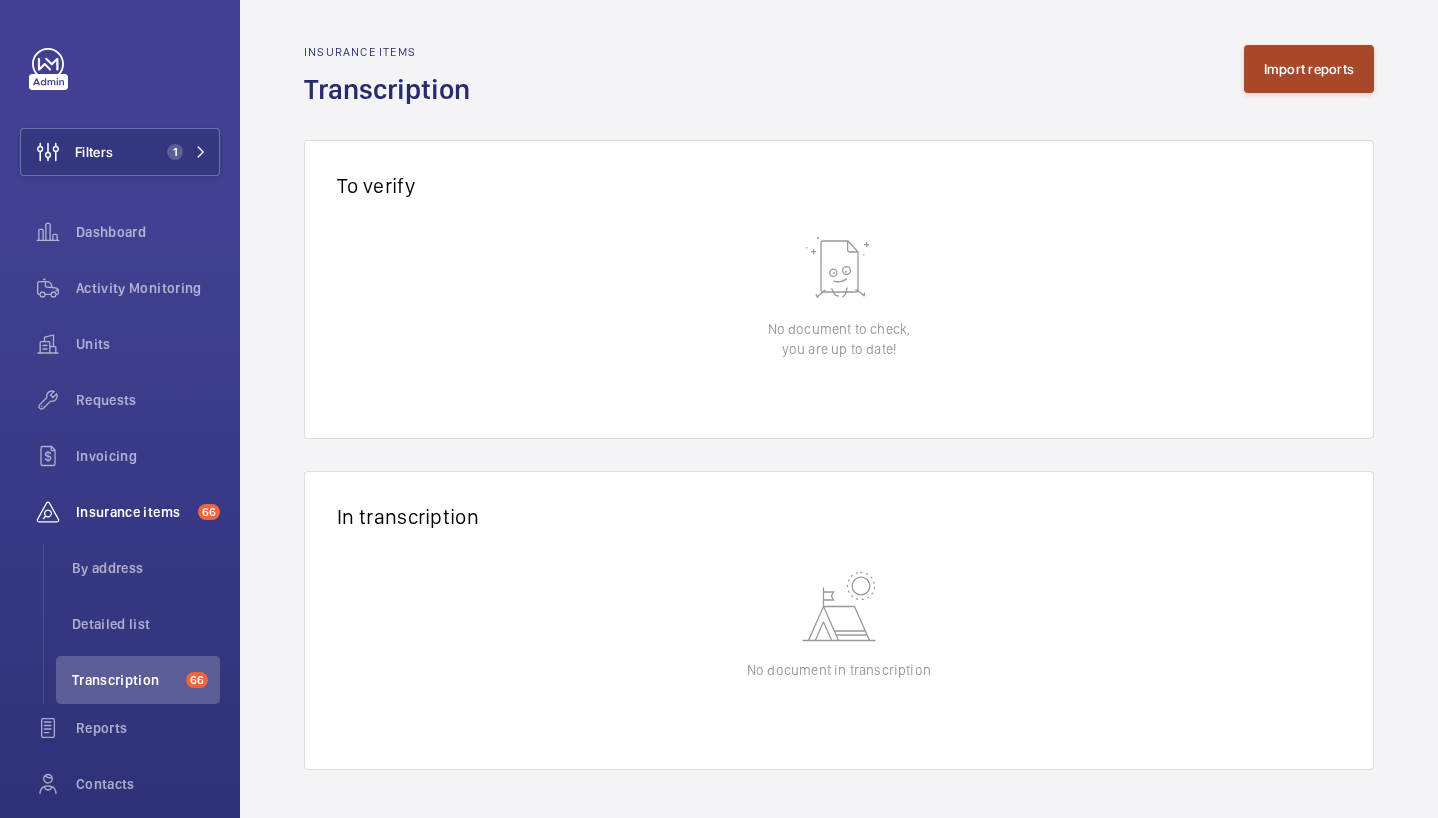 click on "Import reports" 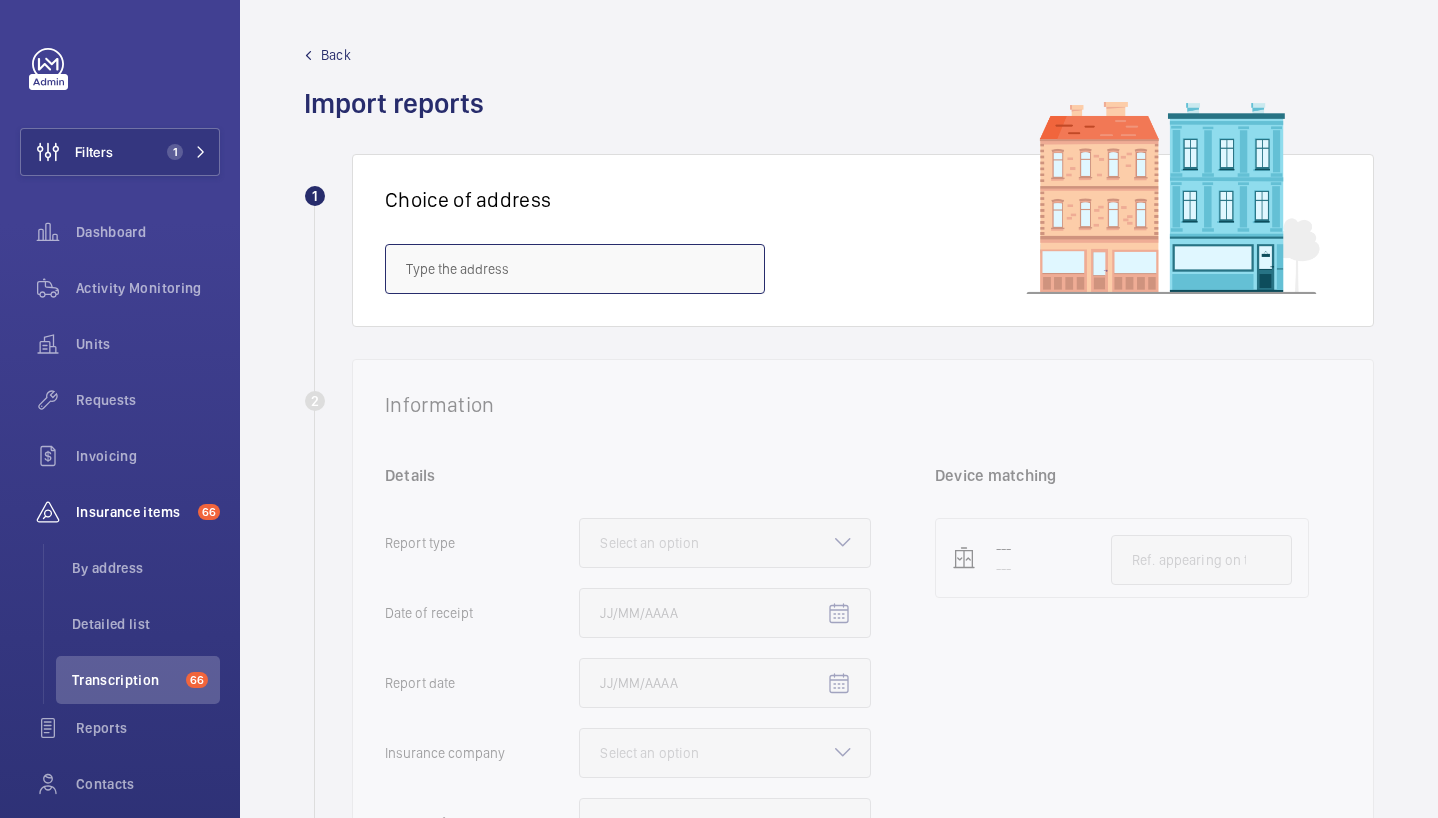click at bounding box center [575, 269] 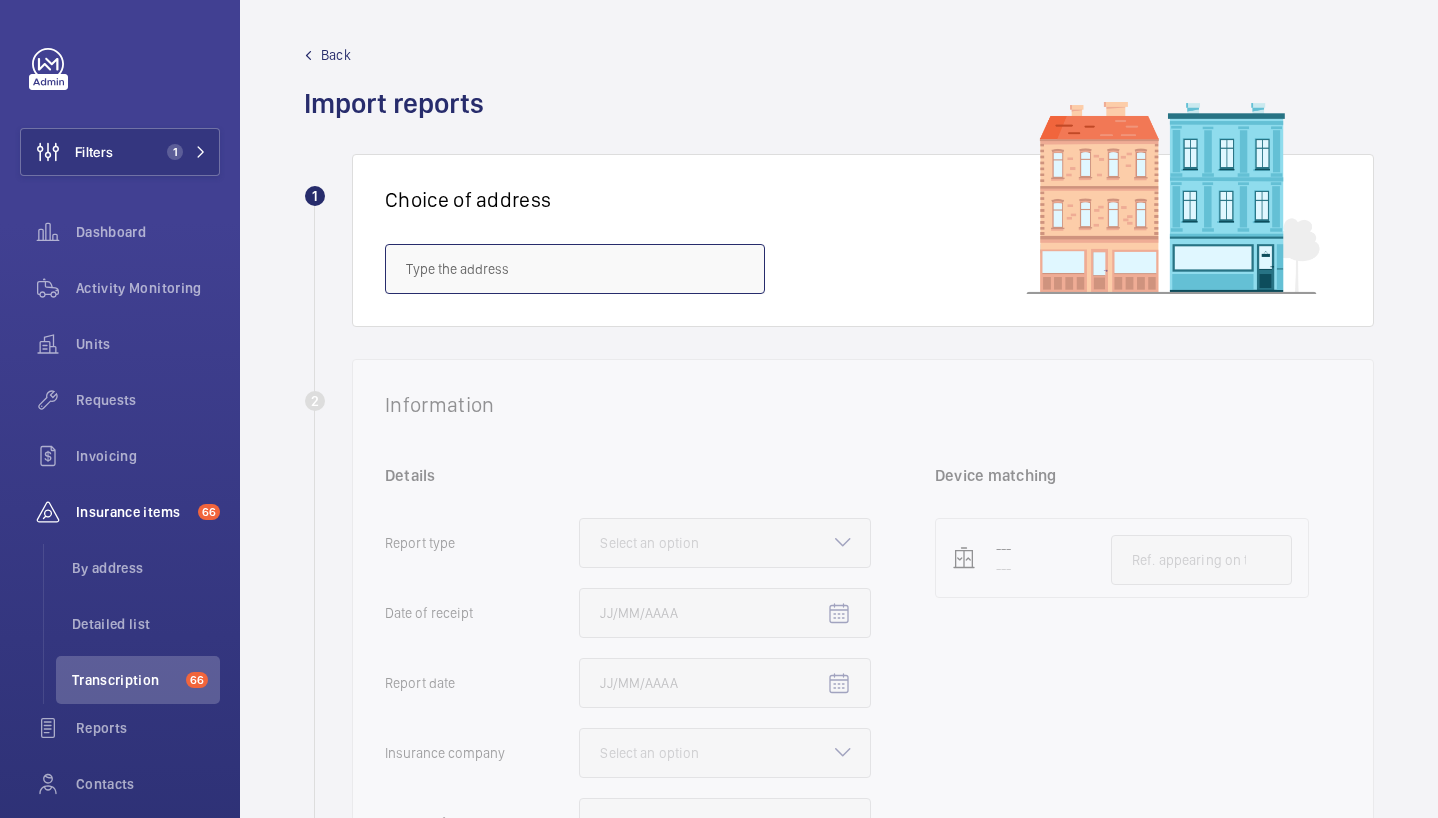paste on "E15 2GG" 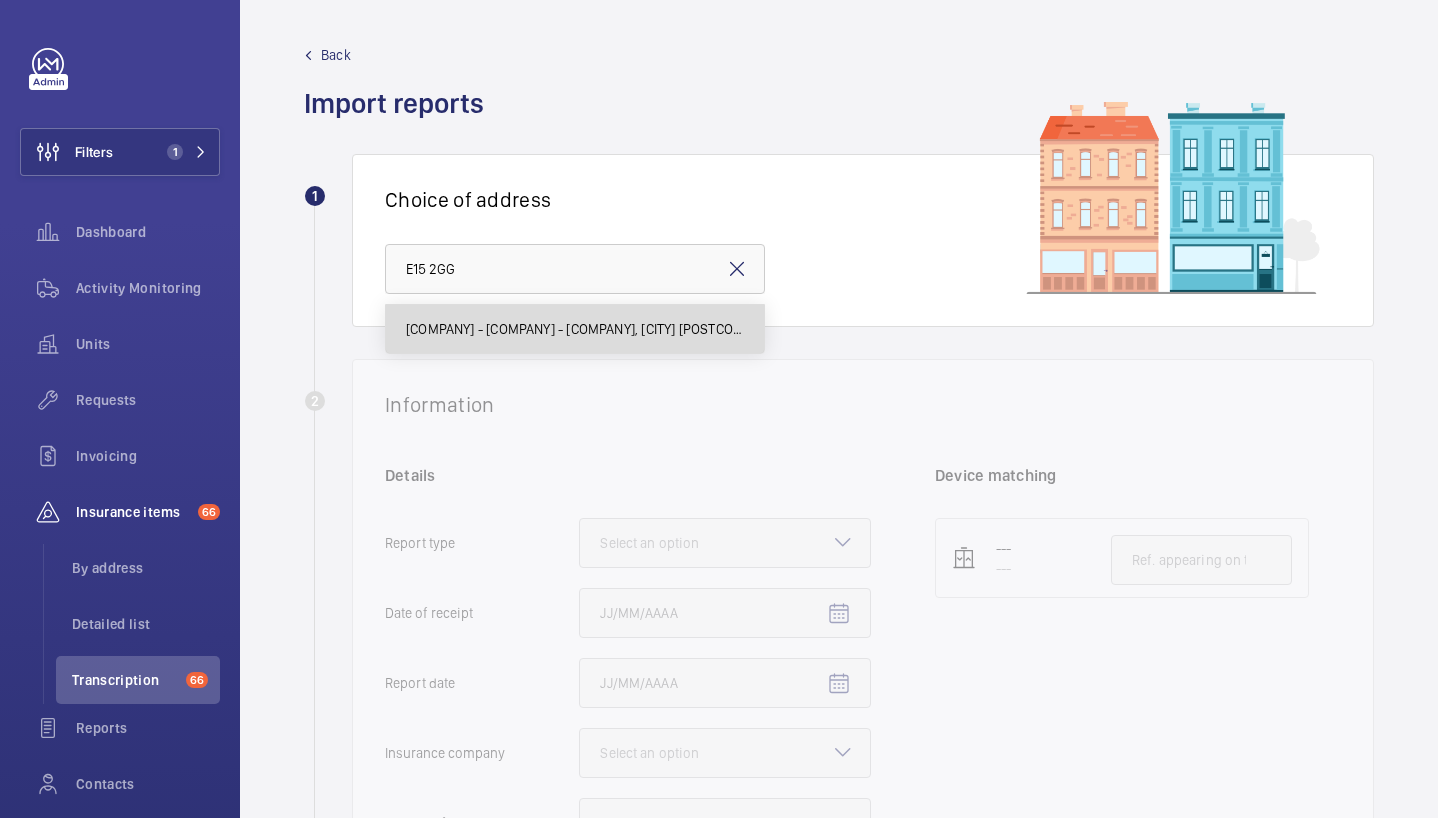 click on "[COMPANY] - [COMPANY] - [COMPANY], [CITY] [POSTCODE]" at bounding box center (575, 329) 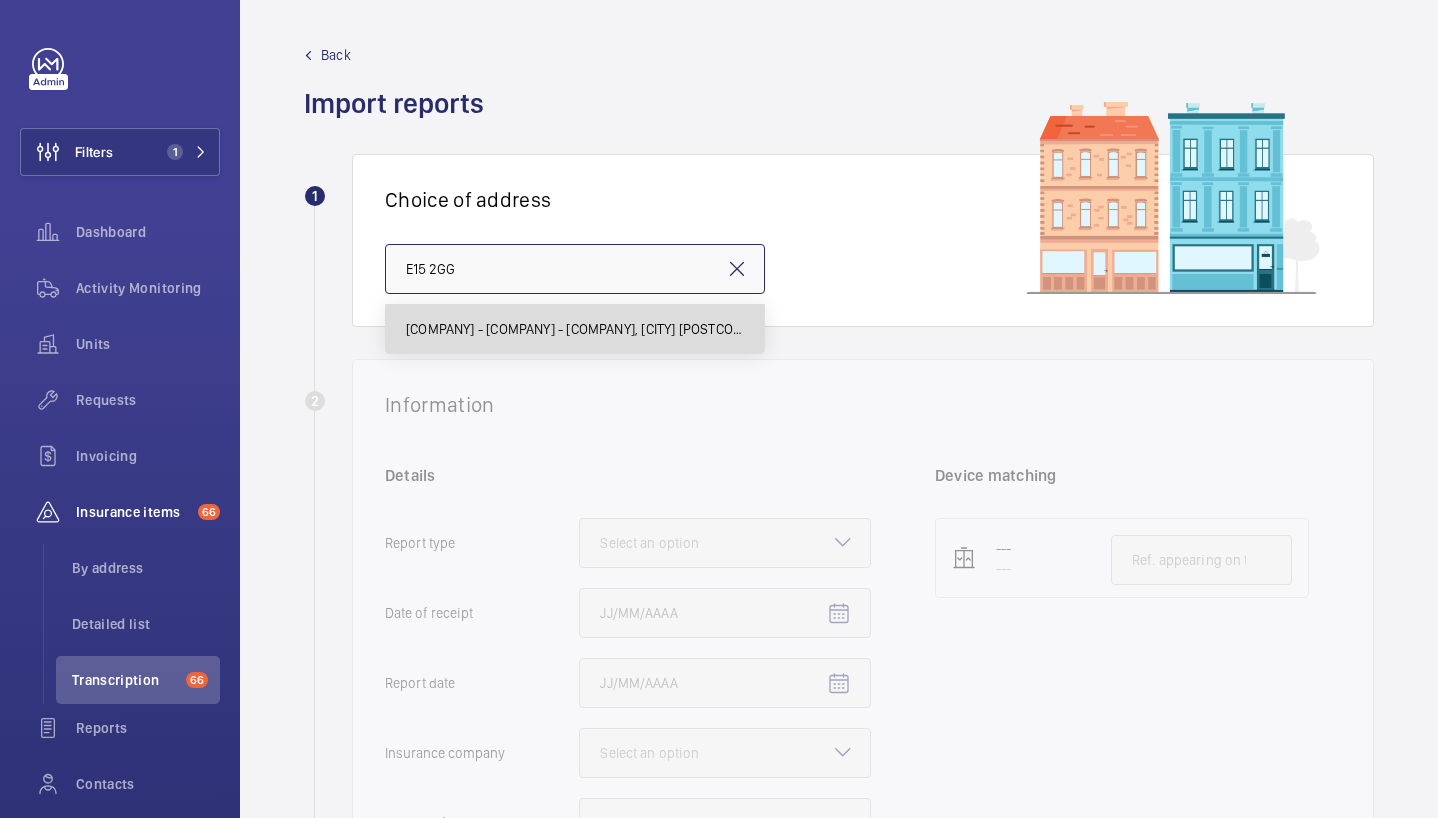 type on "[COMPANY] - [COMPANY] - [COMPANY], [CITY] [POSTCODE]" 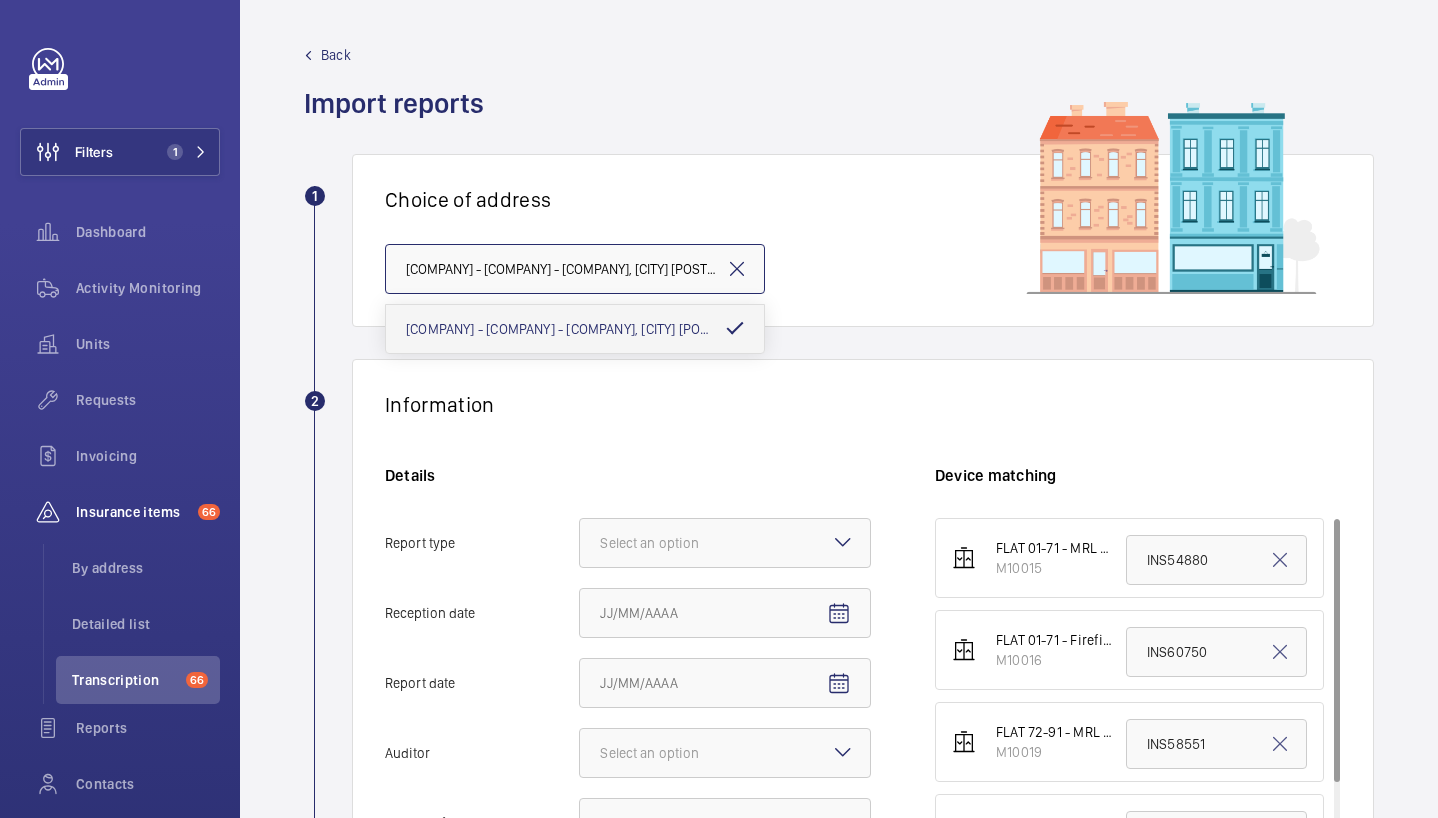 scroll, scrollTop: 0, scrollLeft: 107, axis: horizontal 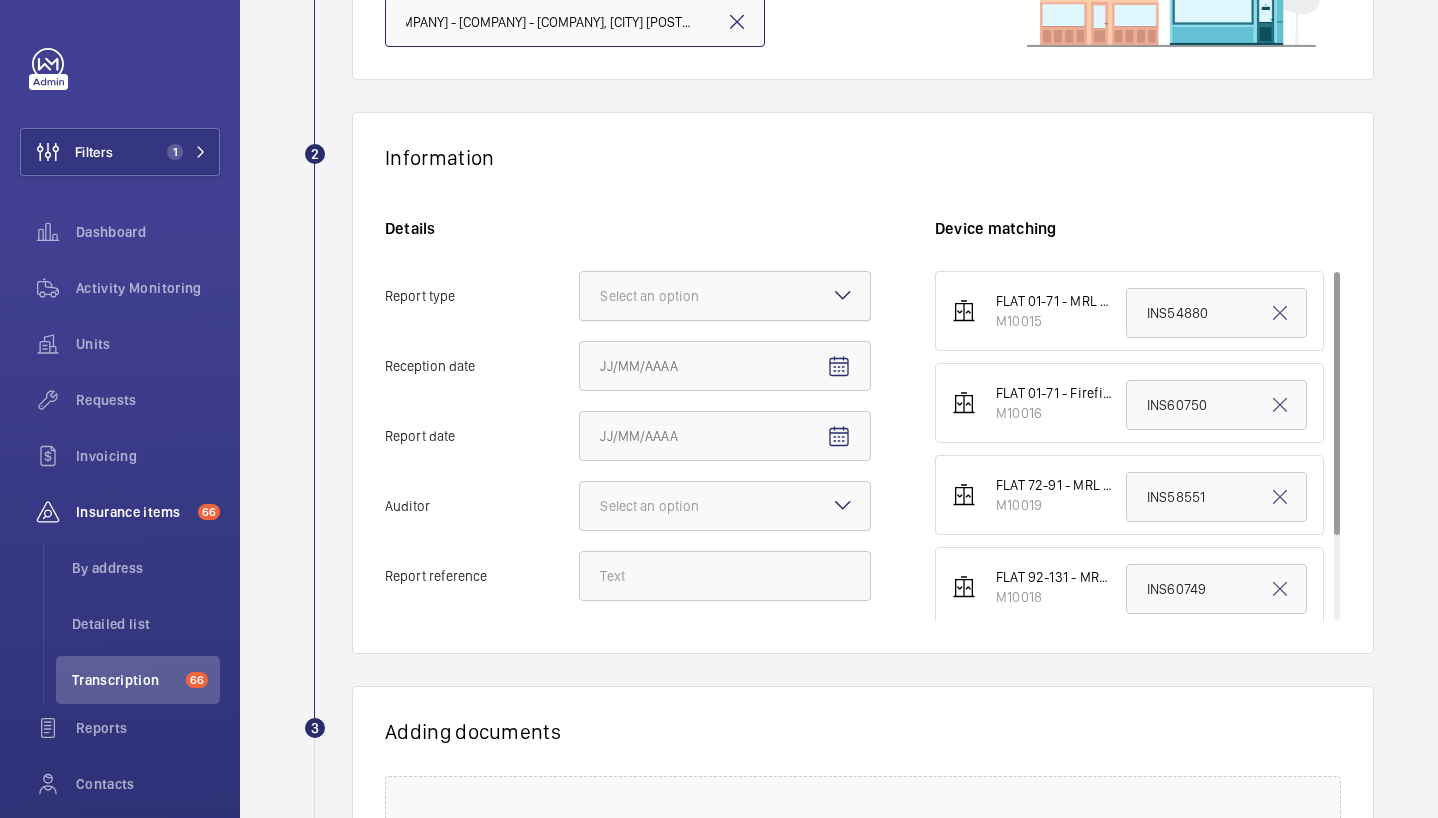 click on "Select an option" 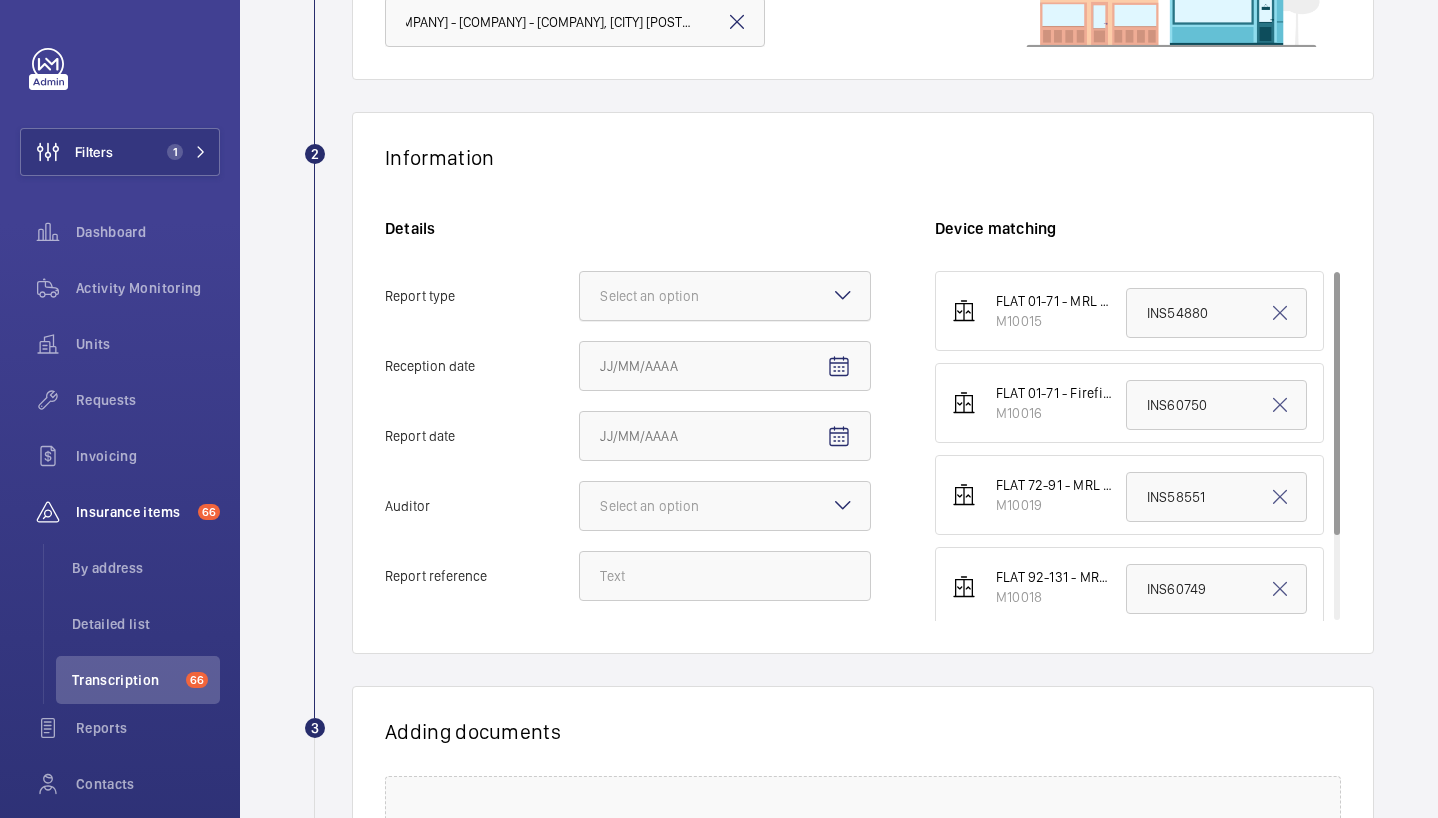 click on "Report type Select an option" 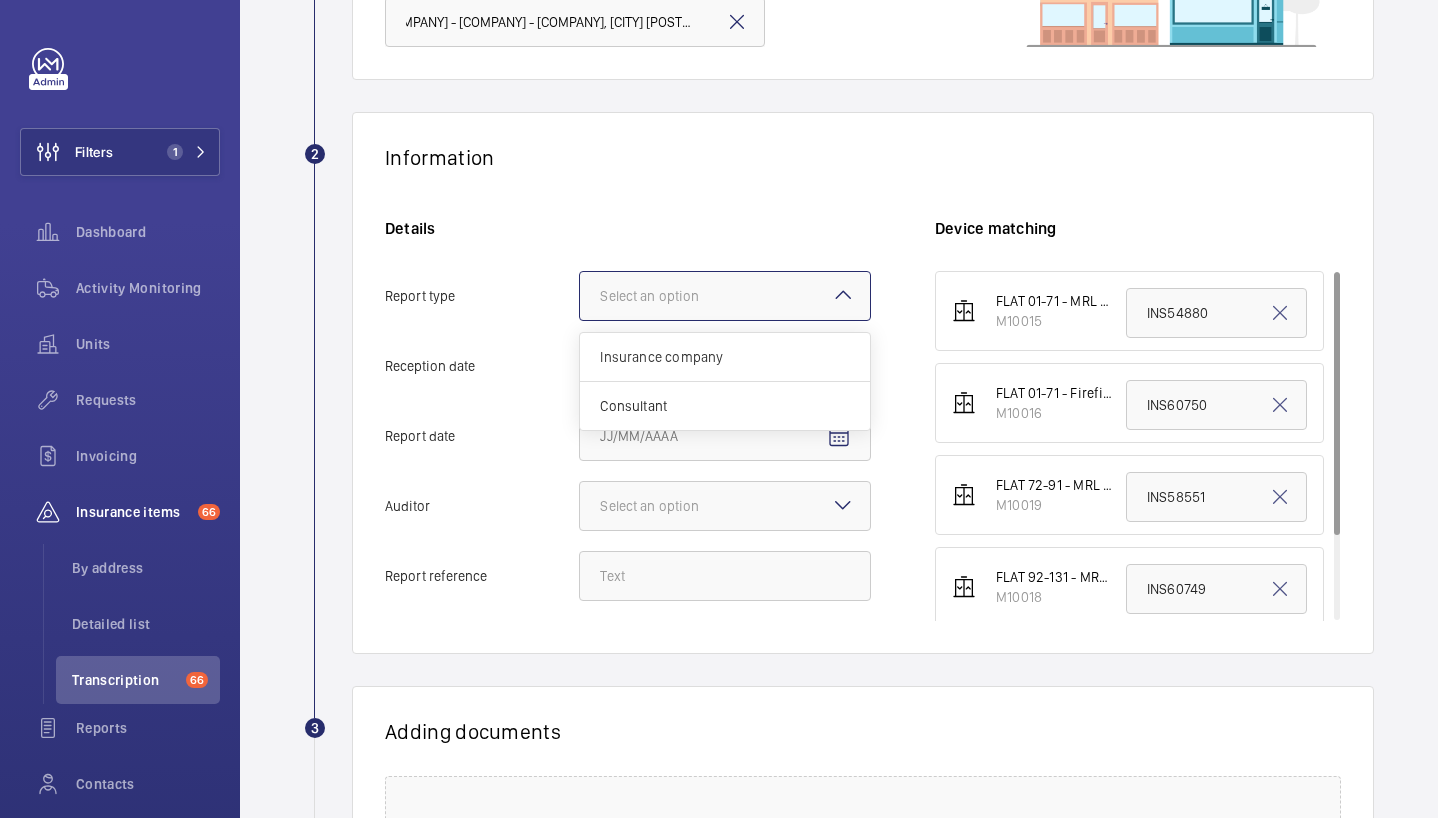 scroll, scrollTop: 0, scrollLeft: 0, axis: both 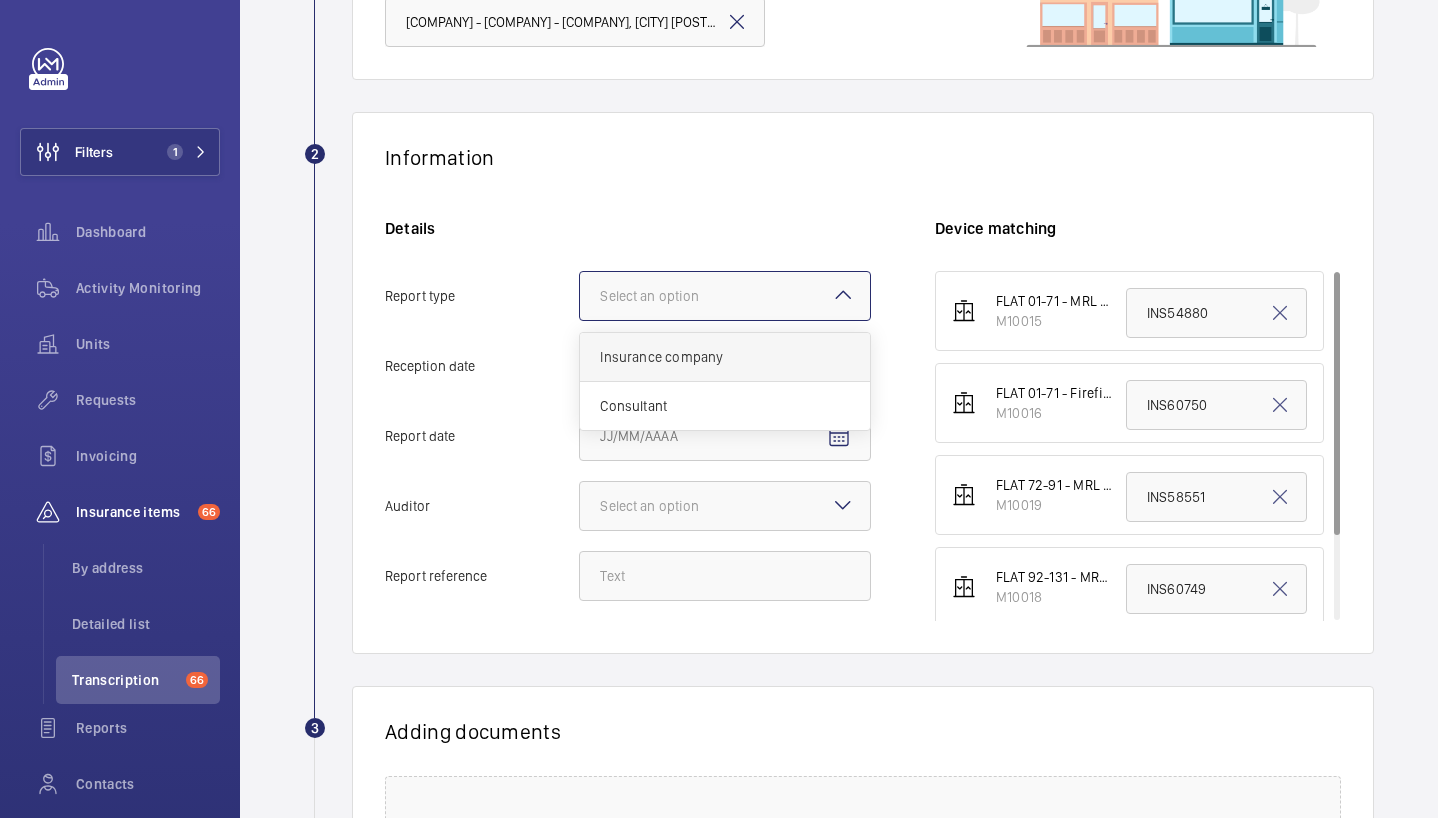click on "Insurance company" at bounding box center [725, 357] 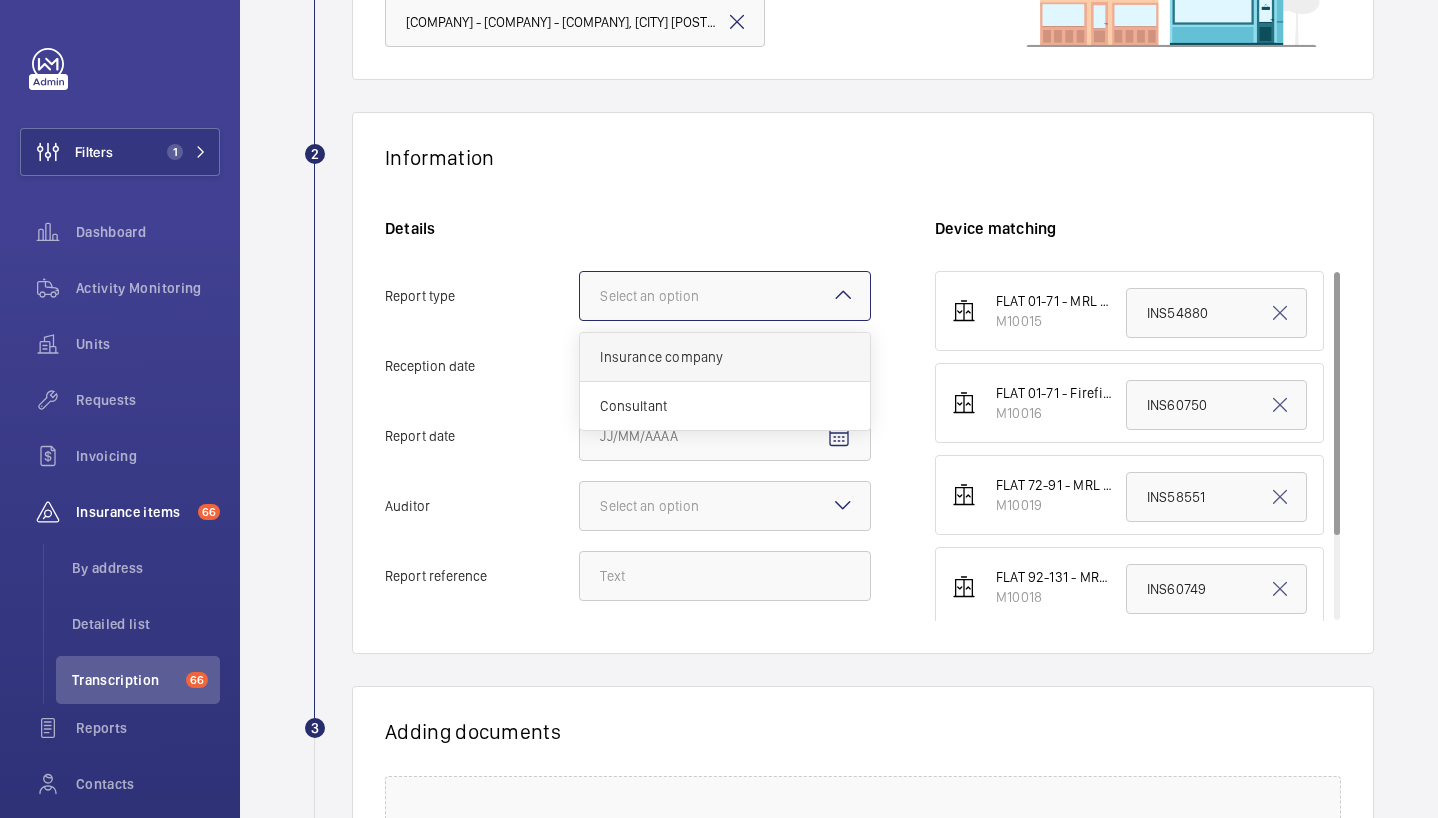 click on "Report type Select an option Insurance company Consultant" 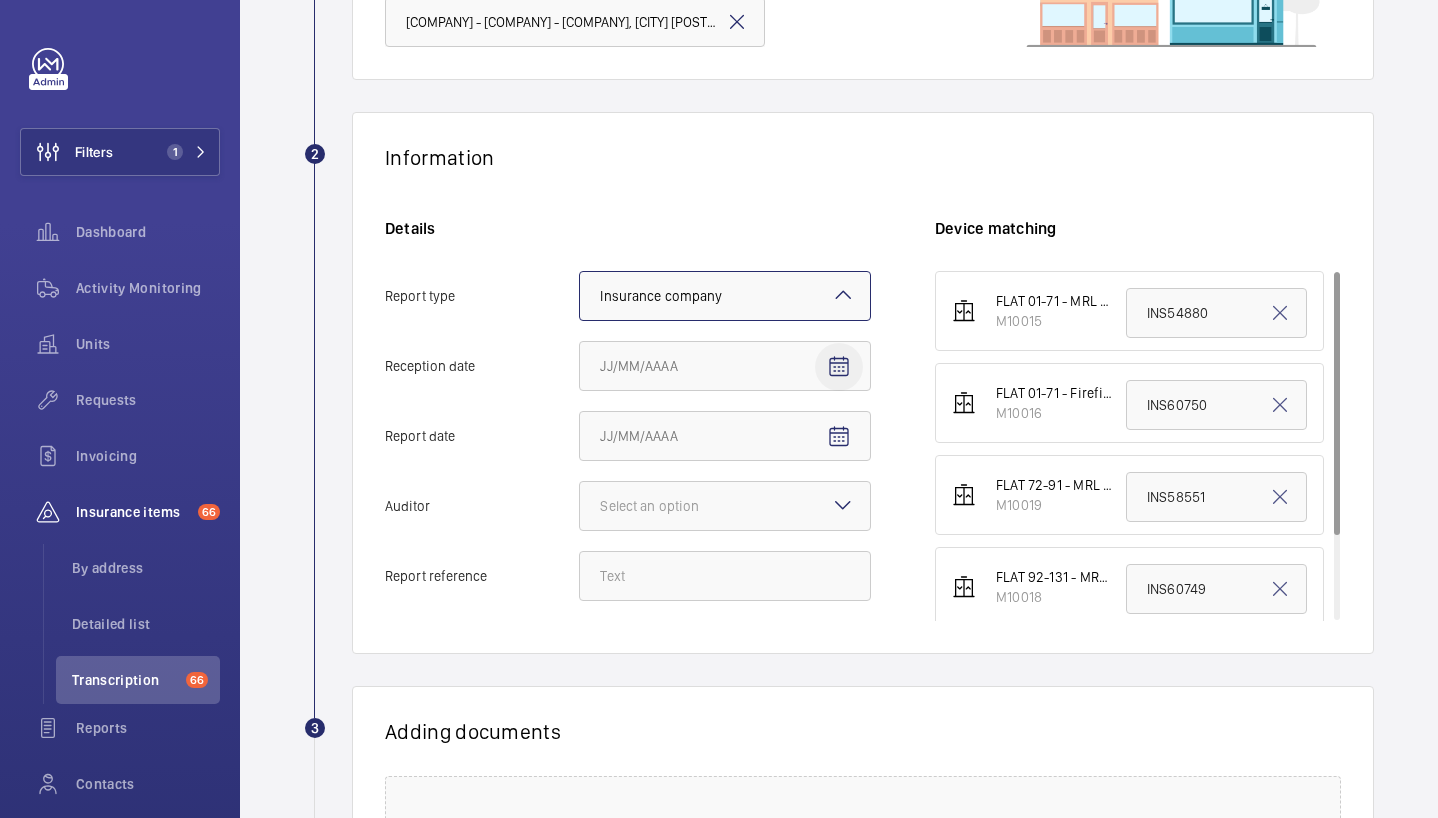 click 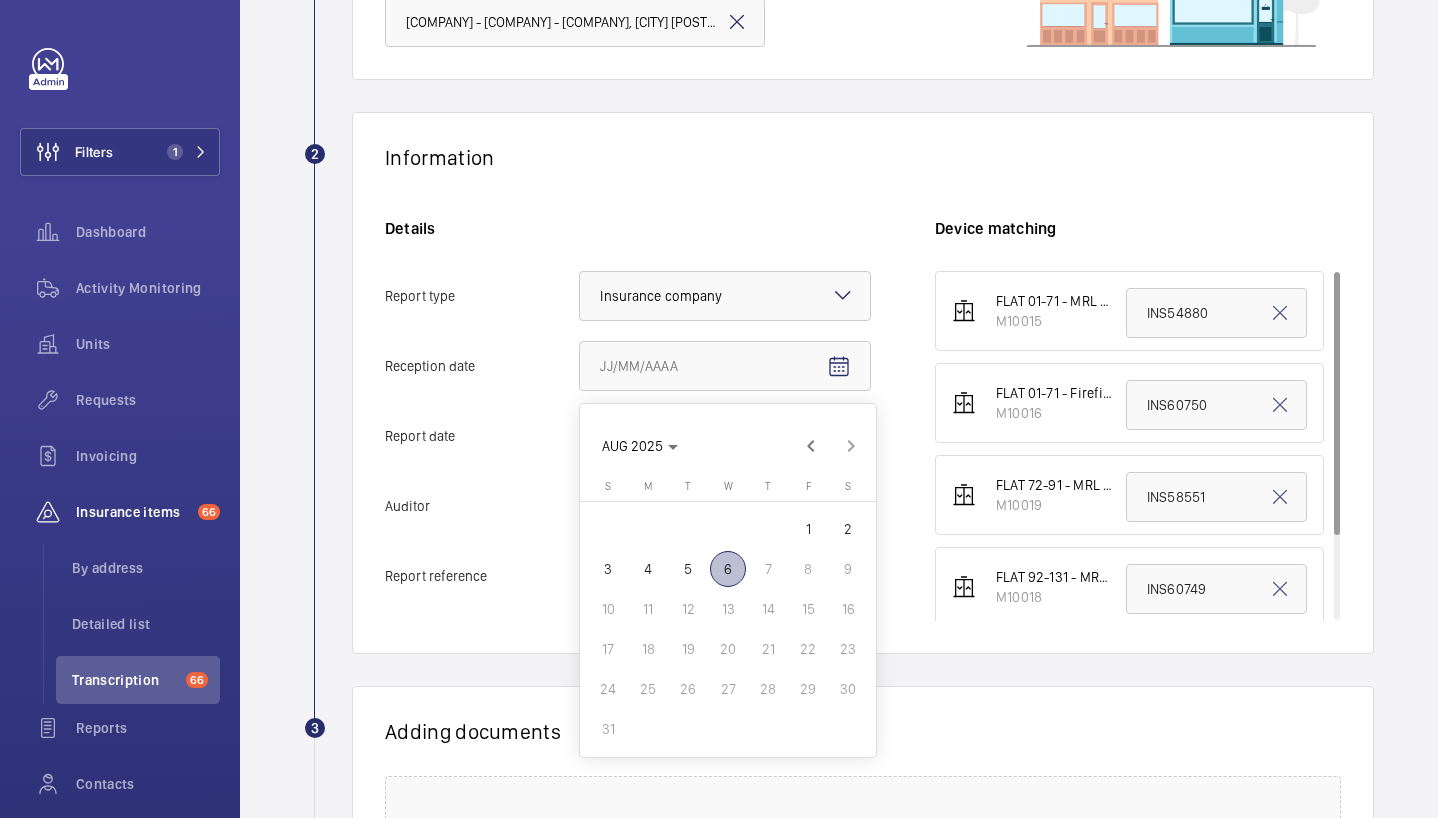 click on "6" at bounding box center [728, 569] 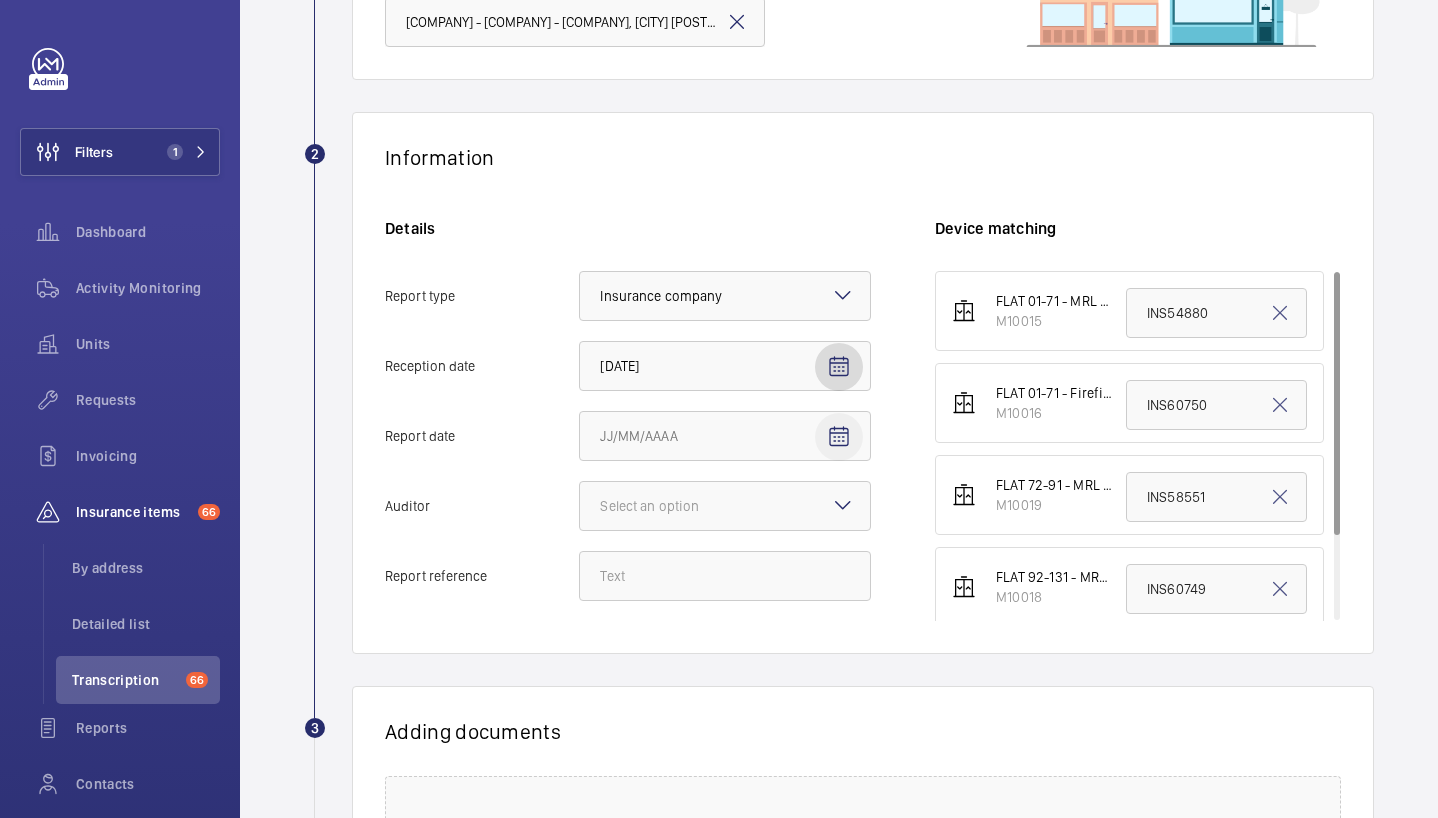 click 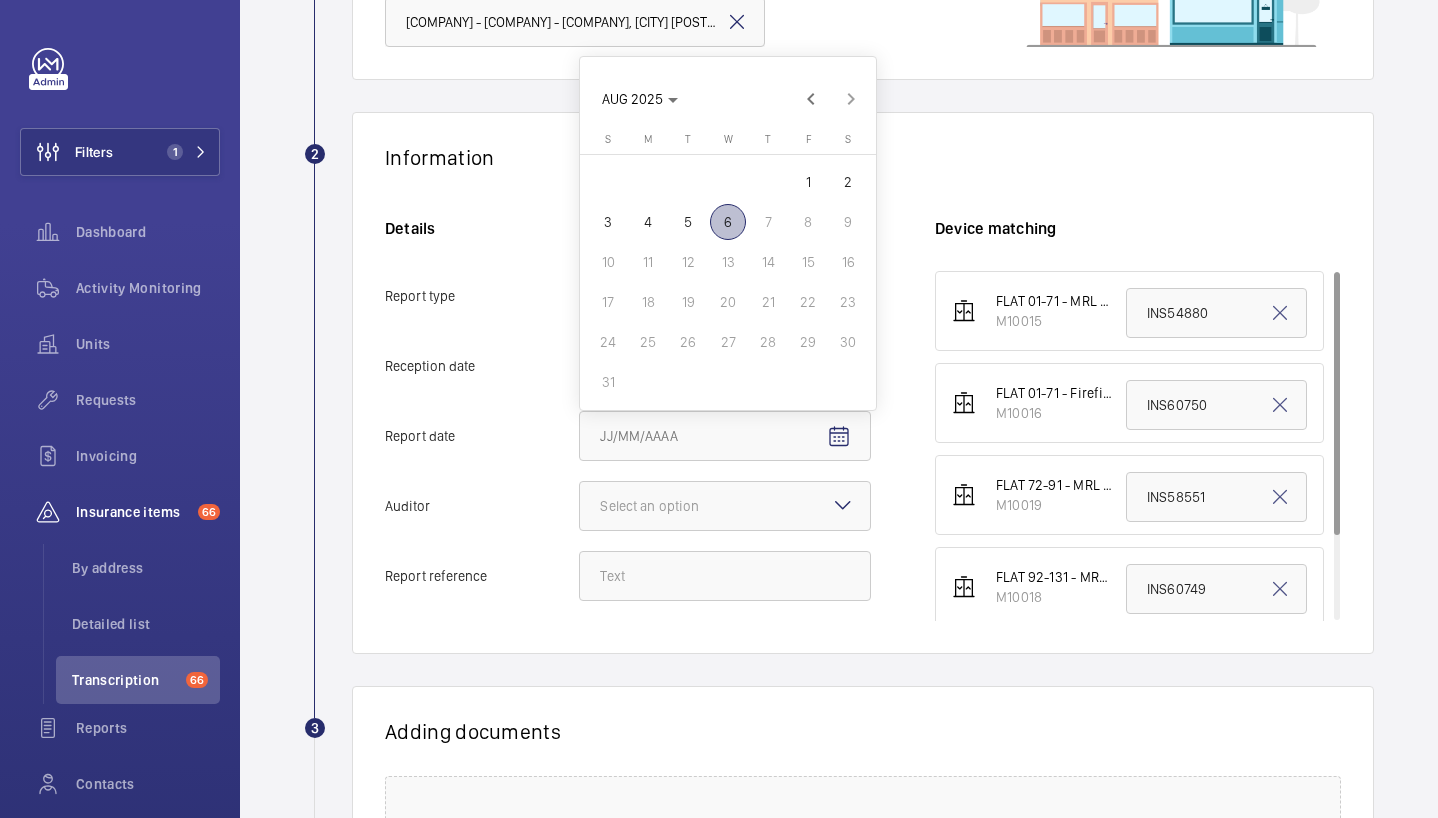 click on "4" at bounding box center (648, 222) 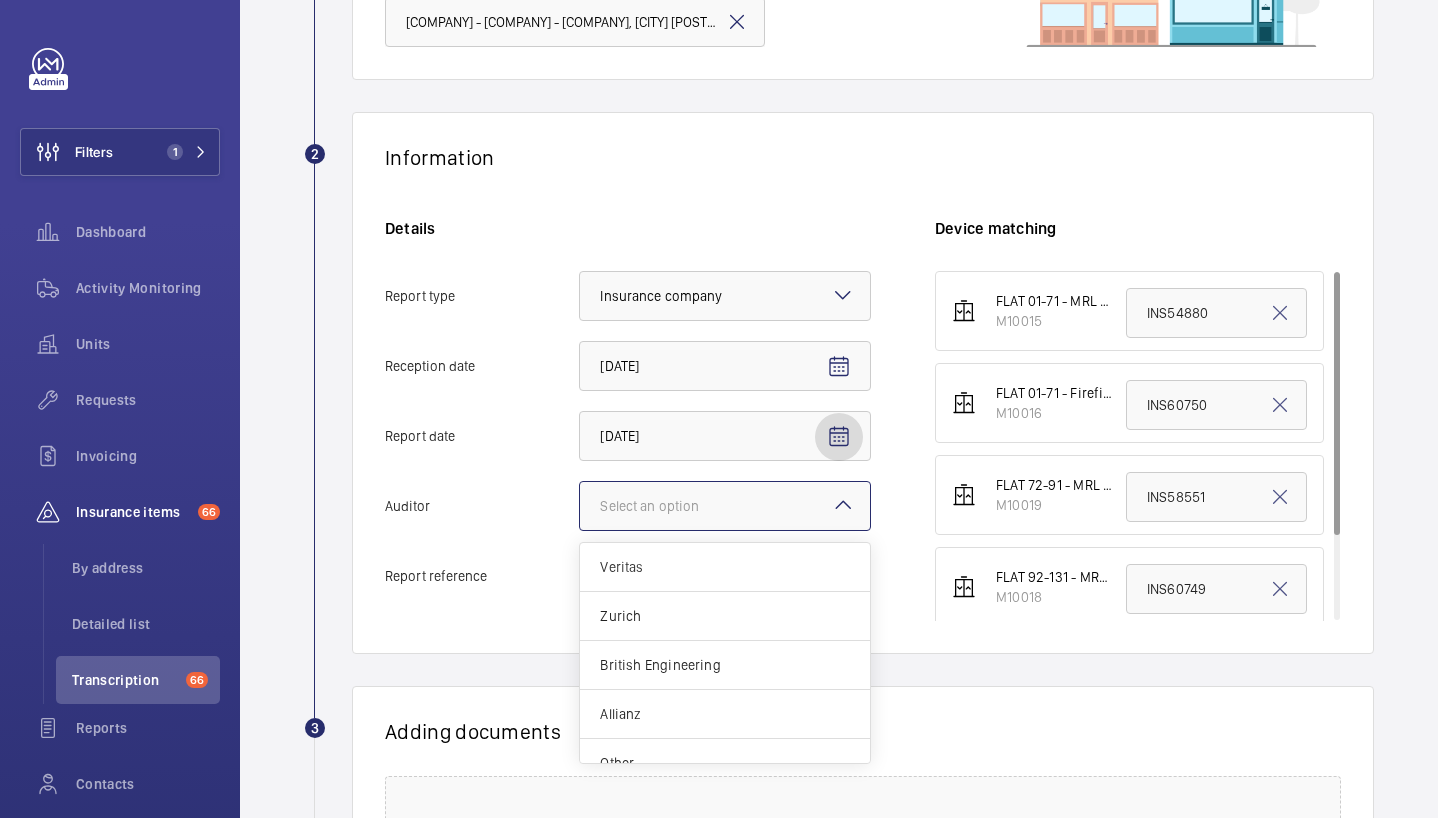 click 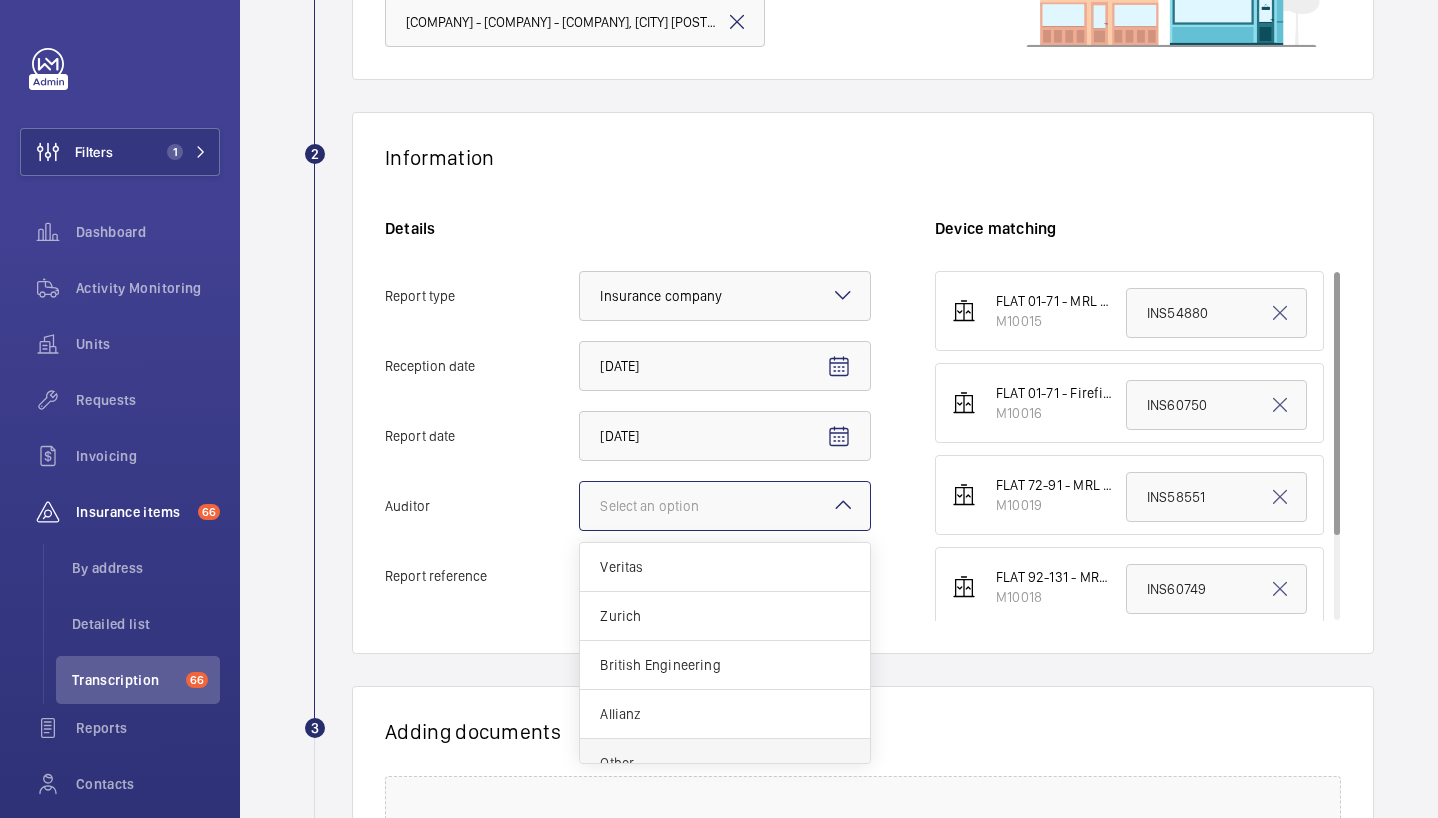 click on "Other" at bounding box center (725, 763) 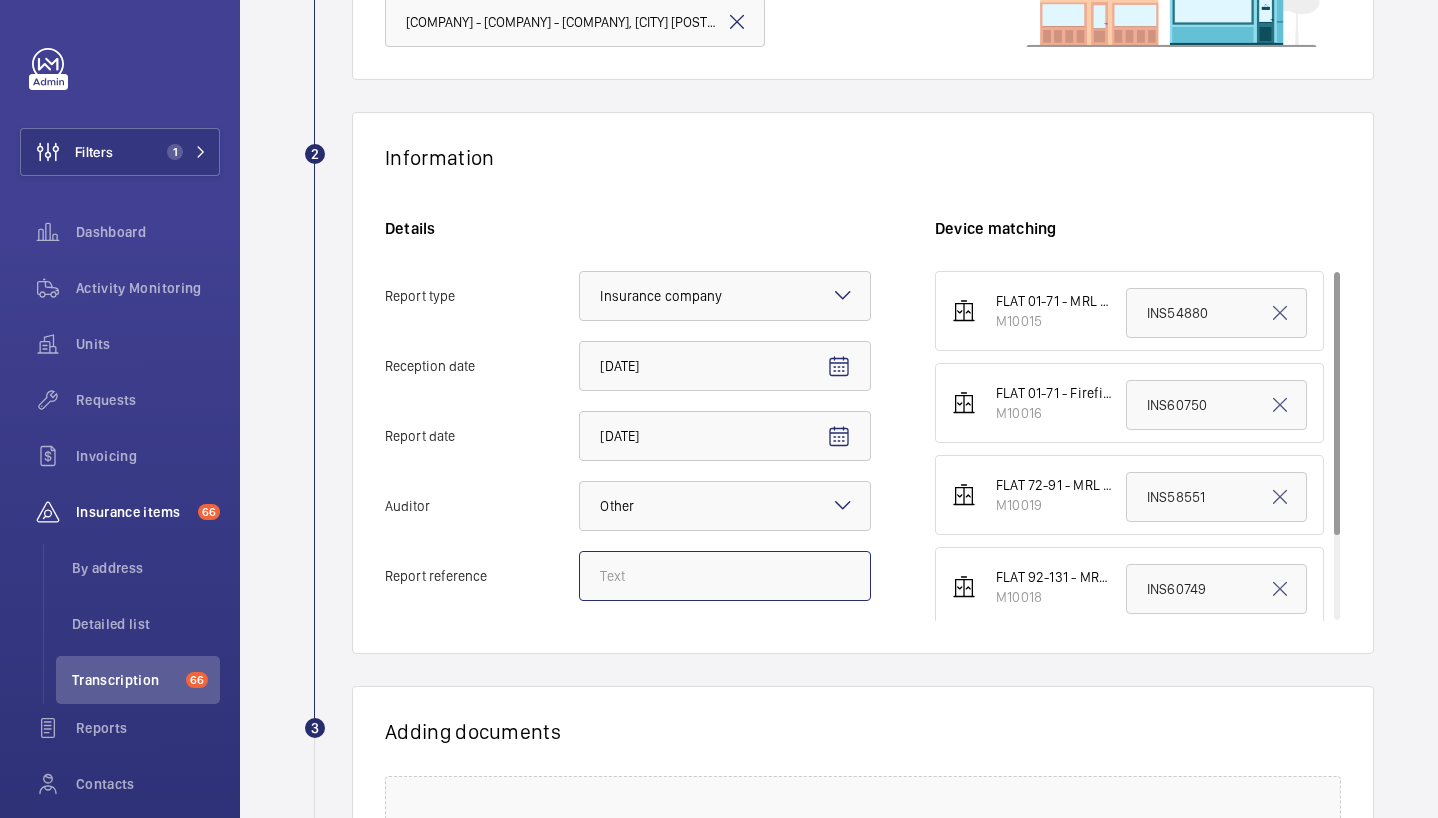 click on "Report reference" 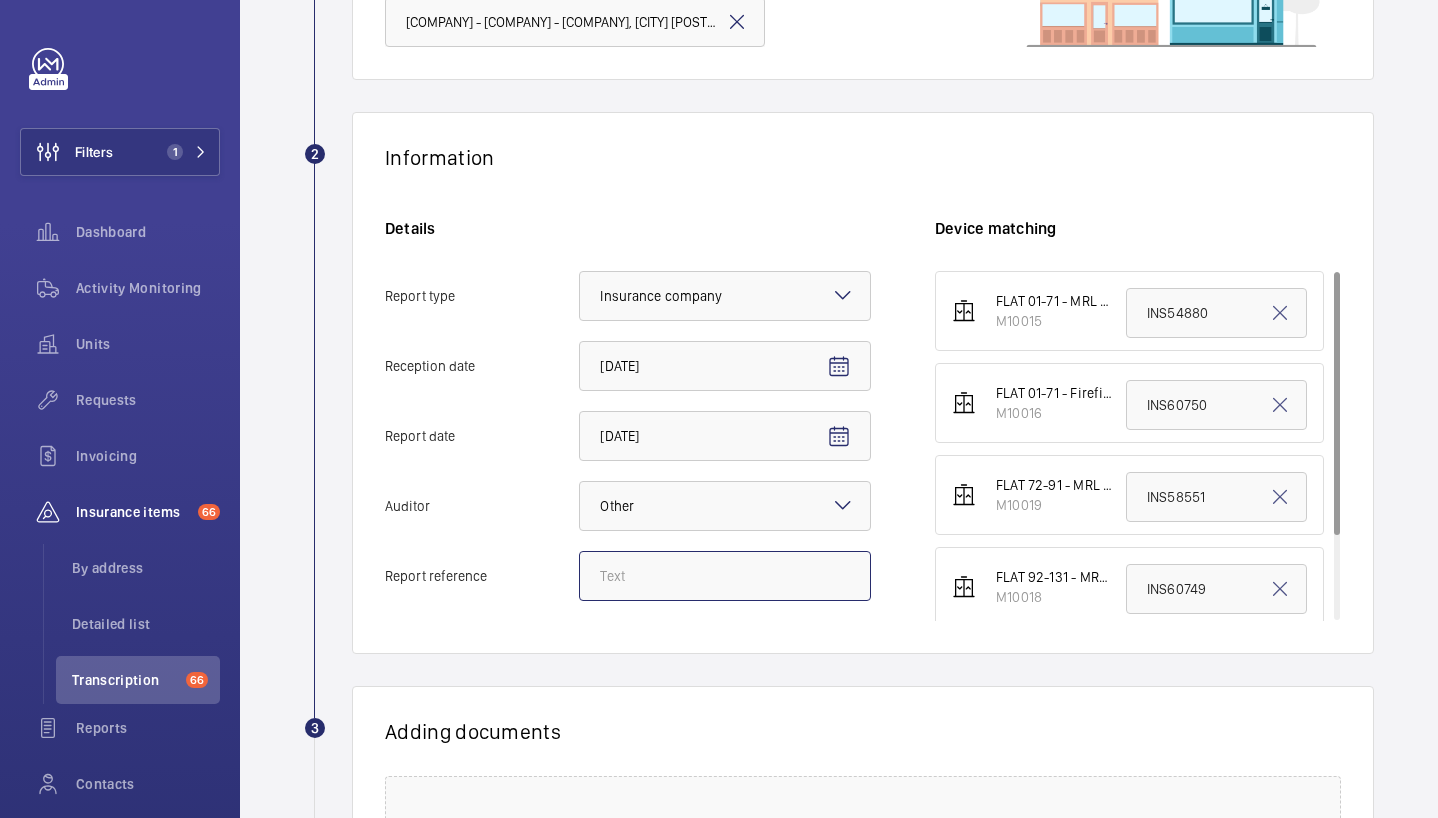click on "Report reference" 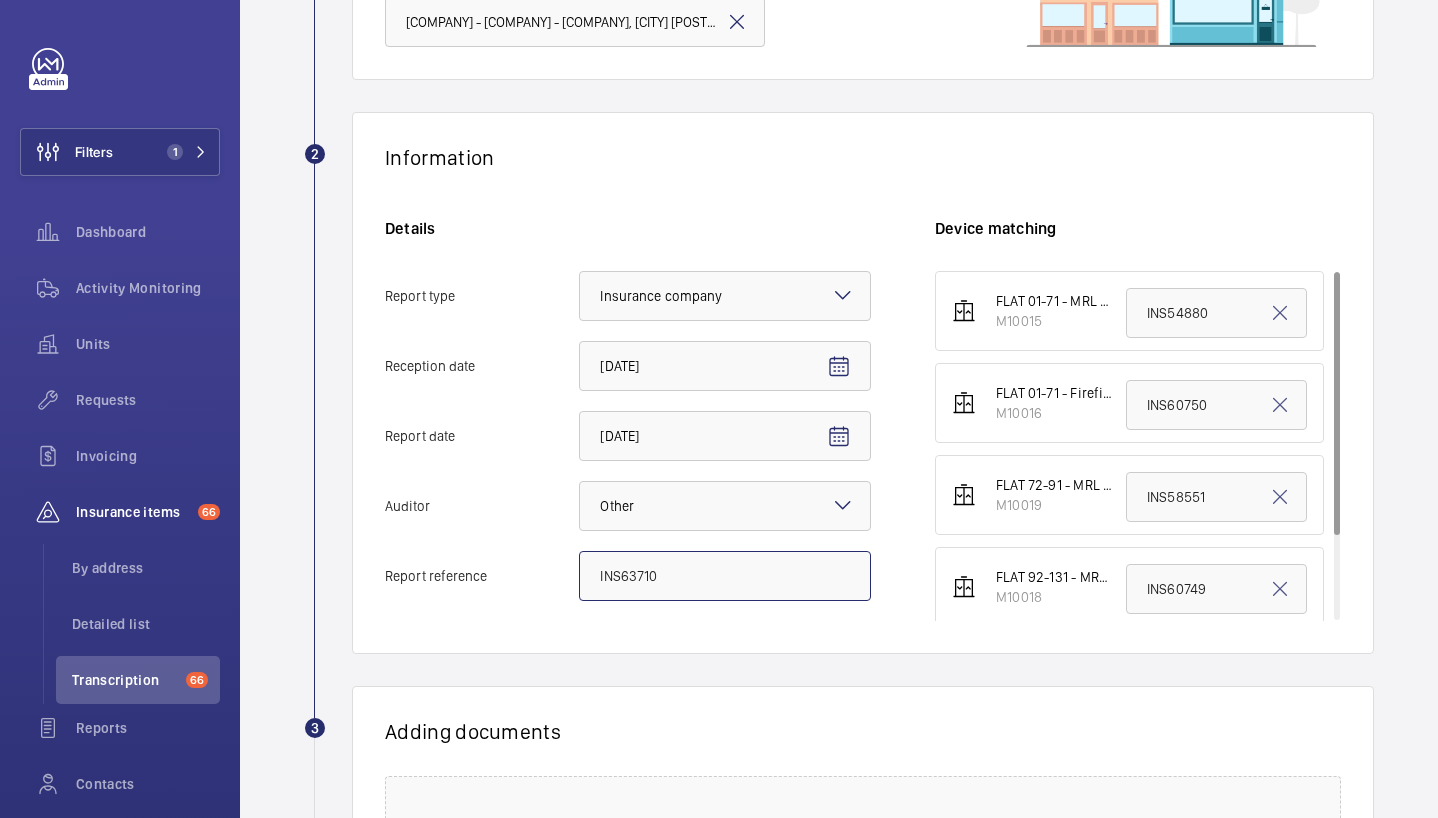 type on "INS63710" 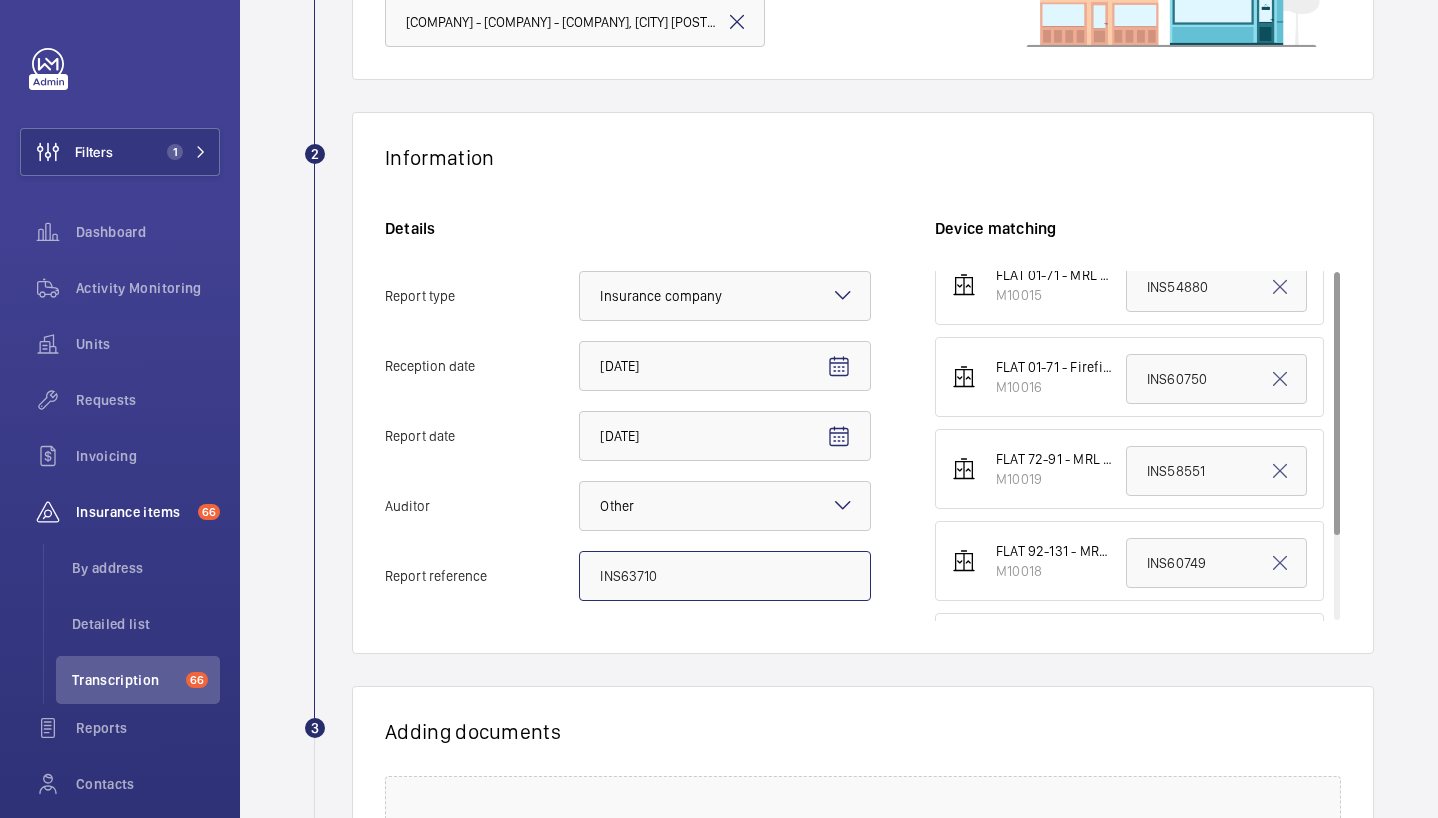 scroll, scrollTop: 0, scrollLeft: 0, axis: both 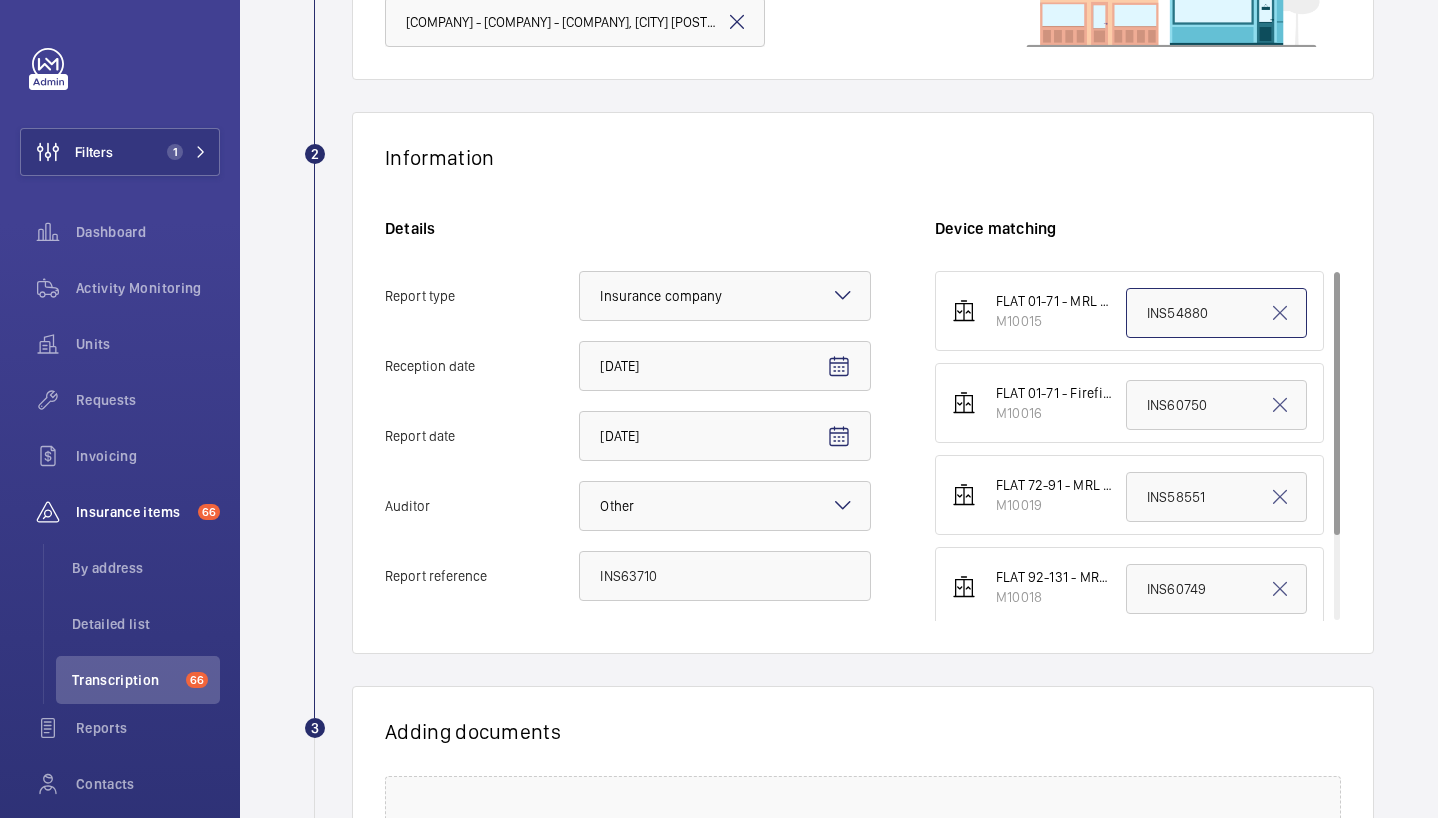 click on "INS54880" 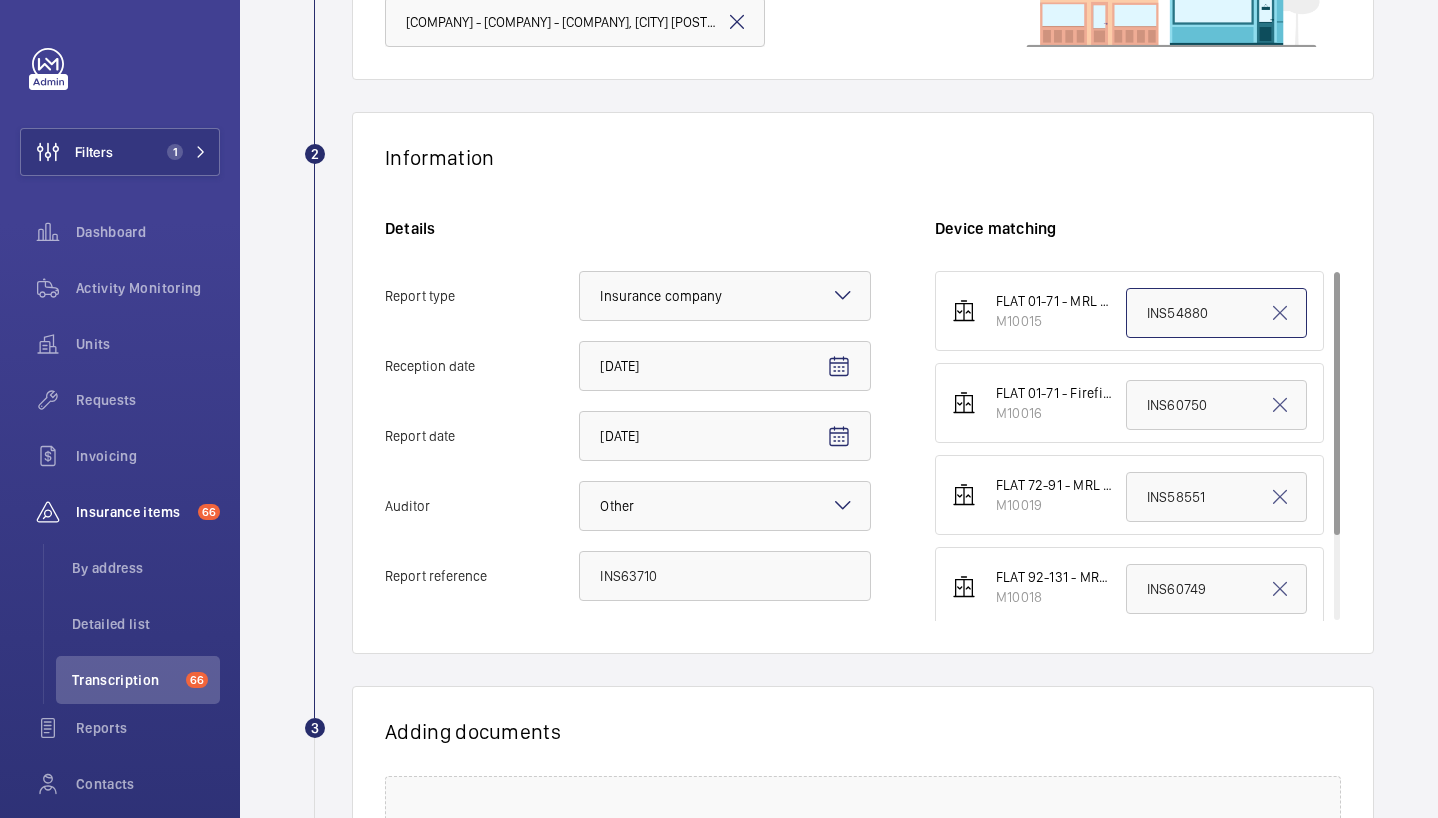 click on "INS54880" 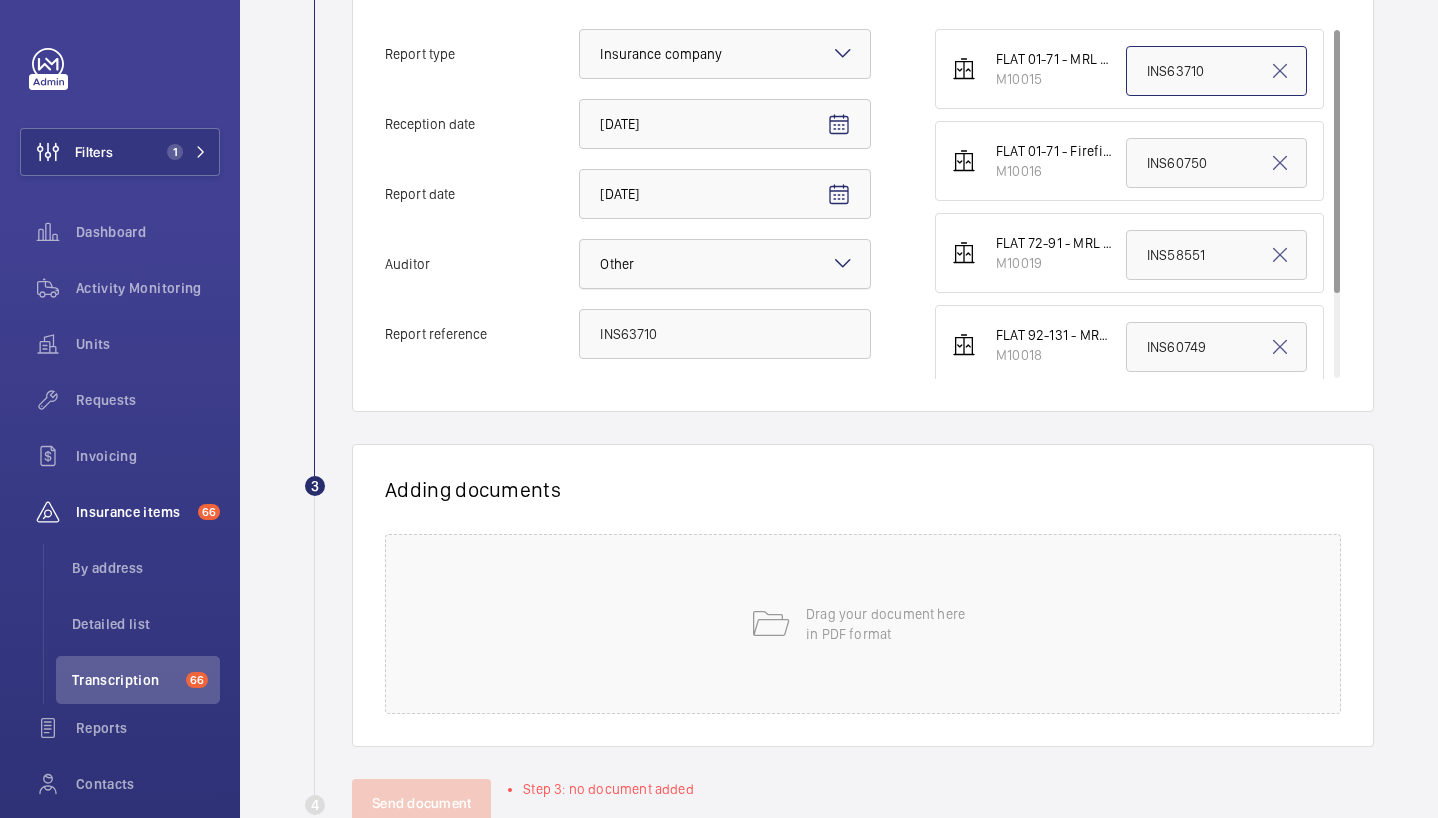 scroll, scrollTop: 549, scrollLeft: 0, axis: vertical 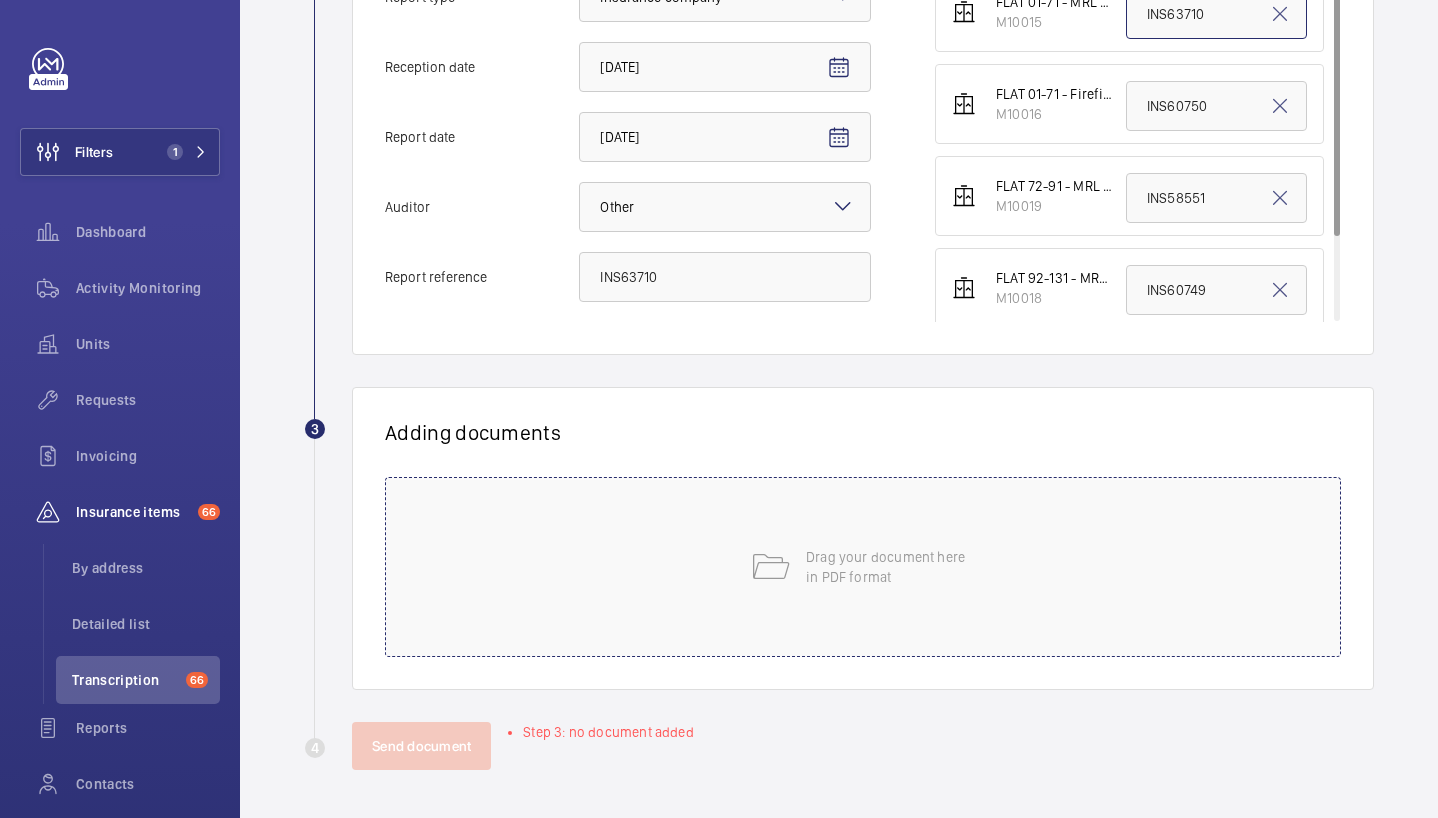 type on "INS63710" 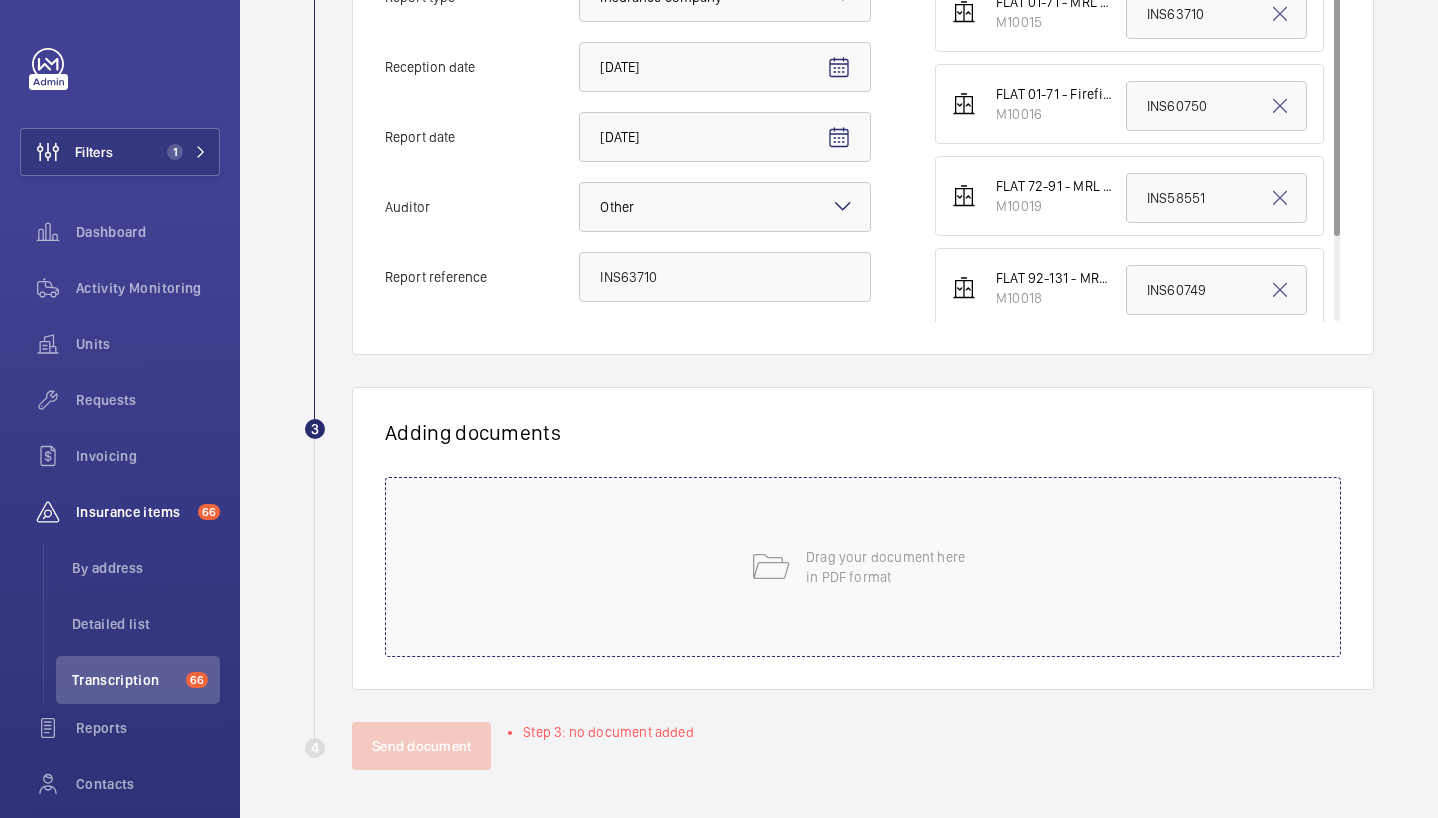 click on "Drag your document here
in PDF format" 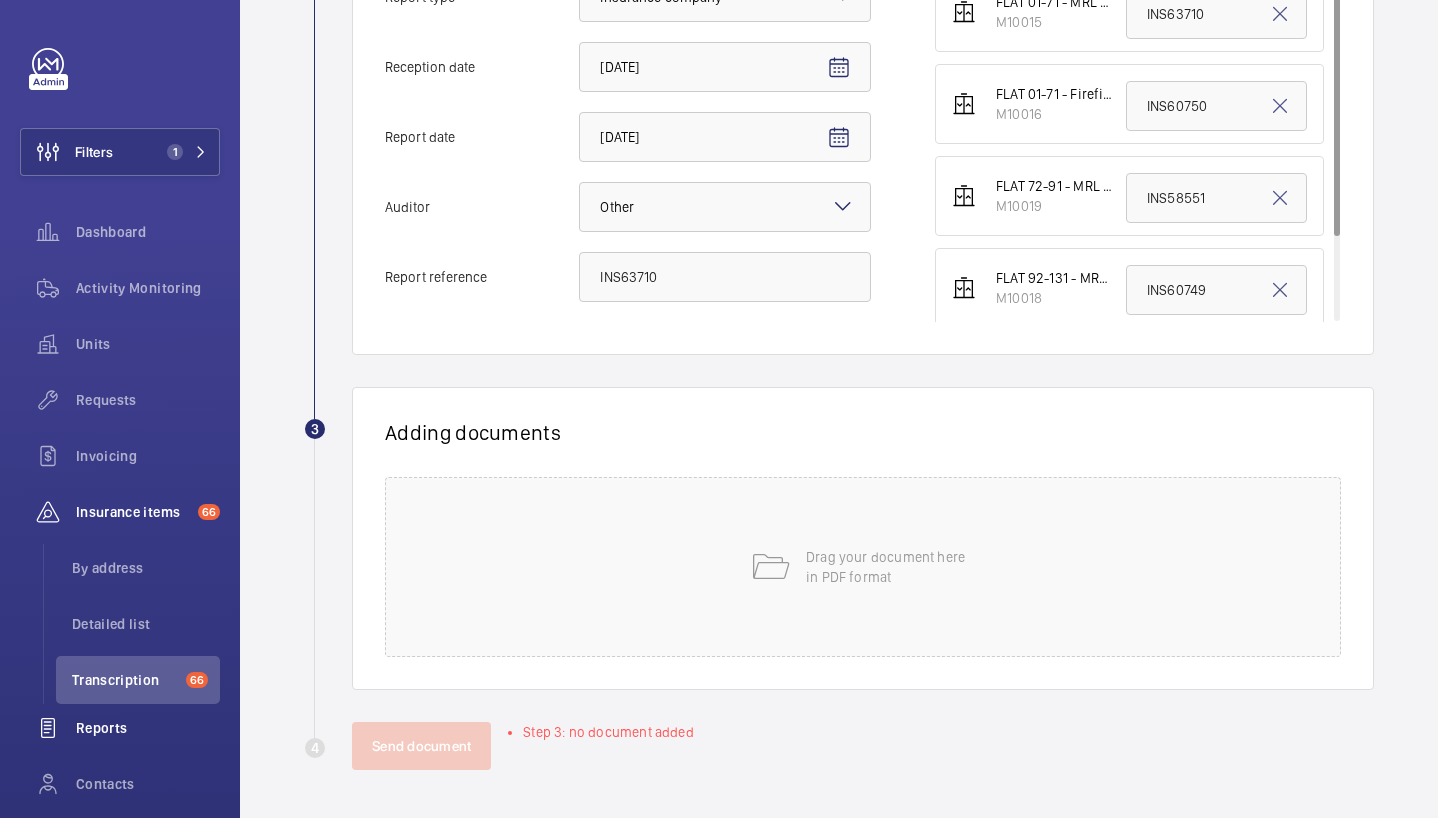 scroll, scrollTop: 537, scrollLeft: 0, axis: vertical 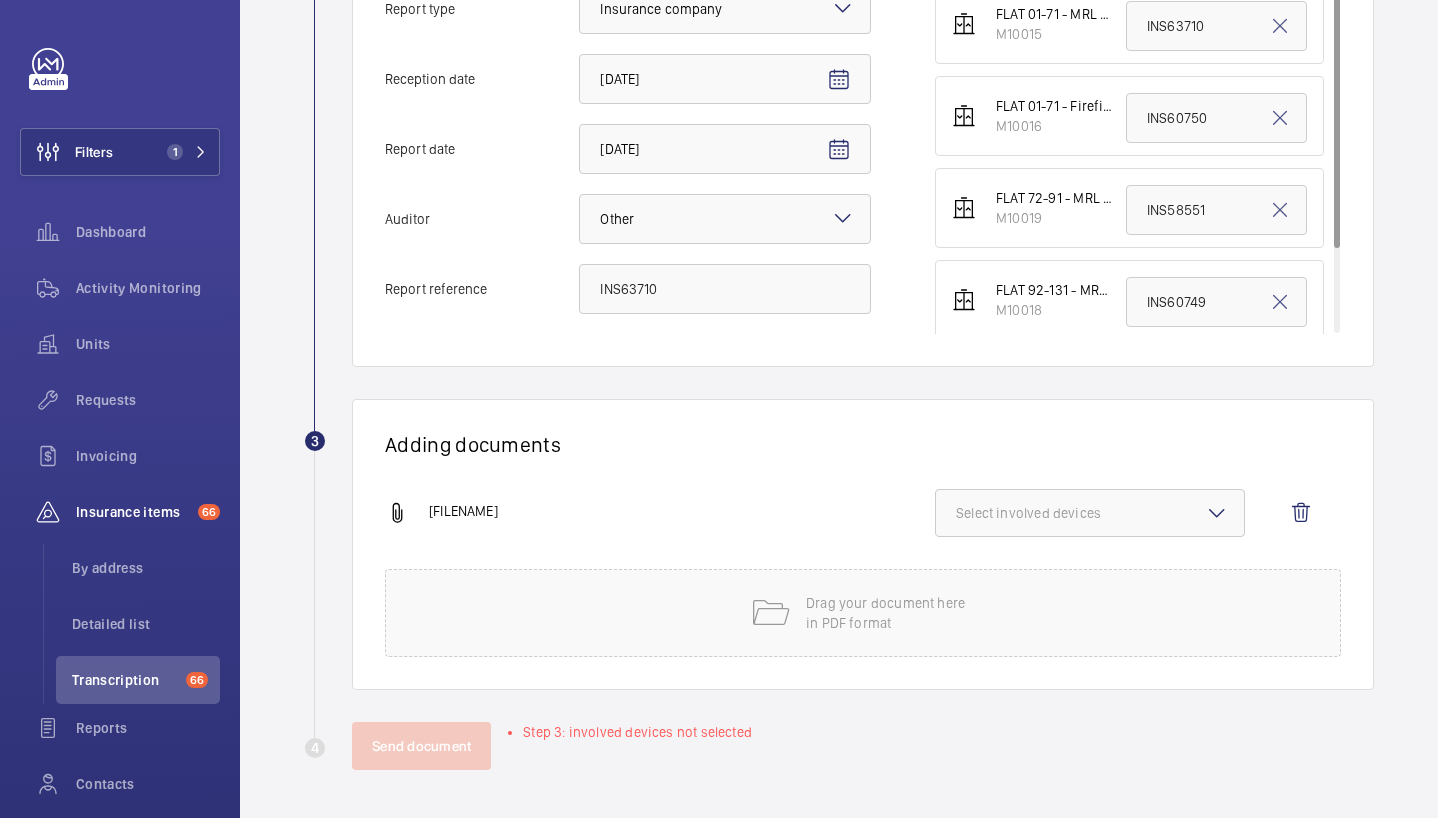 click on "Select involved devices" 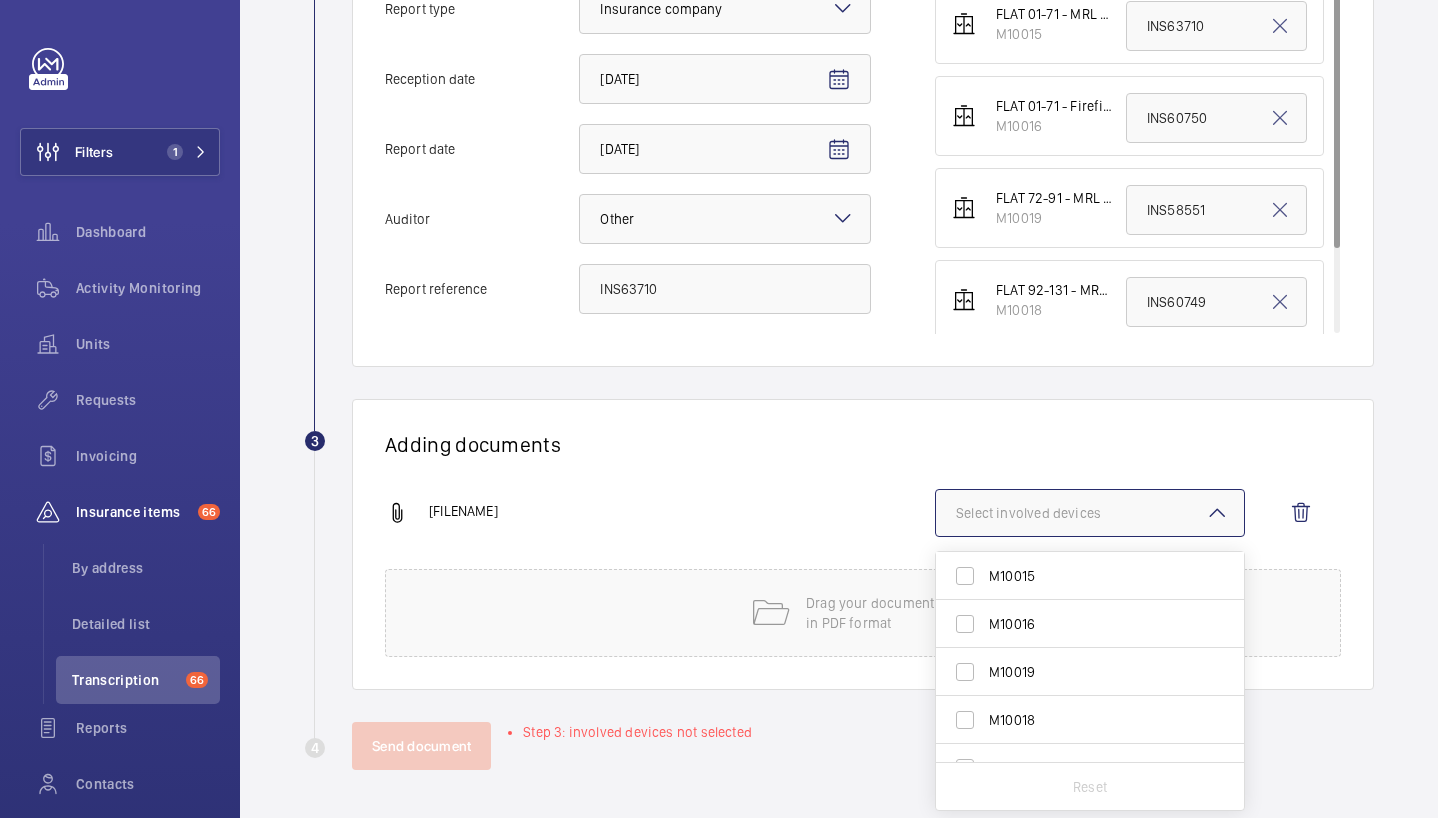 click on "M10015" at bounding box center (1075, 576) 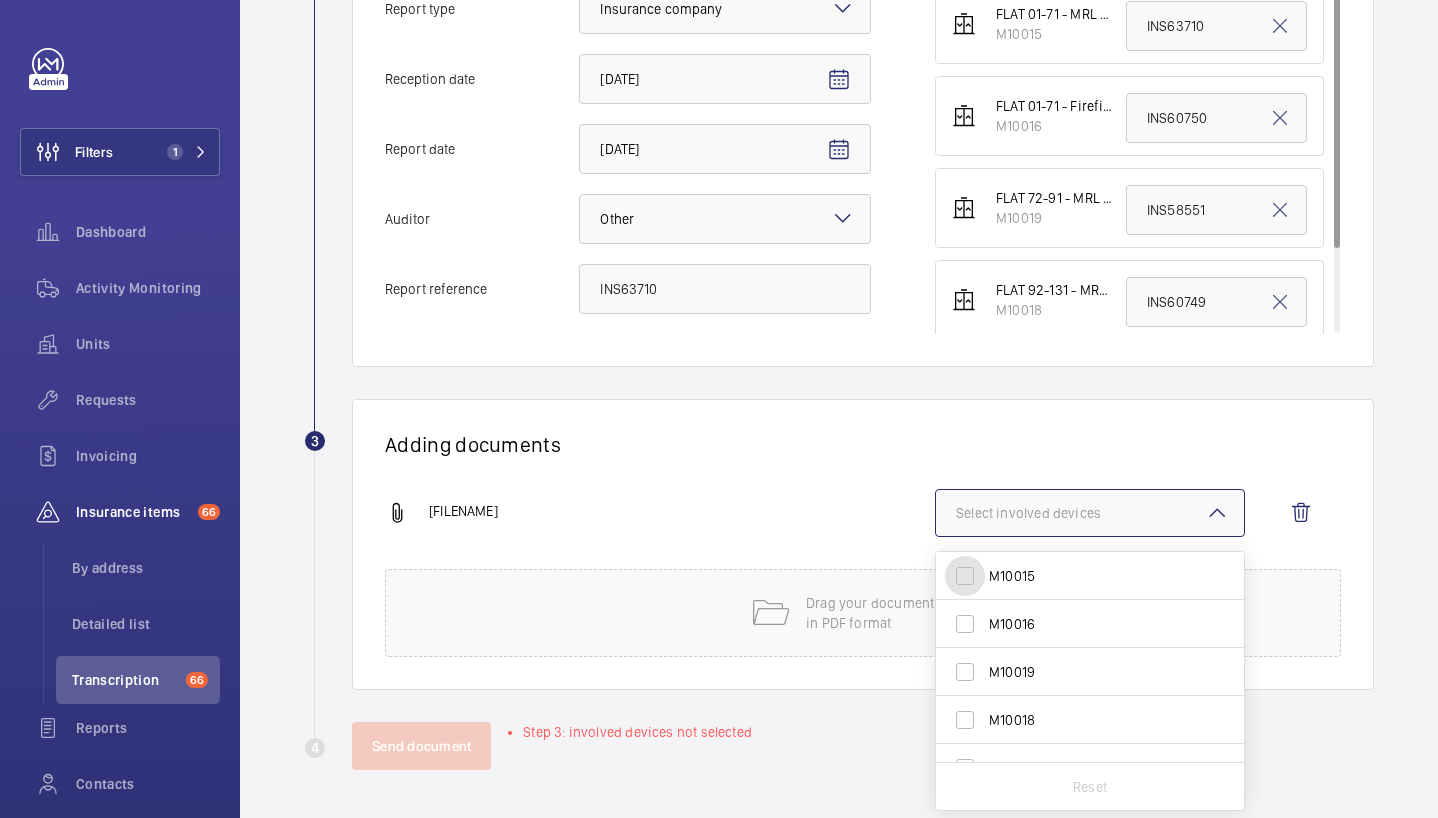 click on "M10015" at bounding box center (965, 576) 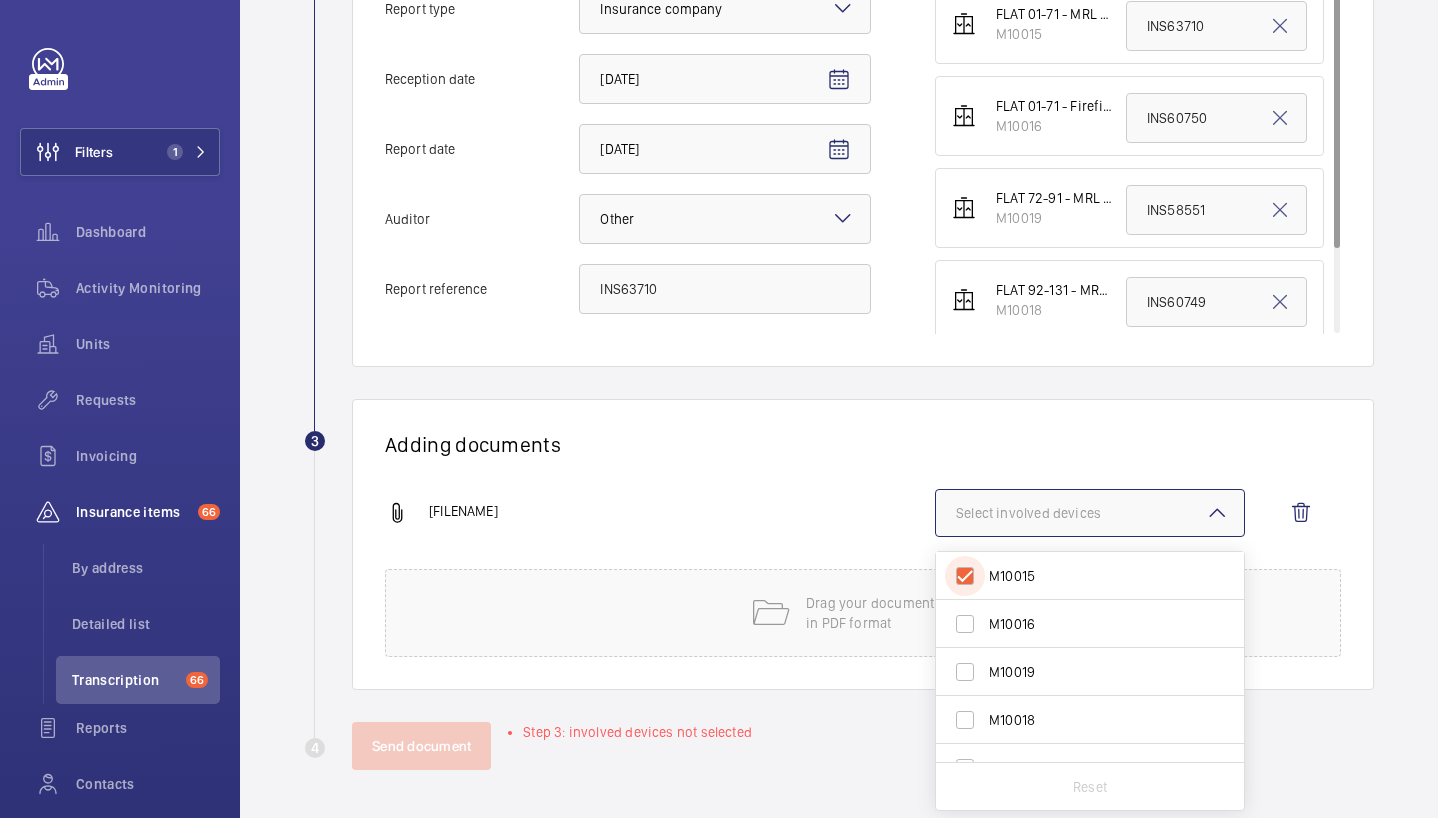 checkbox on "true" 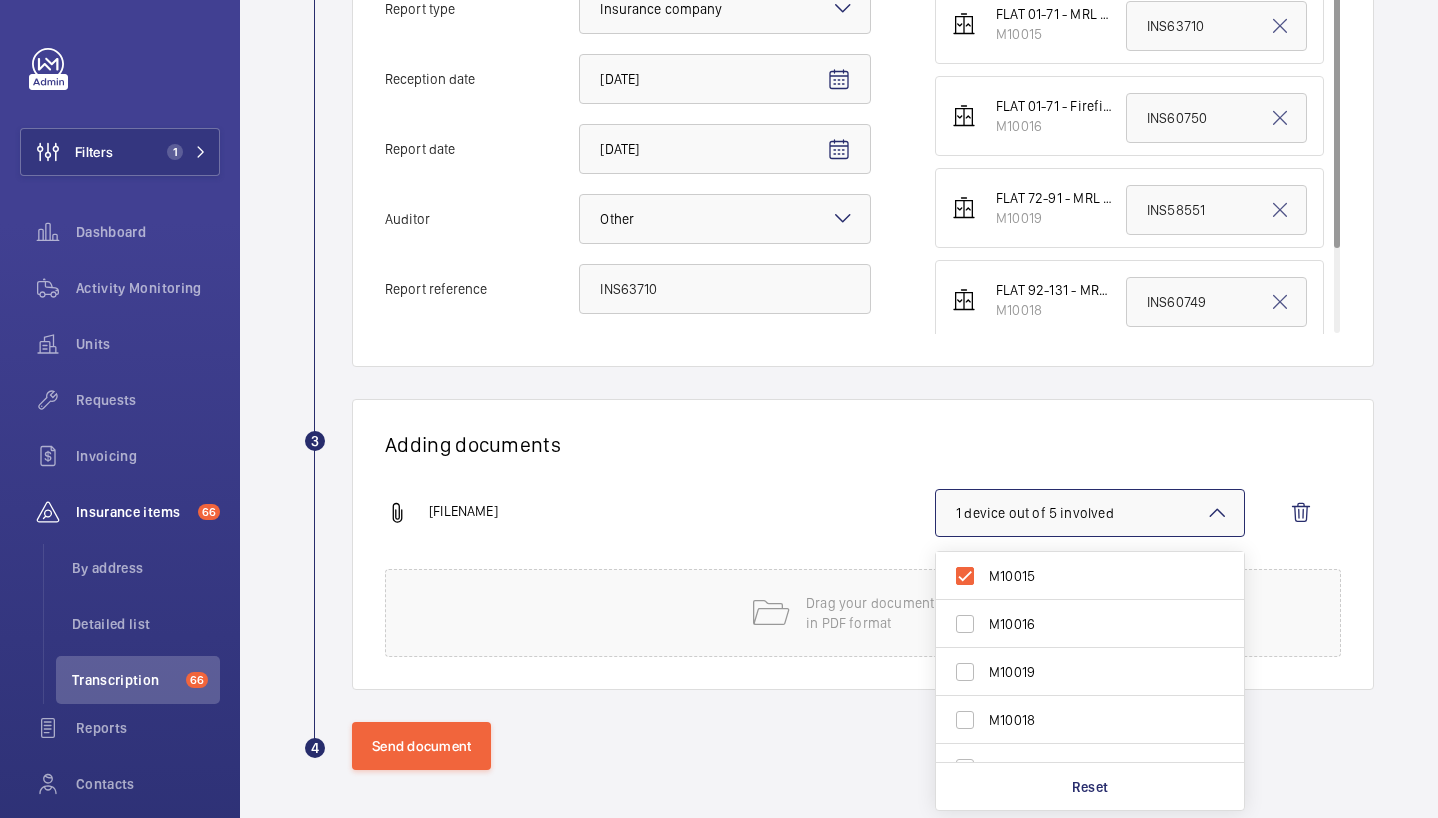 click on "Adding documents [FILENAME] [NUMBER] device out of [NUMBER] involved [DEVICE_ID] [DEVICE_ID] [DEVICE_ID] [DEVICE_ID] [DEVICE_ID] Reset Drag your document here in PDF format" 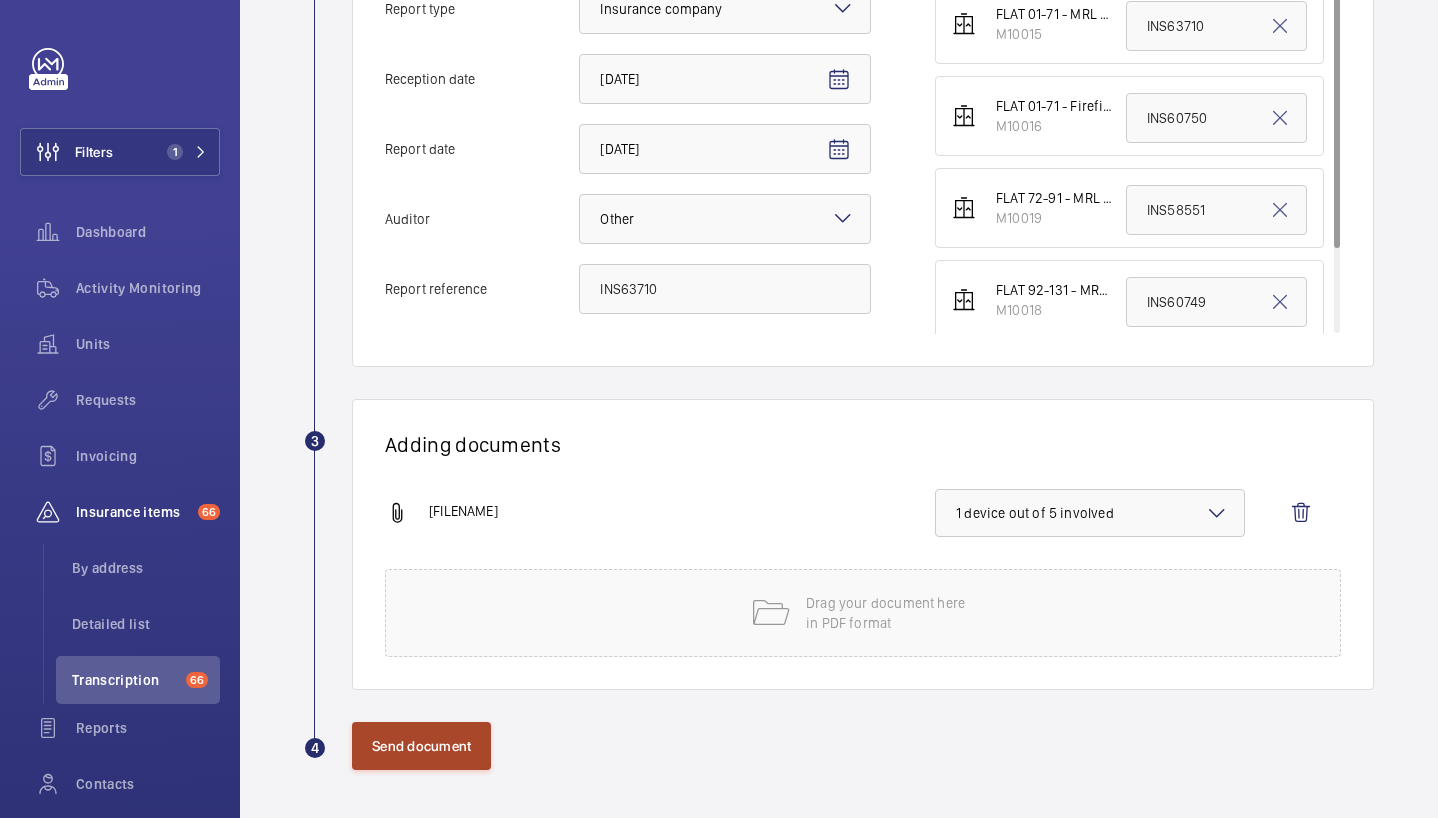 click on "Send document" 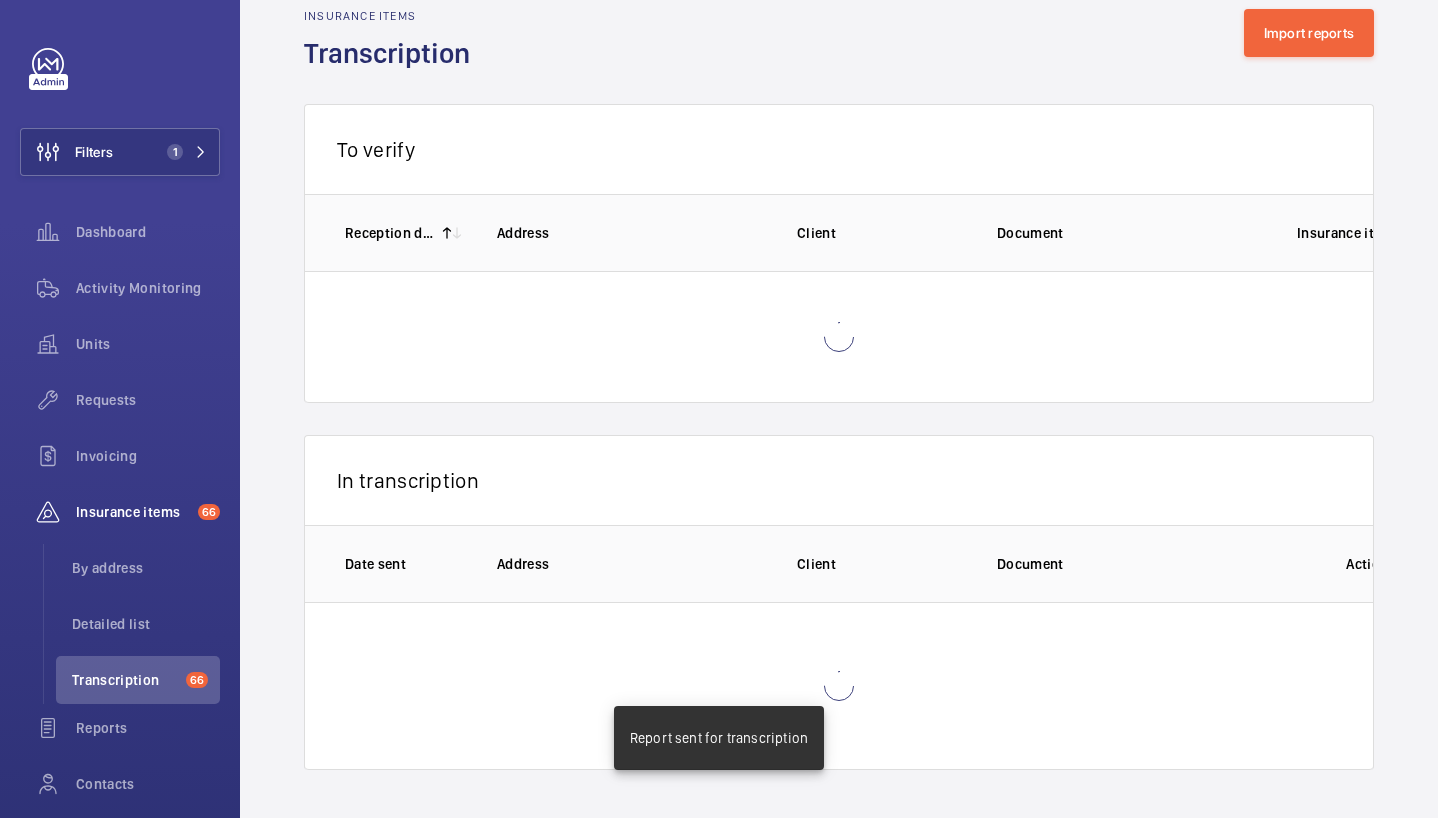 scroll, scrollTop: 3, scrollLeft: 0, axis: vertical 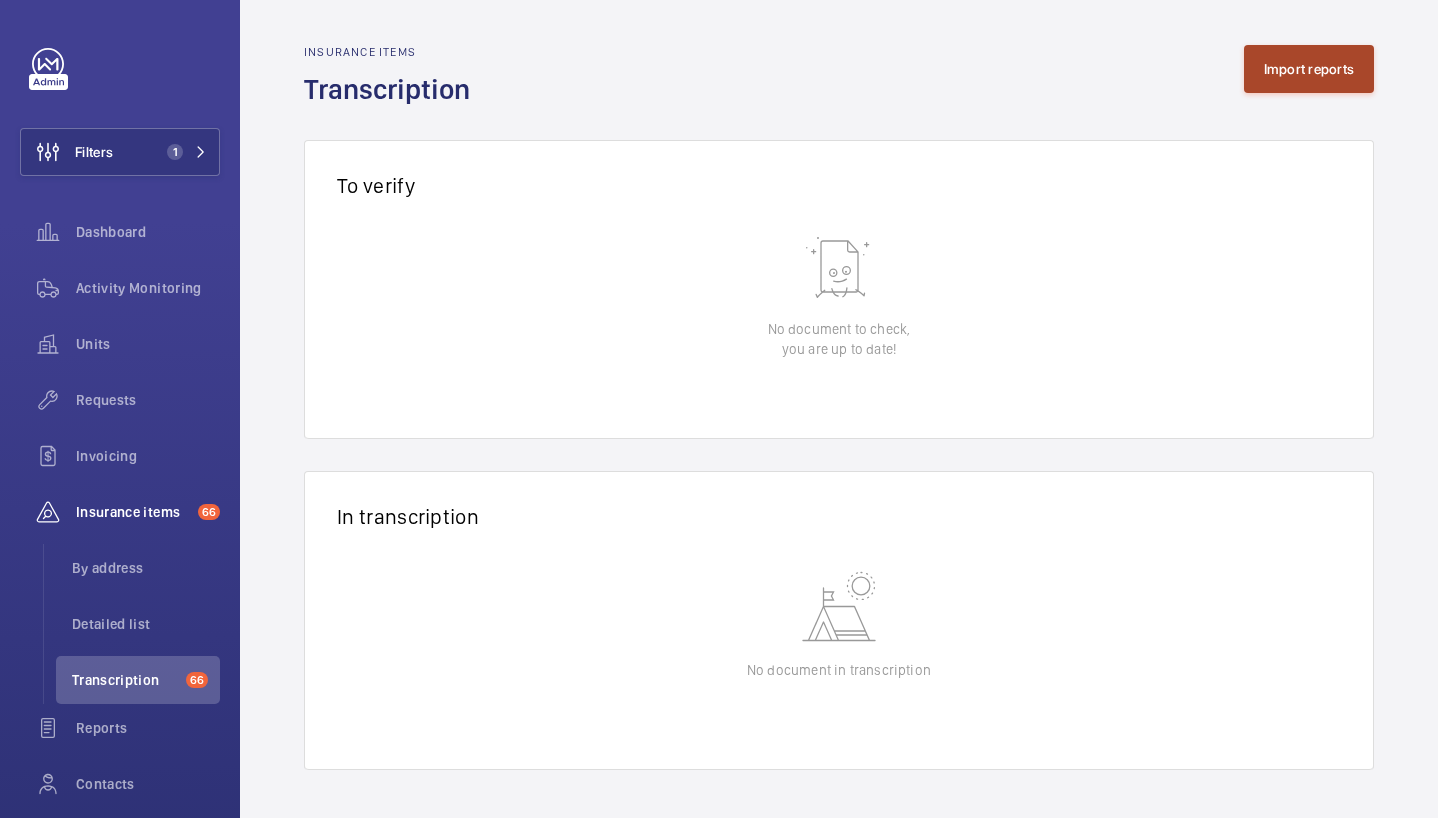 click on "Import reports" 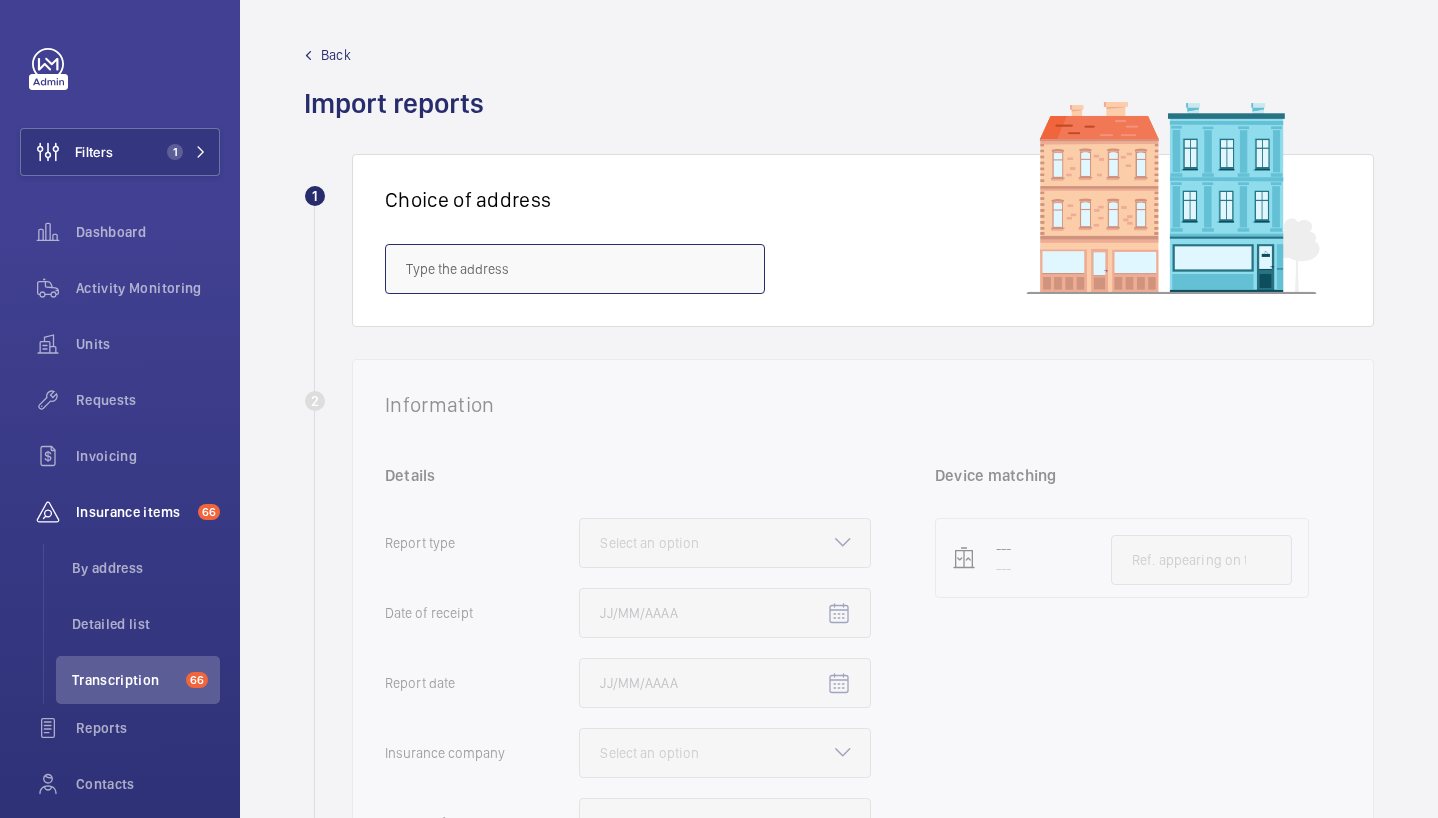 click at bounding box center (575, 269) 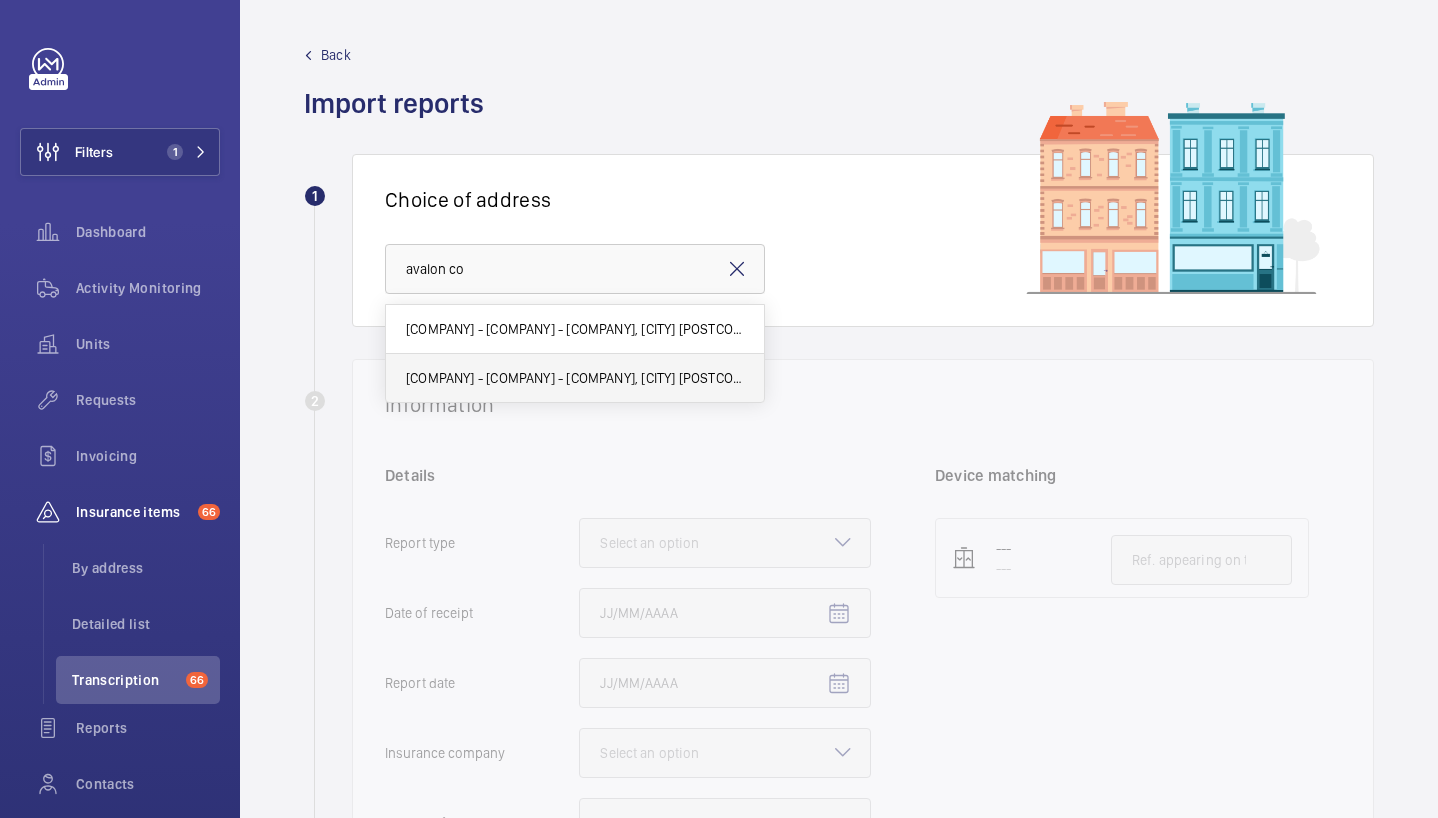 click on "[COMPANY] - [COMPANY] - [COMPANY], [CITY] [POSTCODE]" at bounding box center (575, 378) 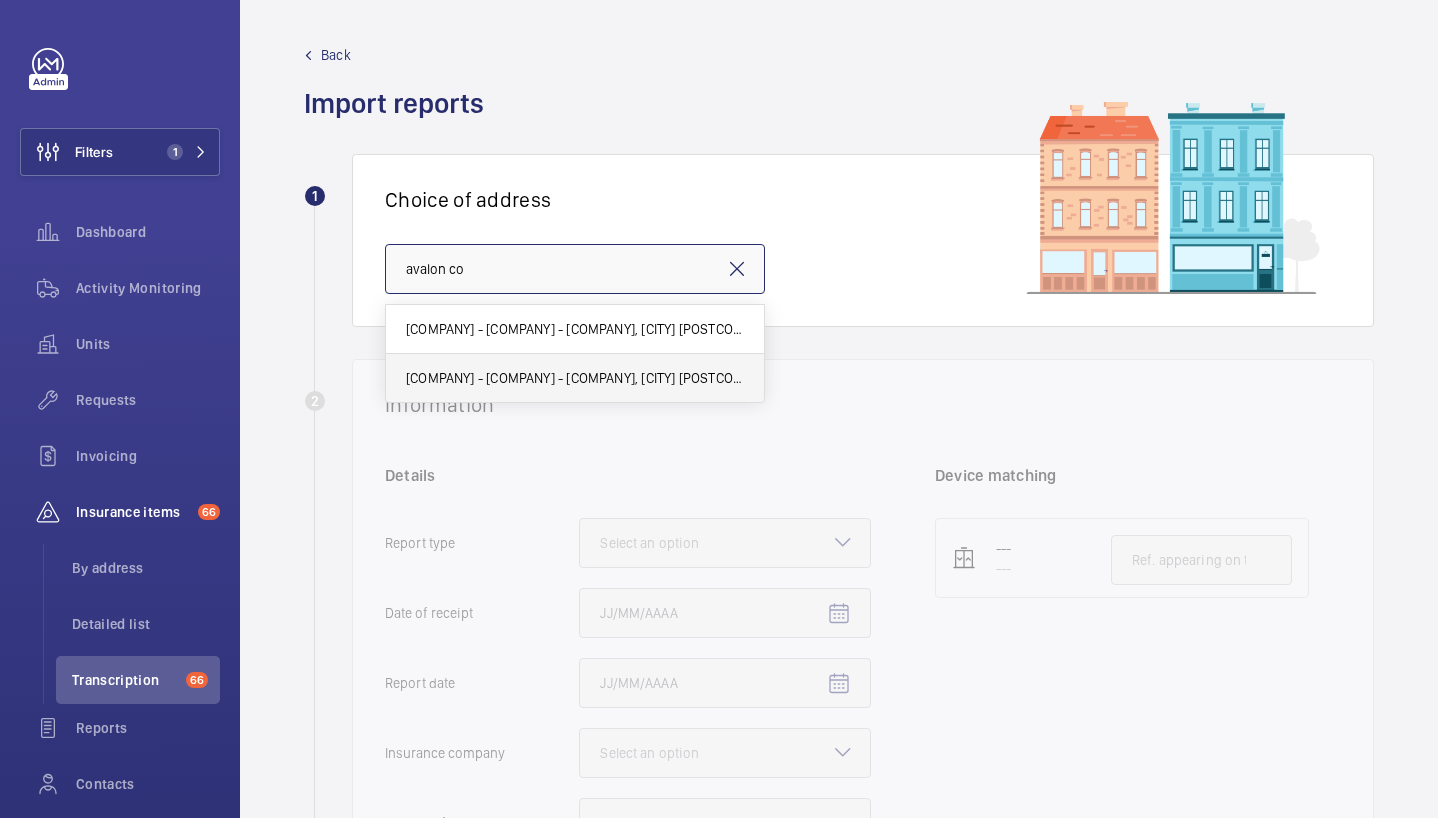 type on "[COMPANY] - [COMPANY] - [COMPANY], [CITY] [POSTCODE]" 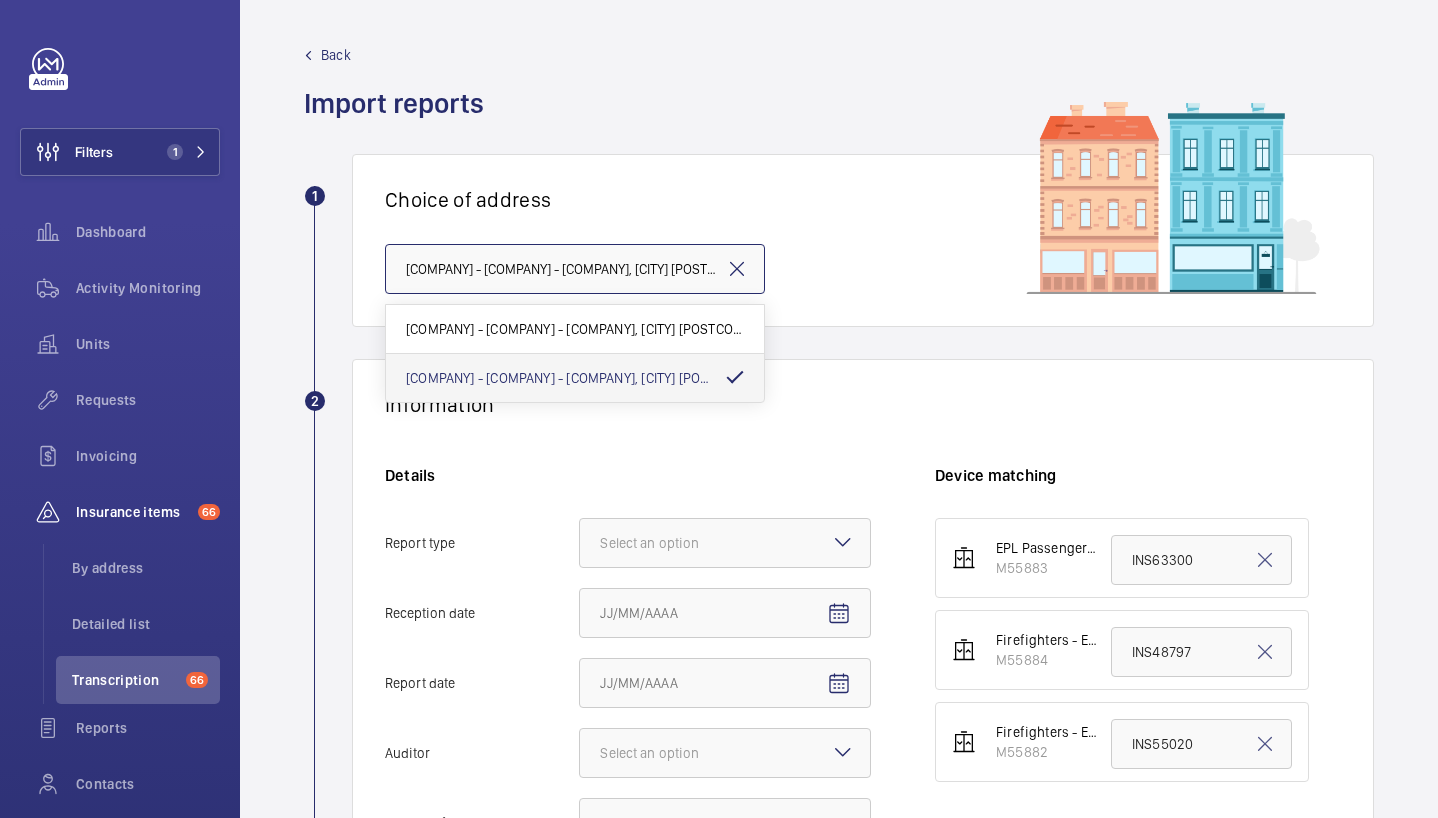 scroll, scrollTop: 0, scrollLeft: 74, axis: horizontal 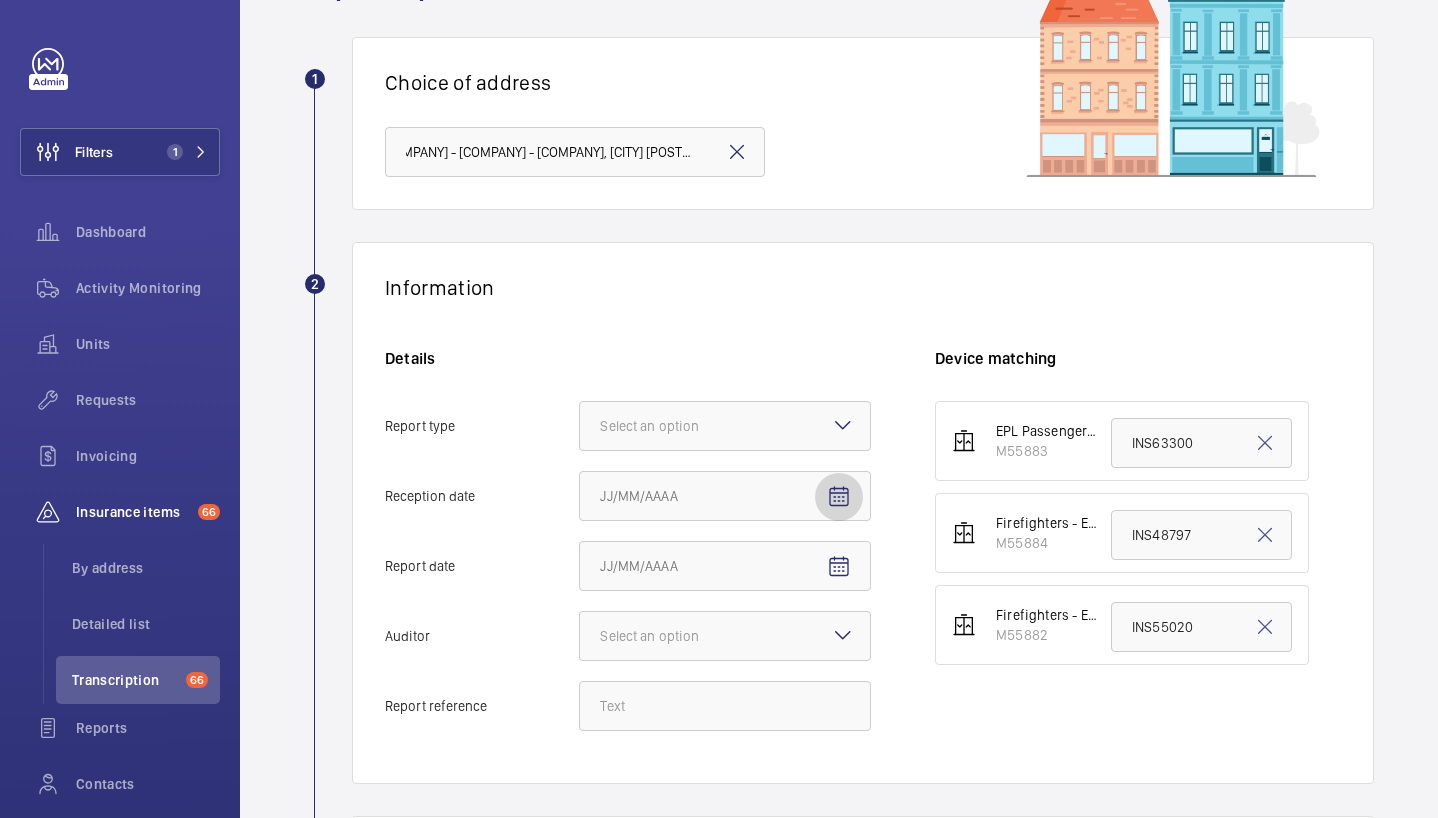 click 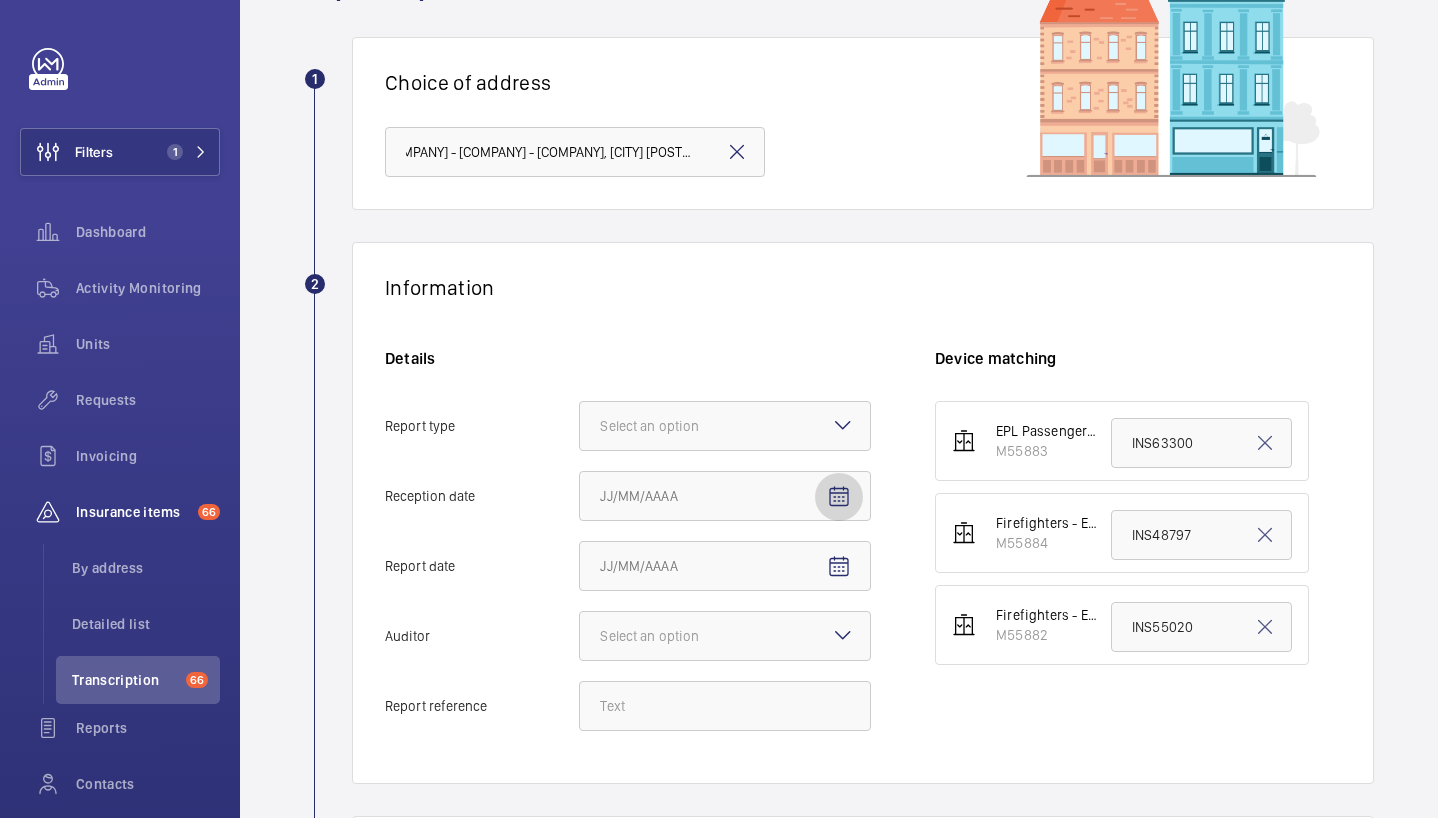 scroll, scrollTop: 0, scrollLeft: 0, axis: both 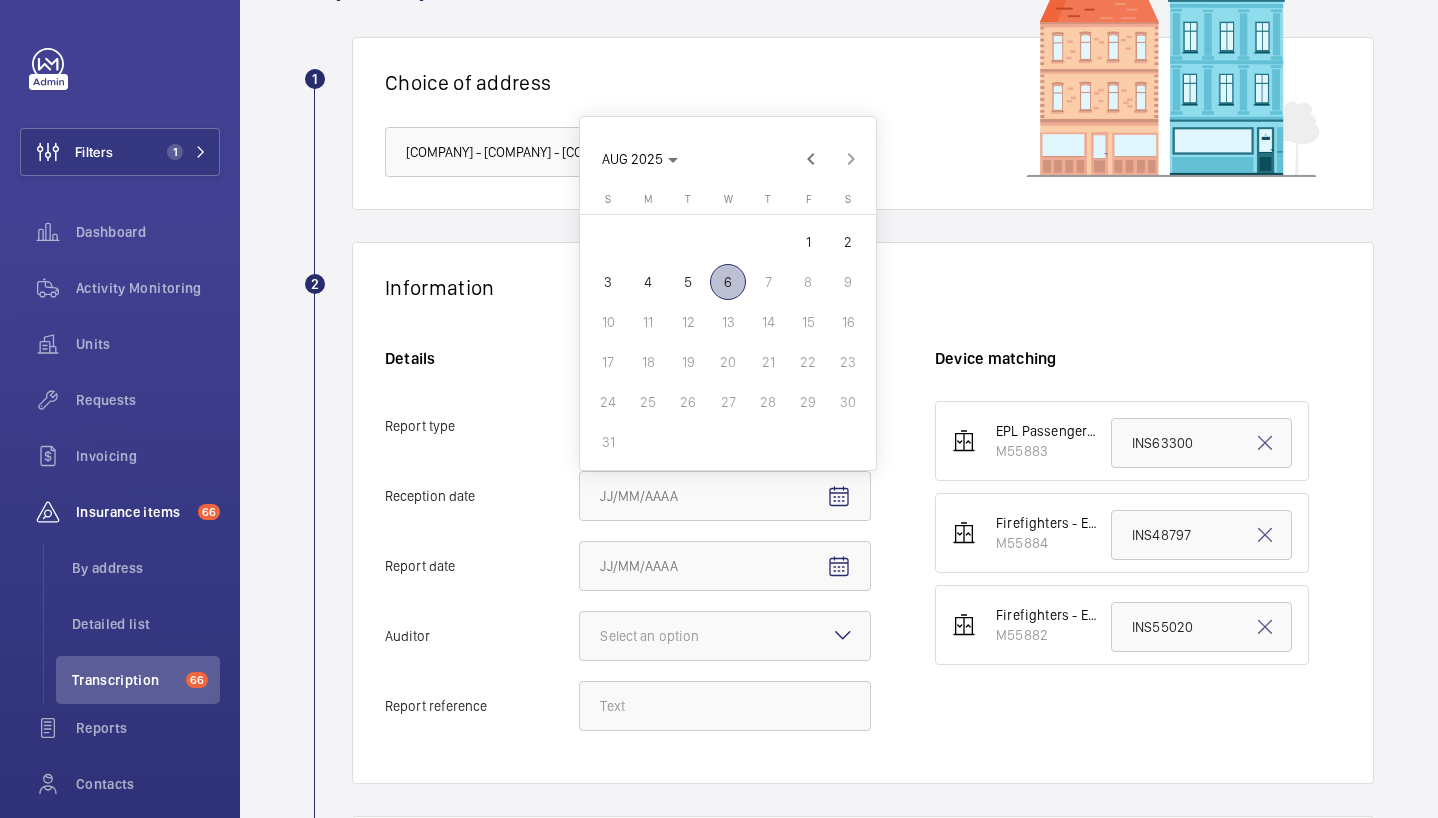 click on "6" at bounding box center [728, 282] 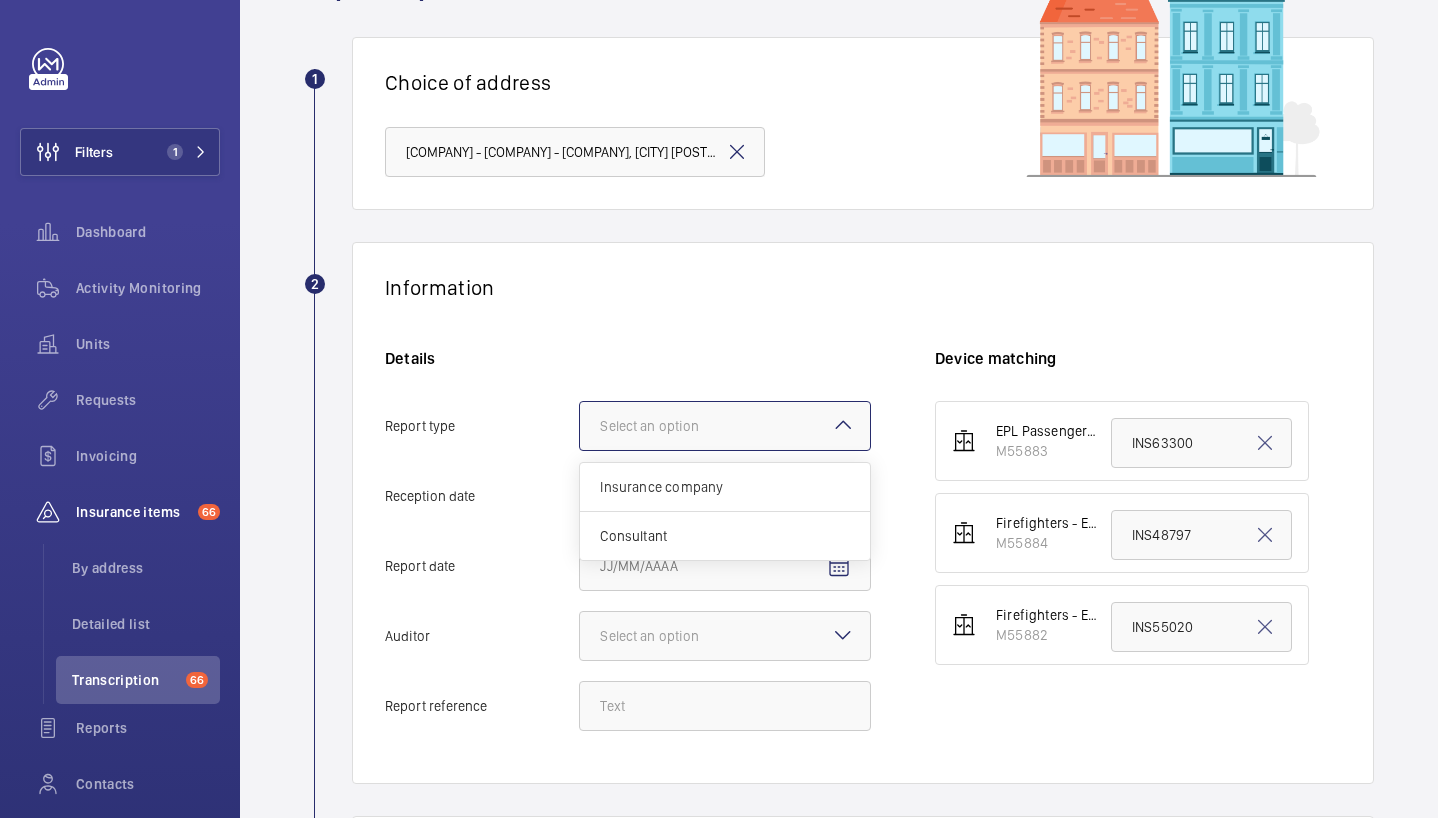 click 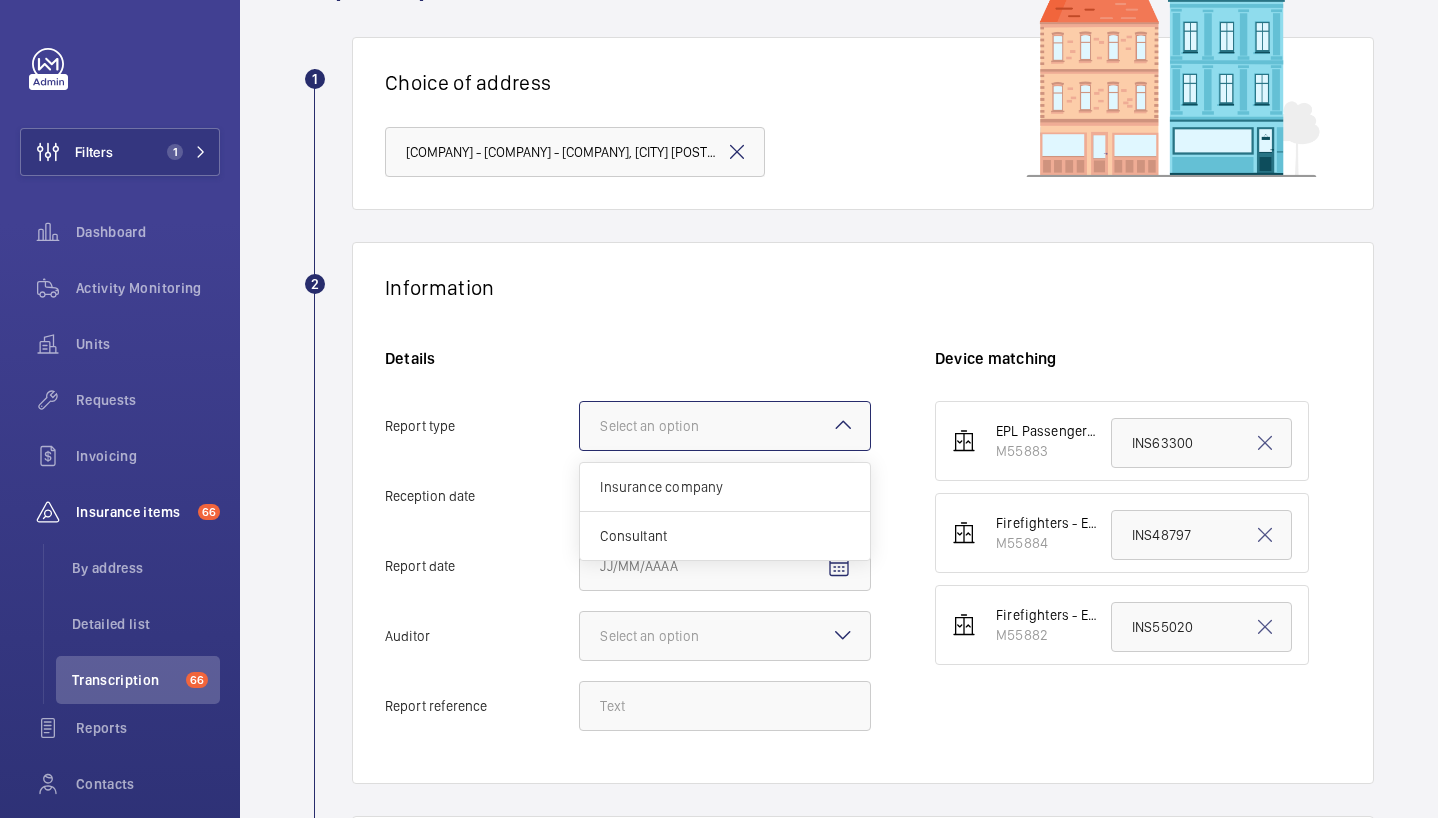 click on "Report type Select an option Insurance company Consultant" 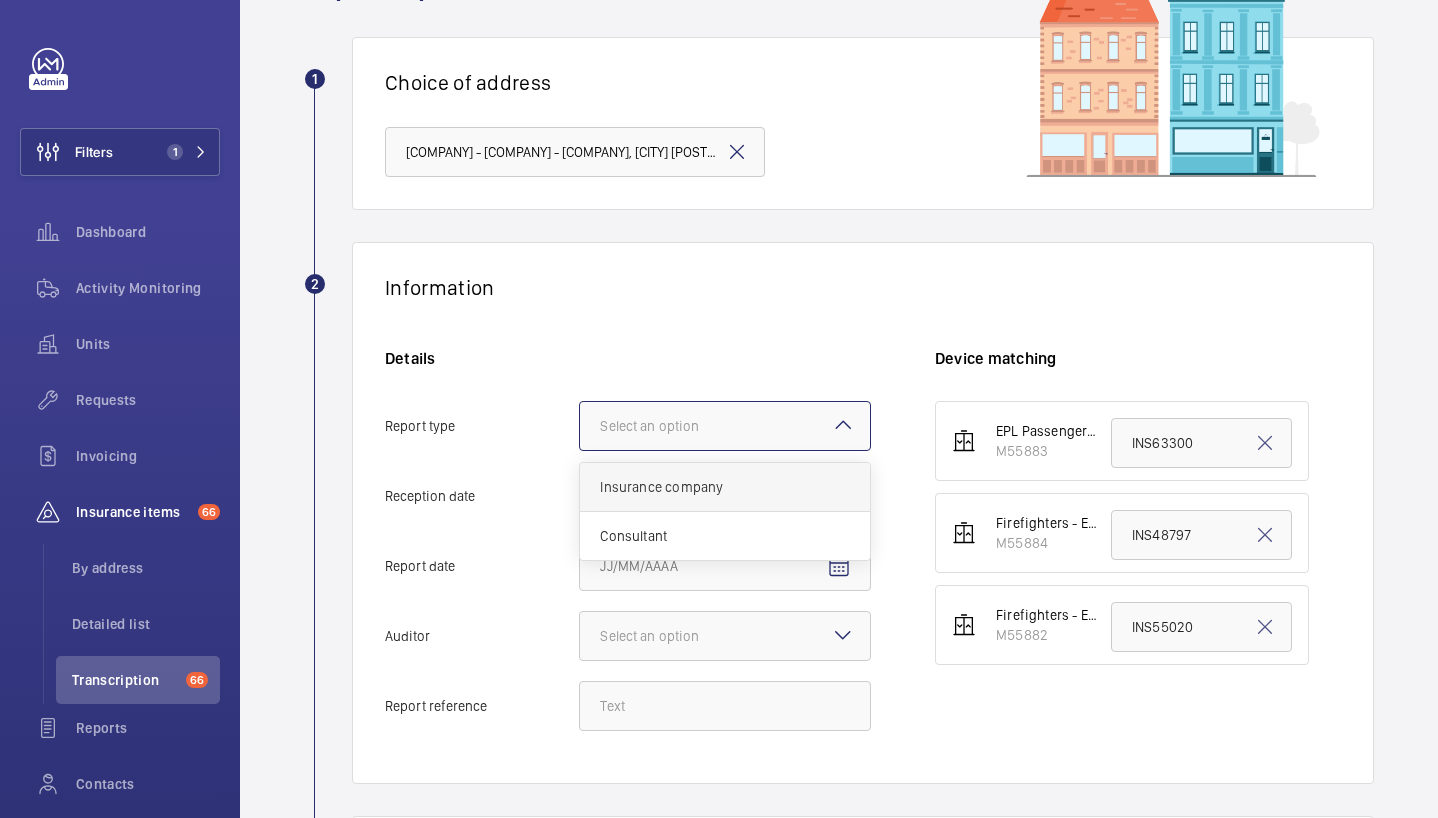 click on "Insurance company" at bounding box center [725, 487] 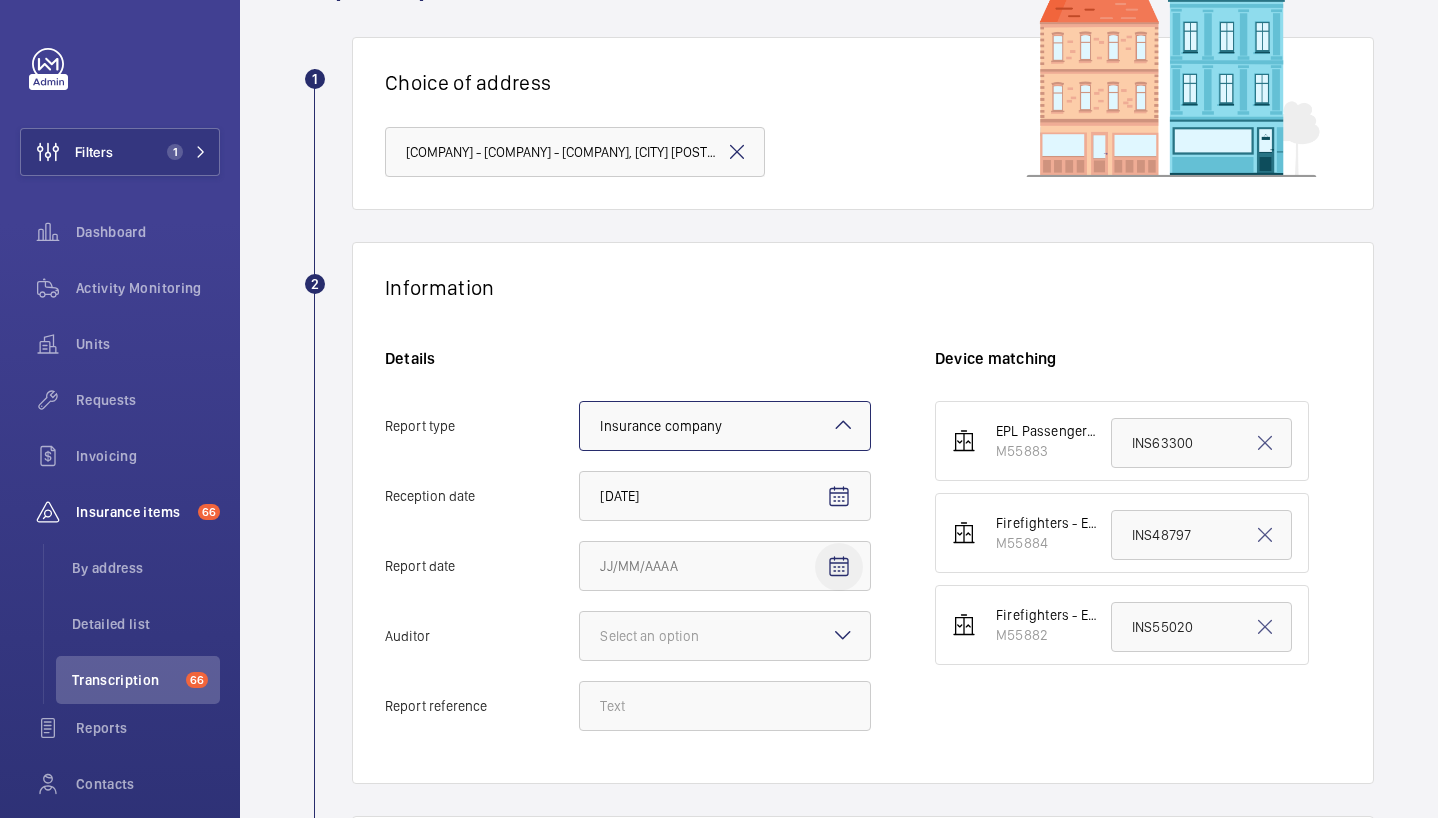 click 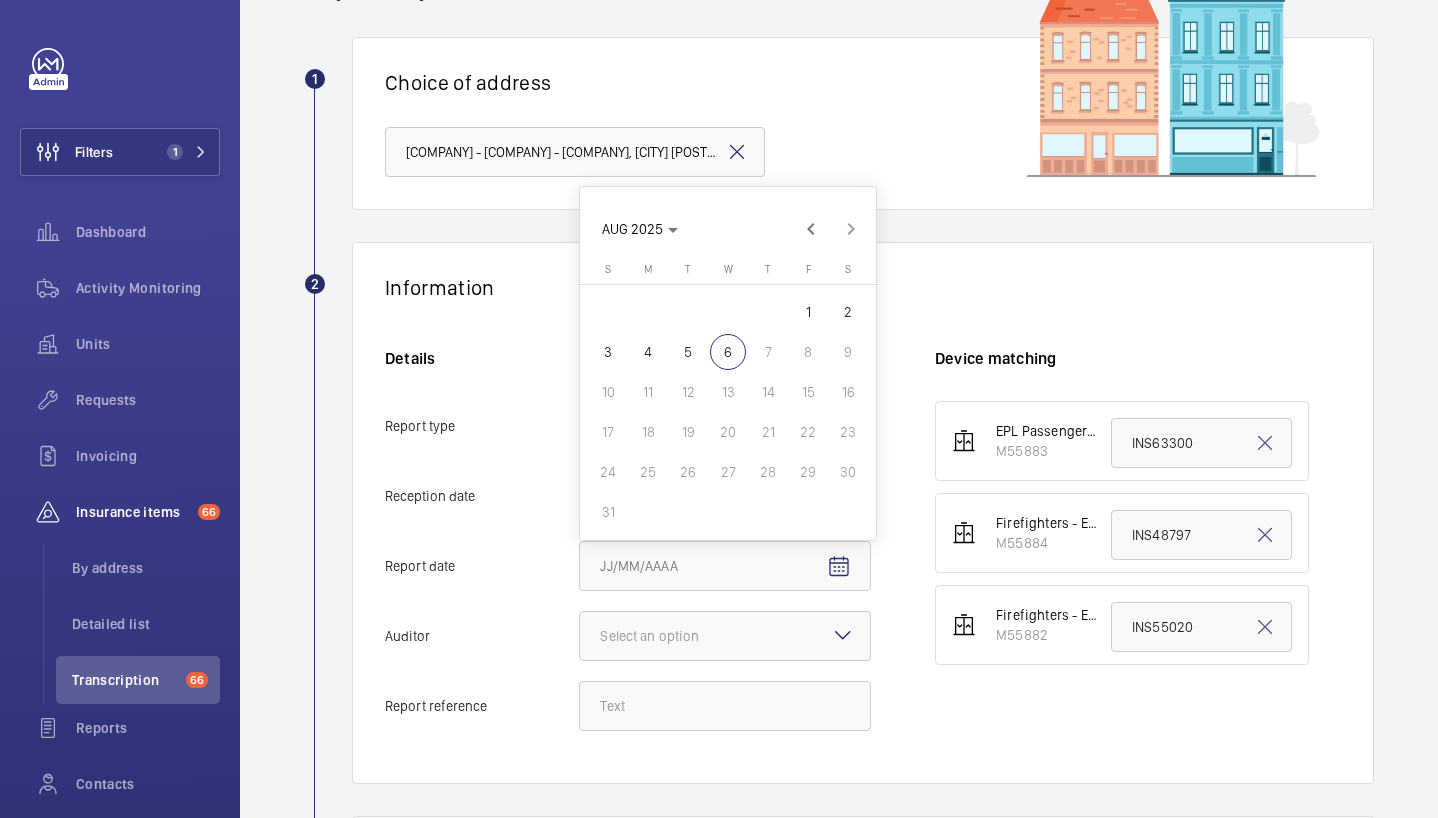 click at bounding box center (719, 409) 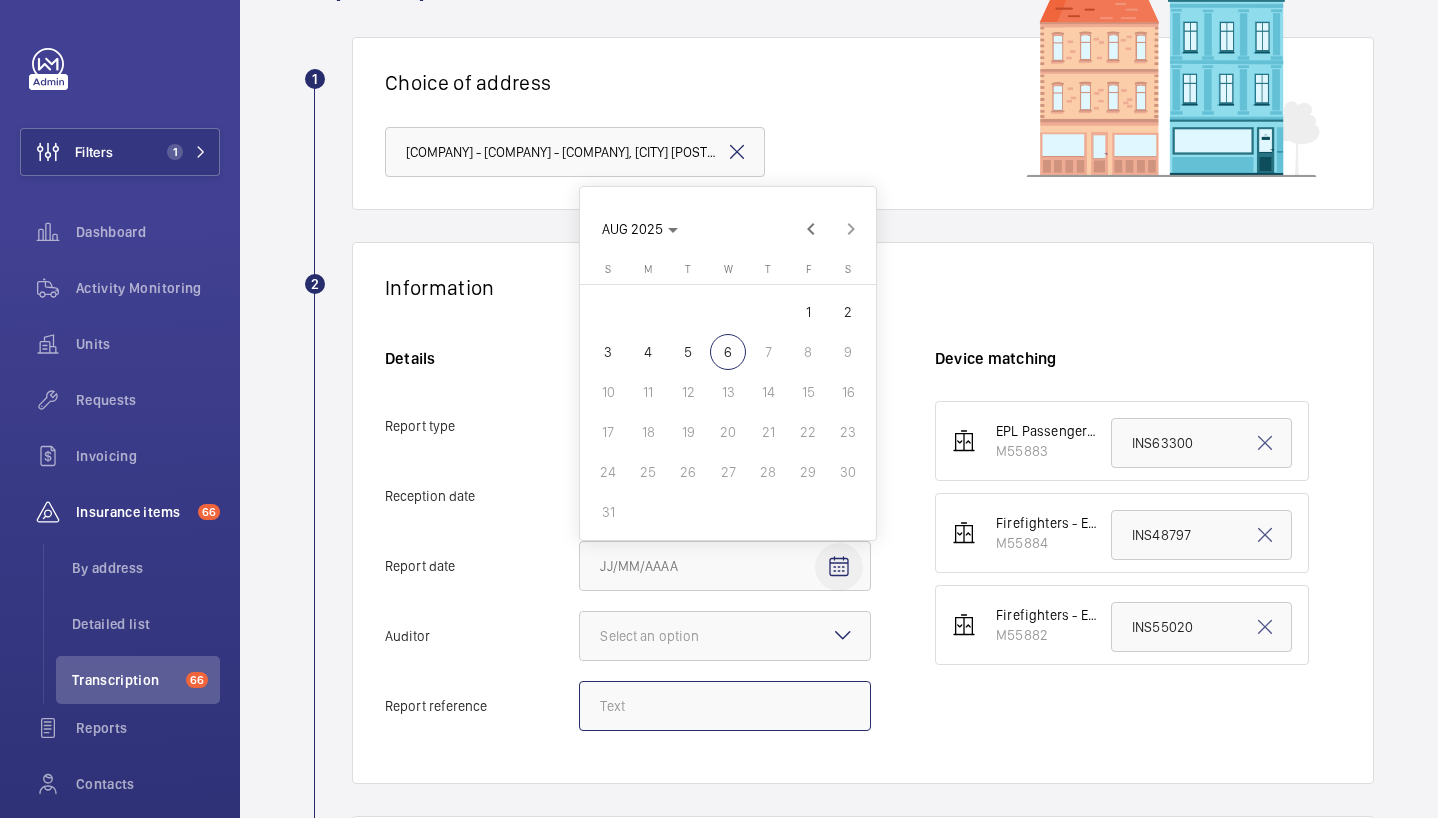 click on "Report reference" 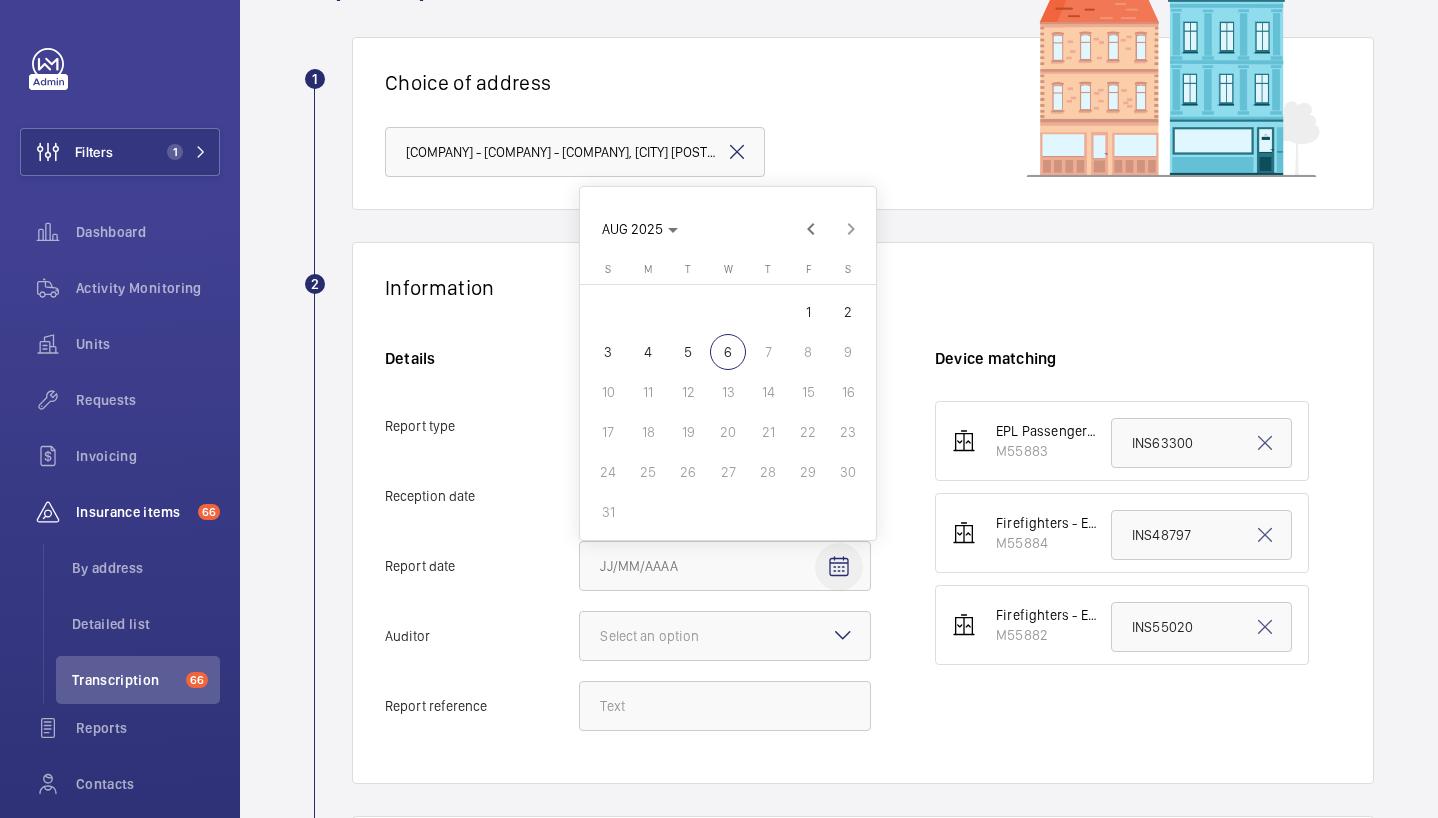 click on "Details Report type Select an option × Insurance company × Reception date [DATE] Report date Auditor Select an option Report reference" 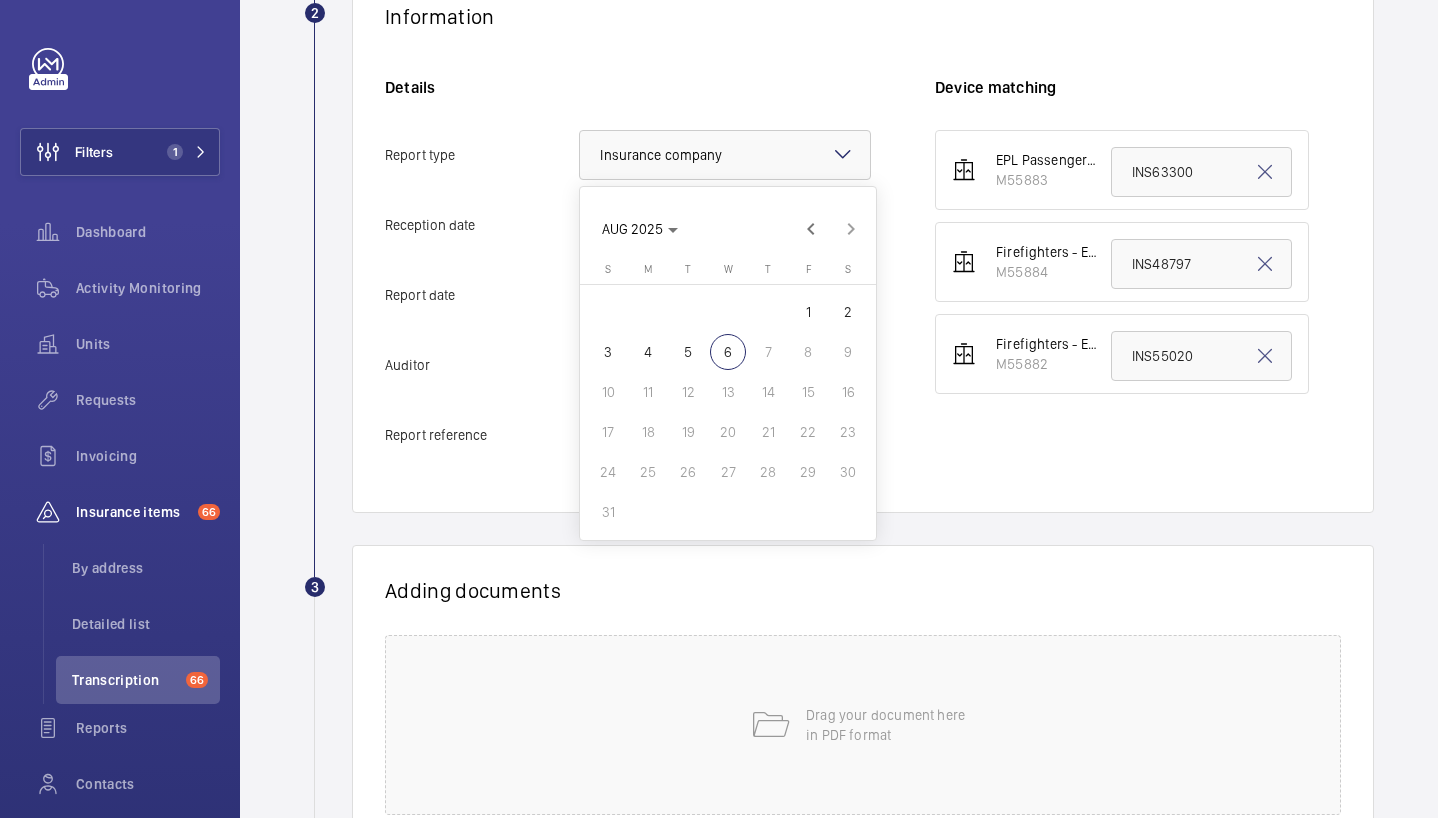 click on "6" at bounding box center [728, 352] 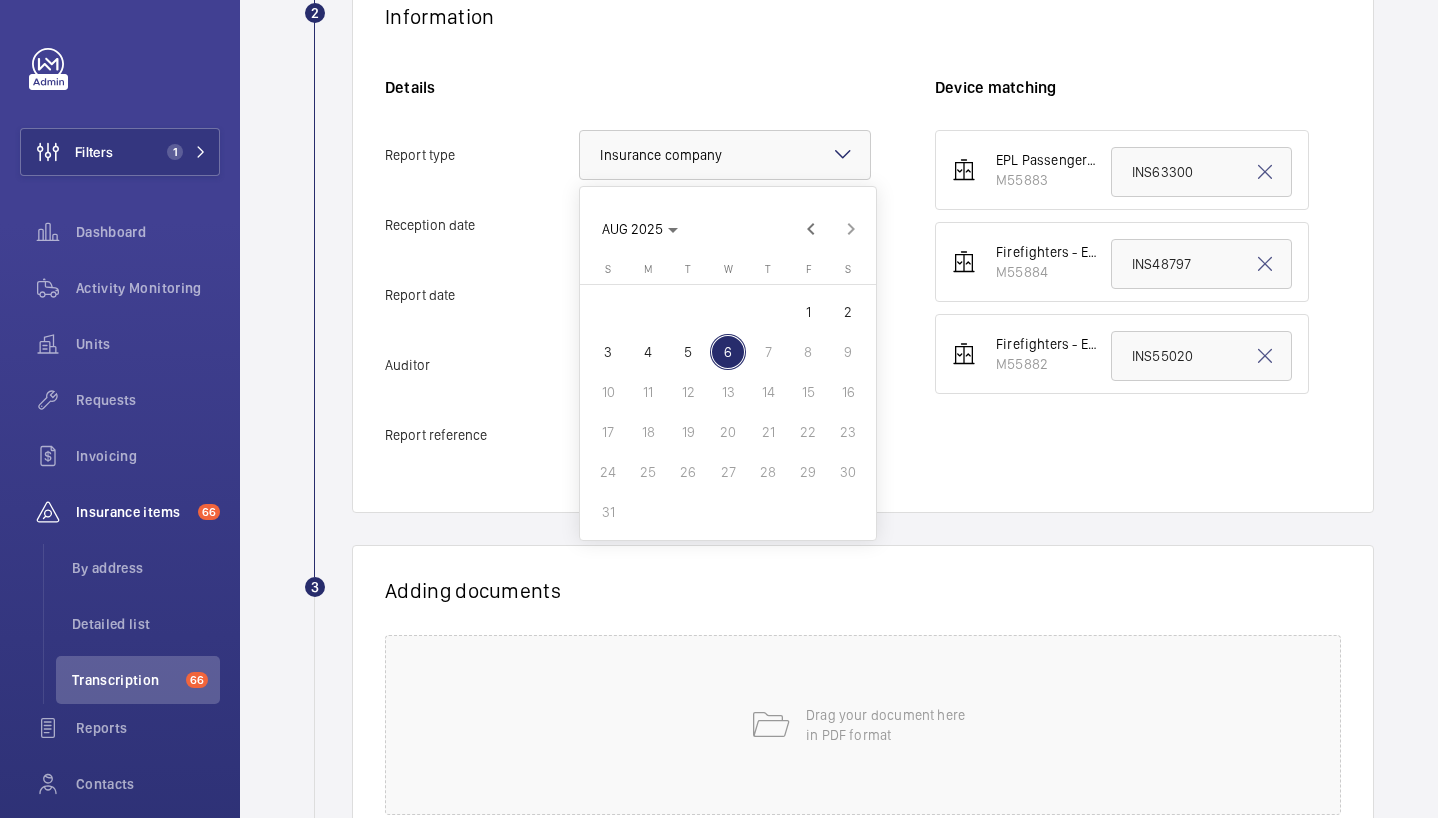 click 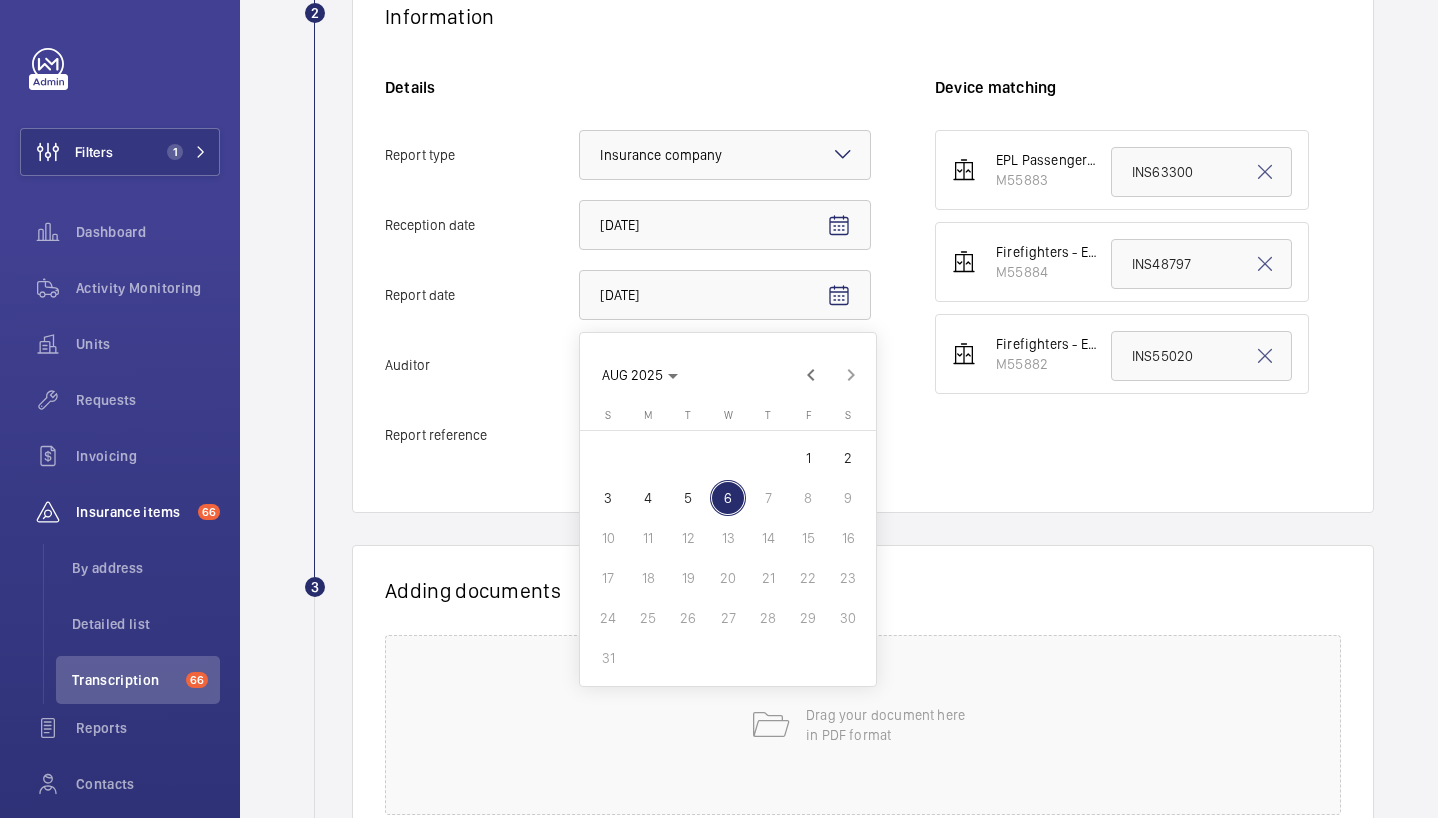 click on "4" at bounding box center (648, 498) 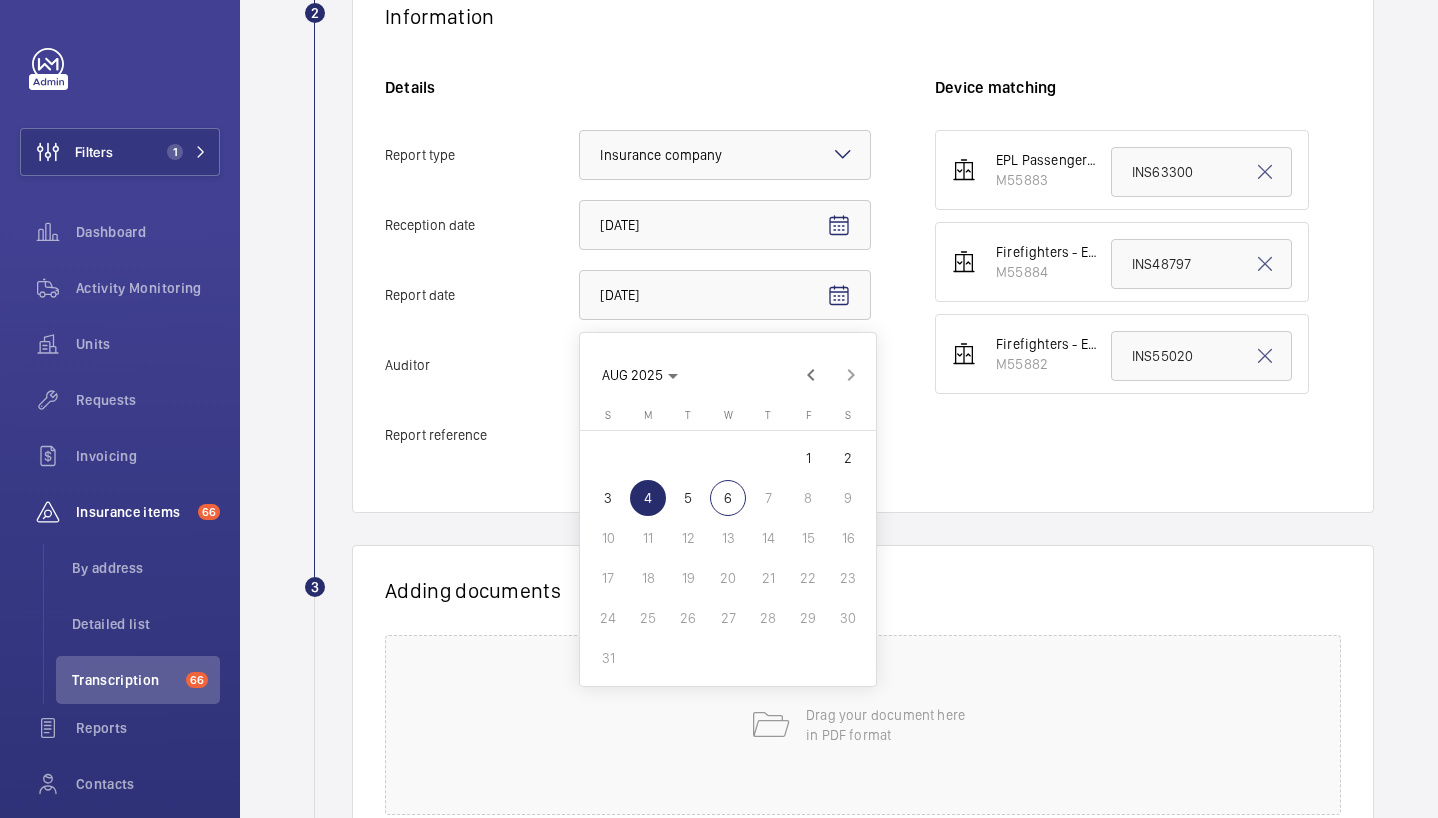 click 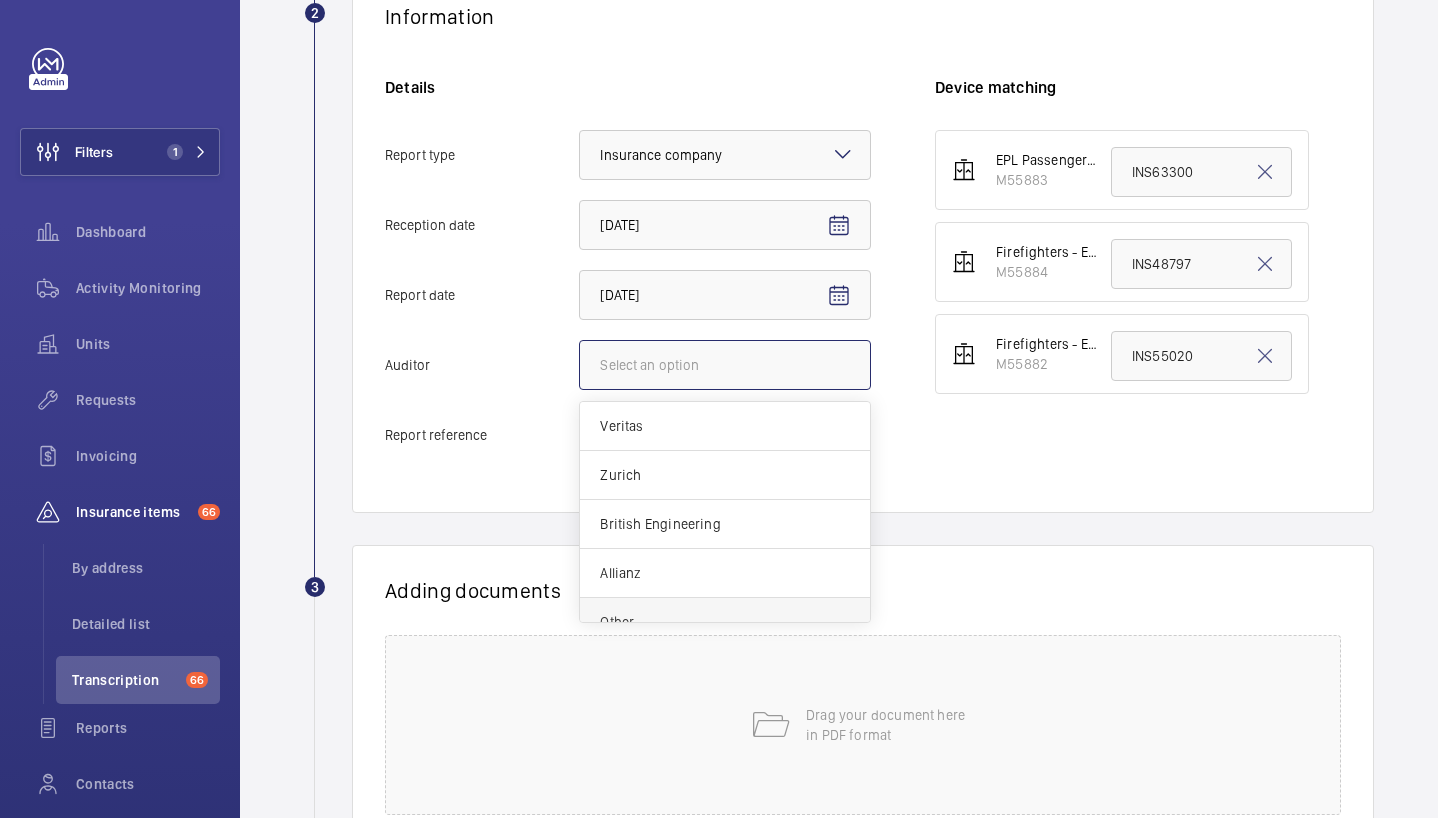 click on "Other" at bounding box center [725, 622] 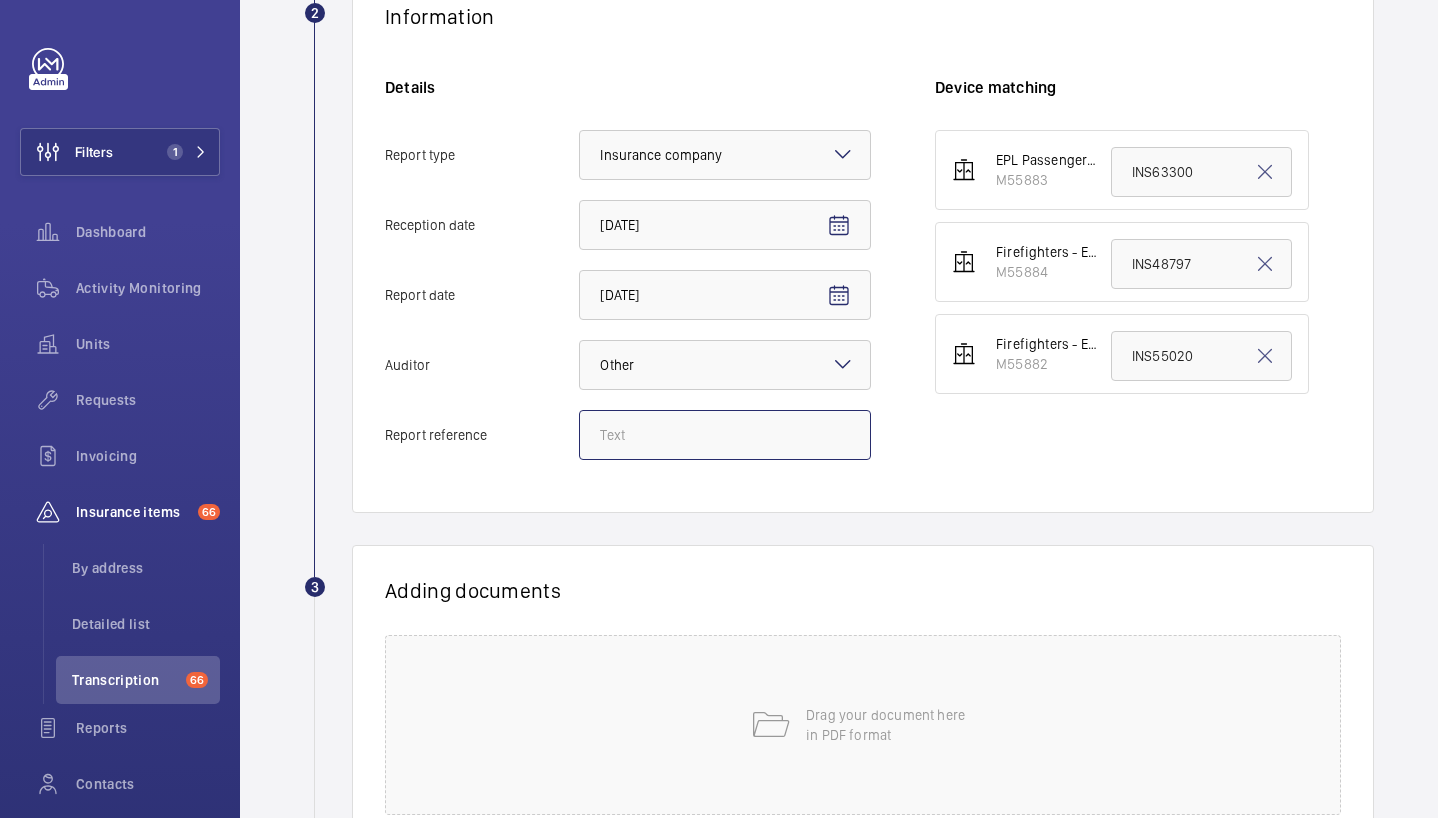 click on "Report reference" 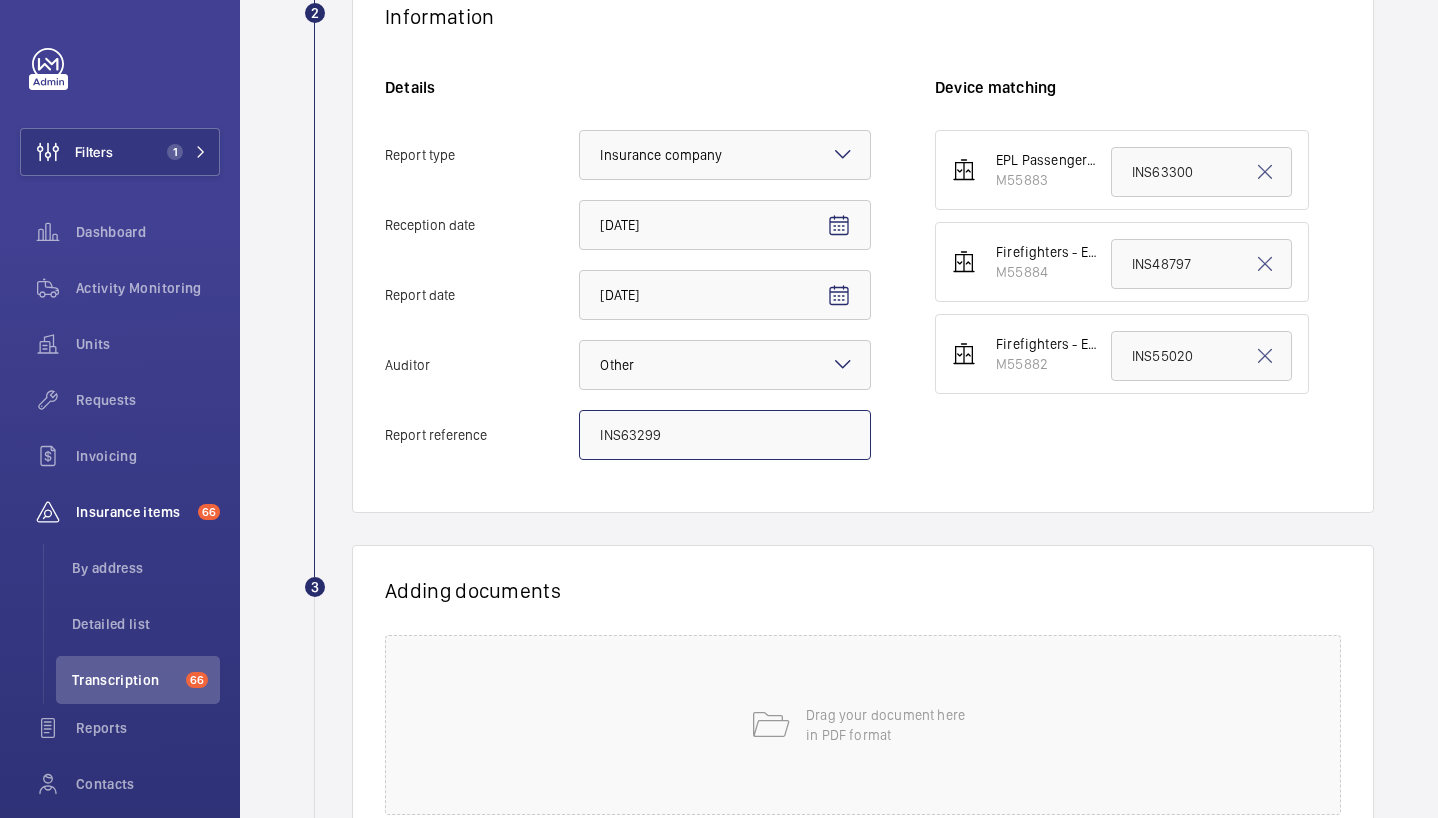 type on "INS63299" 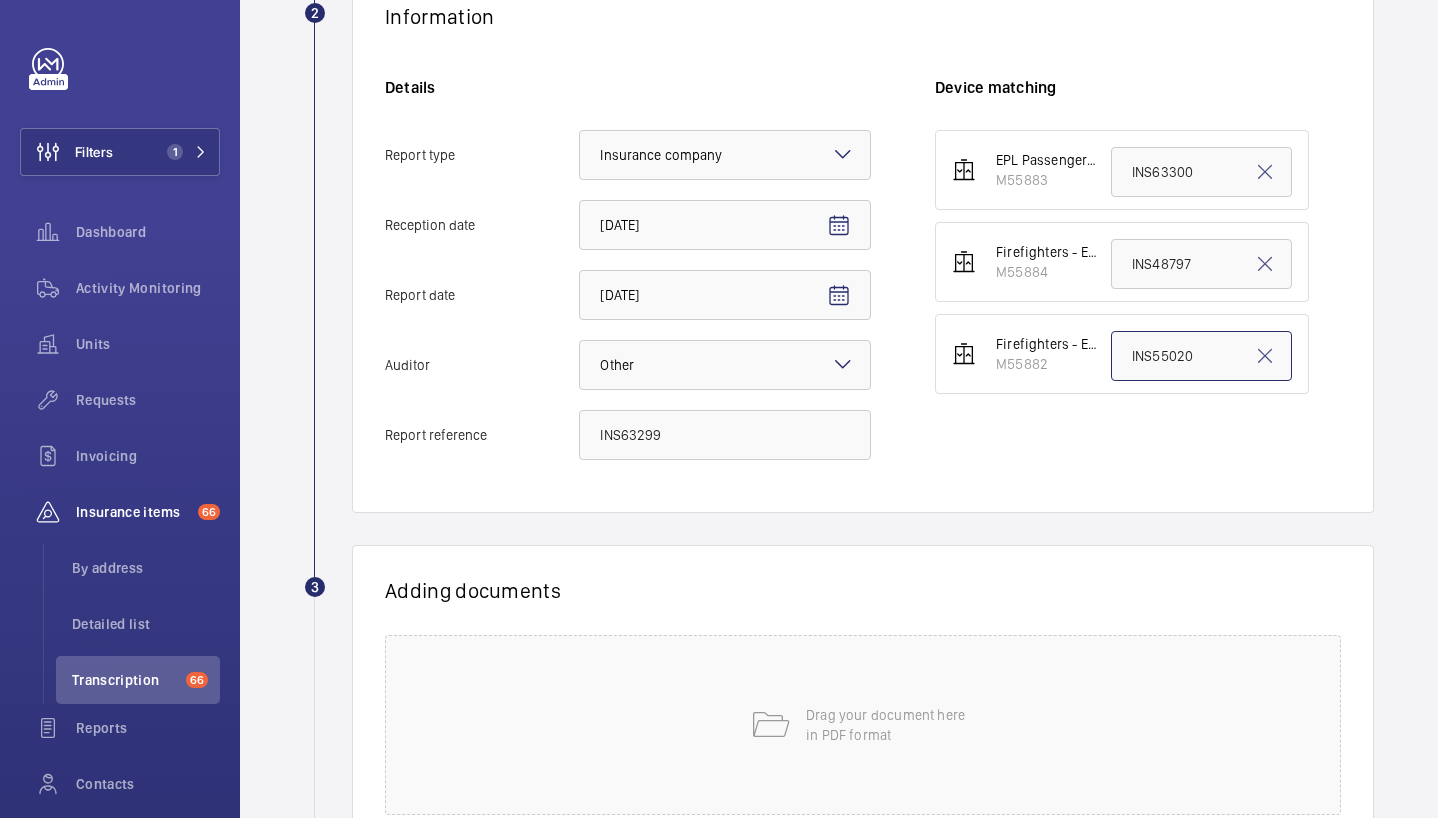 click on "INS55020" 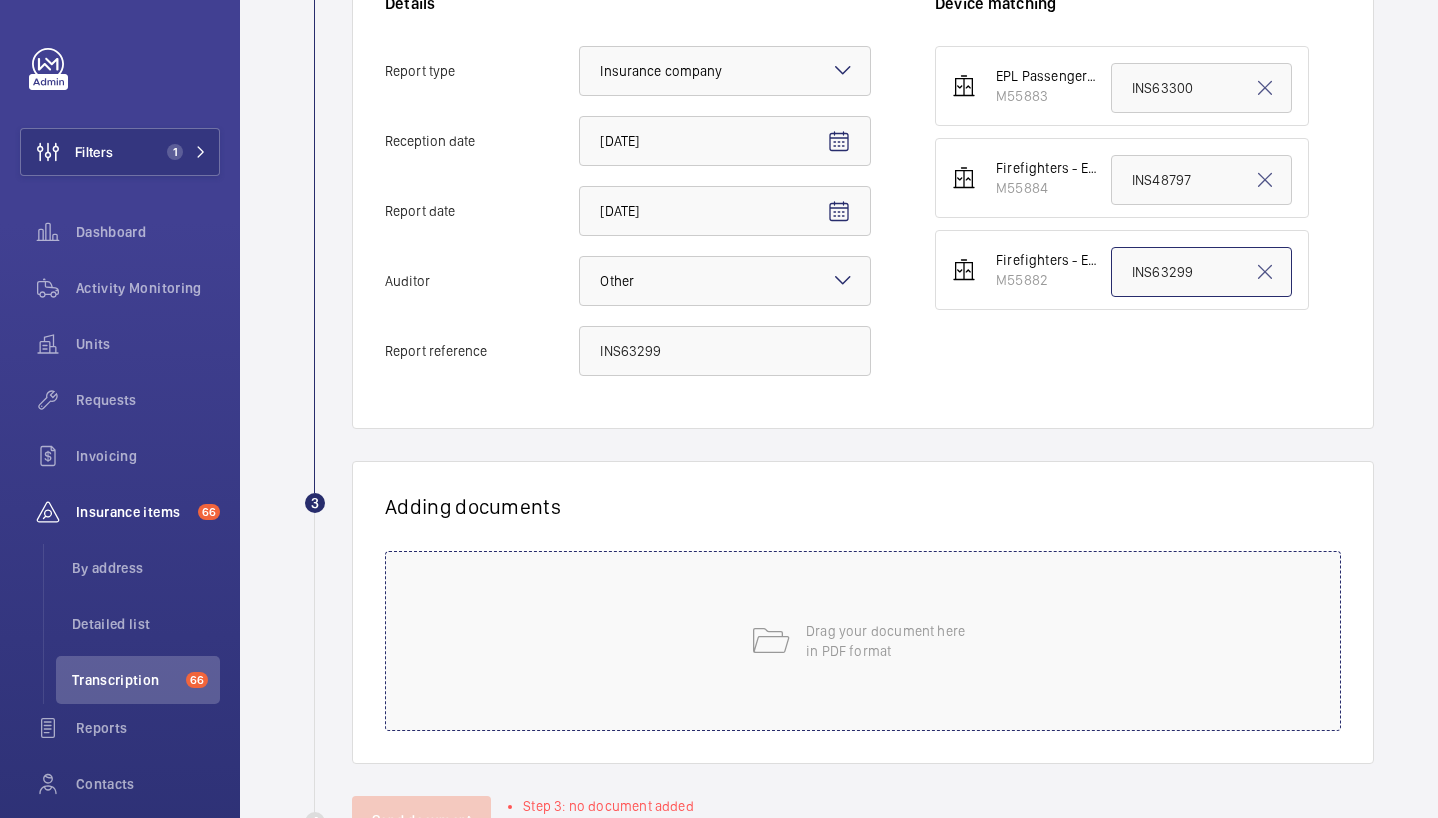 scroll, scrollTop: 480, scrollLeft: 0, axis: vertical 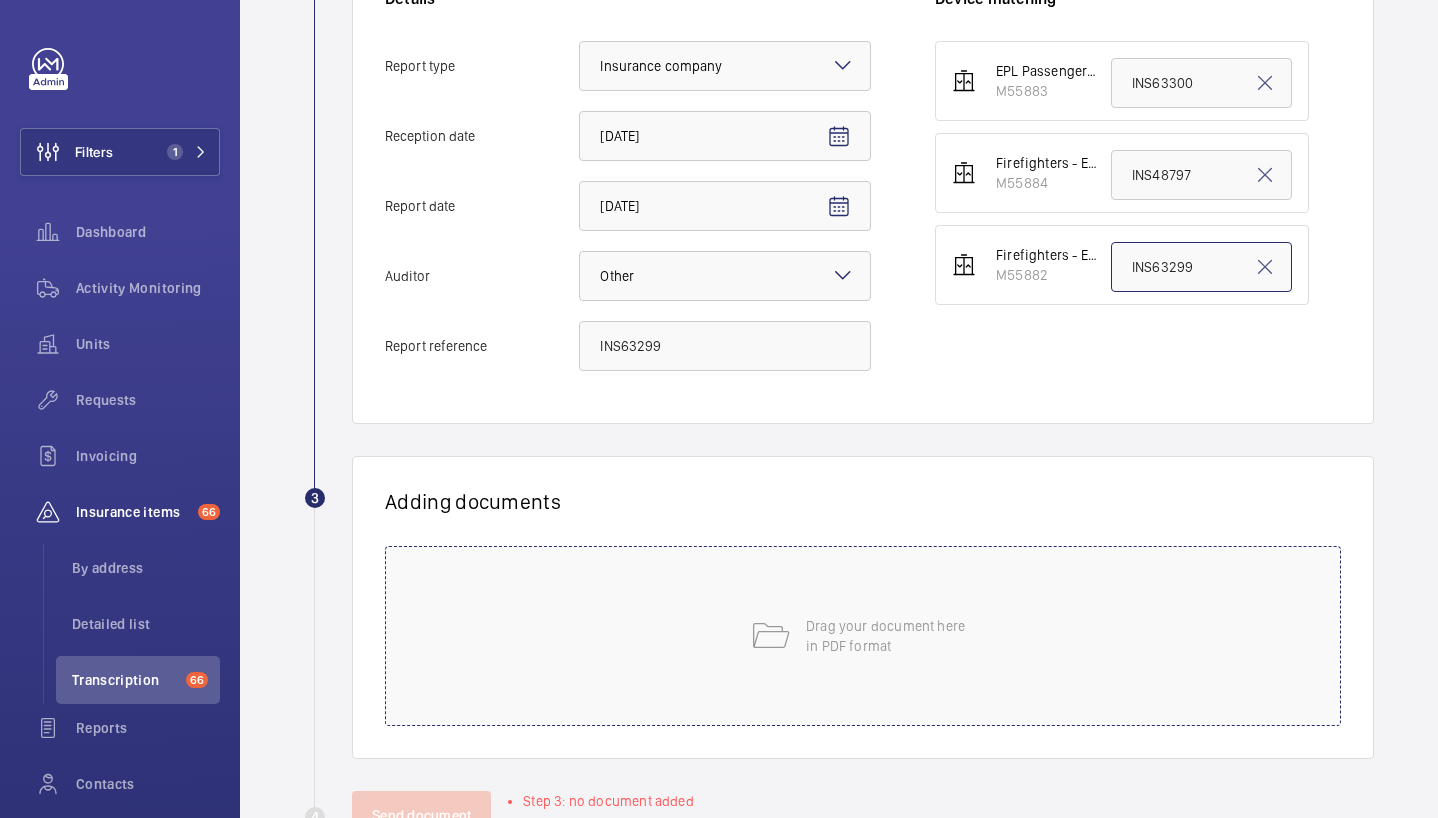 type on "INS63299" 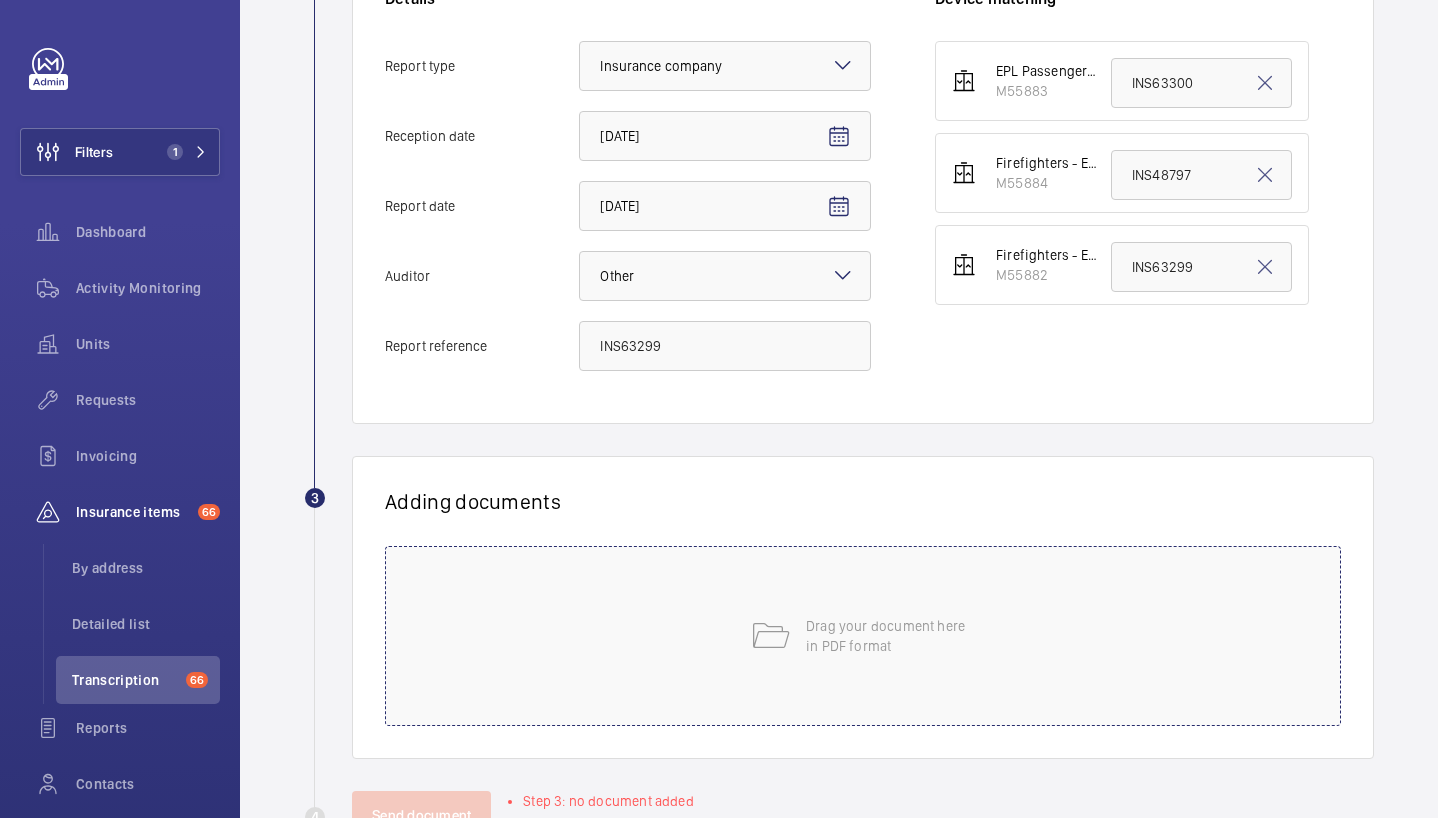 click on "Drag your document here
in PDF format" 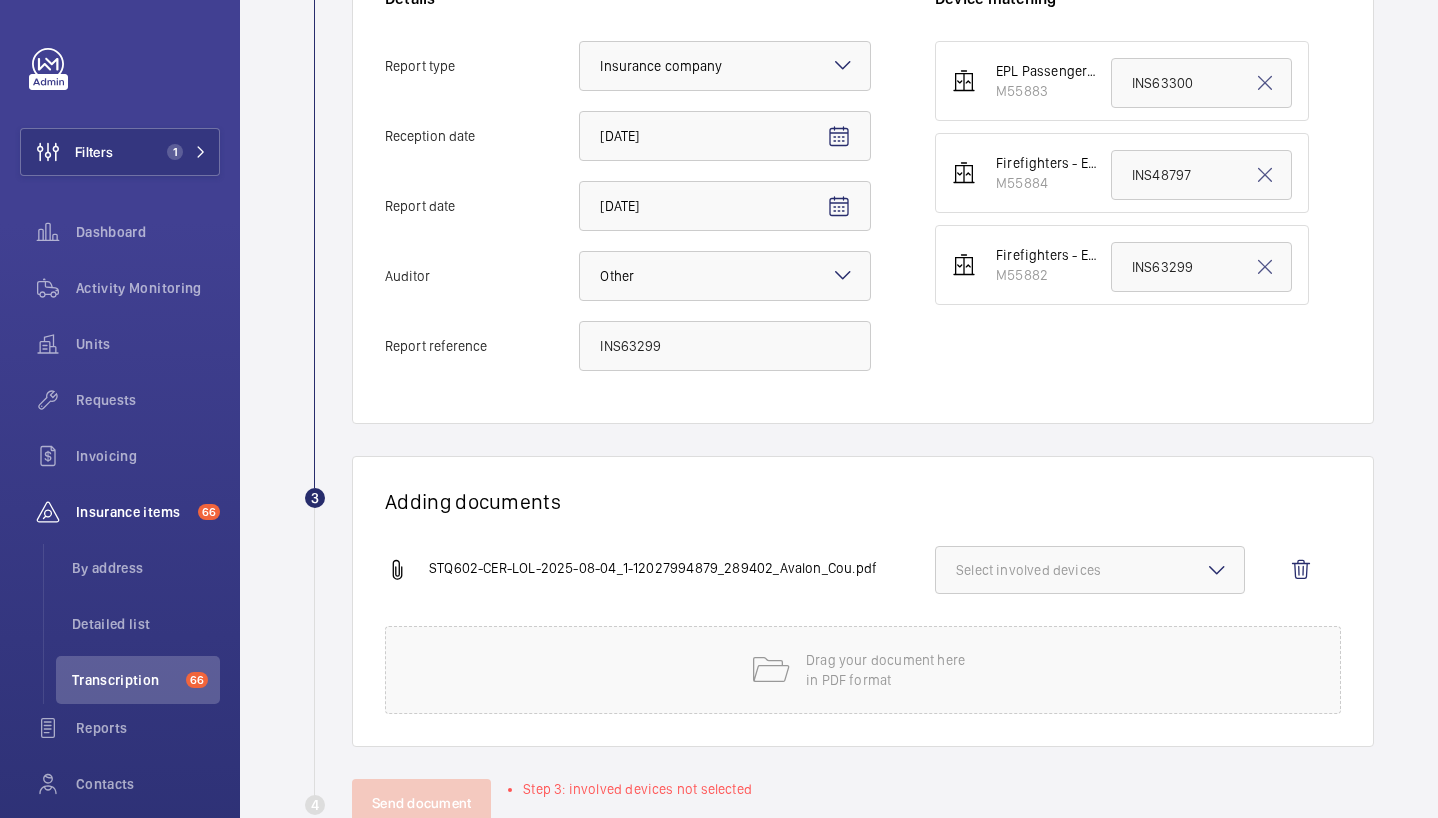 click on "Select involved devices" 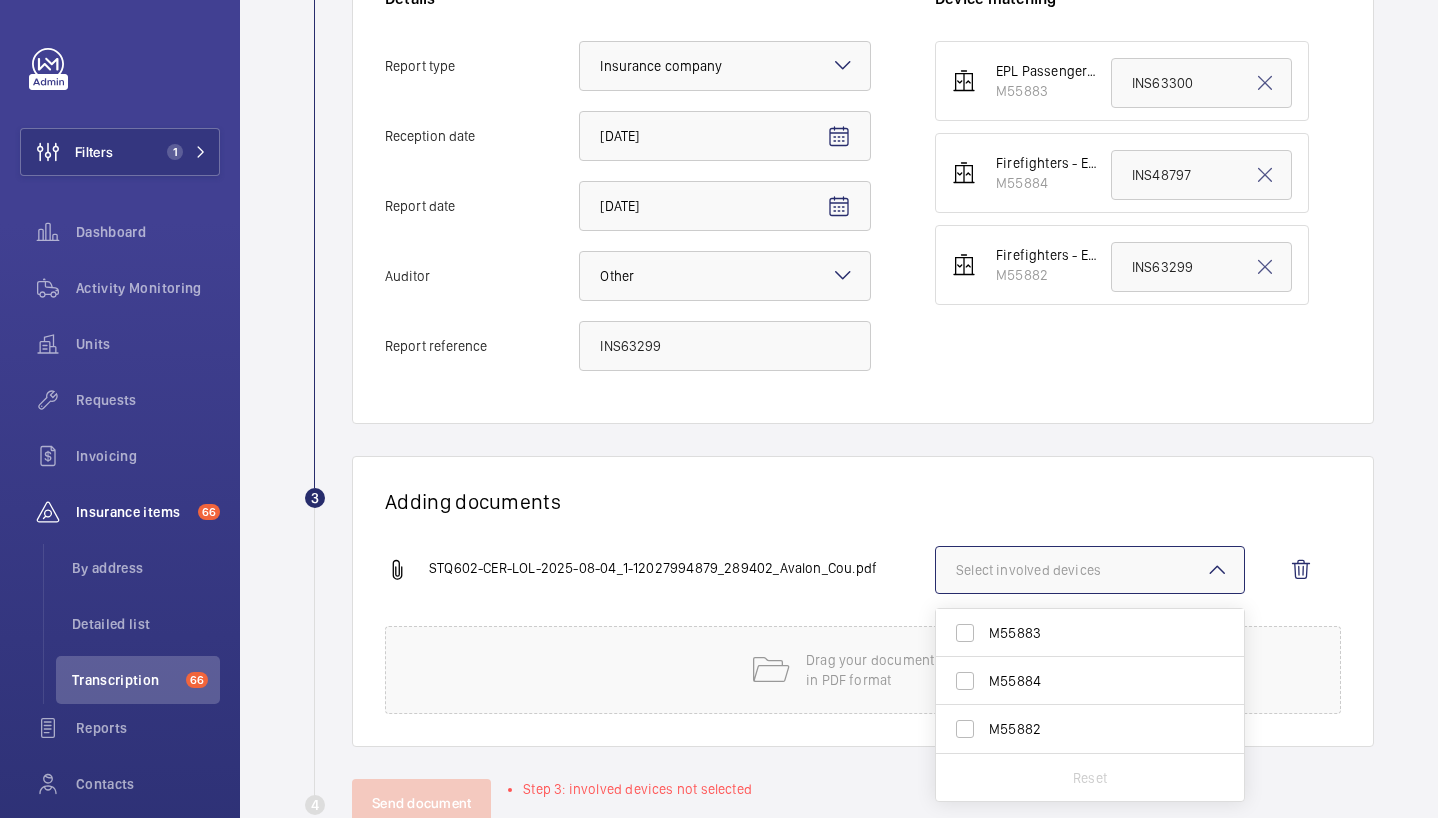 click on "M55882" at bounding box center [1075, 729] 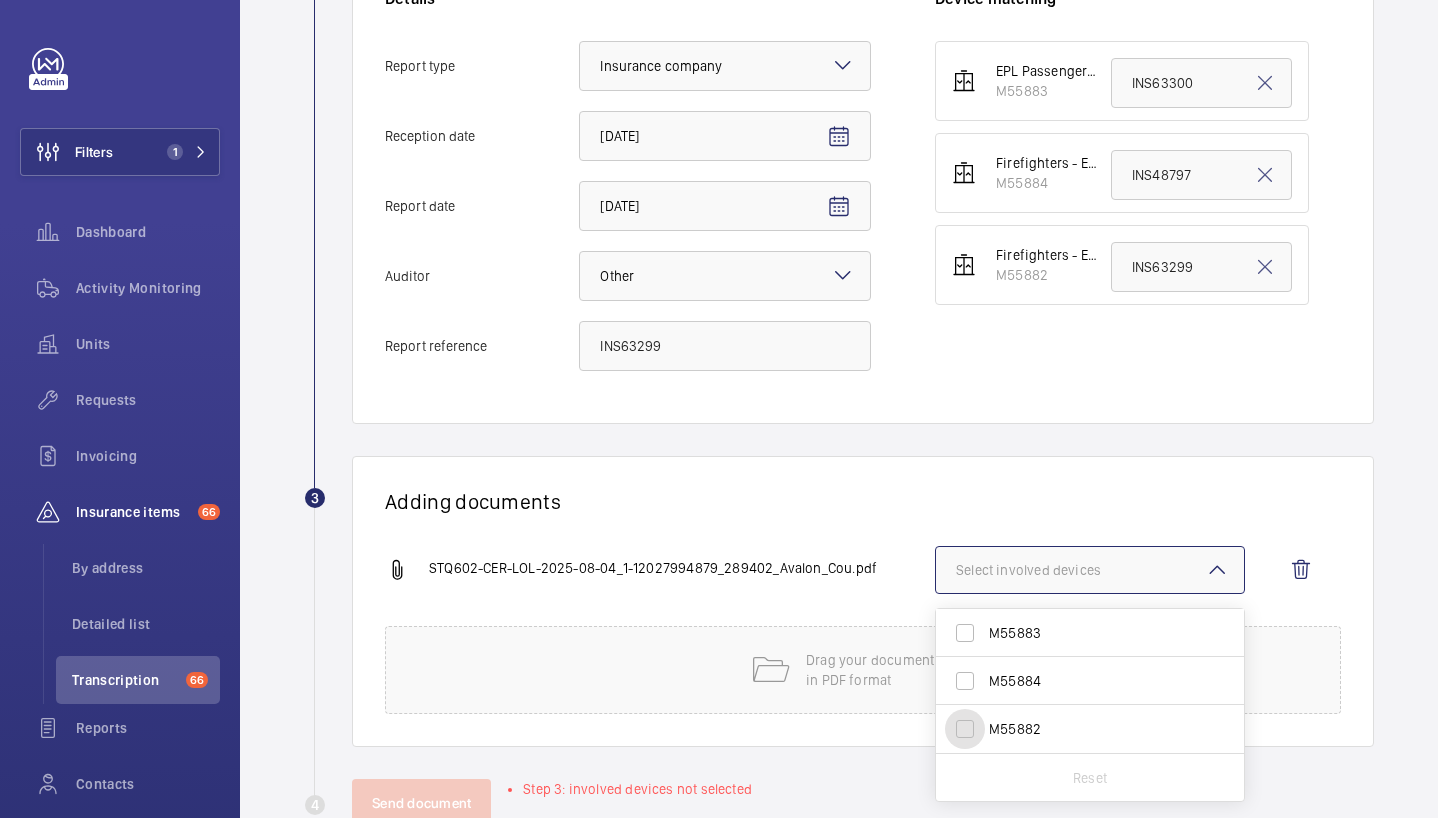 click on "M55882" at bounding box center (965, 729) 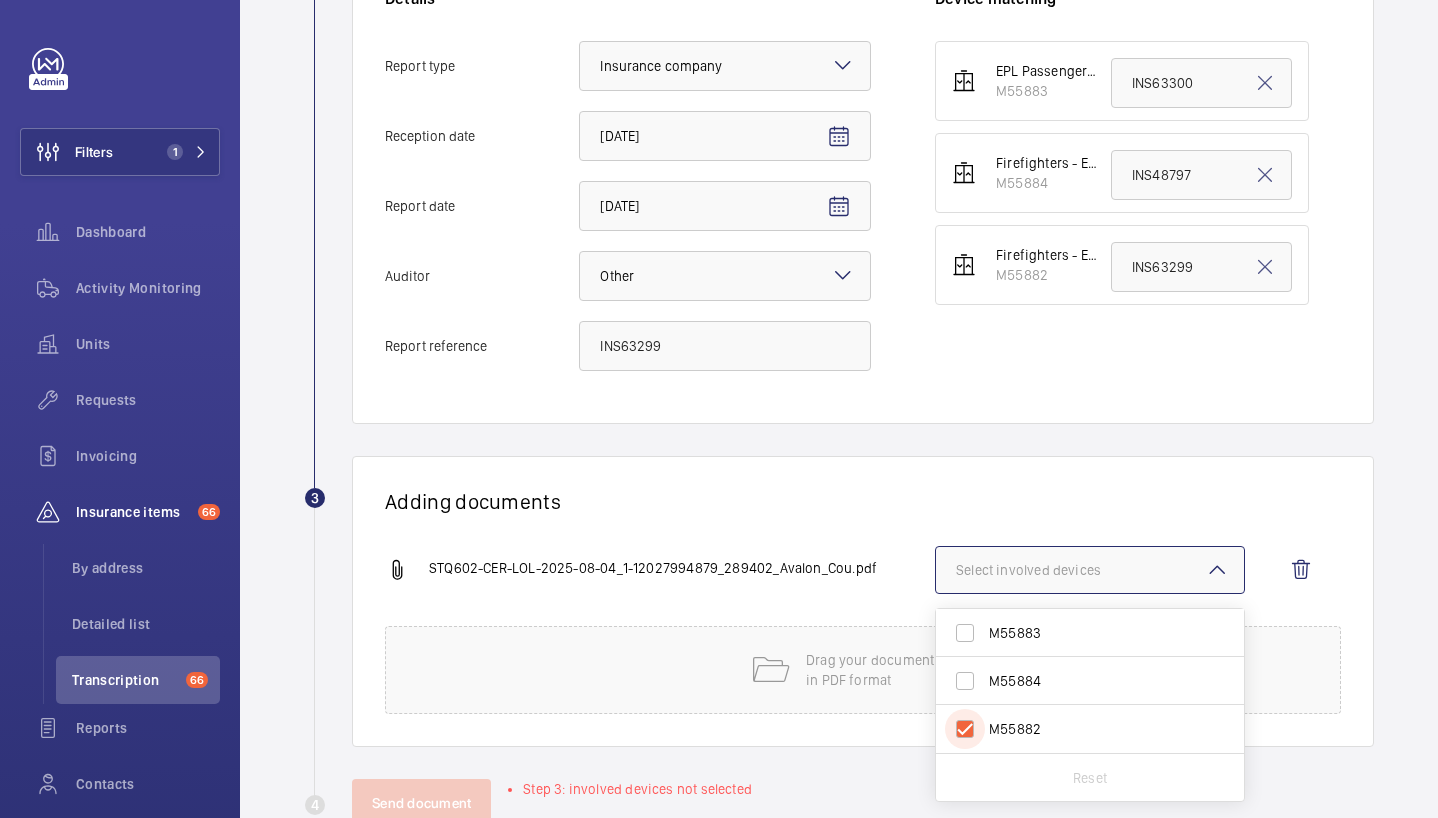 checkbox on "true" 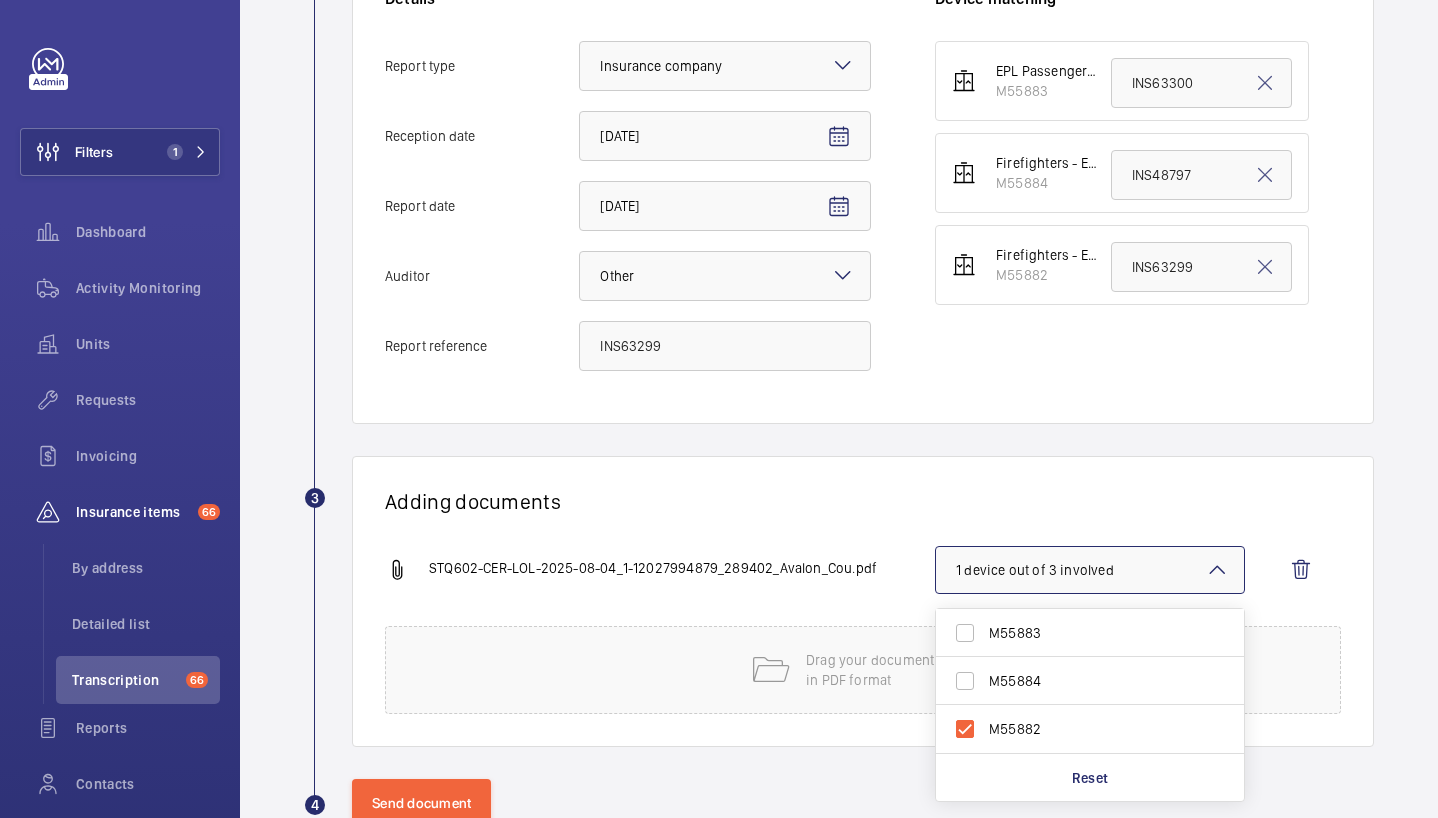 click on "Adding documents [FILENAME] [NUMBER] device out of [NUMBER] involved [DEVICE_ID] [DEVICE_ID] [DEVICE_ID] Reset Drag your document here in PDF format" 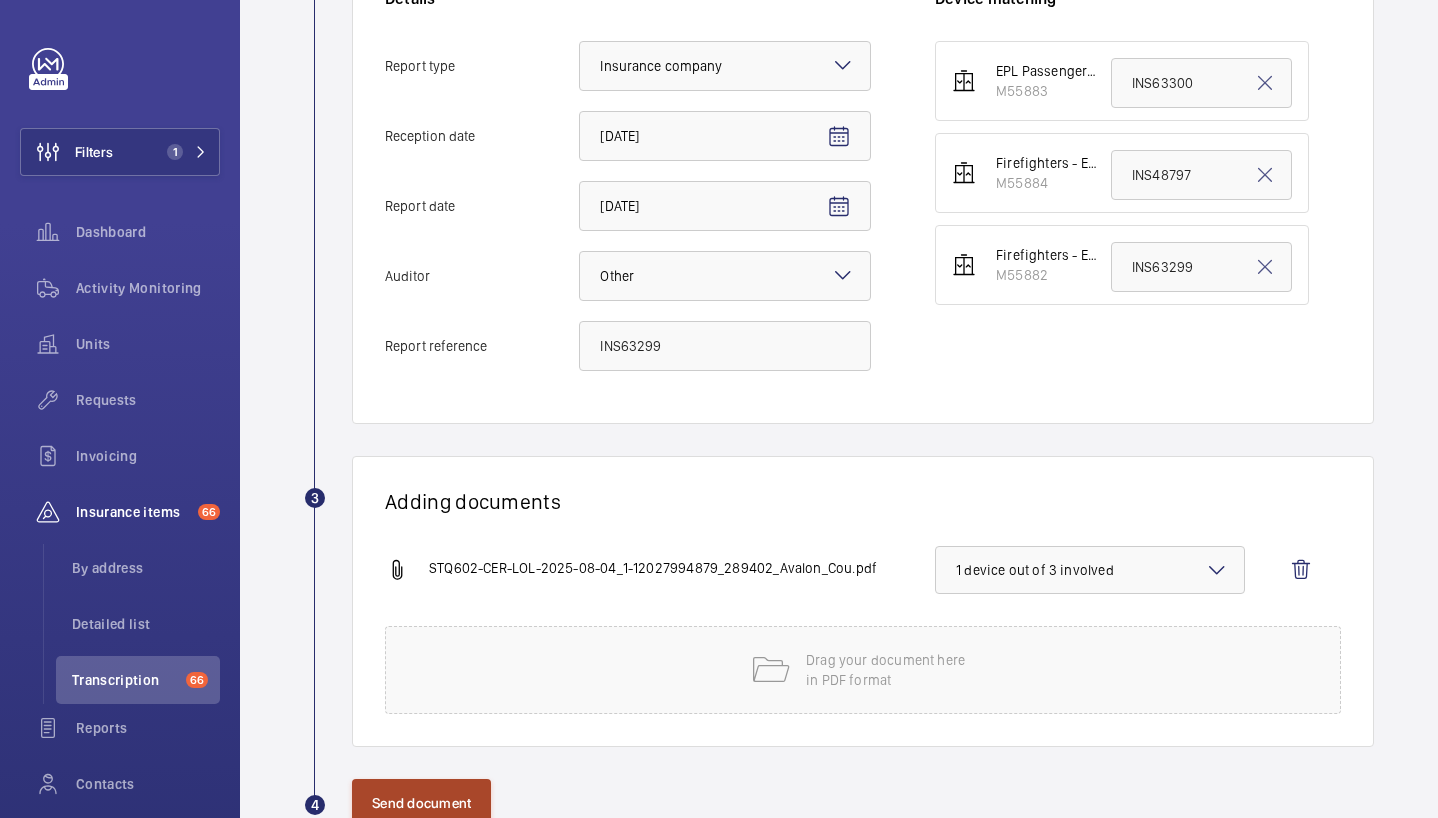 click on "Send document" 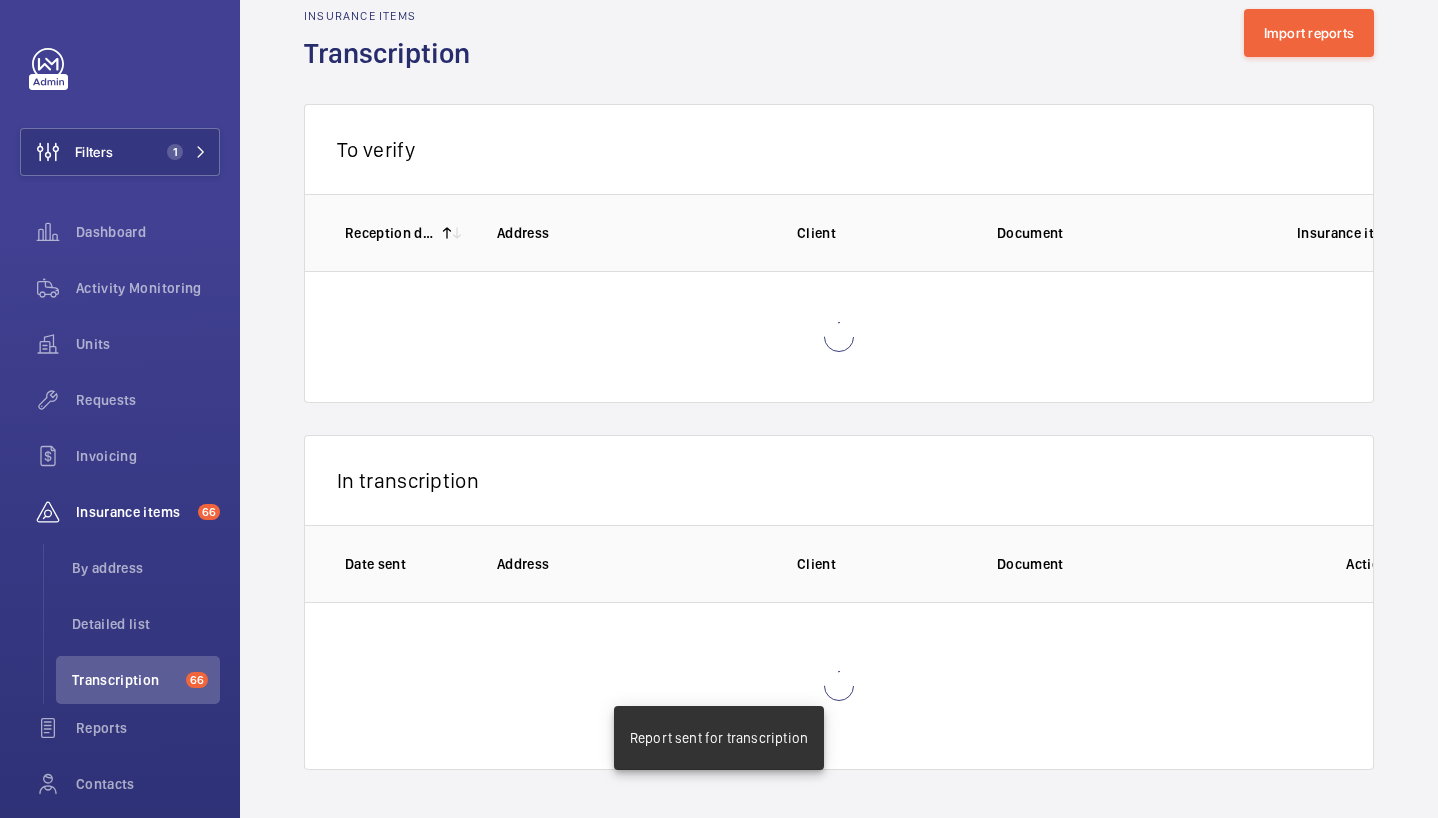 scroll, scrollTop: 3, scrollLeft: 0, axis: vertical 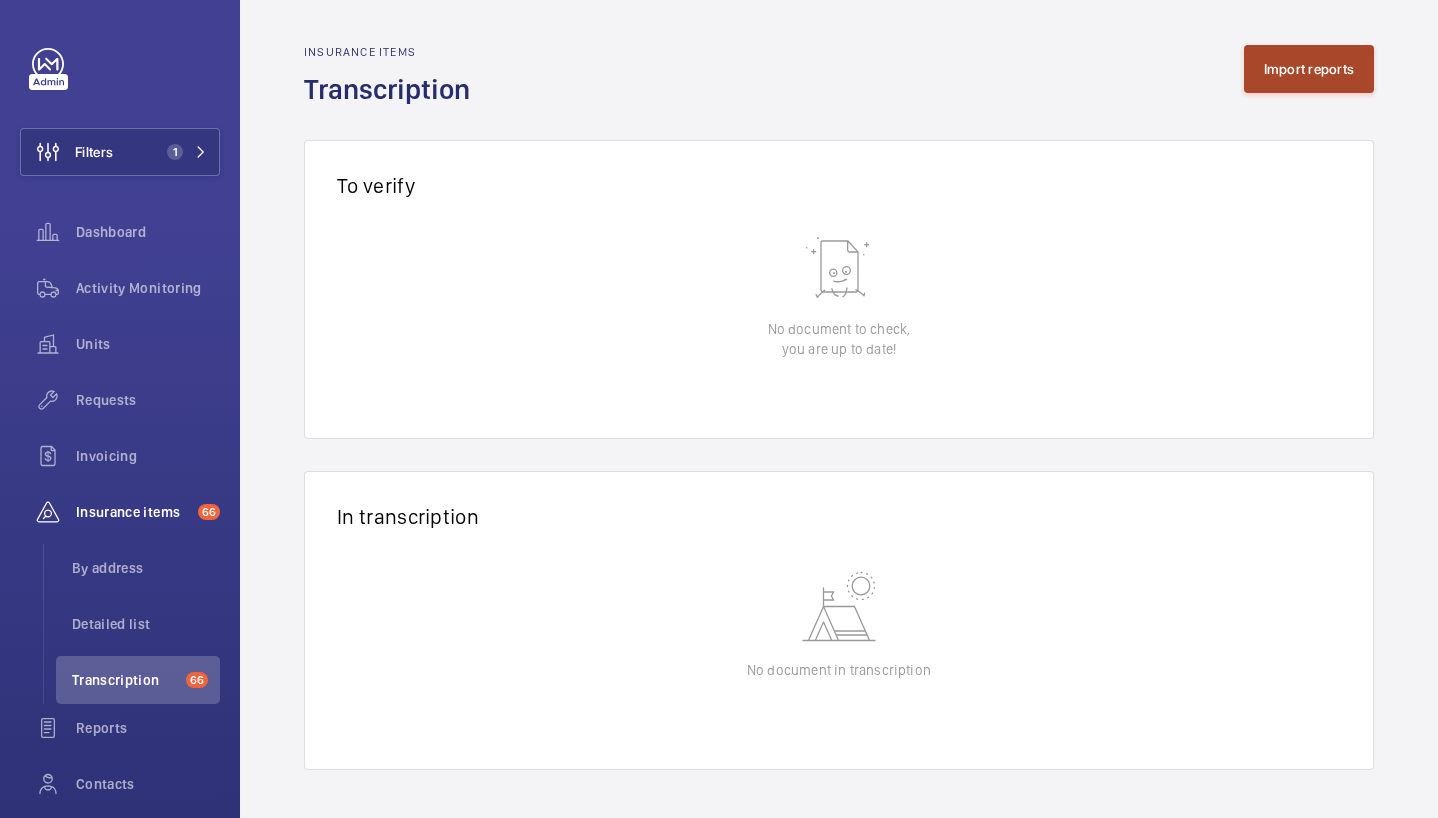 click on "Import reports" 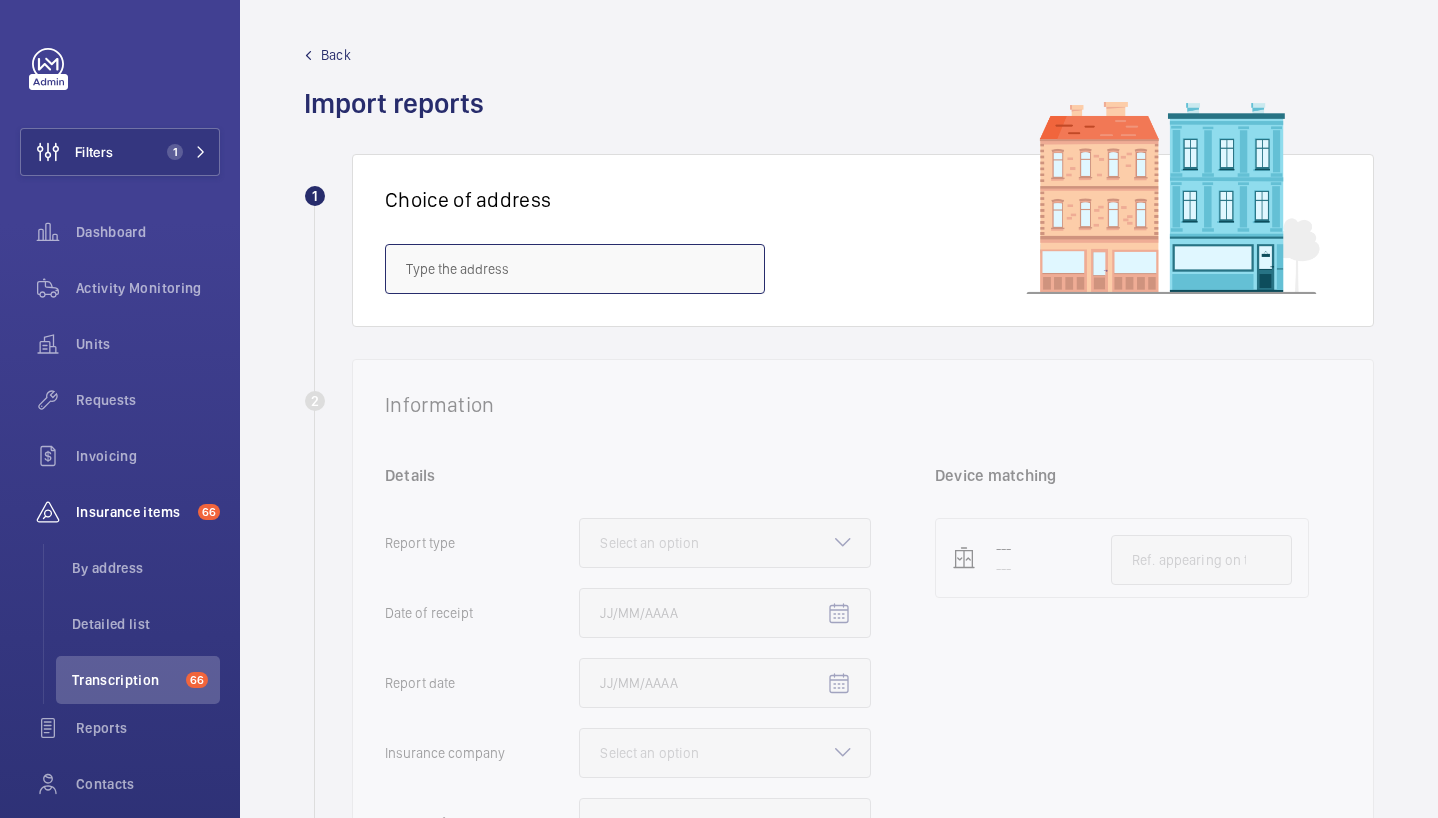 click at bounding box center (575, 269) 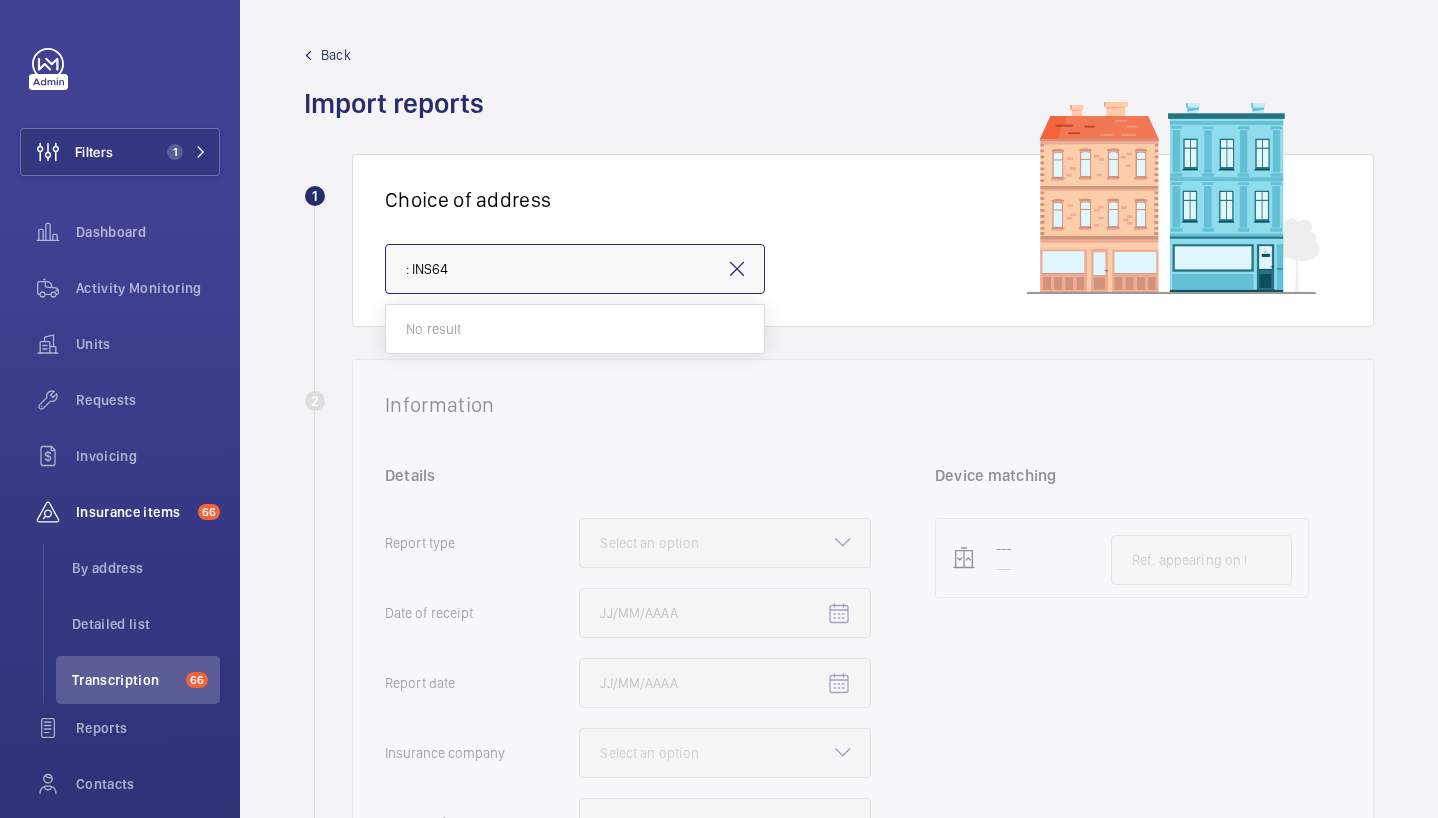click on ": INS64" at bounding box center [575, 269] 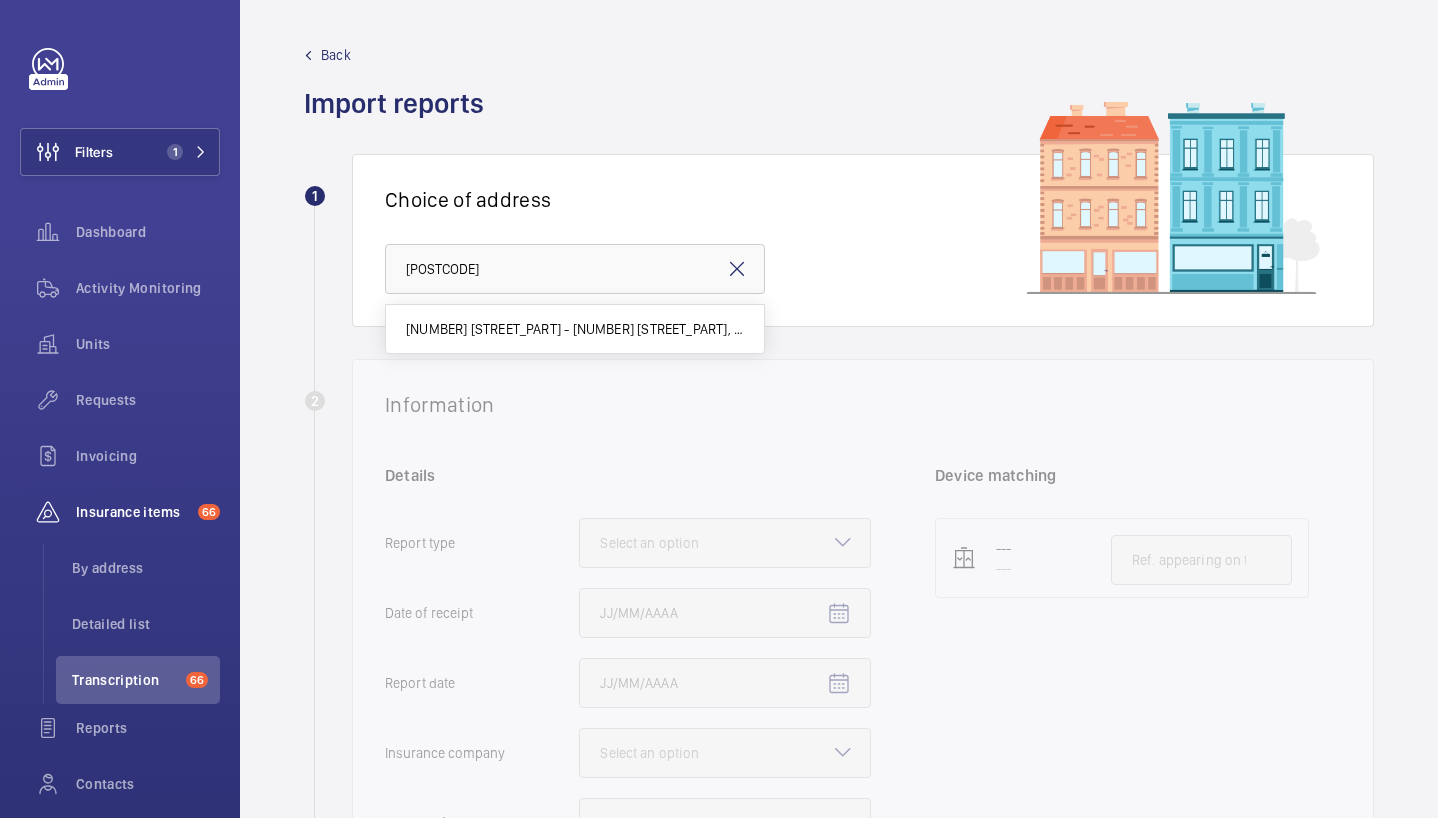 click on "[NUMBER] [STREET_PART] - [NUMBER] [STREET_PART], [CITY] [POSTCODE]" at bounding box center (575, 329) 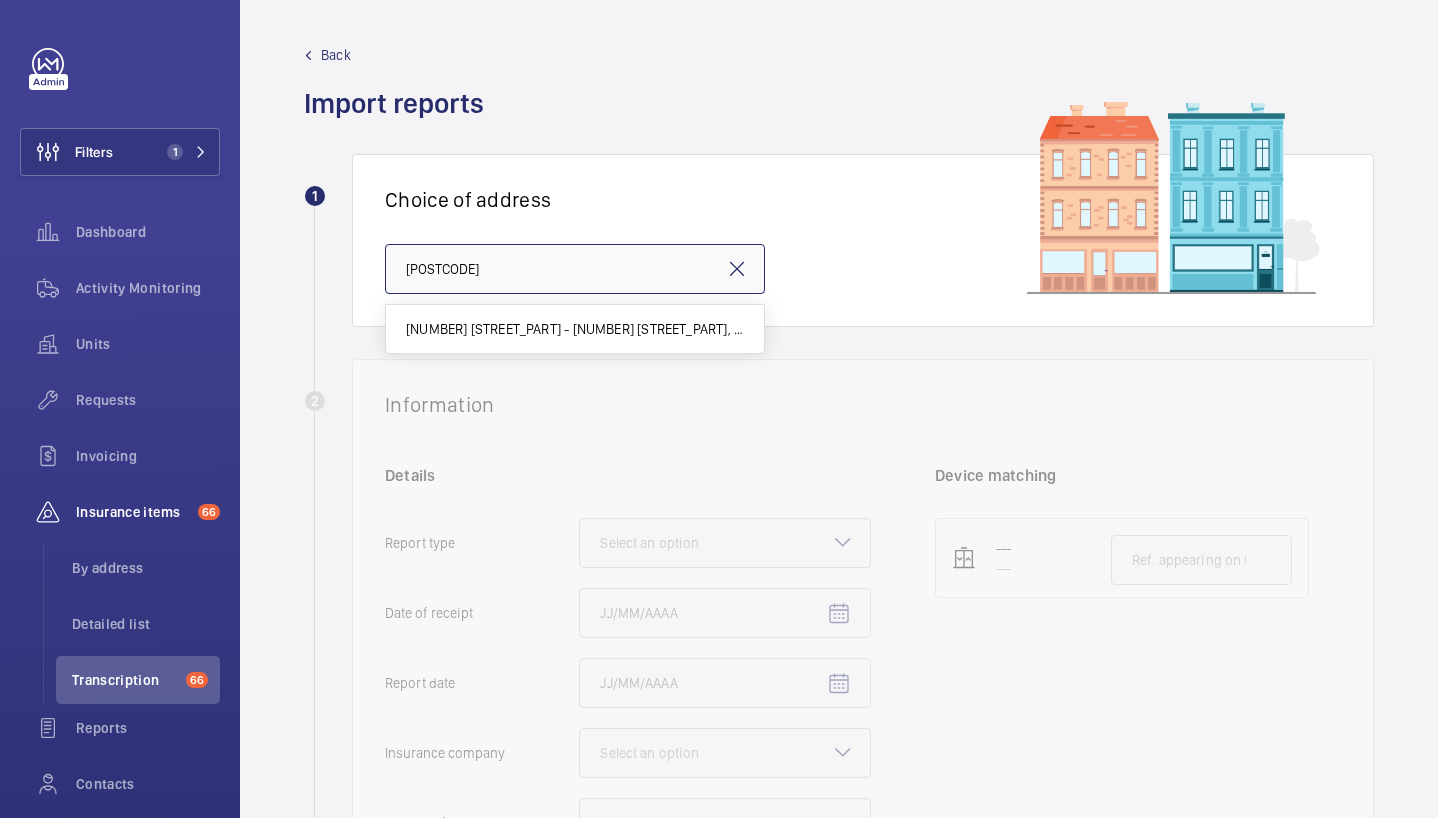 type on "[NUMBER] [STREET_PART] - [NUMBER] [STREET_PART], [CITY] [POSTCODE]" 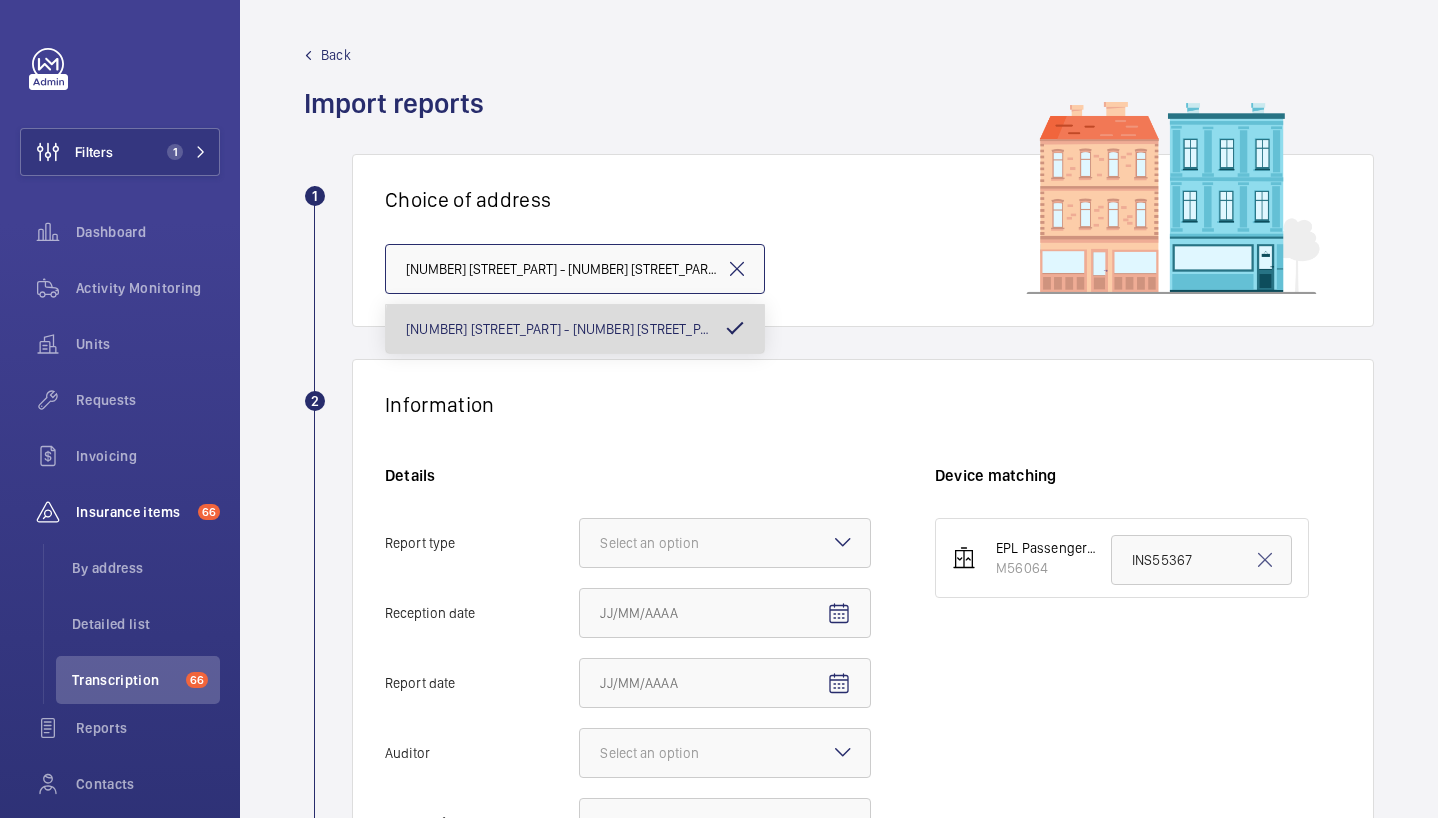 scroll, scrollTop: 0, scrollLeft: 139, axis: horizontal 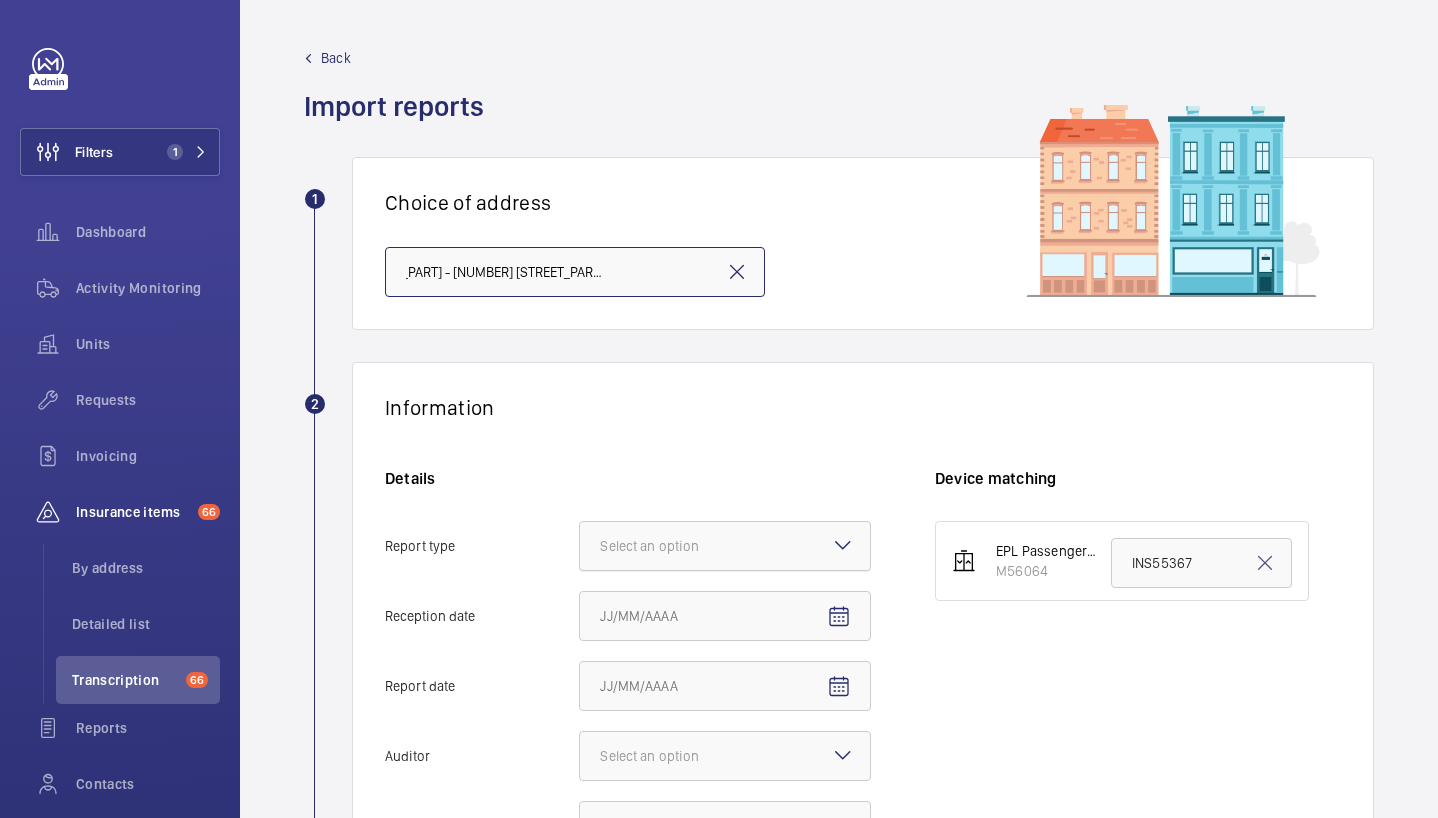 click 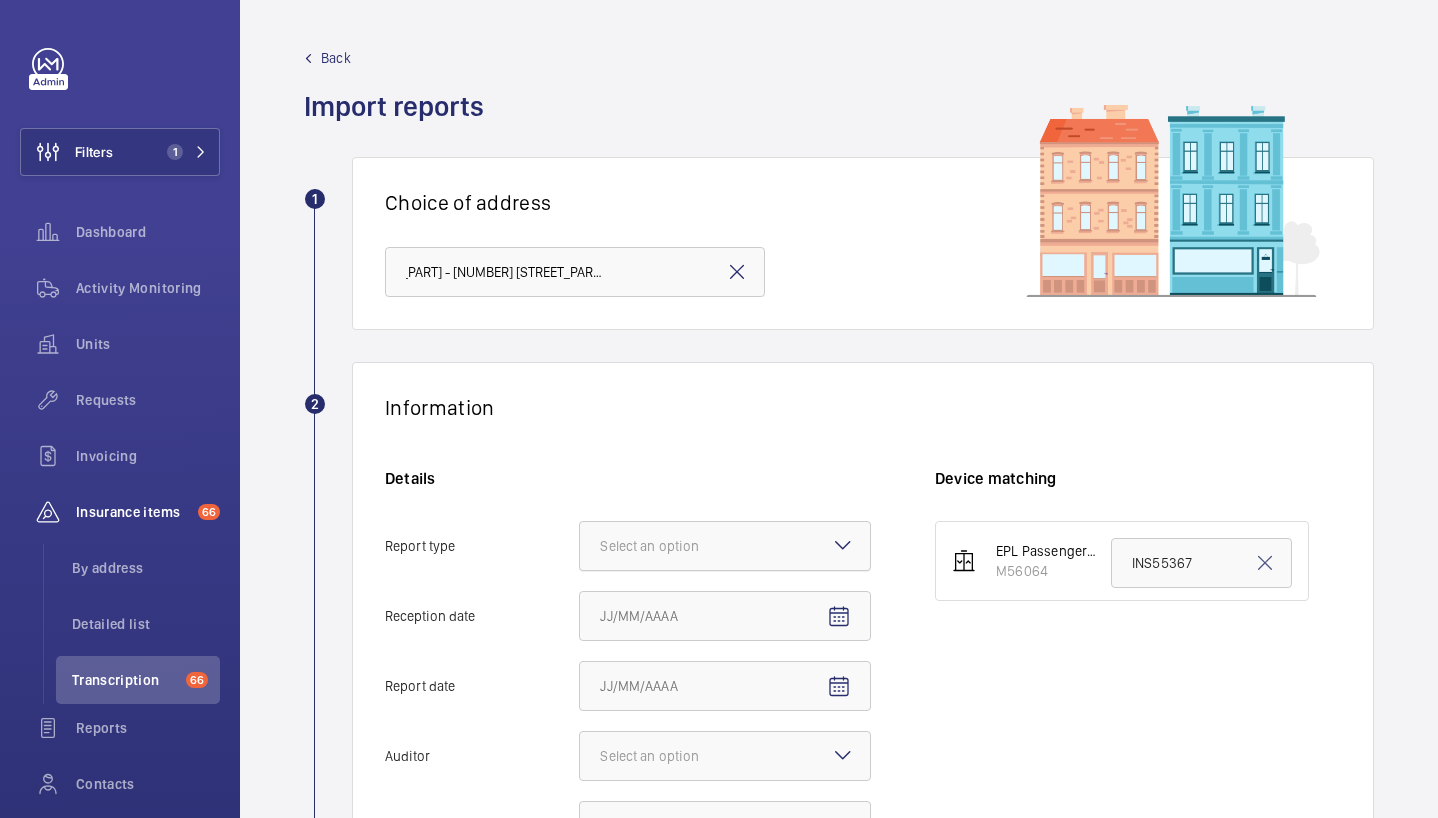click on "Report type Select an option" 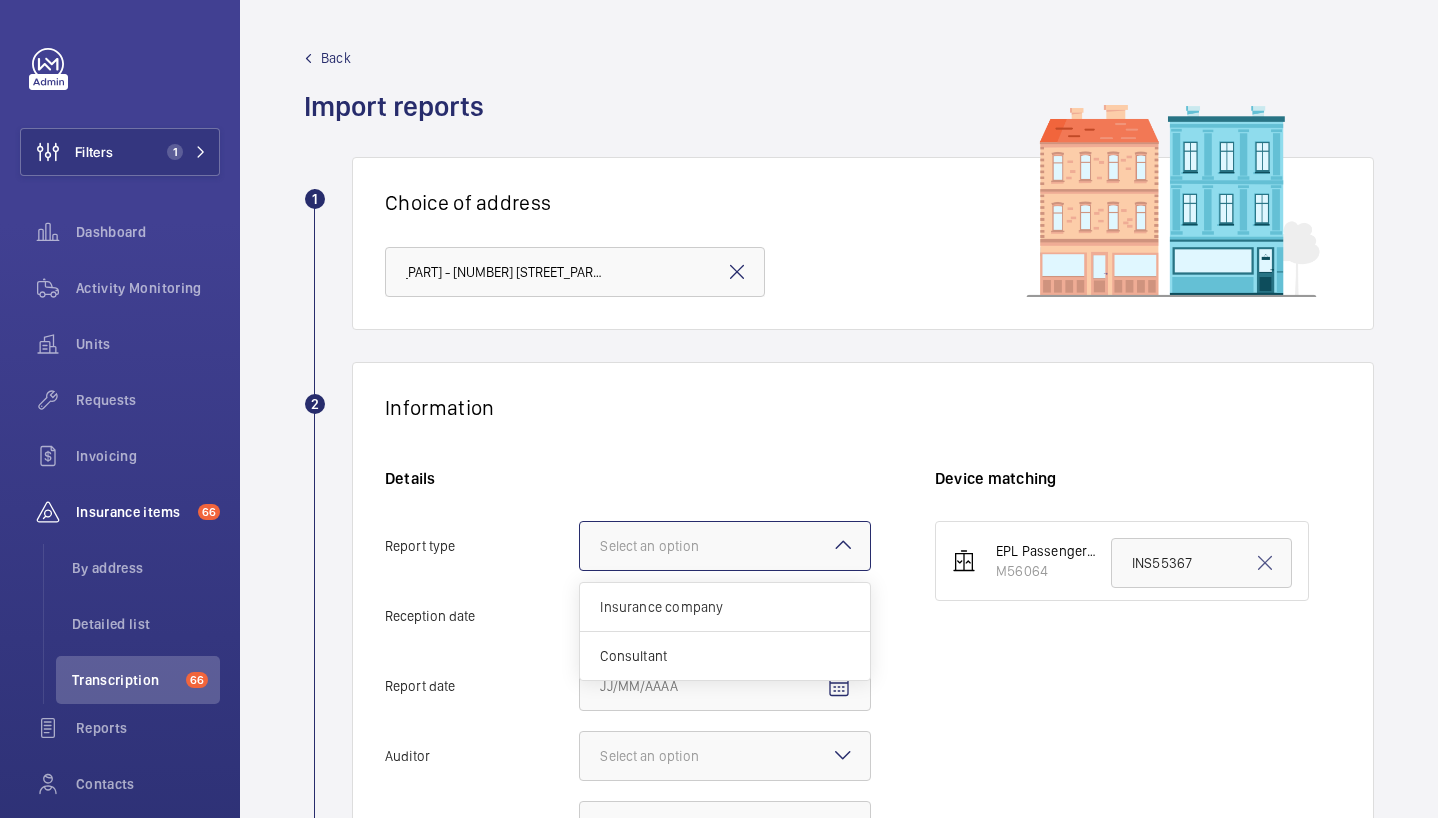 scroll, scrollTop: 0, scrollLeft: 0, axis: both 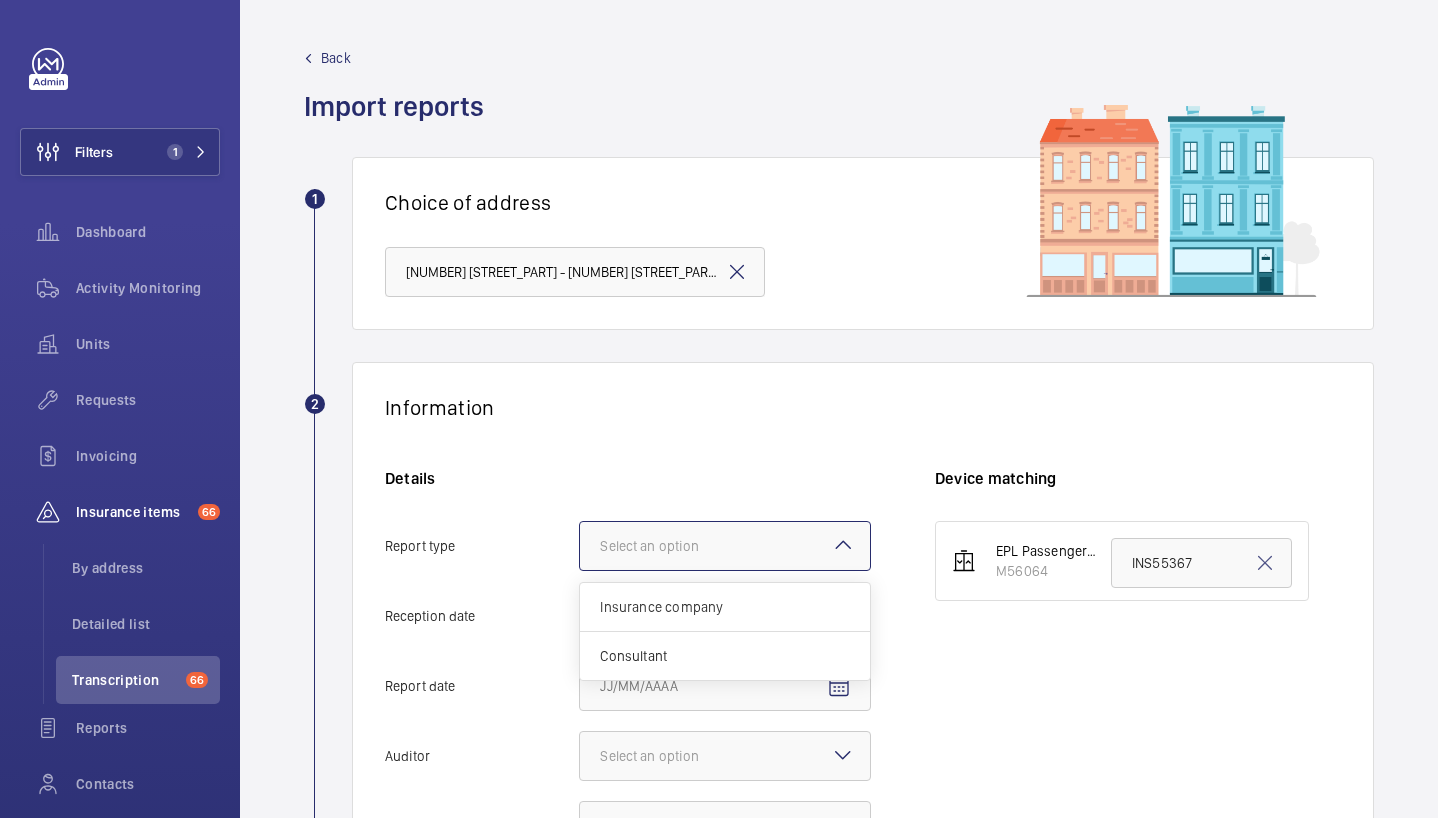 click on "Insurance company" at bounding box center (725, 607) 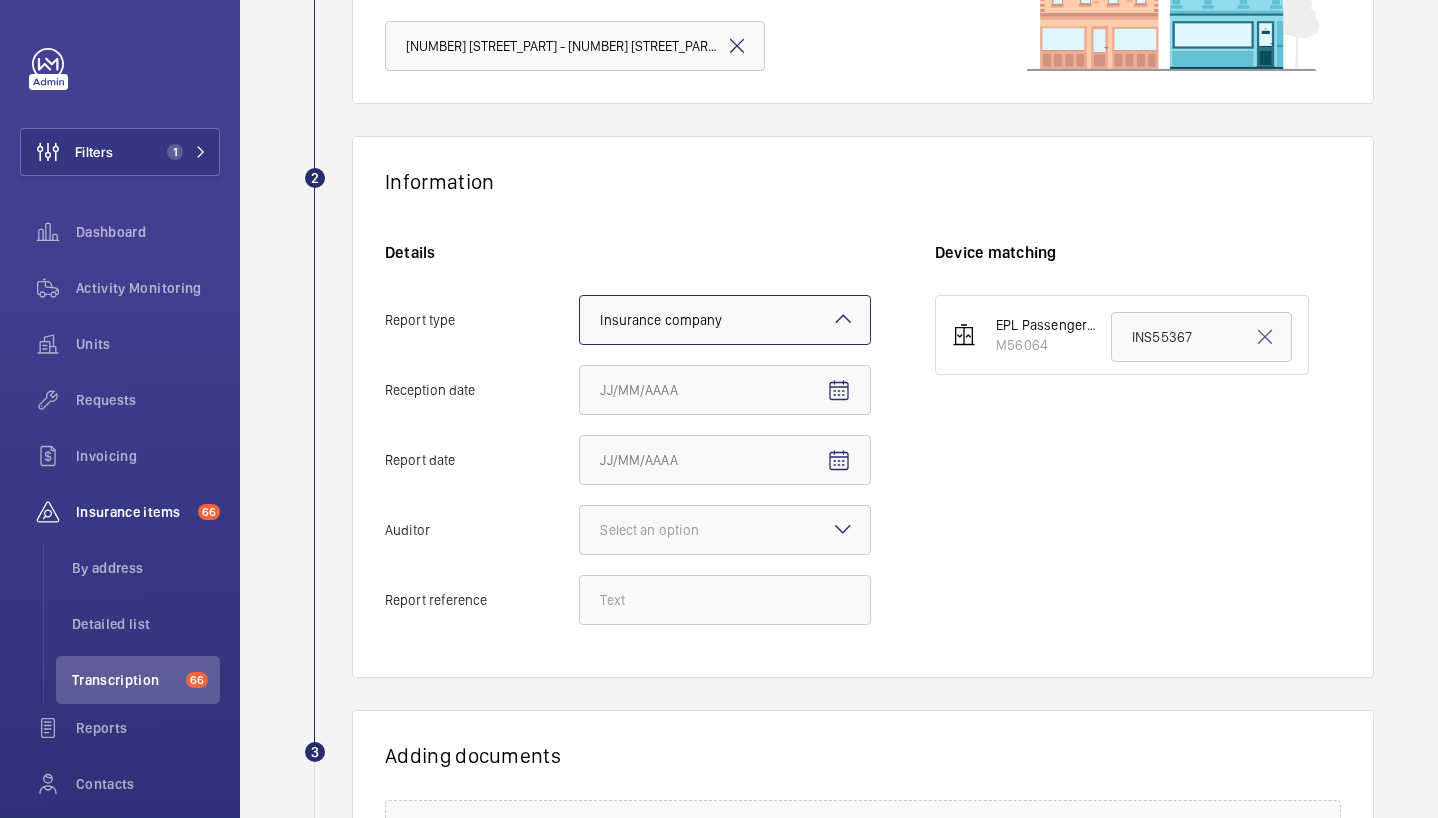 scroll, scrollTop: 224, scrollLeft: 0, axis: vertical 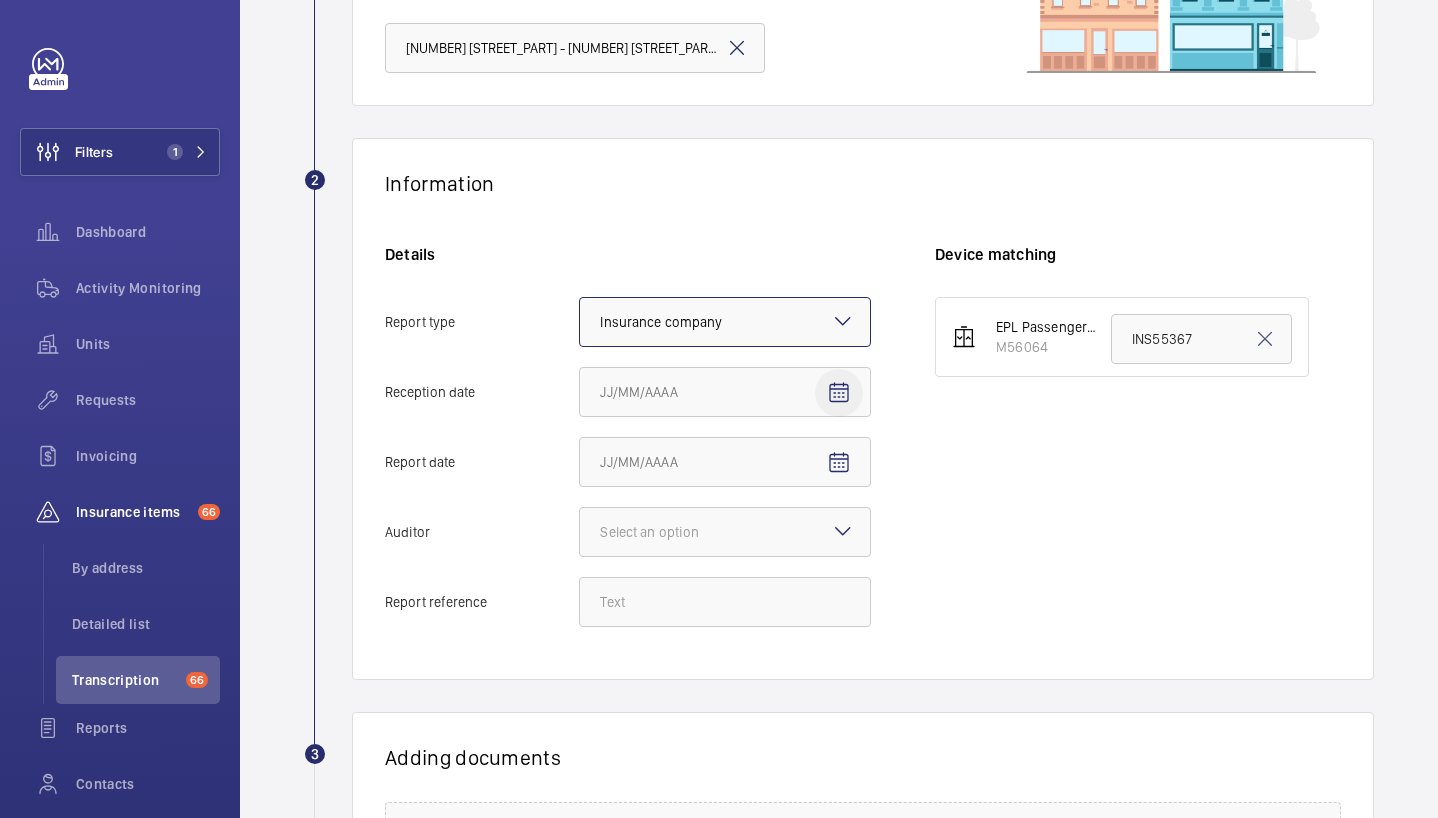 click 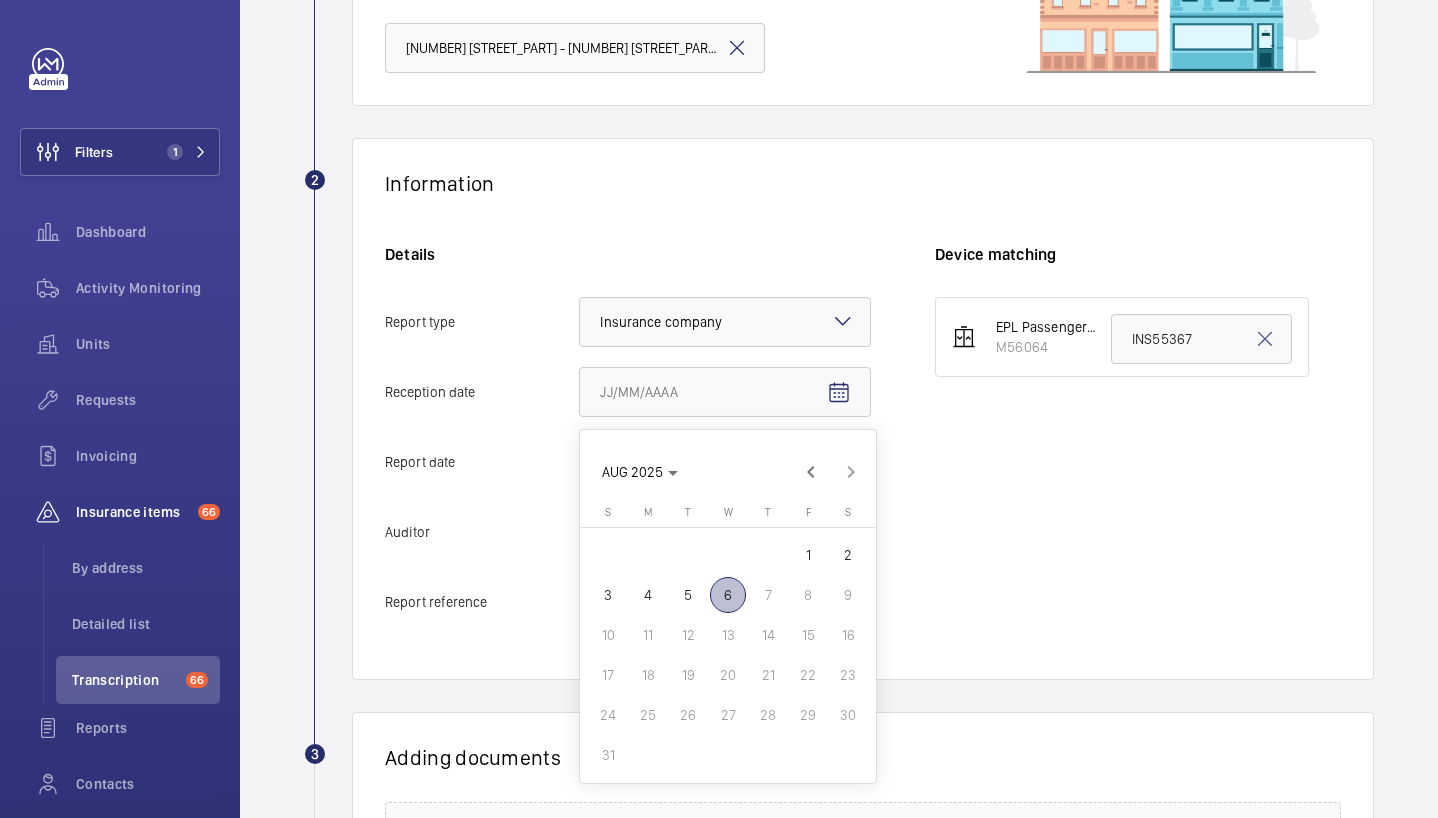 click on "6" at bounding box center [728, 595] 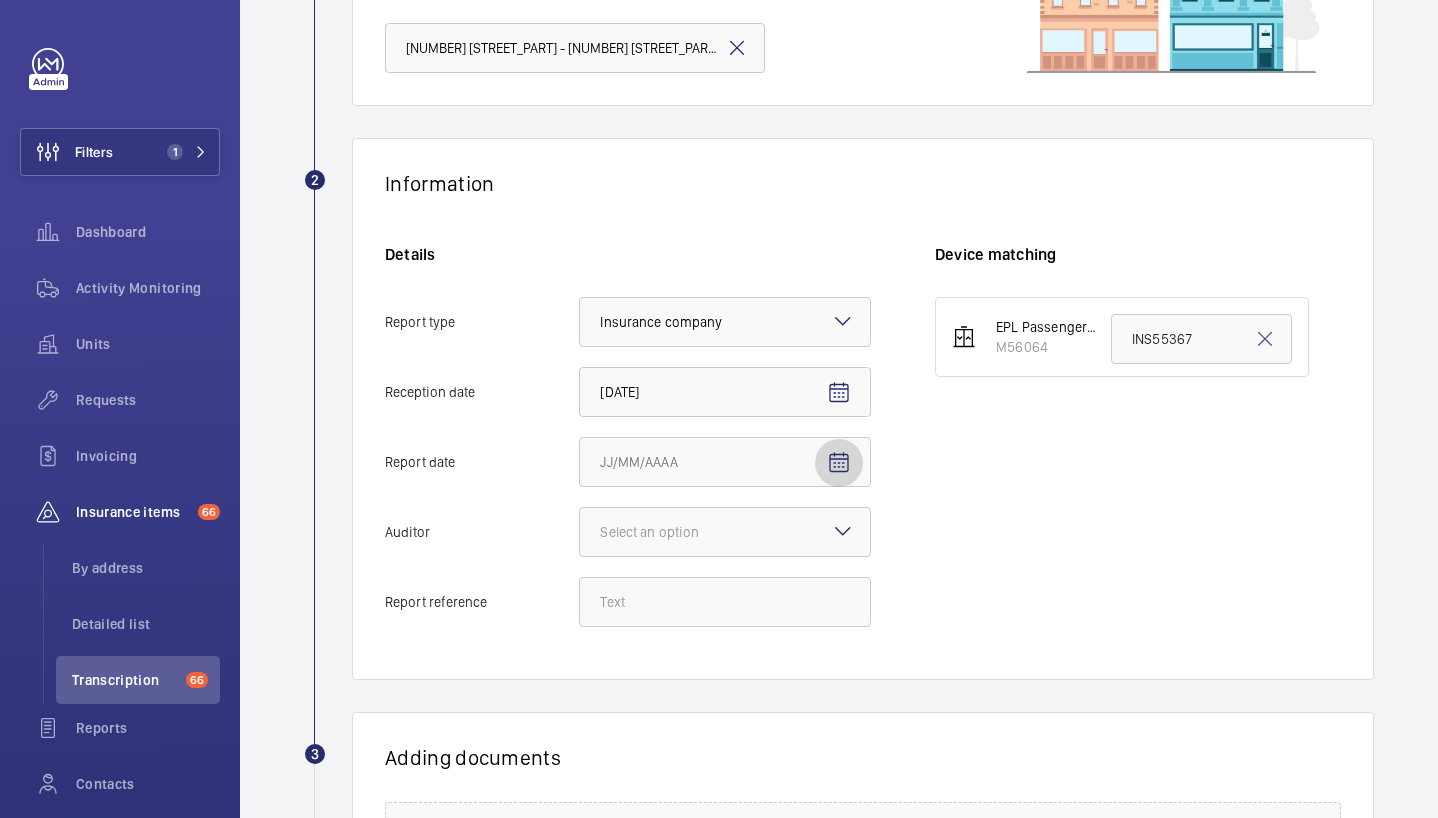 click 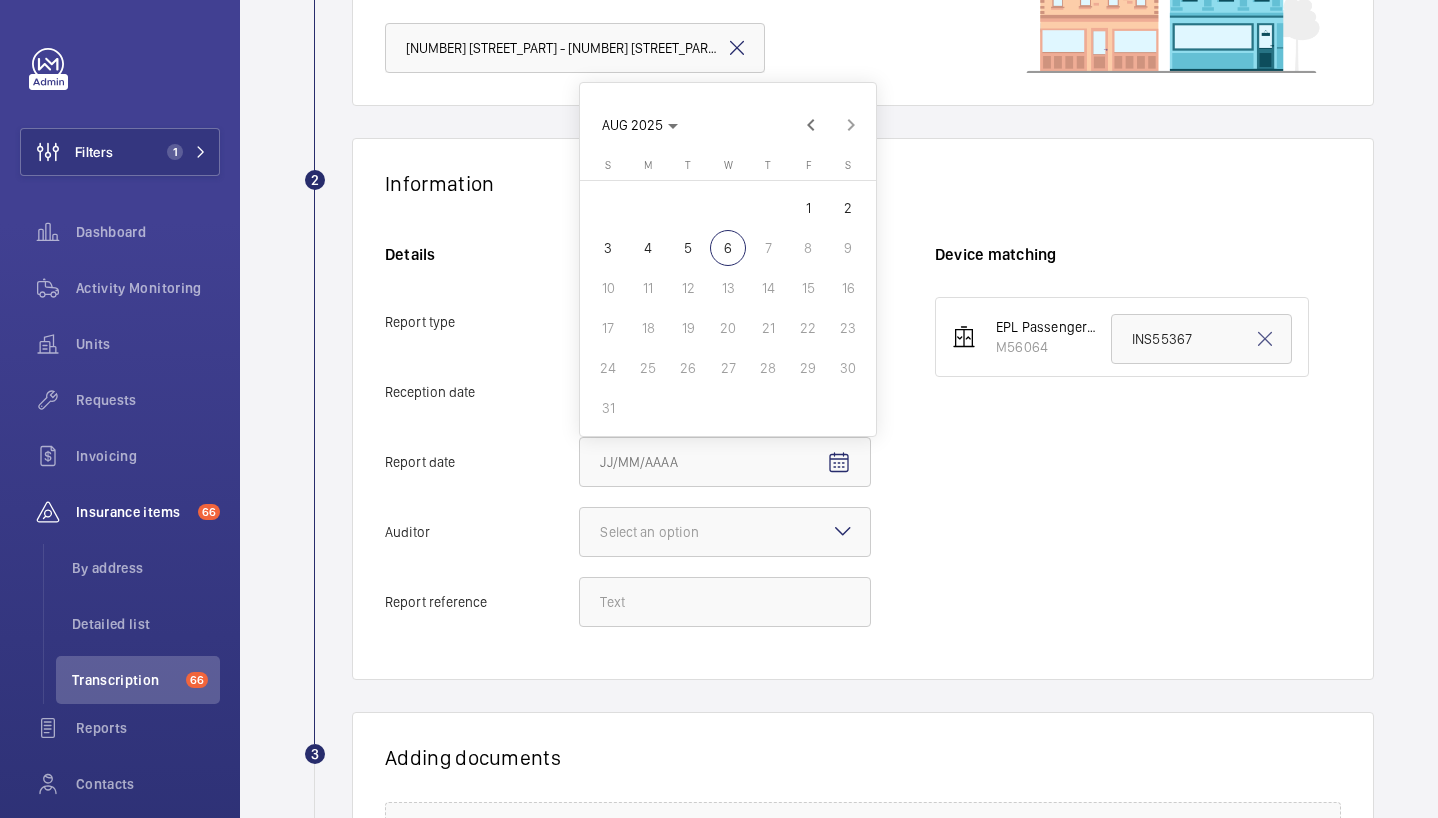 click on "4" at bounding box center (648, 248) 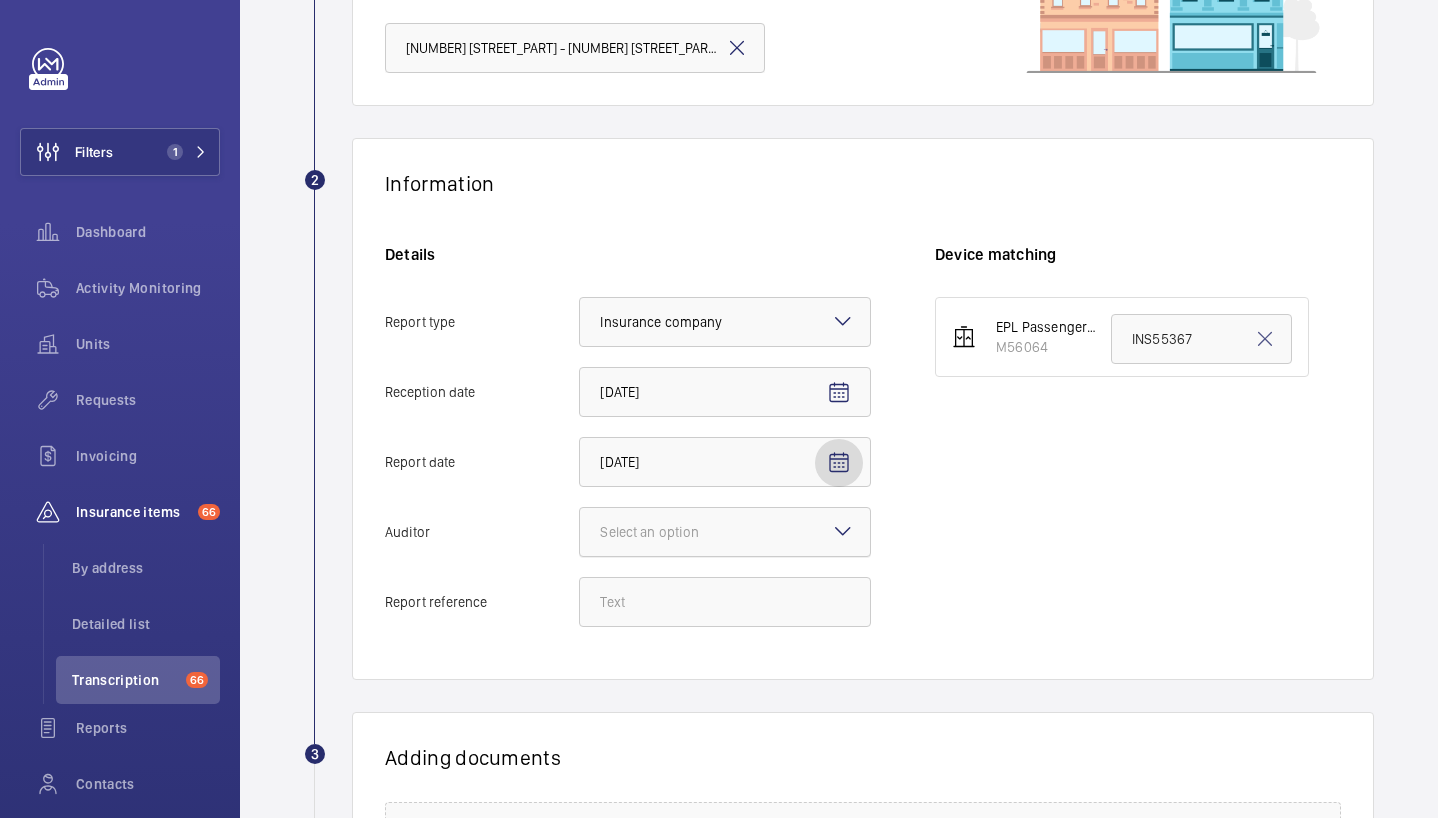 click 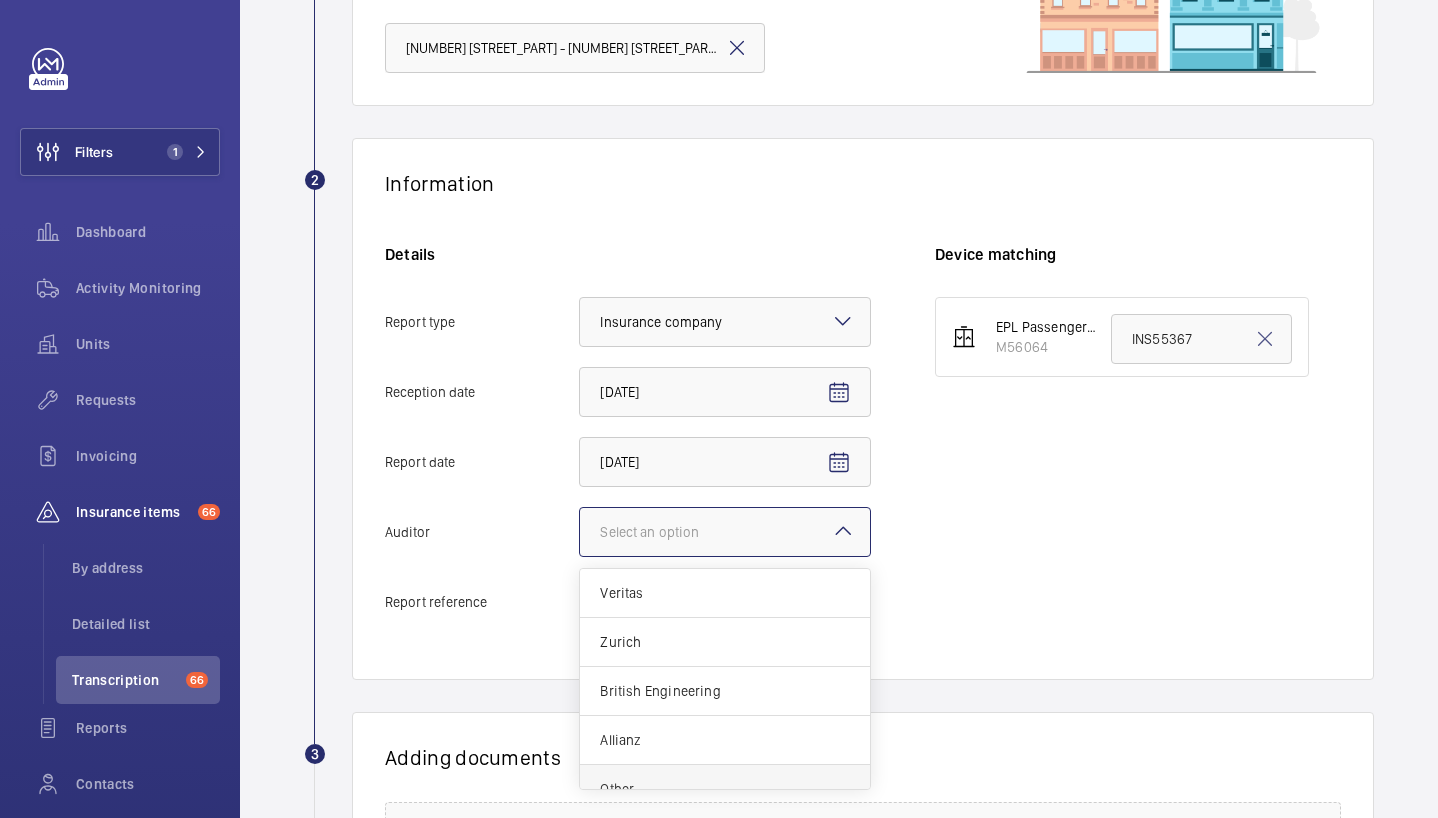 click on "Other" at bounding box center (725, 789) 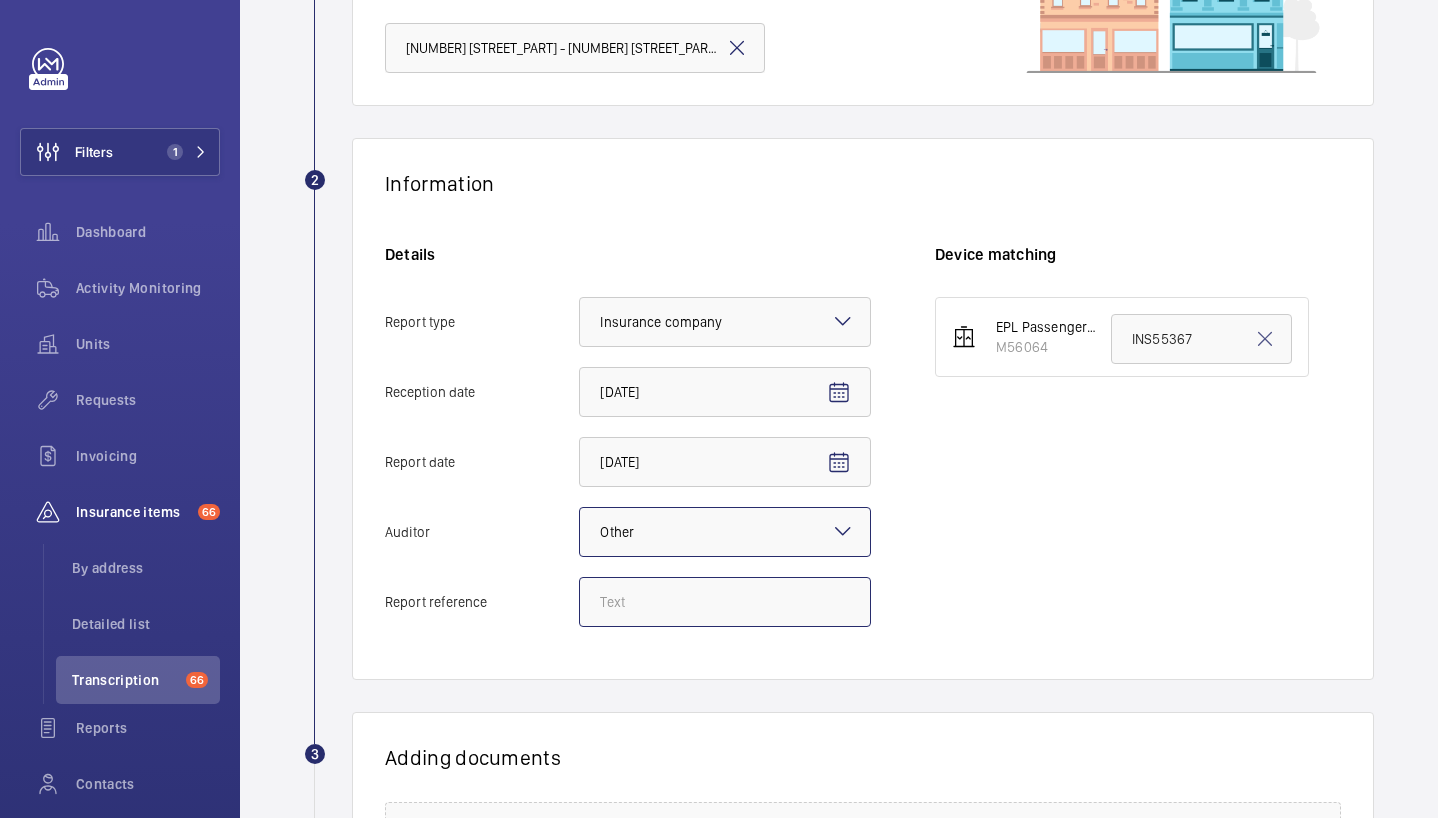 click on "Report reference" 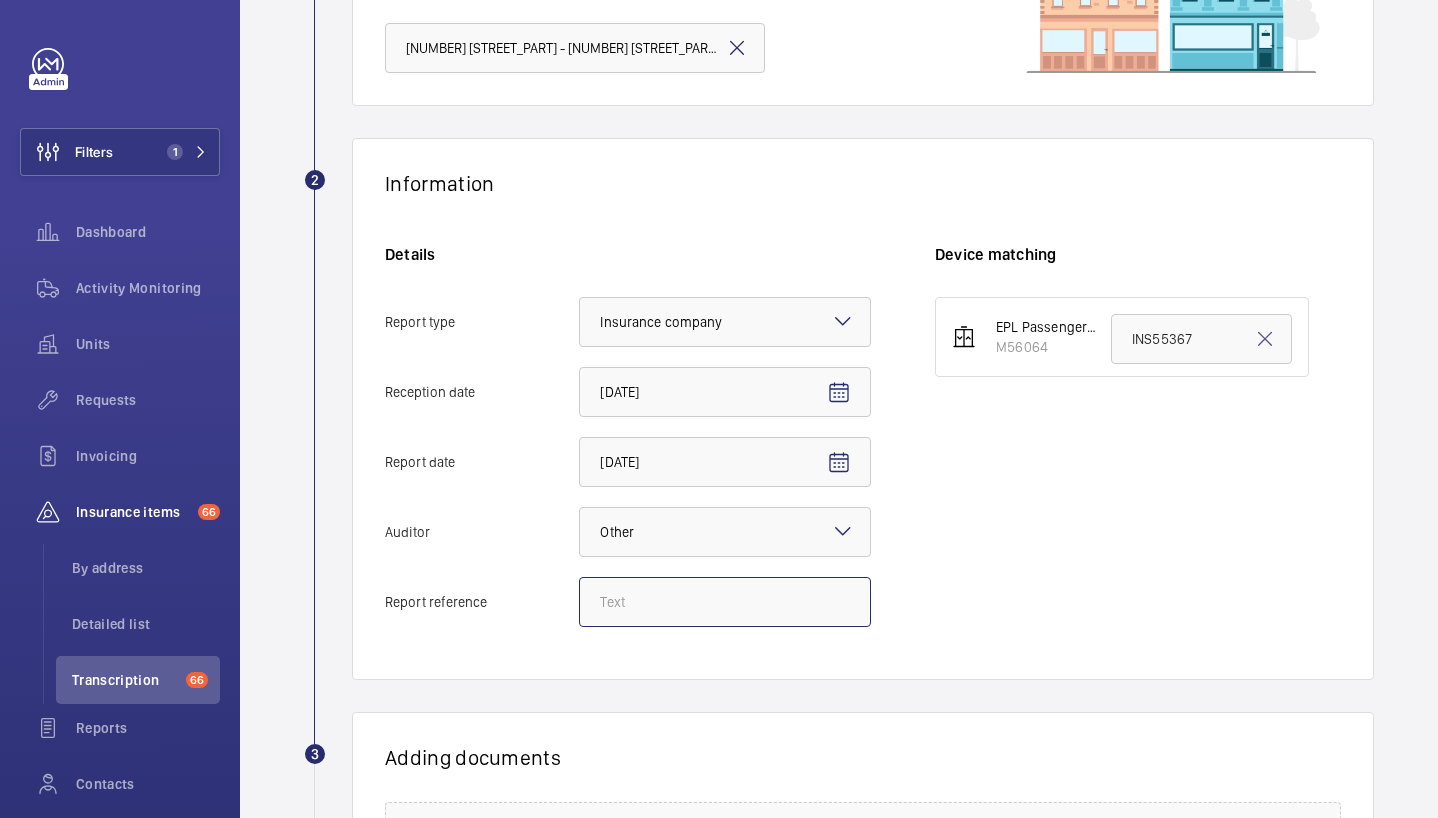 paste on "INS64142" 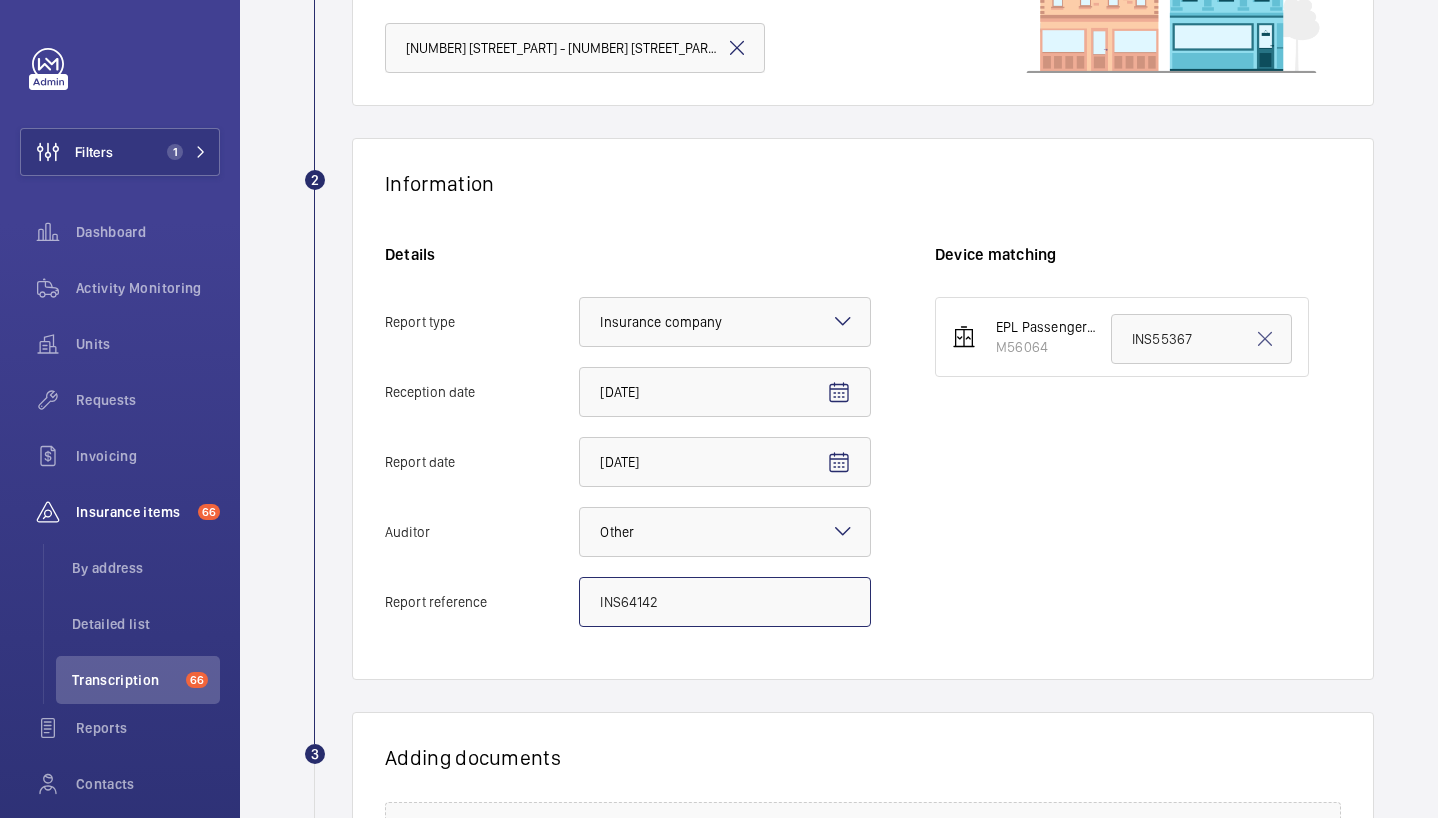 type on "INS64142" 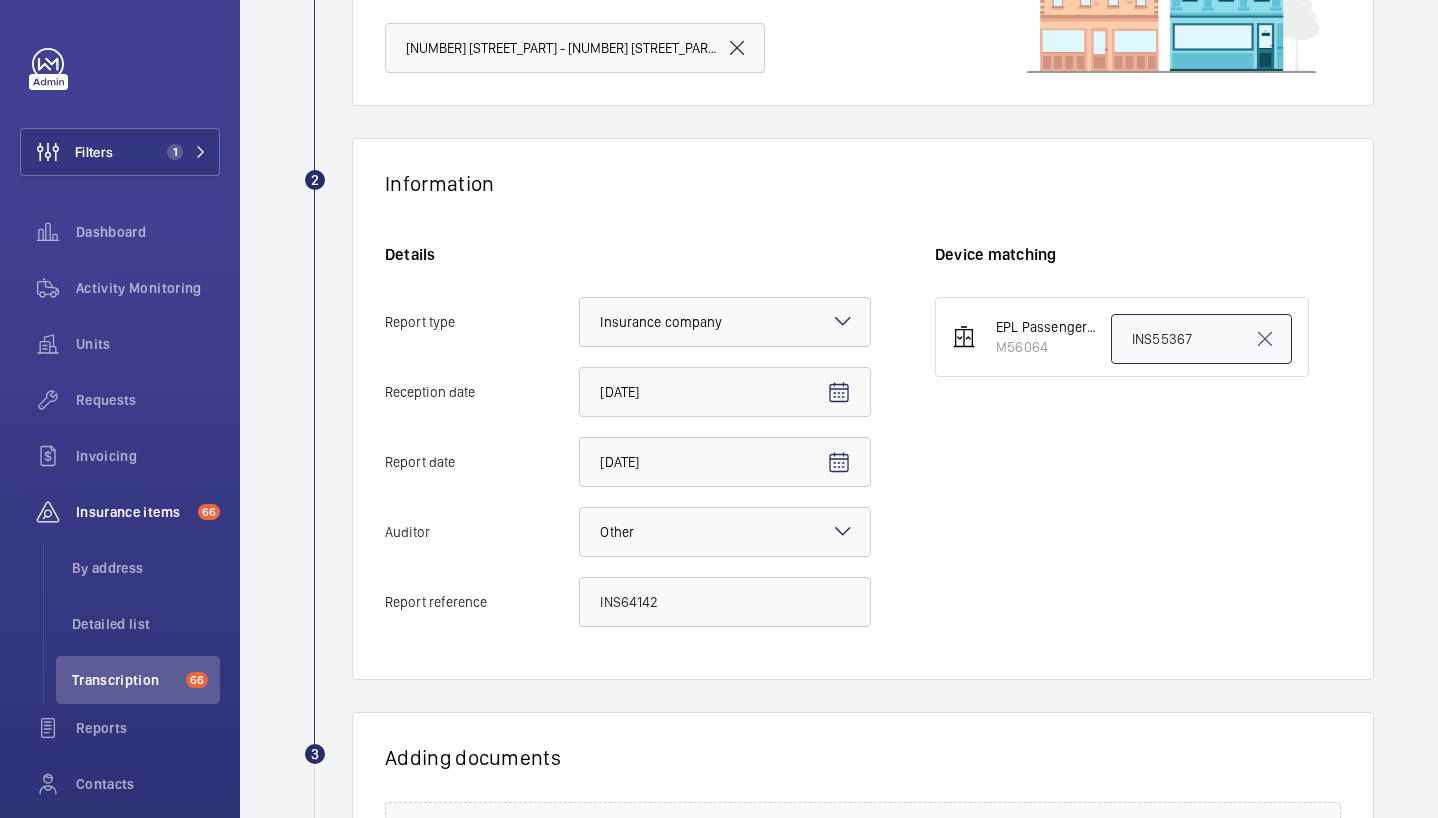 click on "INS55367" 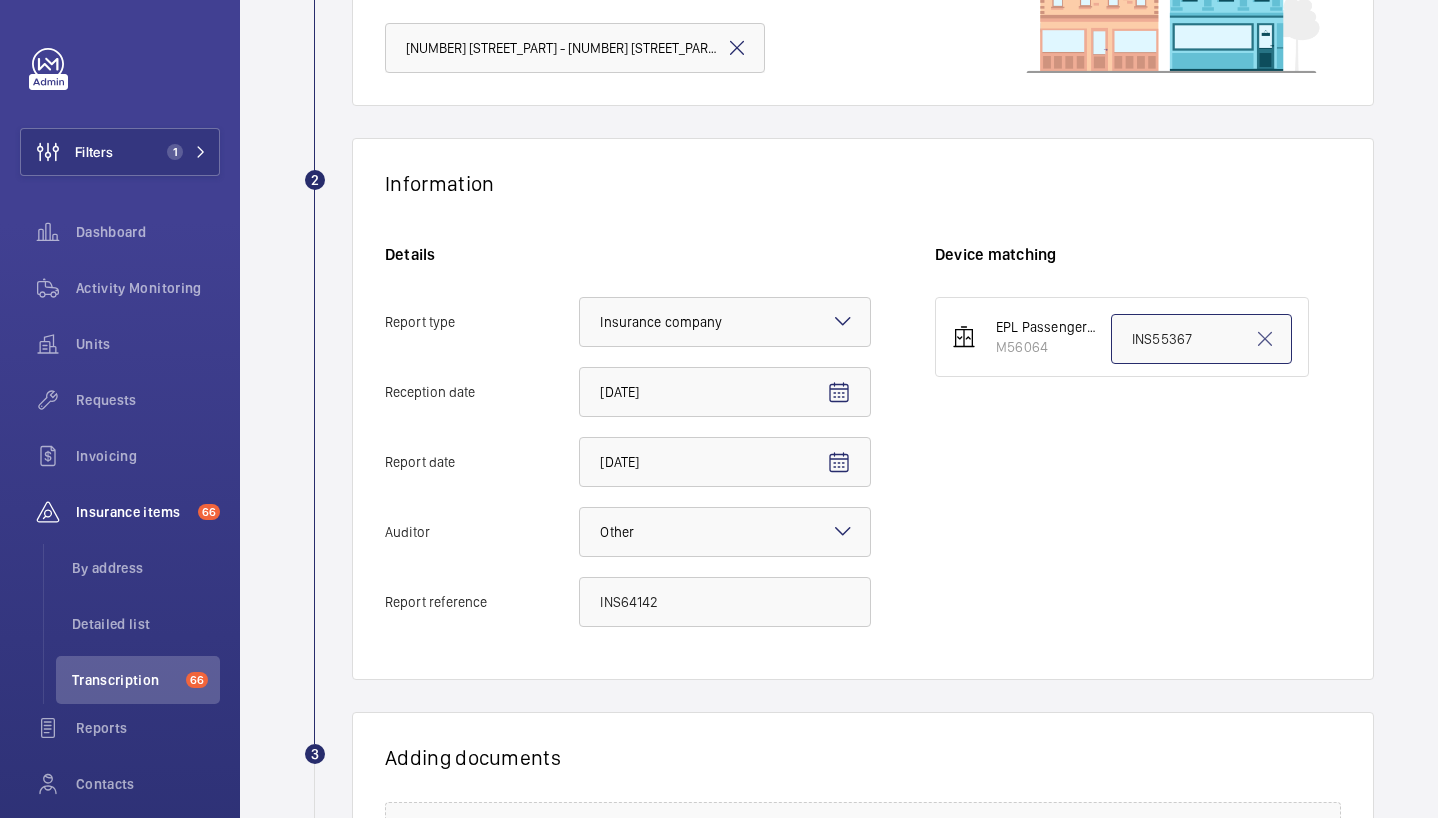 paste on "64142" 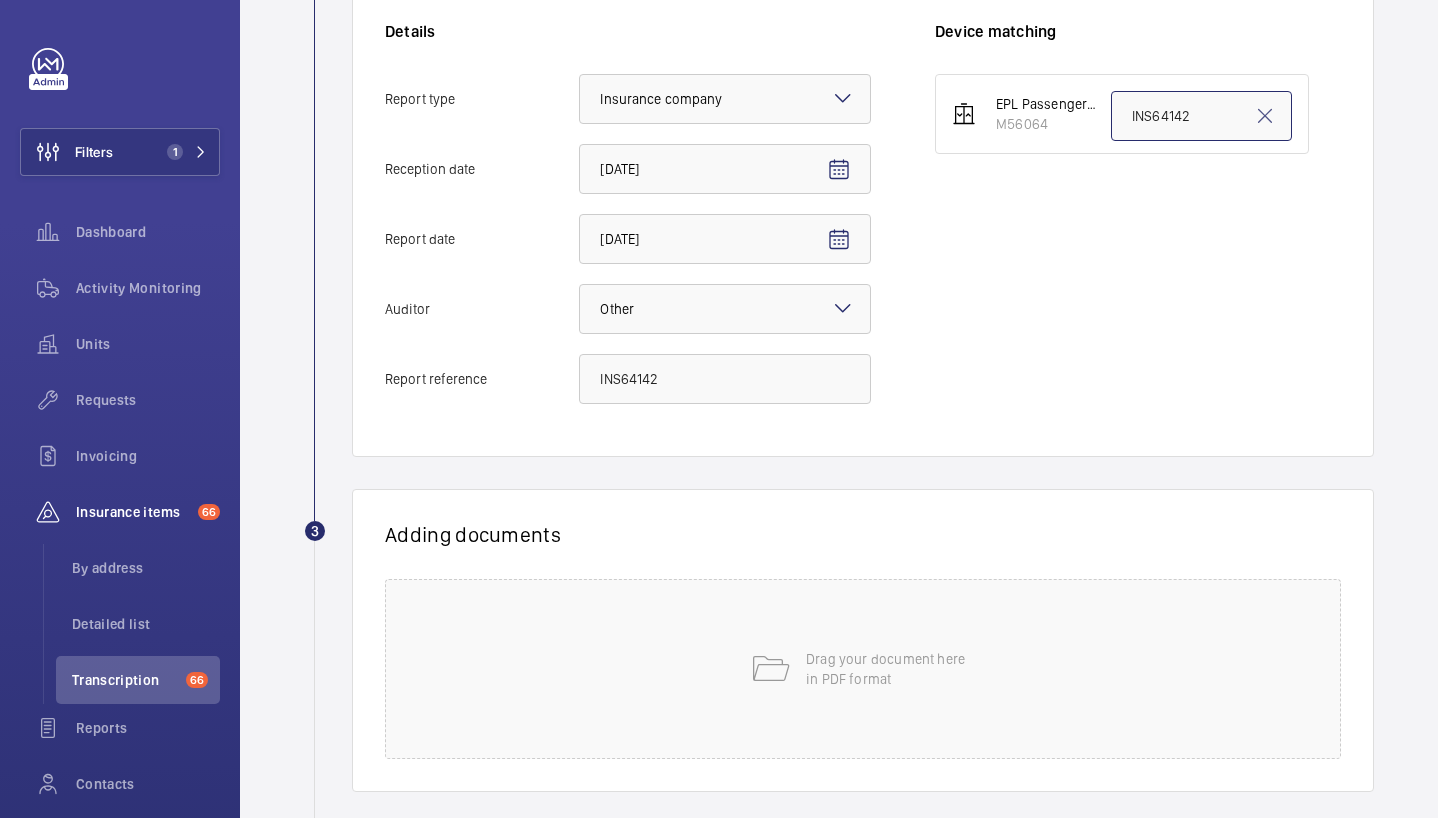 scroll, scrollTop: 549, scrollLeft: 0, axis: vertical 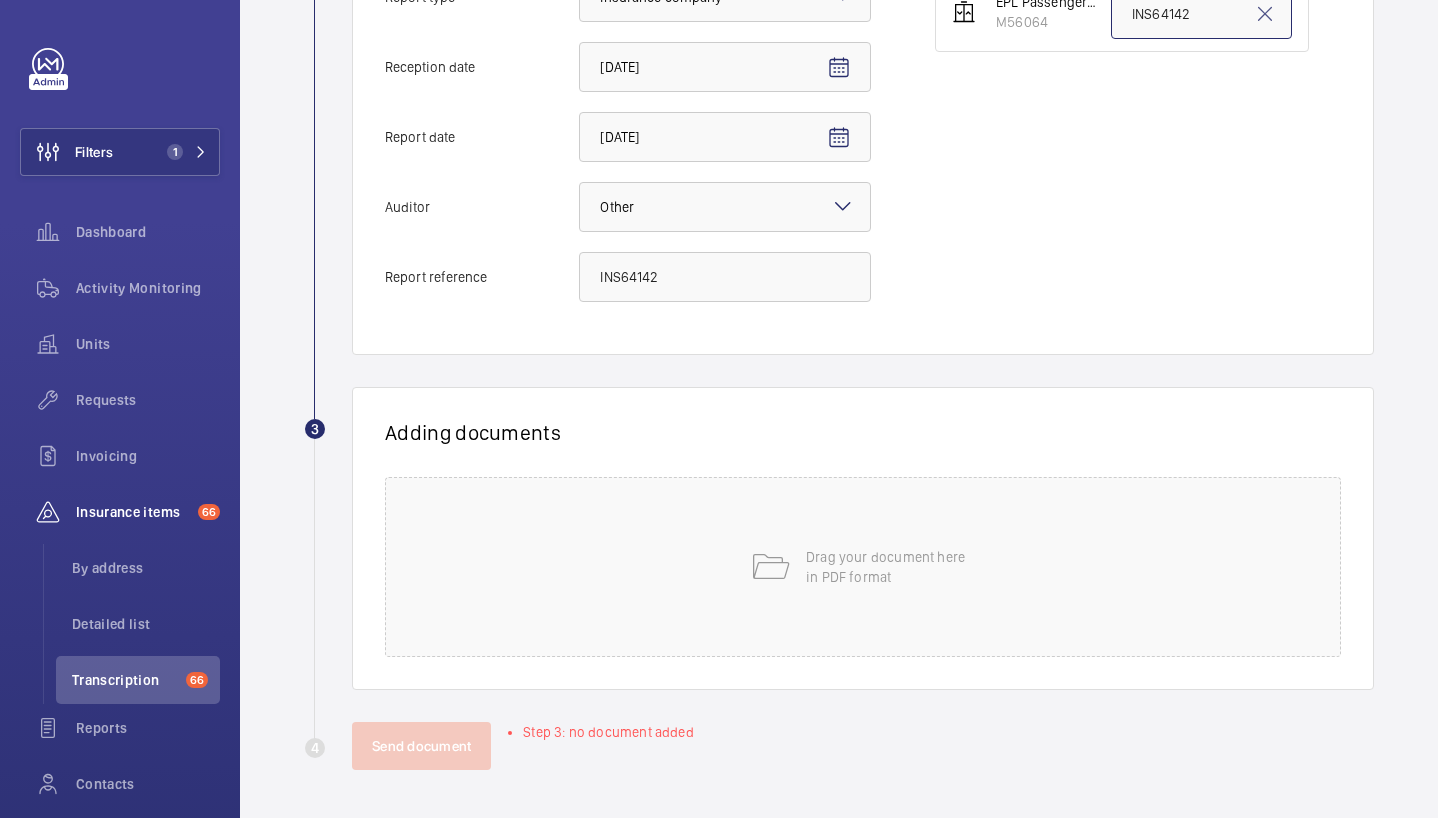 type on "INS64142" 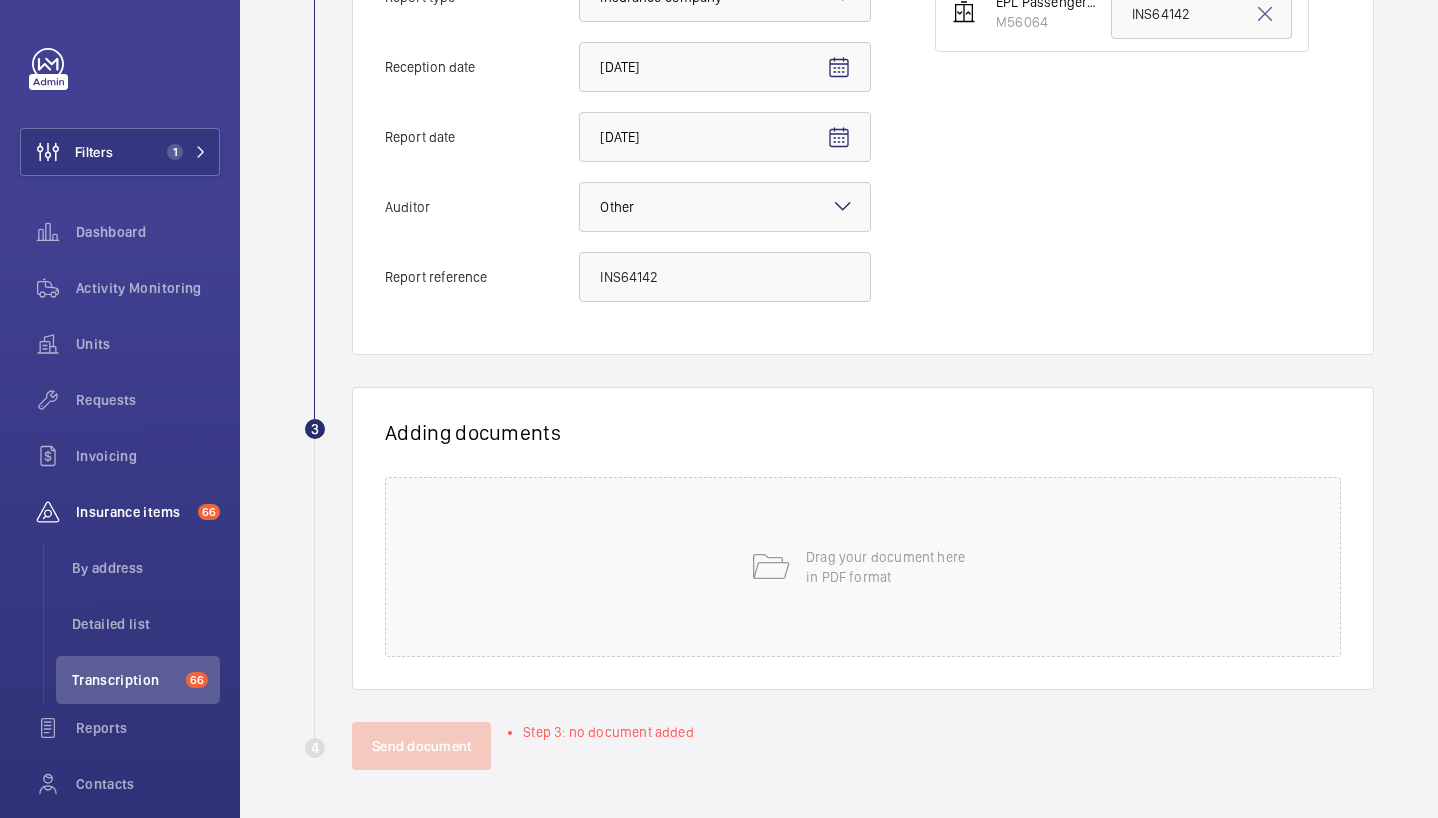 click on "Drag your document here
in PDF format" 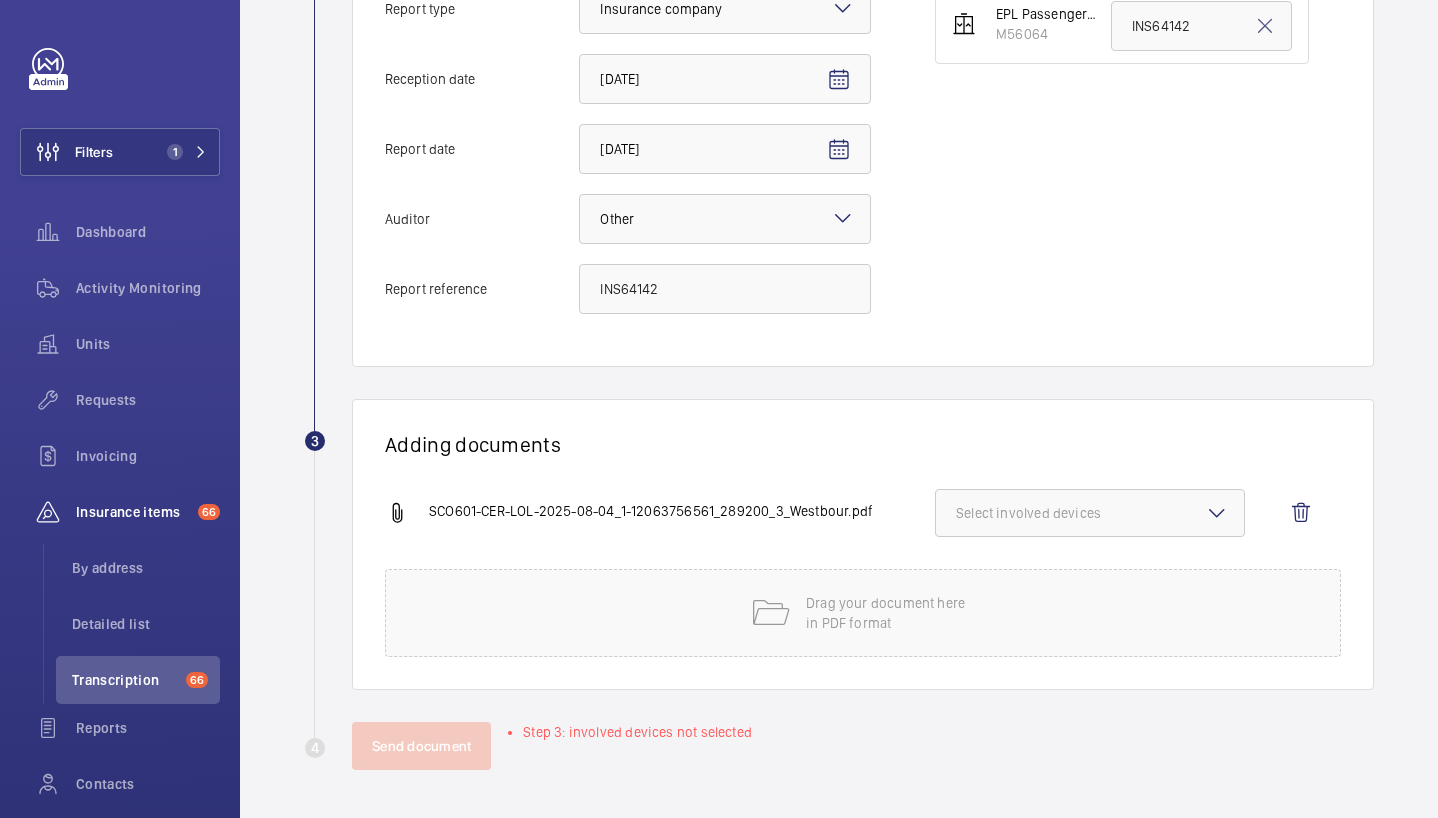 click on "Select involved devices" 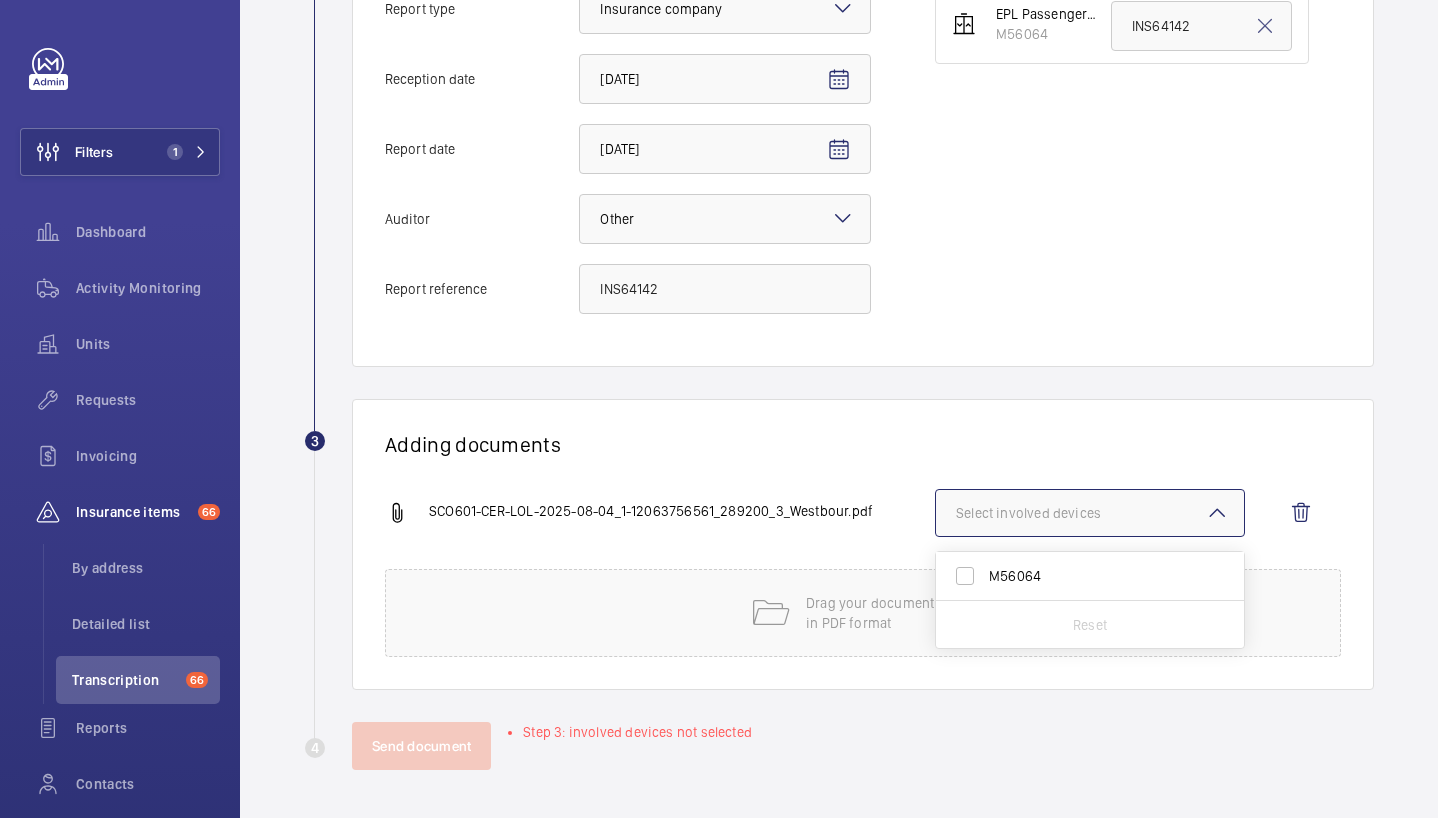 click on "M56064" at bounding box center [1091, 576] 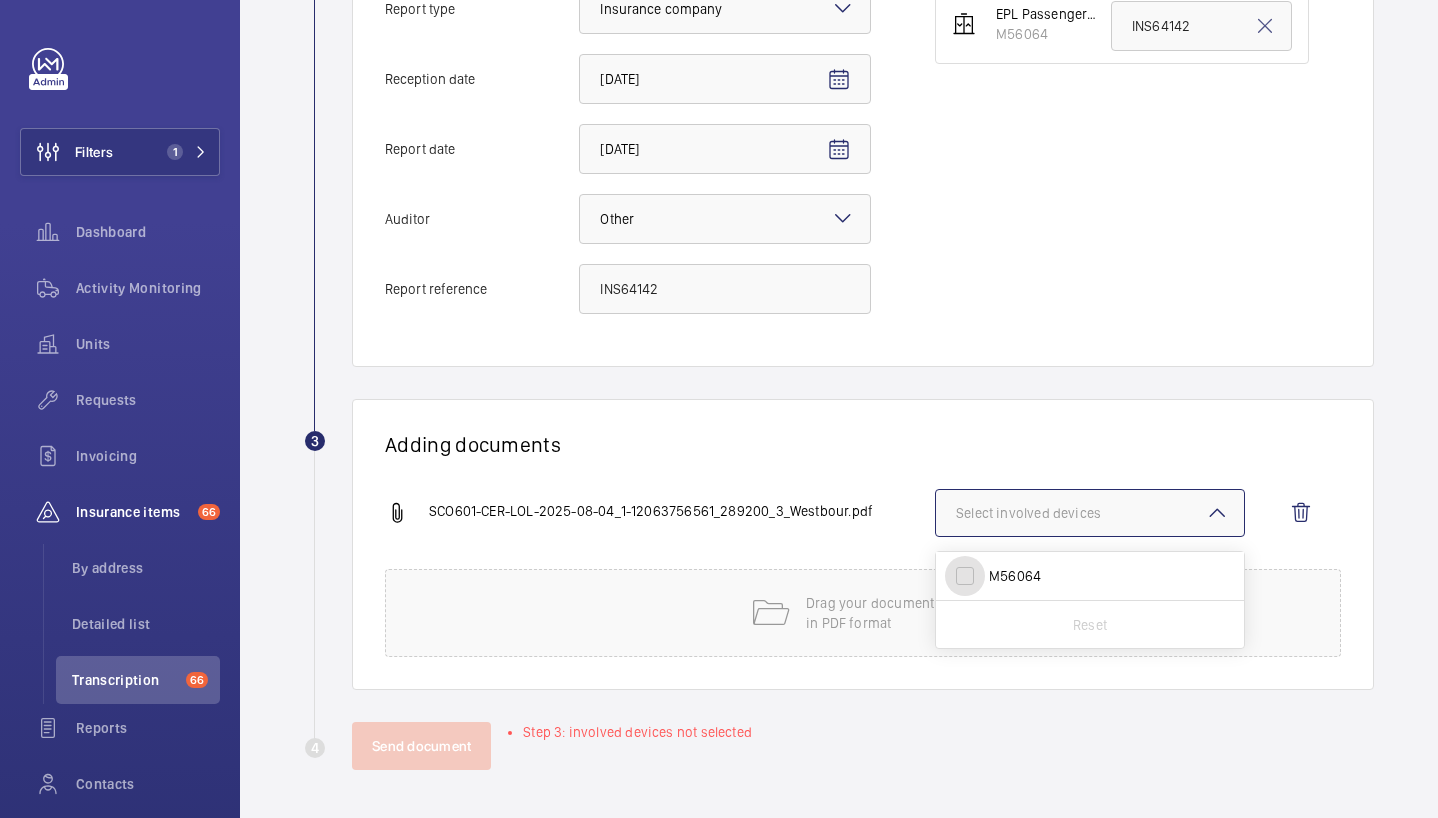 click on "M56064" at bounding box center (965, 576) 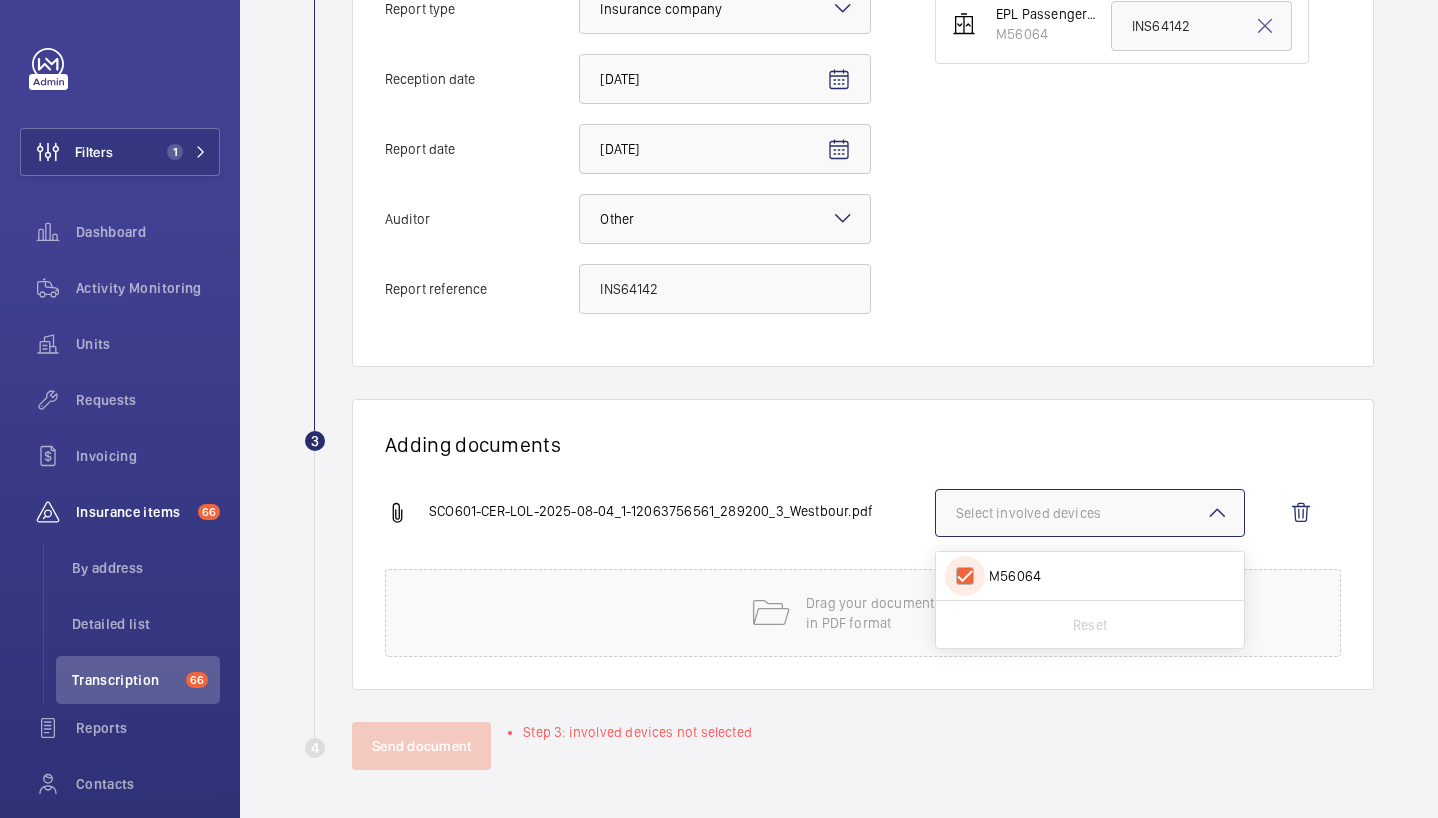 checkbox on "true" 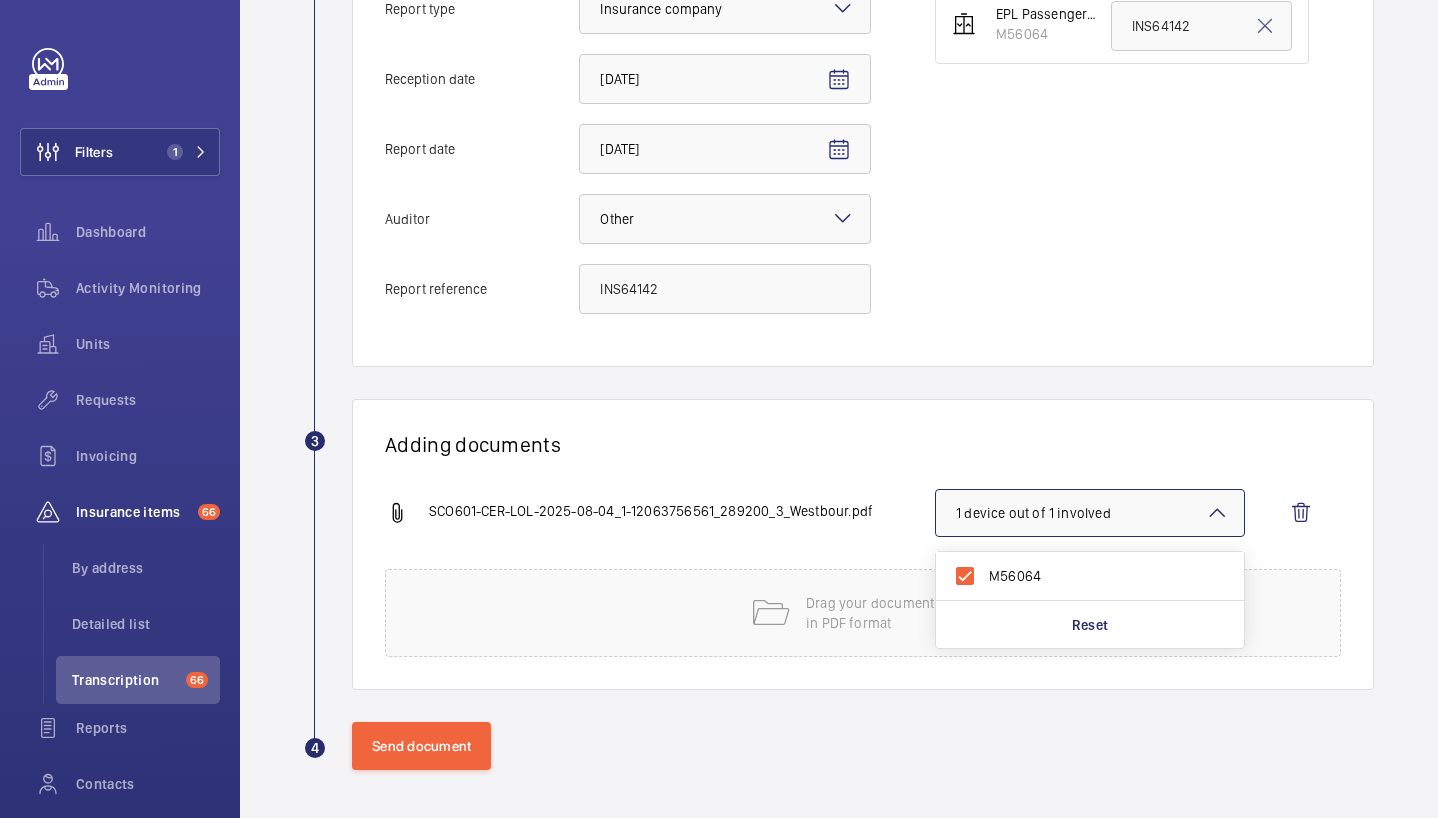 click on "Adding documents [FILENAME] [NUMBER] device out of [NUMBER] involved [DEVICE_ID] Reset Drag your document here in PDF format" 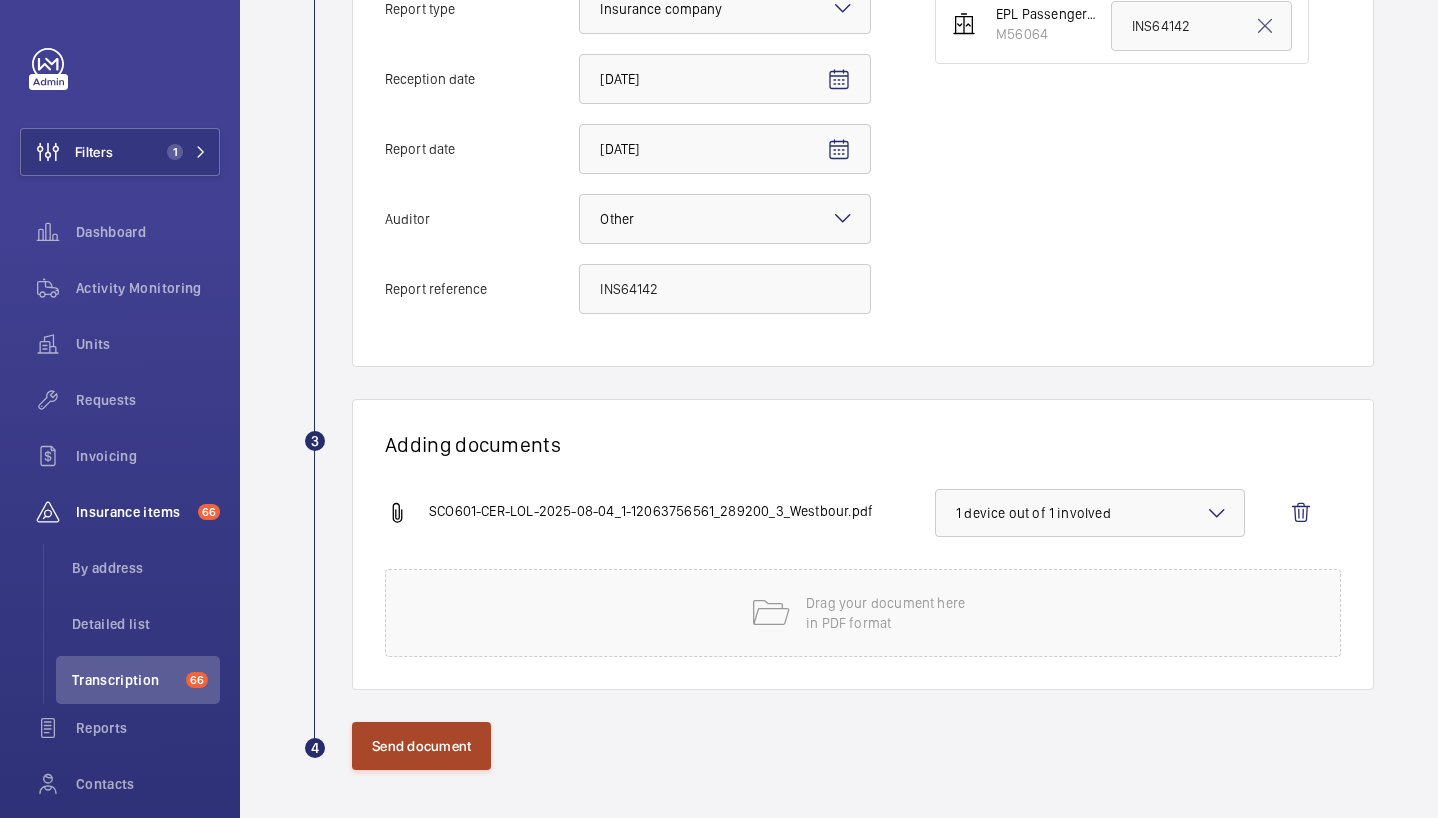 click on "Send document" 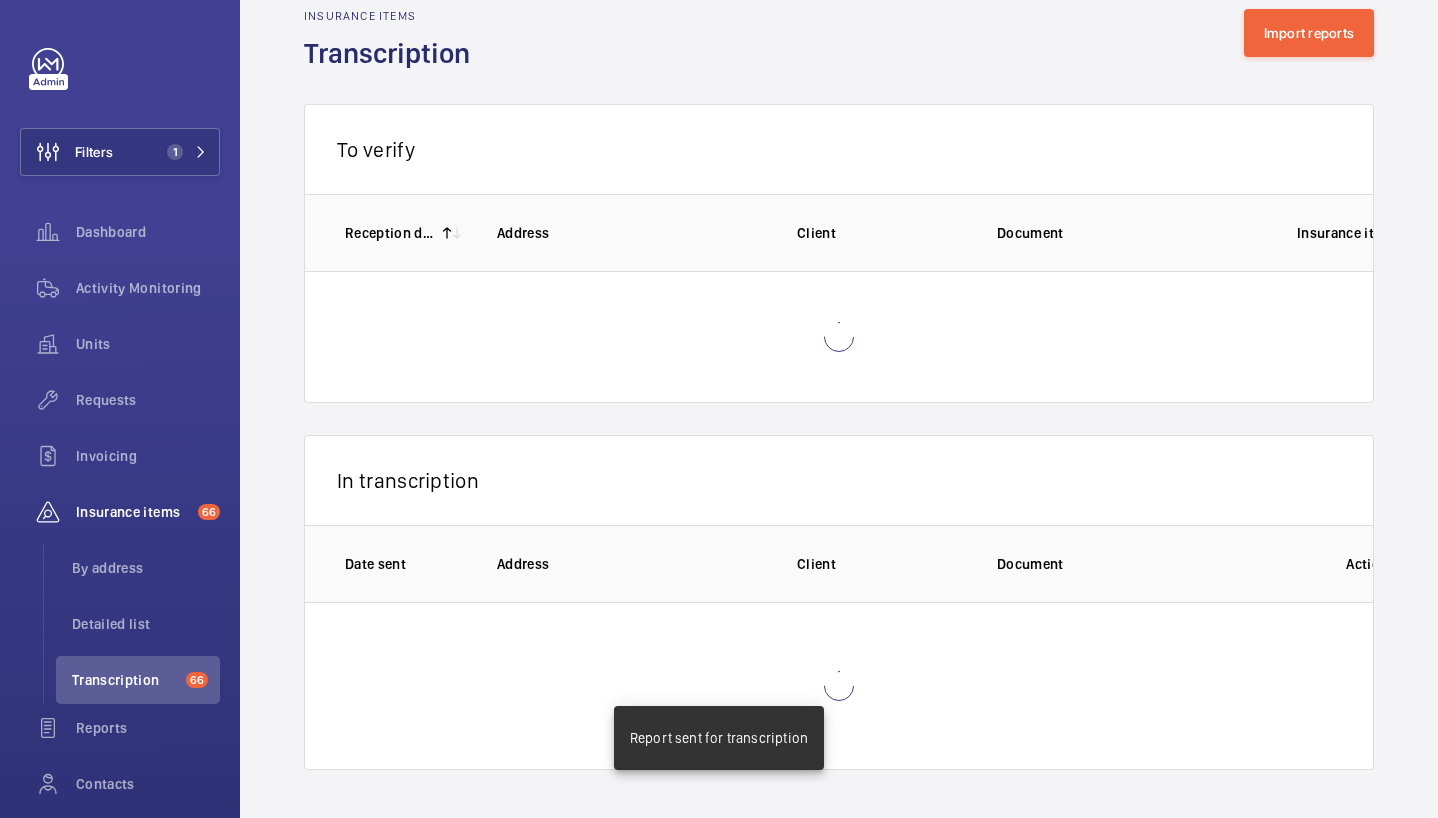 scroll, scrollTop: 3, scrollLeft: 0, axis: vertical 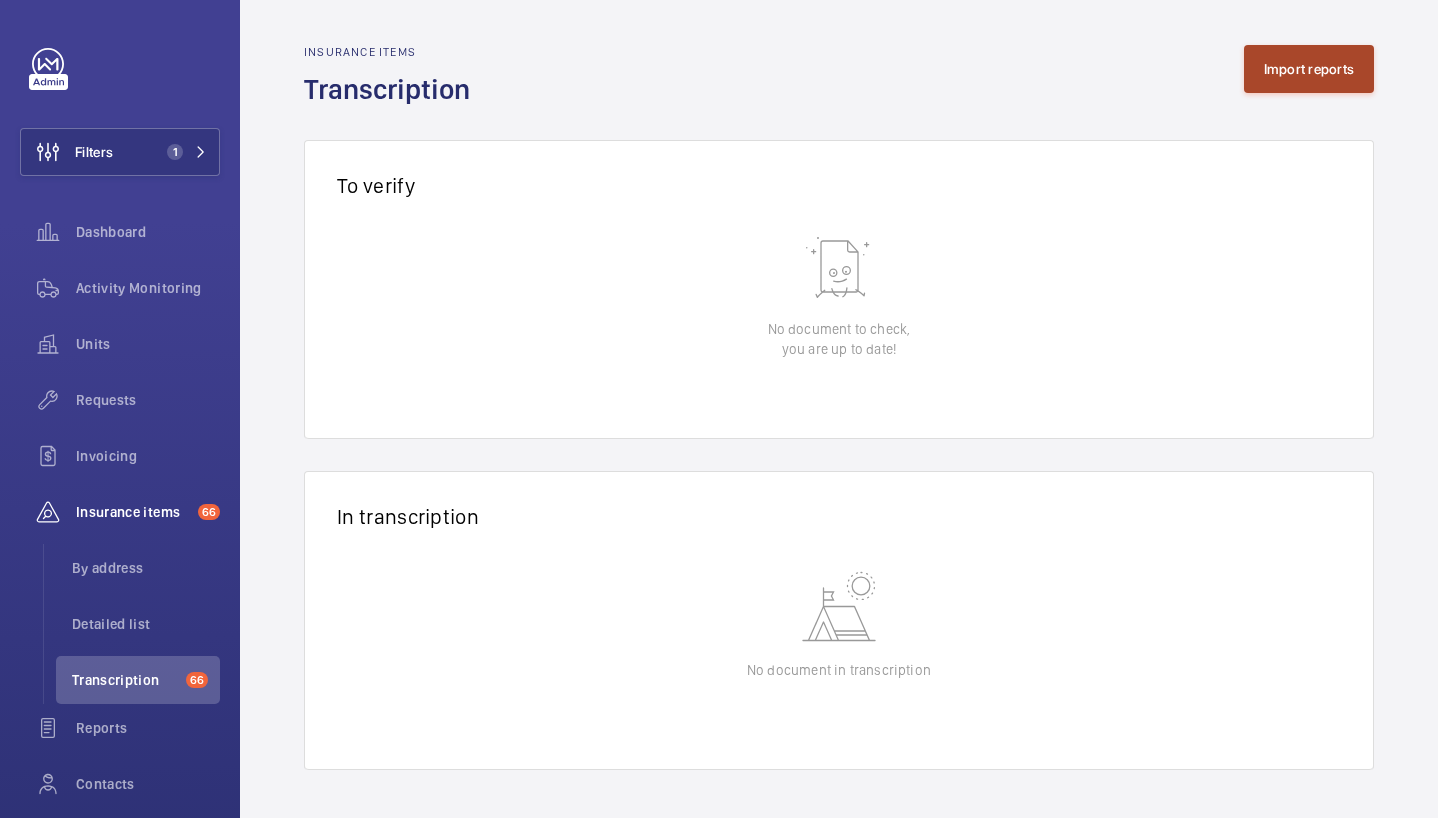 click on "Import reports" 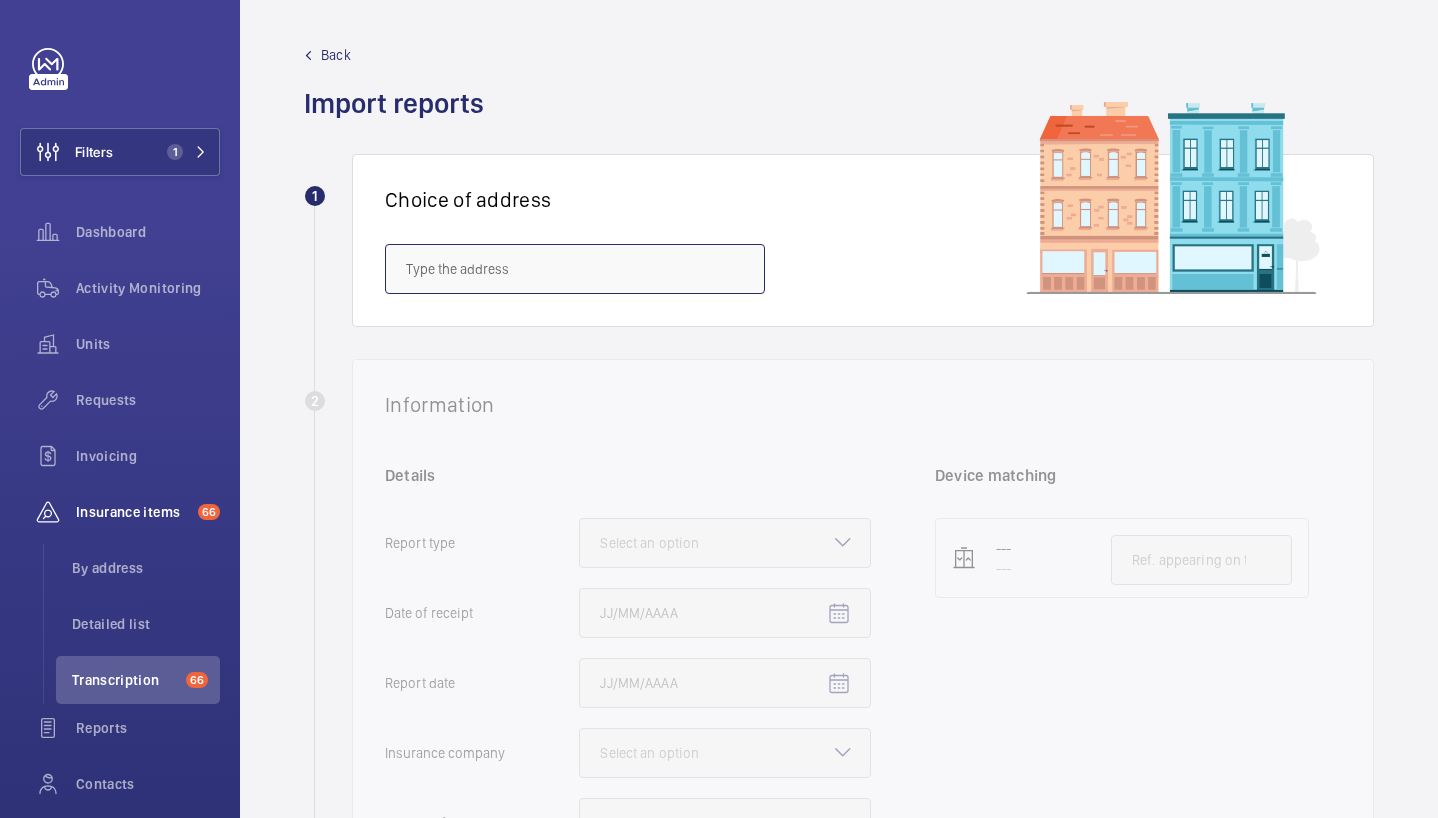 click at bounding box center [575, 269] 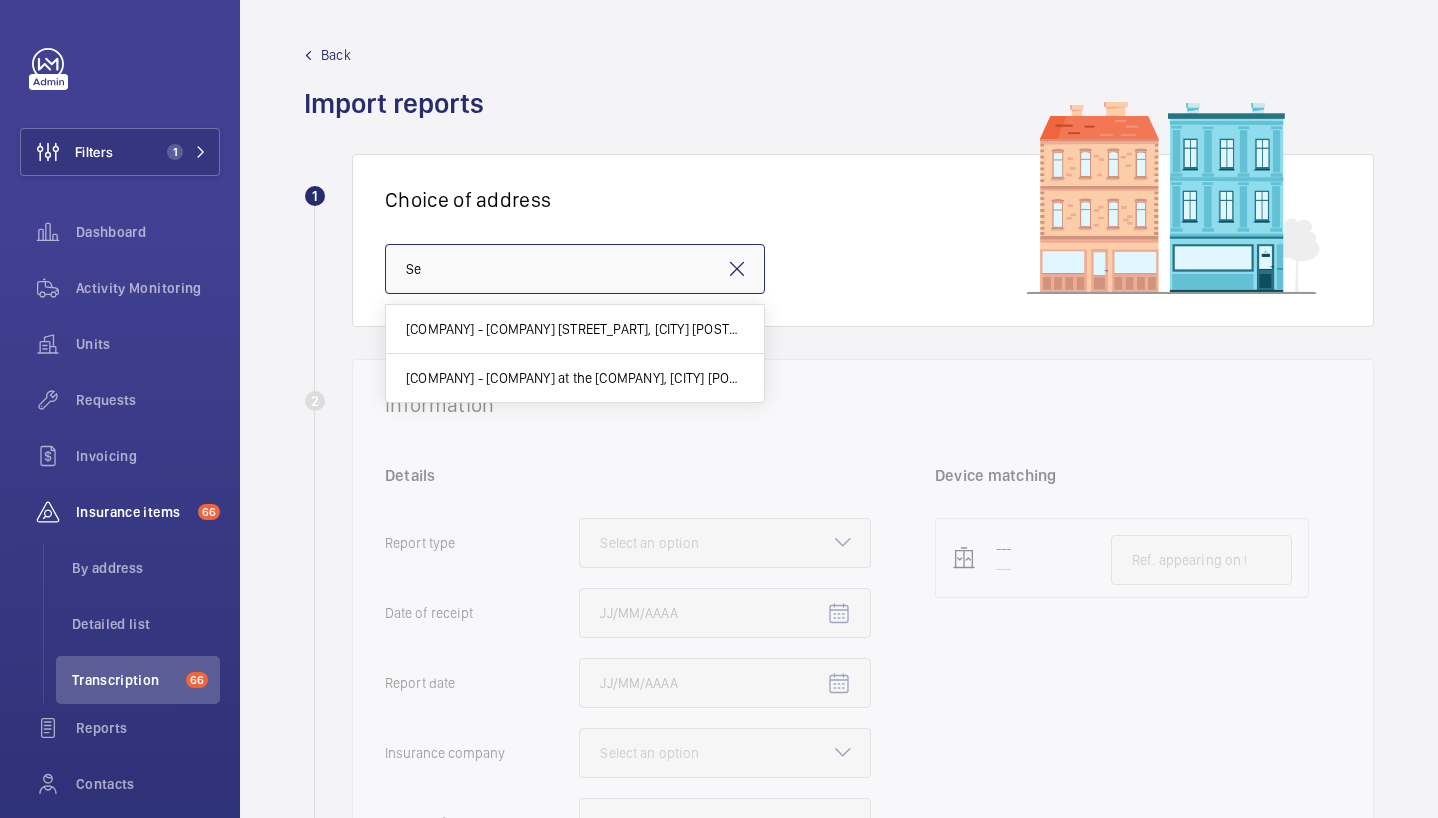 type on "S" 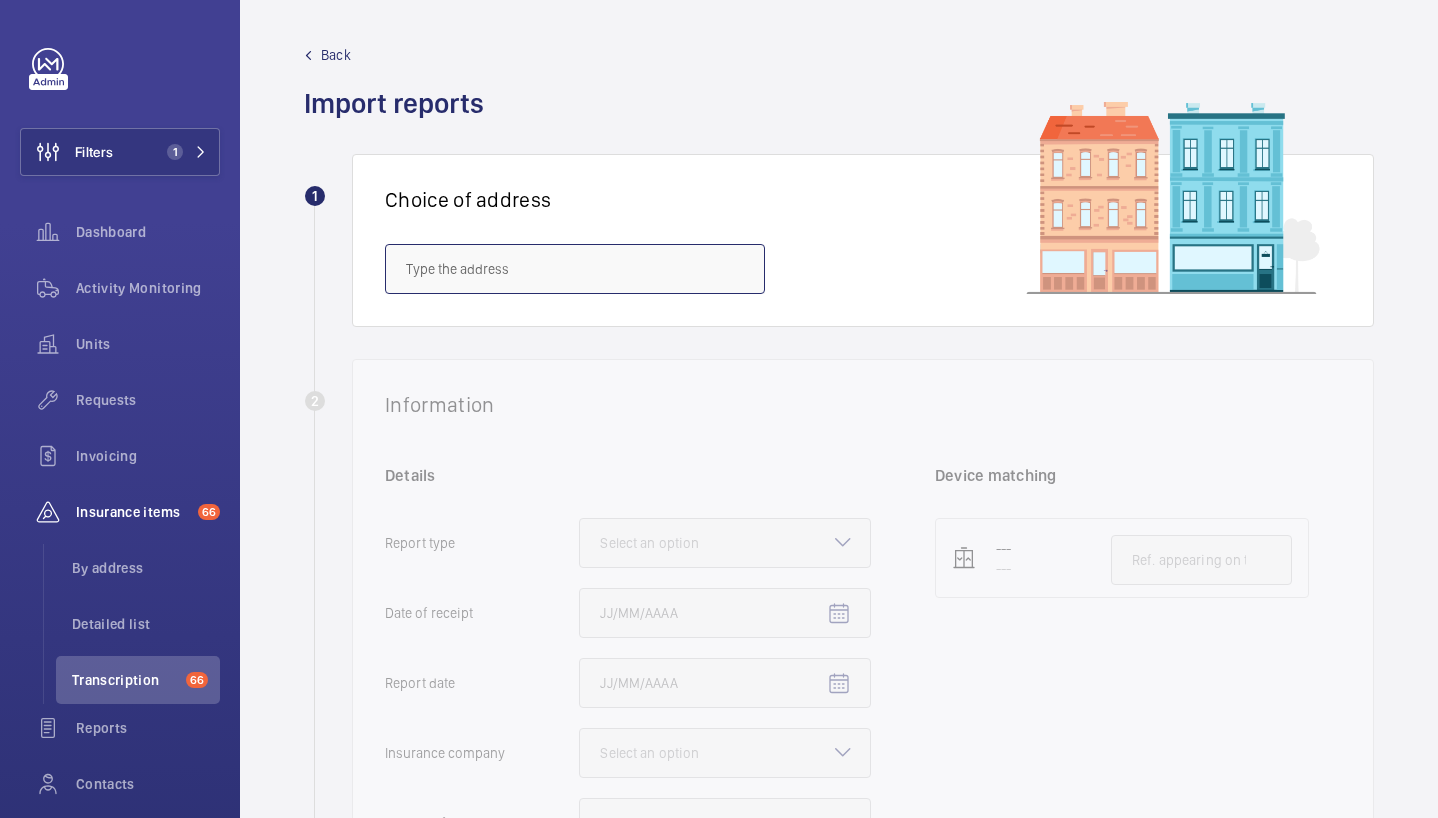 click at bounding box center [575, 269] 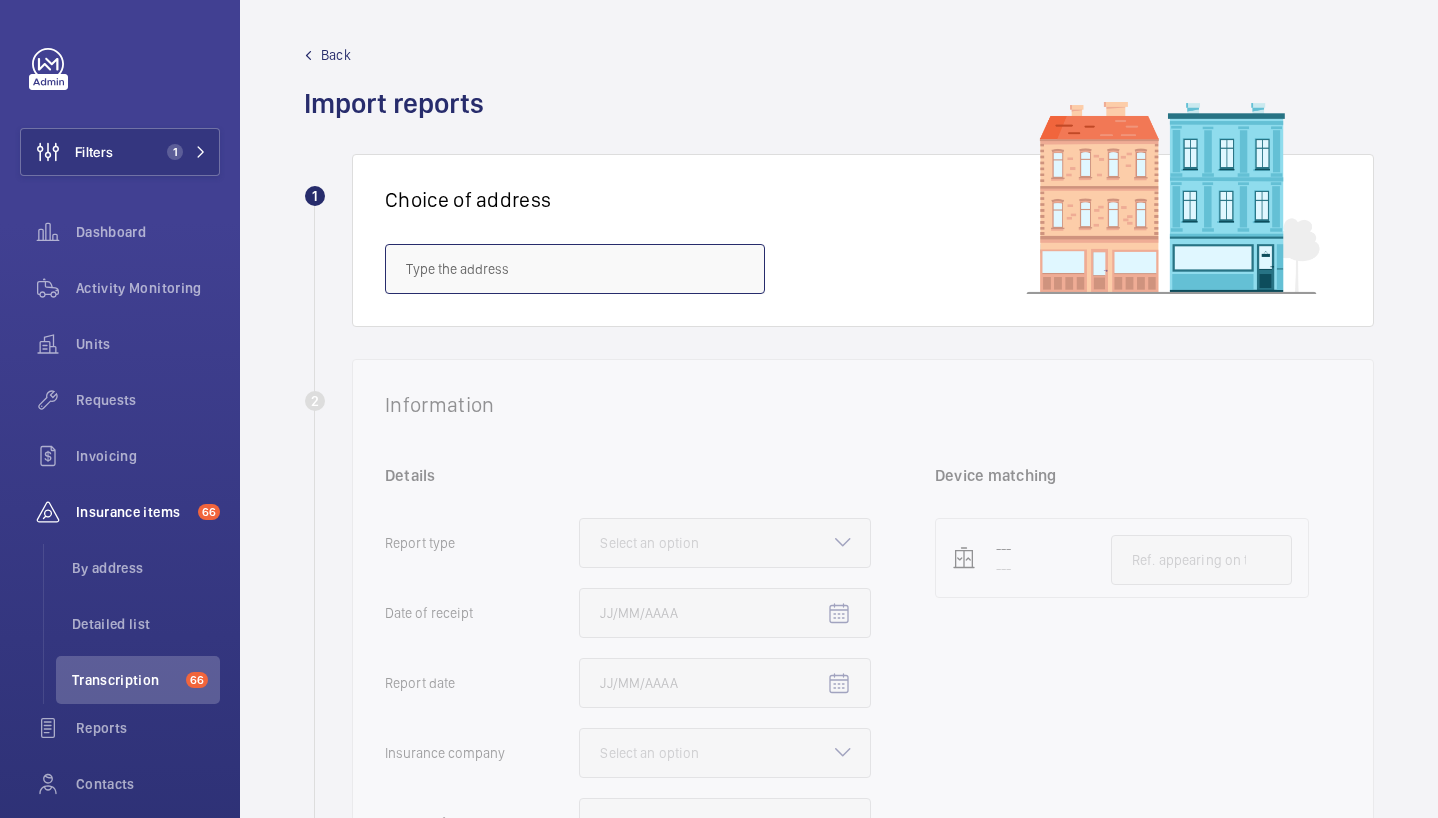 paste on "Service" 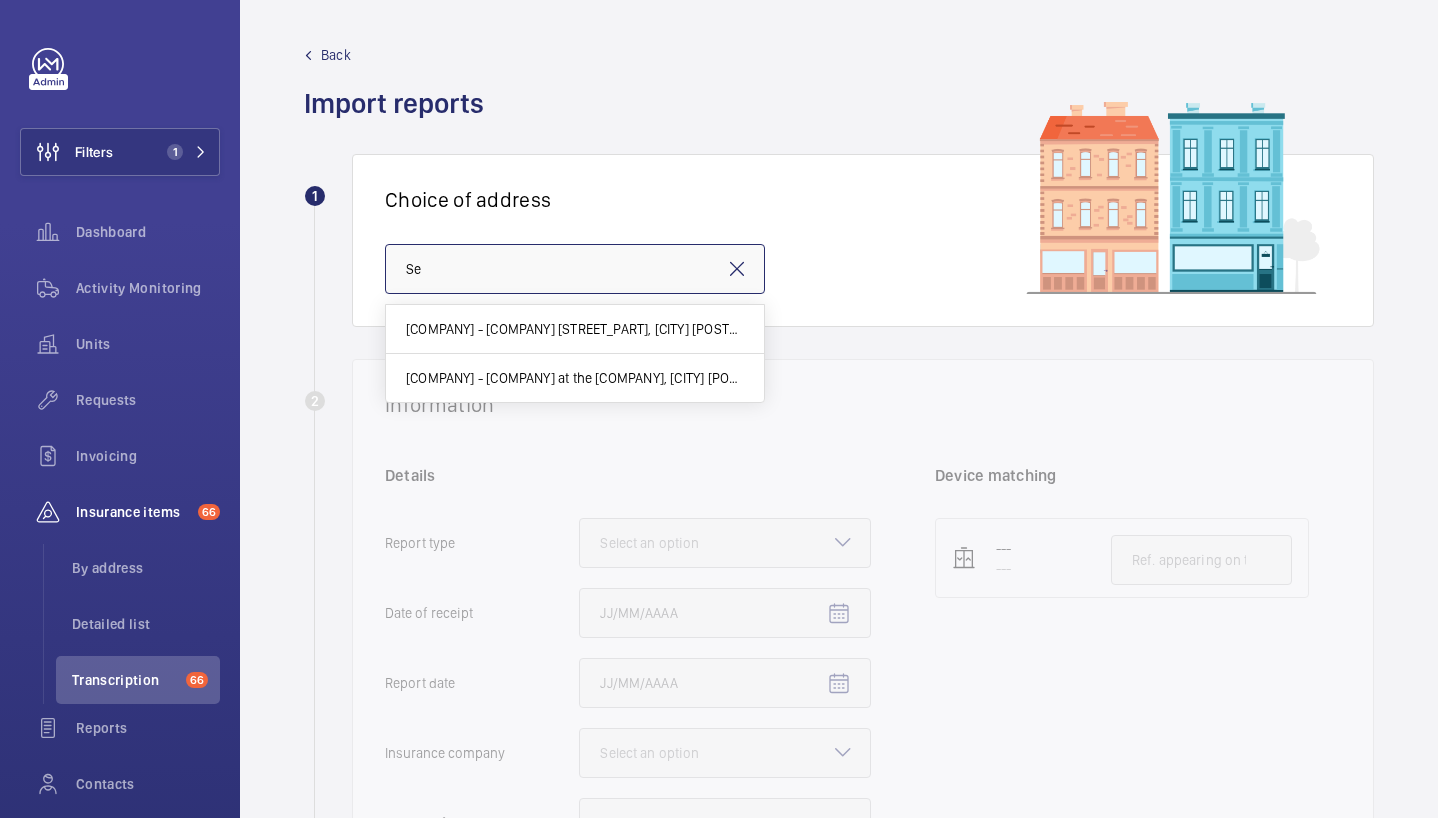 type on "S" 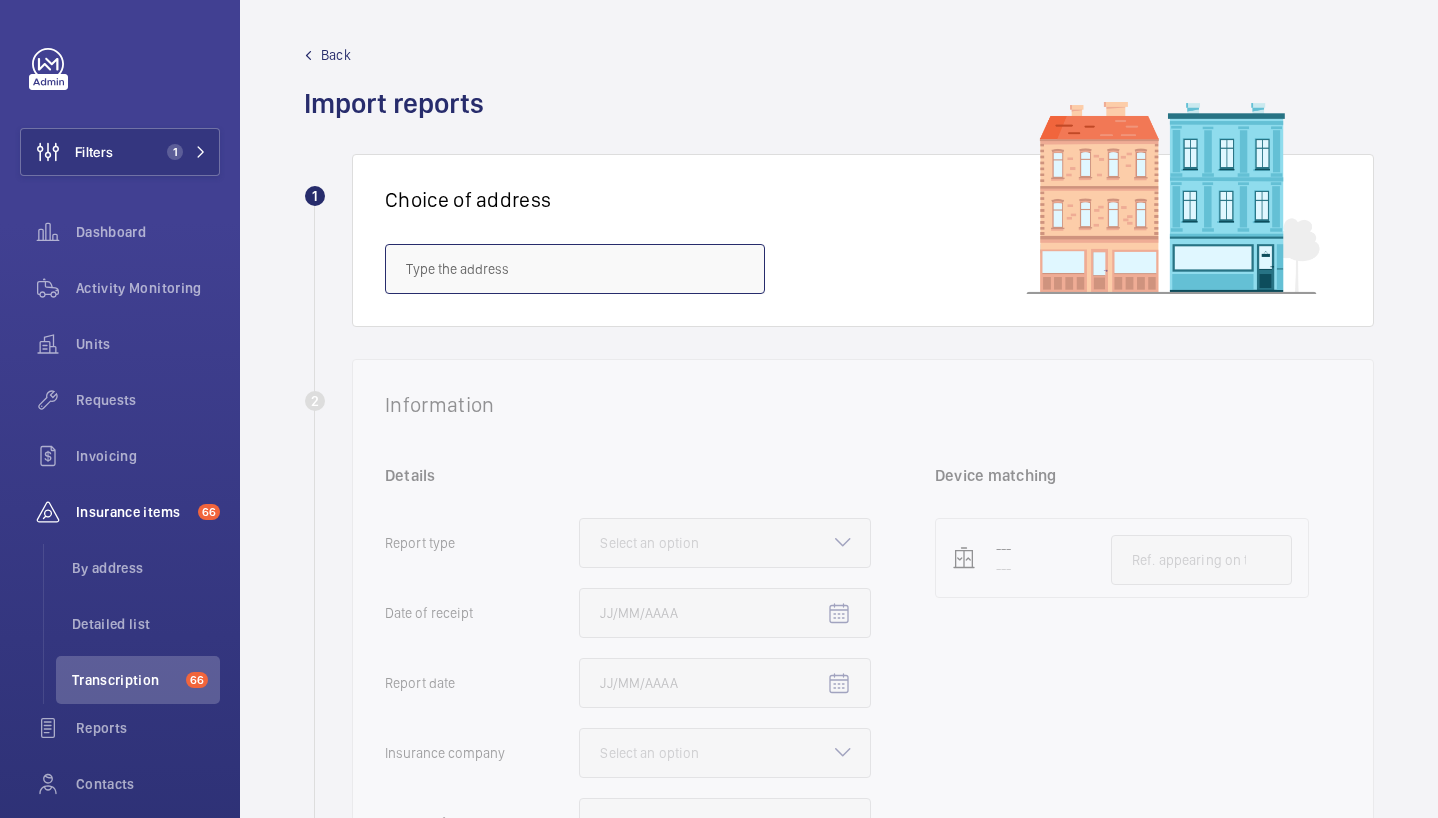 click at bounding box center (575, 269) 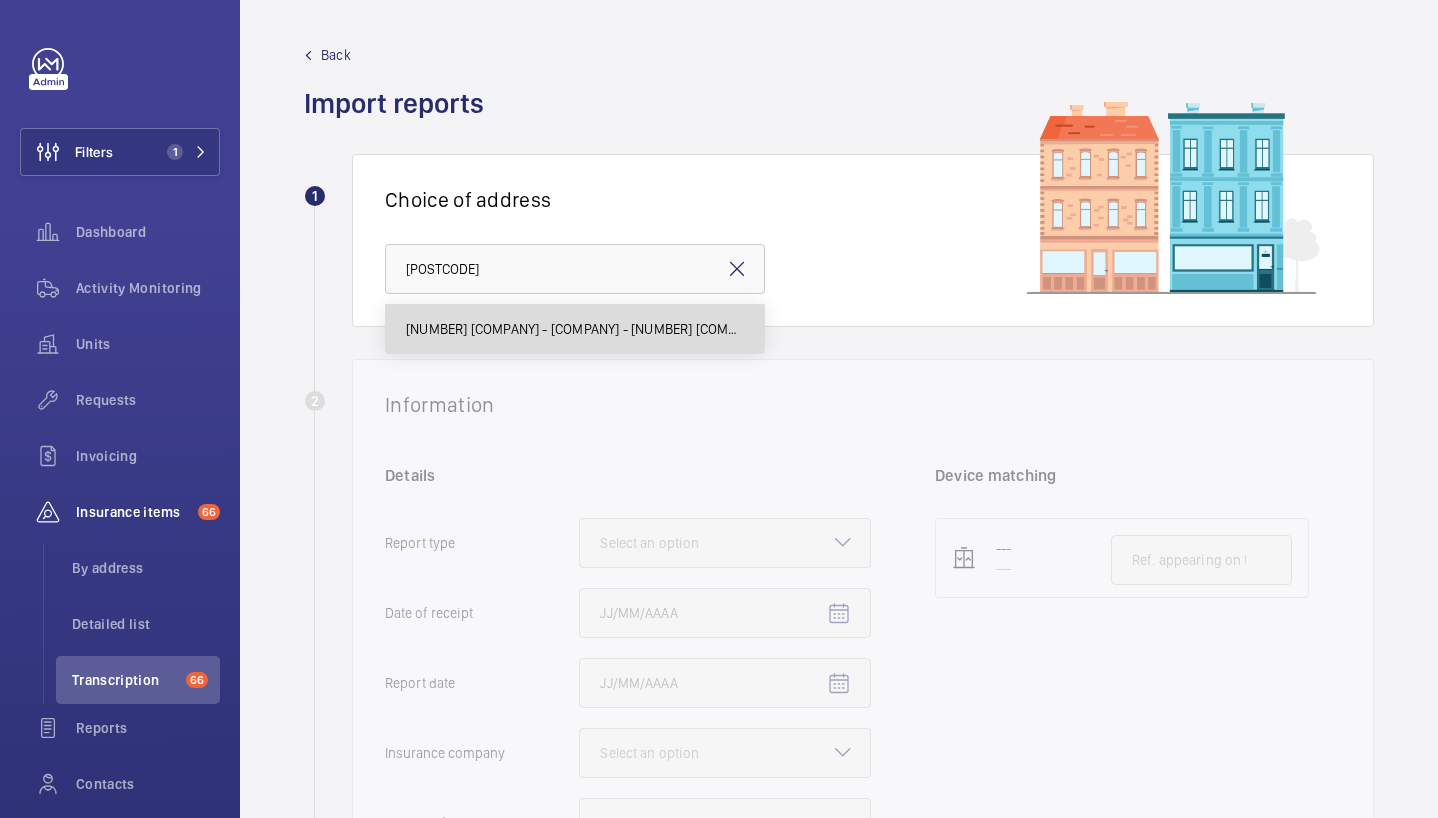click on "[NUMBER] [COMPANY] - [COMPANY] - [NUMBER] [COMPANY], [CITY] [POSTCODE]" at bounding box center (575, 329) 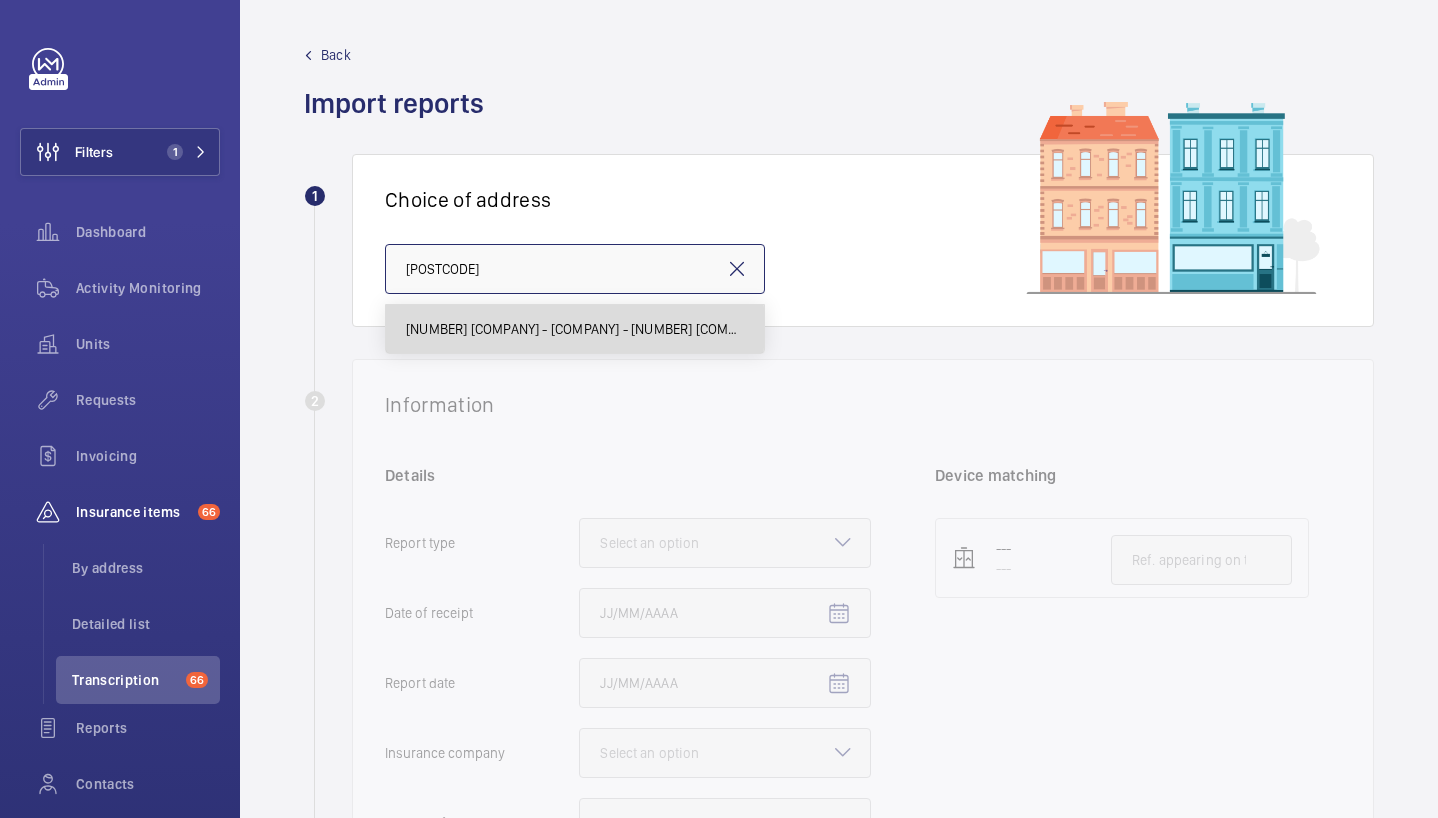 type on "[NUMBER] [COMPANY] - [COMPANY] - [NUMBER] [COMPANY], [CITY] [POSTCODE]" 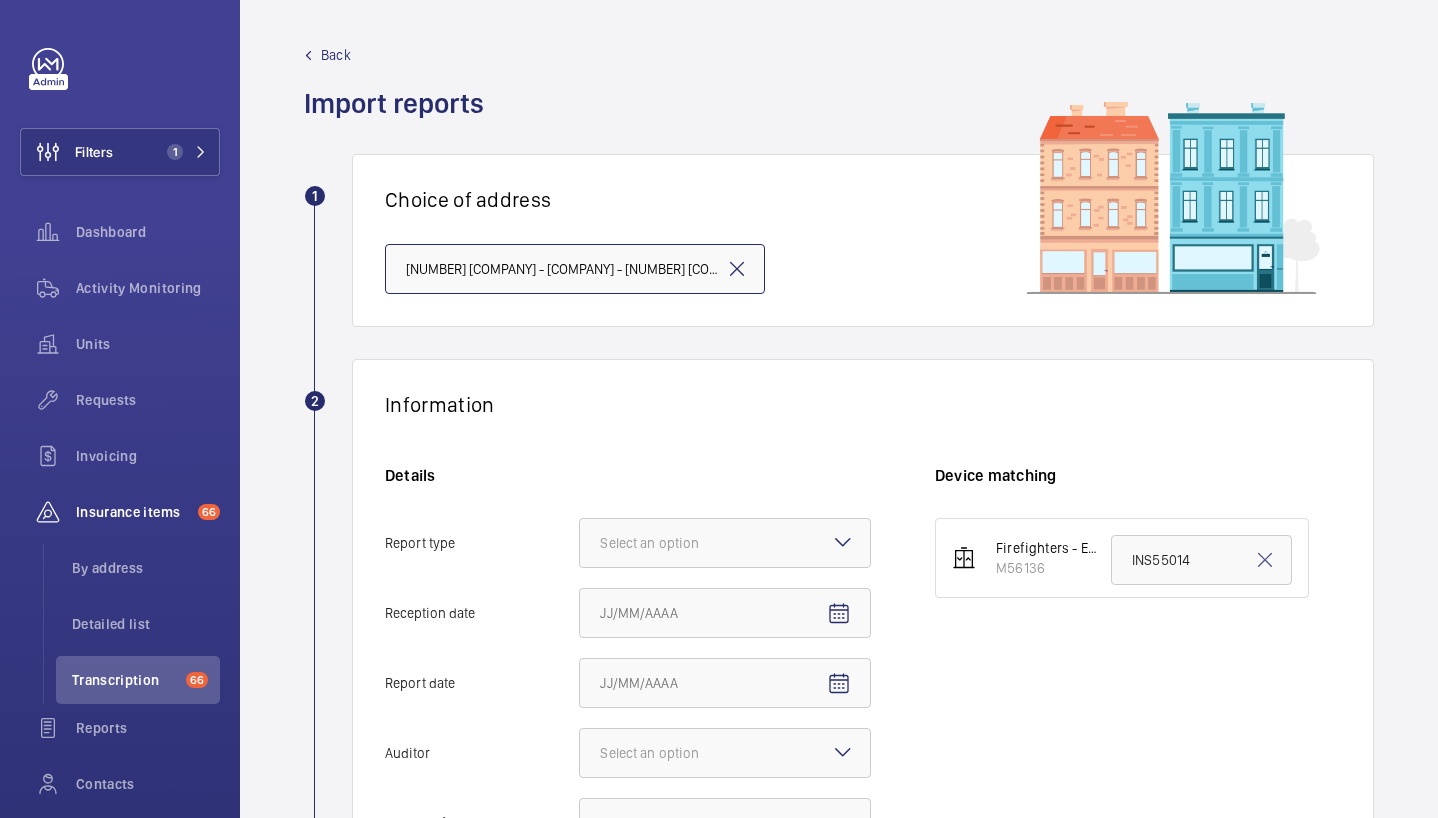 scroll, scrollTop: 0, scrollLeft: 98, axis: horizontal 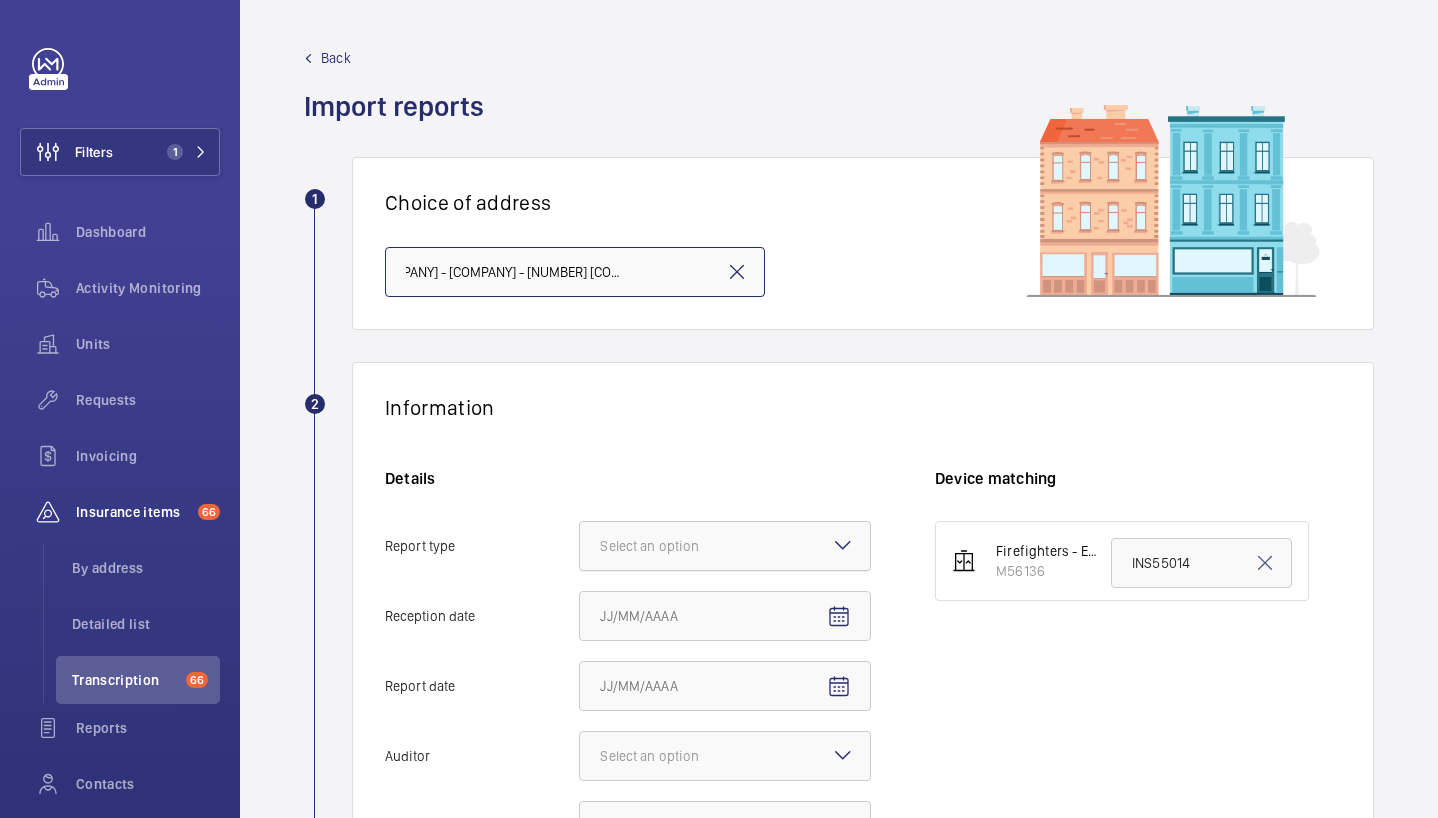 click 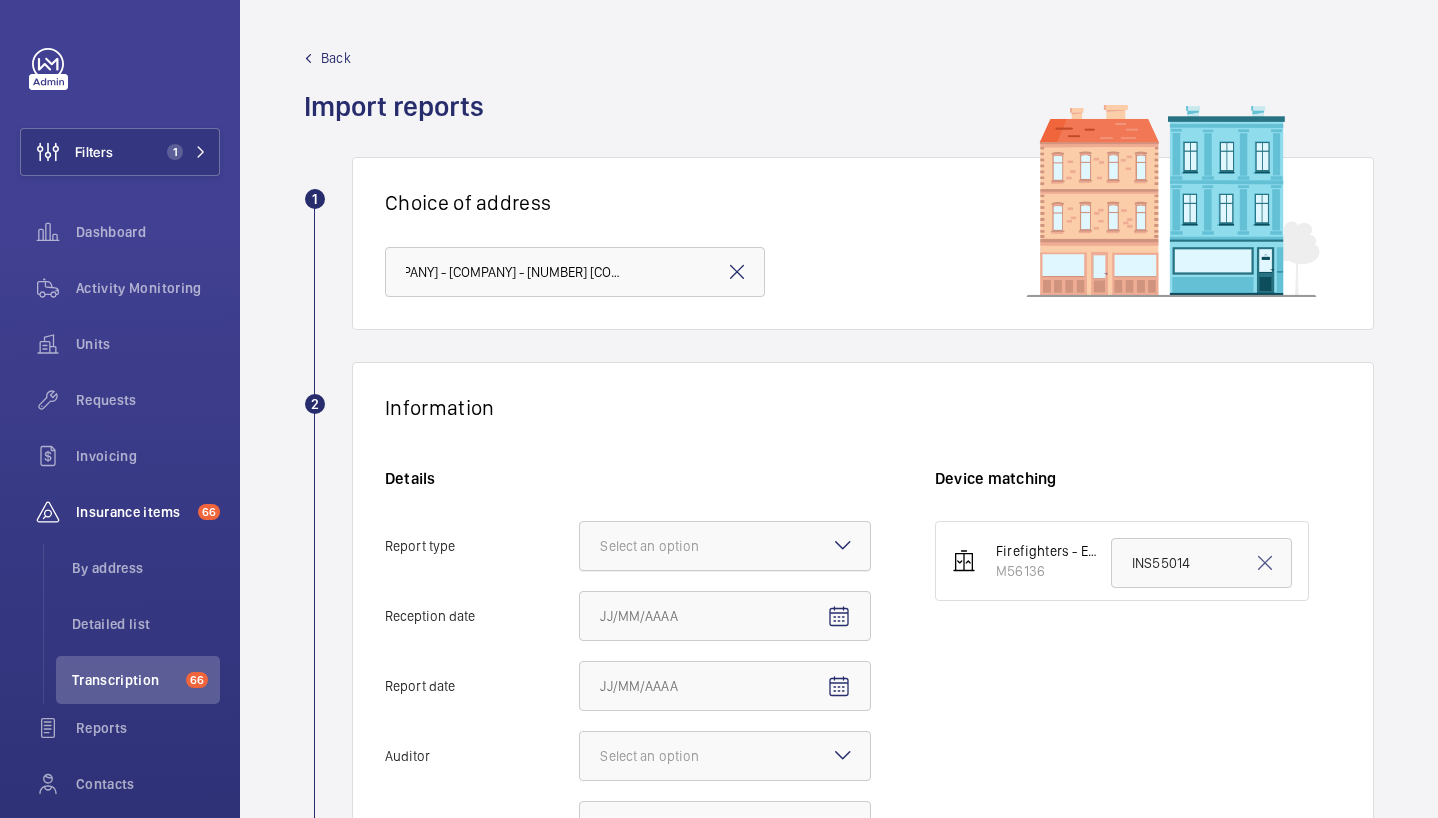 click on "Report type Select an option" 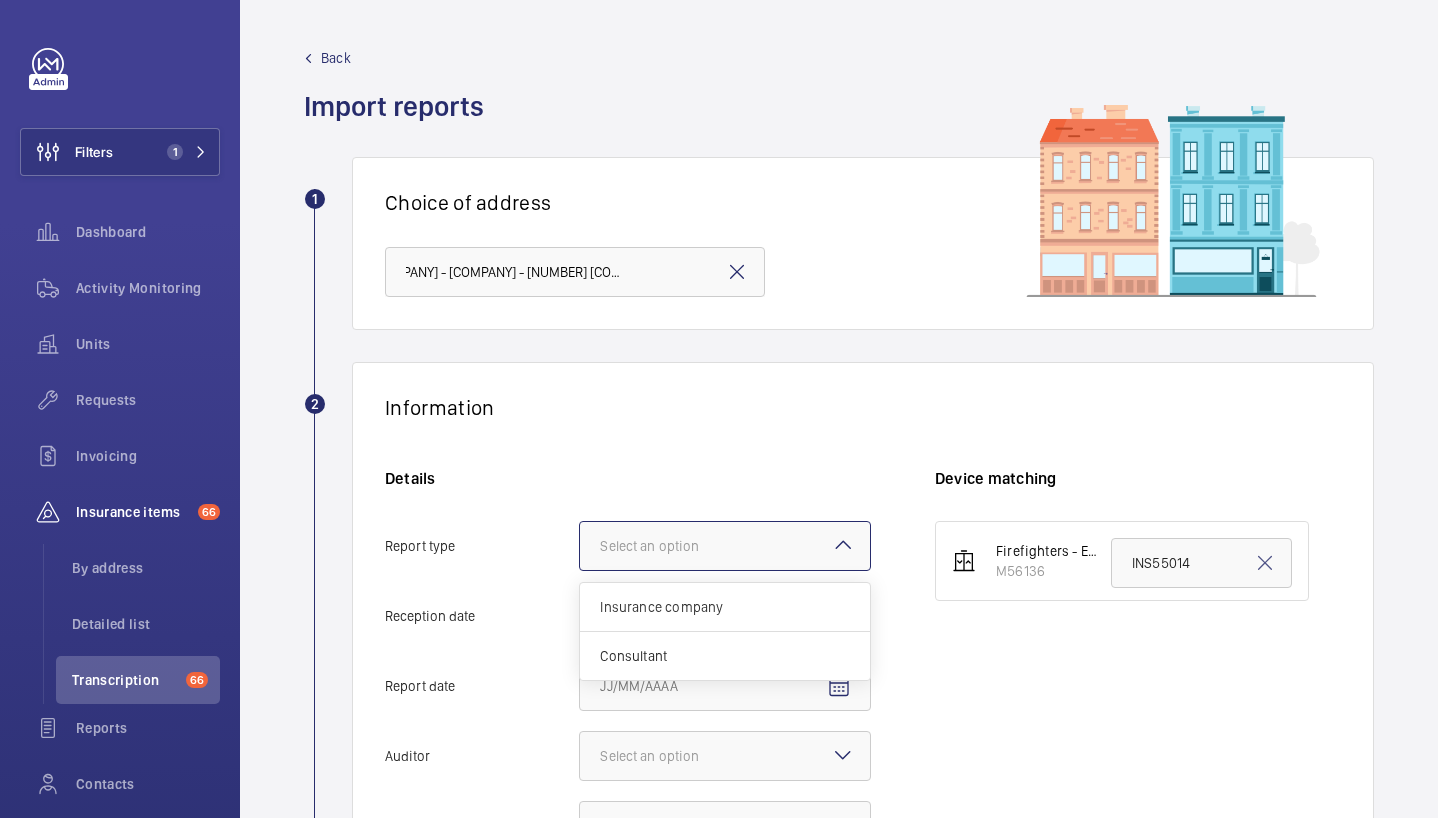 scroll, scrollTop: 0, scrollLeft: 0, axis: both 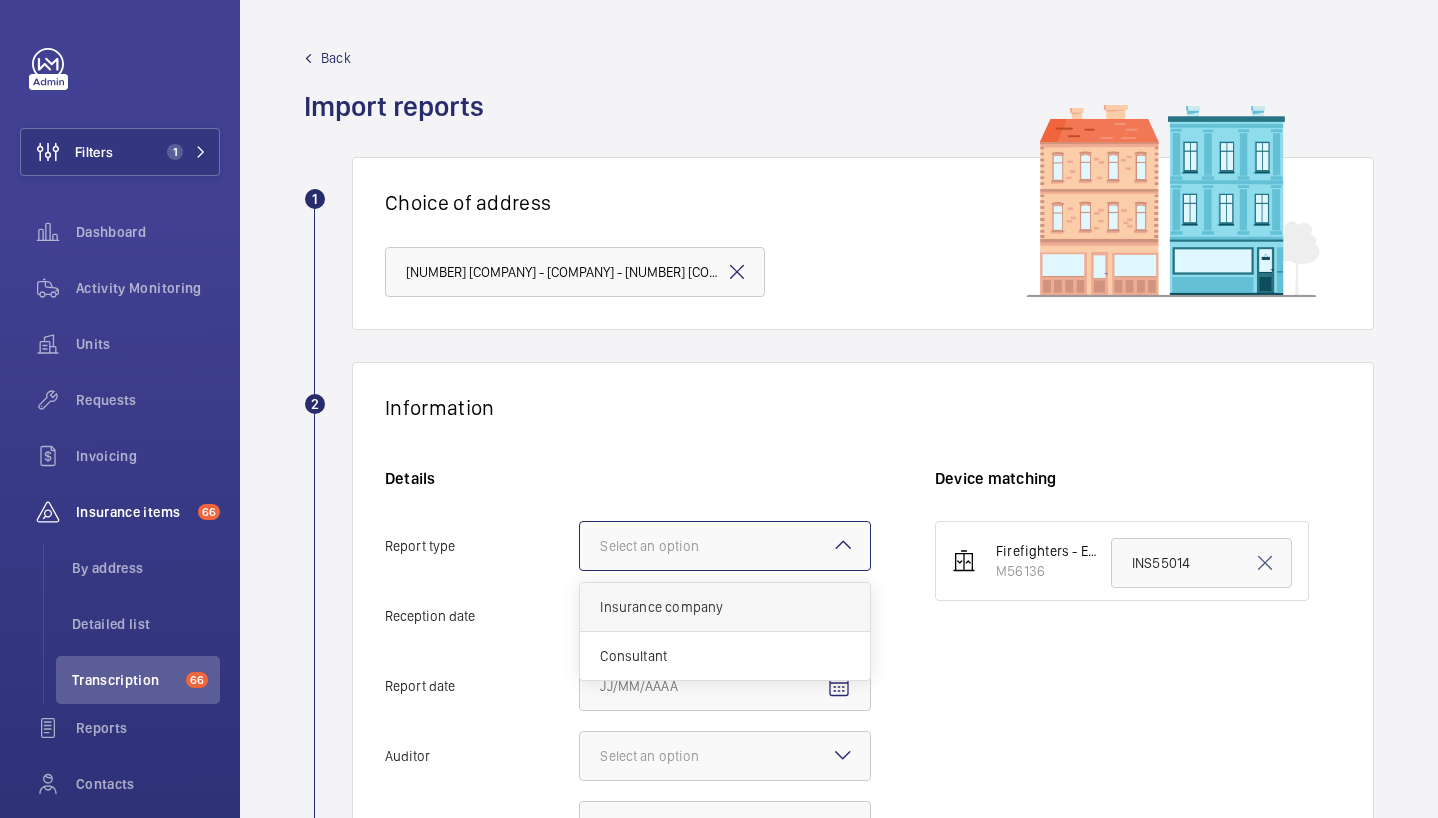 click on "Insurance company" at bounding box center [725, 607] 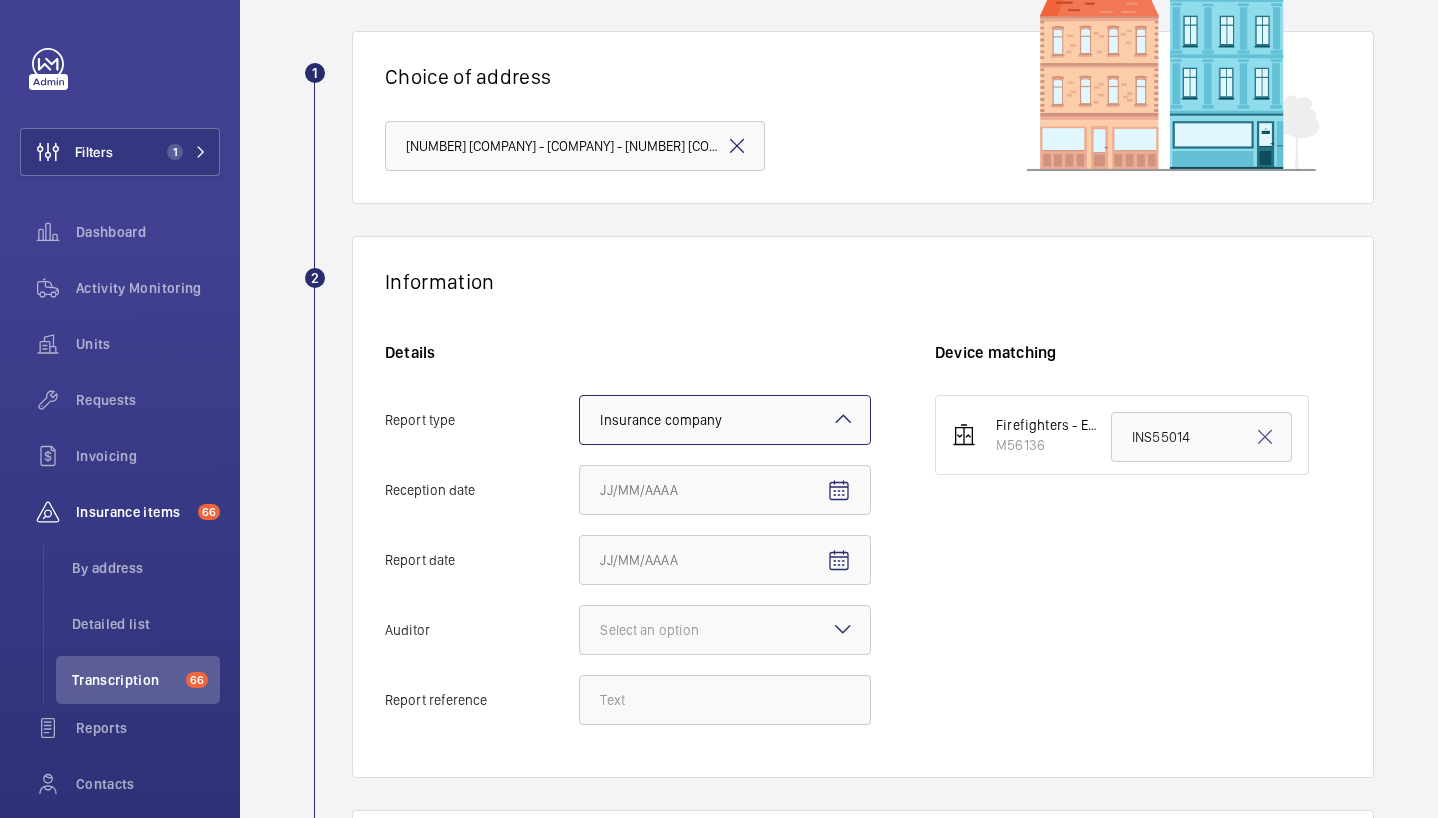 scroll, scrollTop: 136, scrollLeft: 0, axis: vertical 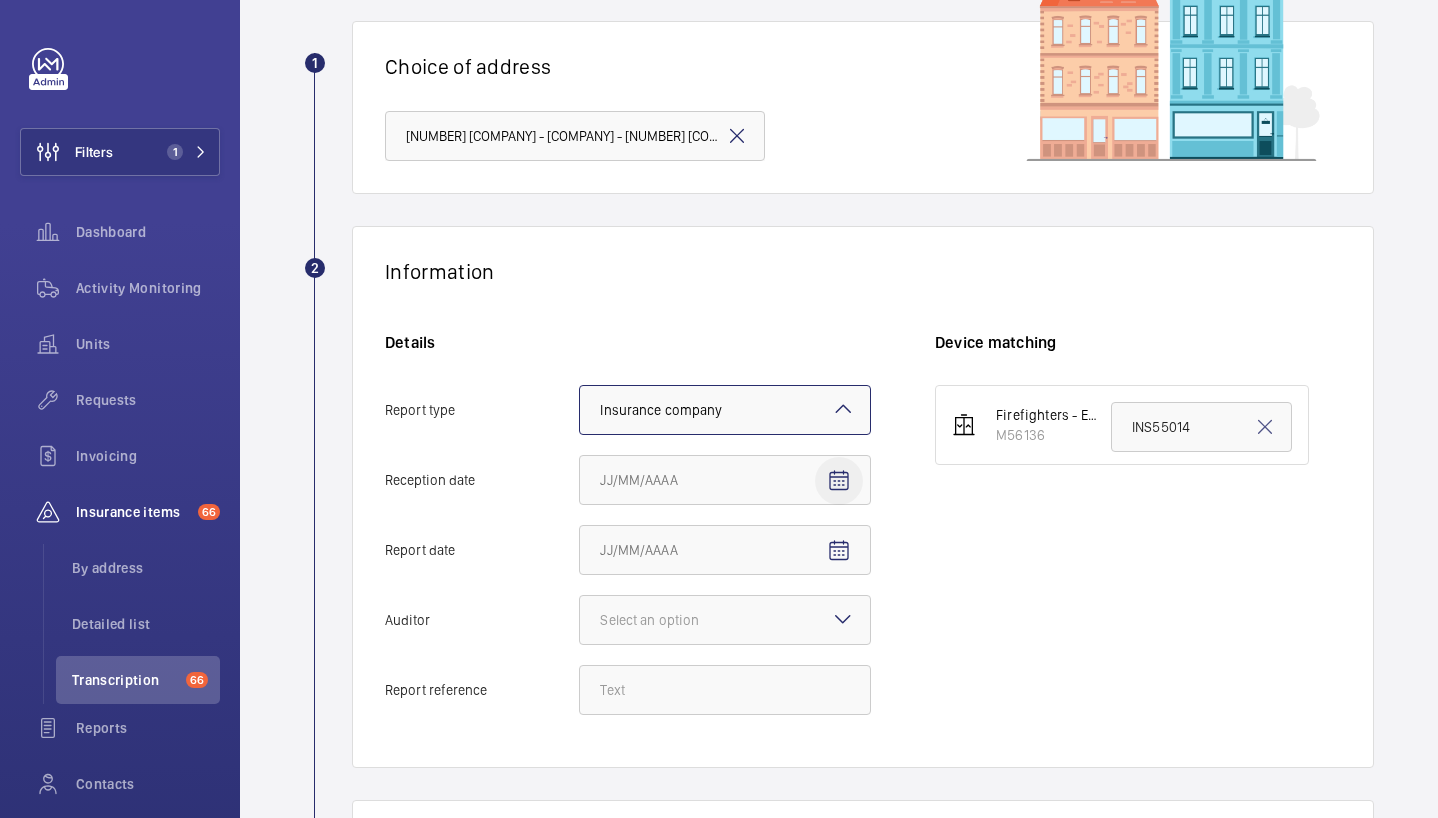 click 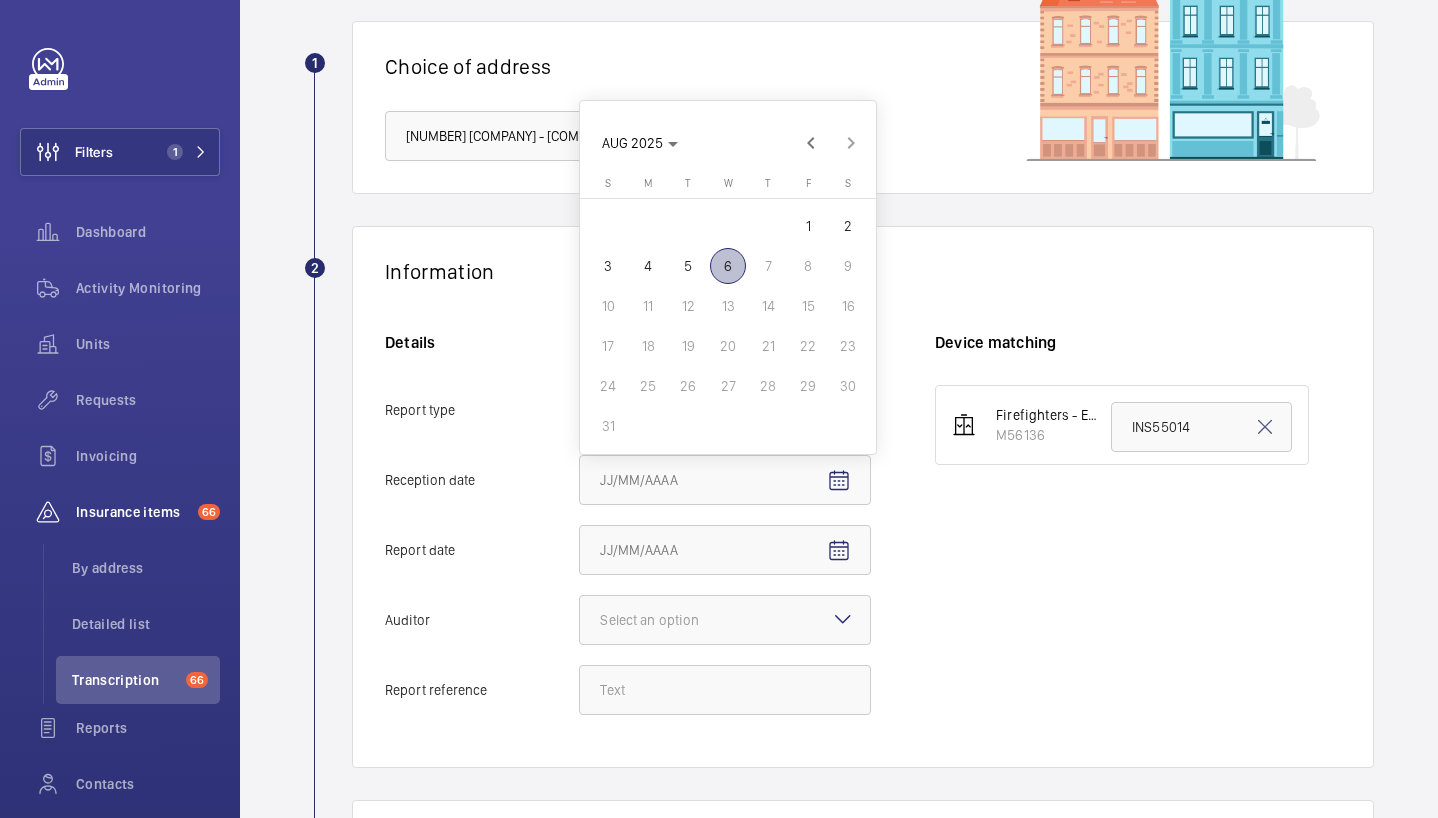 click on "6" at bounding box center [728, 266] 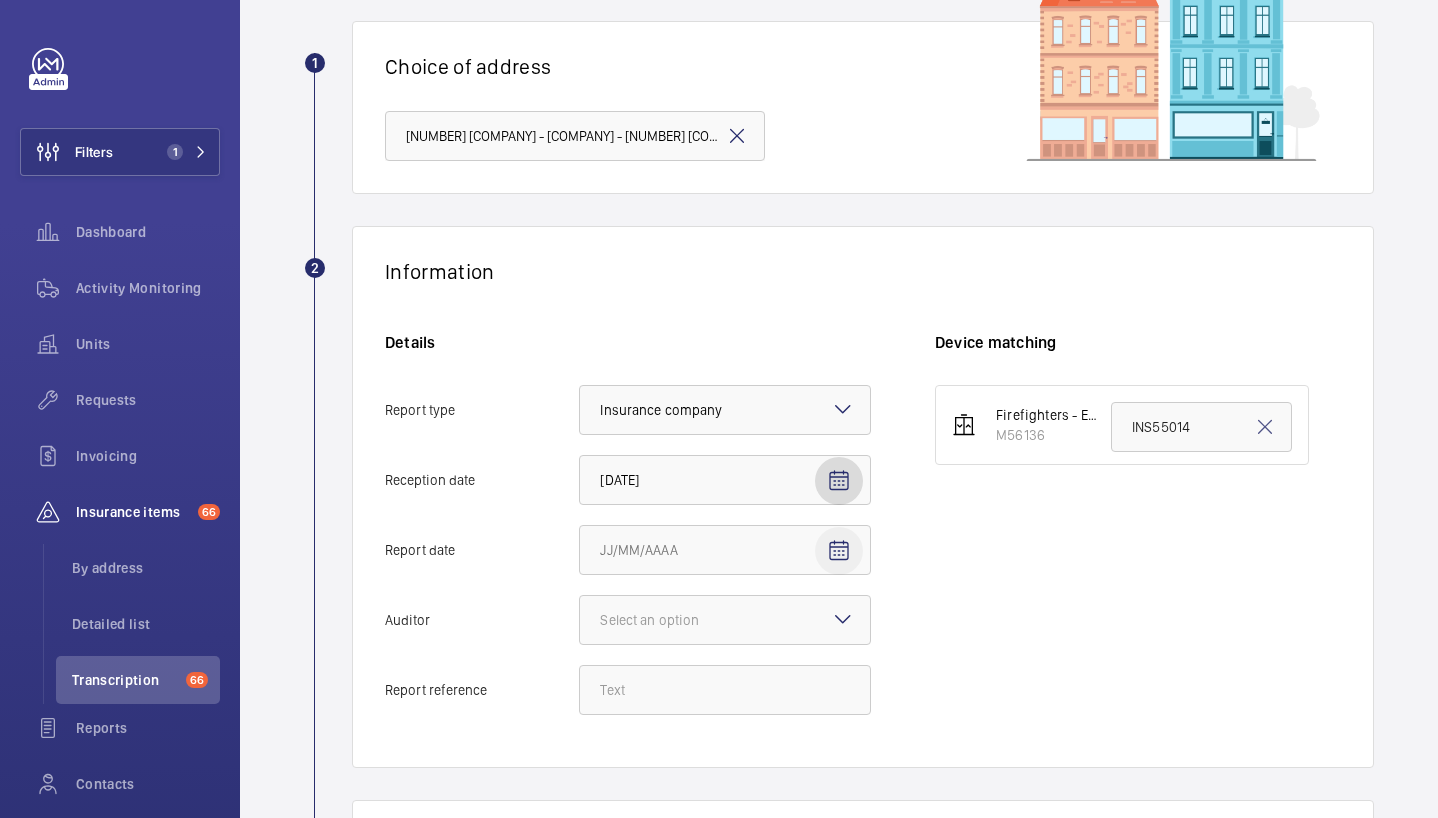 click 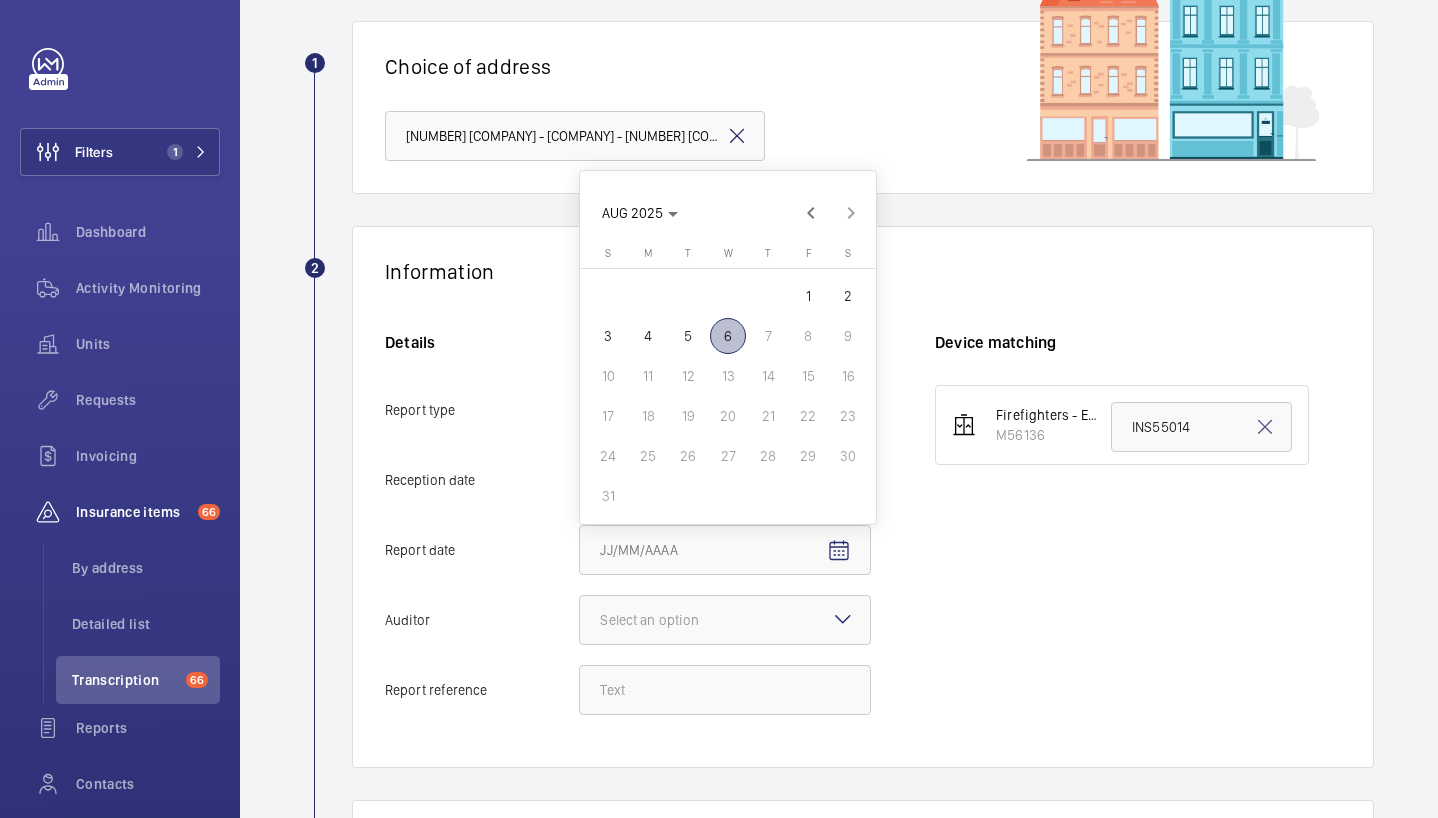 click on "4" at bounding box center (648, 336) 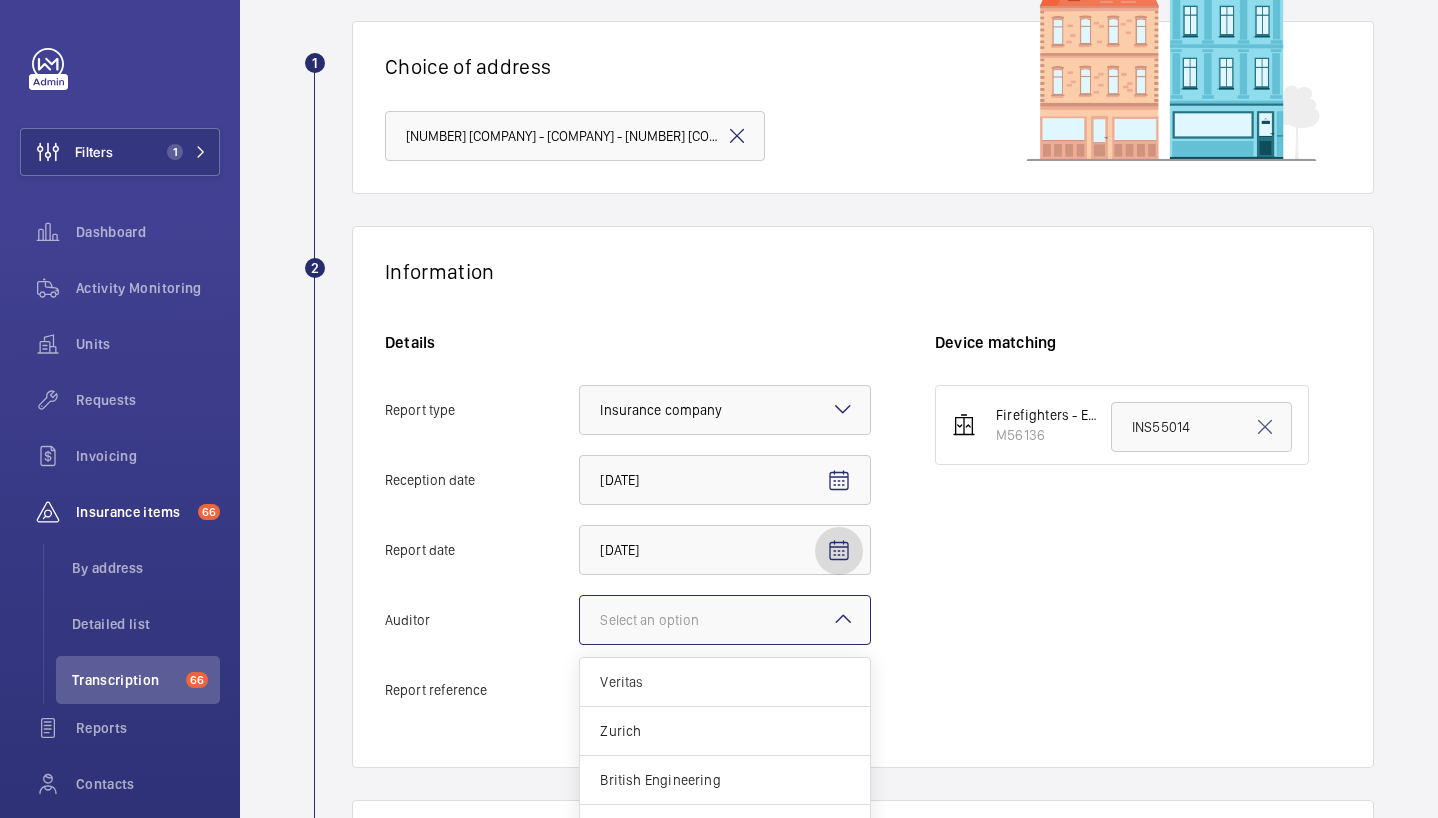 click on "Select an option" 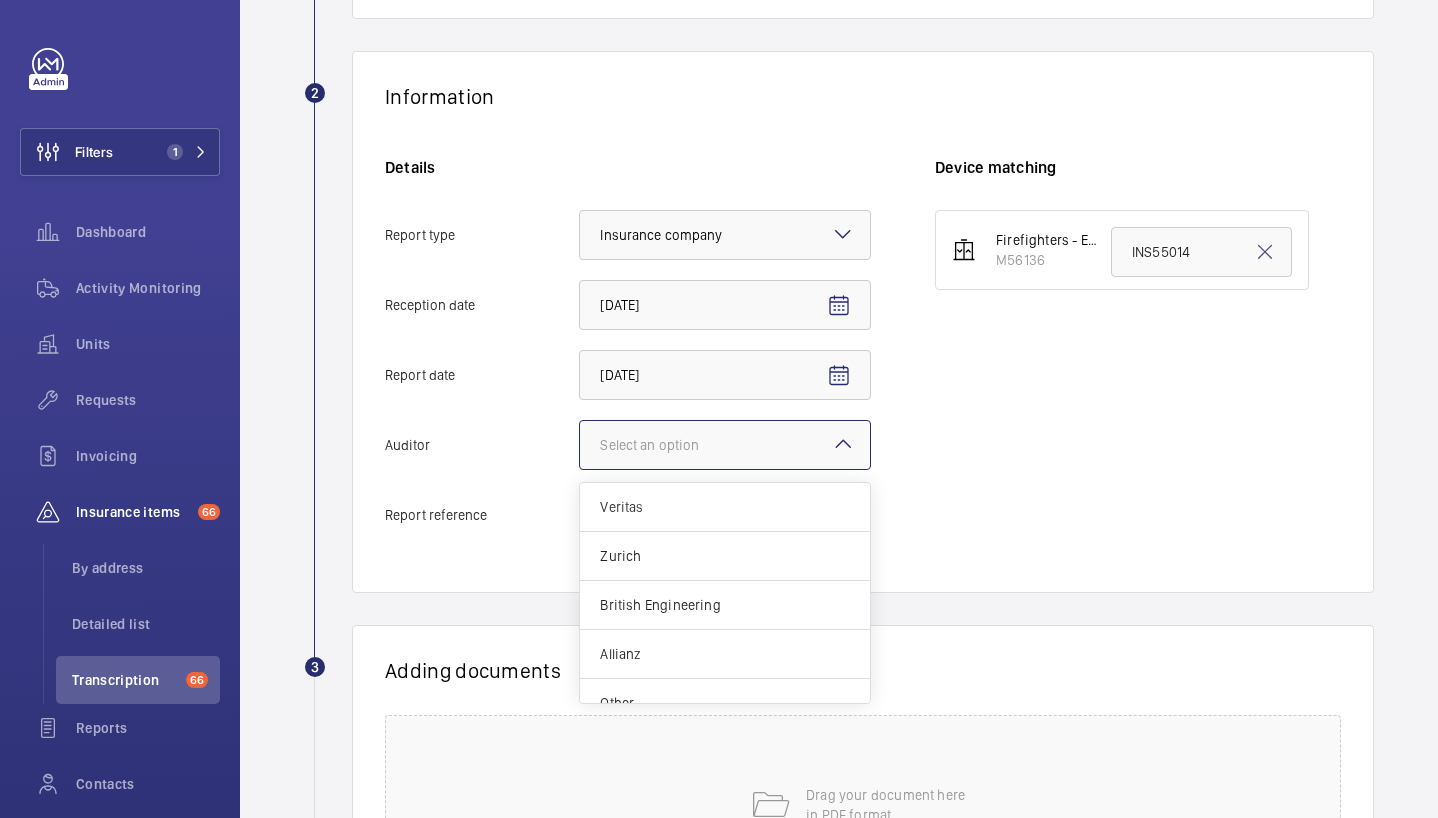 scroll, scrollTop: 549, scrollLeft: 0, axis: vertical 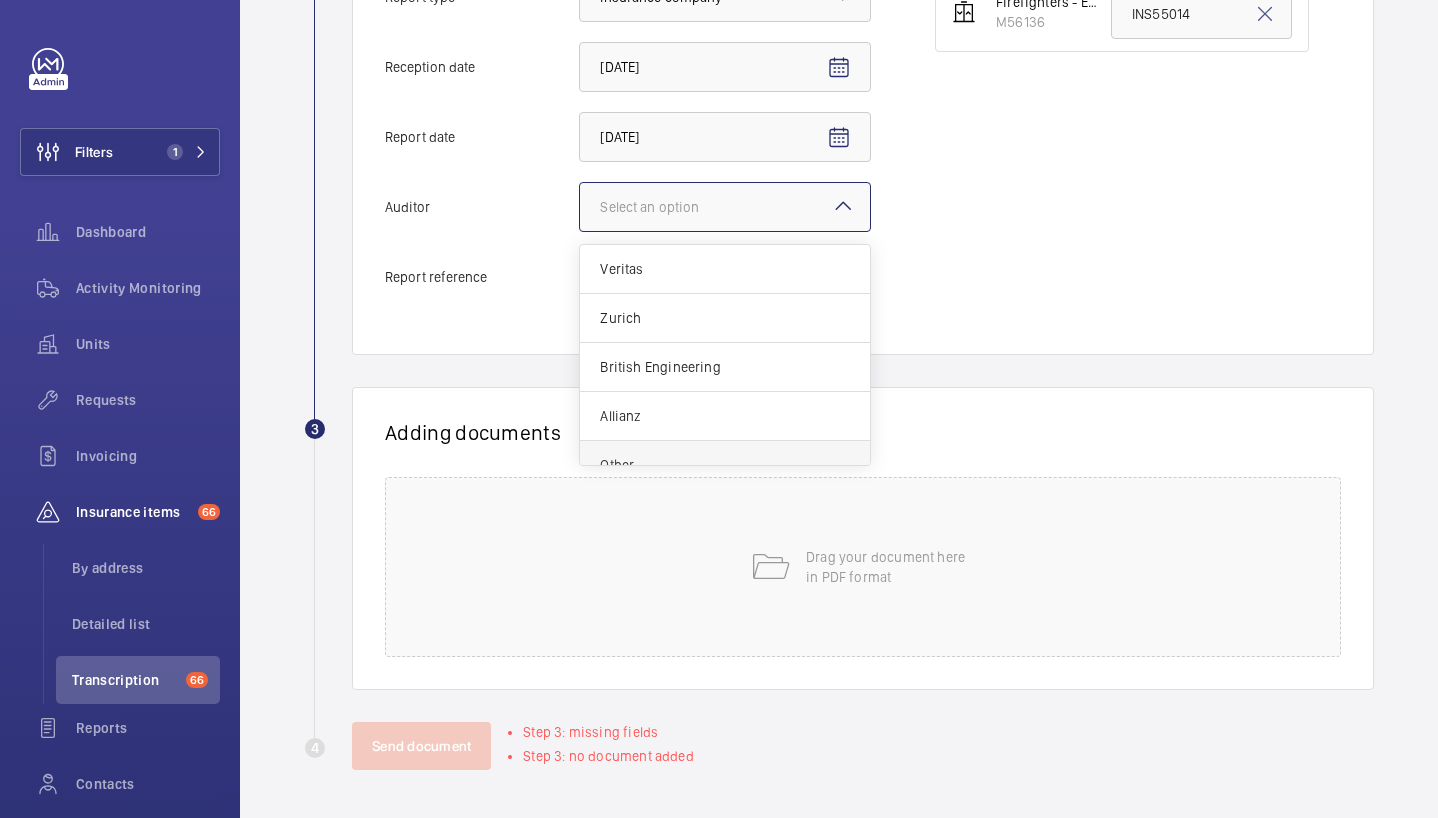 click on "Other" at bounding box center (725, 465) 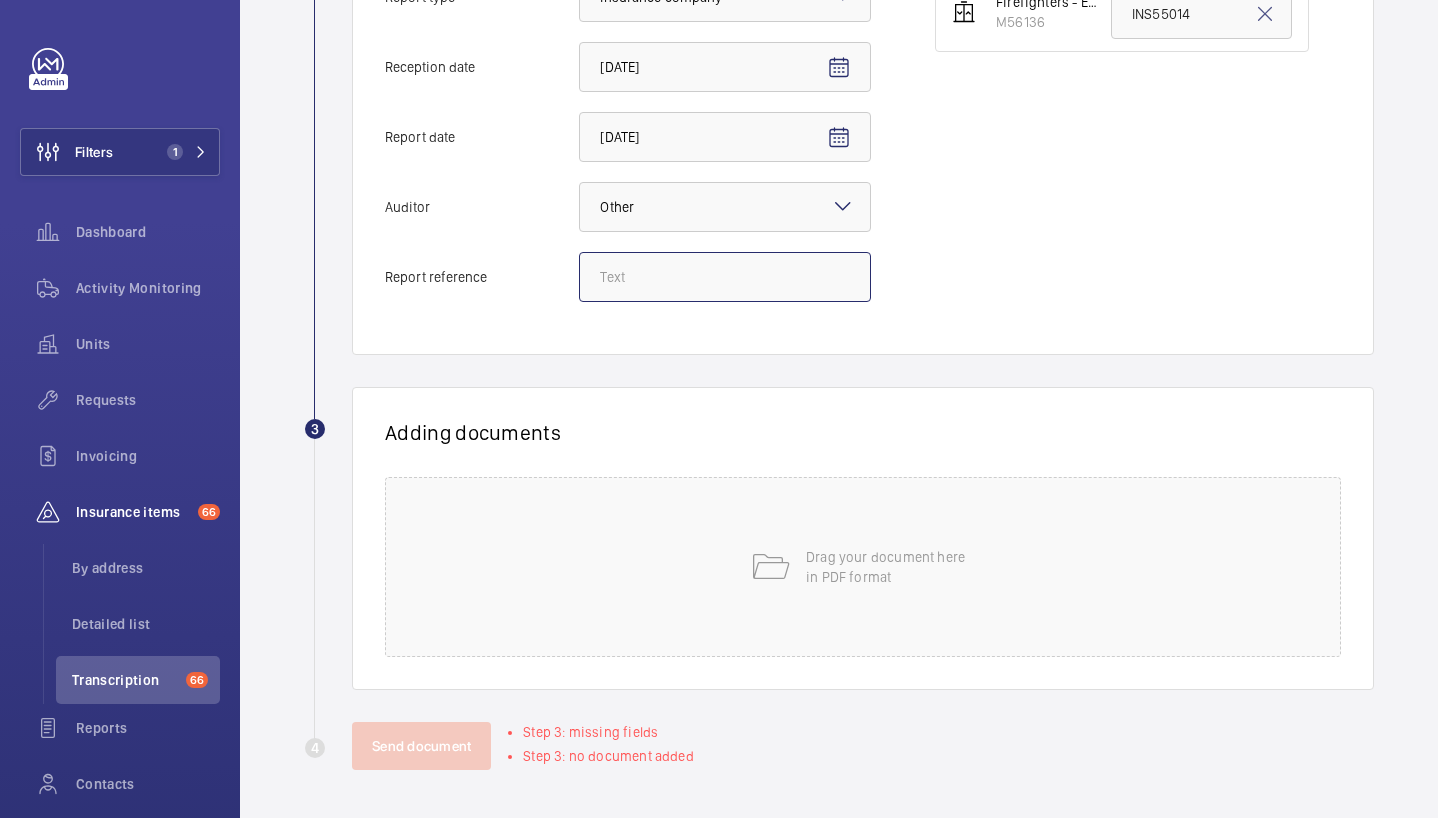 click on "Report reference" 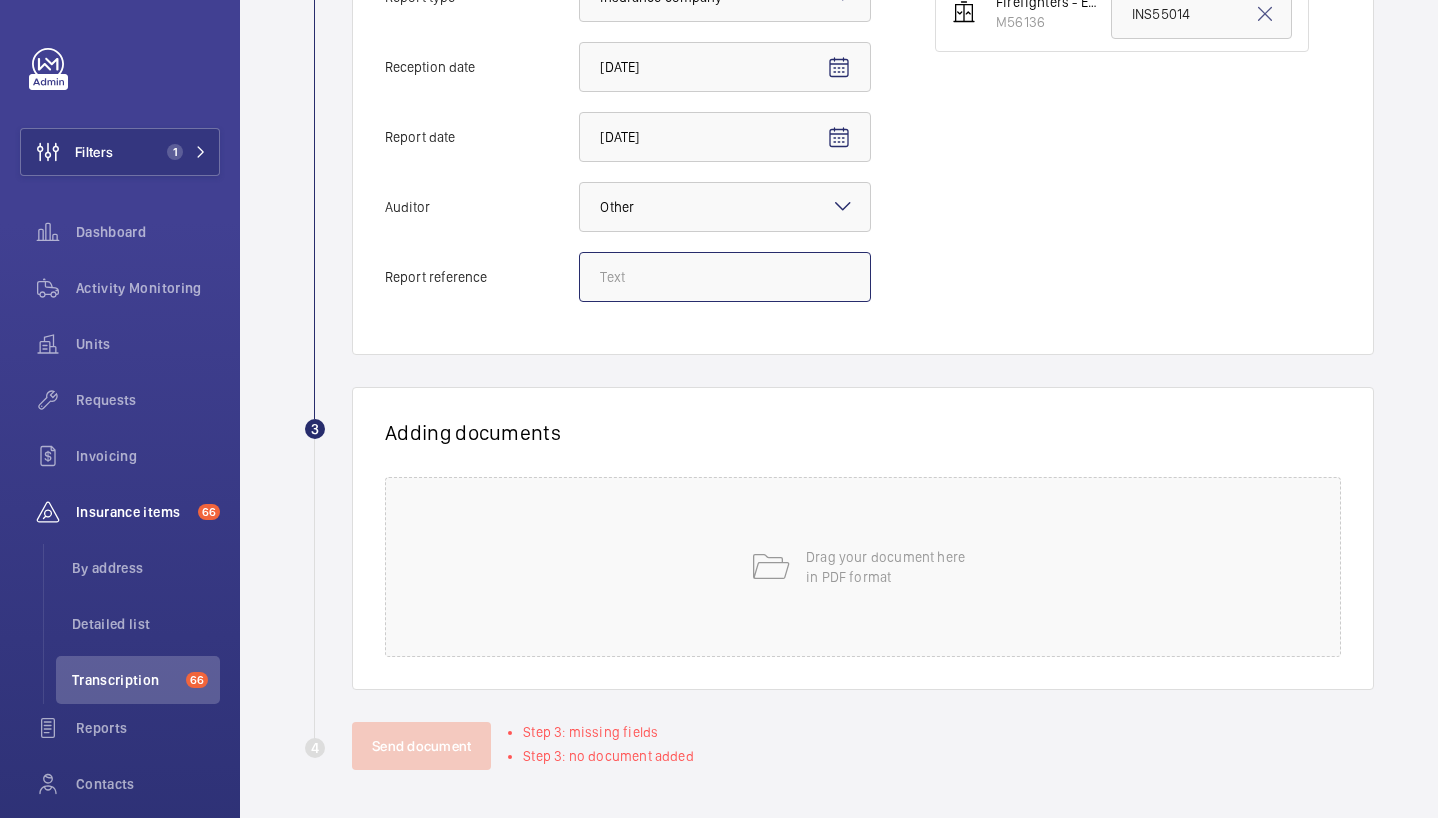 click on "Report reference" 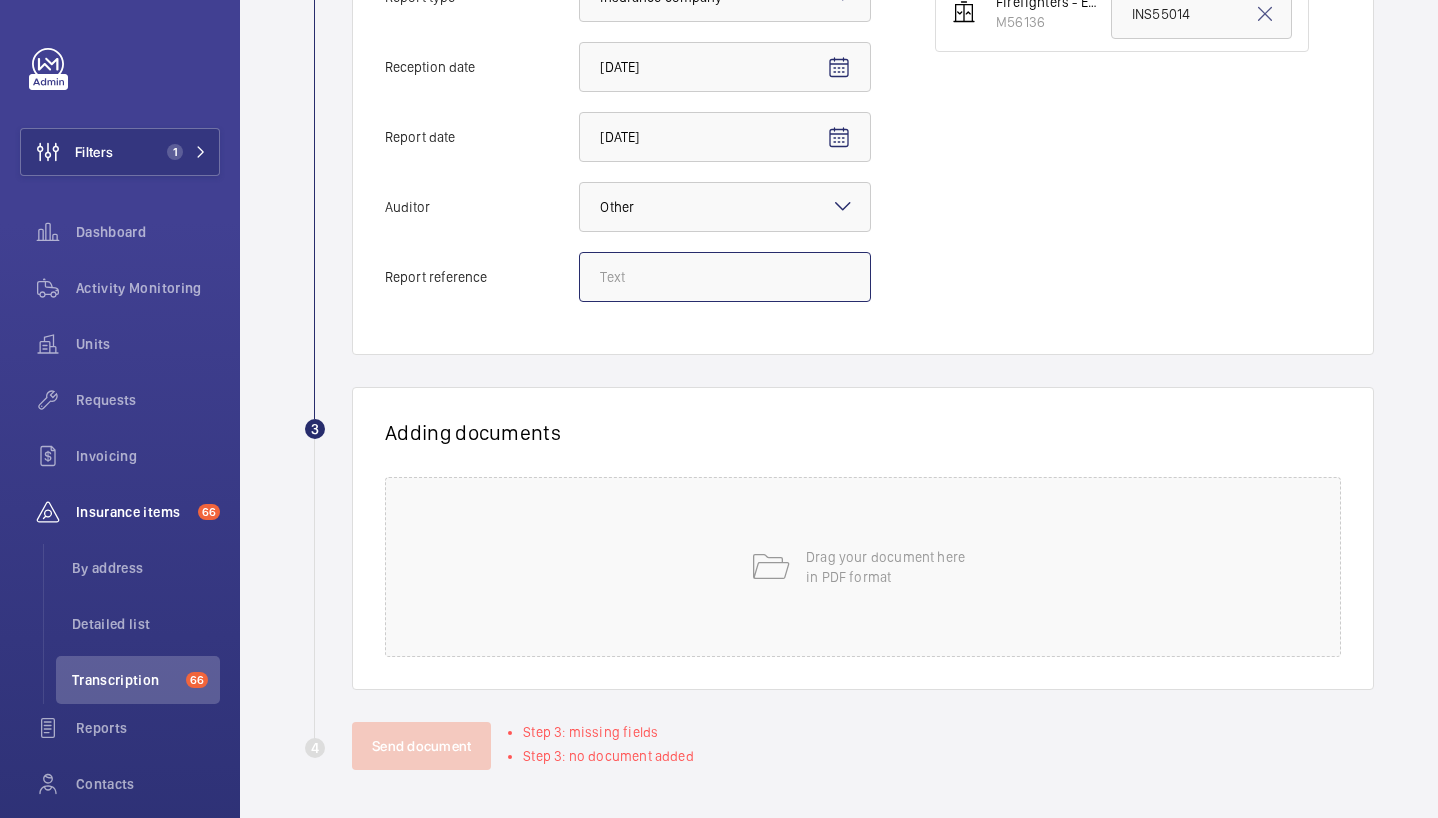 paste on "INS63303" 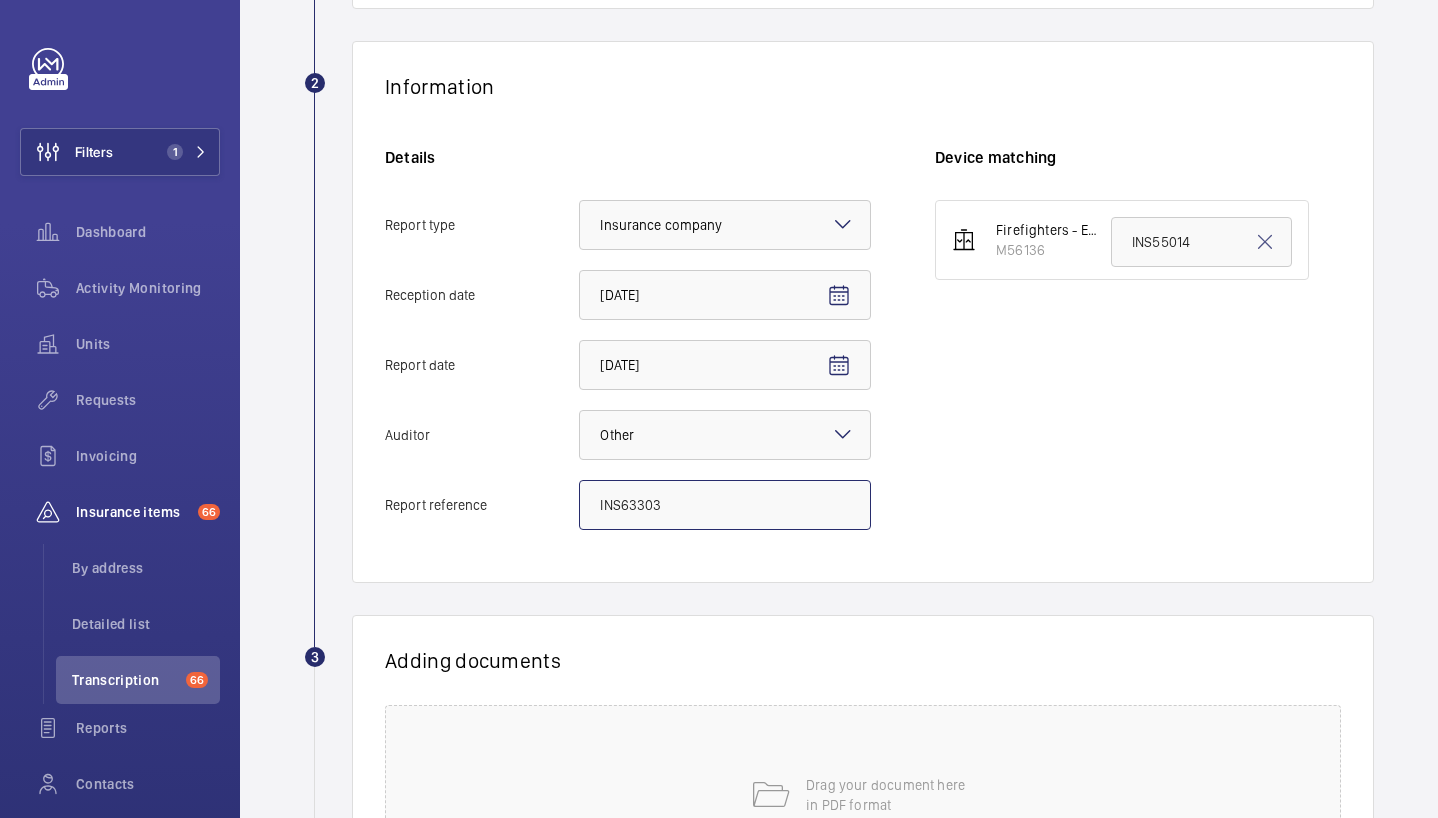 scroll, scrollTop: 291, scrollLeft: 0, axis: vertical 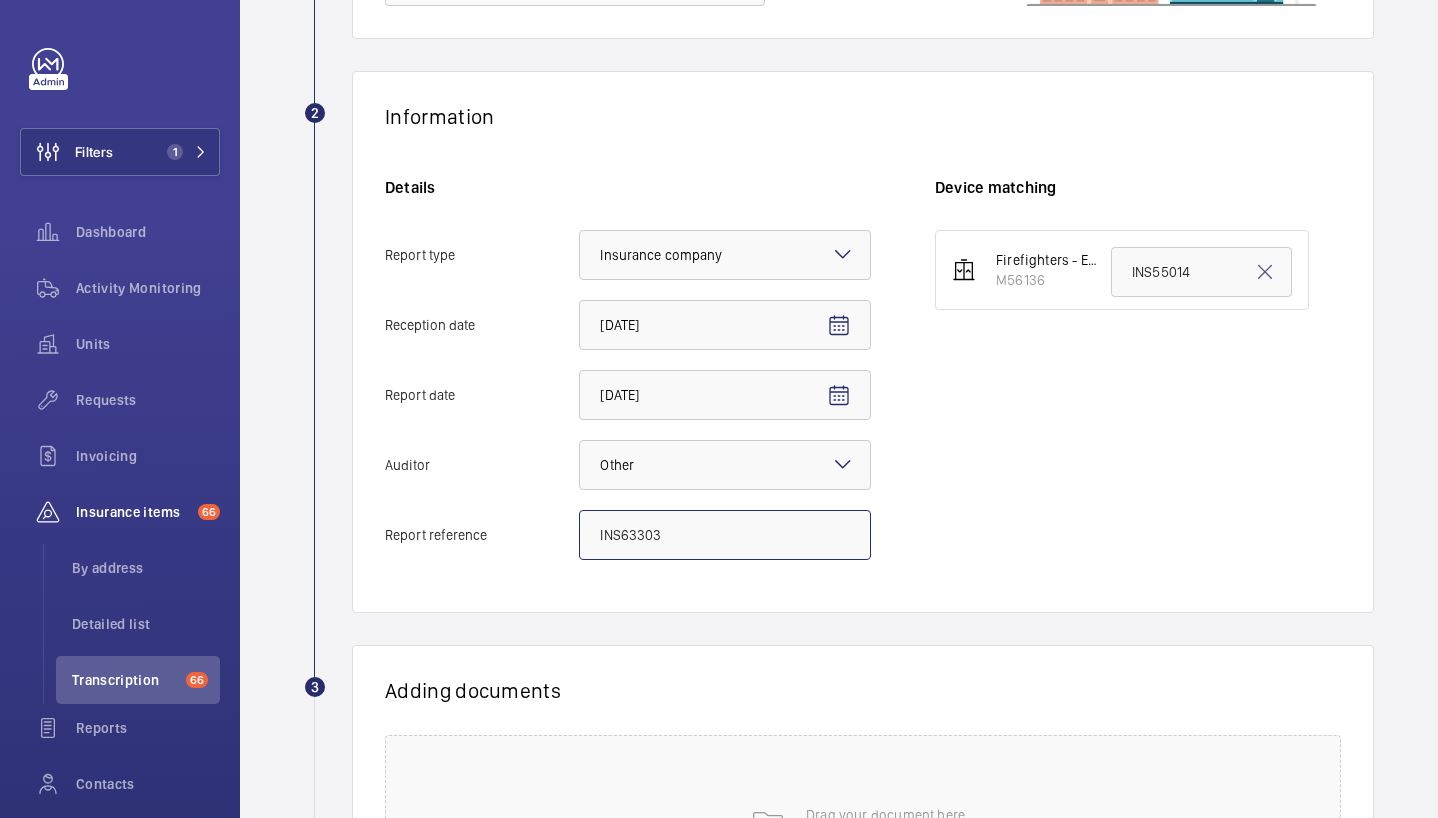 type on "INS63303" 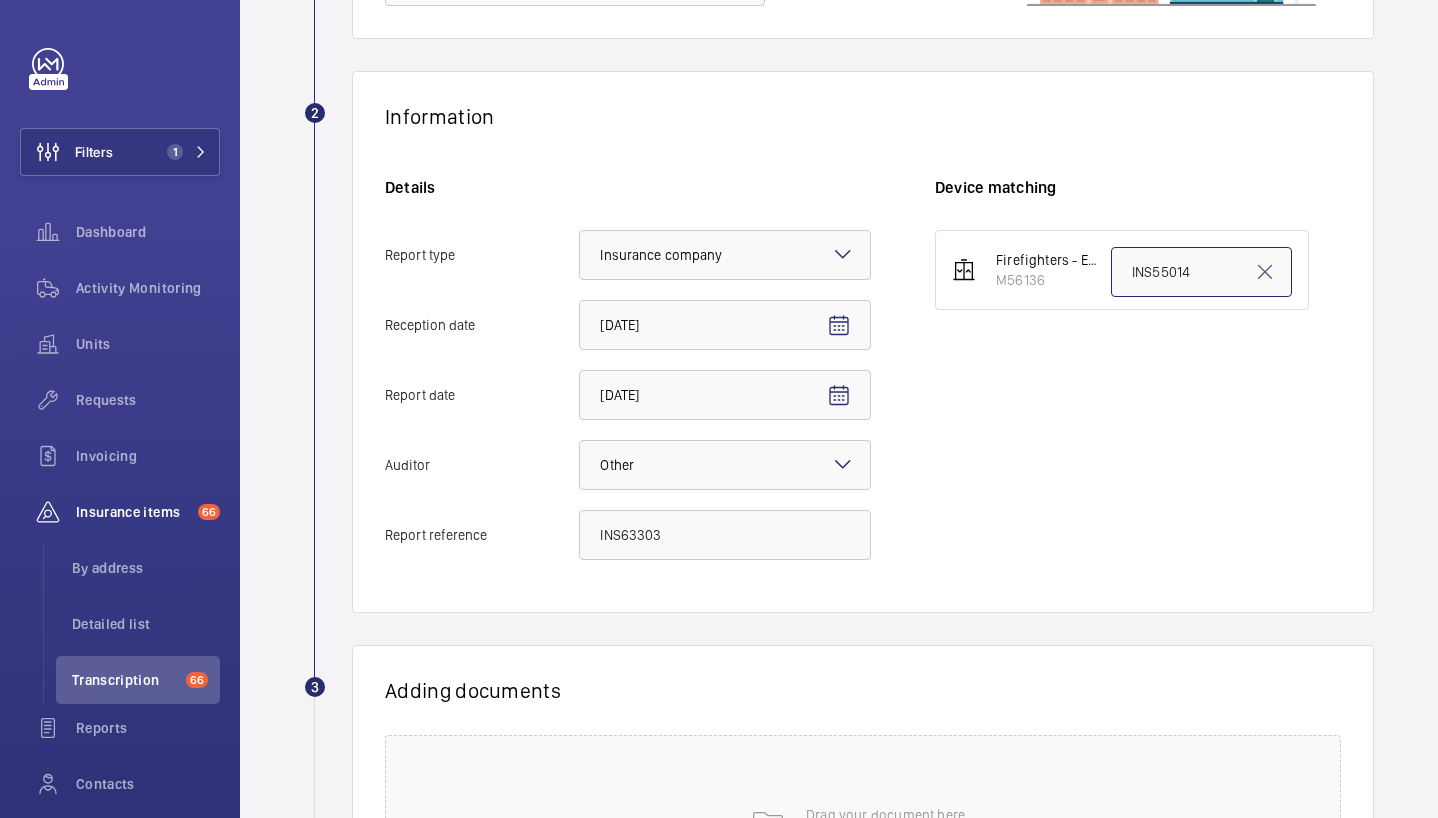 click on "INS55014" 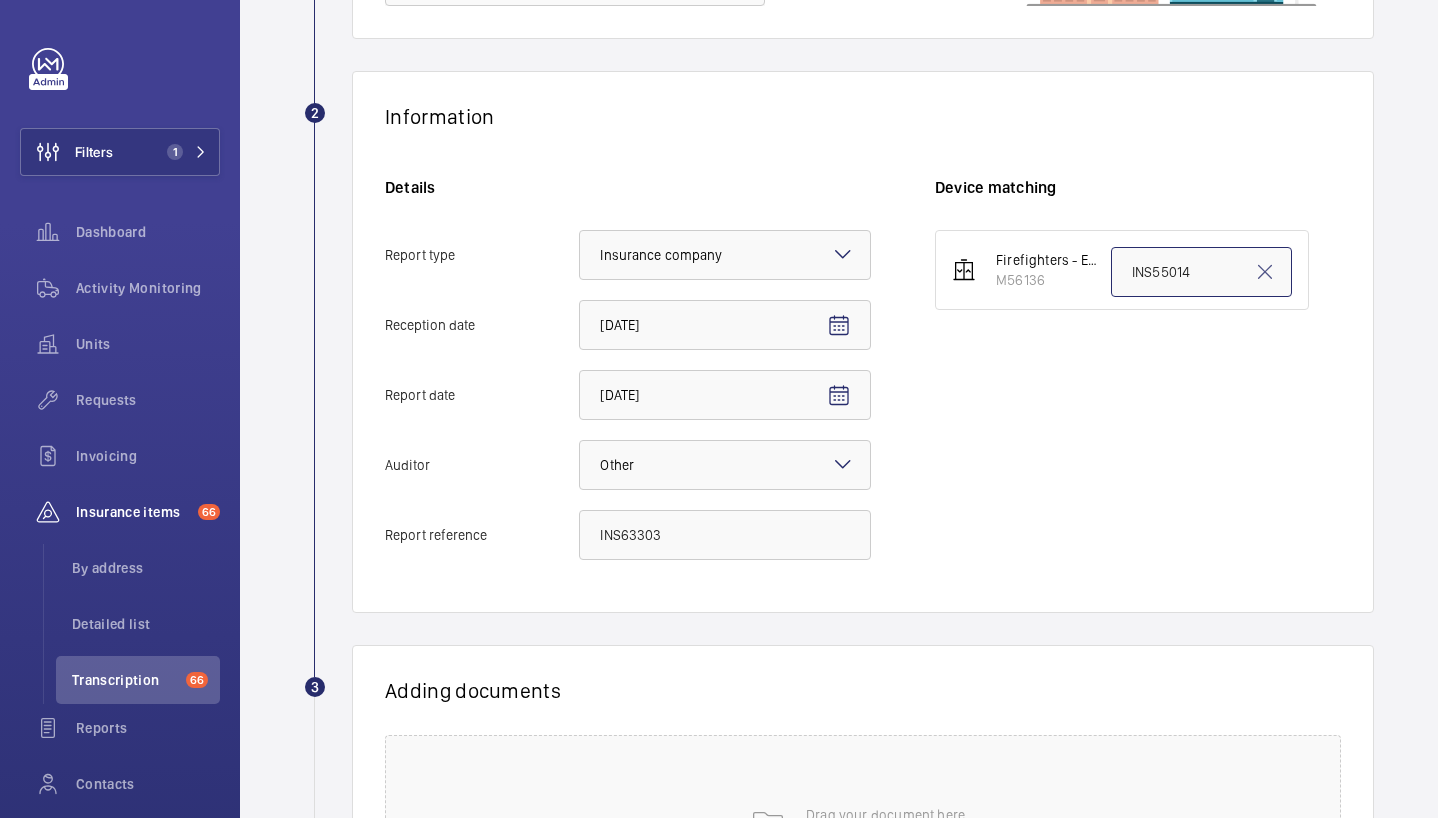 paste on "INS63303" 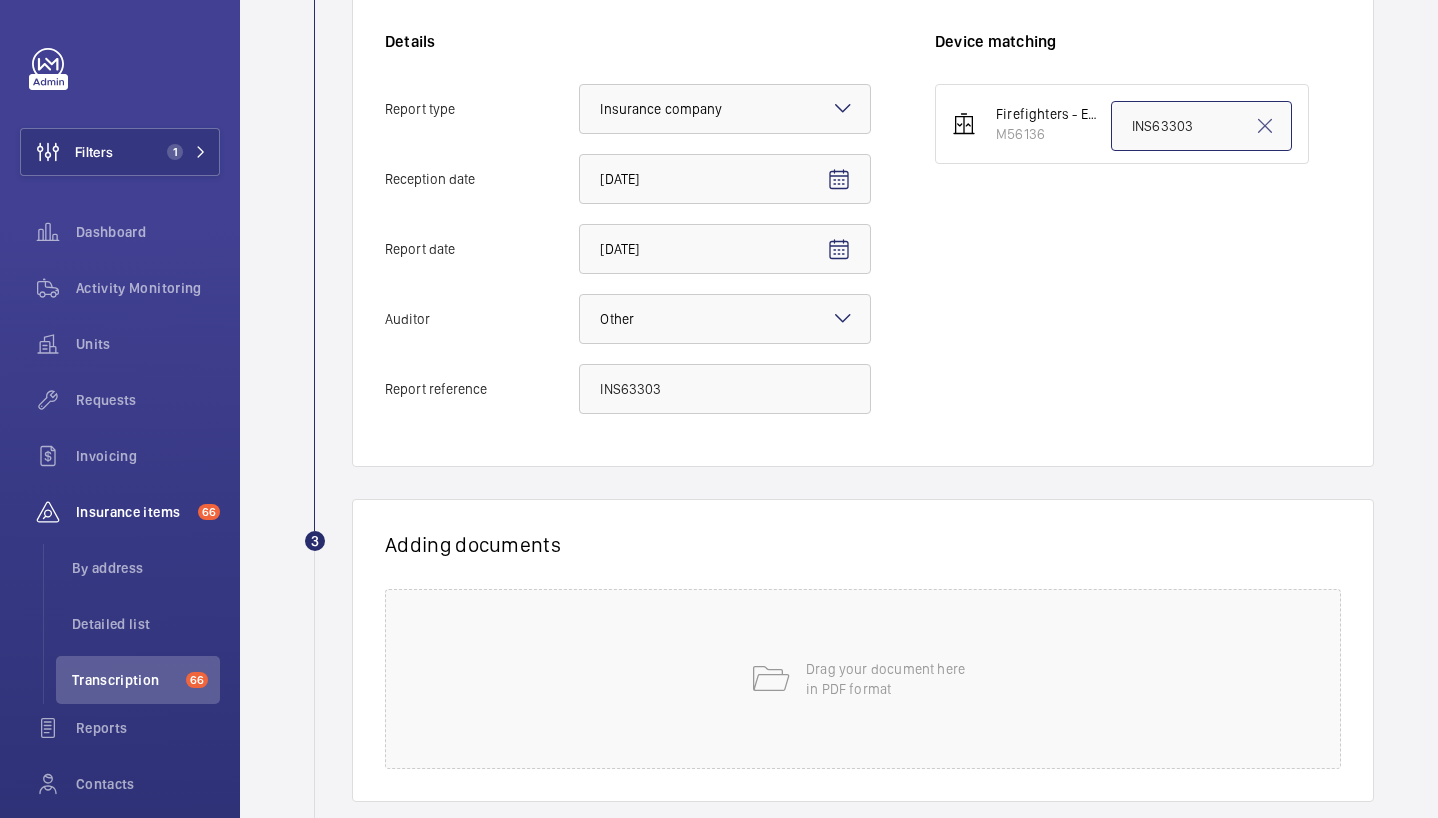 scroll, scrollTop: 471, scrollLeft: 0, axis: vertical 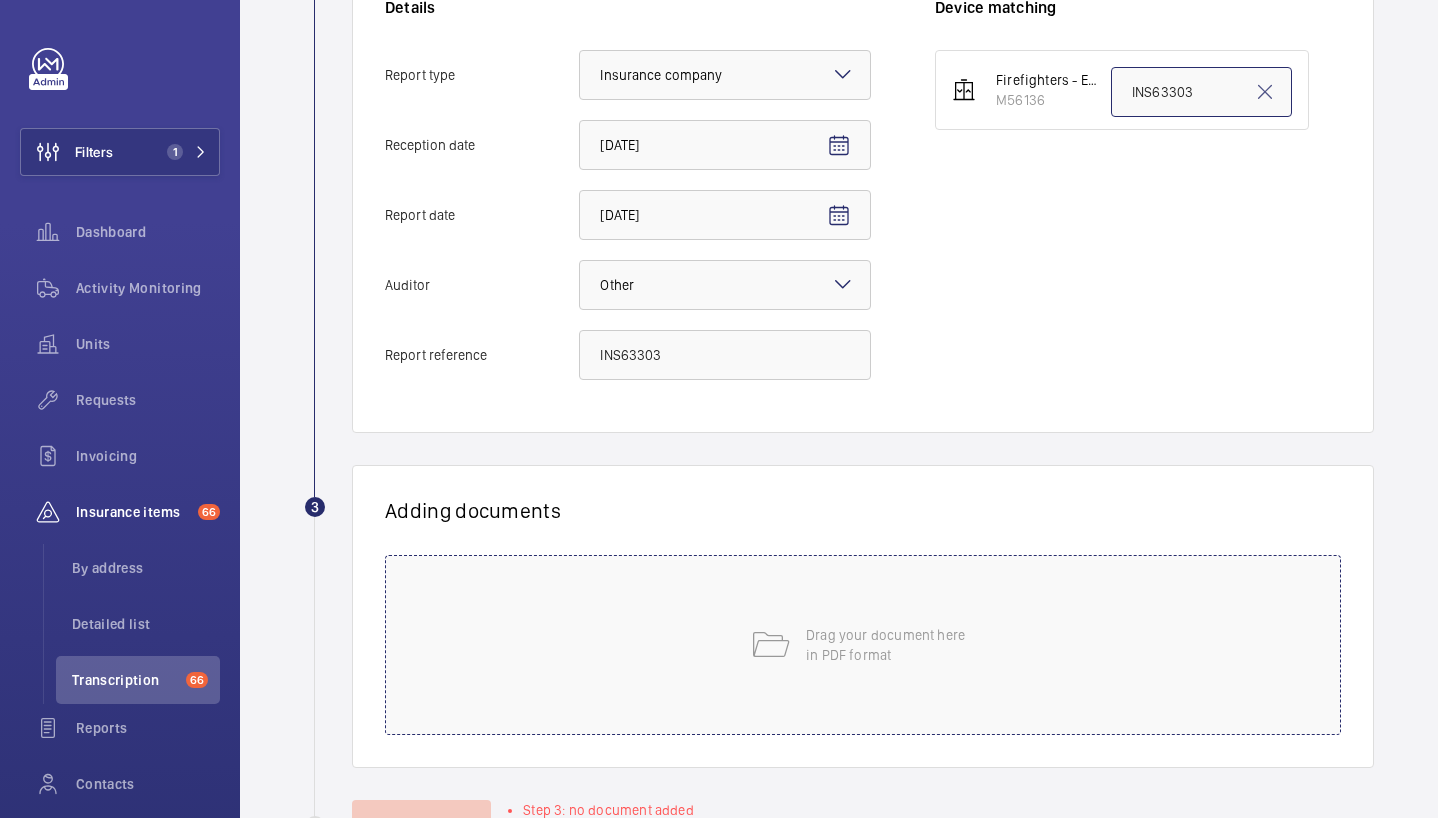 type on "INS63303" 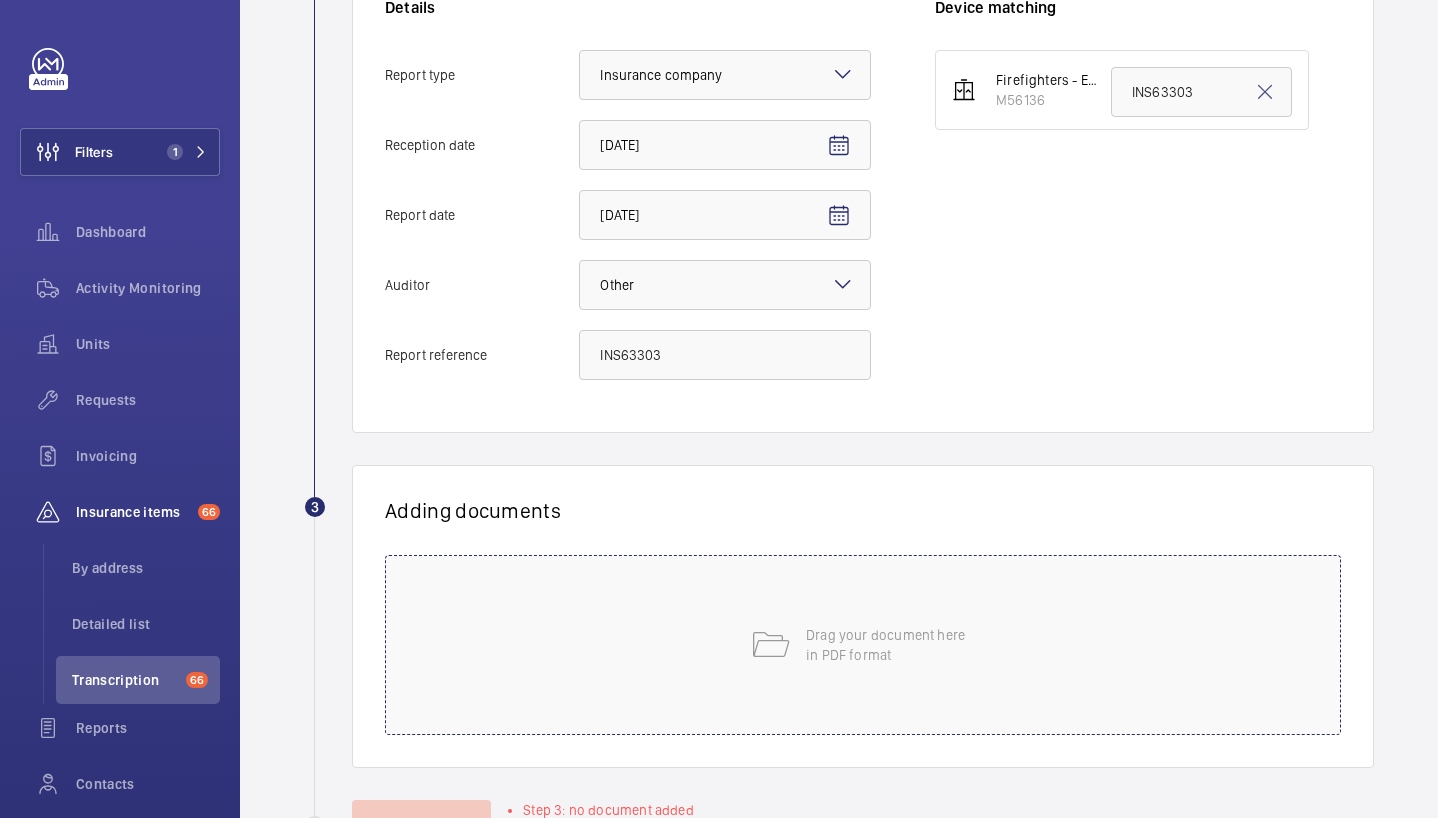 click on "Drag your document here
in PDF format" 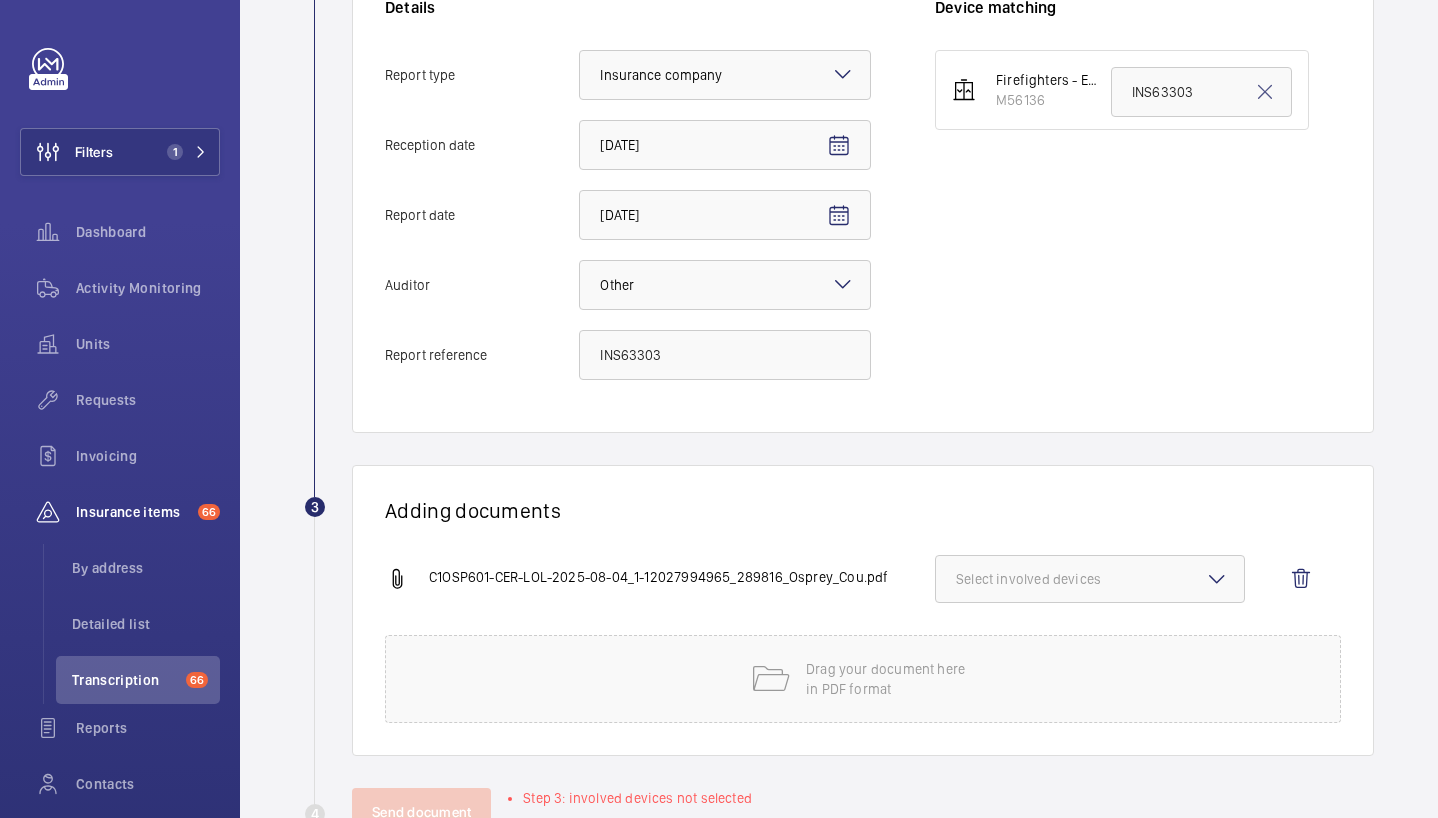 click on "Select involved devices" 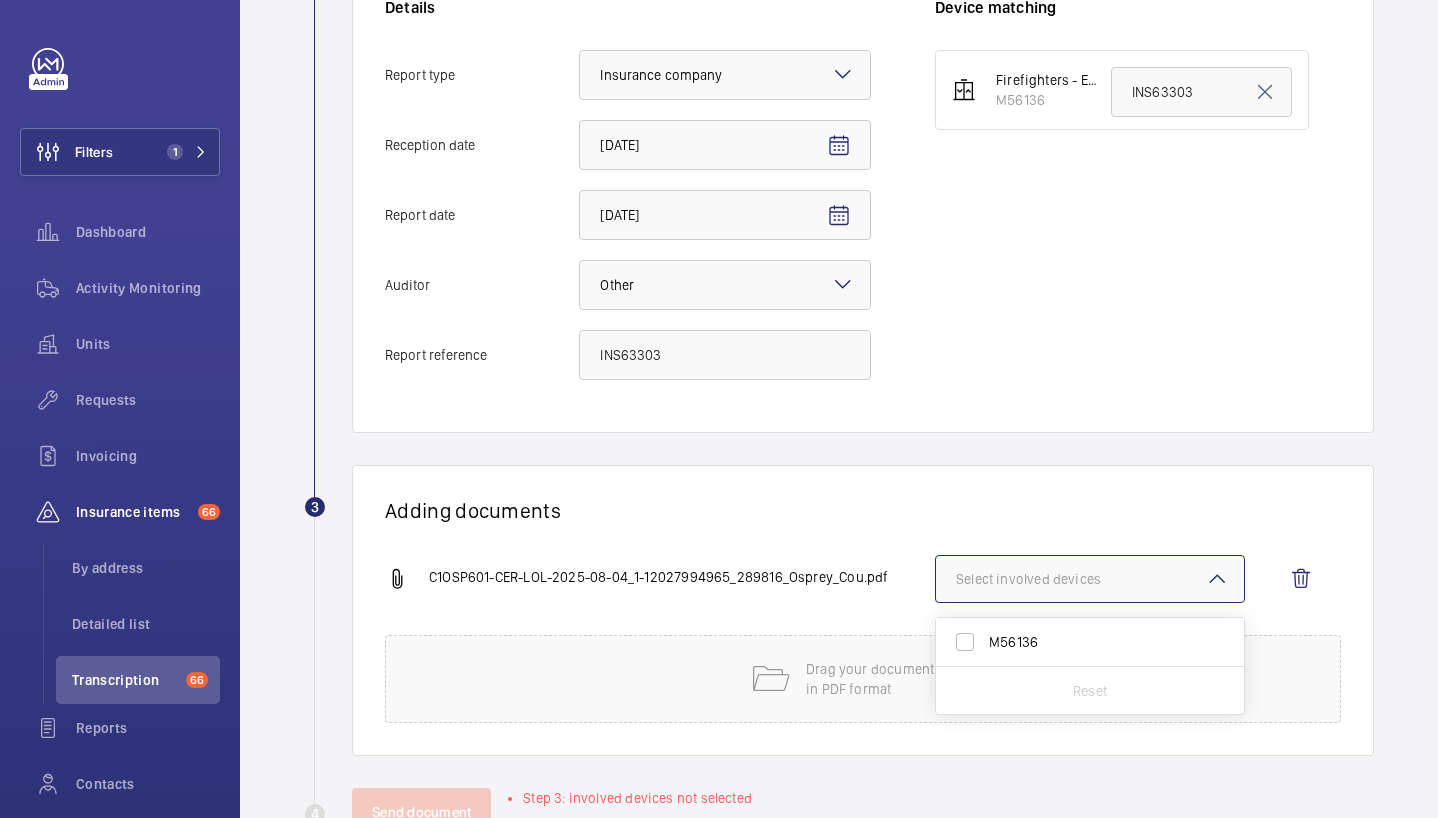 click on "M56136" at bounding box center [1091, 642] 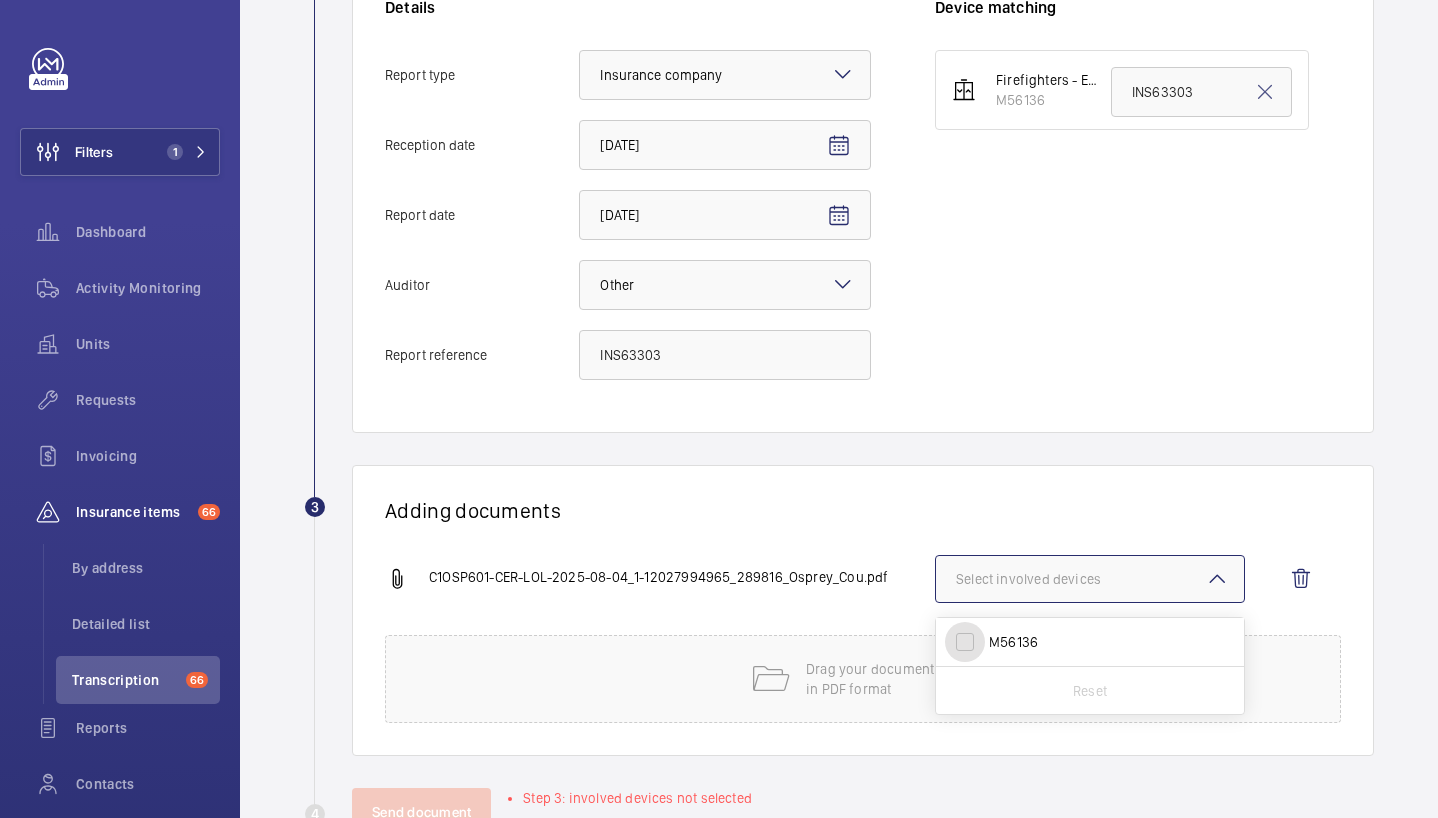 click on "M56136" at bounding box center [965, 642] 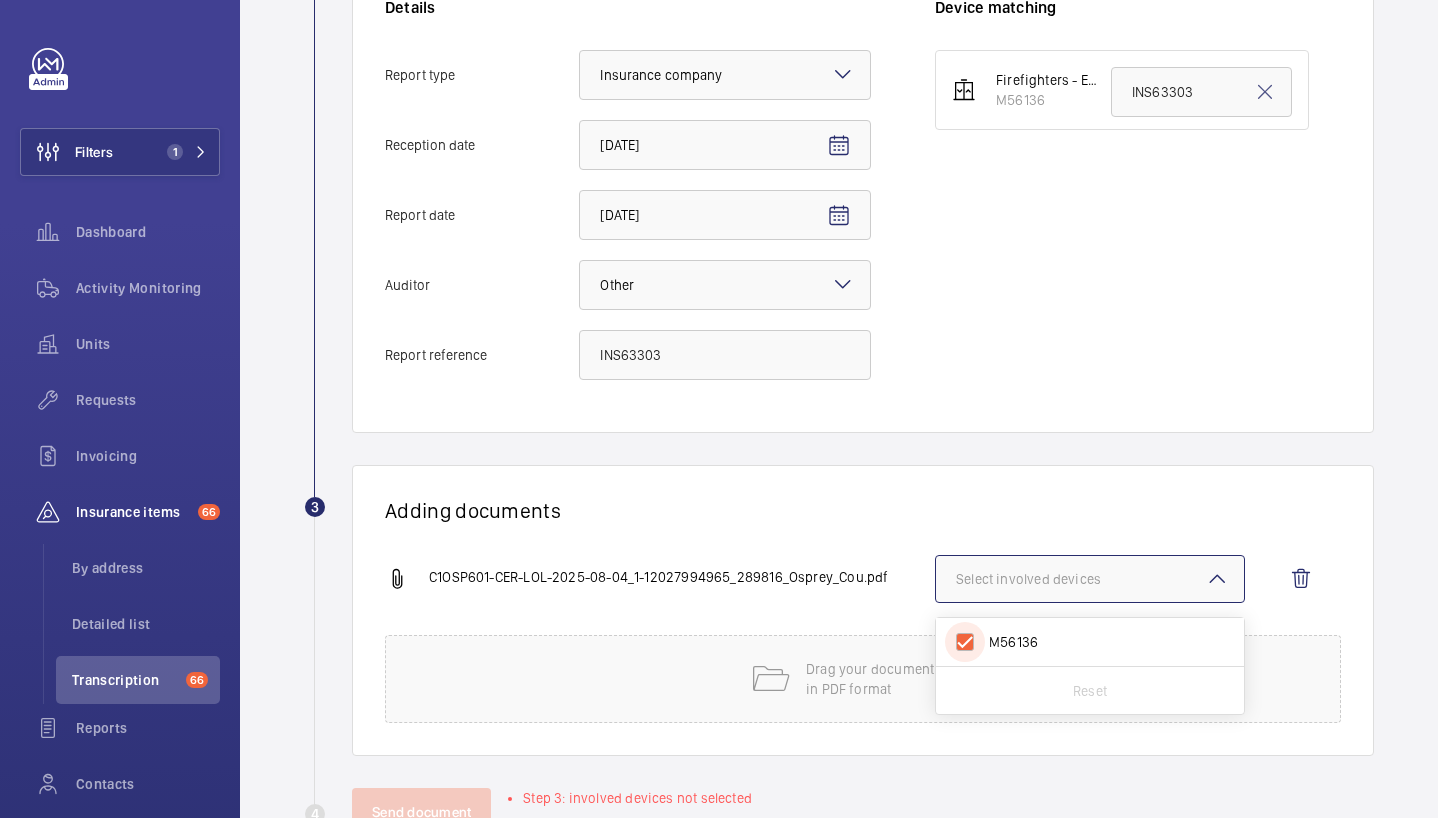 checkbox on "true" 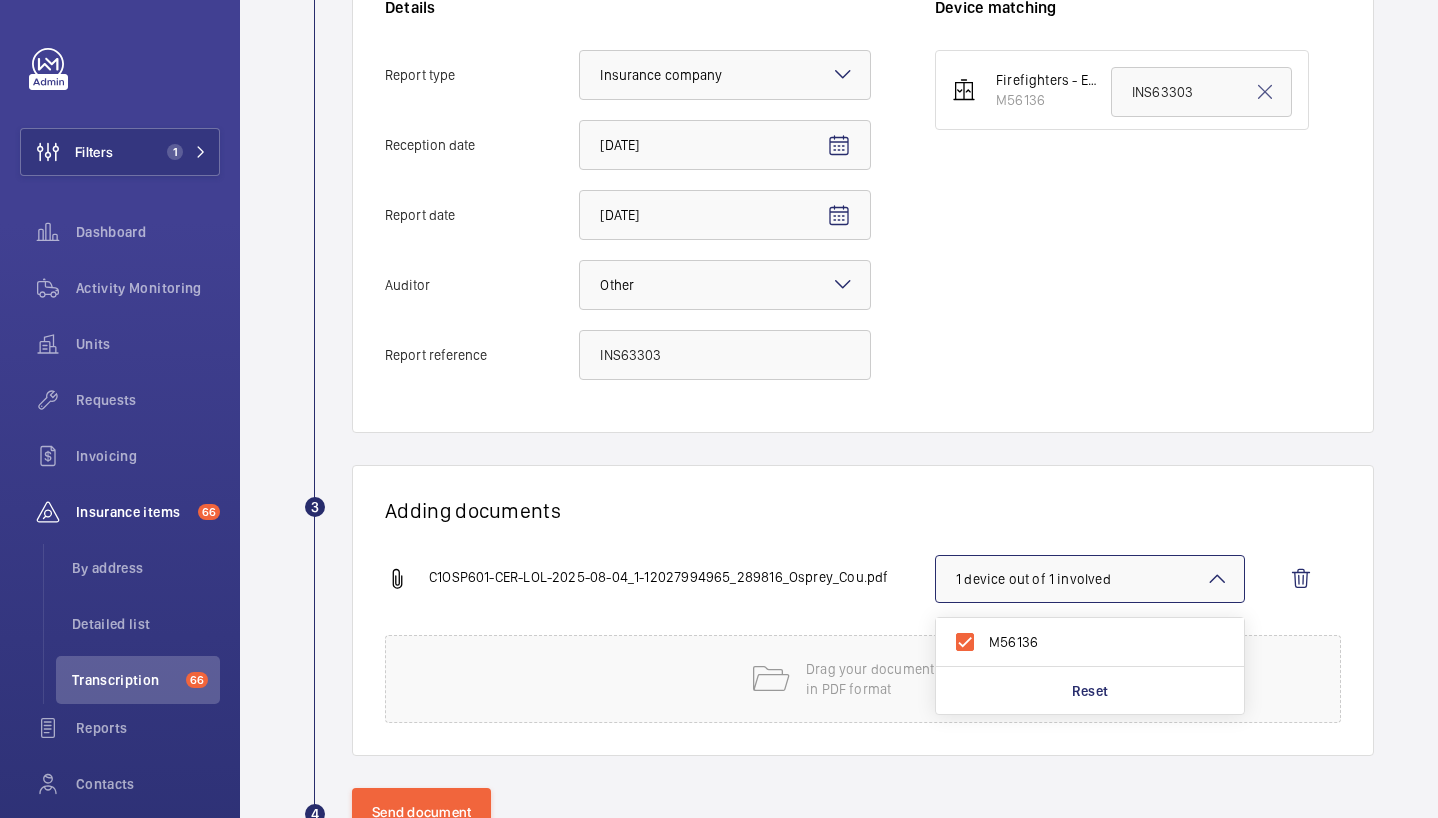 click on "Details Report type Select an option × Insurance company × Reception date [DATE] Report date [DATE] Auditor Select an option × Other × Report reference [REFERENCE_ID]" 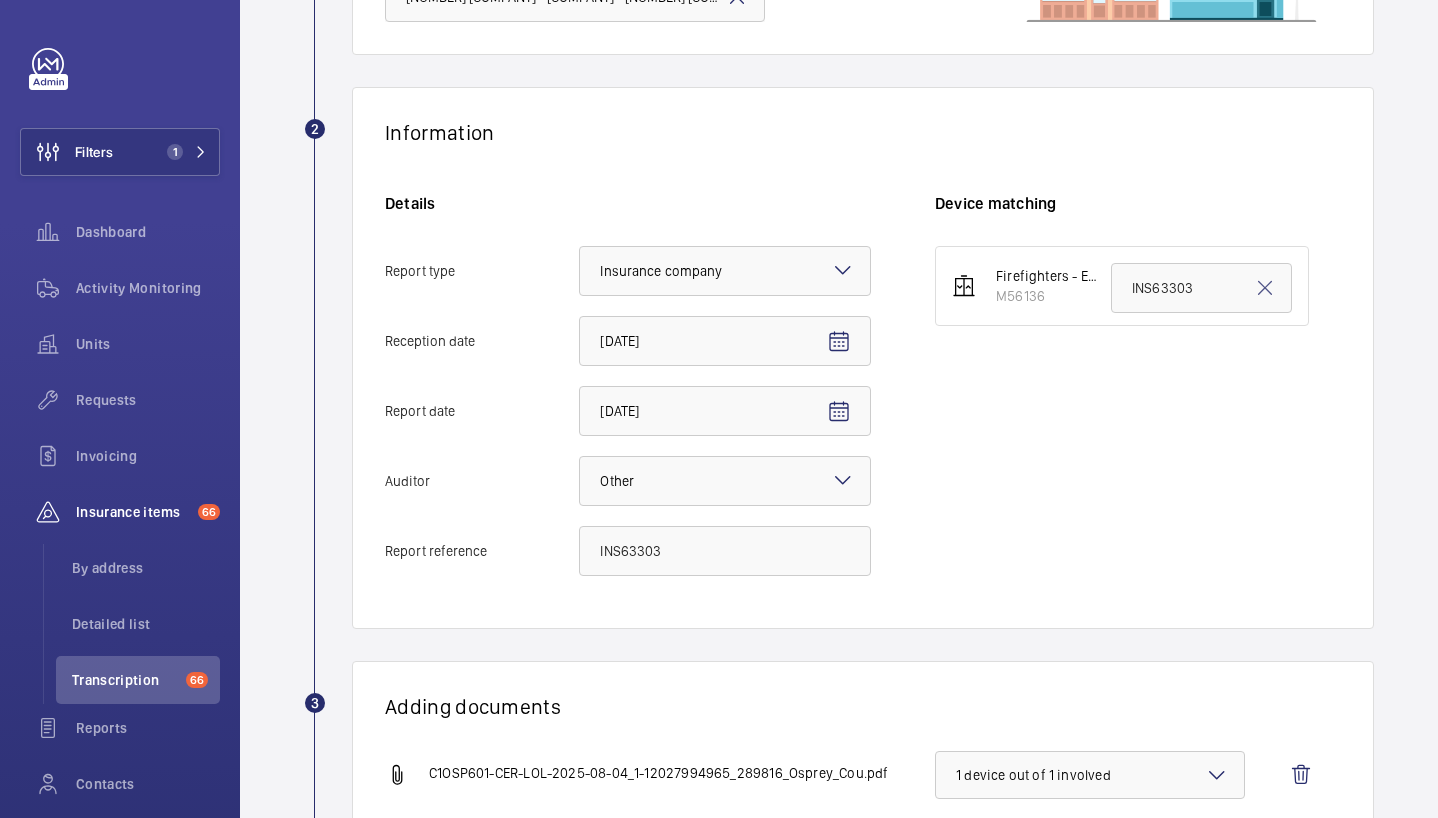 scroll, scrollTop: 537, scrollLeft: 0, axis: vertical 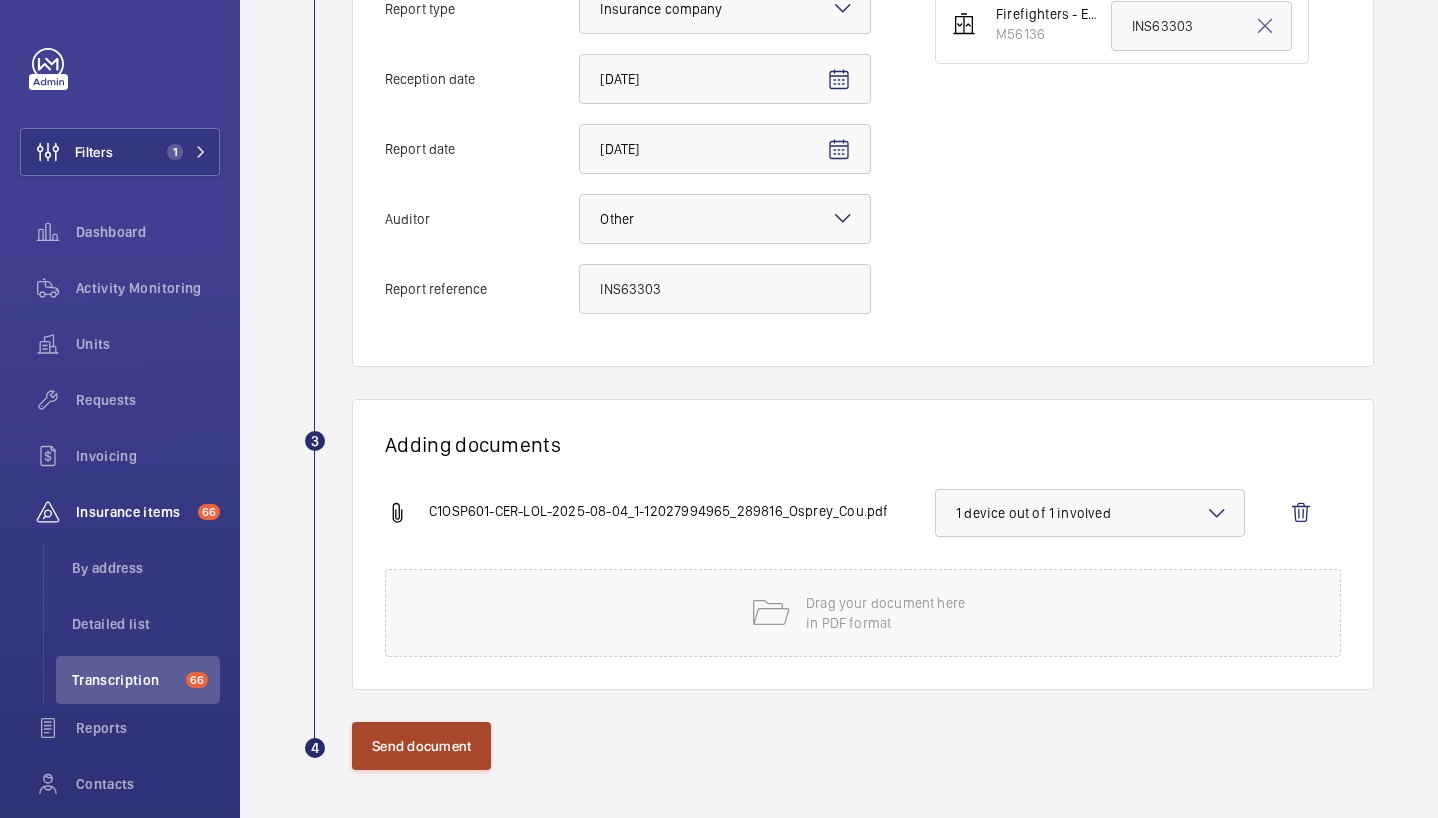 click on "Send document" 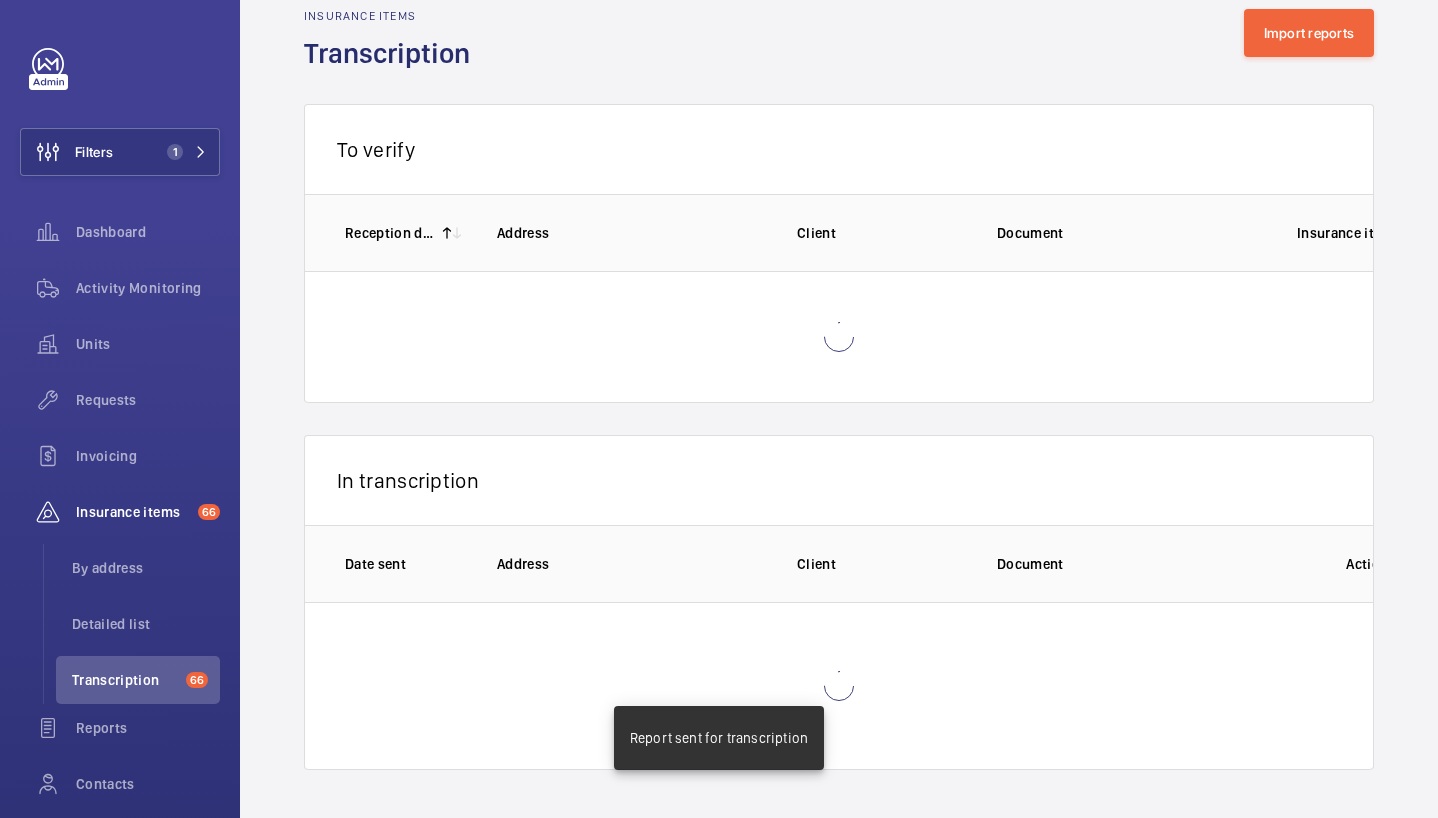 scroll, scrollTop: 3, scrollLeft: 0, axis: vertical 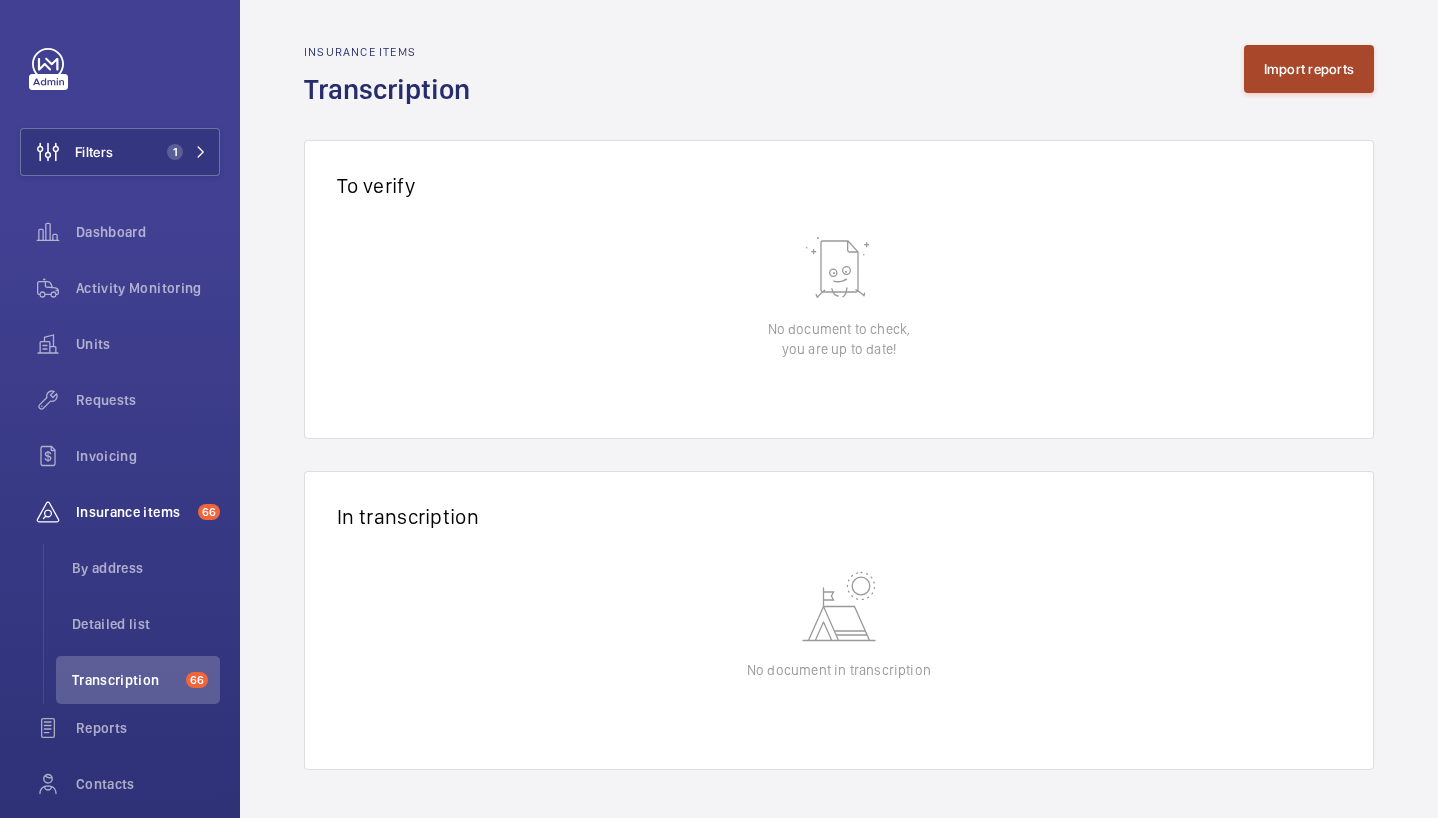 click on "Import reports" 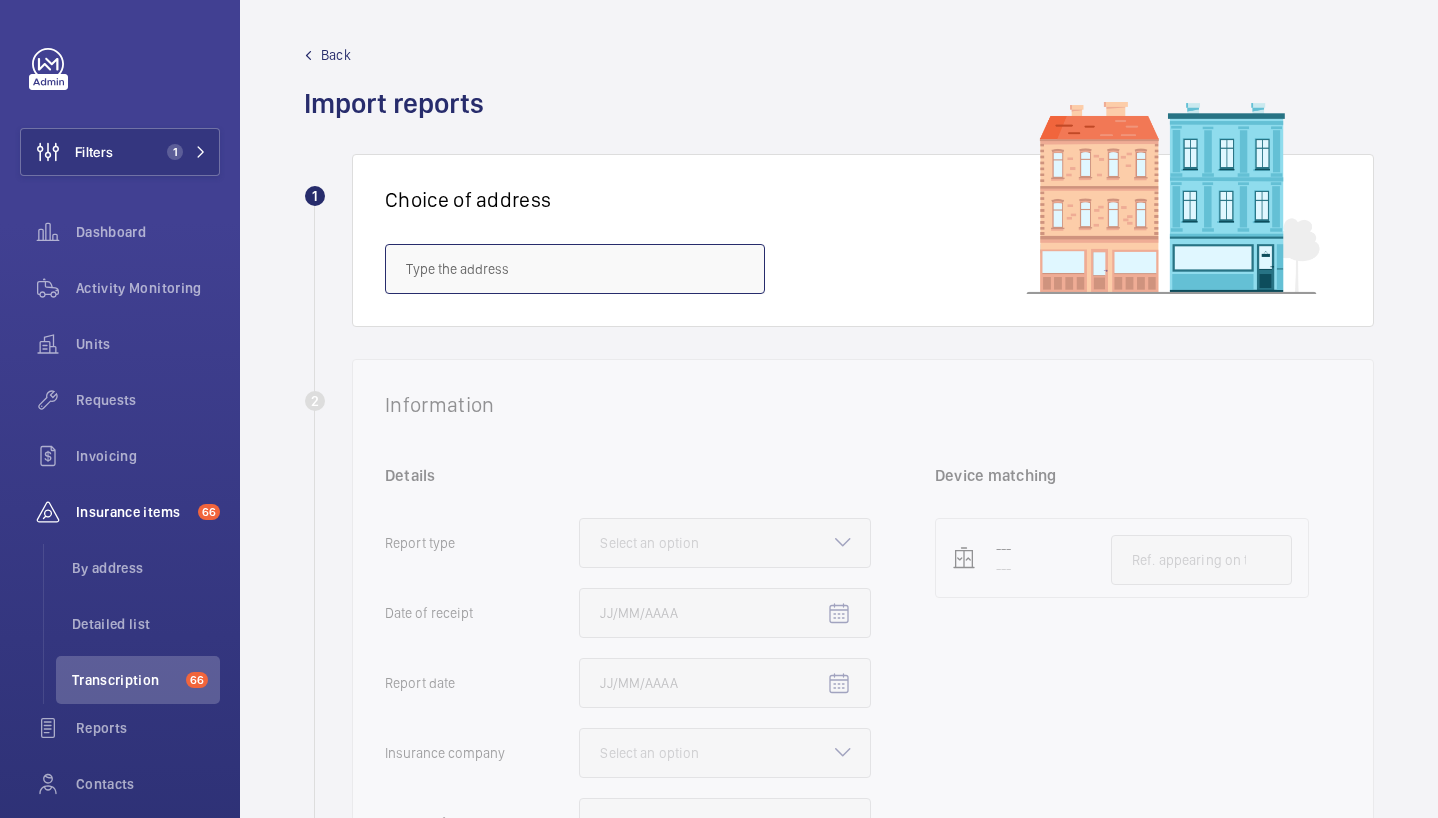 click at bounding box center (575, 269) 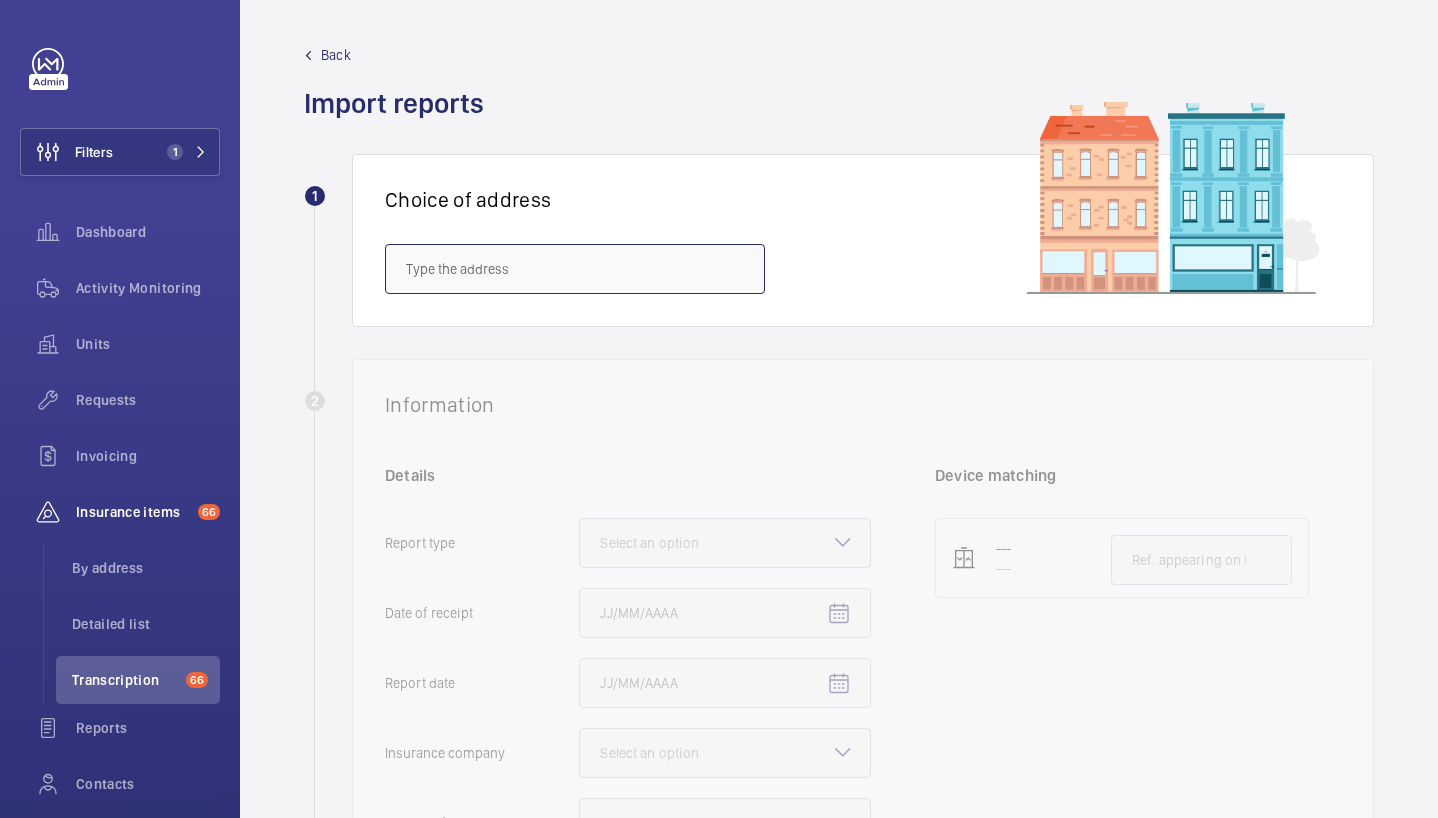 paste on "E15 2FZ" 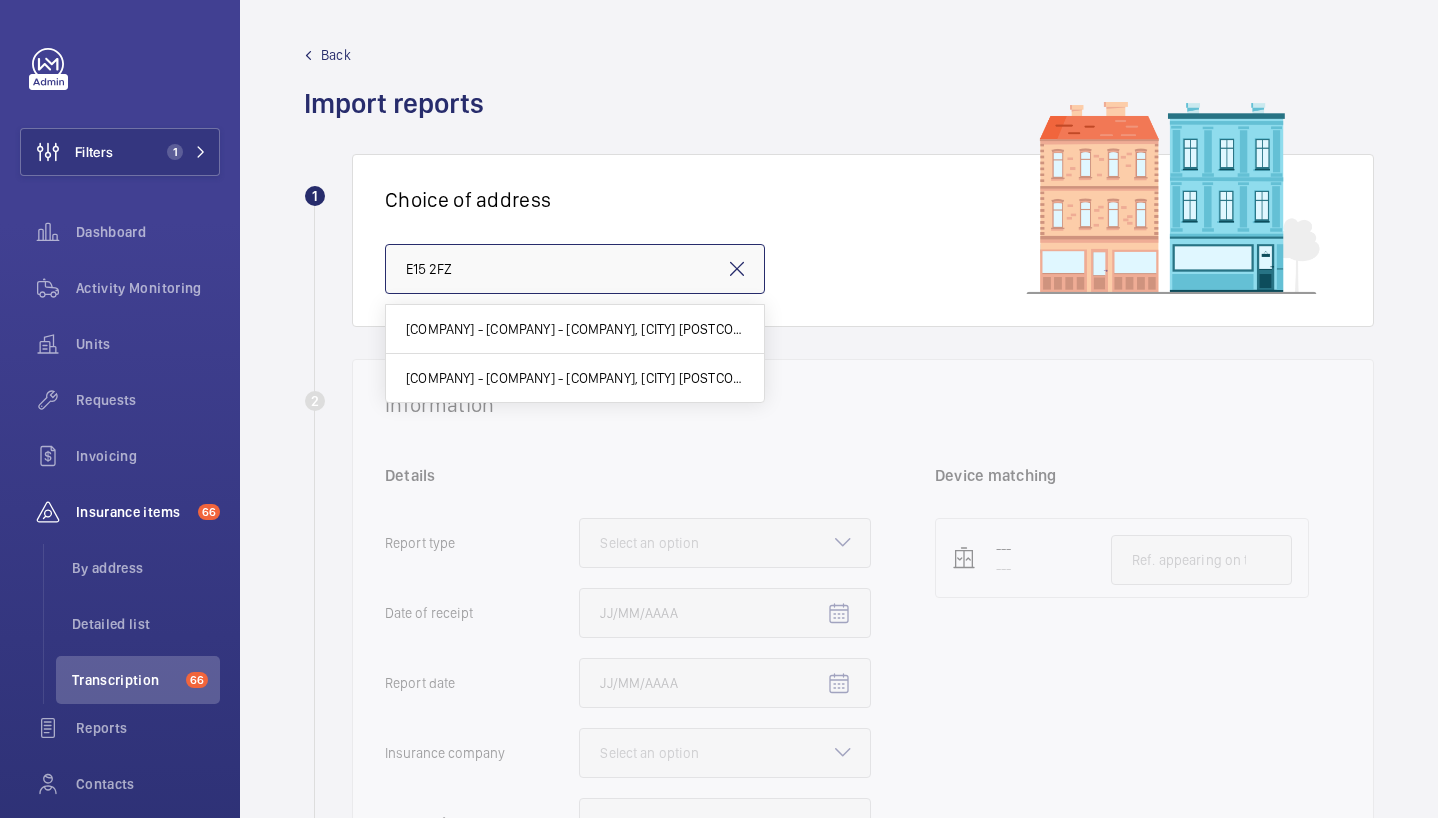 click on "E15 2FZ" at bounding box center [575, 269] 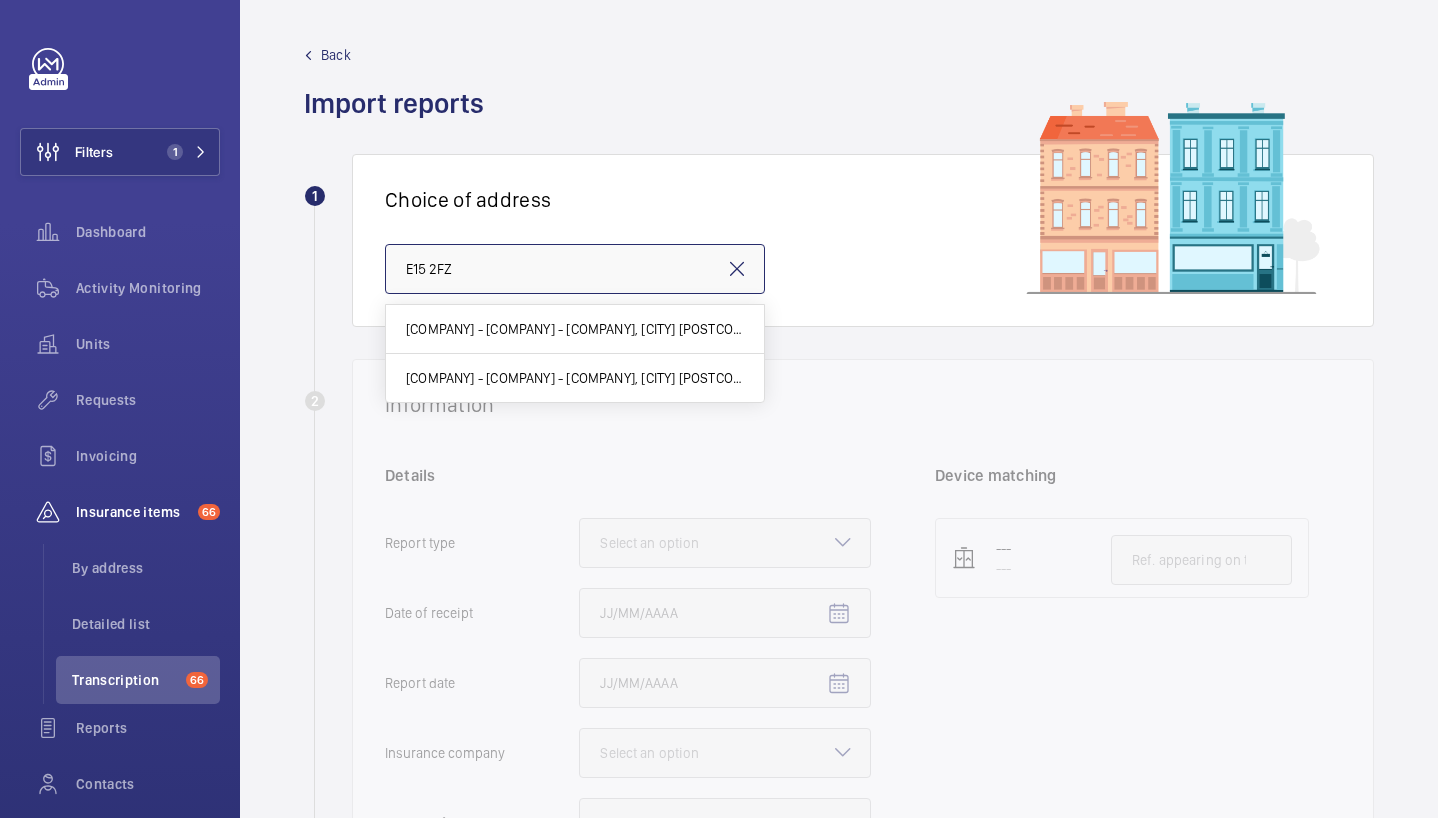 click on "E15 2FZ" at bounding box center (575, 269) 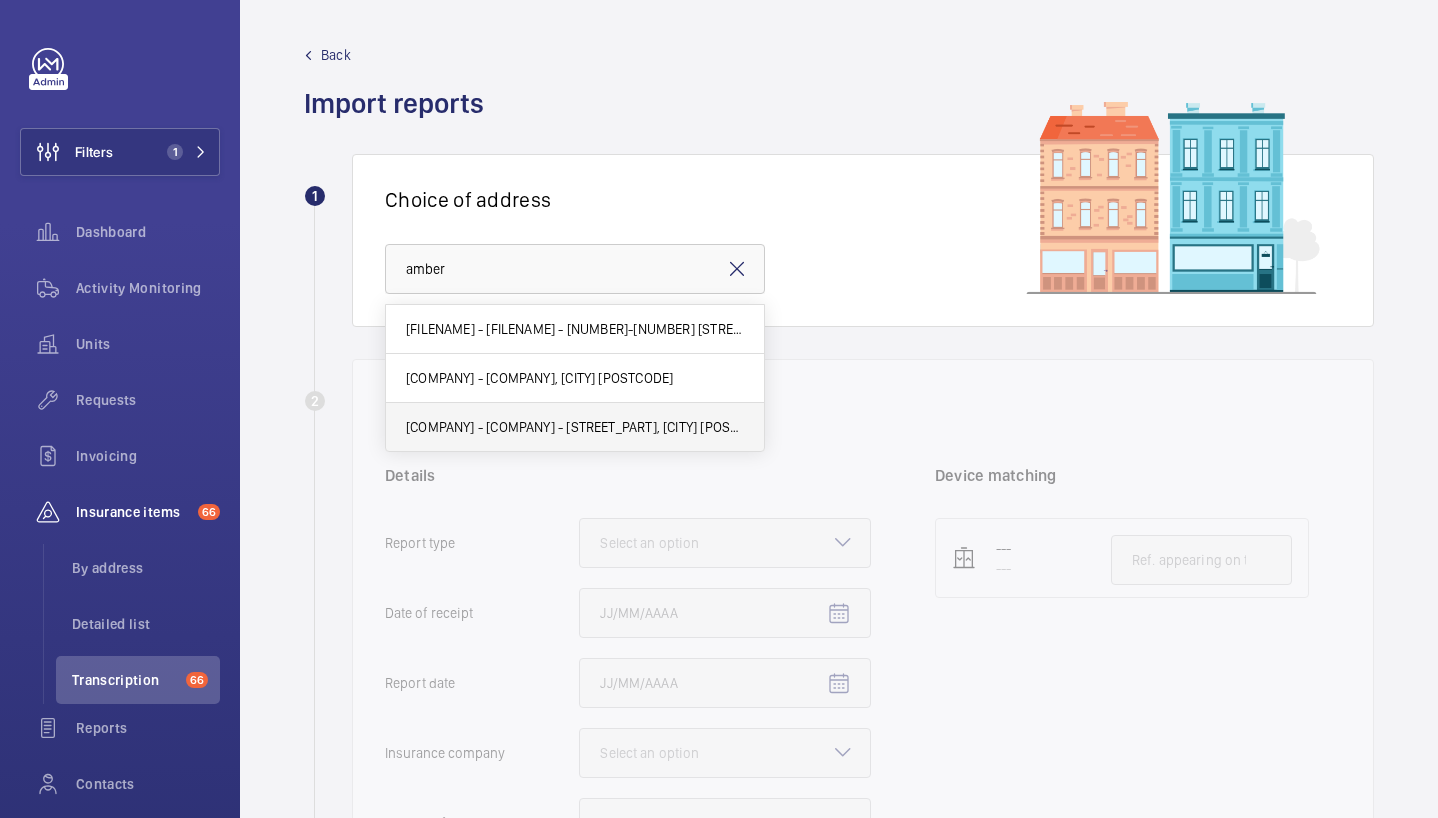 click on "[COMPANY] - [COMPANY] - [STREET_PART], [CITY] [POSTCODE]" at bounding box center [575, 427] 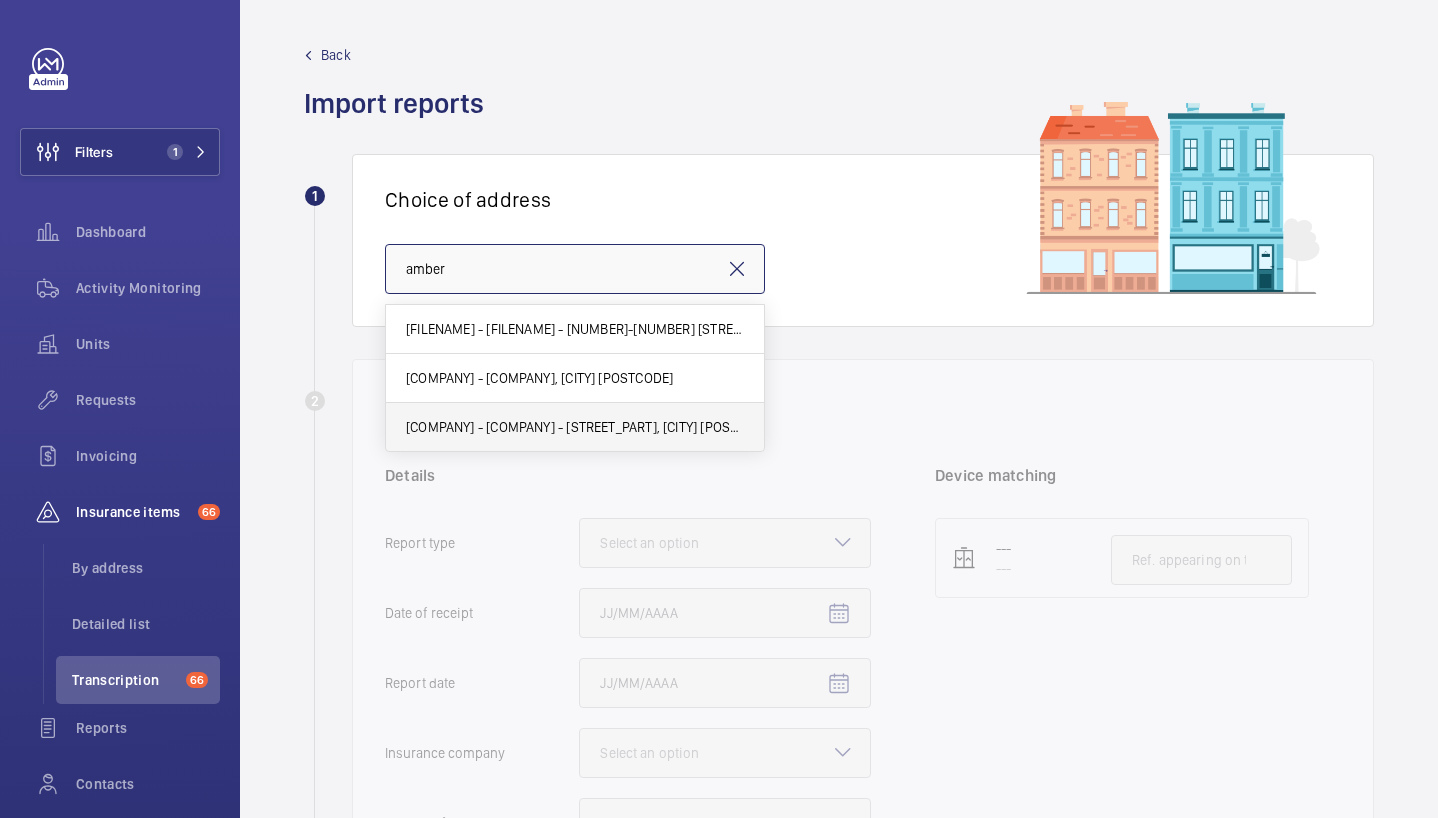 type on "[COMPANY] - [COMPANY] - [STREET_PART], [CITY] [POSTCODE]" 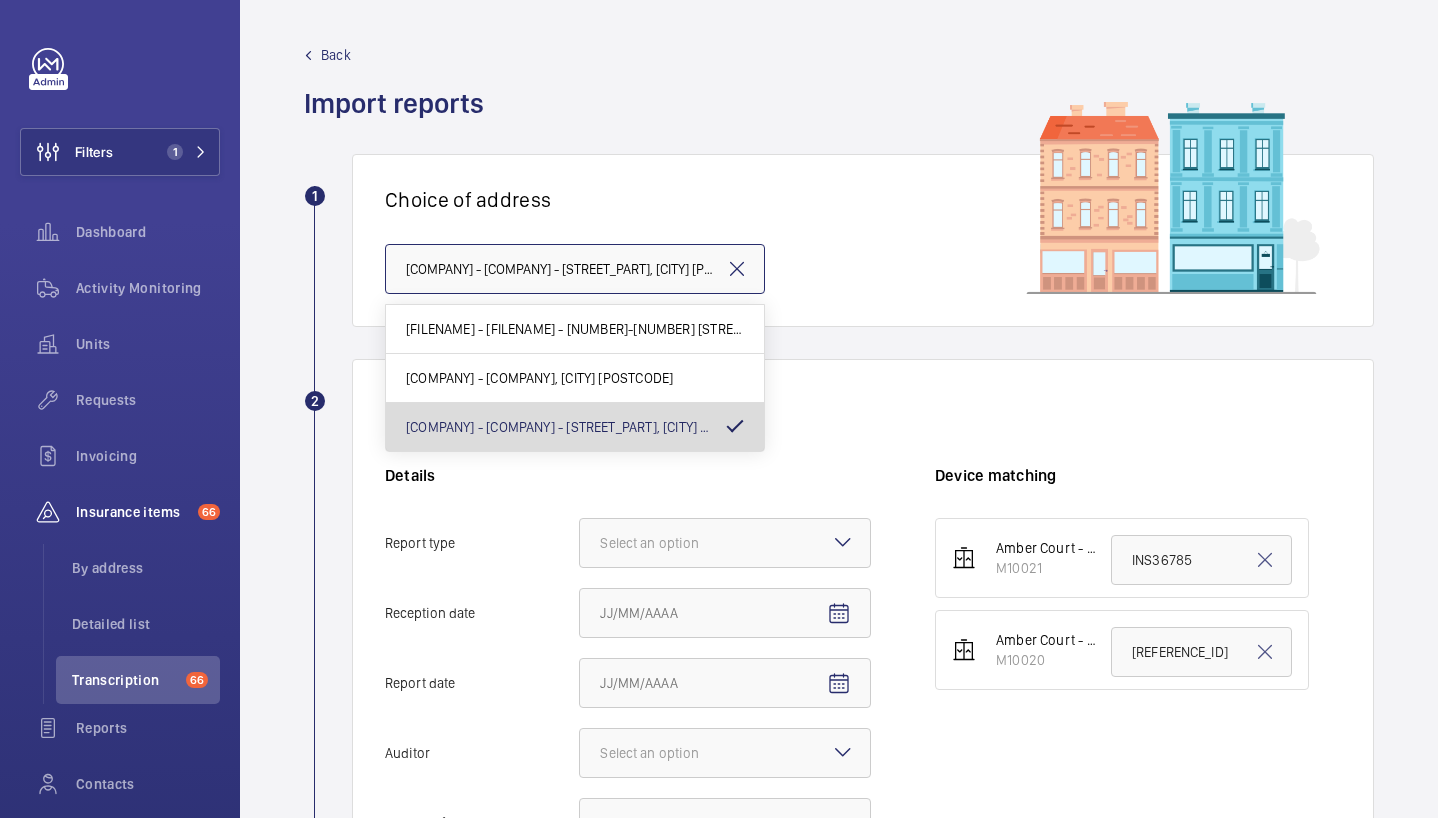 scroll, scrollTop: 0, scrollLeft: 69, axis: horizontal 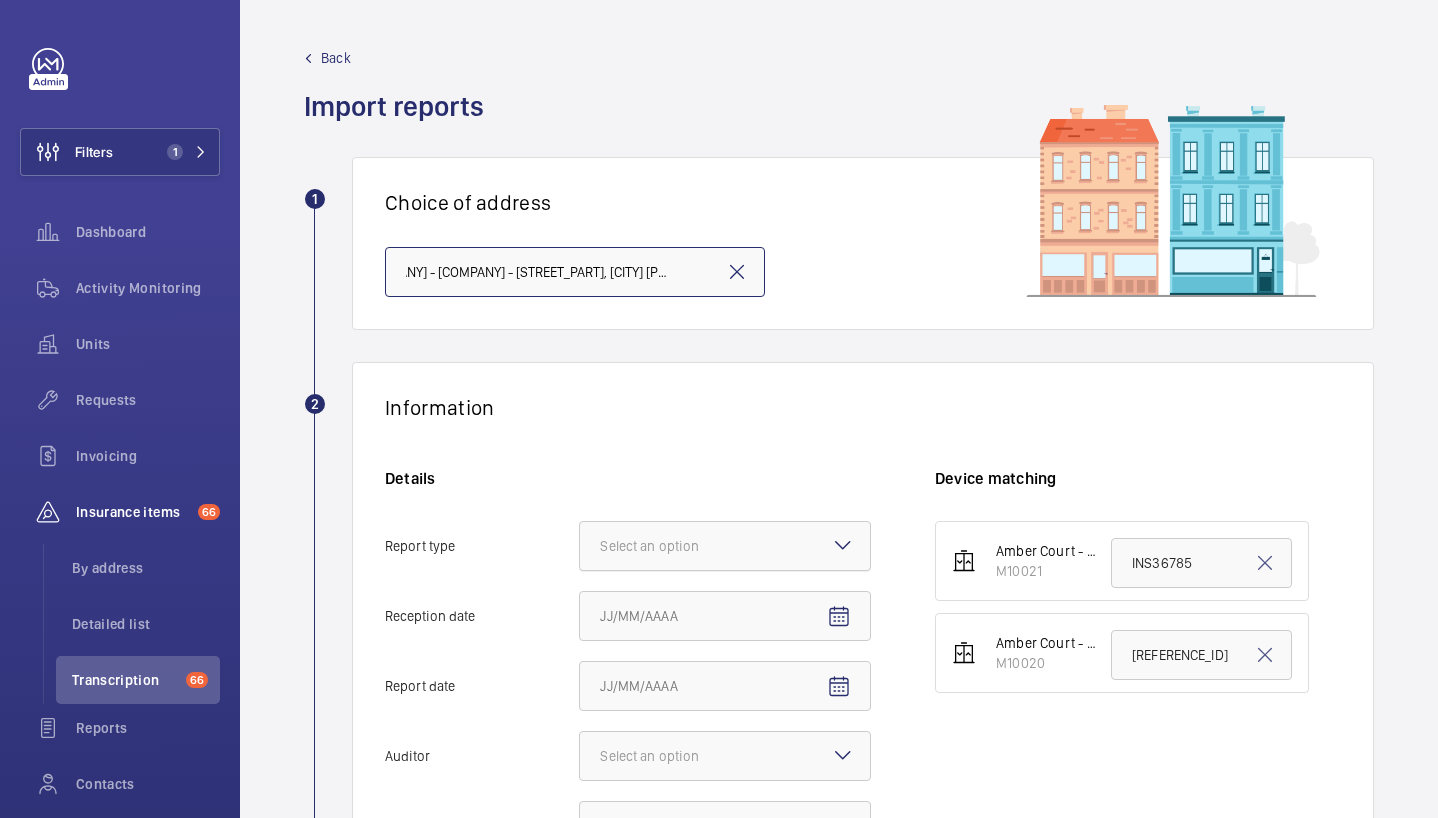 click on "Select an option" 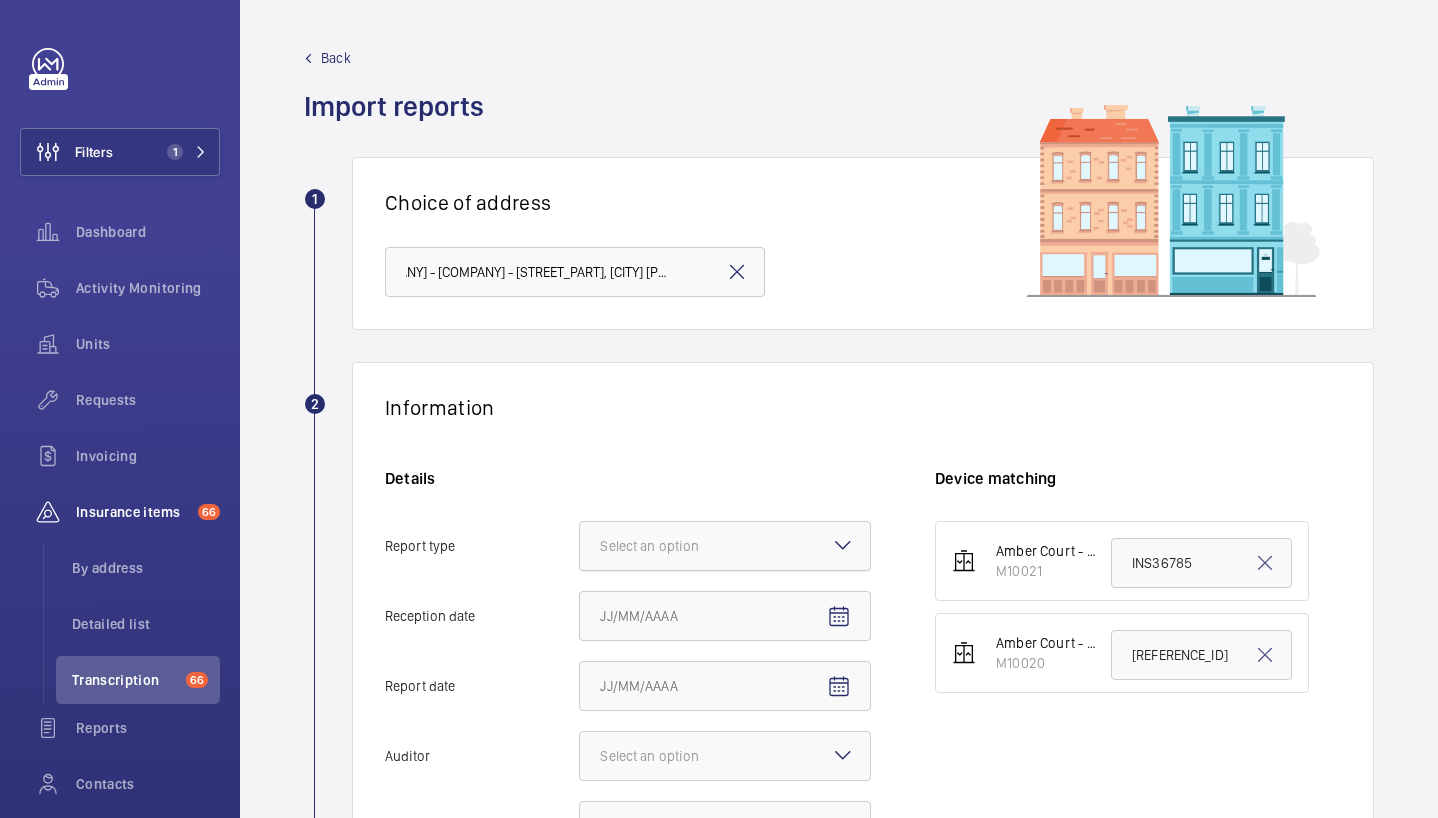 click on "Report type Select an option" 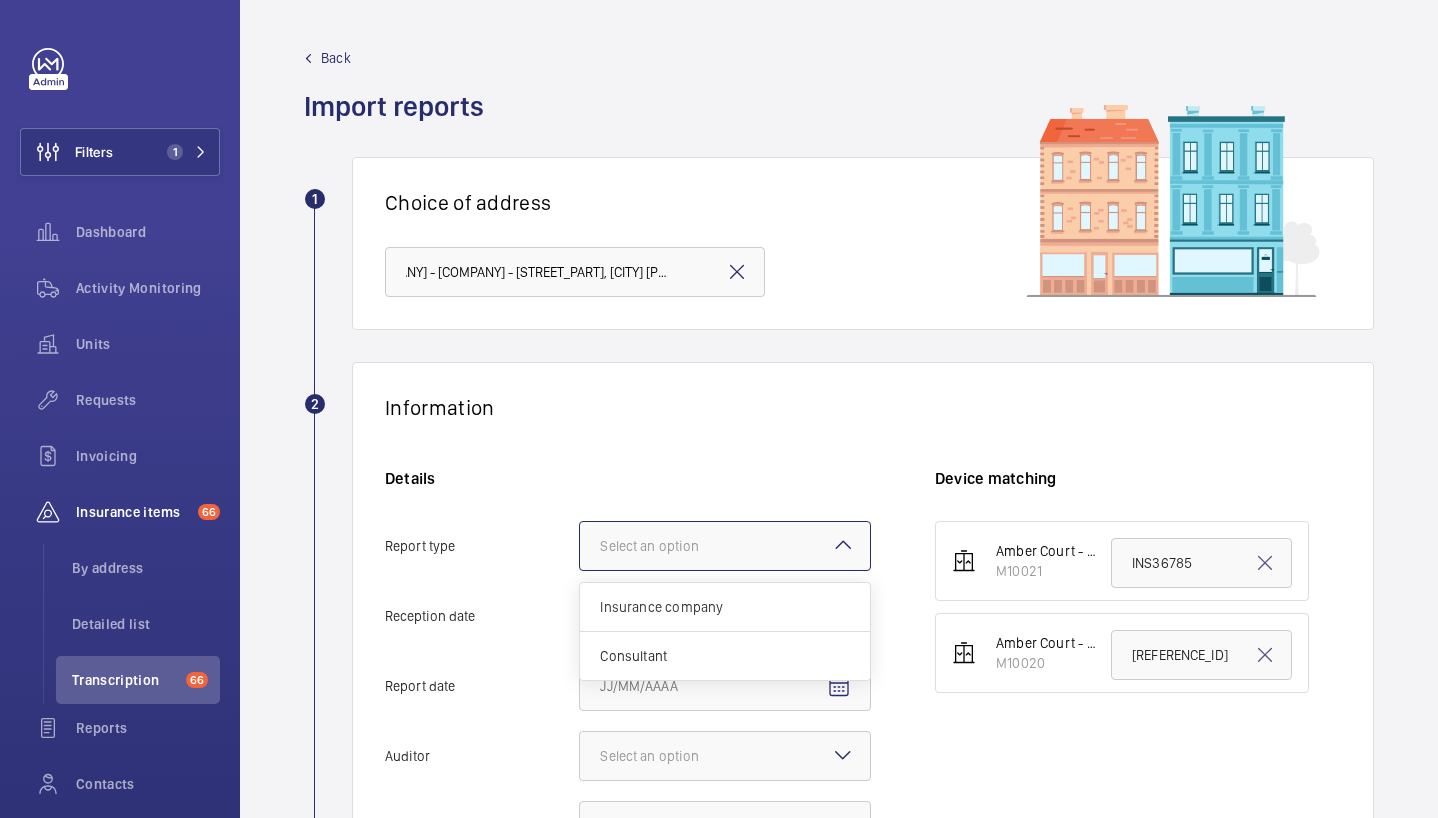 scroll, scrollTop: 0, scrollLeft: 0, axis: both 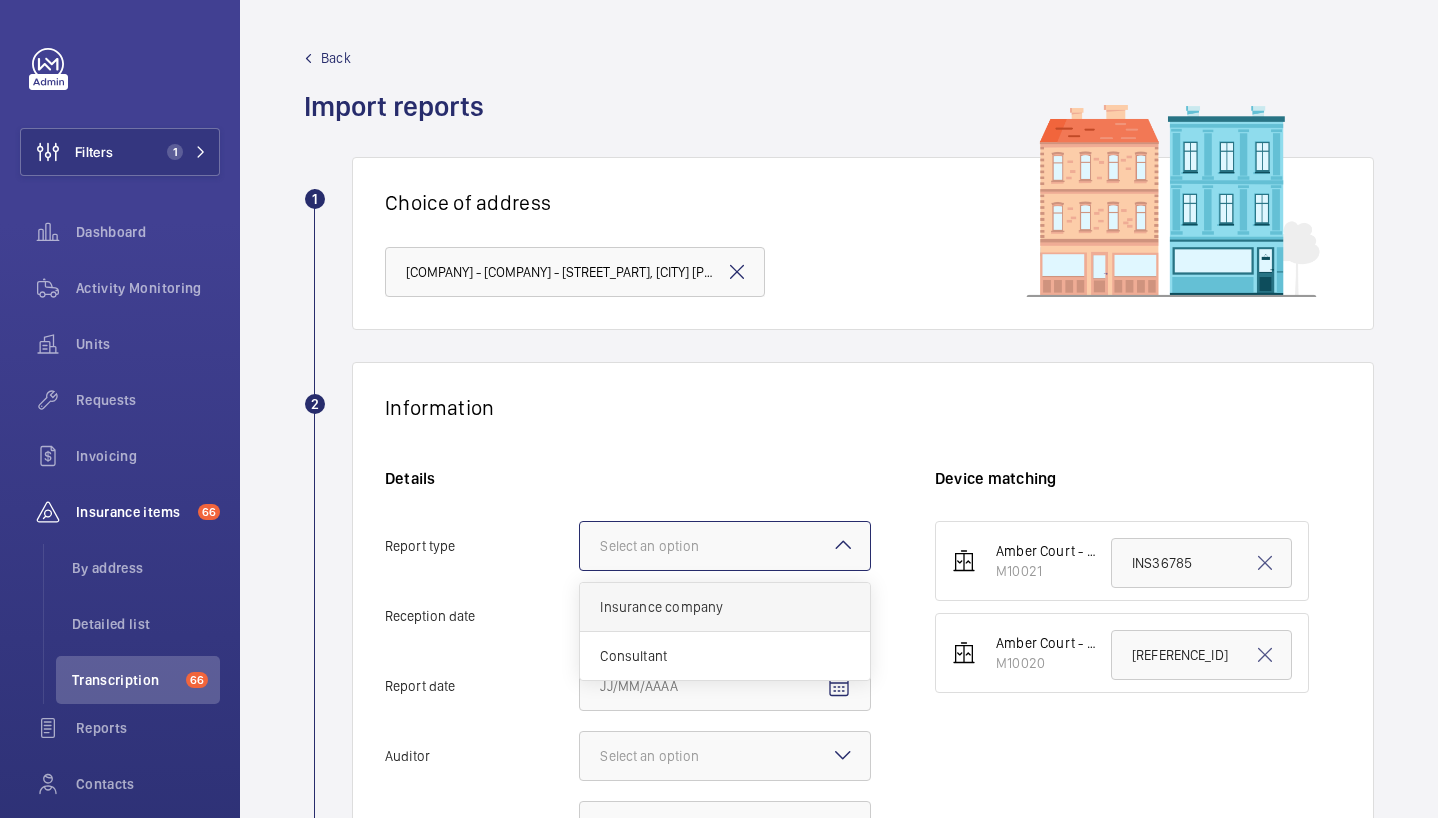 click on "Insurance company" at bounding box center [725, 607] 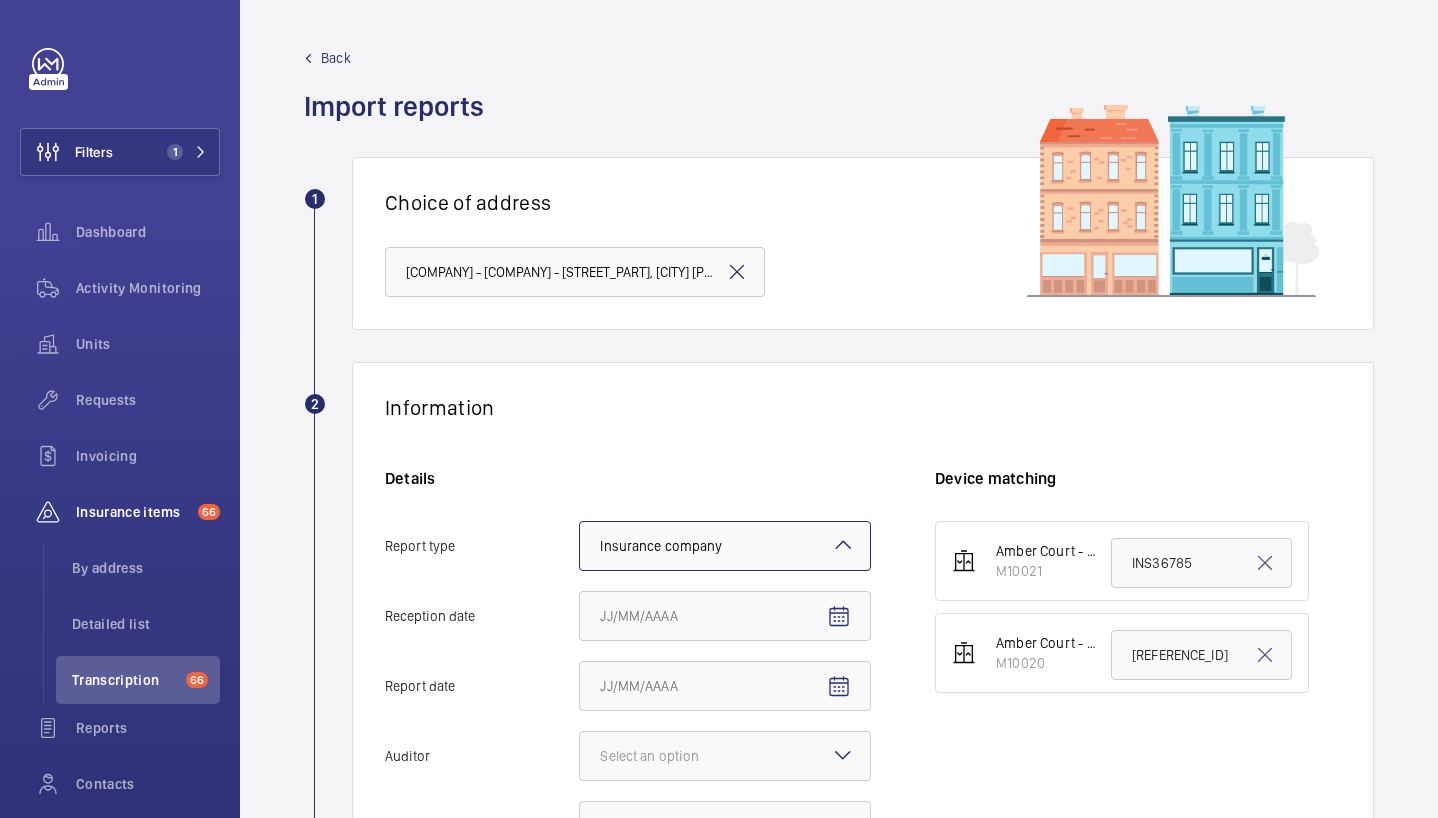 scroll, scrollTop: 25, scrollLeft: 0, axis: vertical 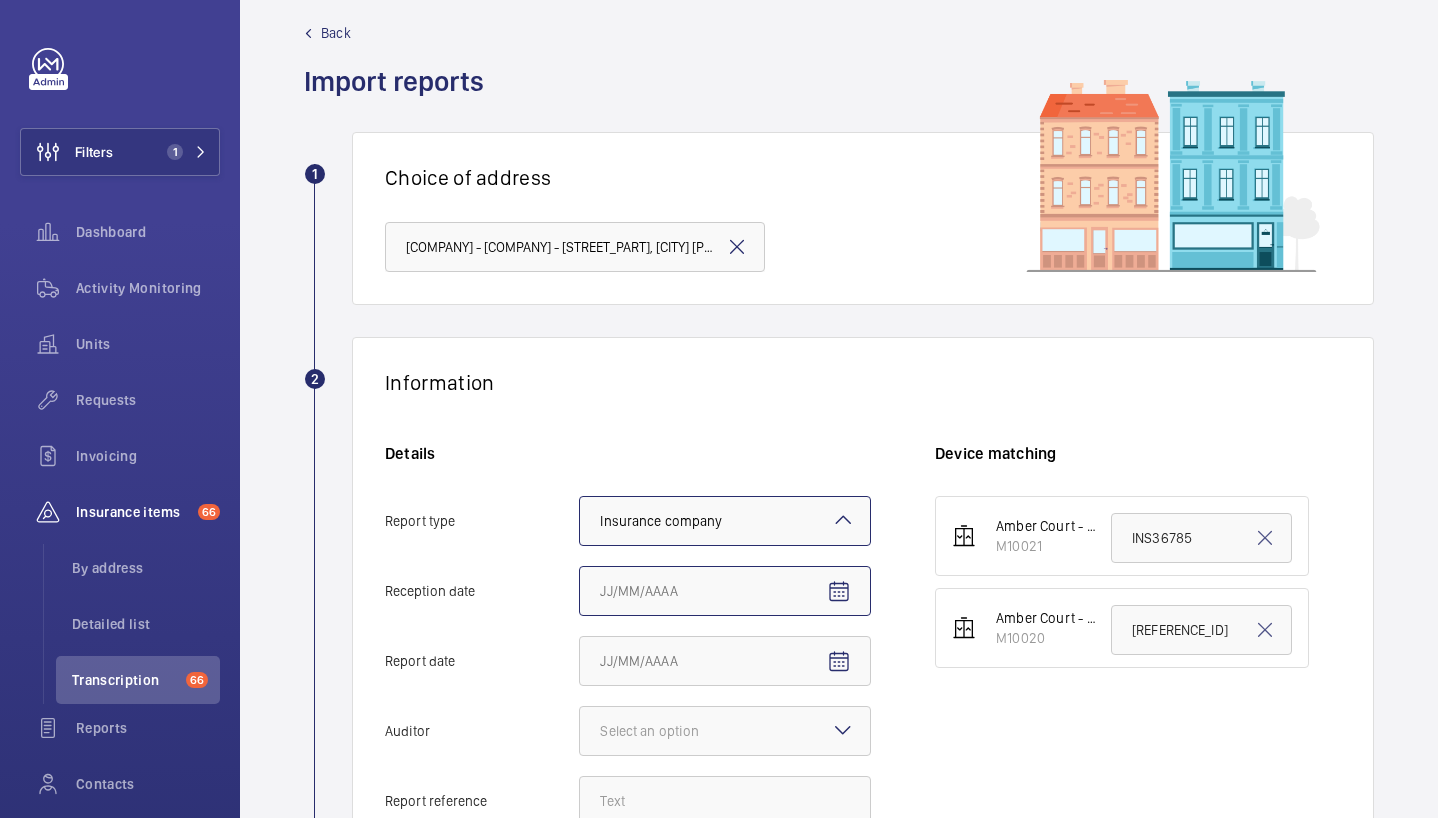 click on "Reception date" at bounding box center [725, 591] 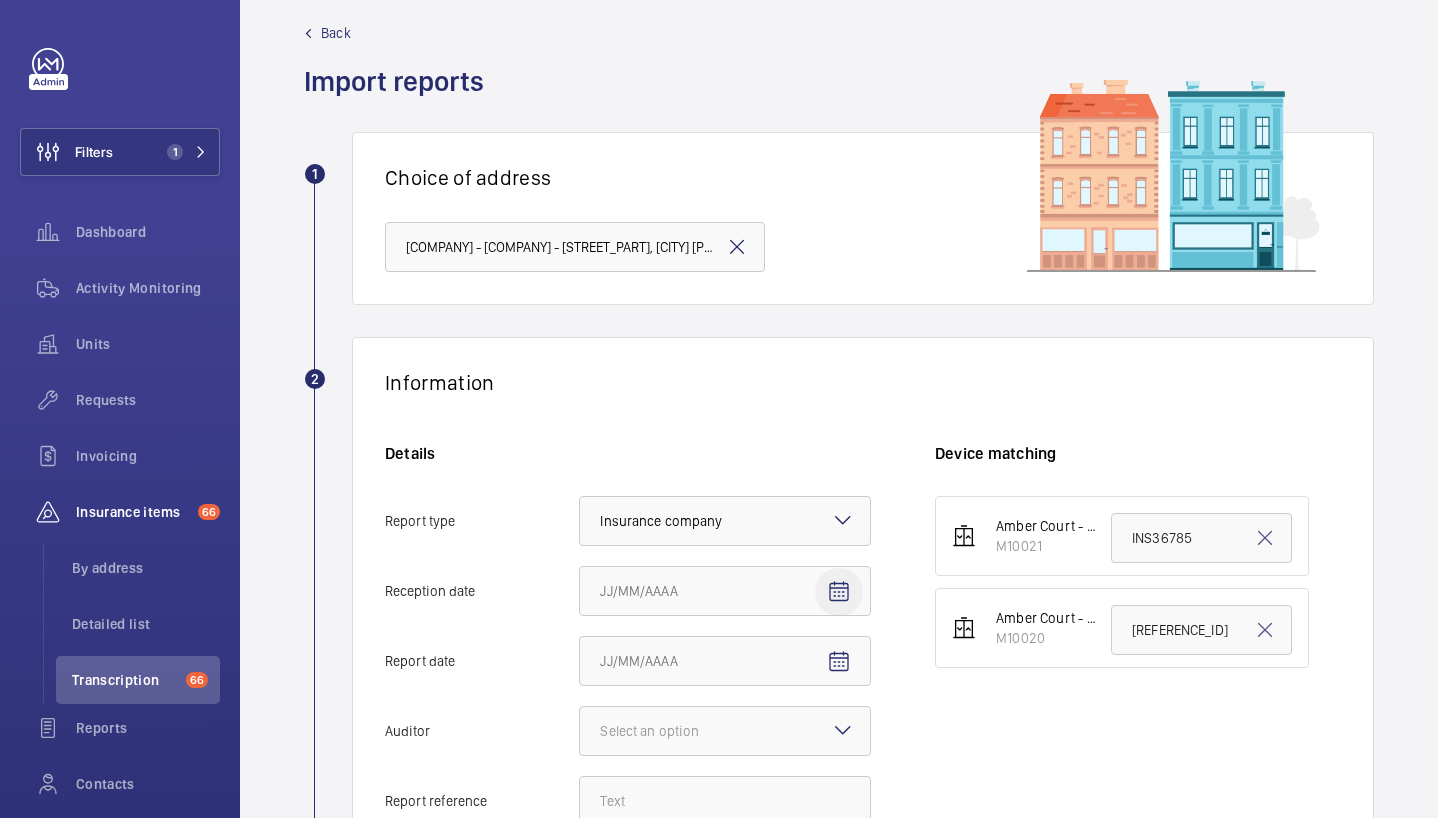 click 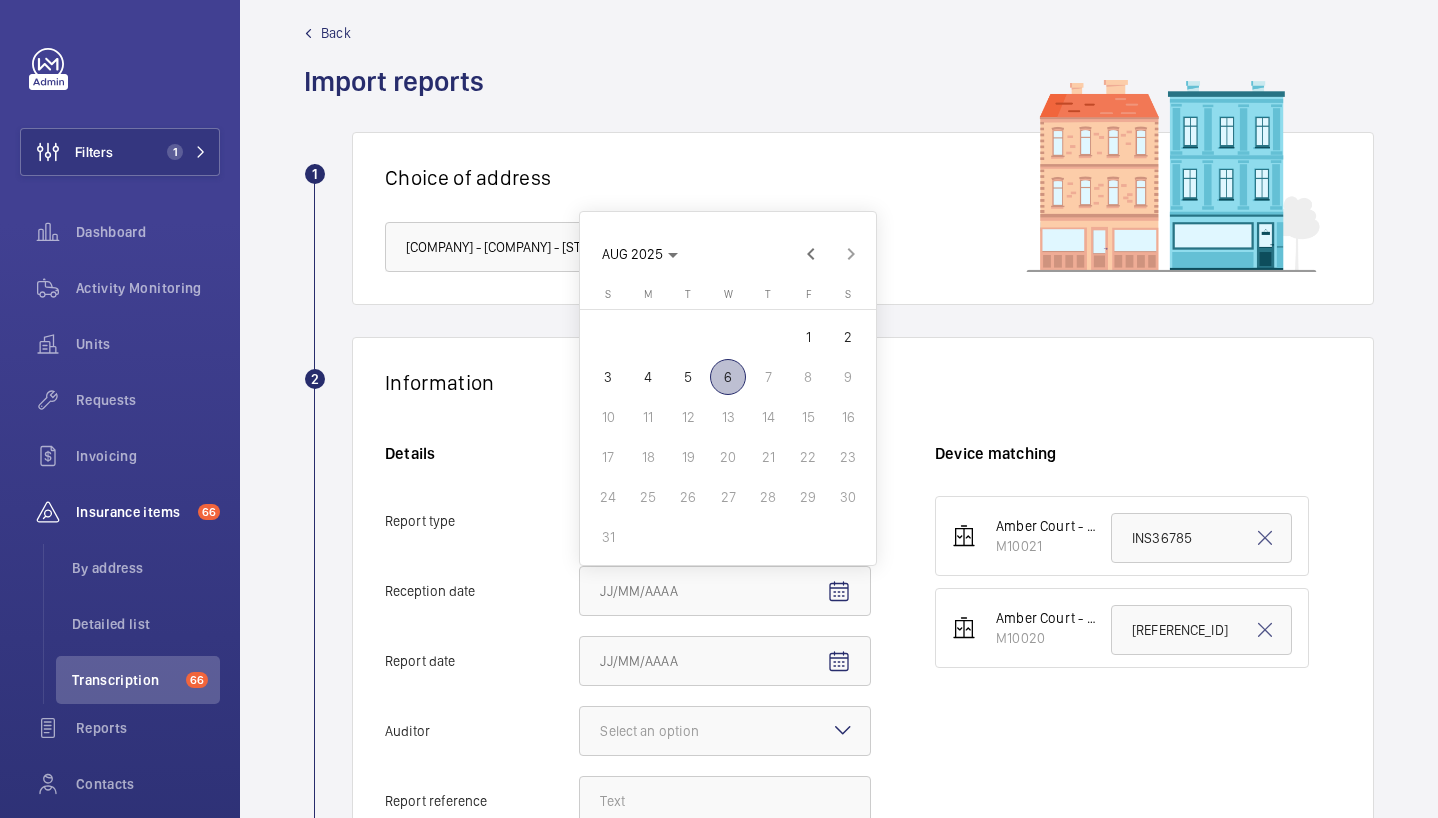 click on "4" at bounding box center (648, 377) 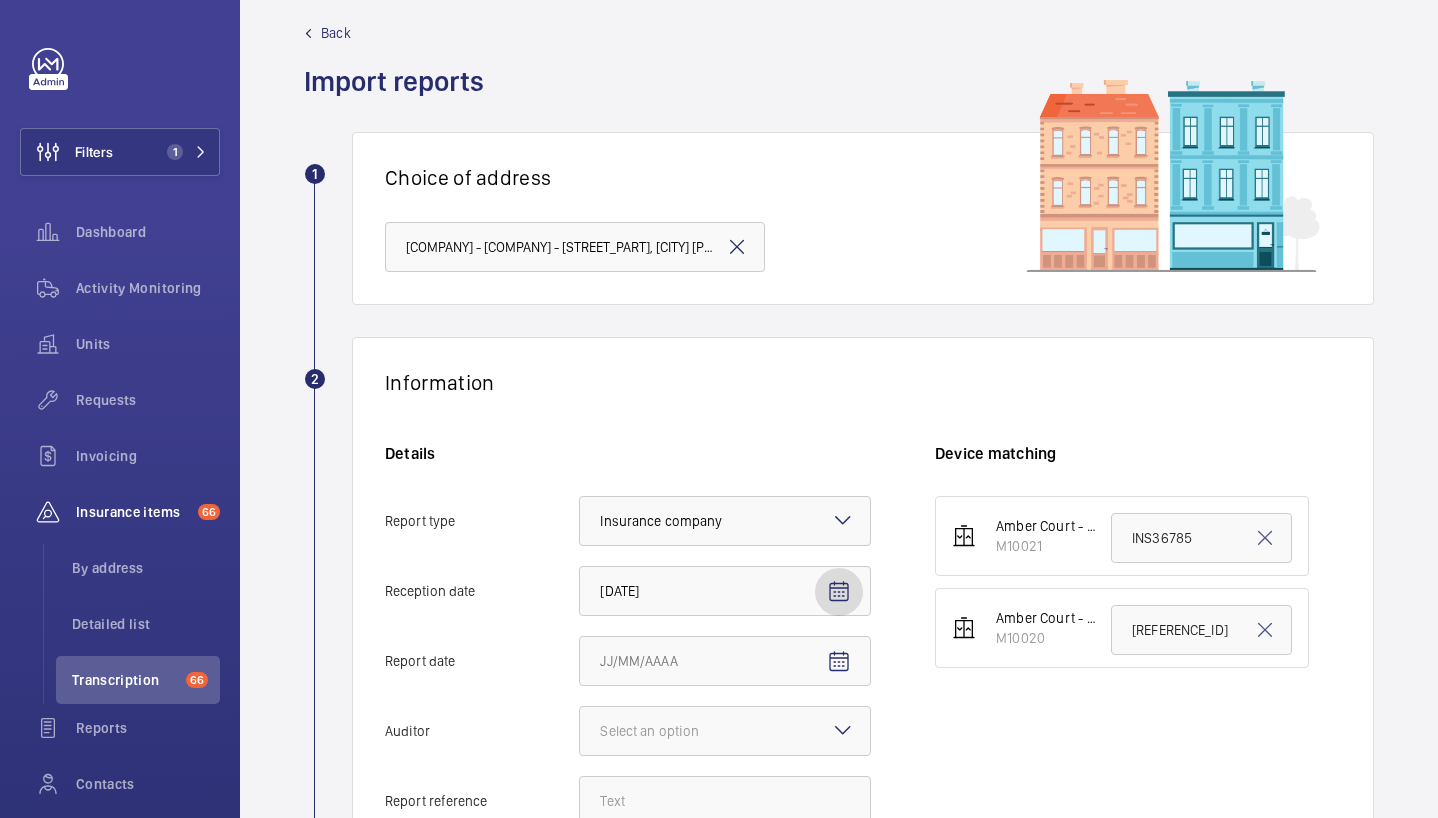click 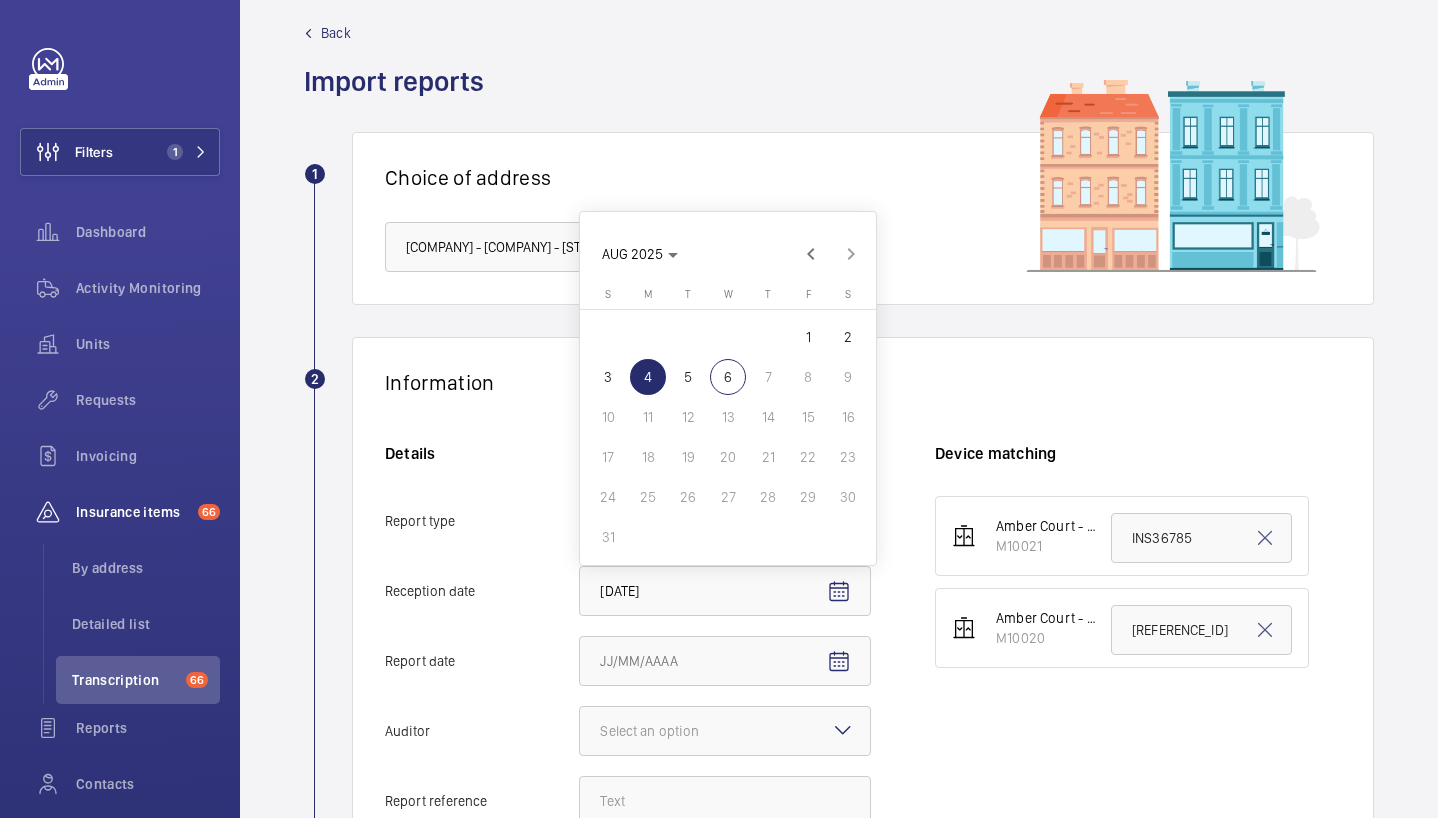 click on "6" at bounding box center (728, 377) 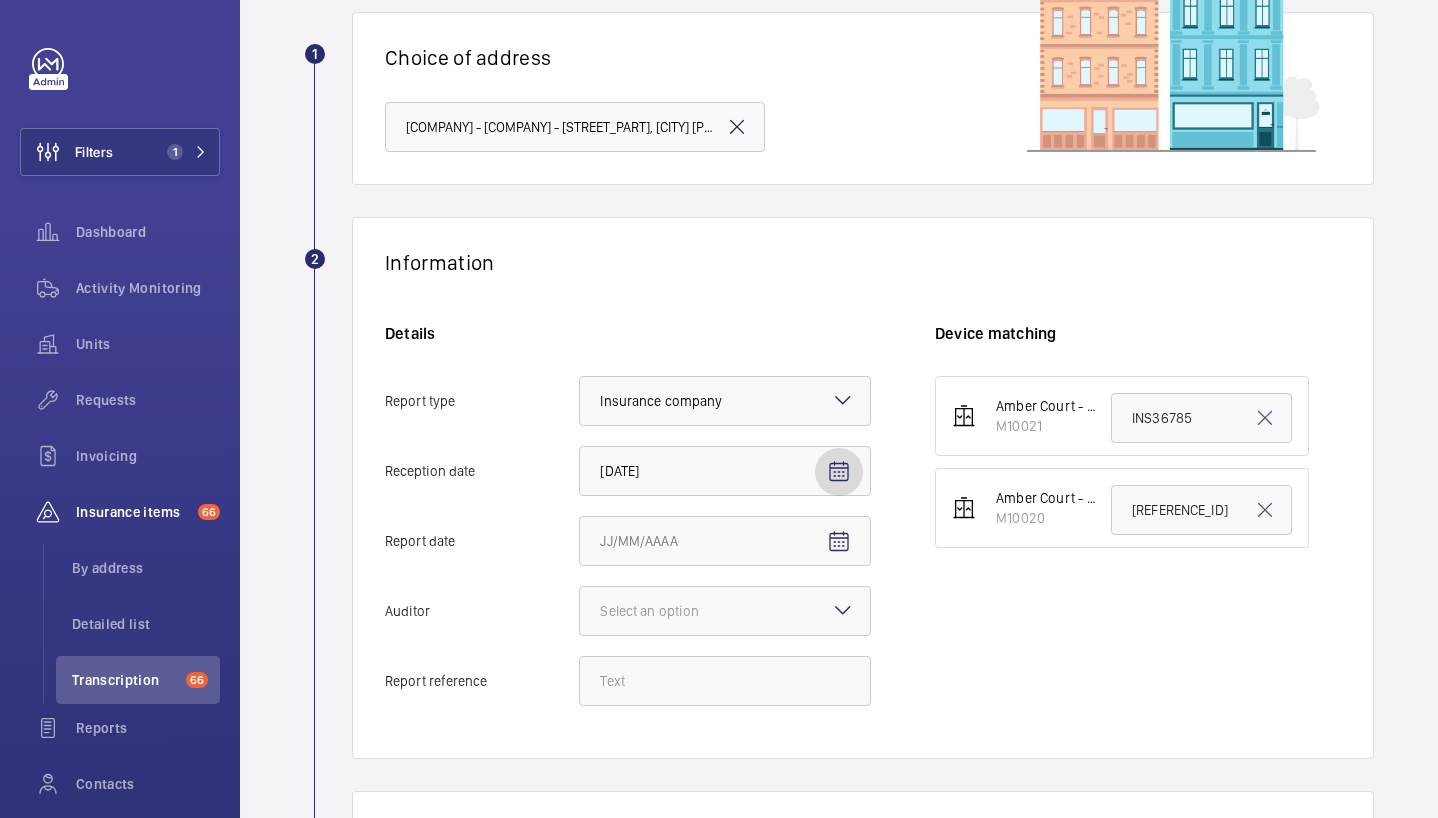 scroll, scrollTop: 162, scrollLeft: 0, axis: vertical 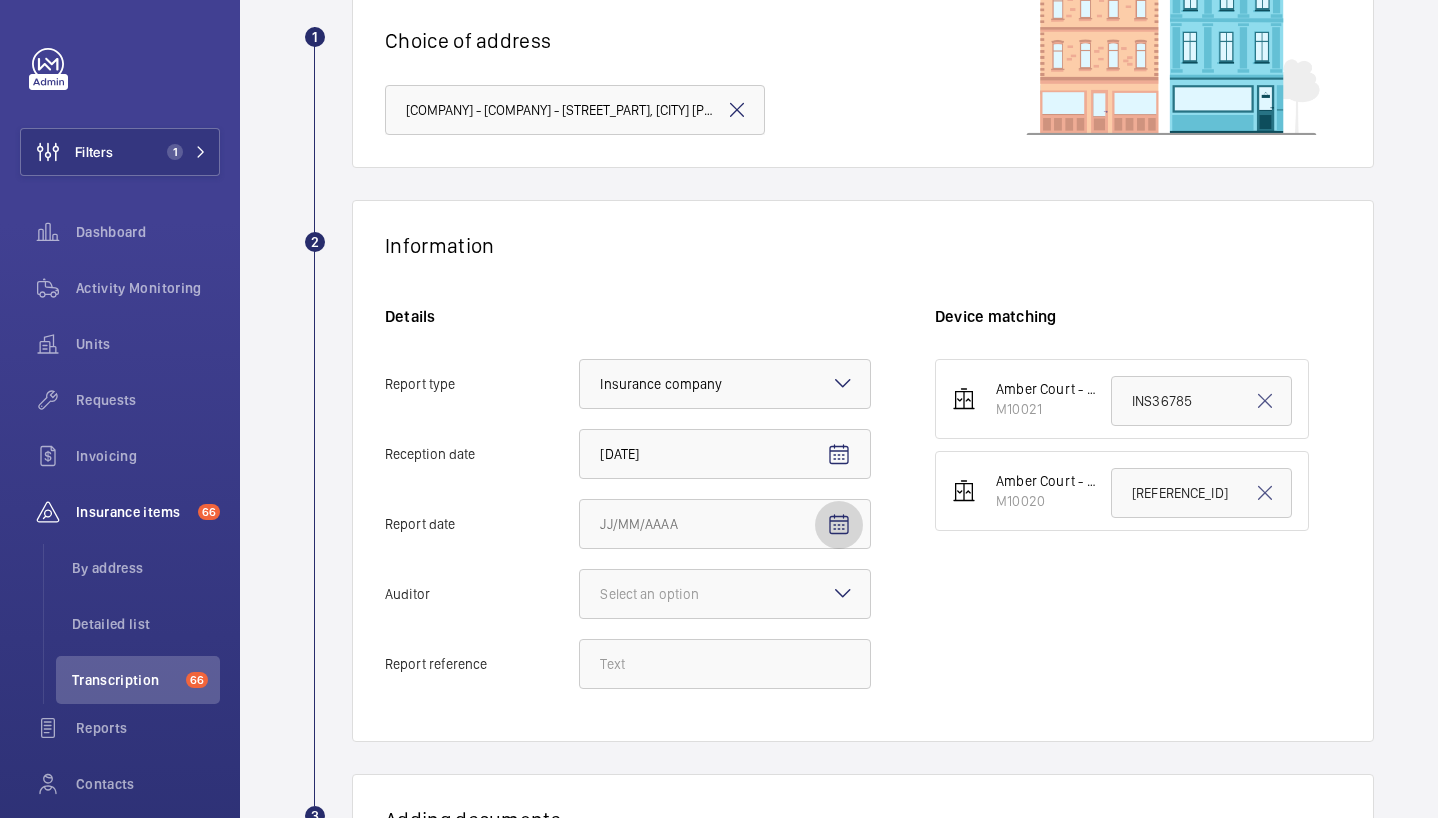 click 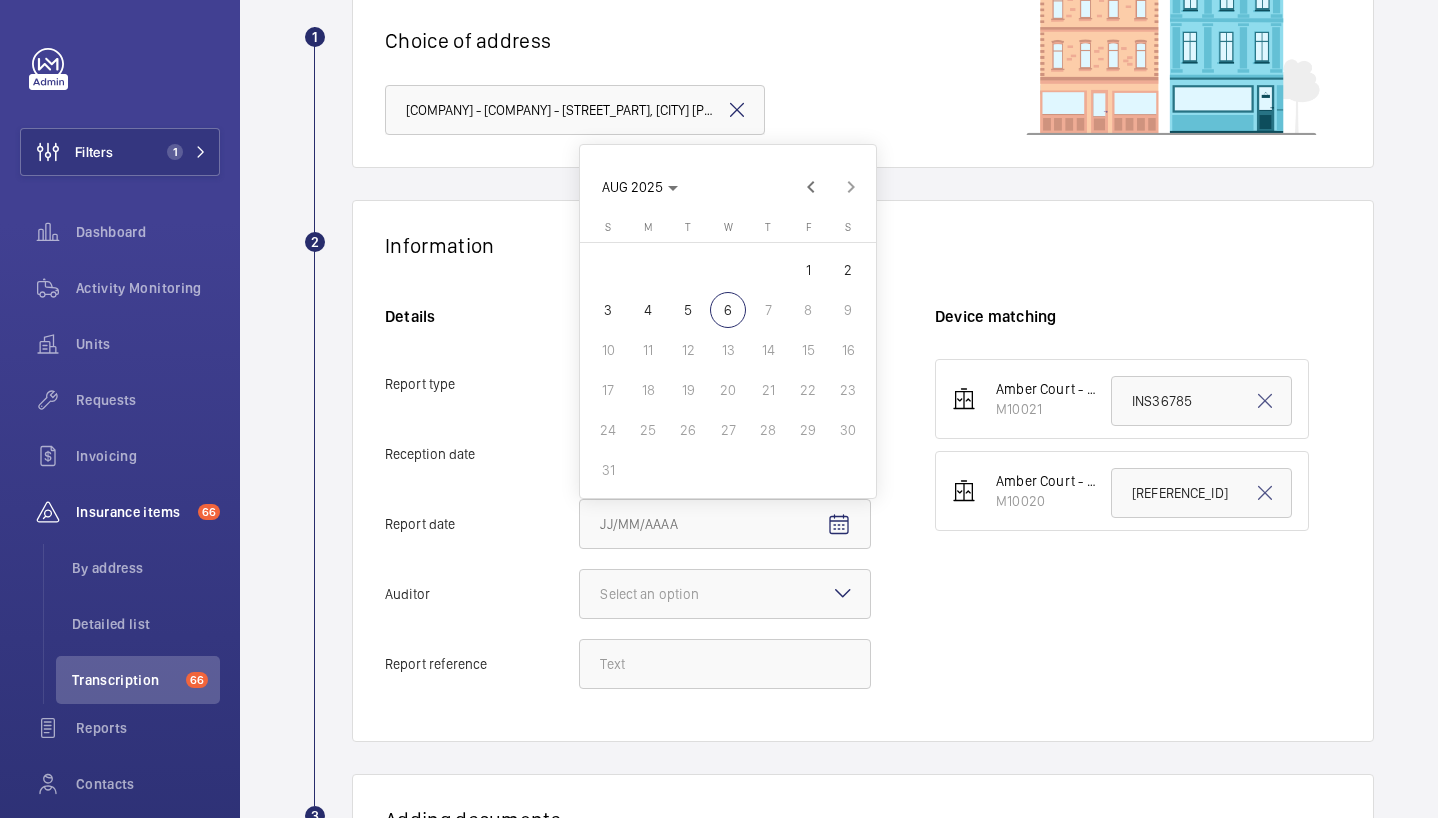 click on "4" at bounding box center [648, 310] 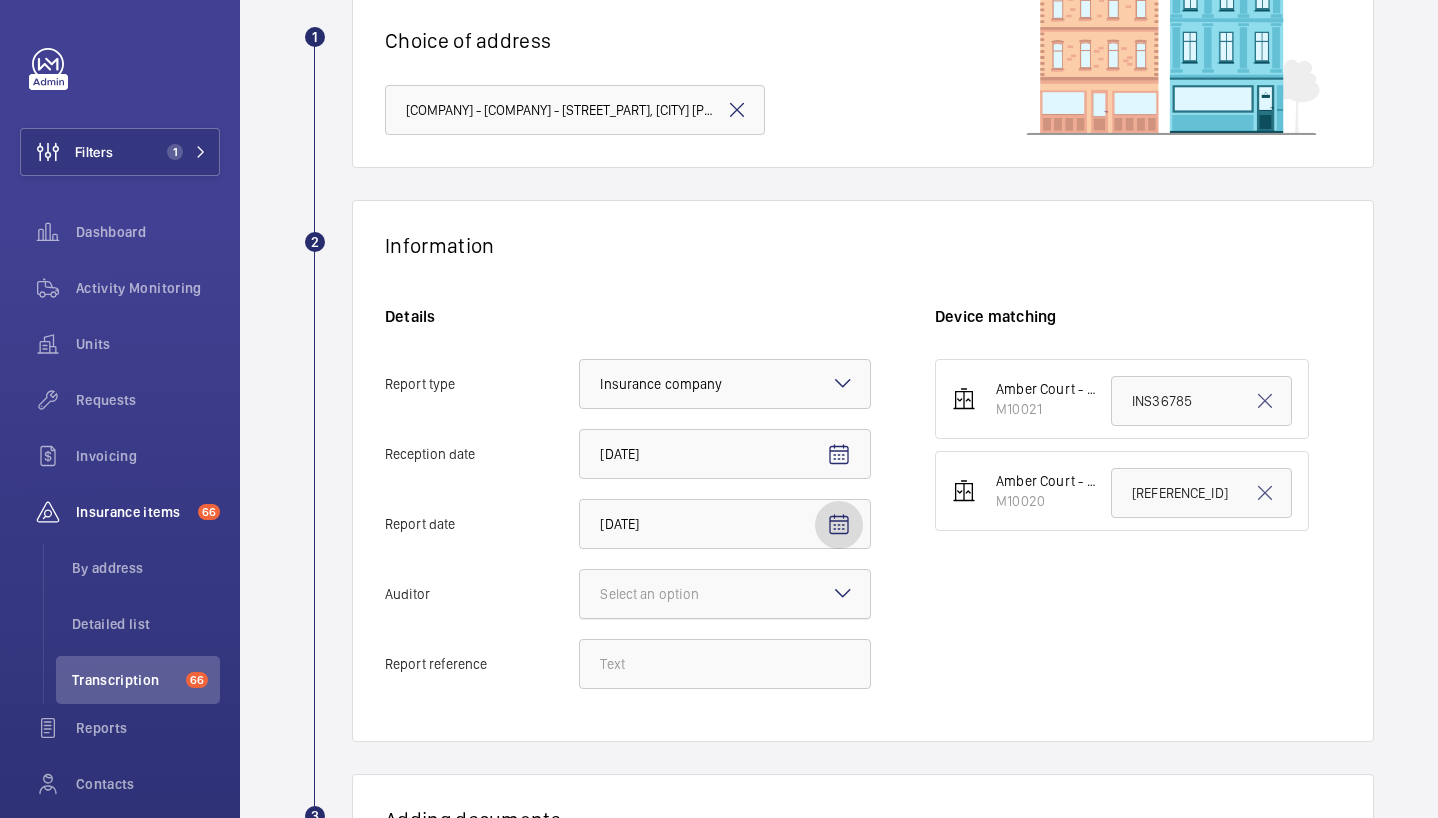 click on "Select an option" 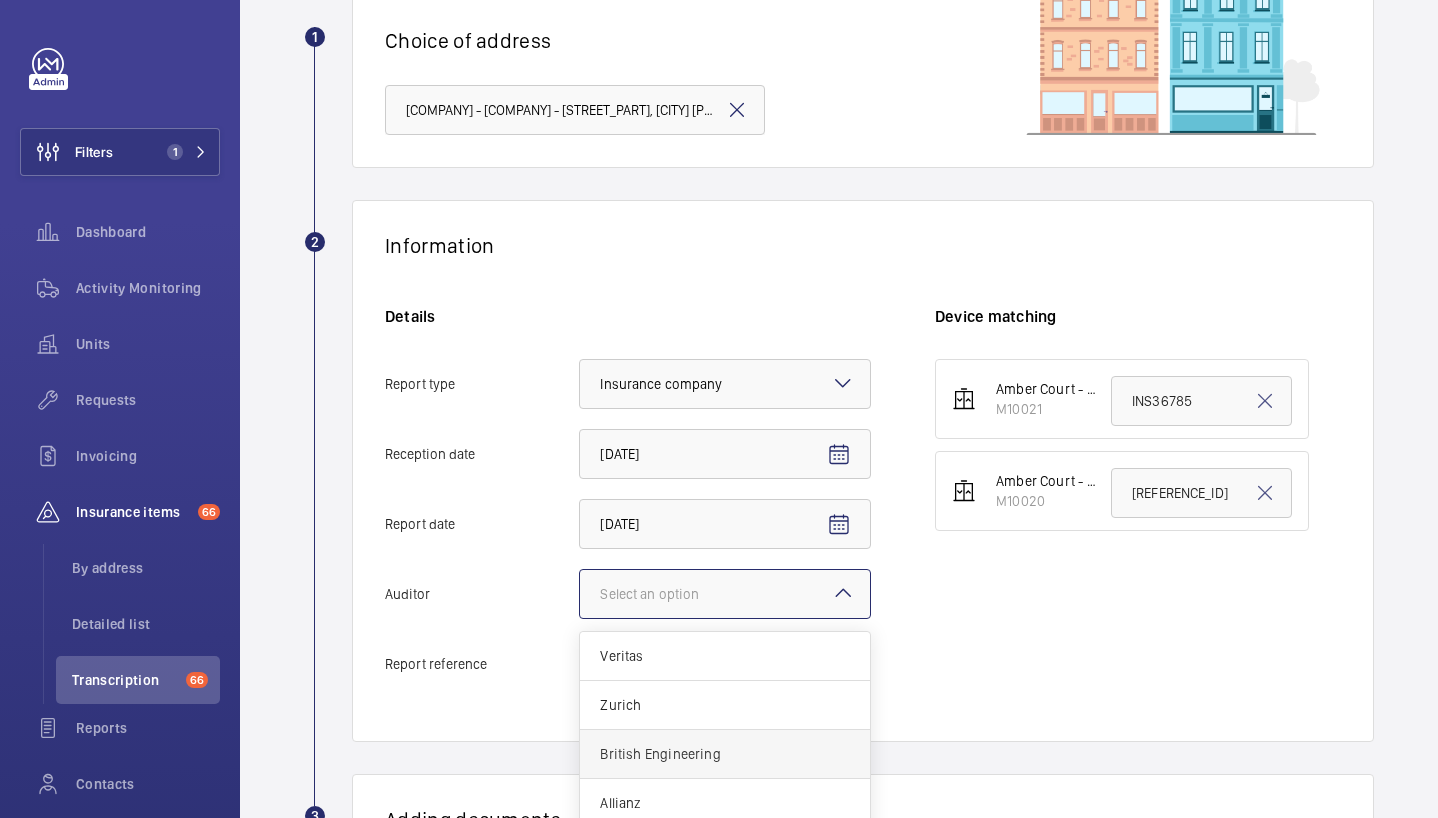 scroll, scrollTop: 24, scrollLeft: 0, axis: vertical 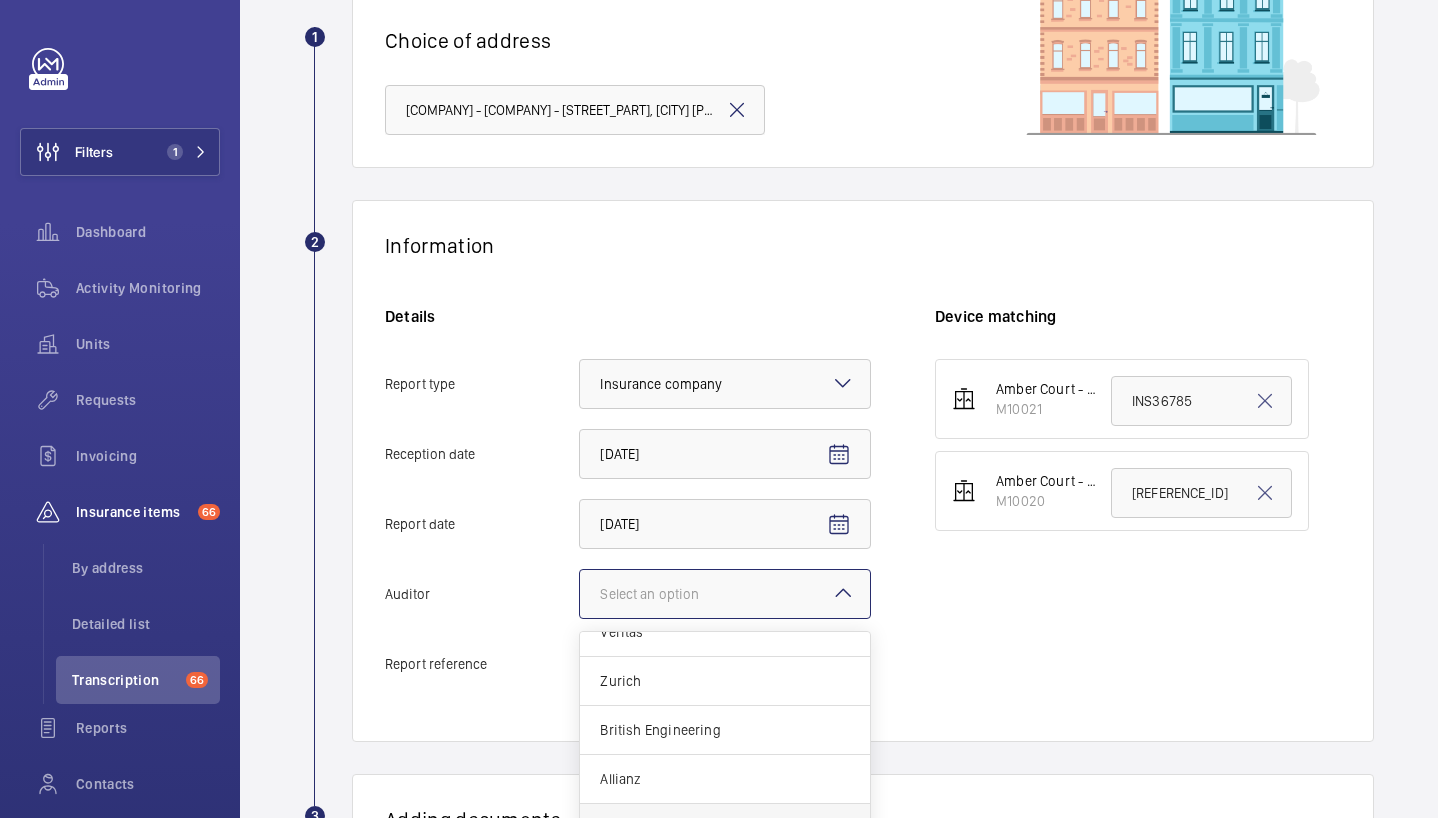 click on "Other" at bounding box center [725, 828] 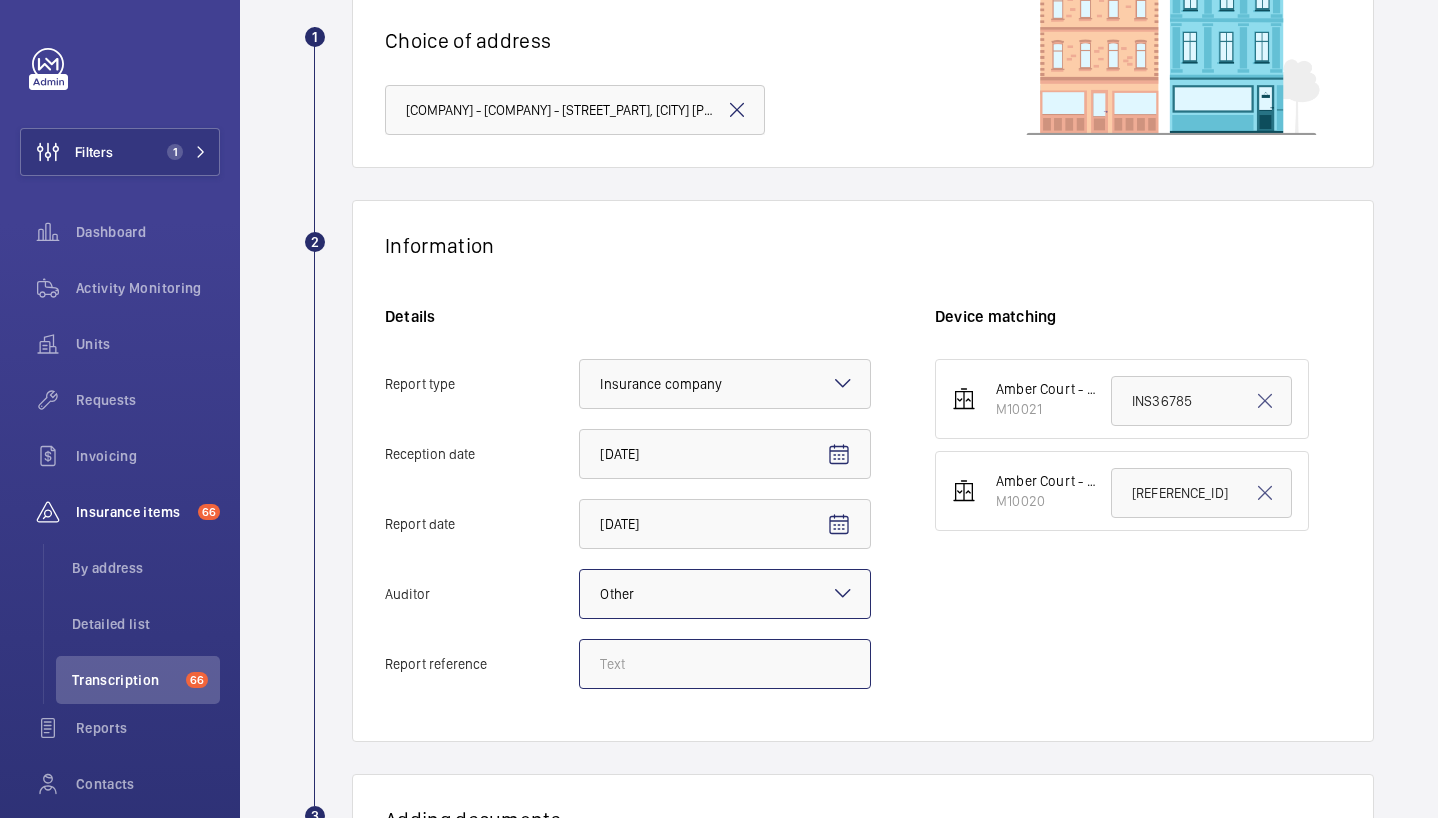 click on "Report reference" 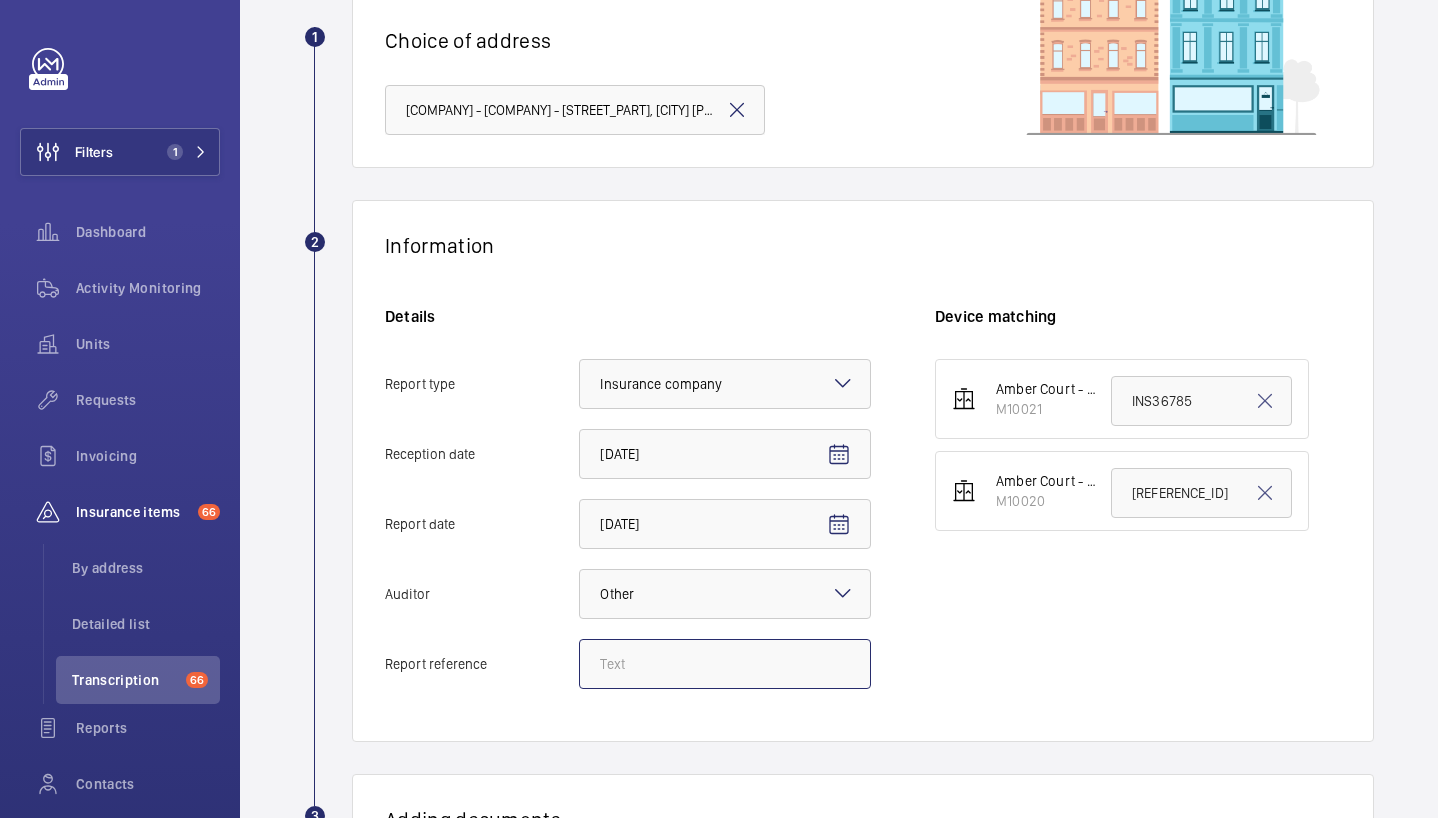 click on "Report reference" 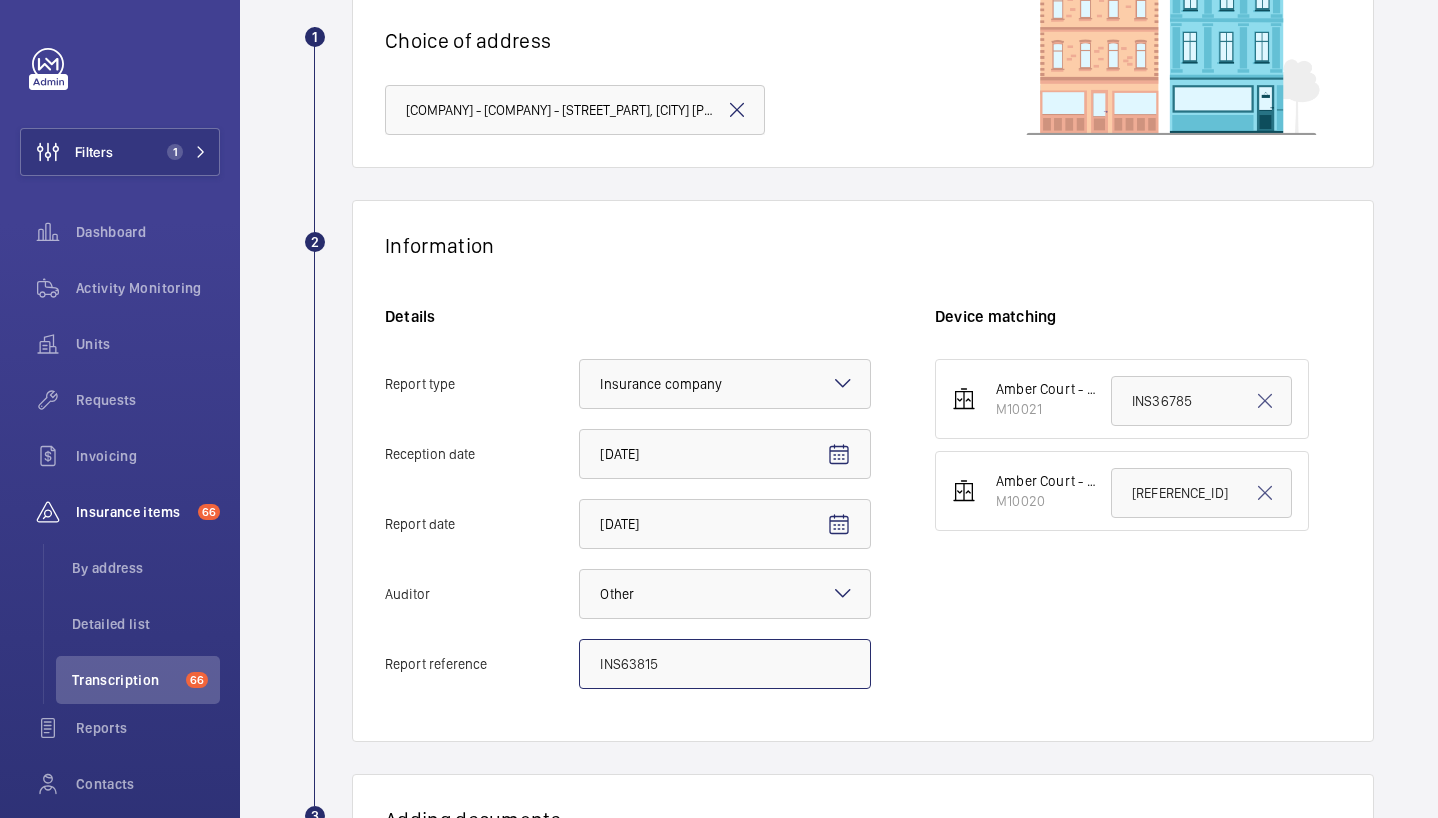 type on "INS63815" 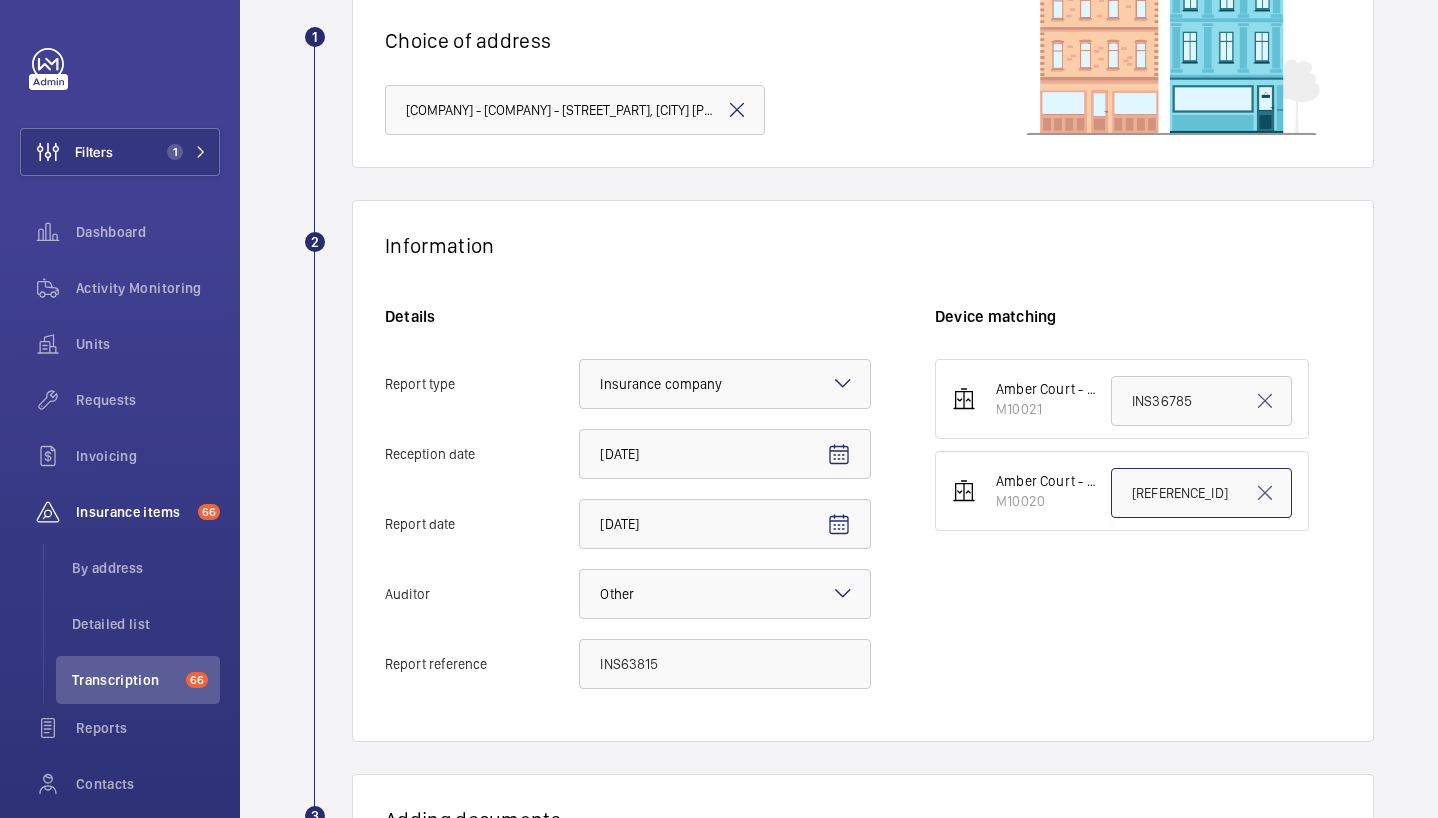 click on "[REFERENCE_ID]" 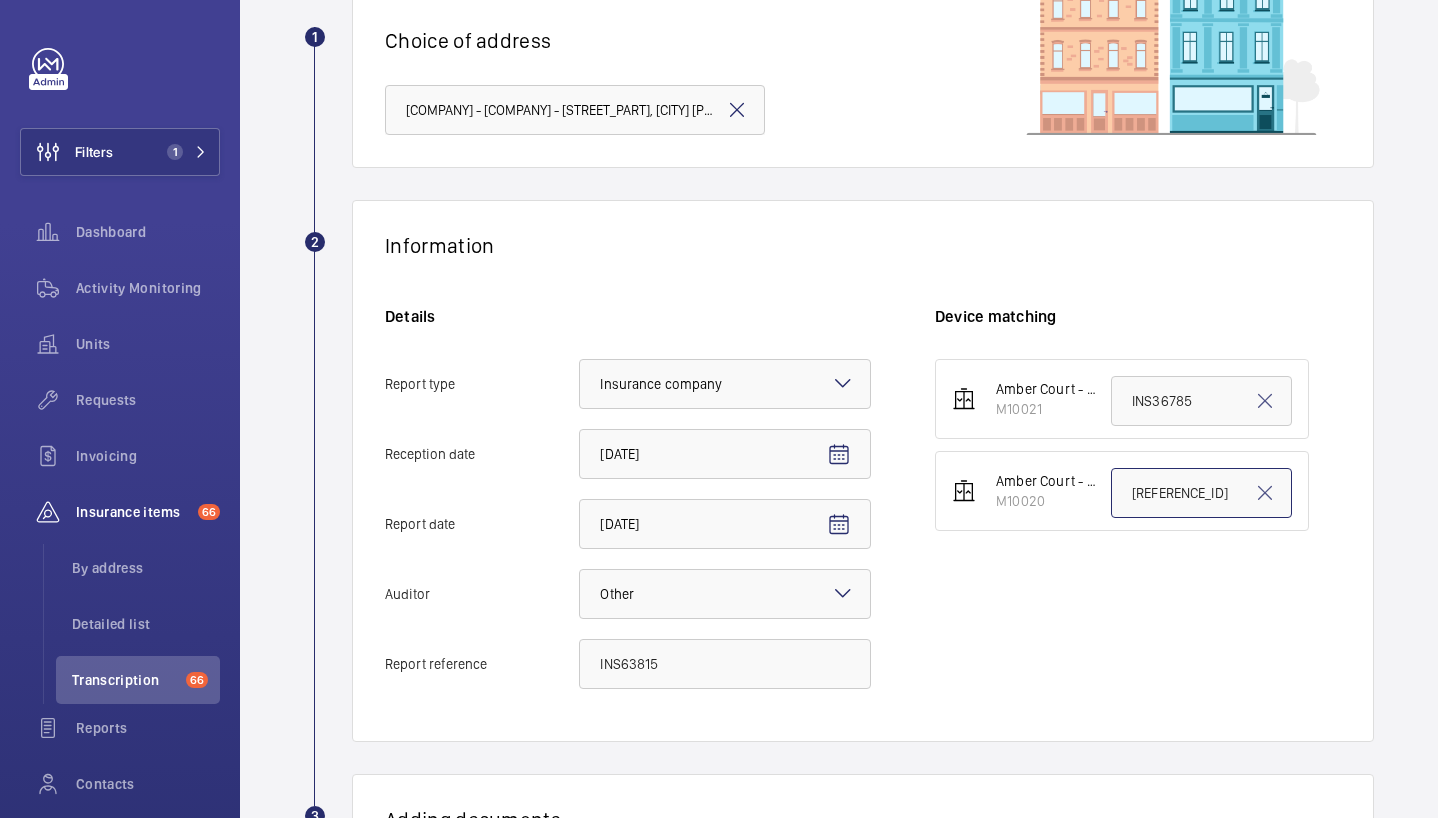 paste on "63815" 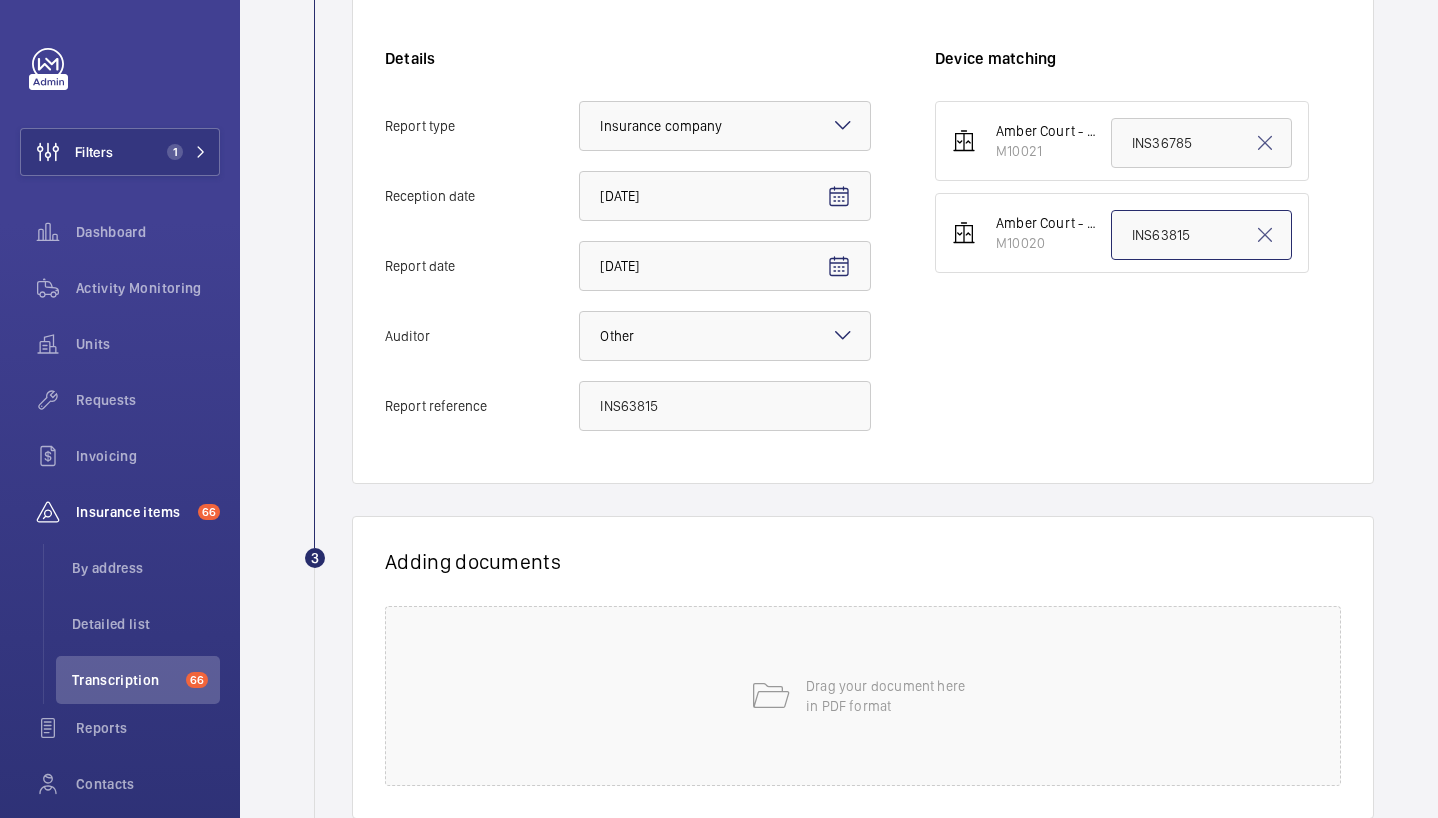 scroll, scrollTop: 549, scrollLeft: 0, axis: vertical 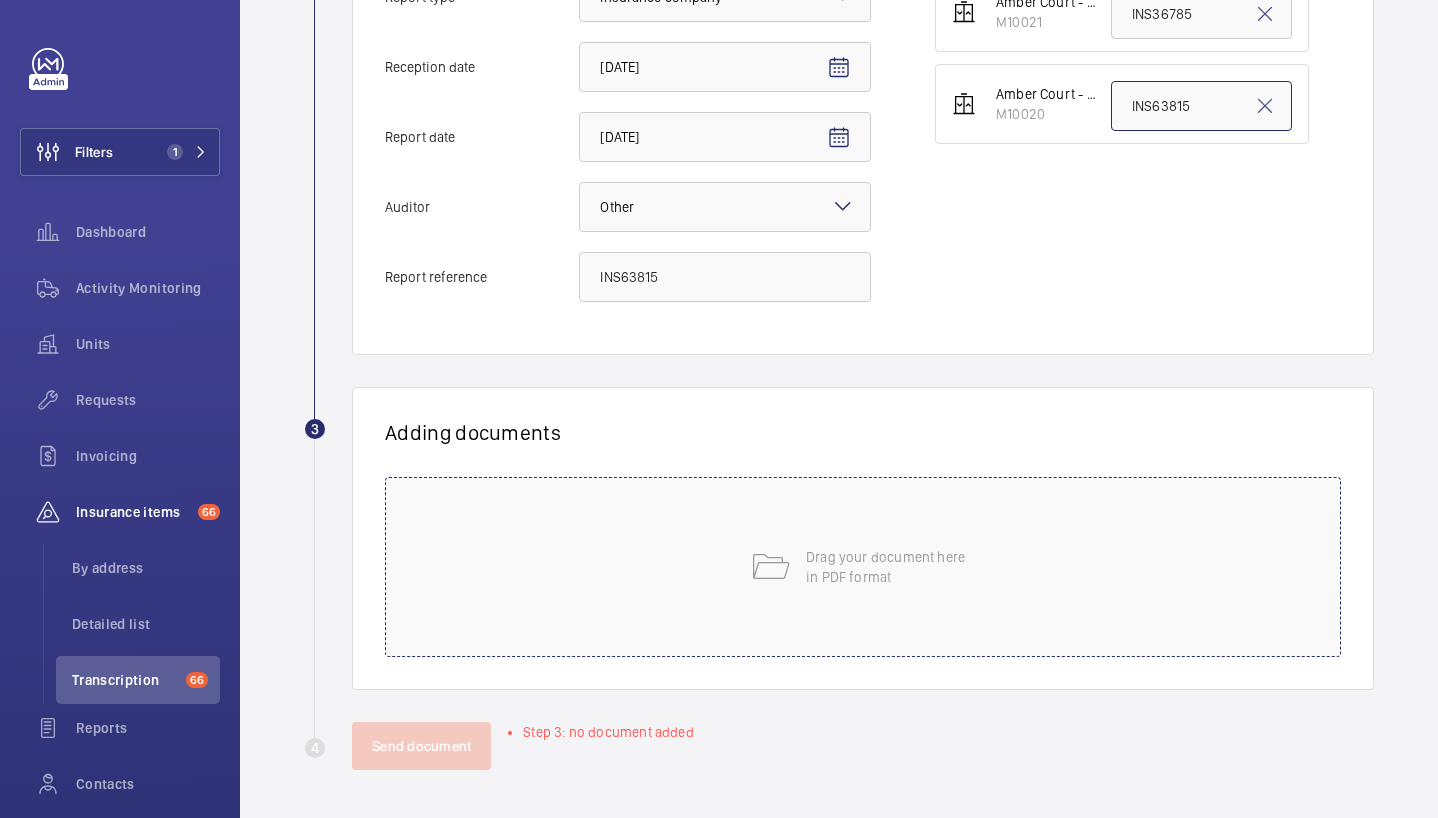 type on "INS63815" 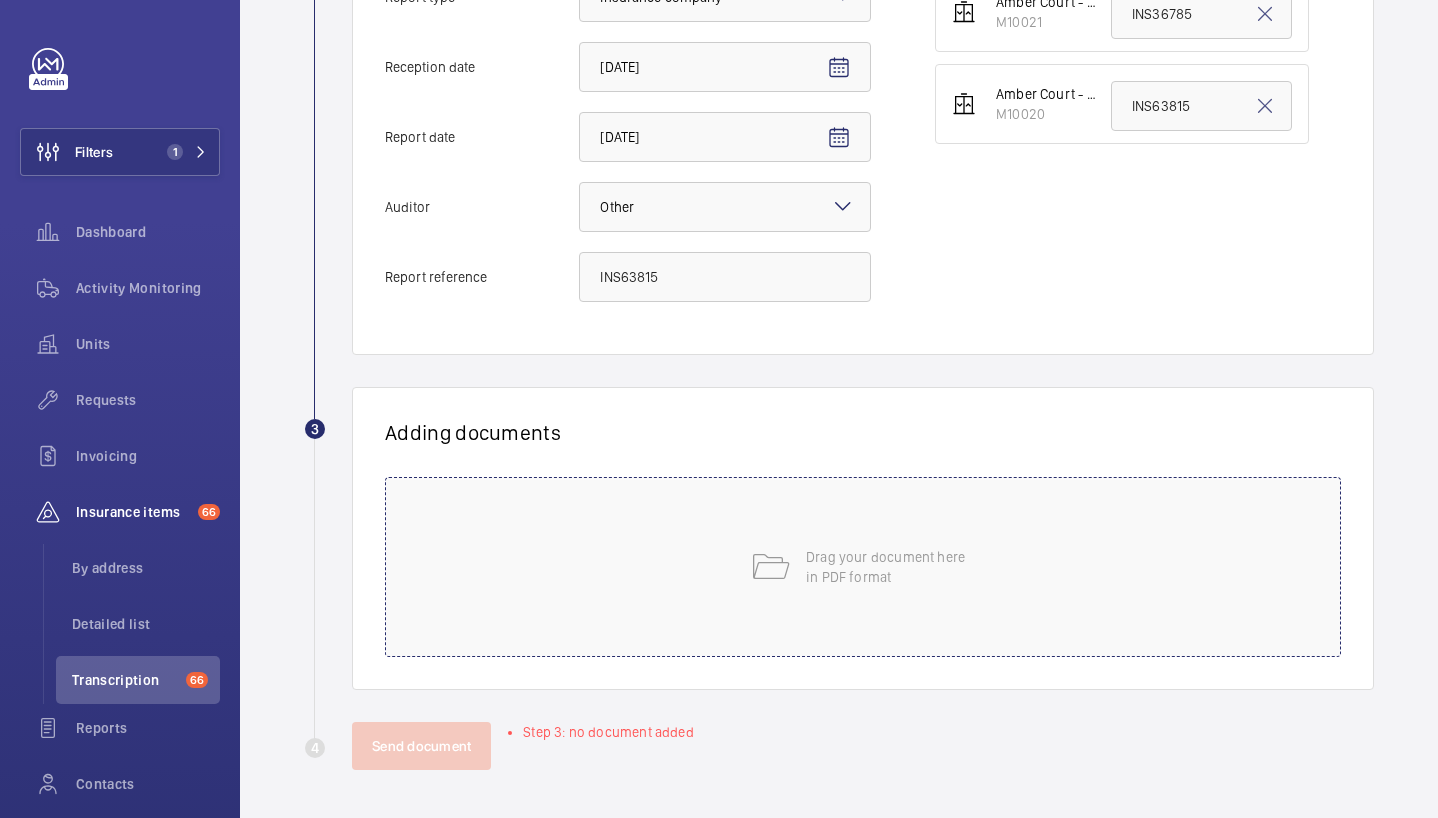 click on "Drag your document here
in PDF format" 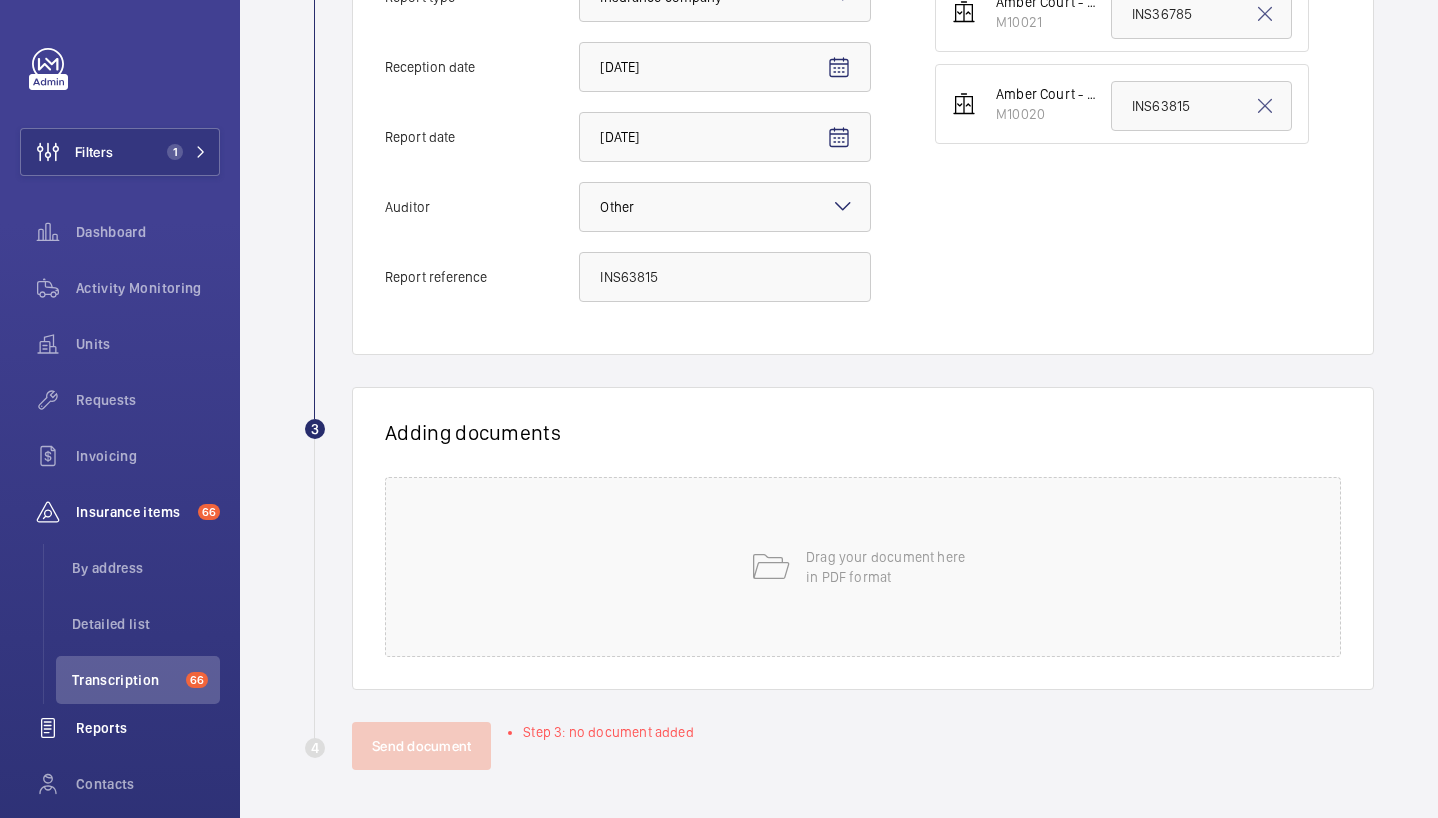 scroll, scrollTop: 537, scrollLeft: 0, axis: vertical 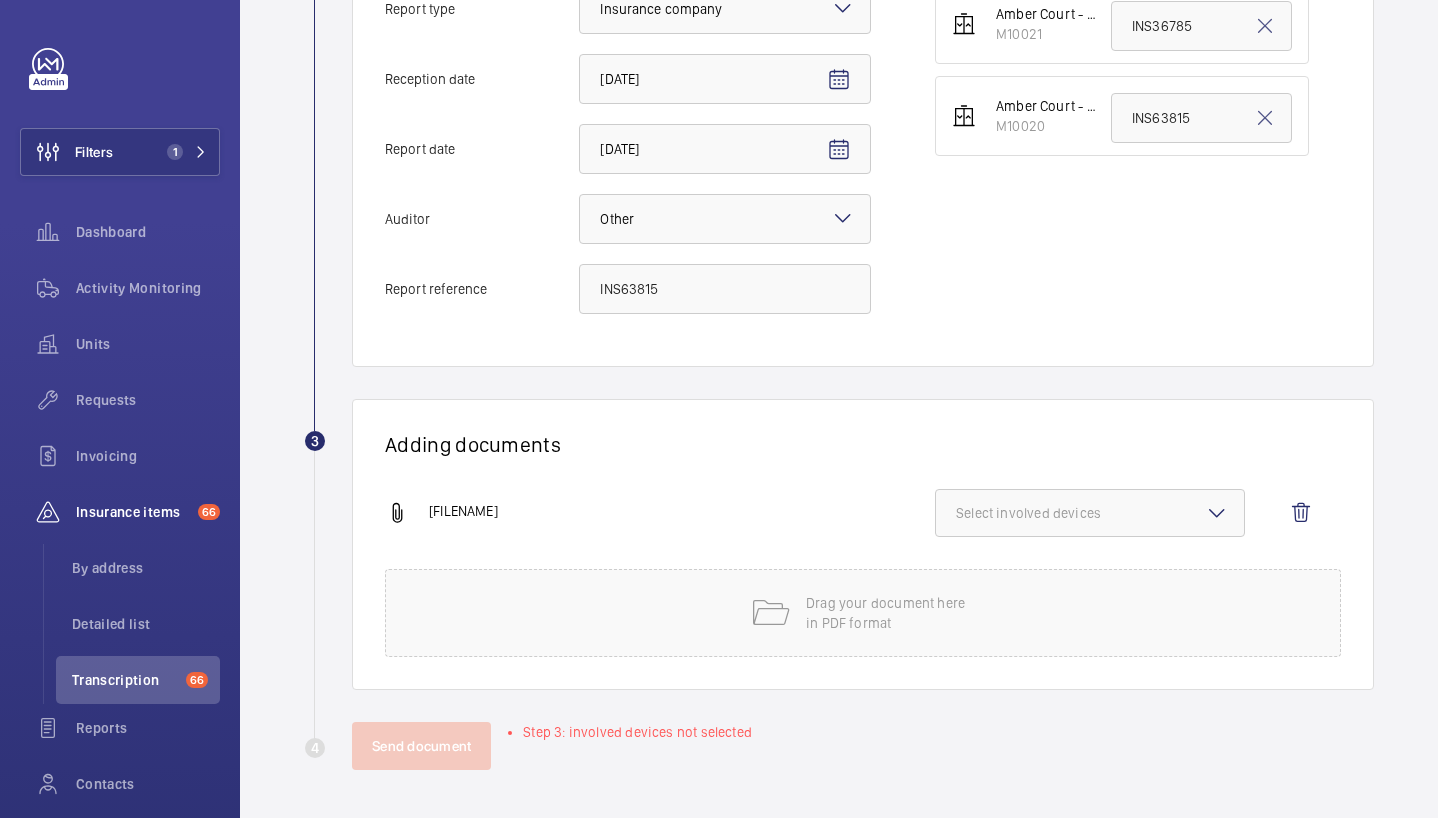 click on "Select involved devices" 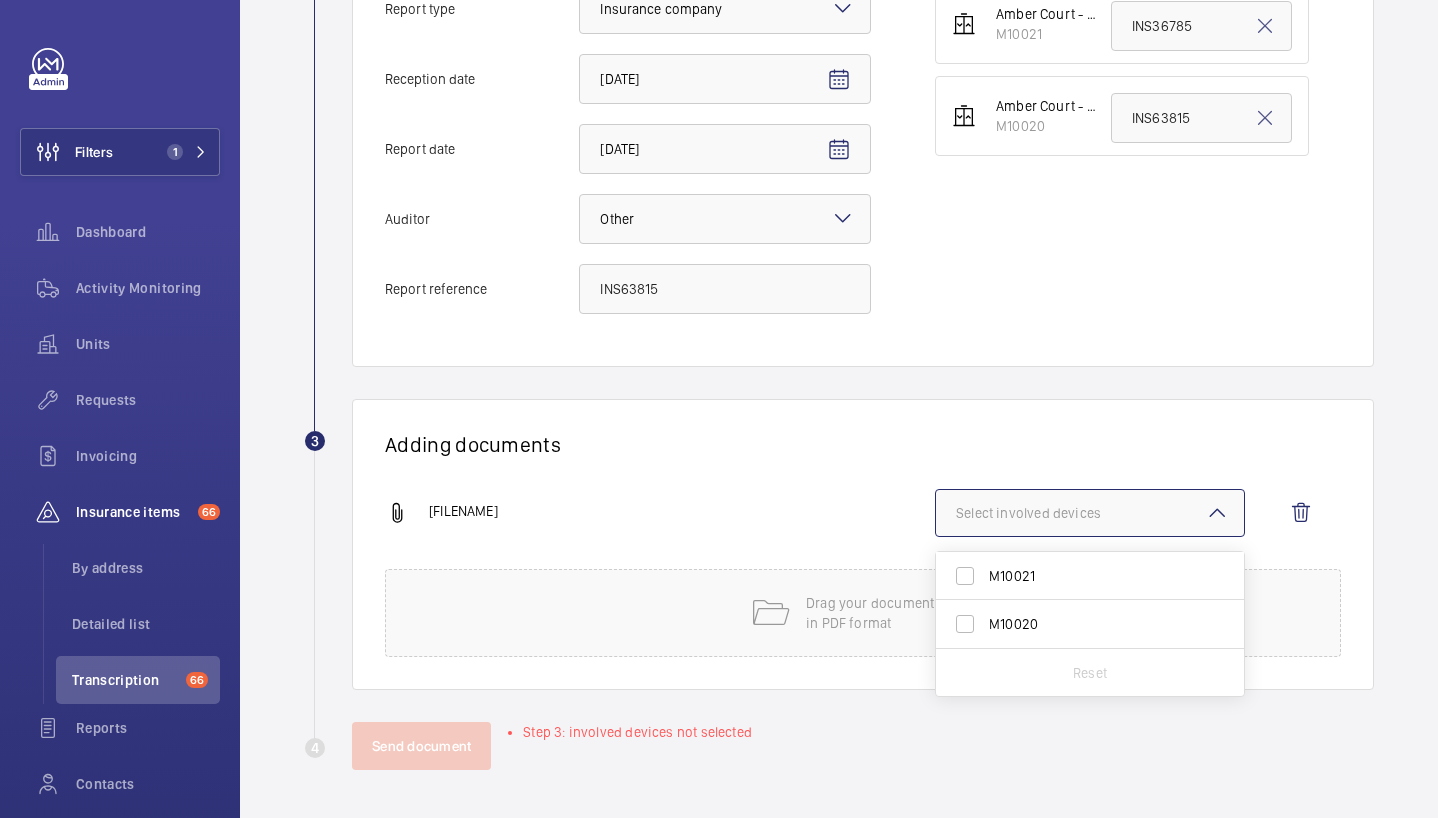 click on "M10020" at bounding box center (1075, 624) 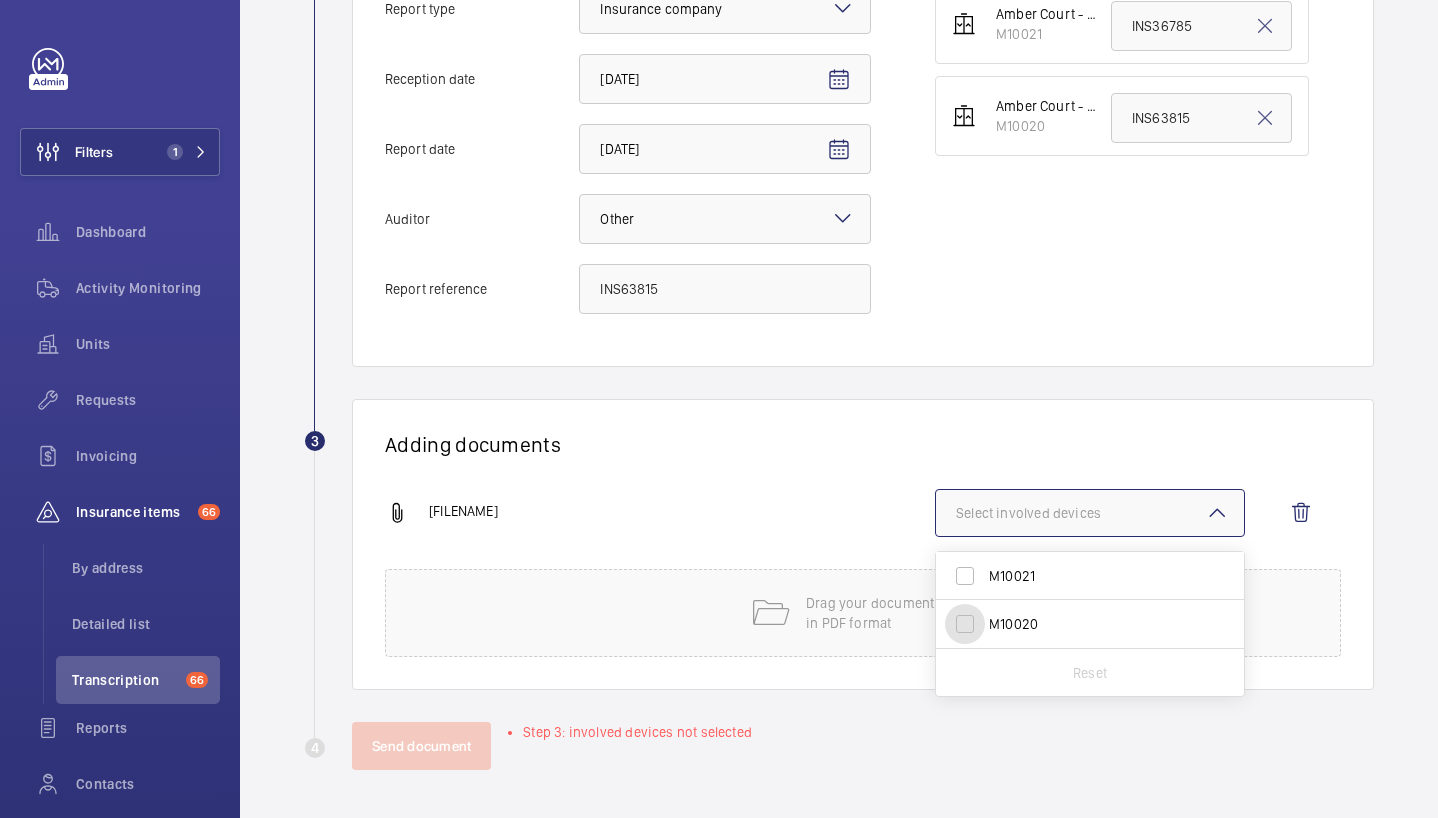 click on "M10020" at bounding box center [965, 624] 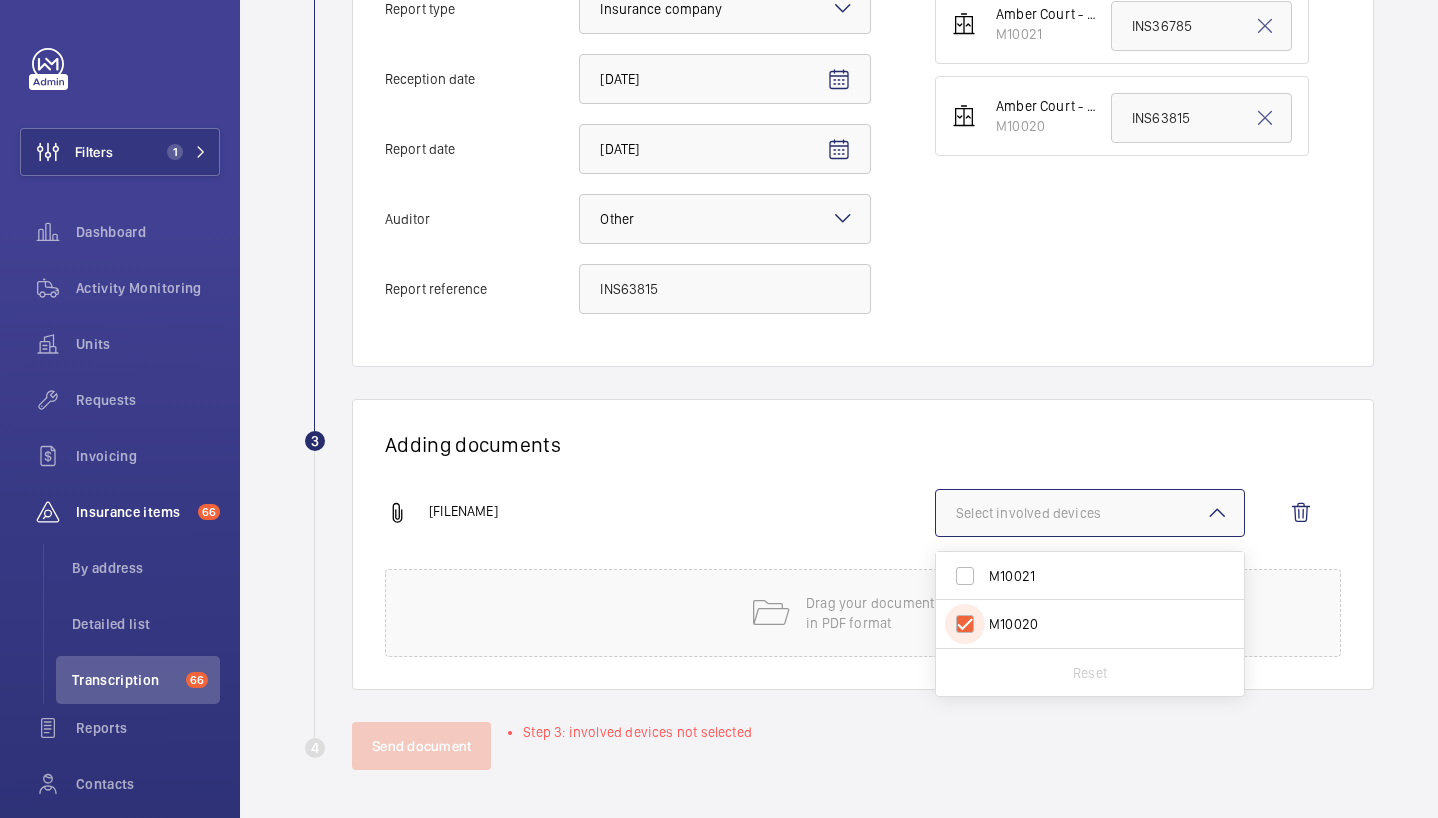 checkbox on "true" 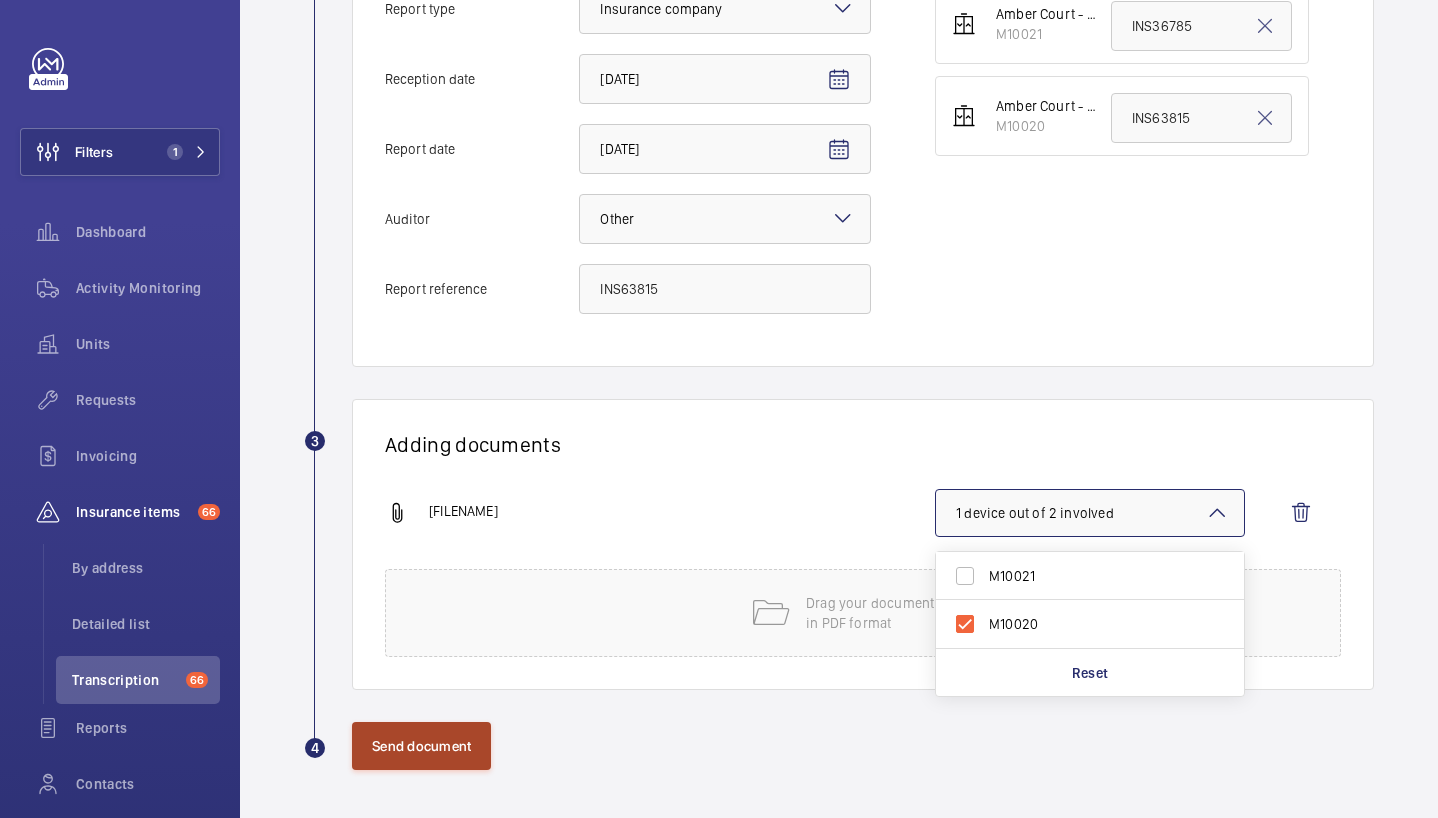 click on "Send document" 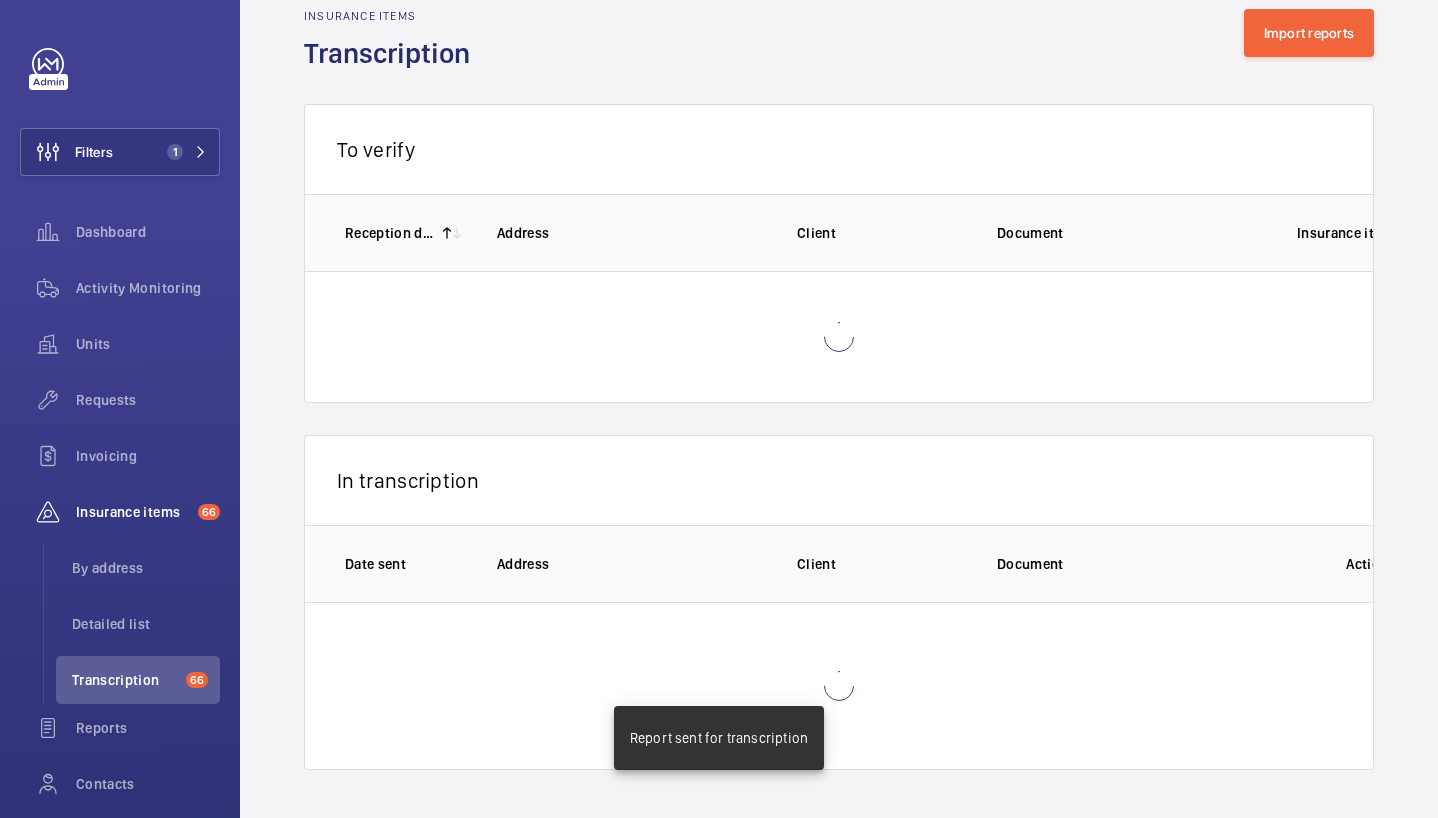 scroll, scrollTop: 3, scrollLeft: 0, axis: vertical 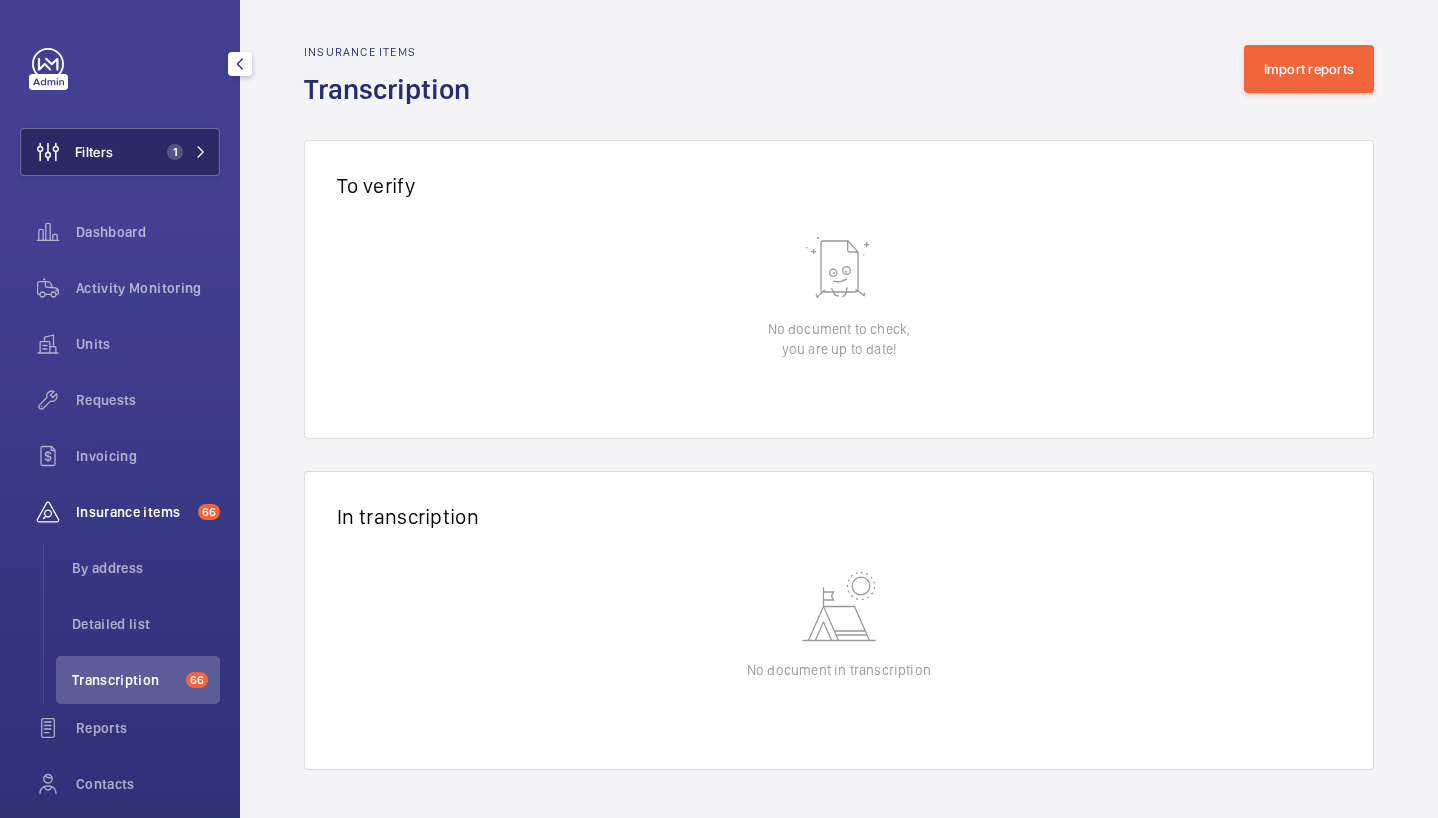 click 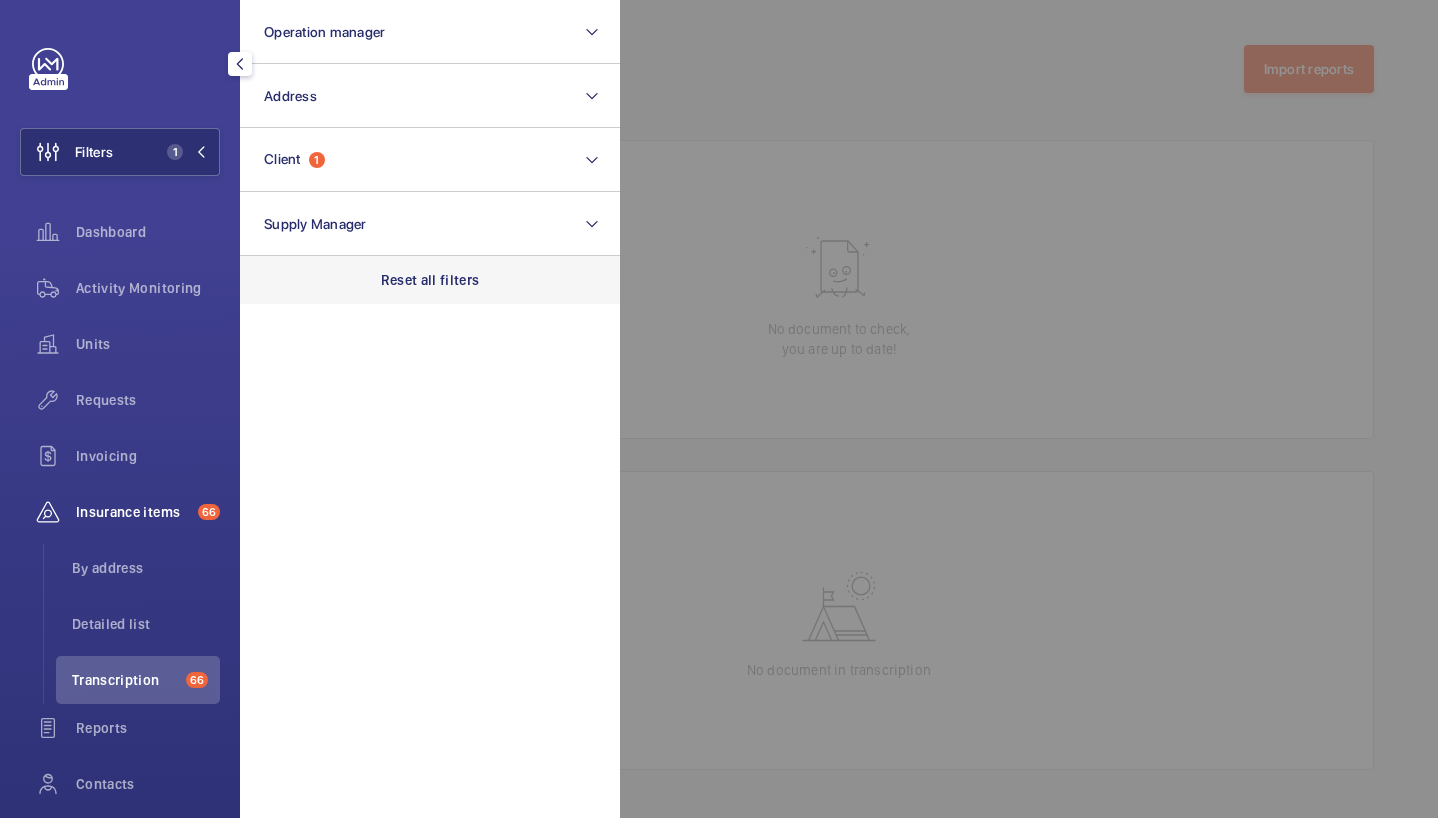 click on "Reset all filters" 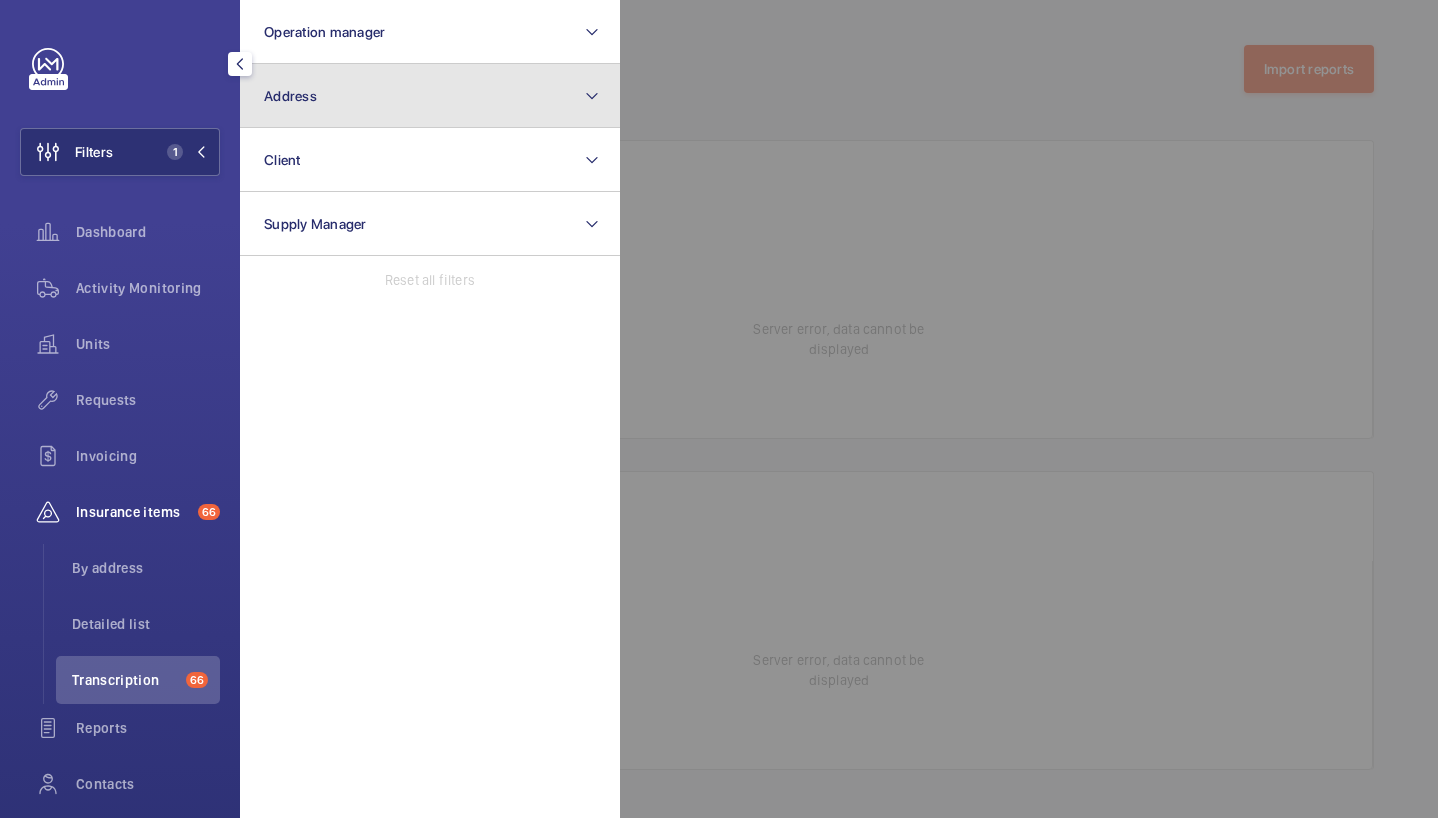 click on "Address" 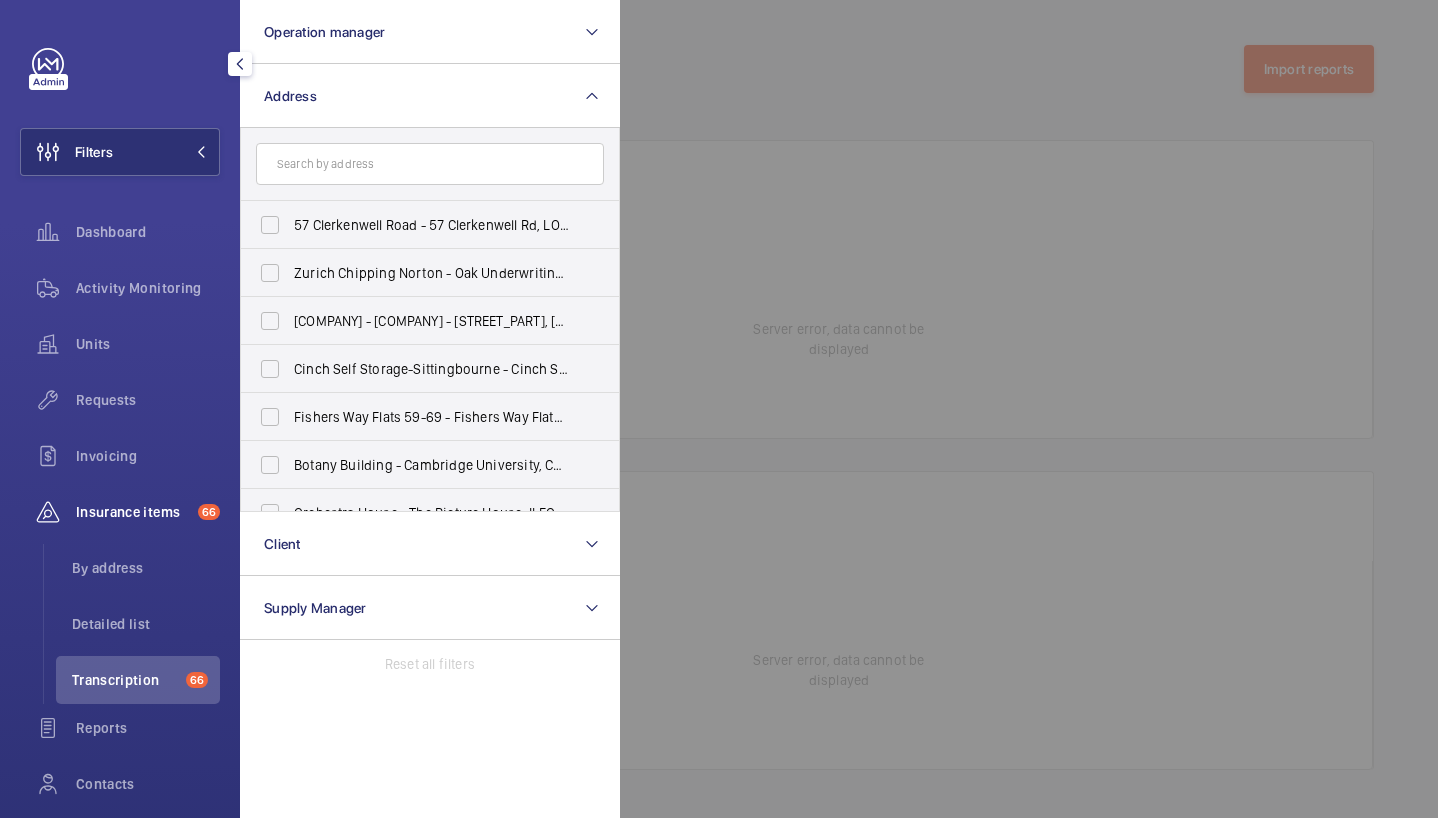 click 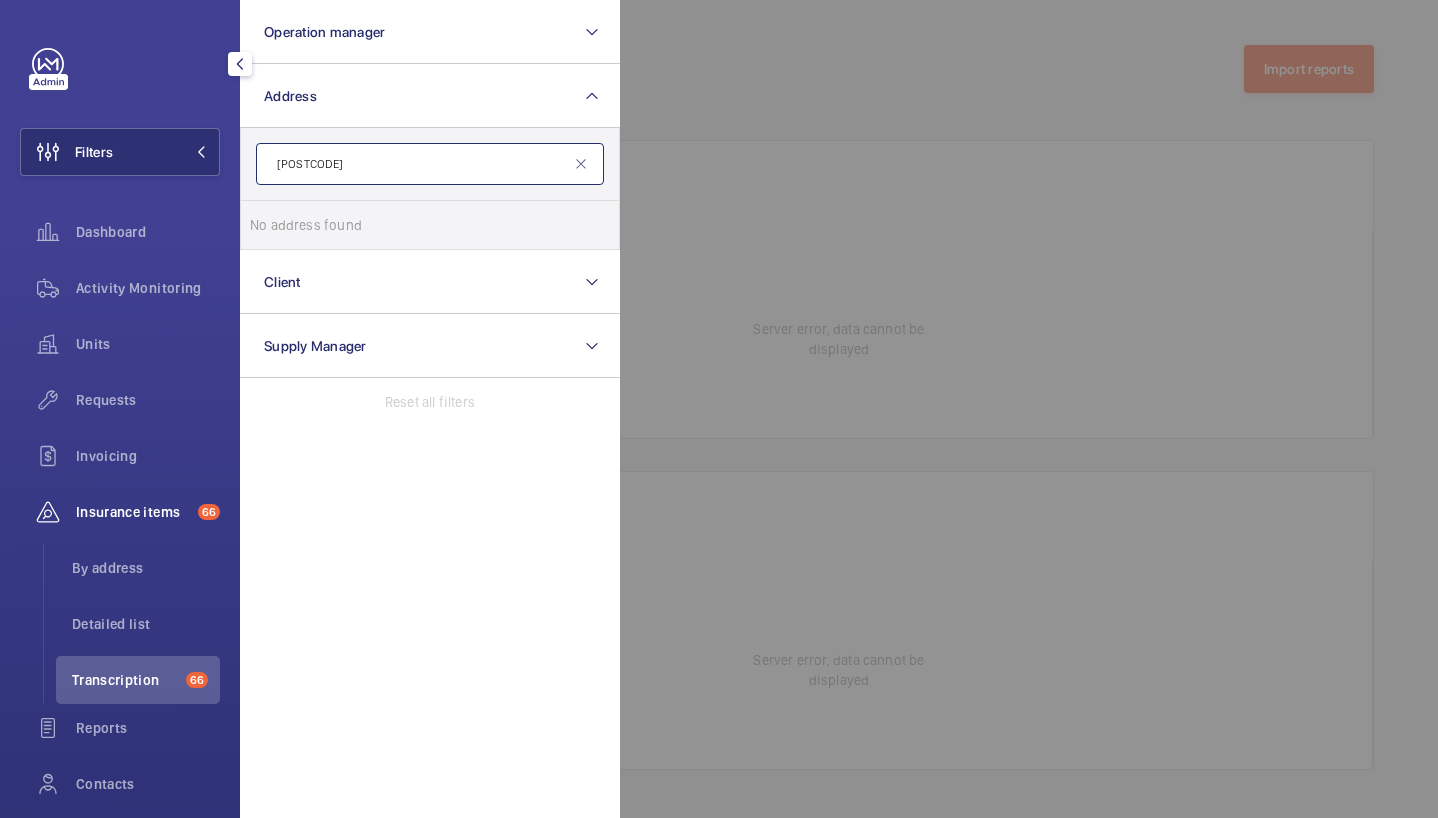 click on "[POSTCODE]" 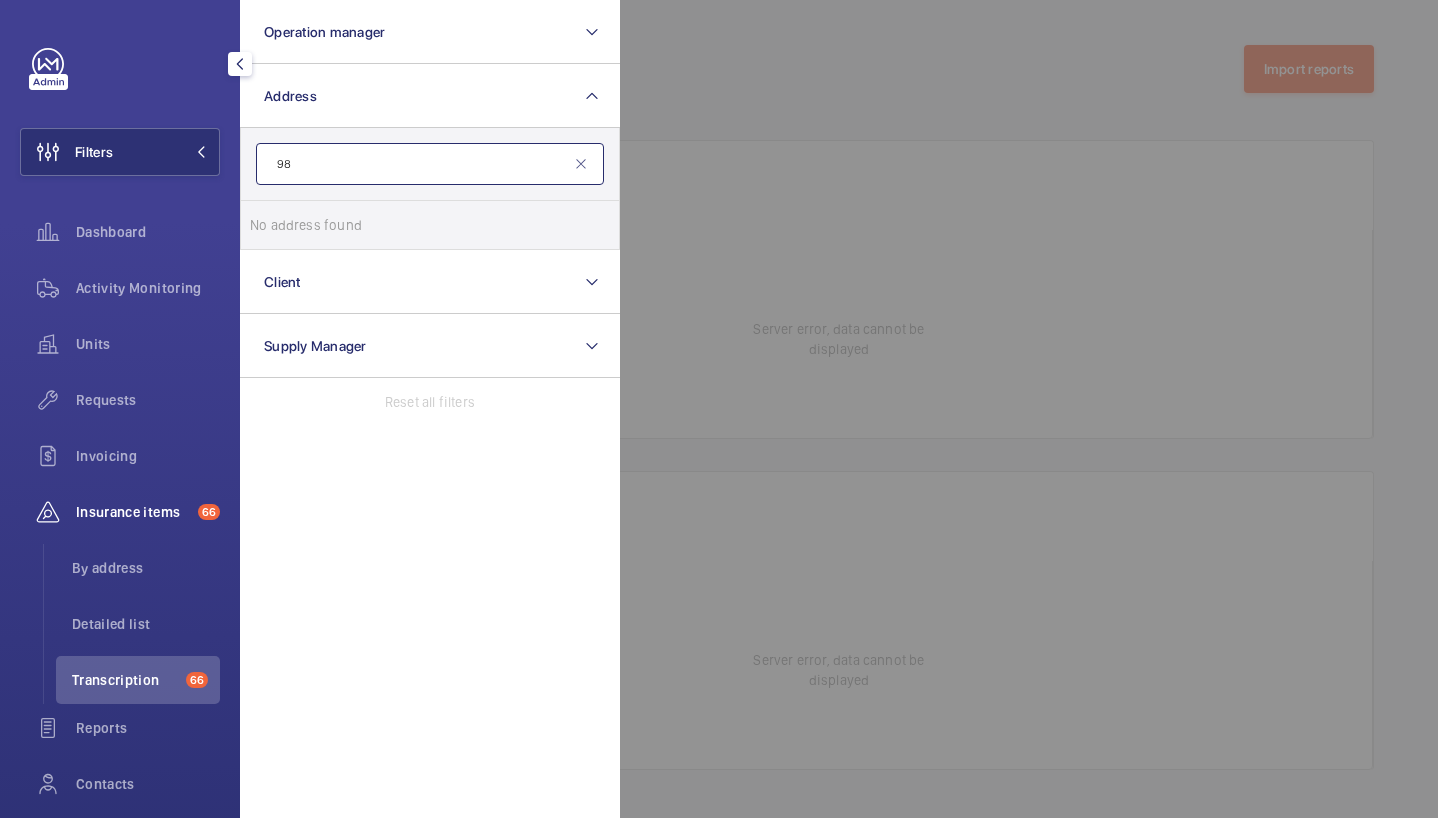type on "9" 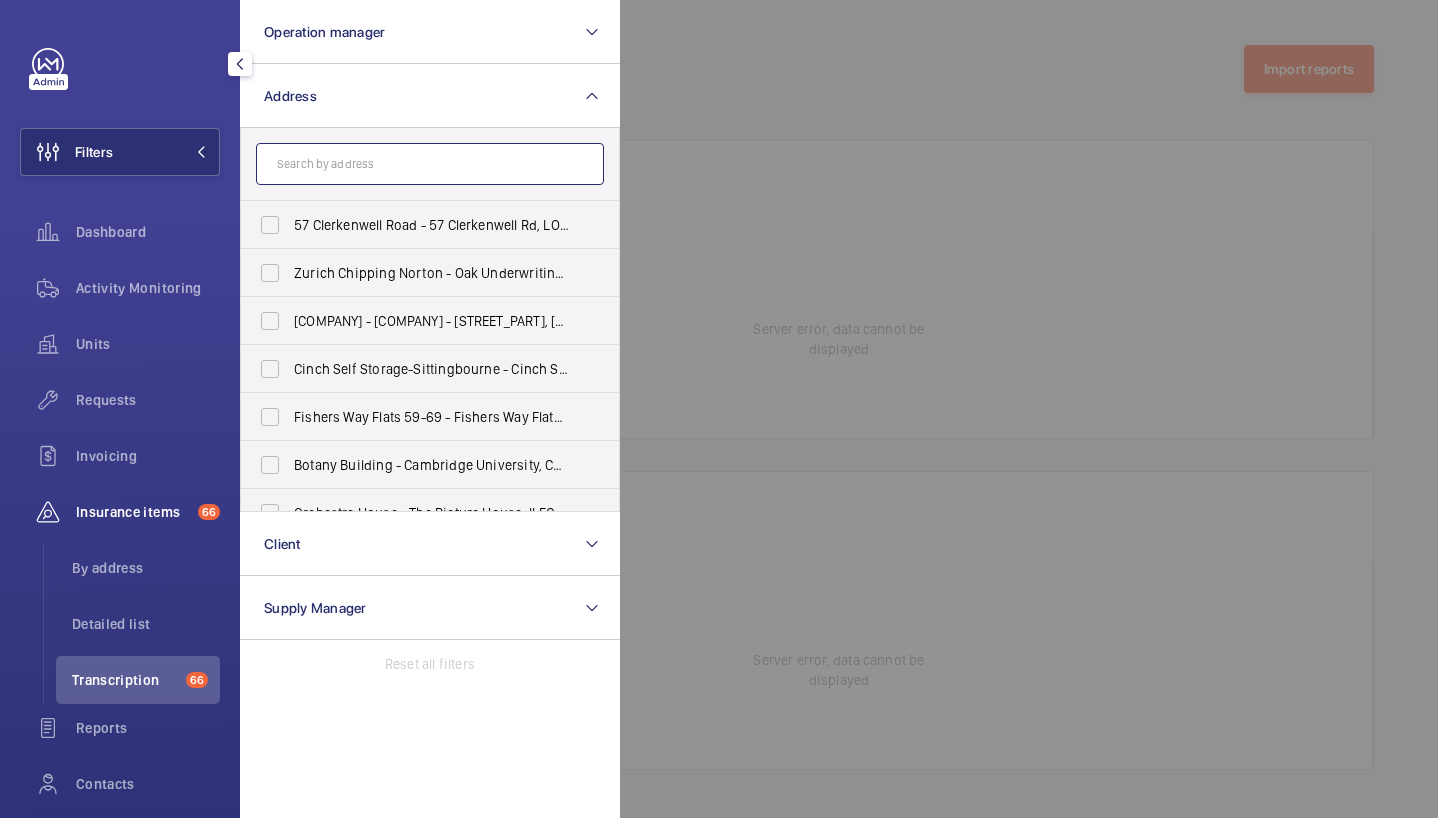 click 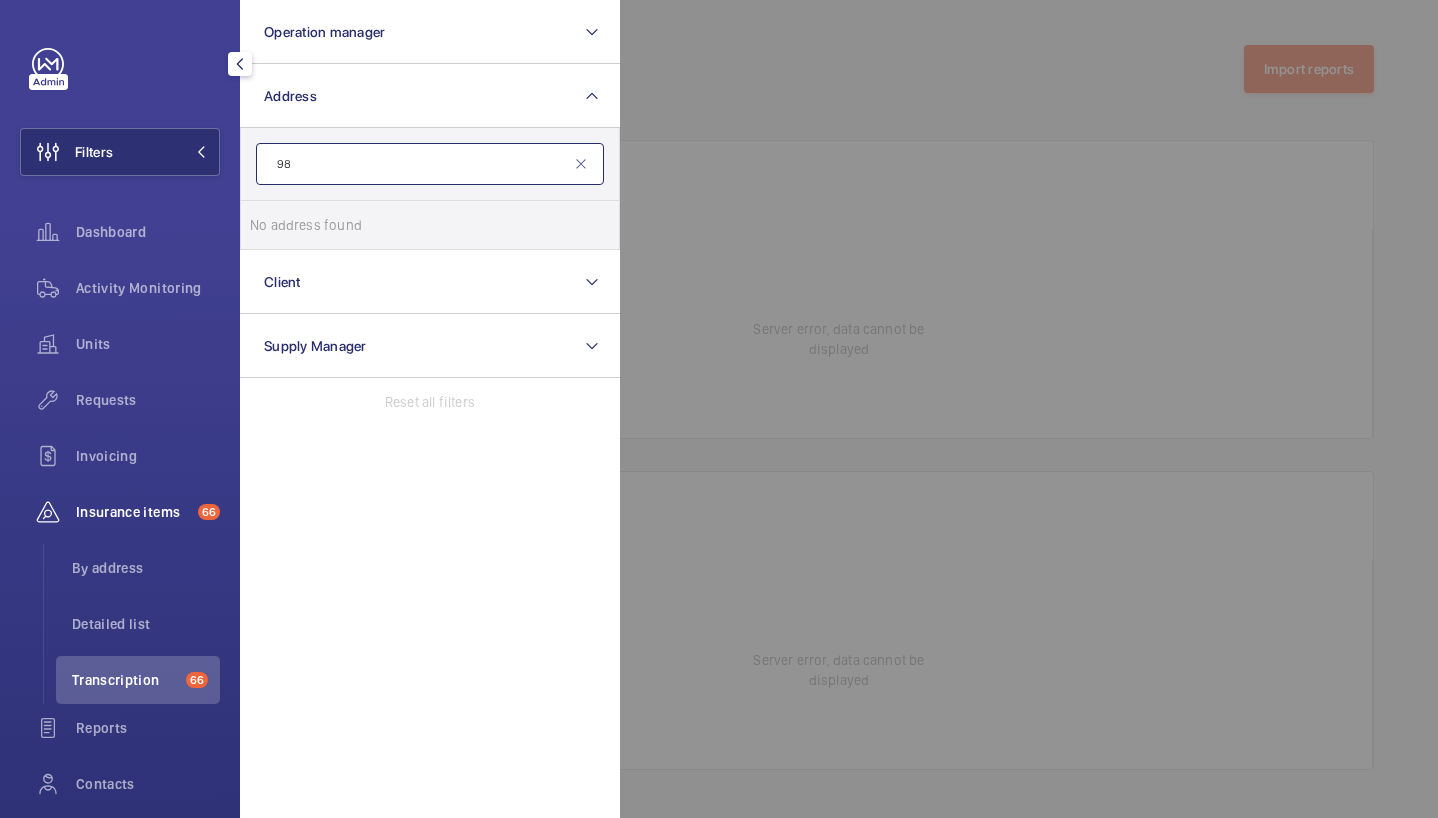 type on "9" 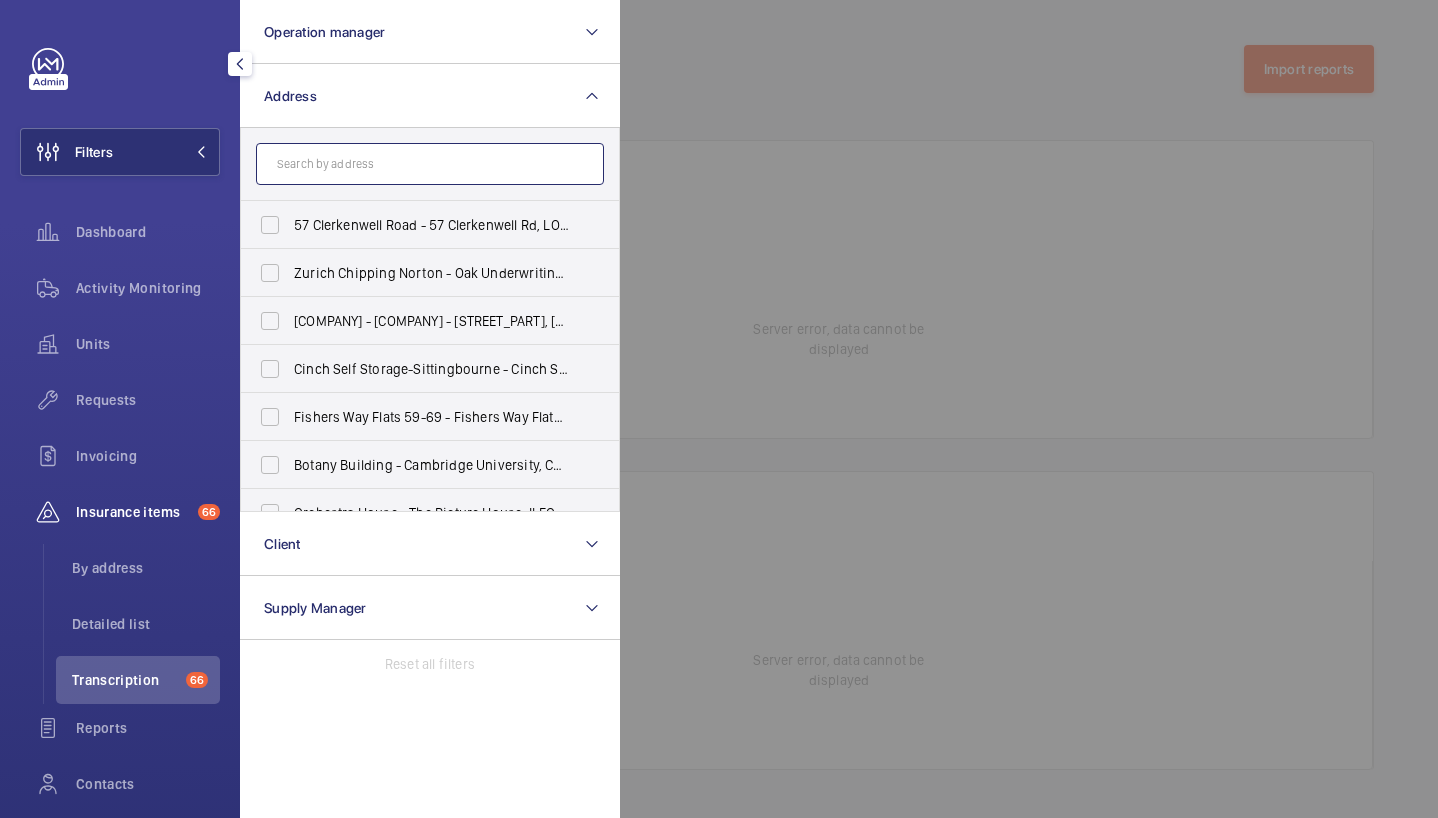 click 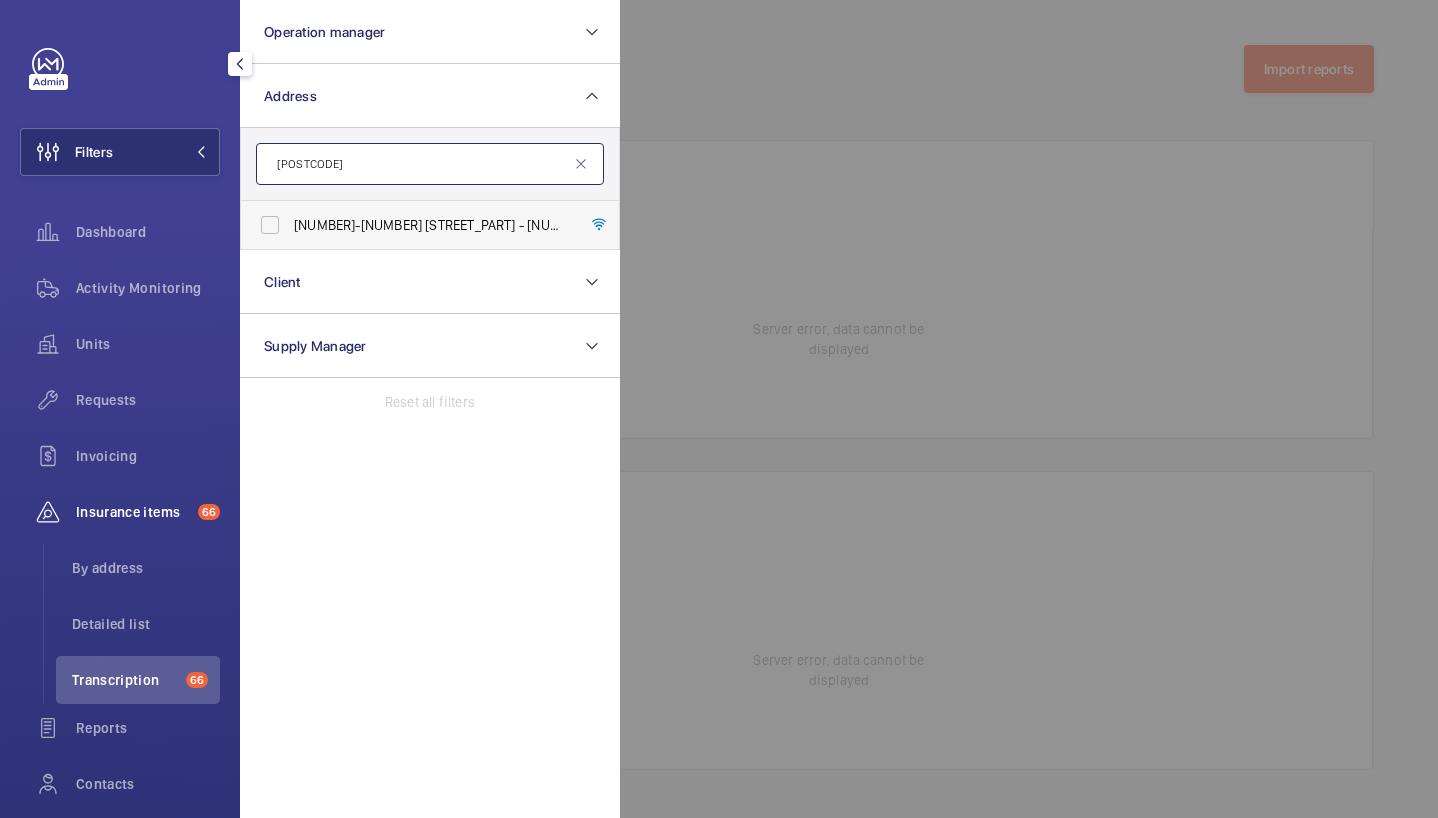type on "[POSTCODE]" 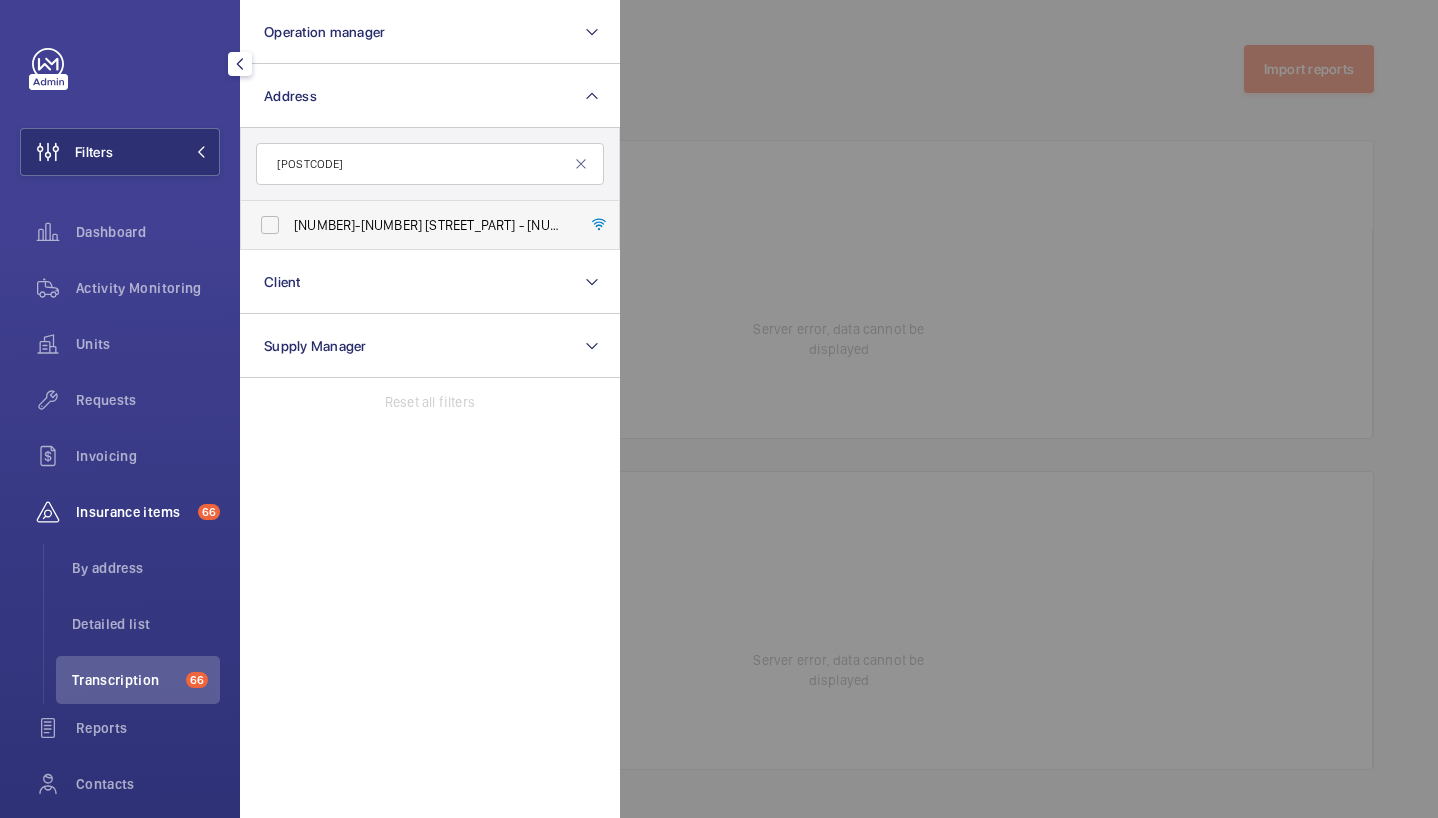 click on "[NUMBER]-[NUMBER] [STREET_PART] - [NUMBER]-[NUMBER] [STREET_PART], [CITY] [POSTCODE]" at bounding box center (431, 225) 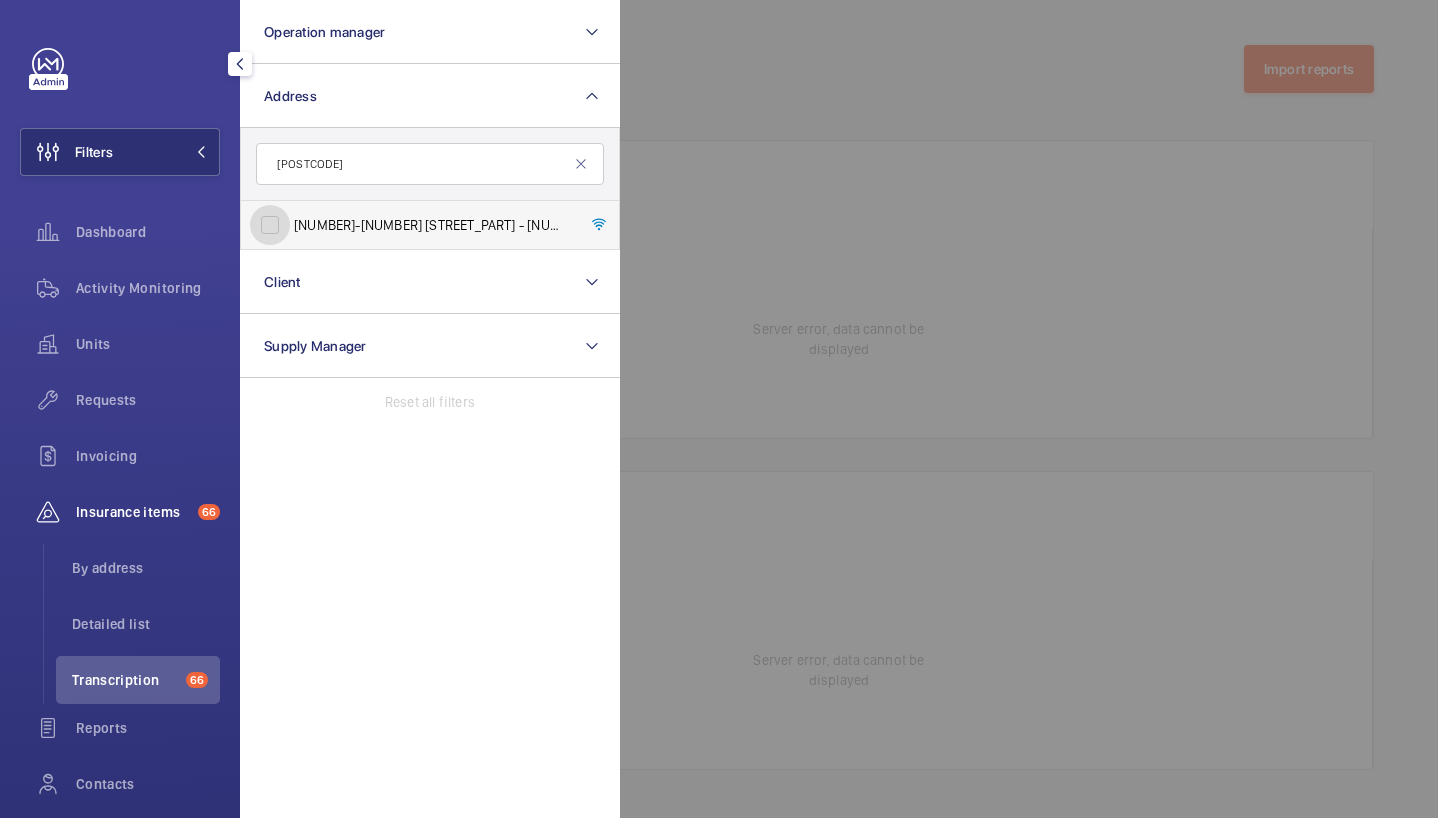 click on "[NUMBER]-[NUMBER] [STREET_PART] - [NUMBER]-[NUMBER] [STREET_PART], [CITY] [POSTCODE]" at bounding box center (270, 225) 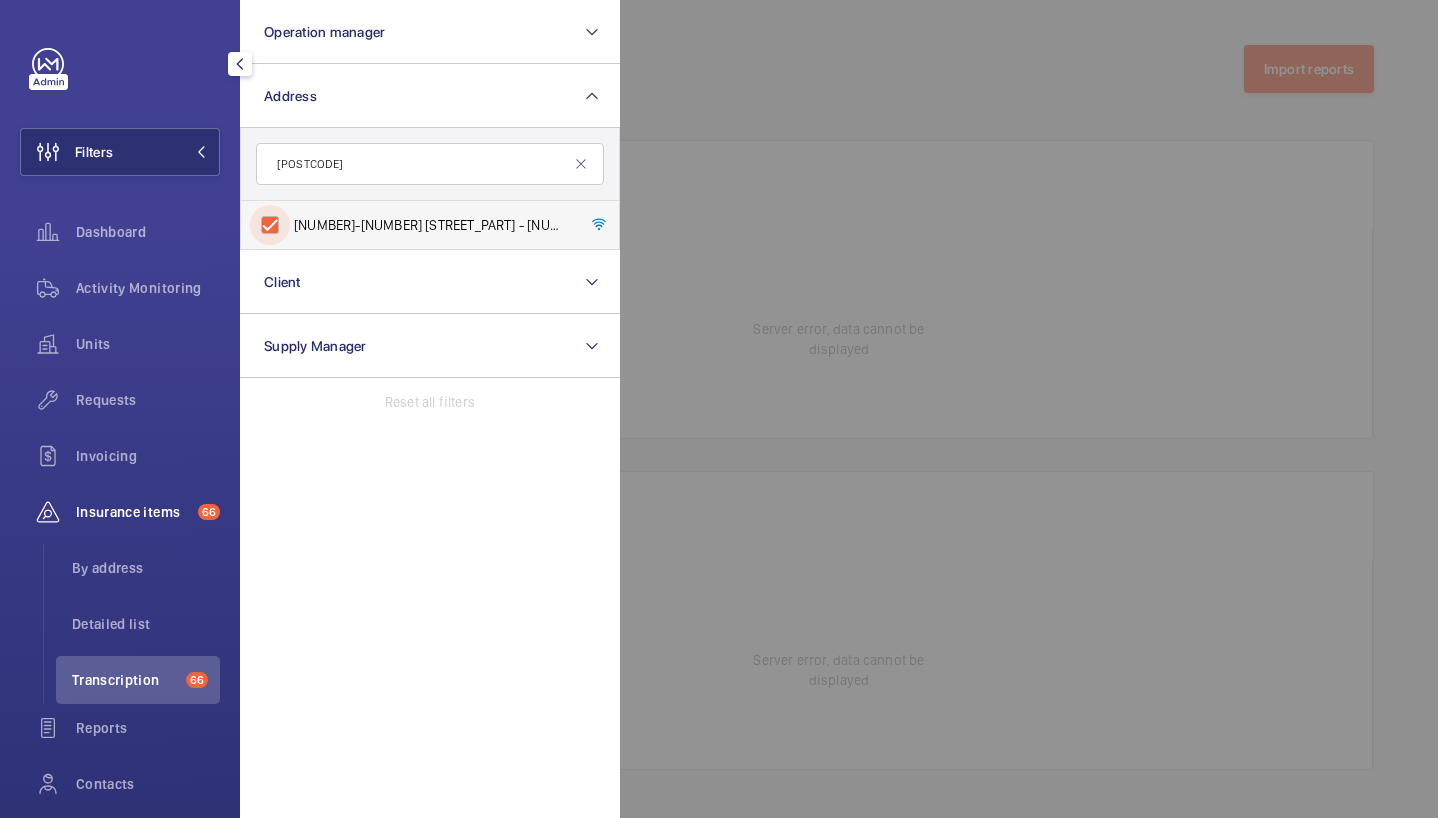 checkbox on "true" 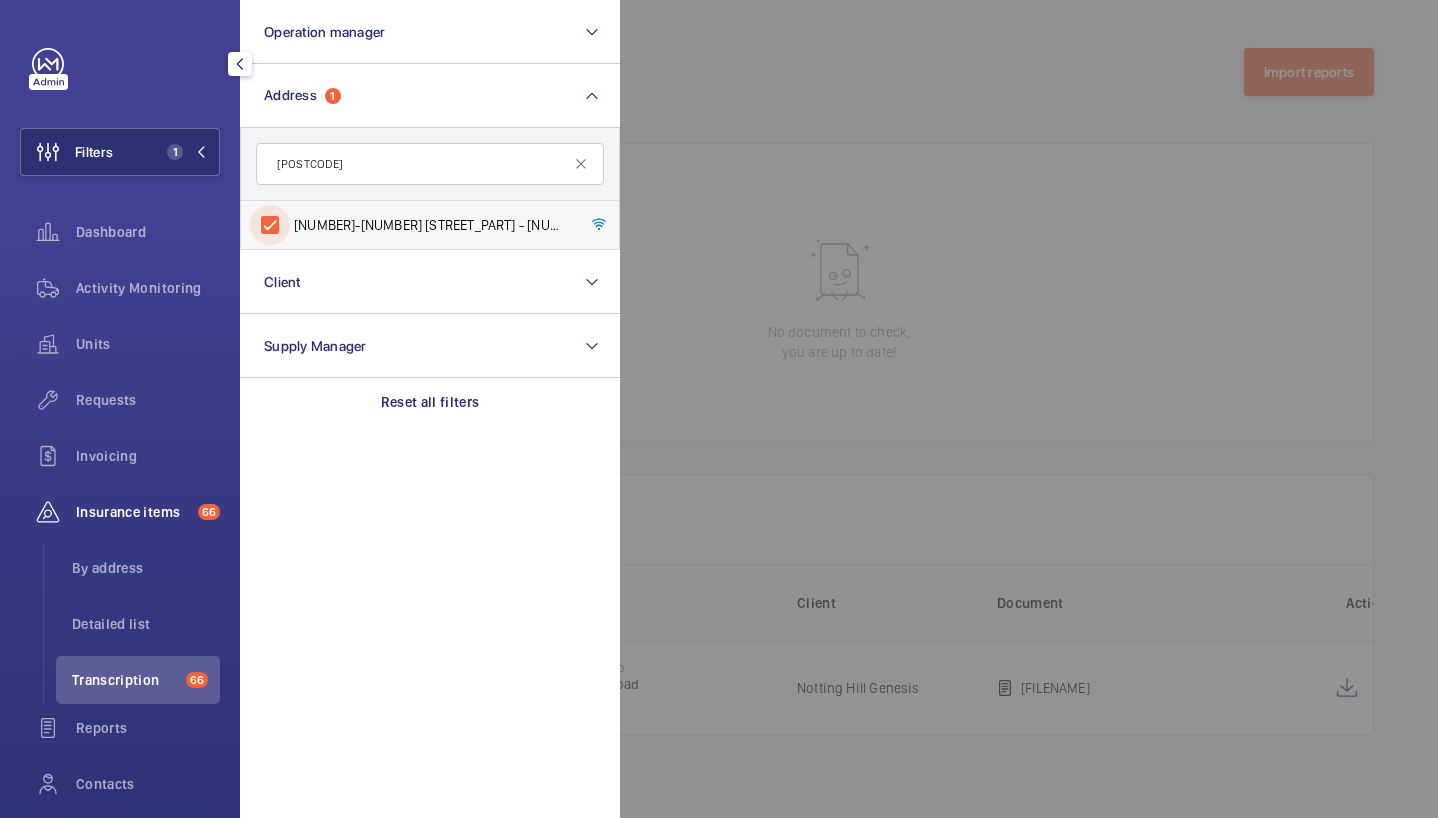 scroll, scrollTop: 0, scrollLeft: 0, axis: both 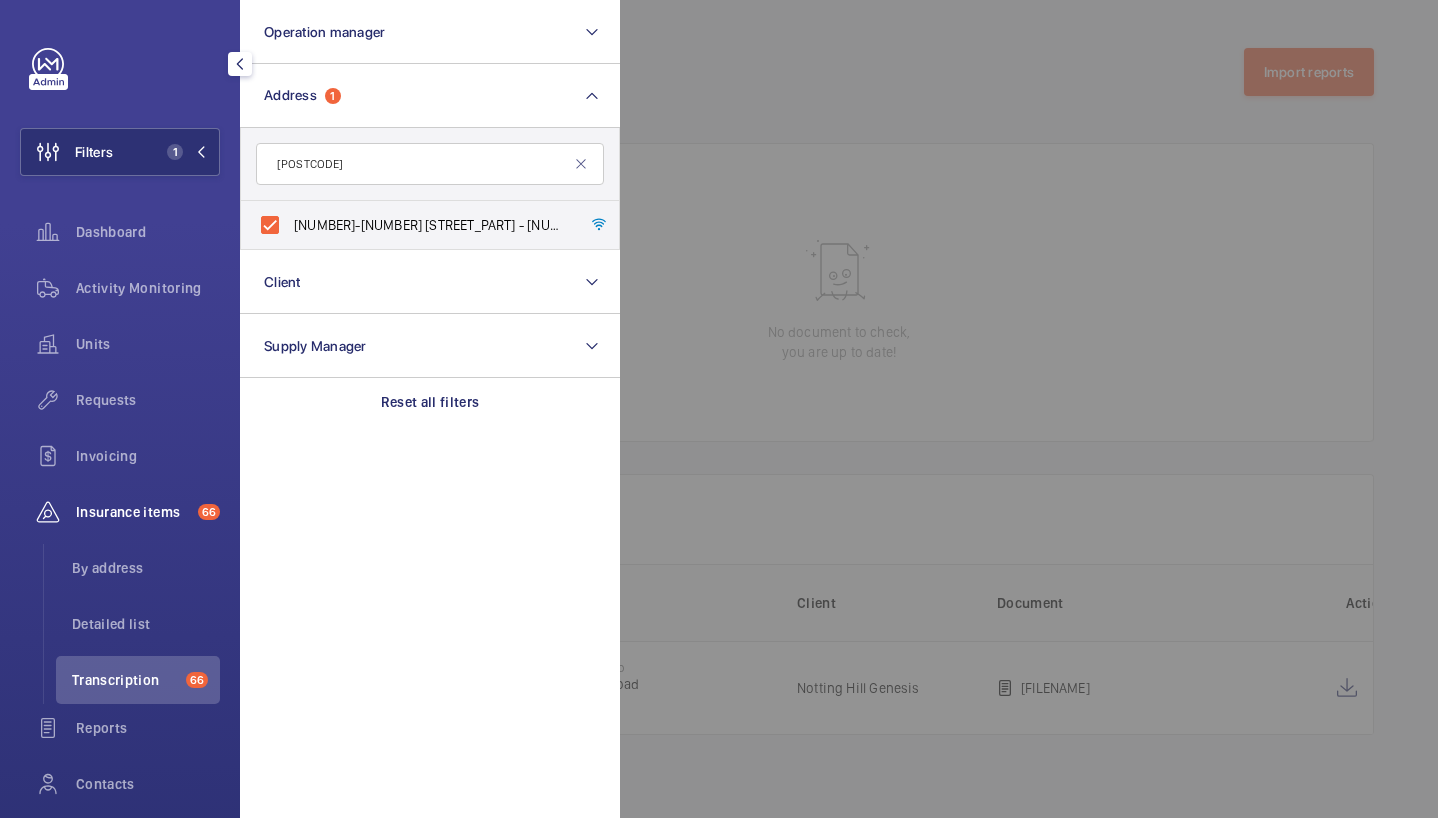 click 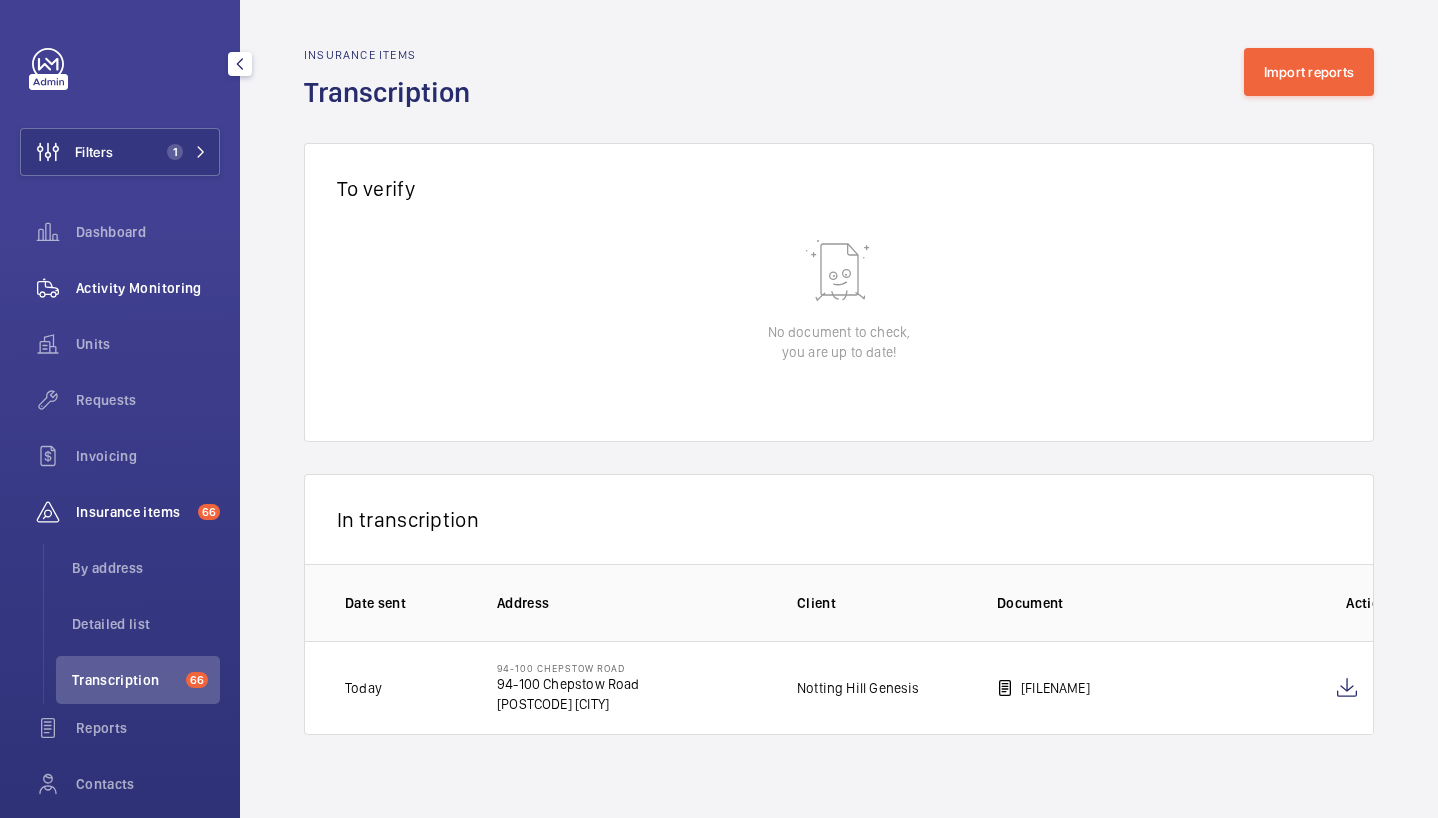 click on "Activity Monitoring" 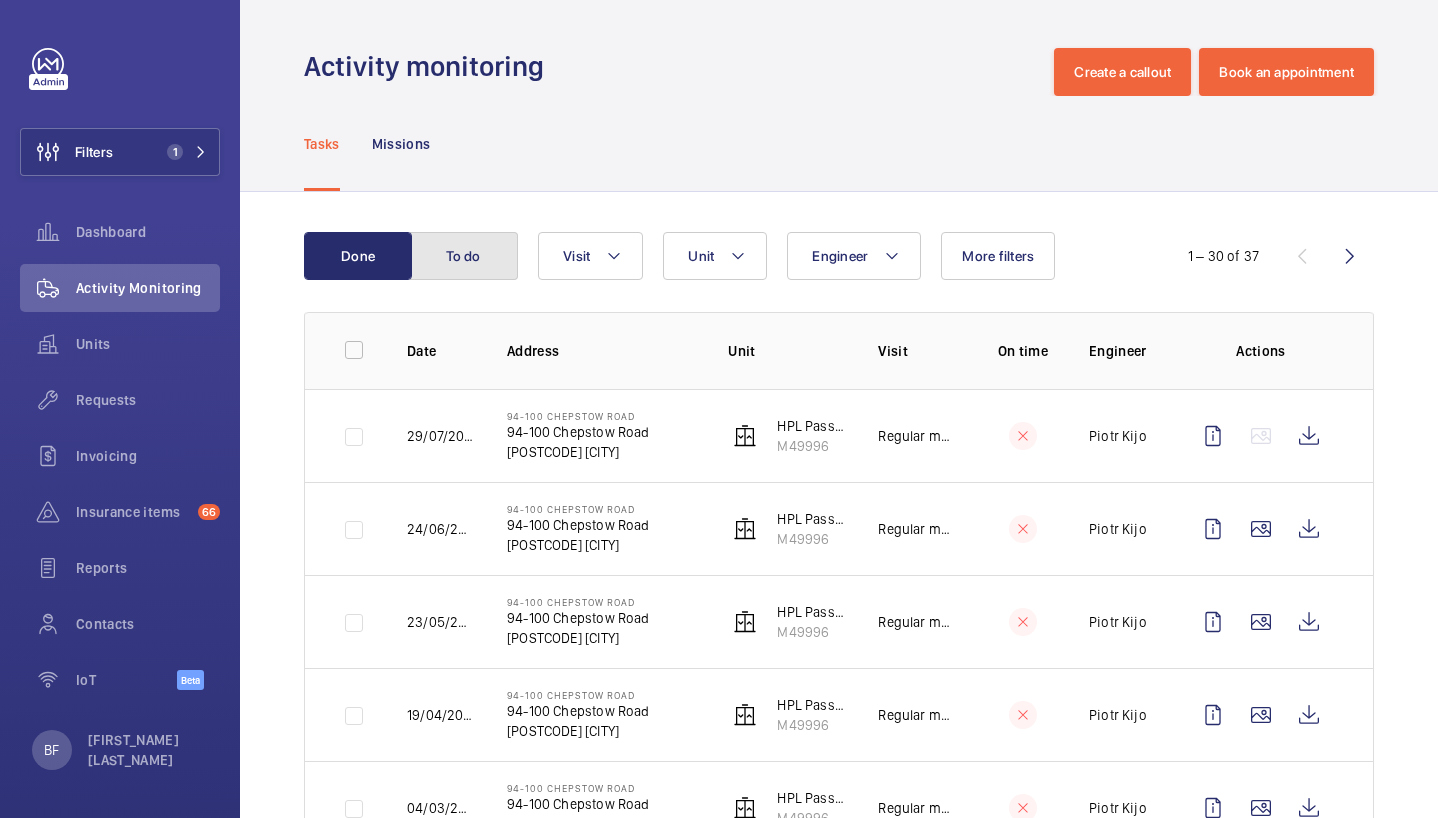 click on "To do" 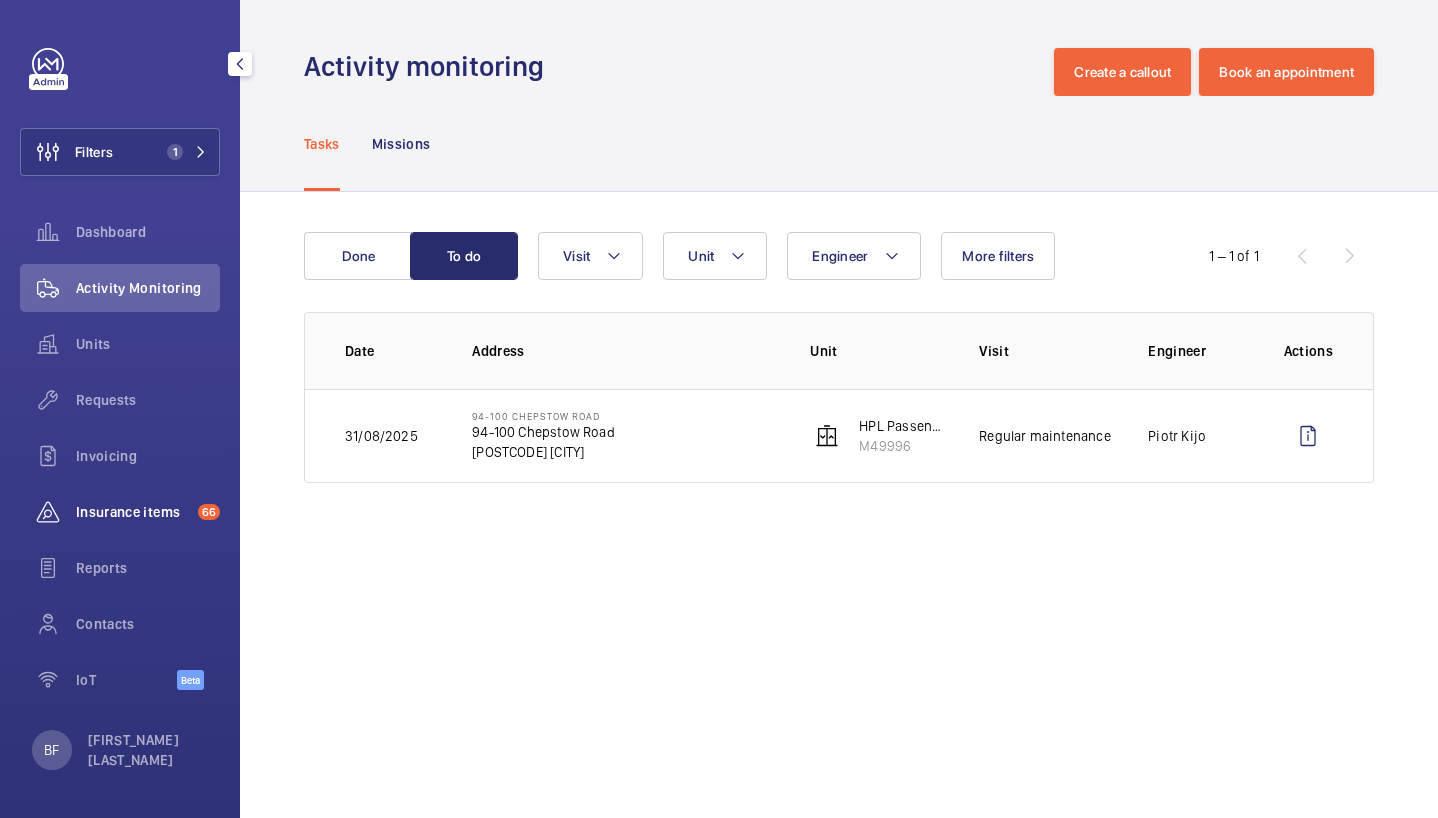 click on "Insurance items  66" 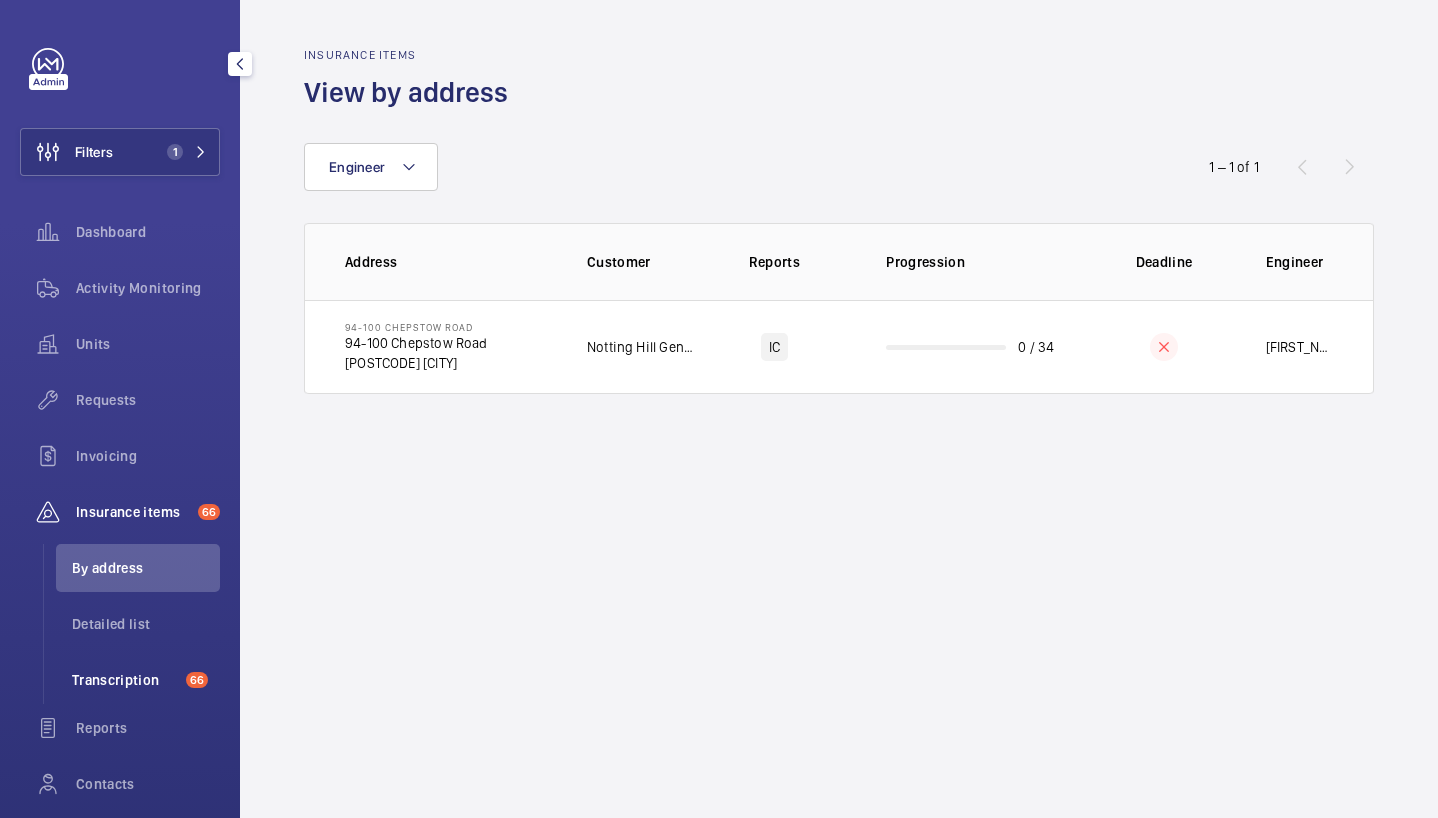 click on "Transcription" 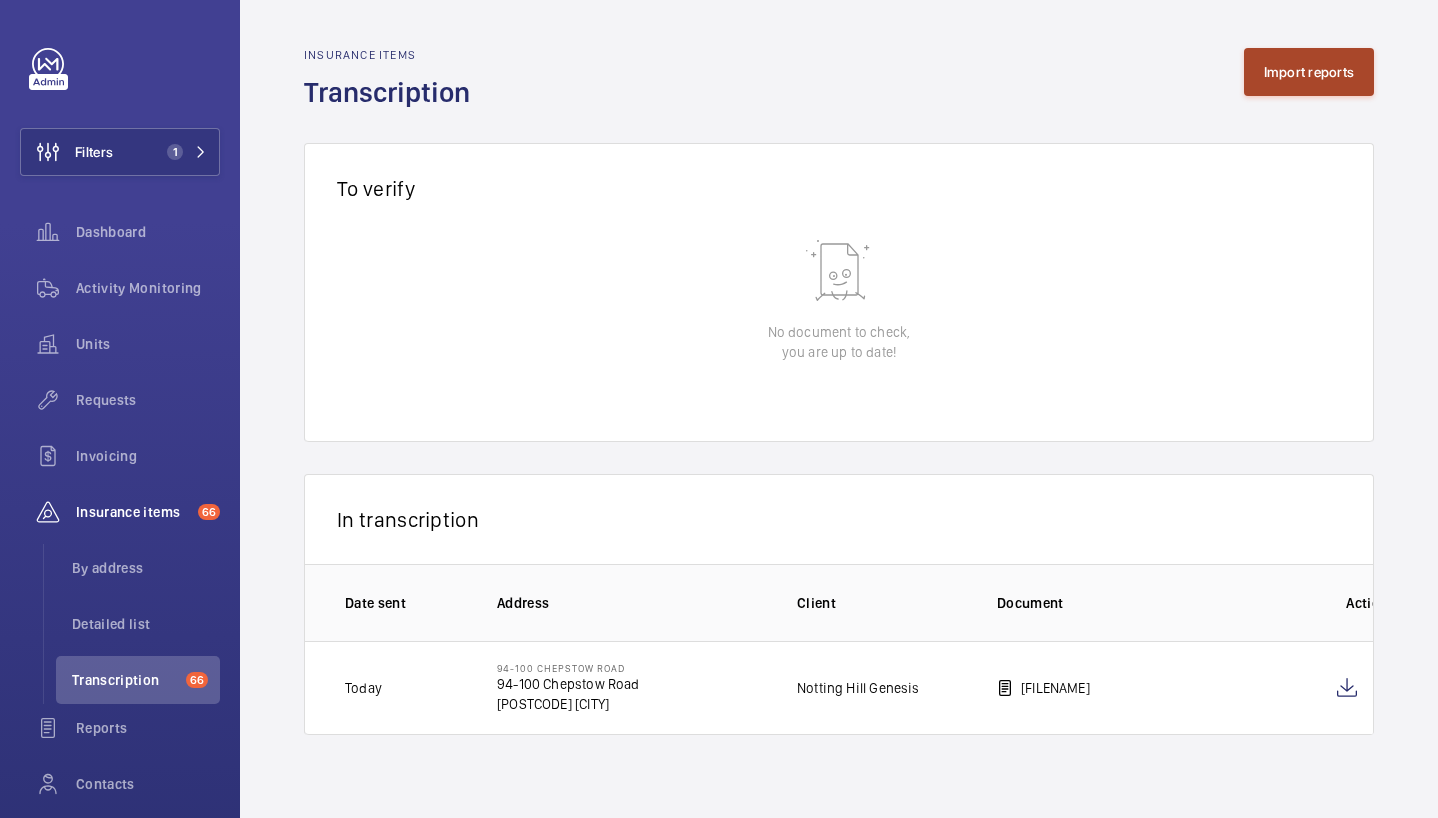 click on "Import reports" 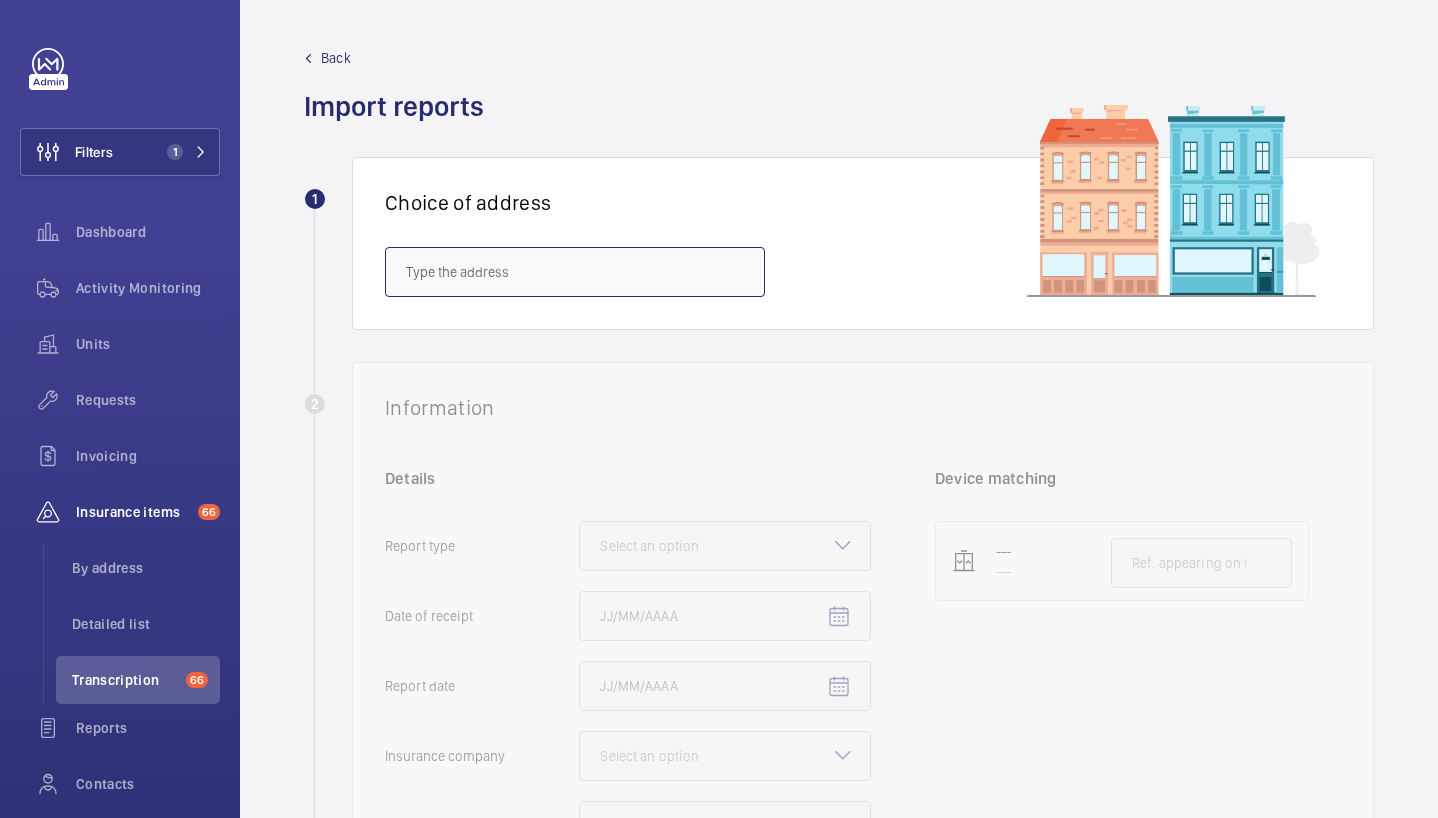 click at bounding box center [575, 272] 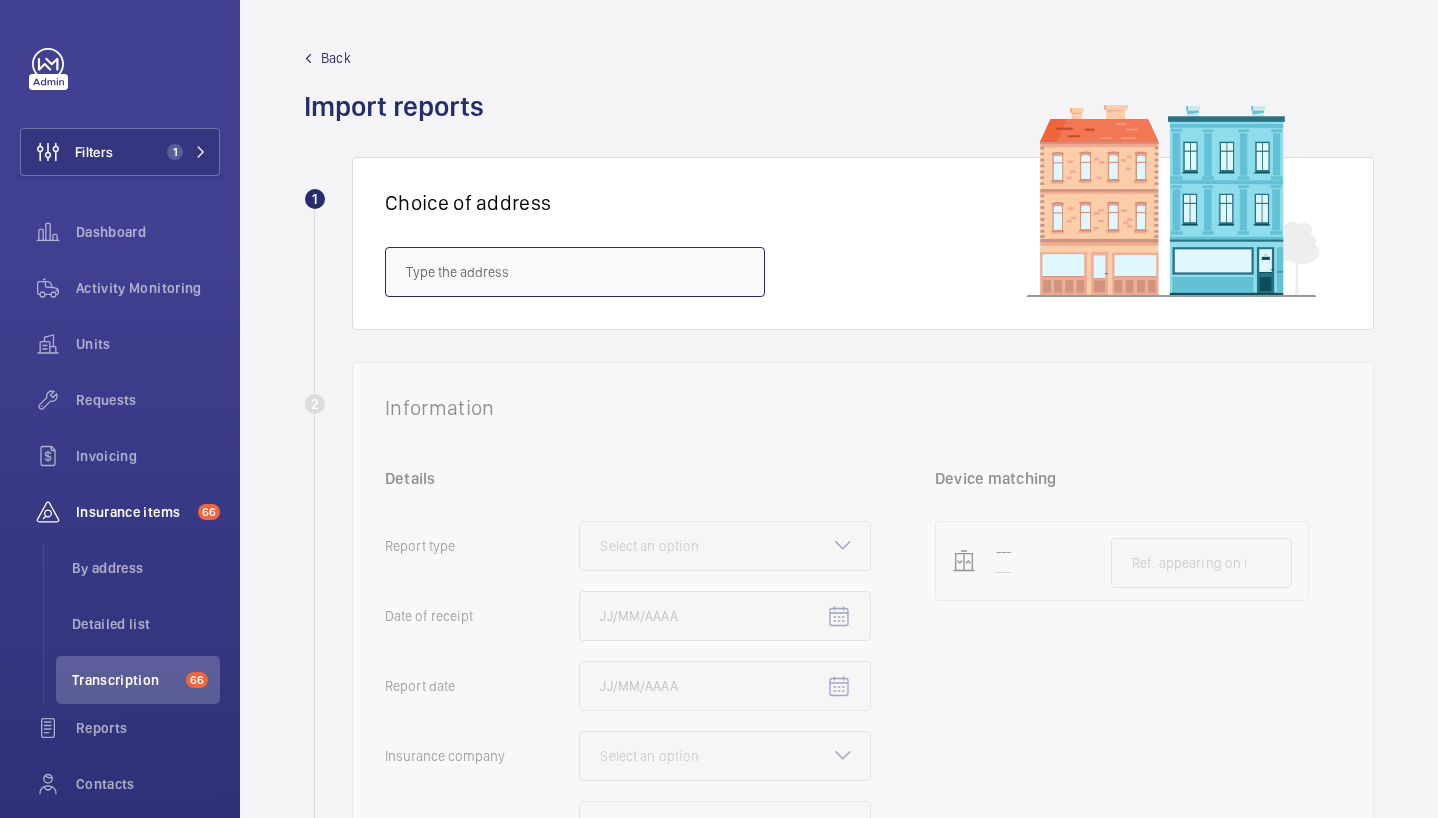 paste on "LS13 4EN" 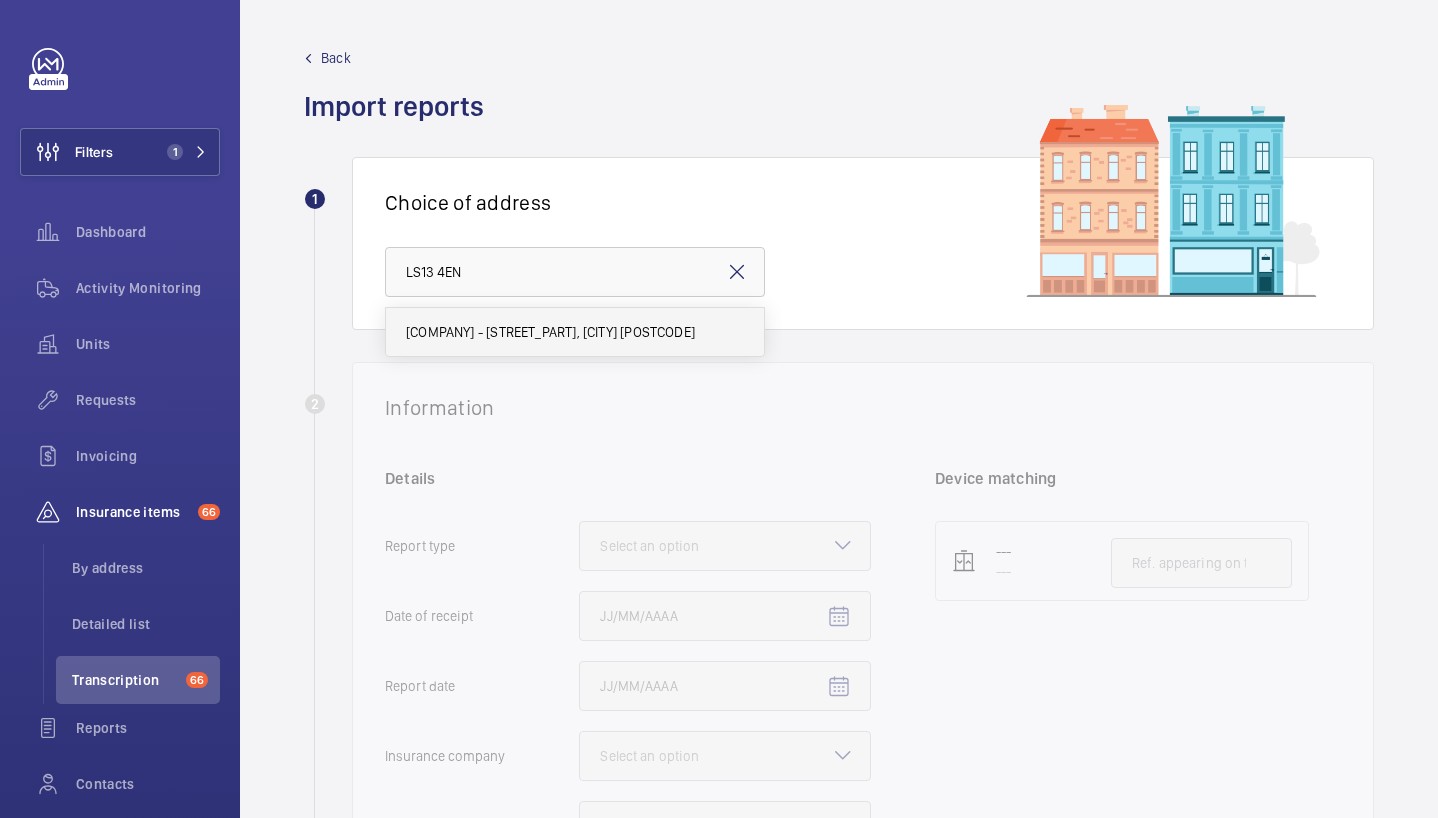 click on "[COMPANY] - [STREET_PART], [CITY] [POSTCODE]" at bounding box center (550, 332) 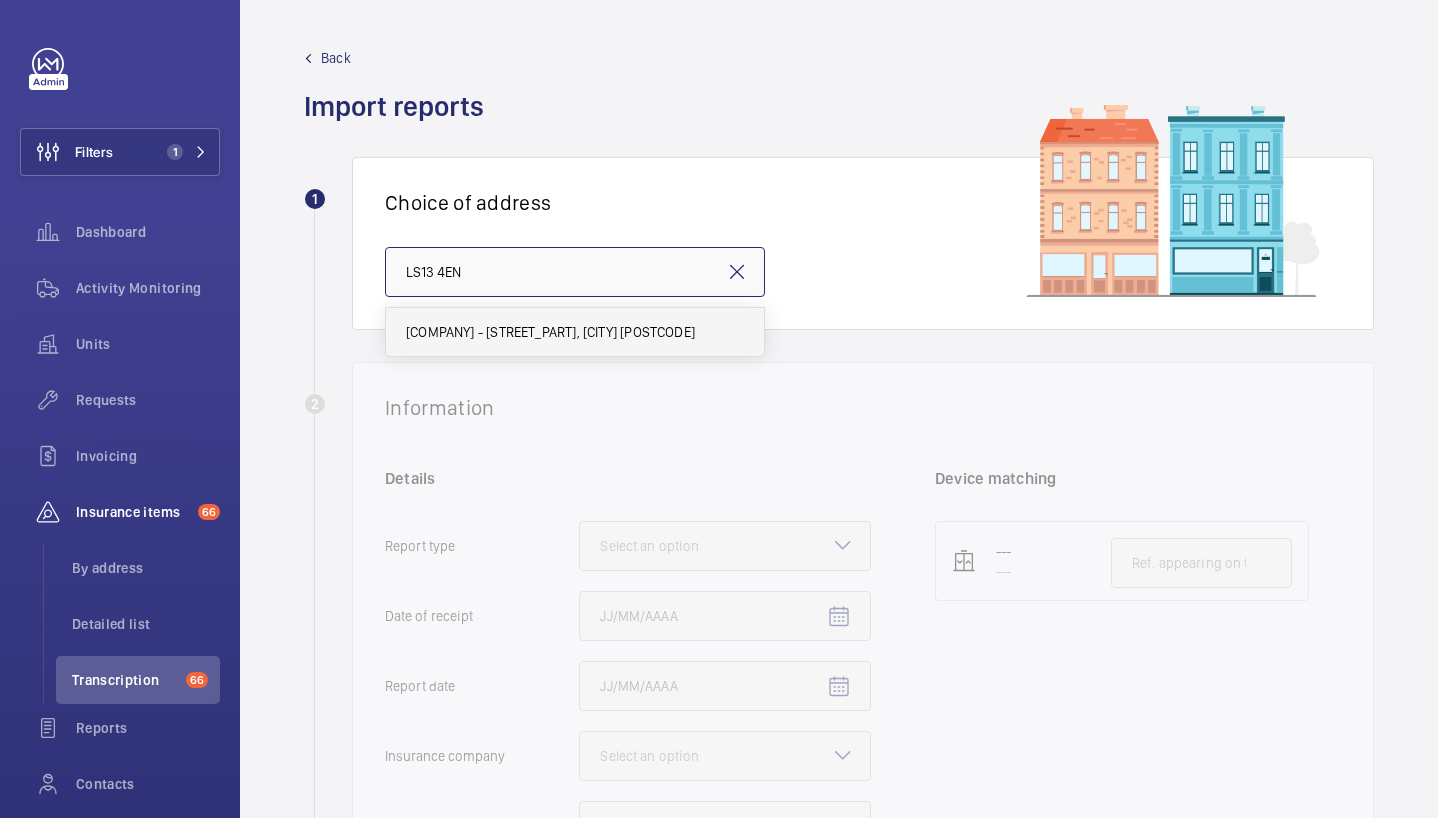 type on "[COMPANY] - [STREET_PART], [CITY] [POSTCODE]" 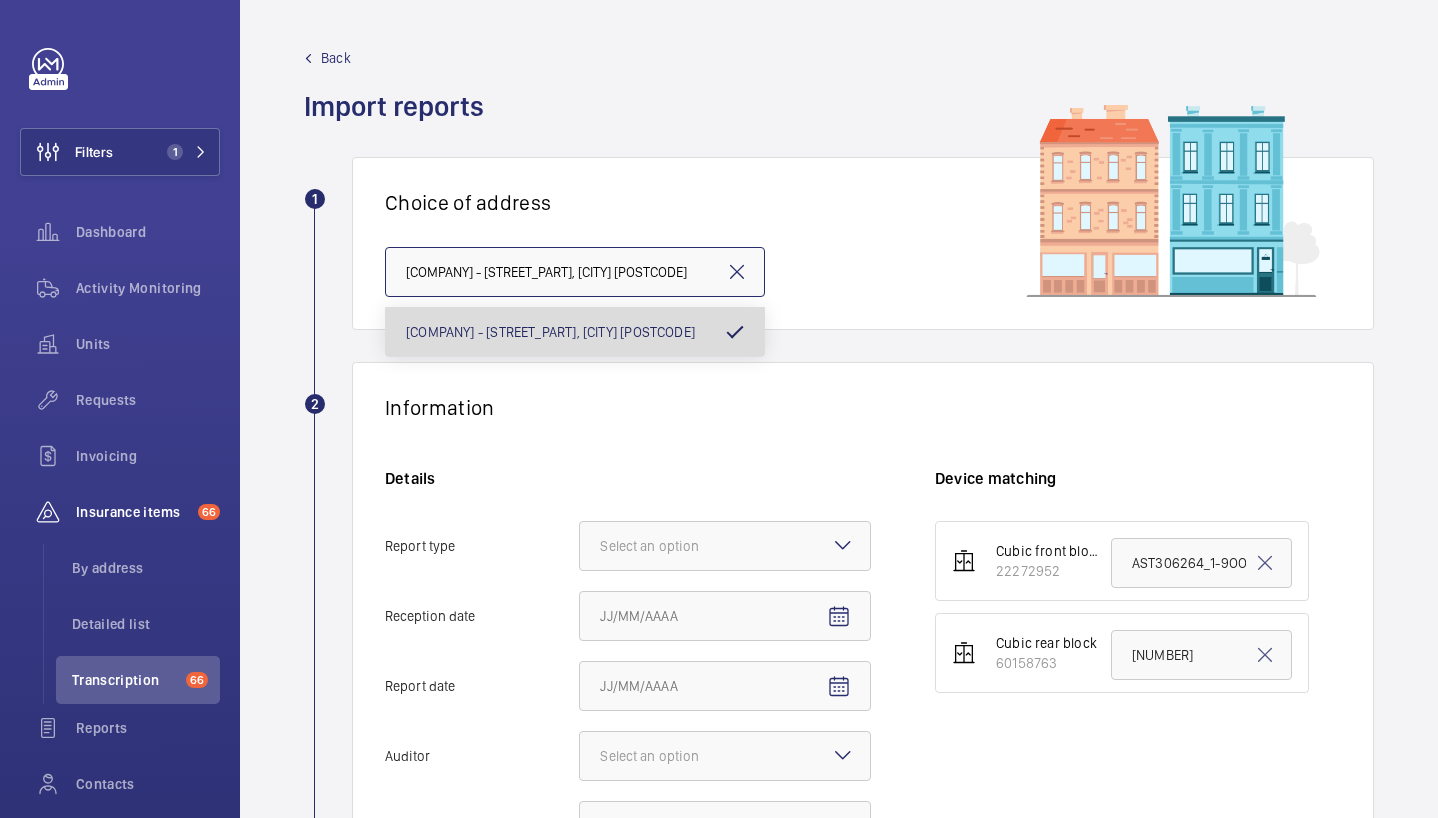 scroll, scrollTop: 0, scrollLeft: 13, axis: horizontal 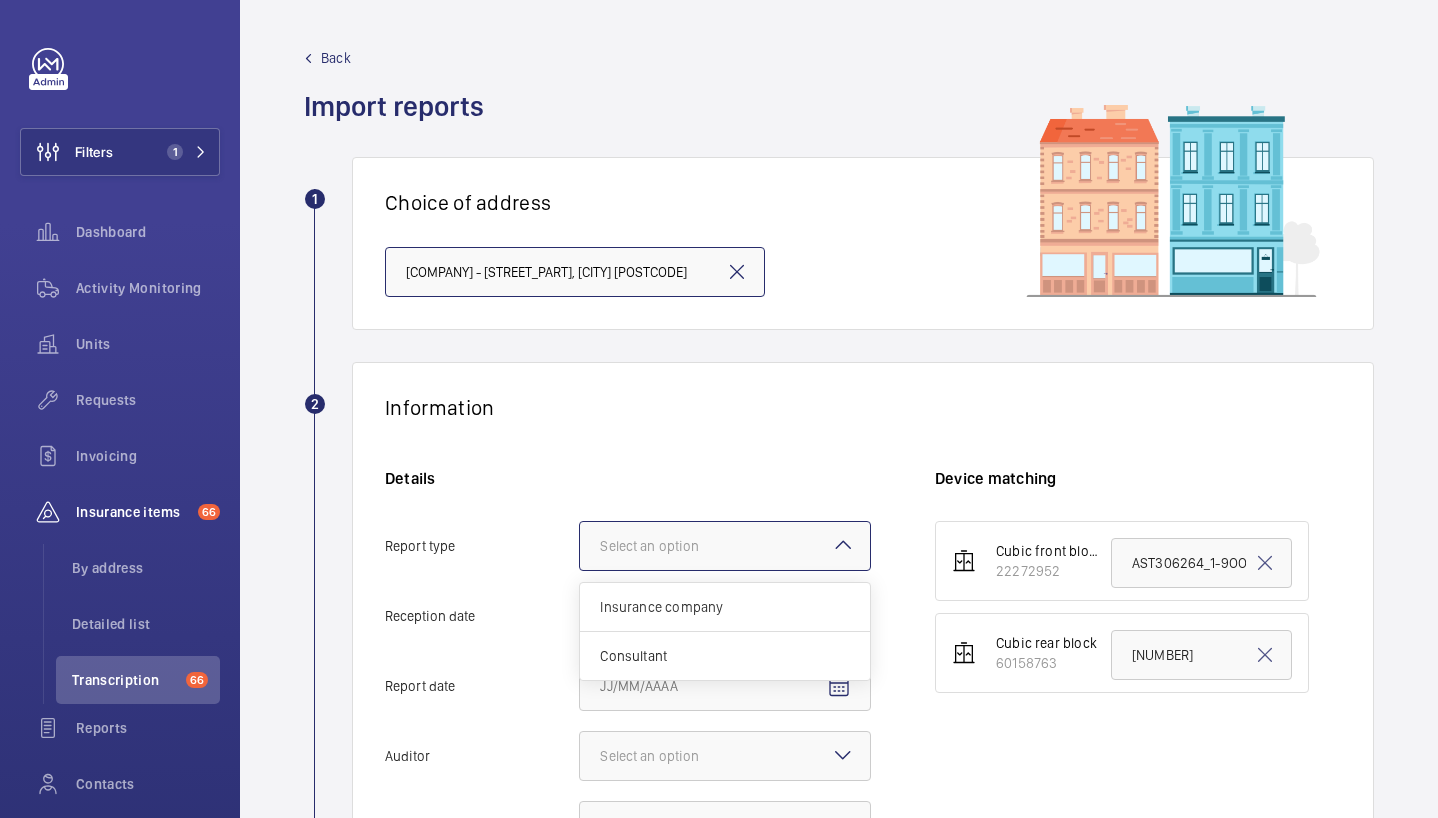 click 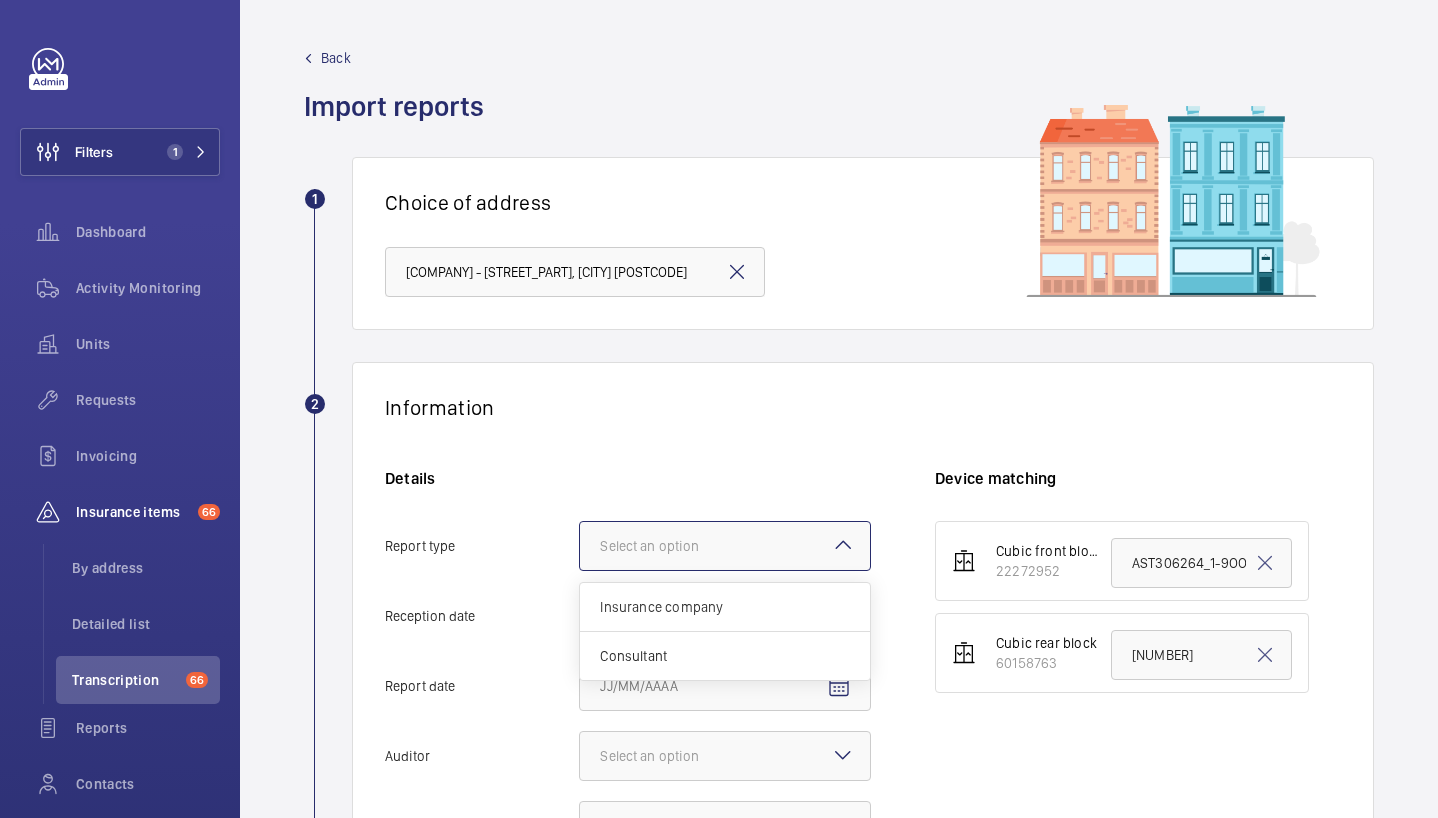 click on "Report type Select an option Insurance company Consultant" 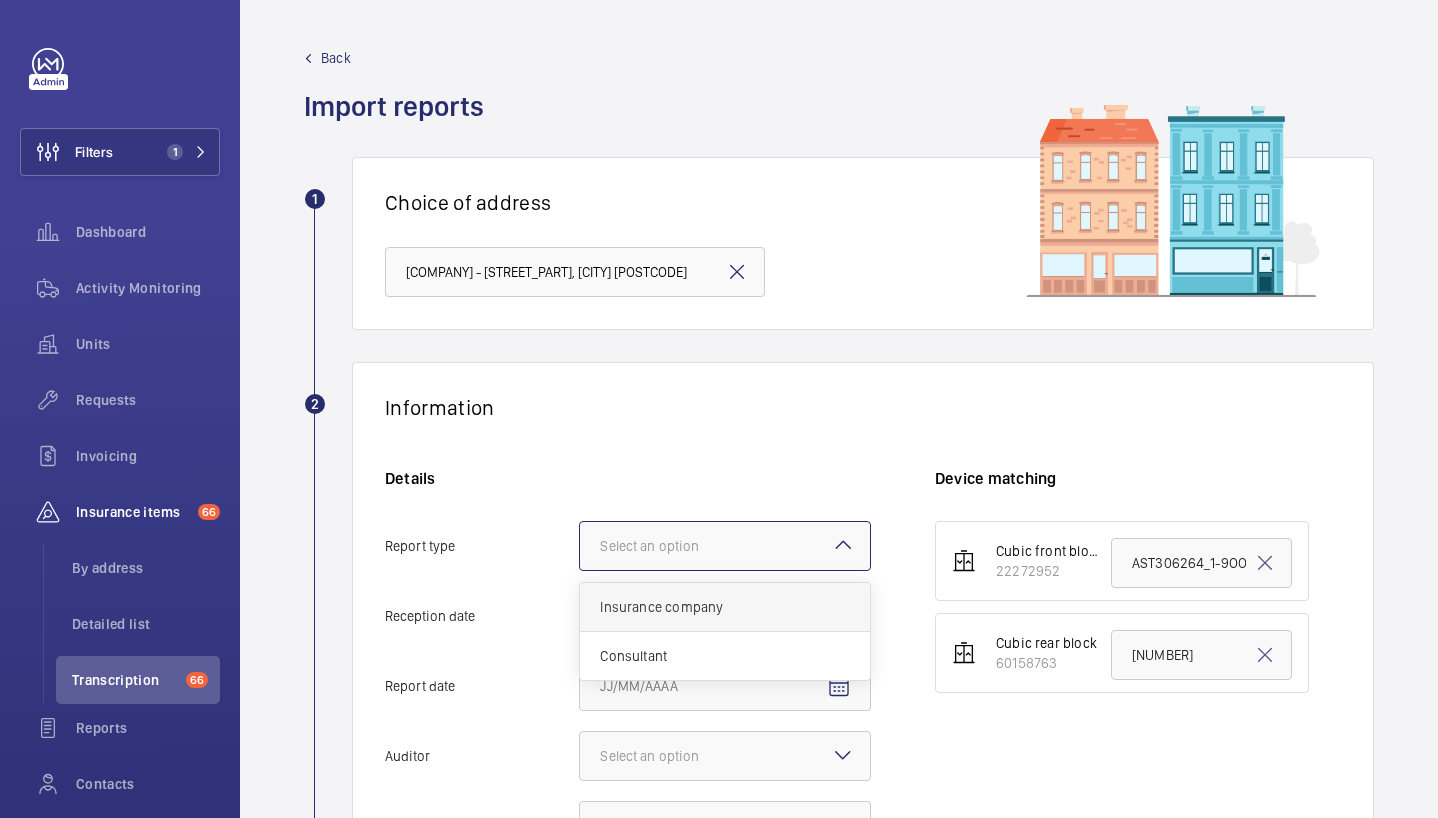 click on "Insurance company" at bounding box center [725, 607] 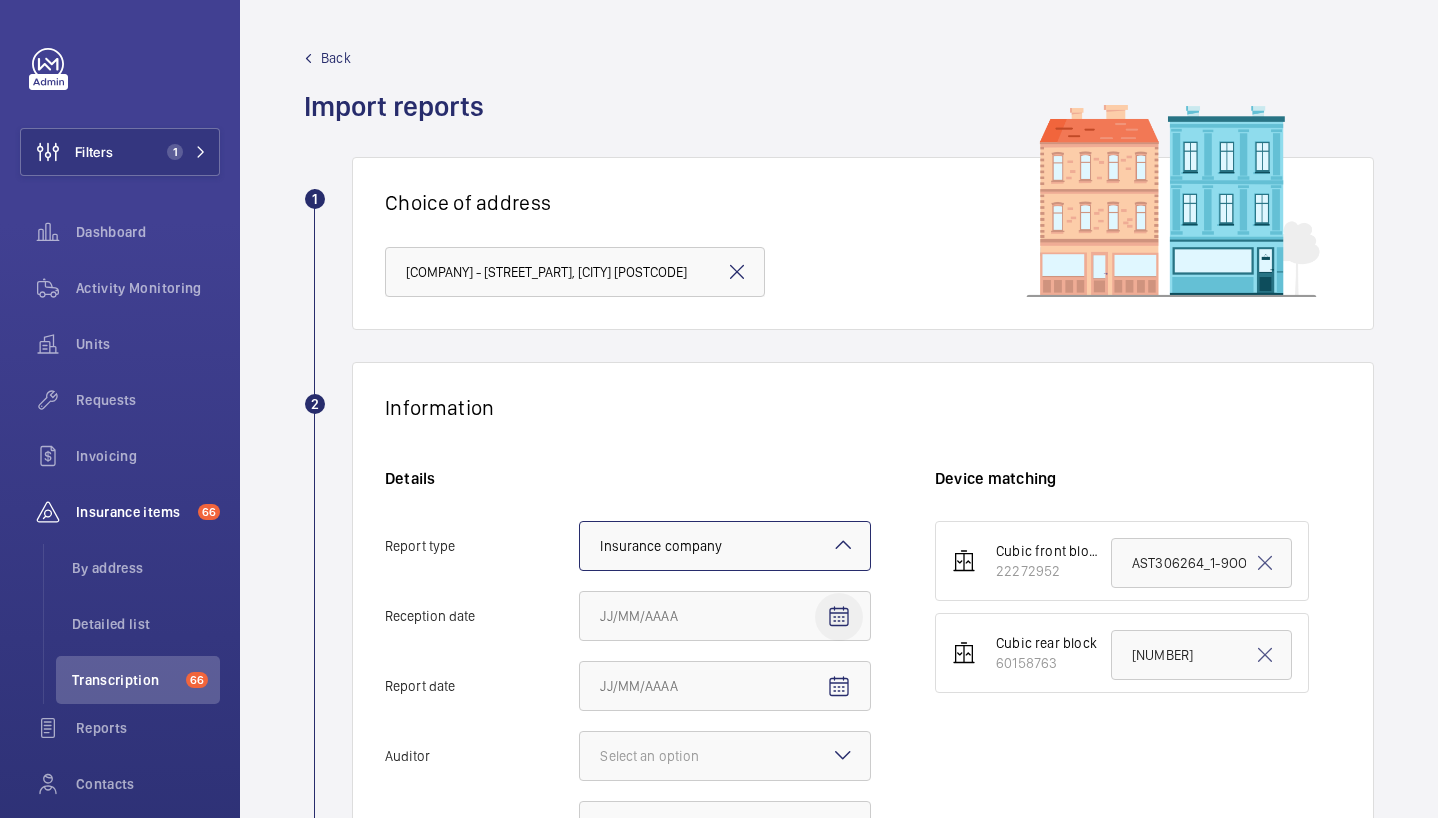 click 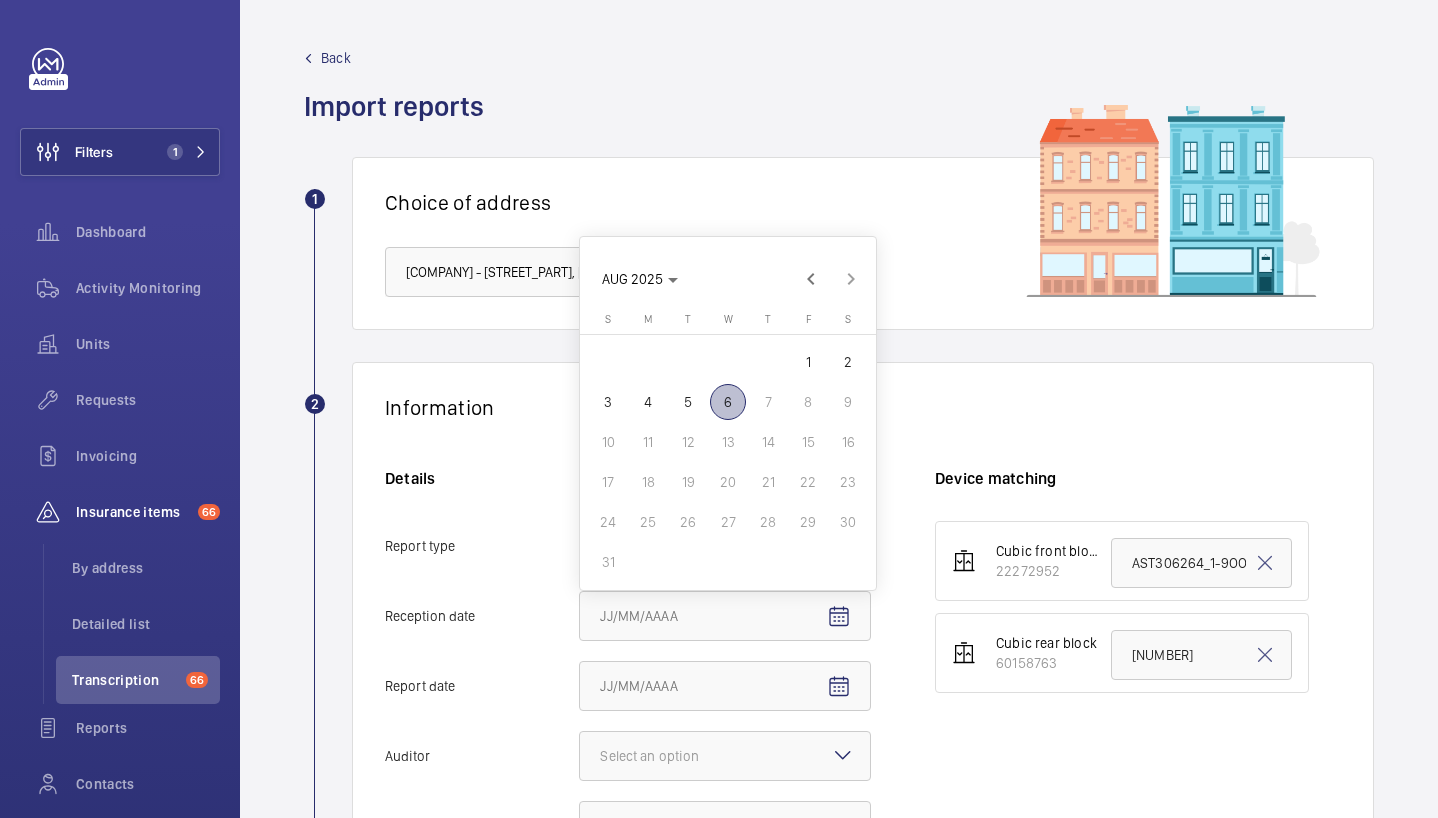 click on "6" at bounding box center [728, 402] 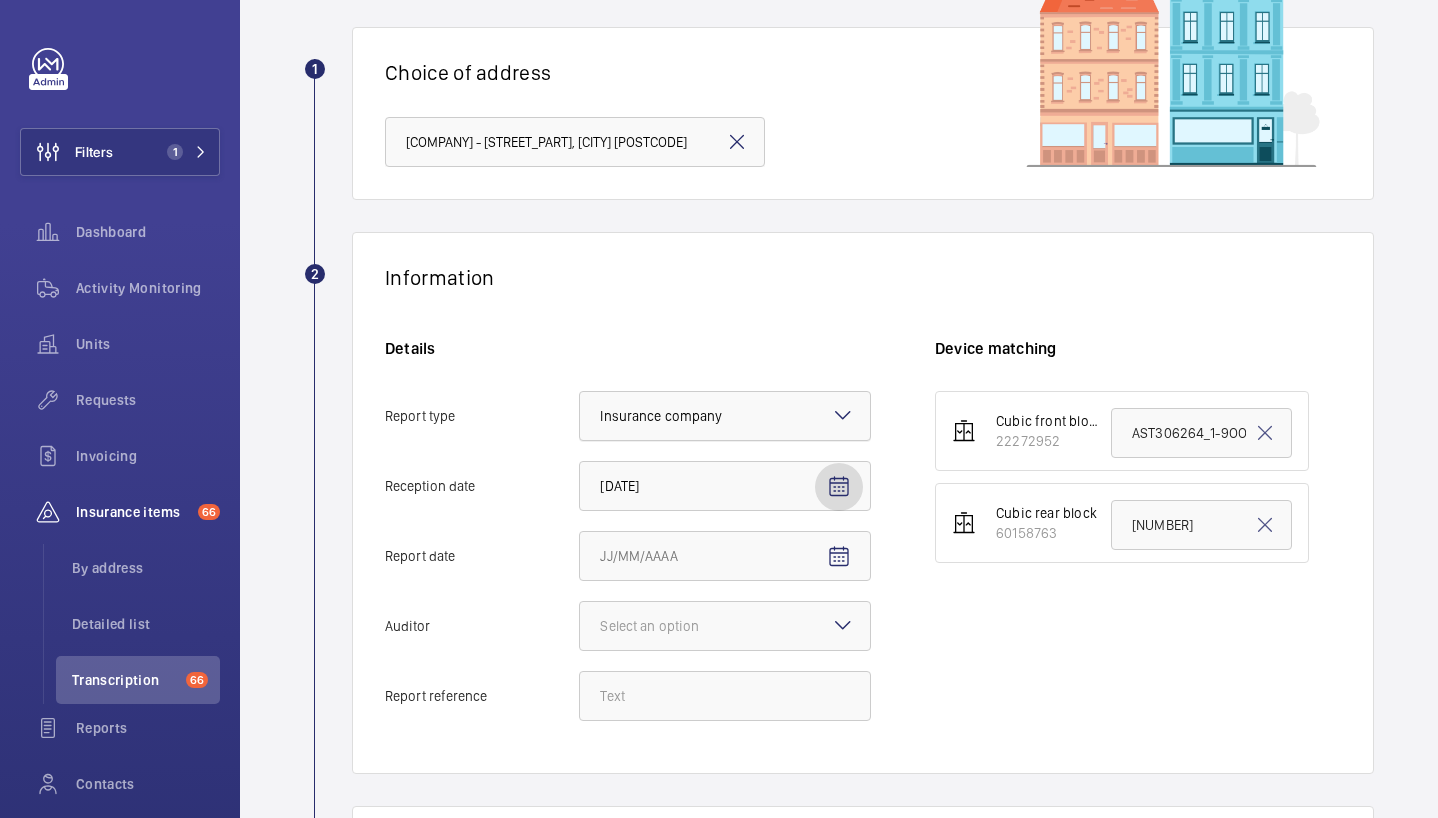 scroll, scrollTop: 138, scrollLeft: 0, axis: vertical 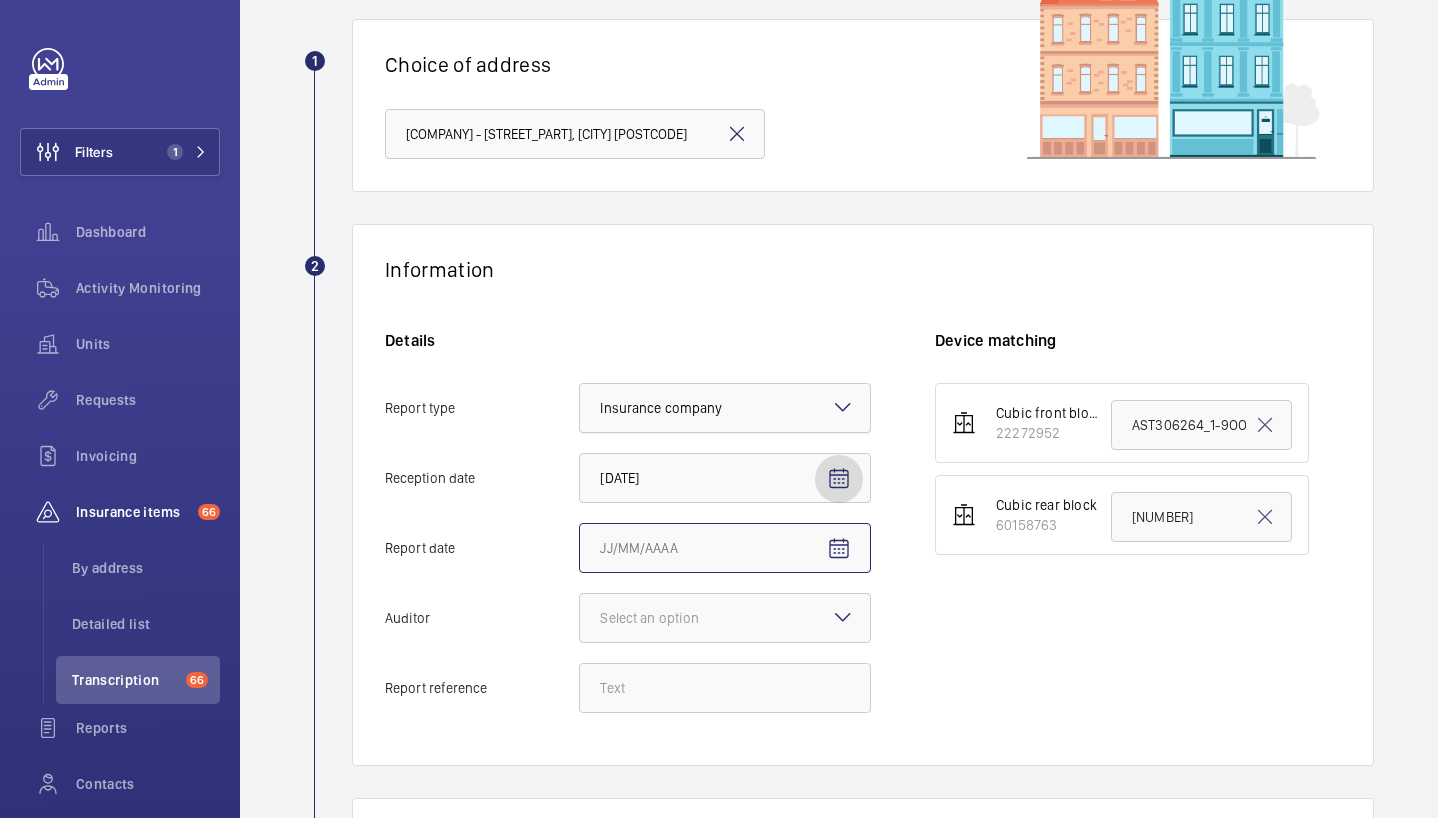 click on "Report date" at bounding box center (725, 548) 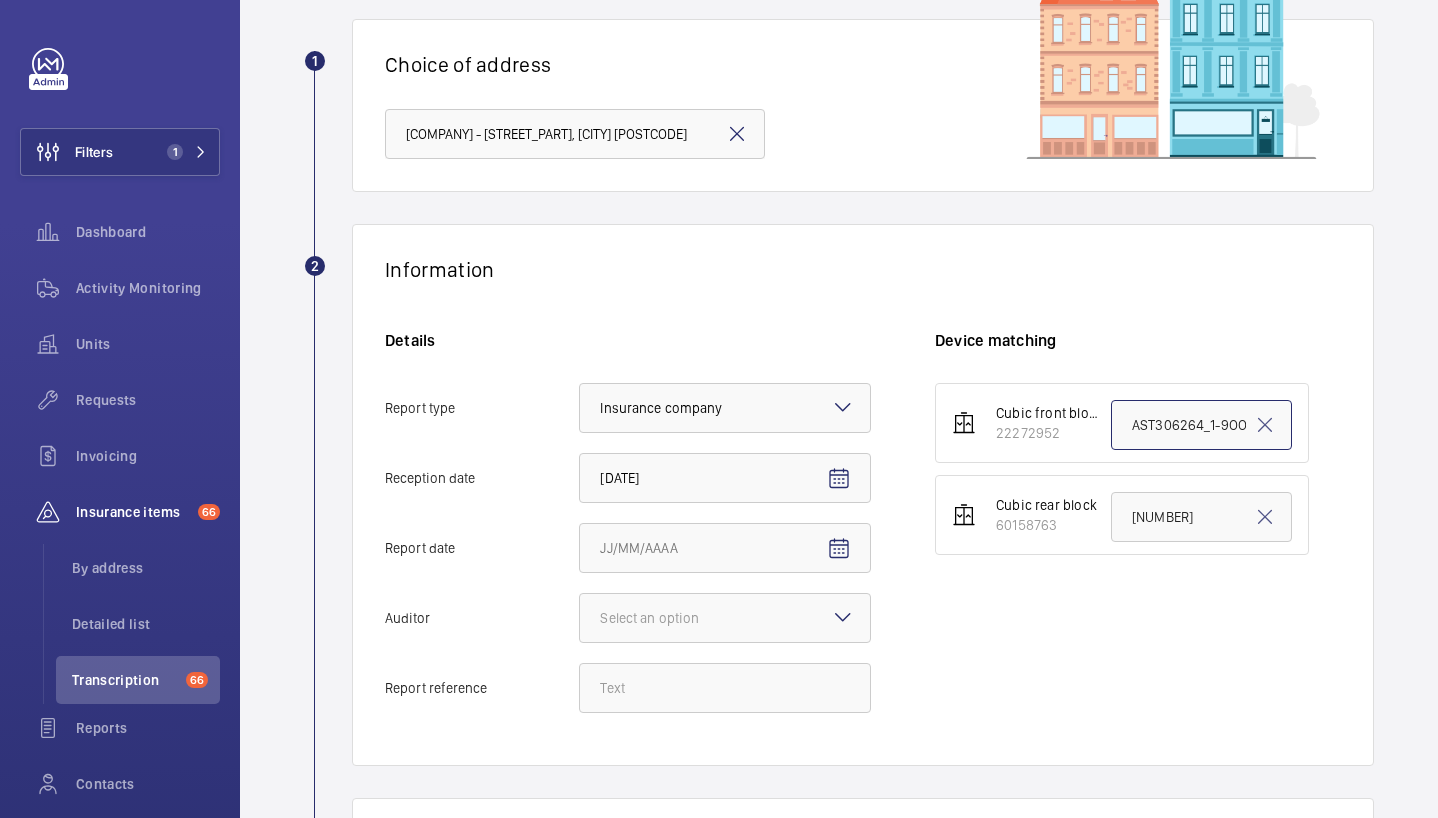 drag, startPoint x: 1183, startPoint y: 429, endPoint x: 1057, endPoint y: 427, distance: 126.01587 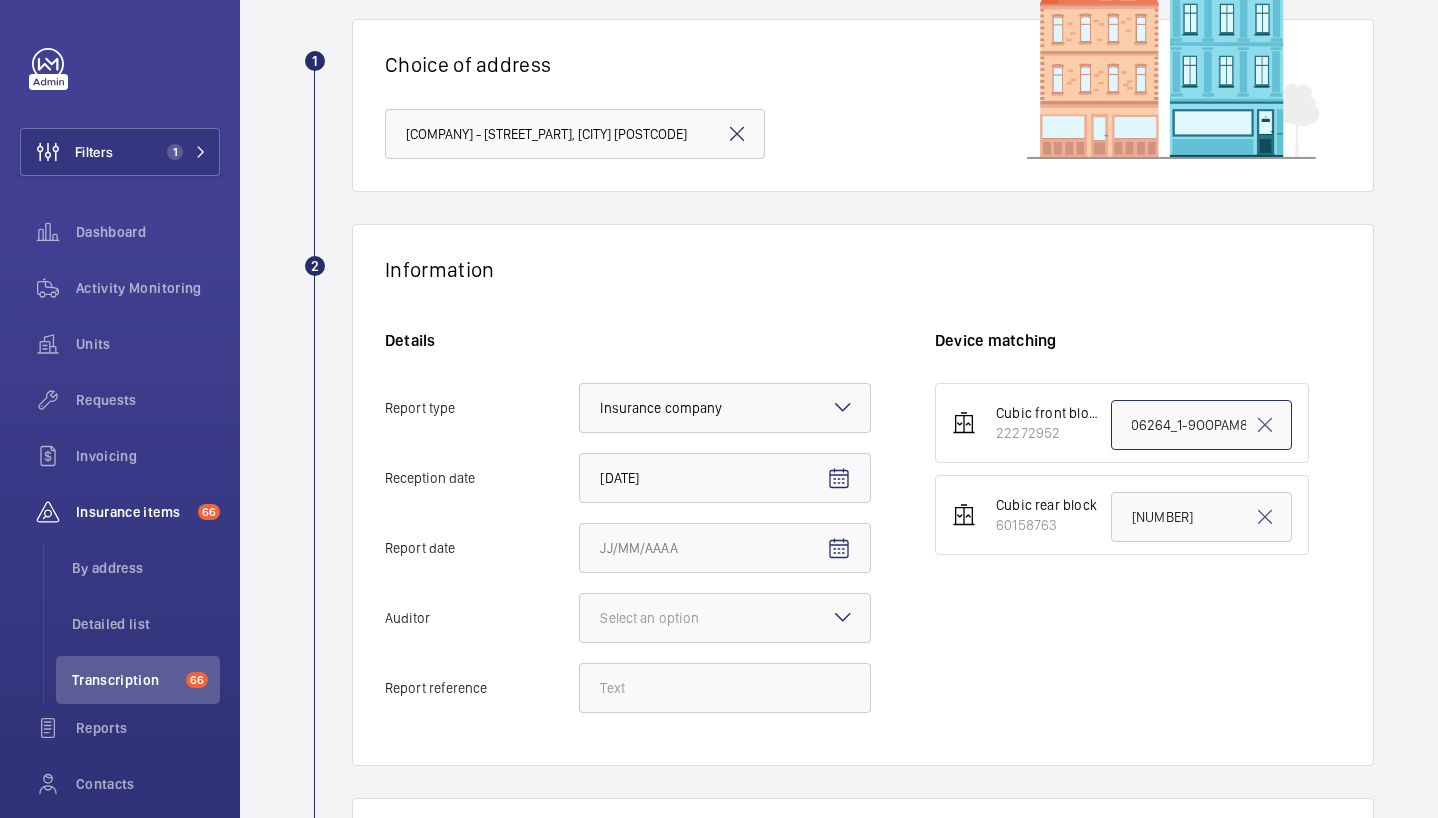 drag, startPoint x: 1127, startPoint y: 426, endPoint x: 1275, endPoint y: 426, distance: 148 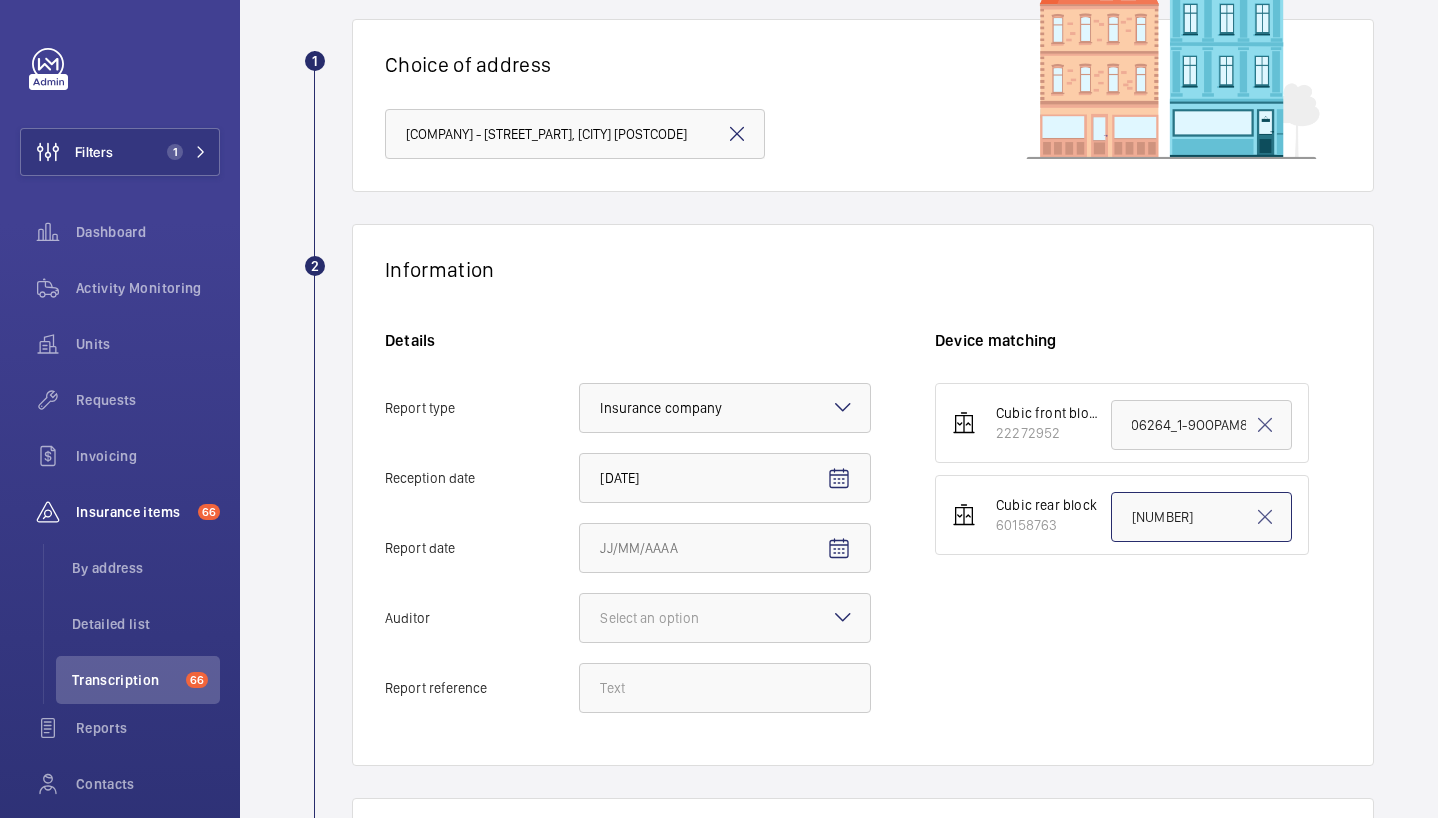 scroll, scrollTop: 0, scrollLeft: 0, axis: both 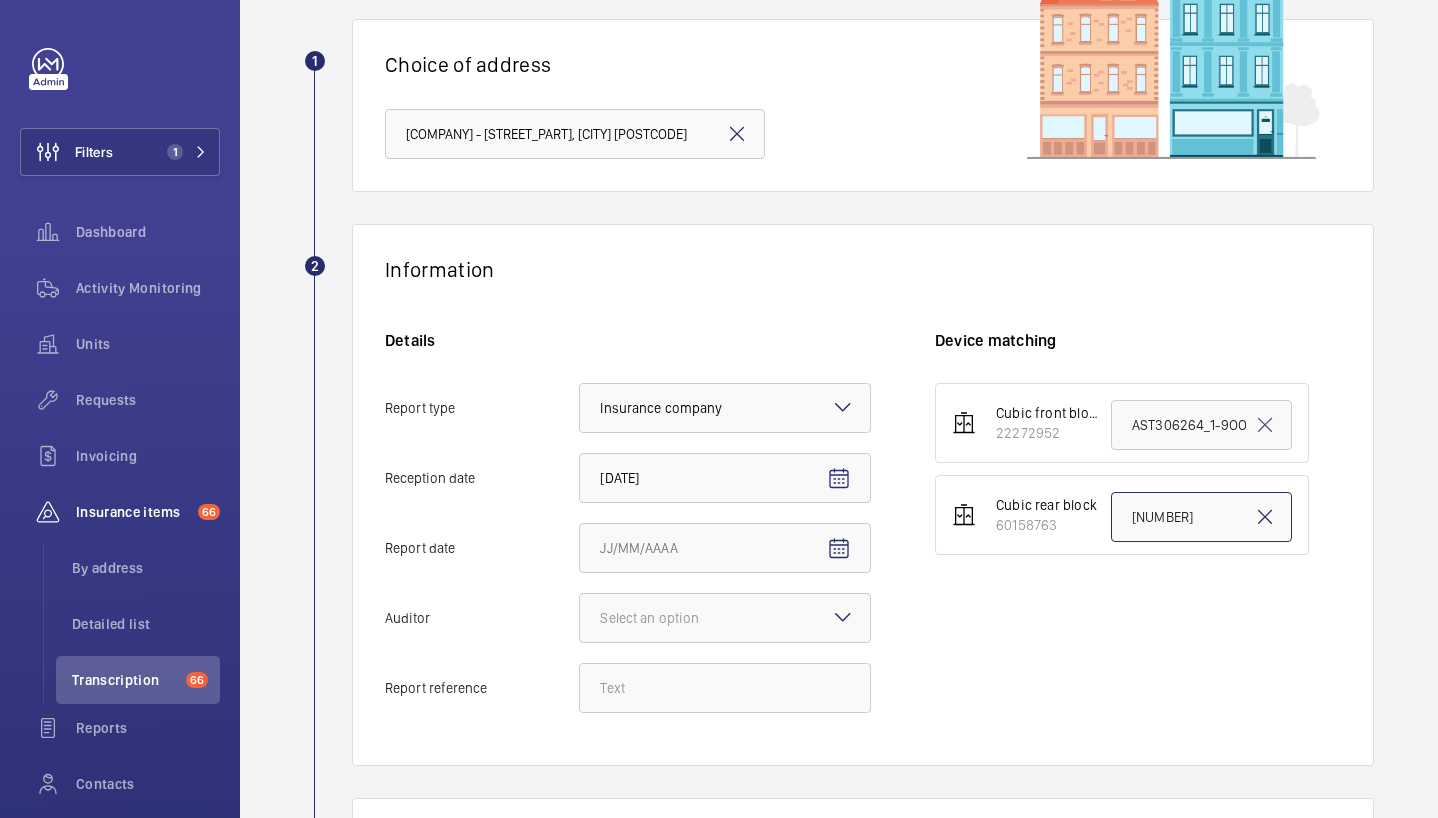 drag, startPoint x: 1133, startPoint y: 524, endPoint x: 1256, endPoint y: 521, distance: 123.03658 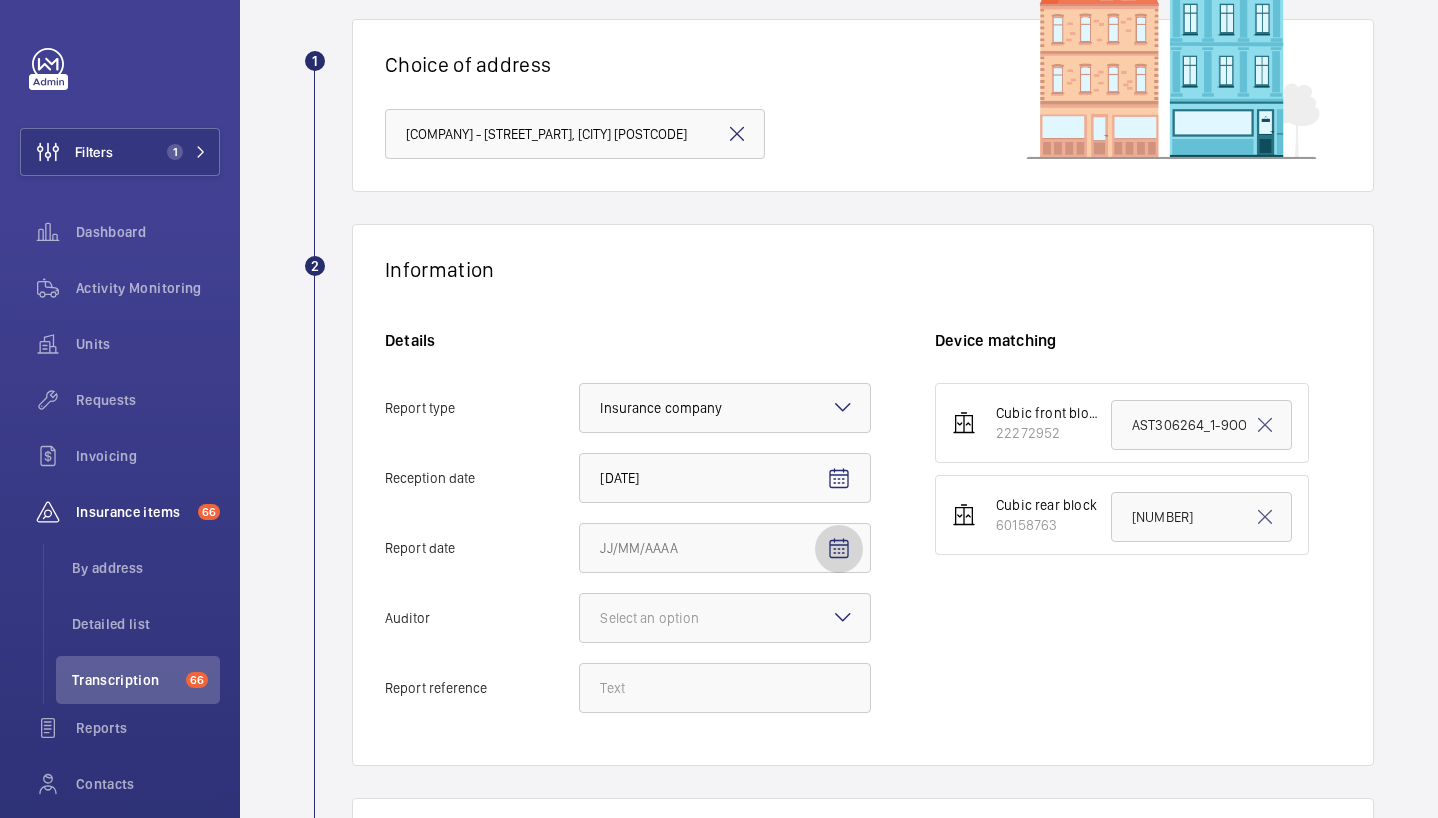 click 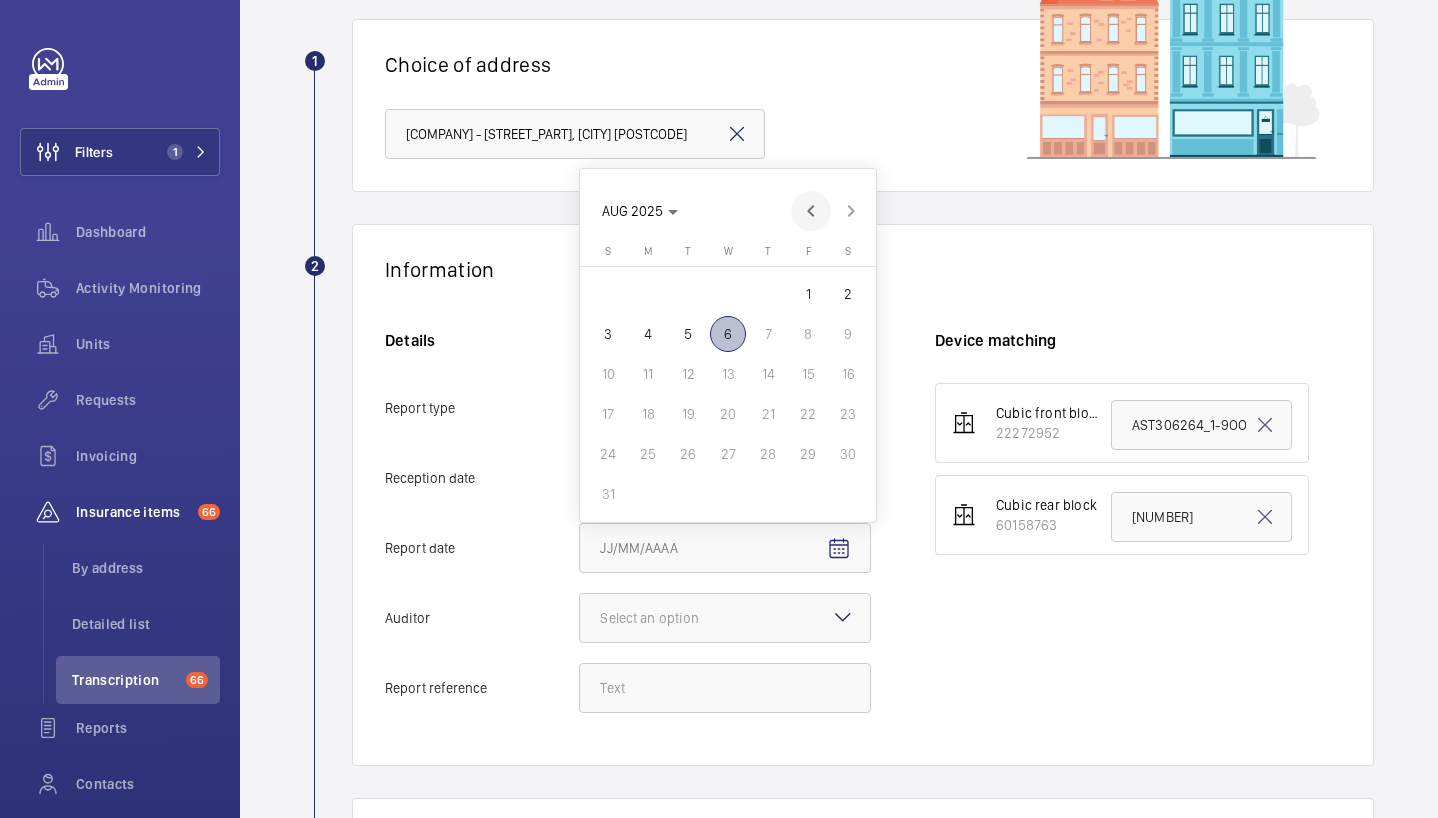 click at bounding box center [811, 211] 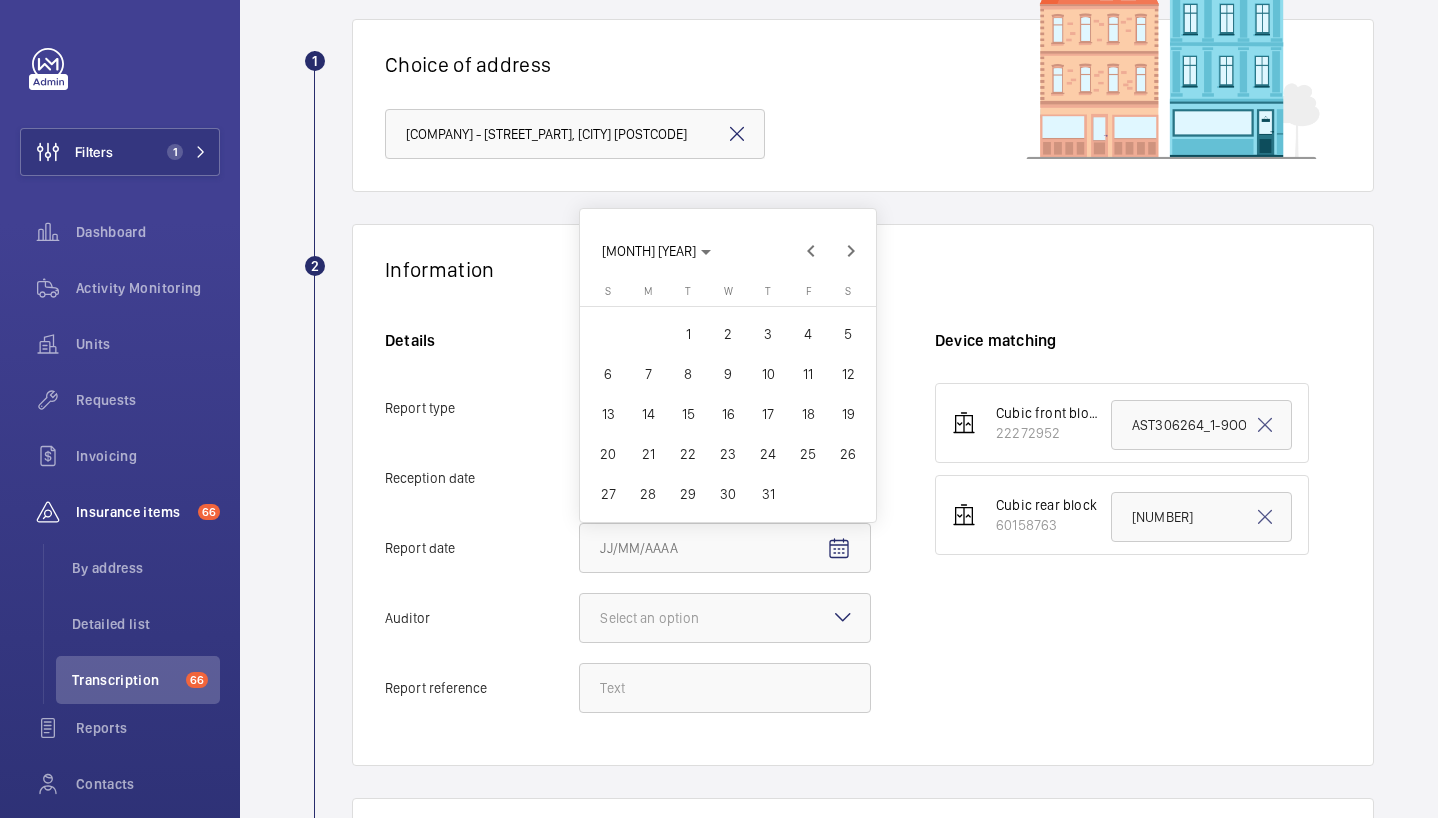 click on "25" at bounding box center [808, 454] 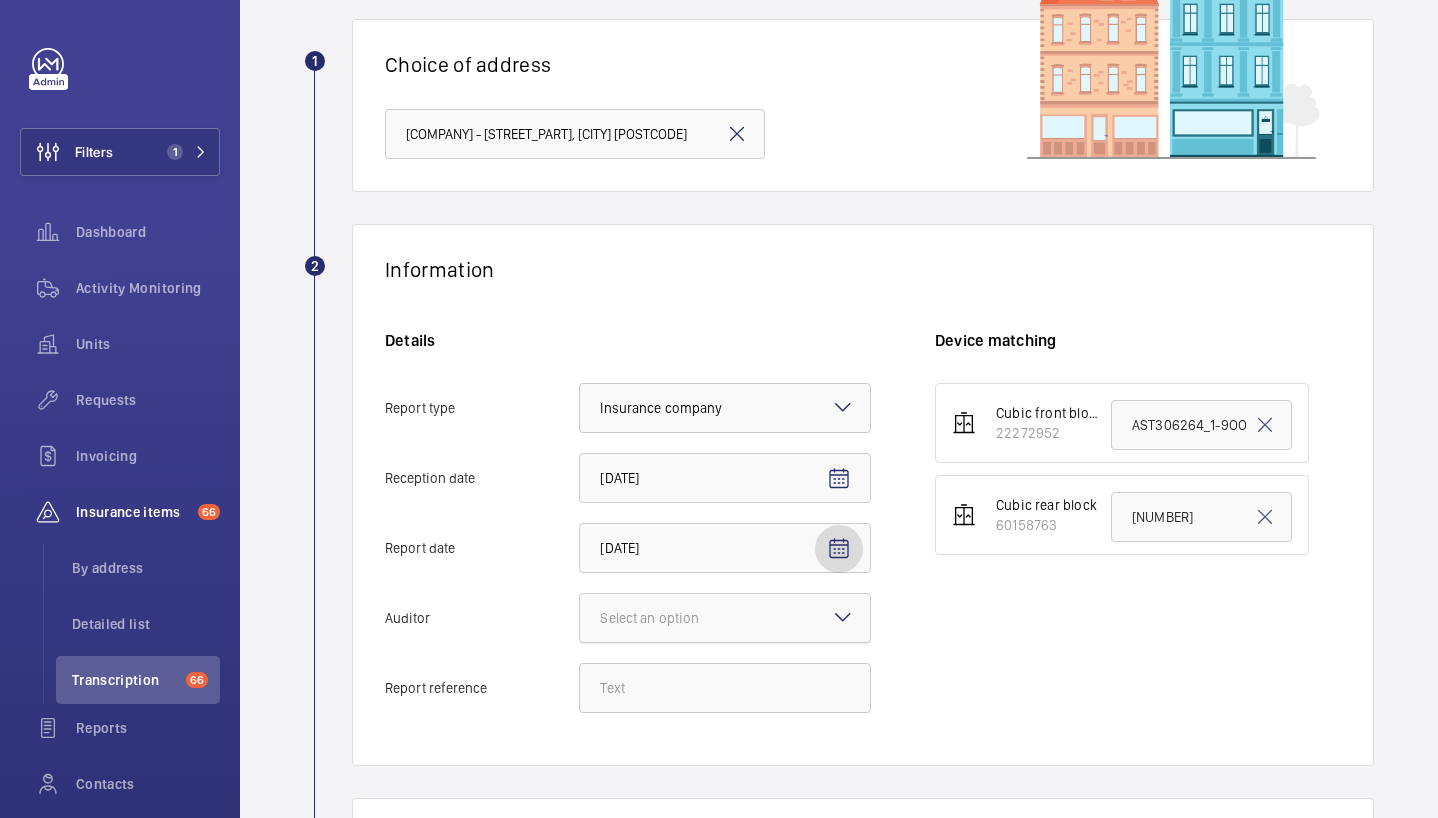 click 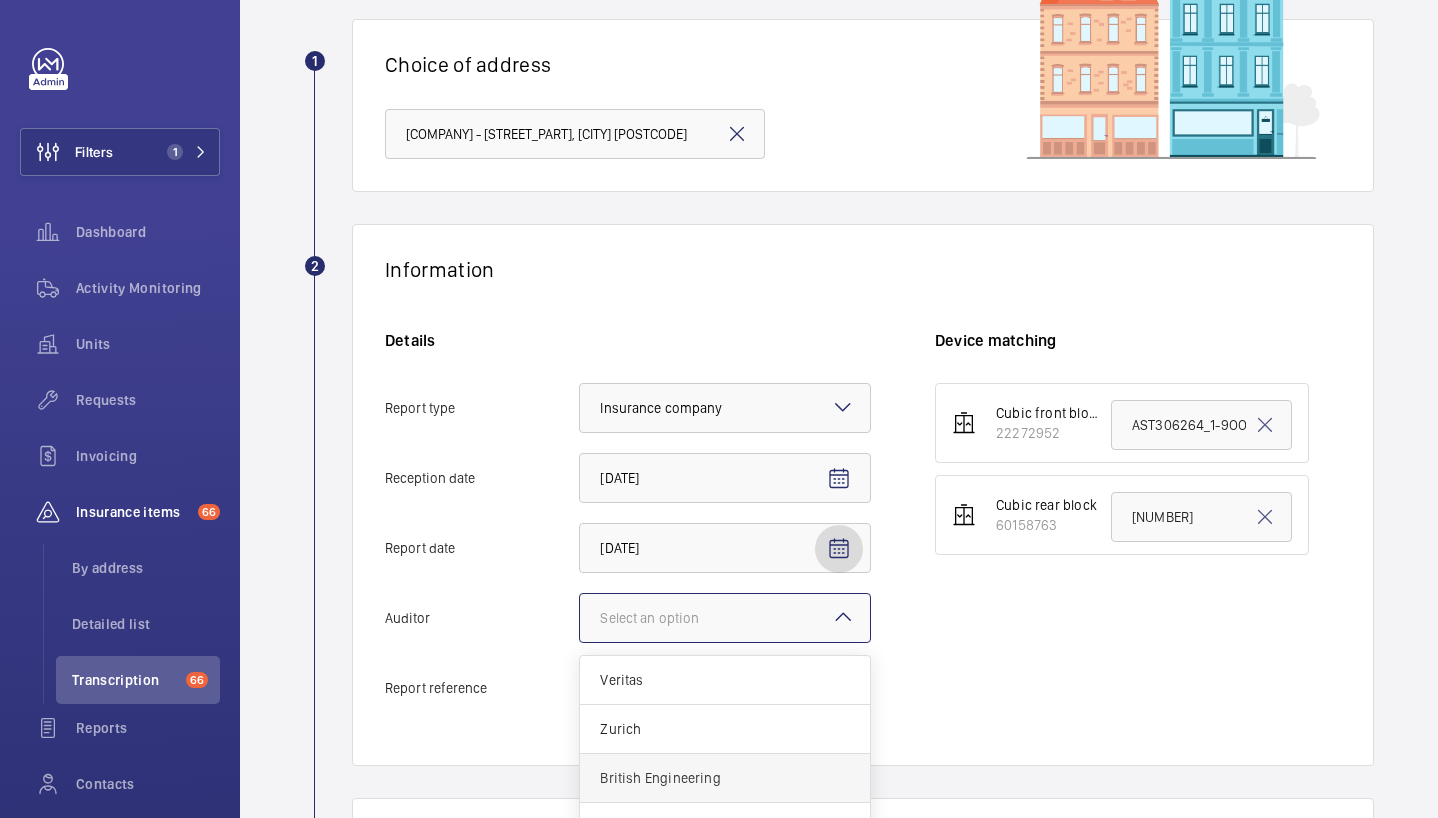 scroll, scrollTop: 24, scrollLeft: 0, axis: vertical 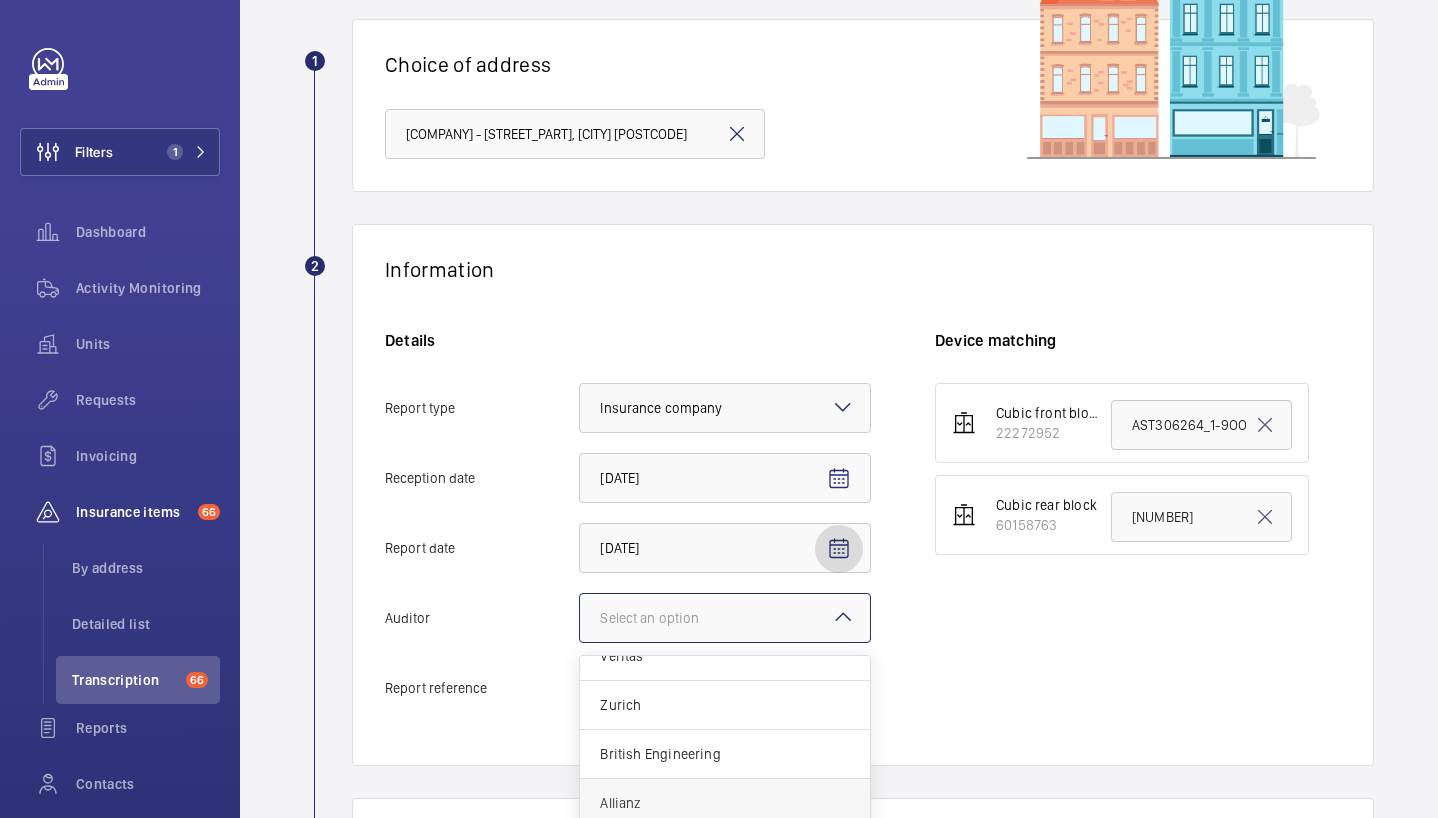 click on "Allianz" at bounding box center (725, 803) 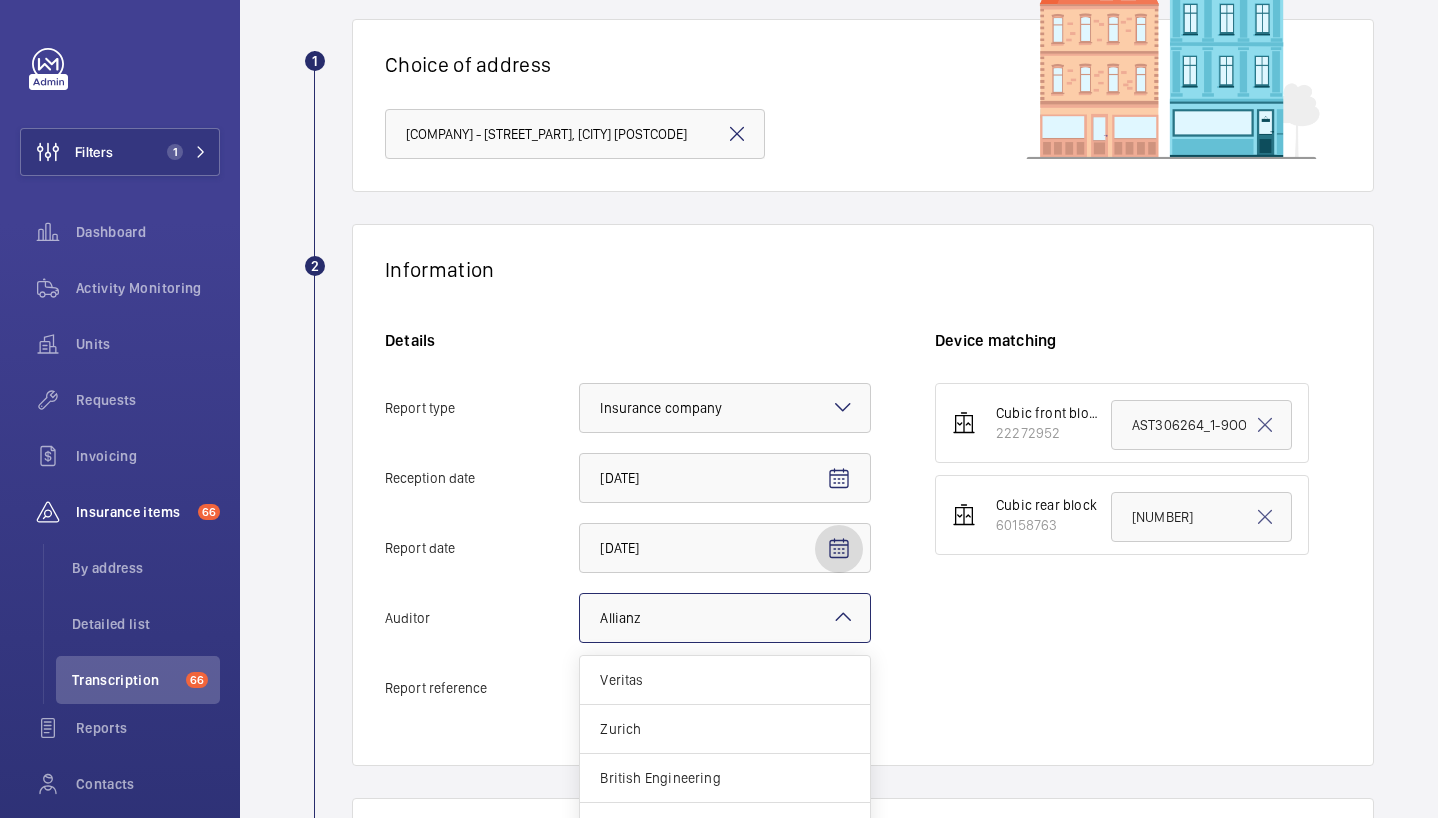 click 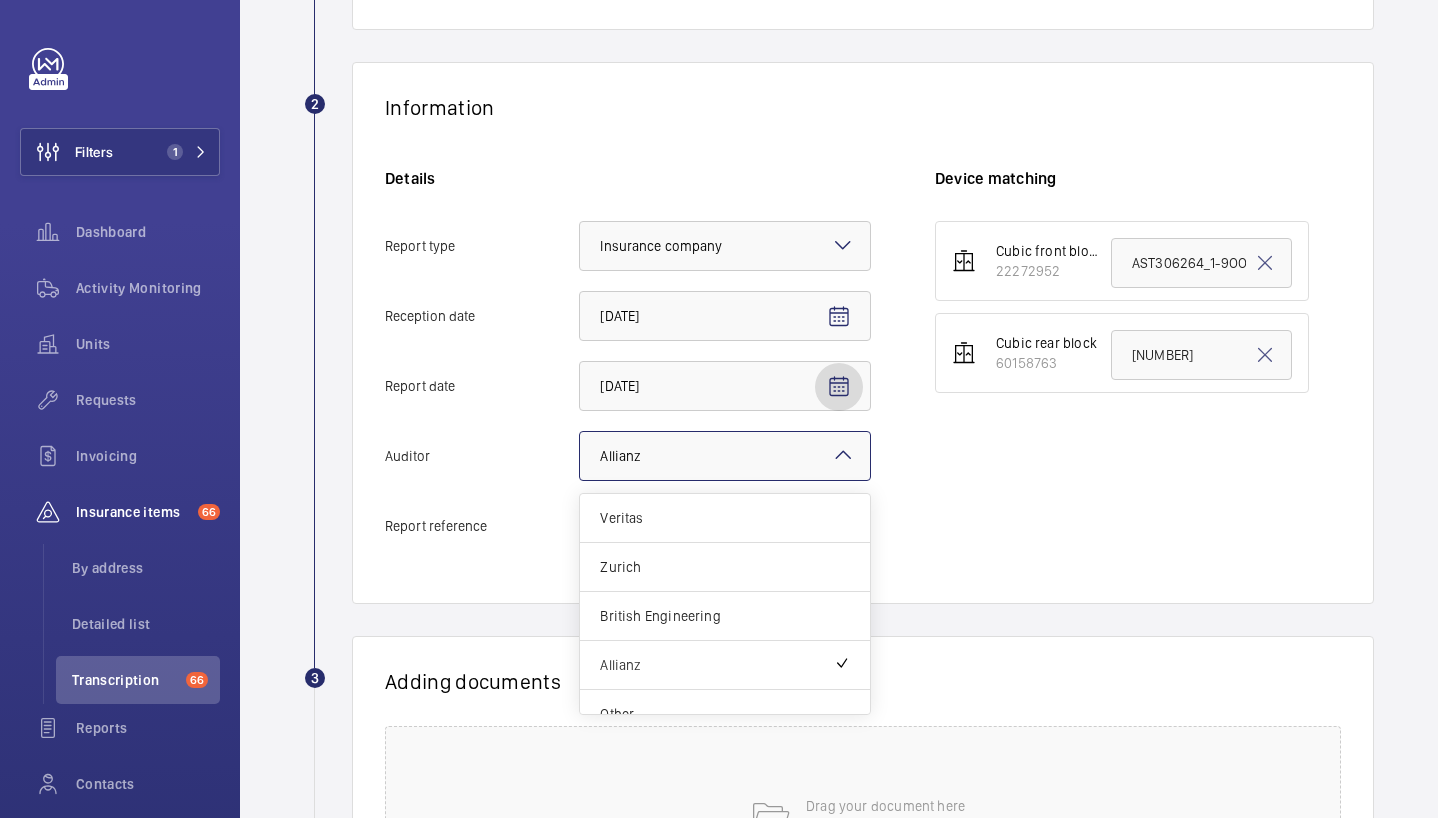 scroll, scrollTop: 316, scrollLeft: 0, axis: vertical 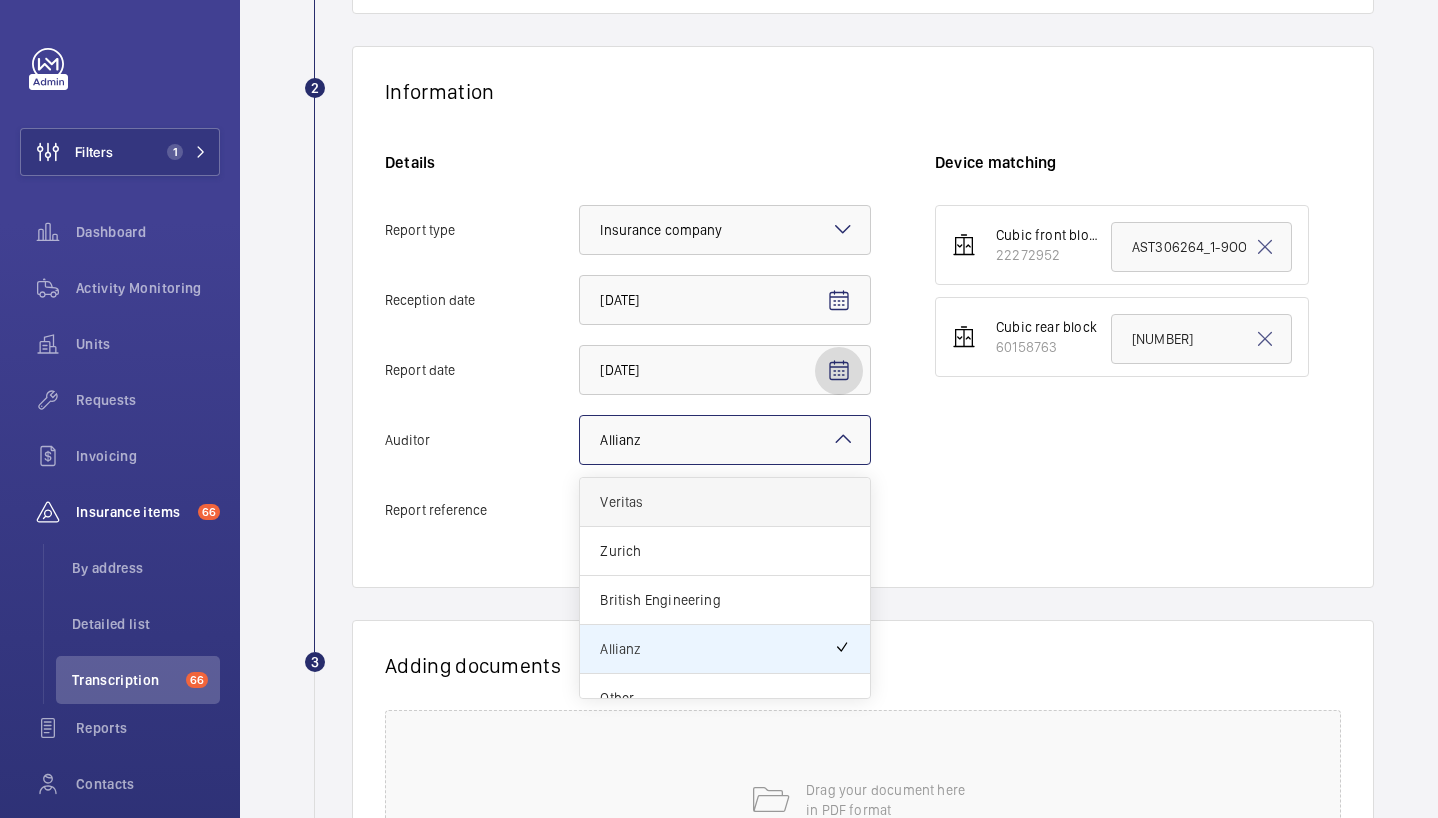 click on "Veritas" at bounding box center [725, 502] 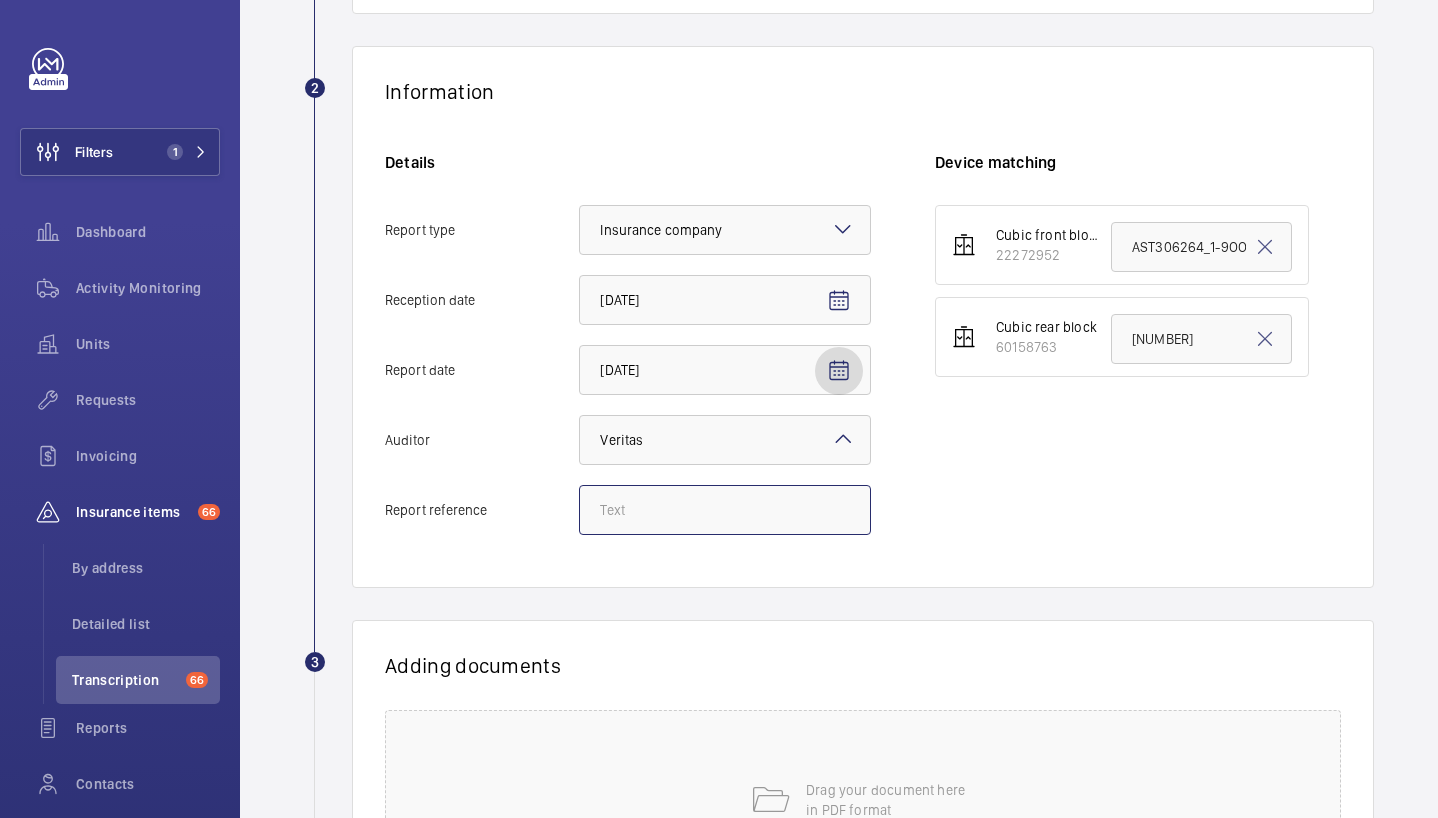 click on "Report reference" 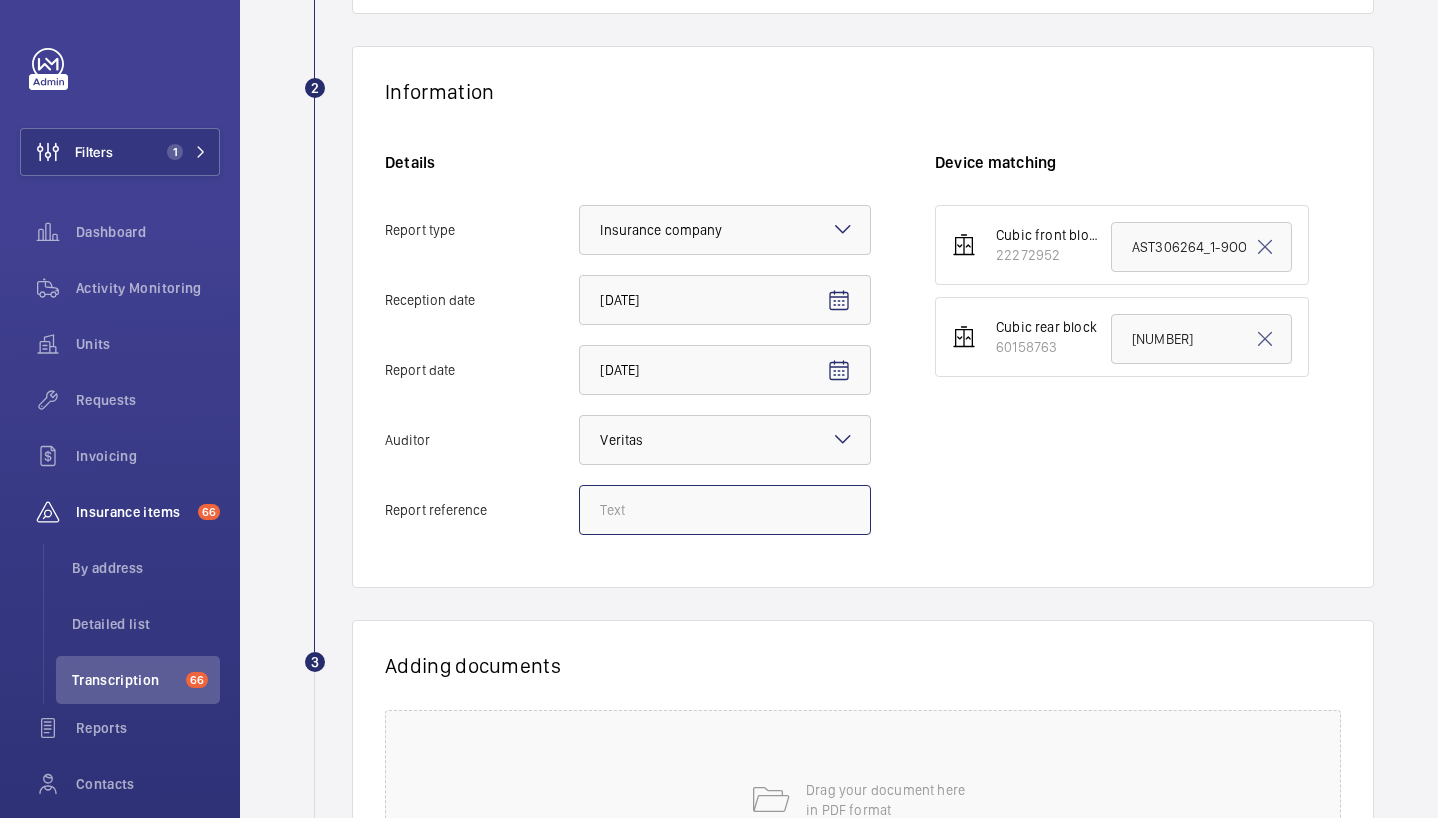 paste on "[NUMBER]_[FILENAME] [NUMBER] [FILENAME]" 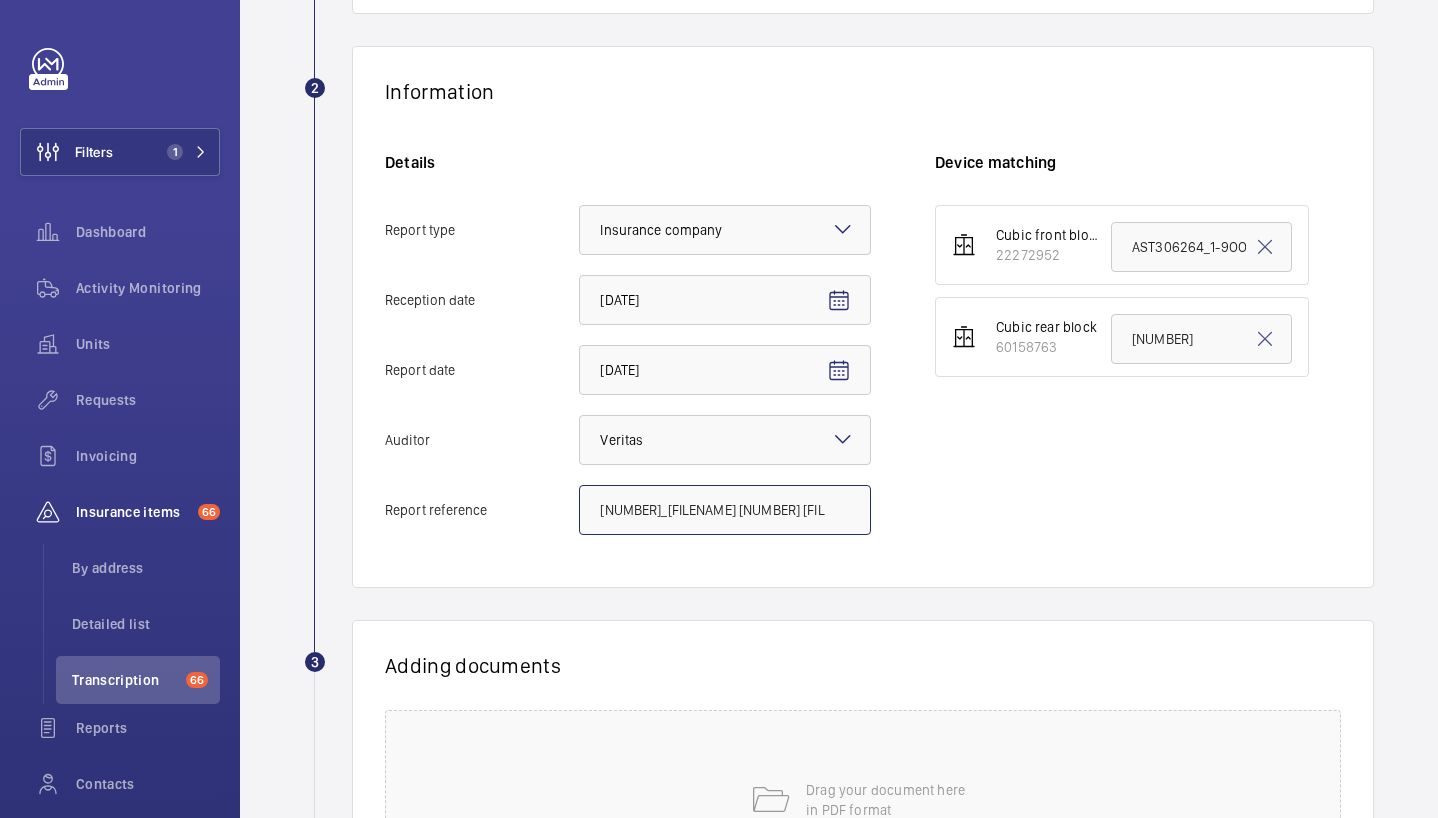 scroll, scrollTop: 0, scrollLeft: 258, axis: horizontal 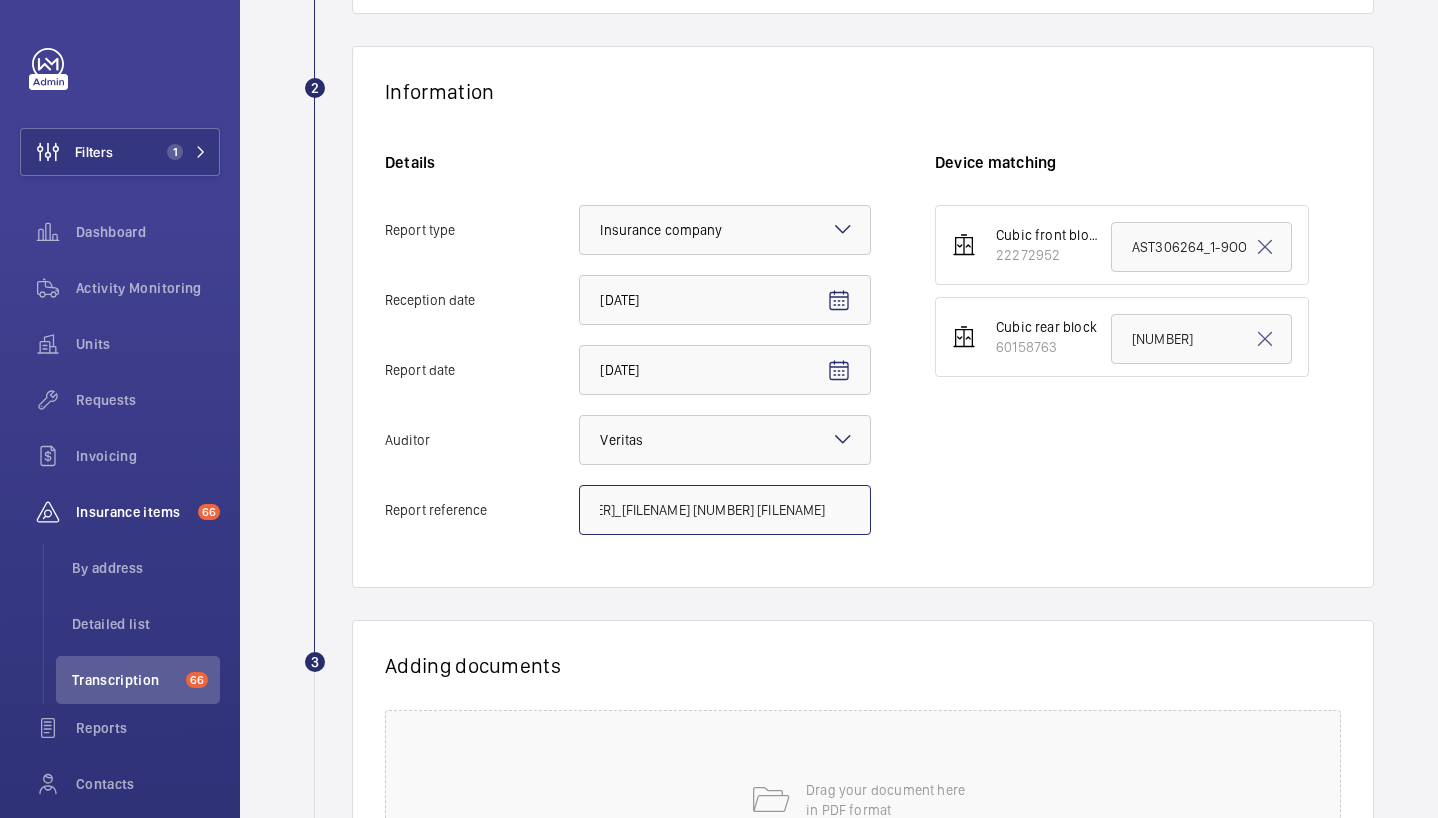 type on "[NUMBER]_[FILENAME] [NUMBER] [FILENAME]" 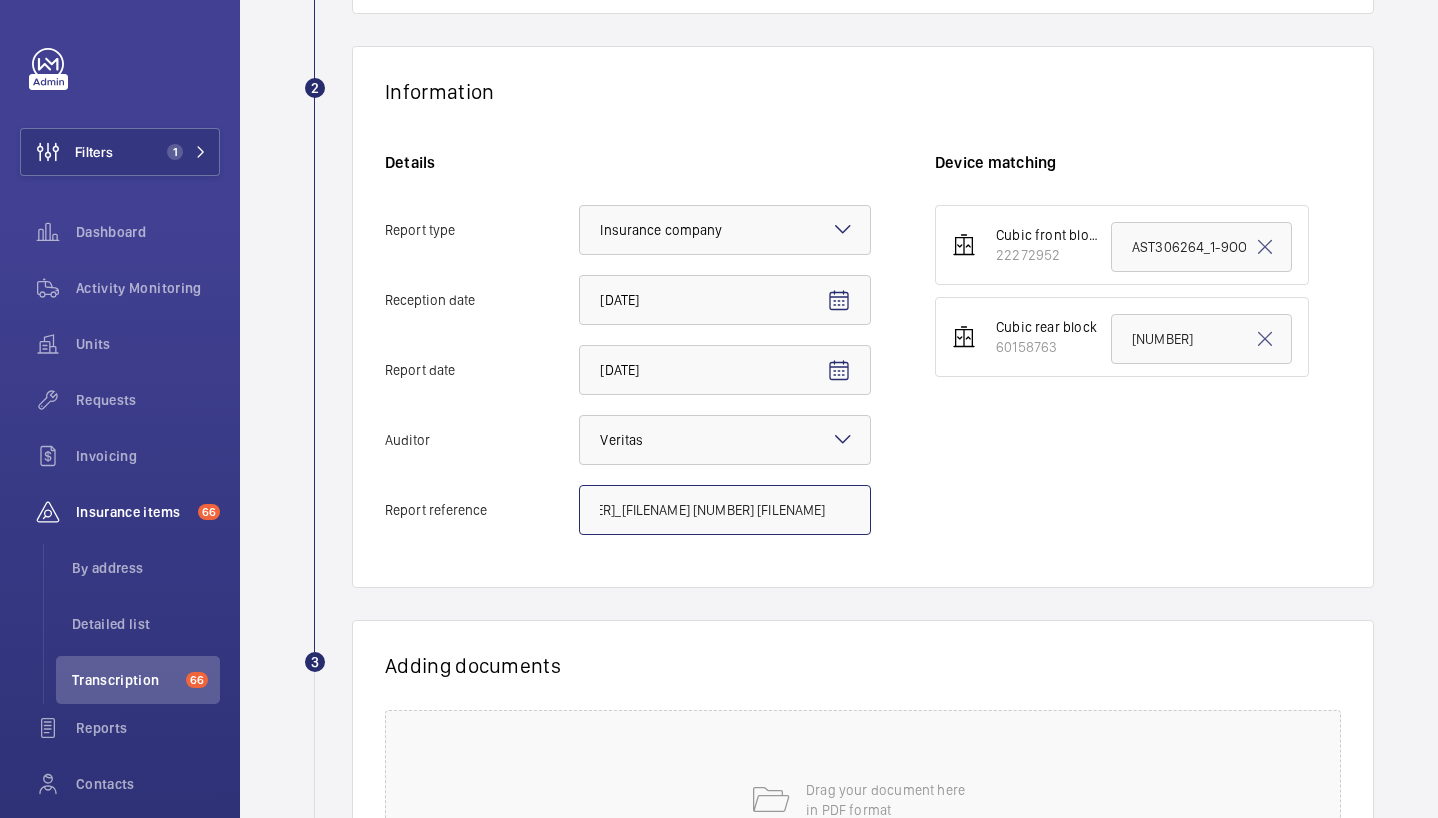 scroll, scrollTop: 0, scrollLeft: 0, axis: both 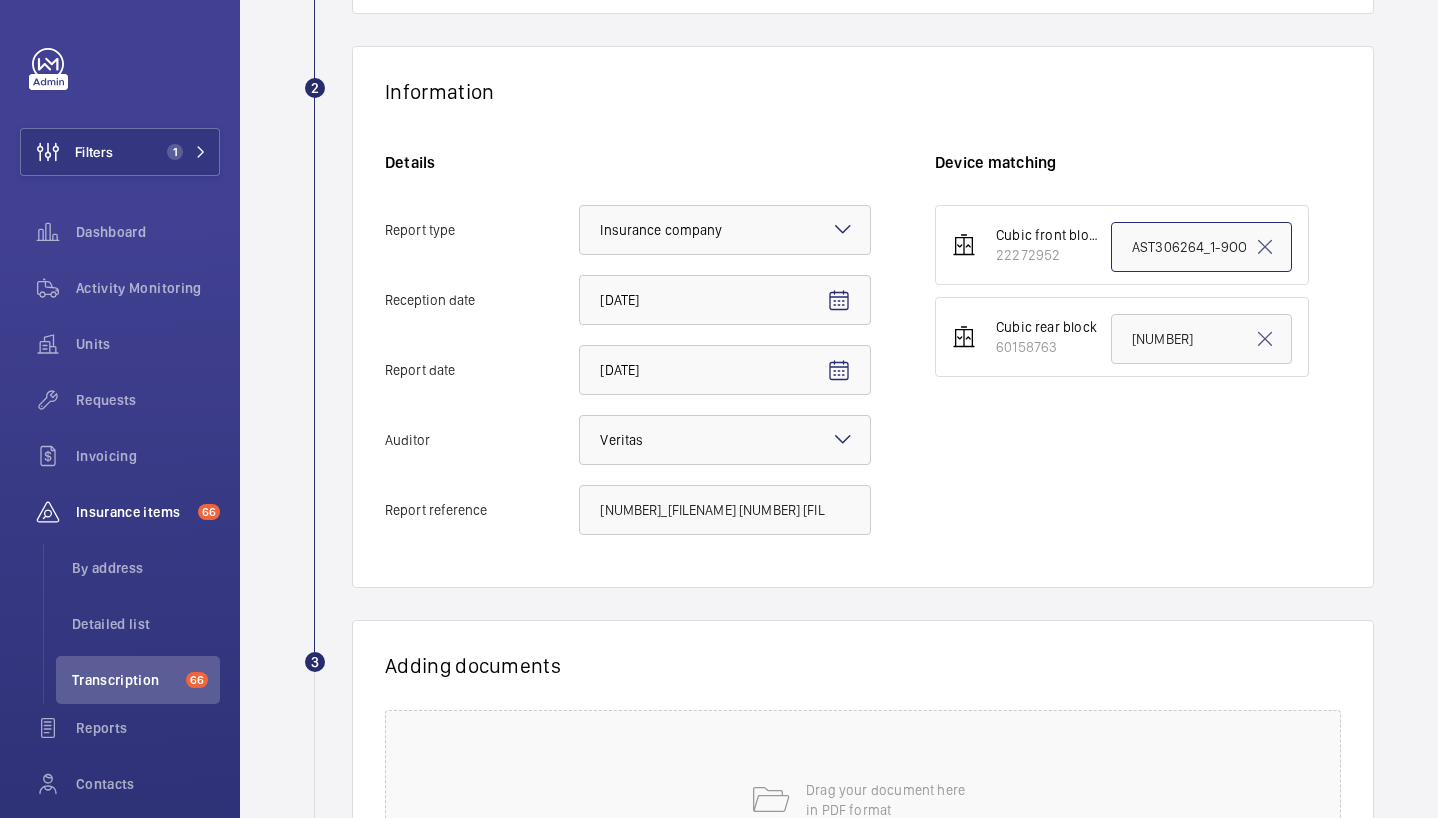 click on "AST306264_1-9OOPAM8" 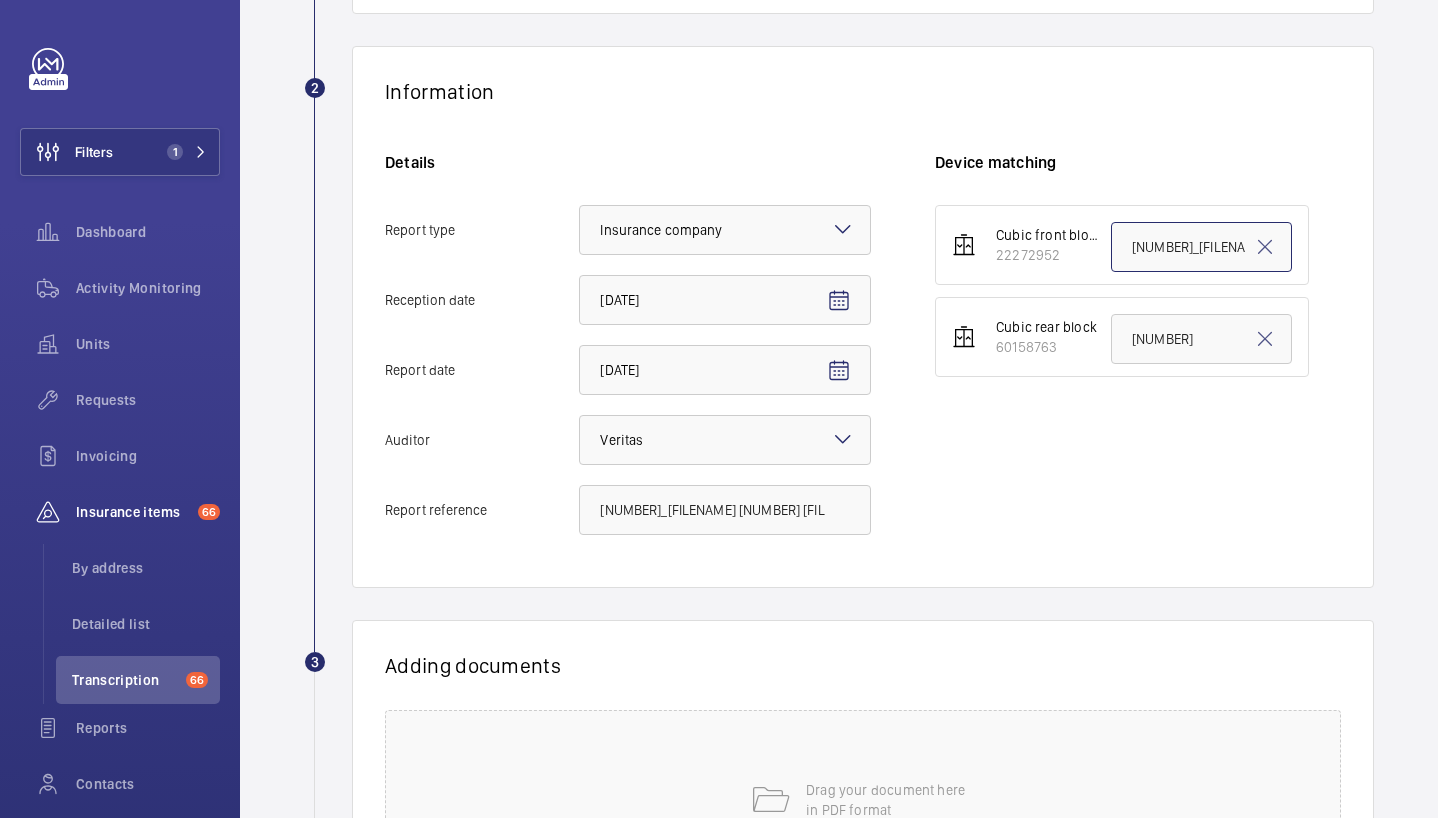 scroll, scrollTop: 0, scrollLeft: 368, axis: horizontal 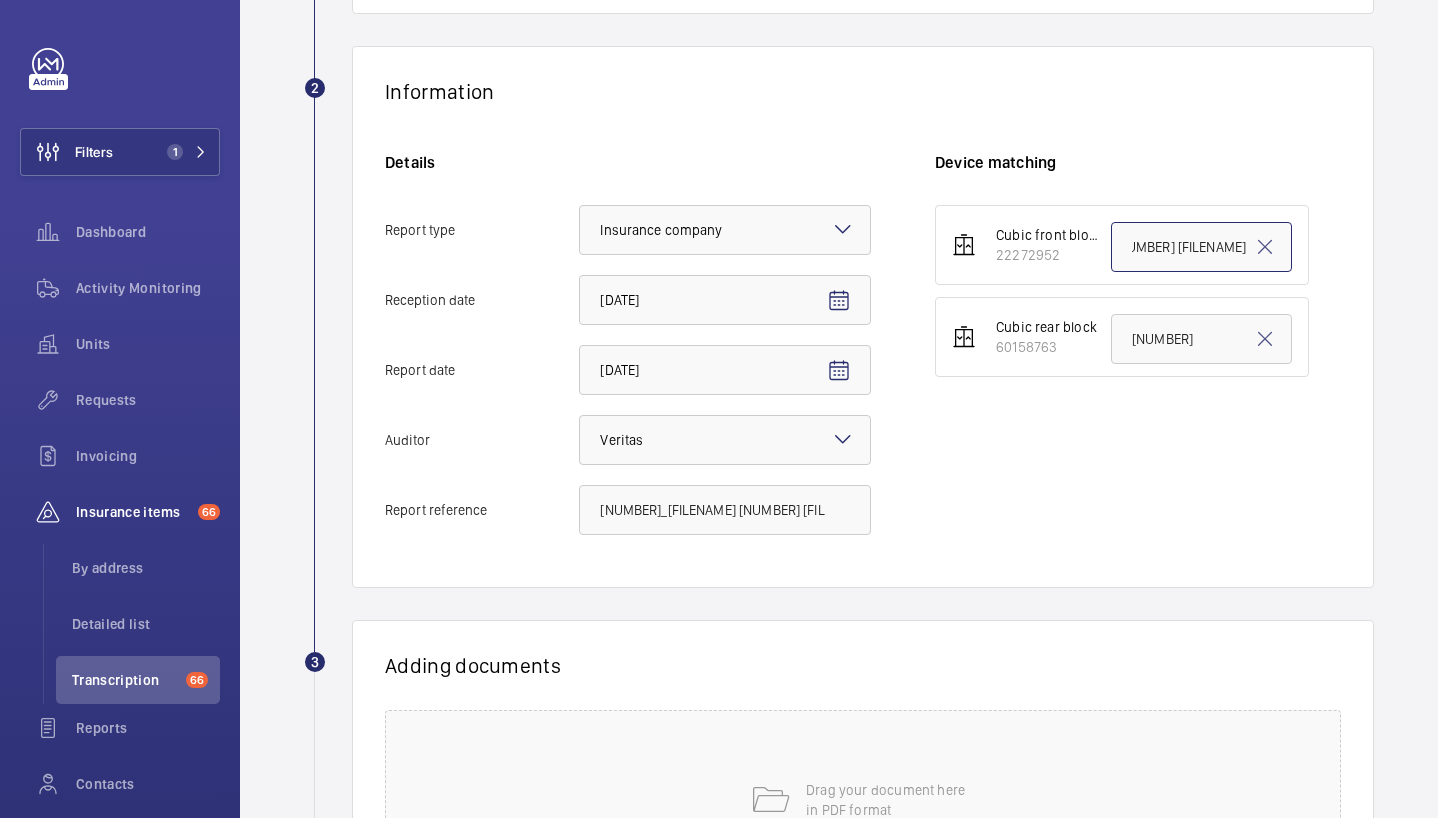 click on "[NUMBER]_[FILENAME] [NUMBER] [FILENAME]" 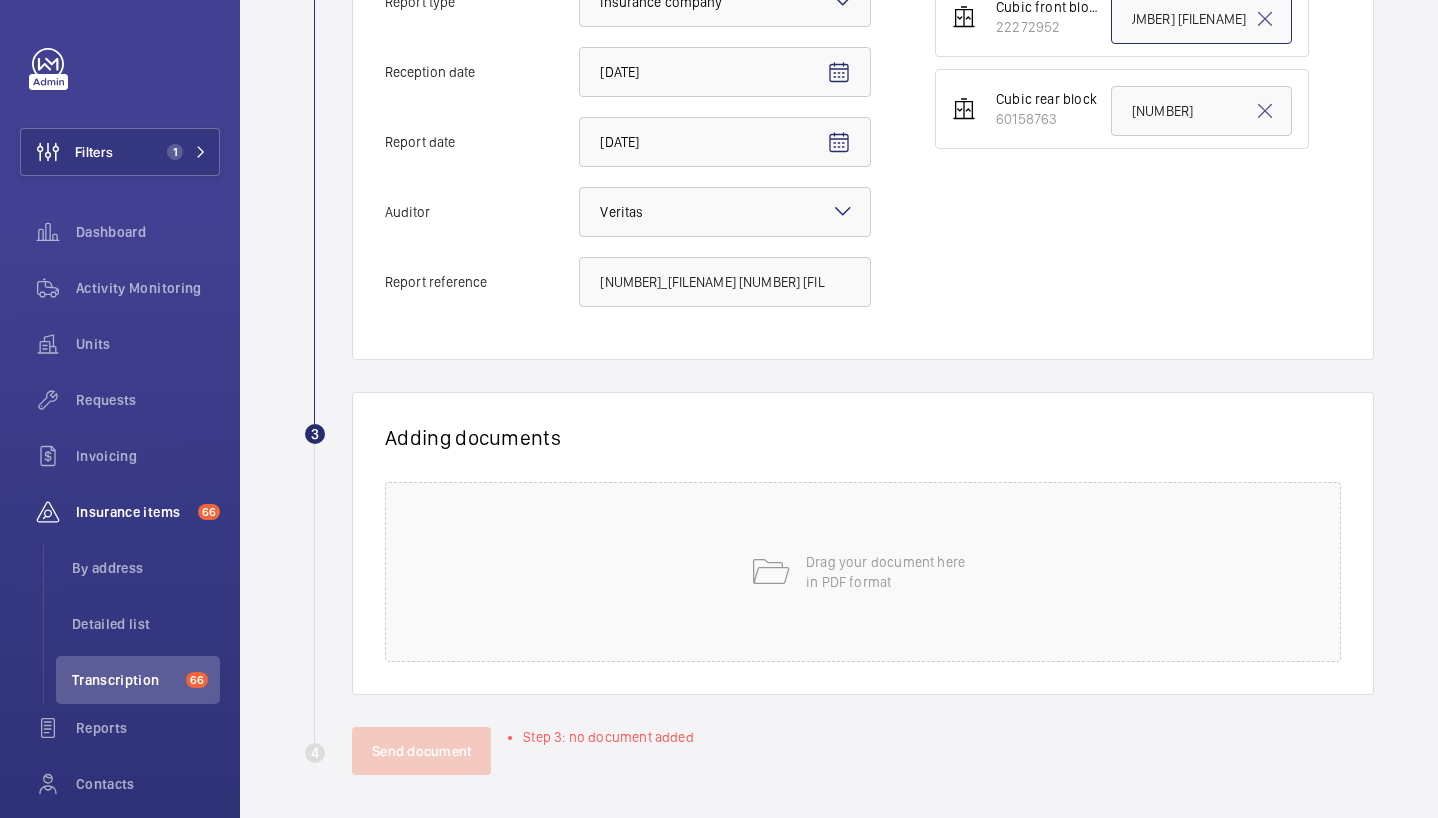 scroll, scrollTop: 549, scrollLeft: 0, axis: vertical 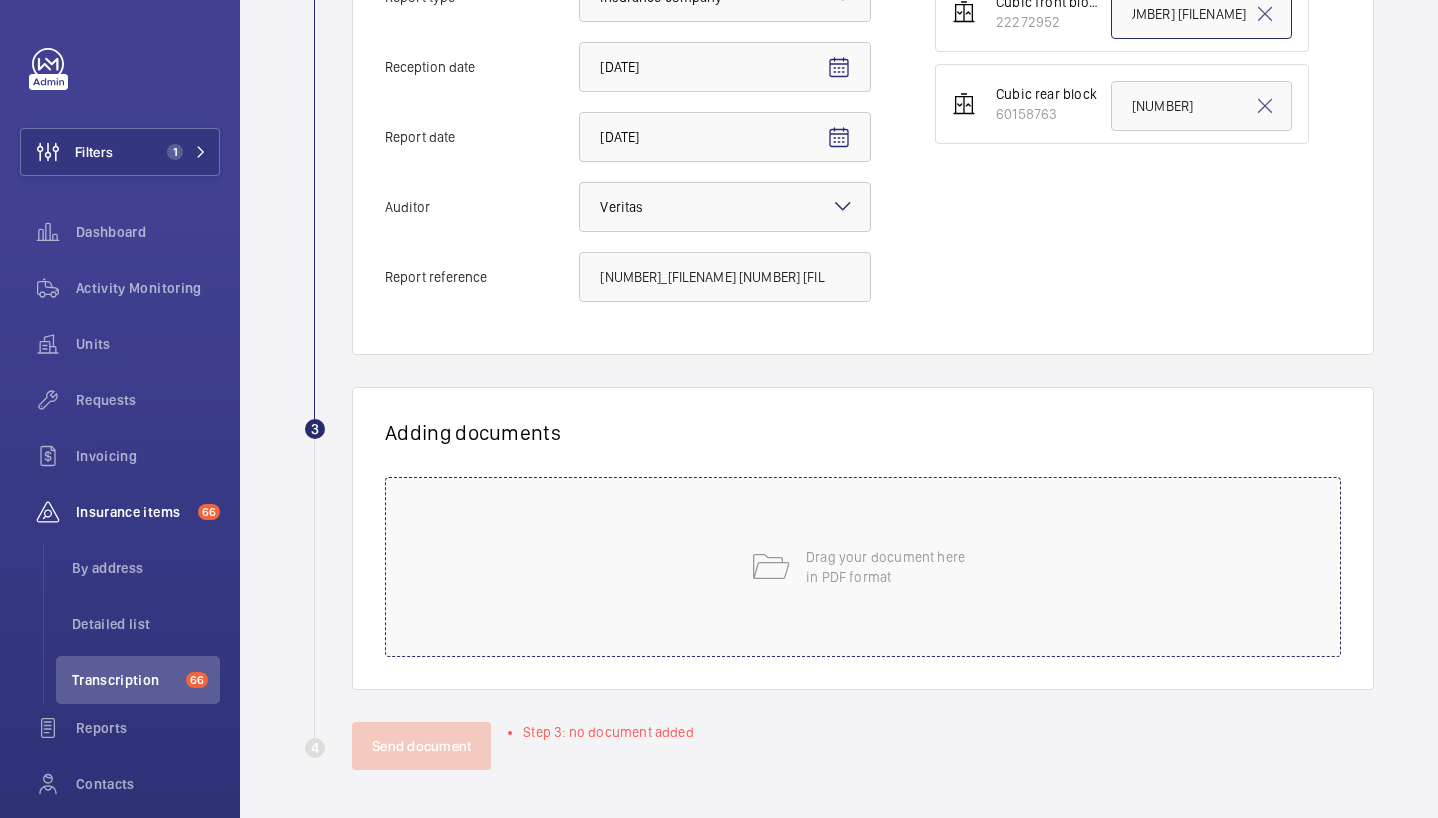 type on "[NUMBER]_[FILENAME] [NUMBER] [FILENAME]" 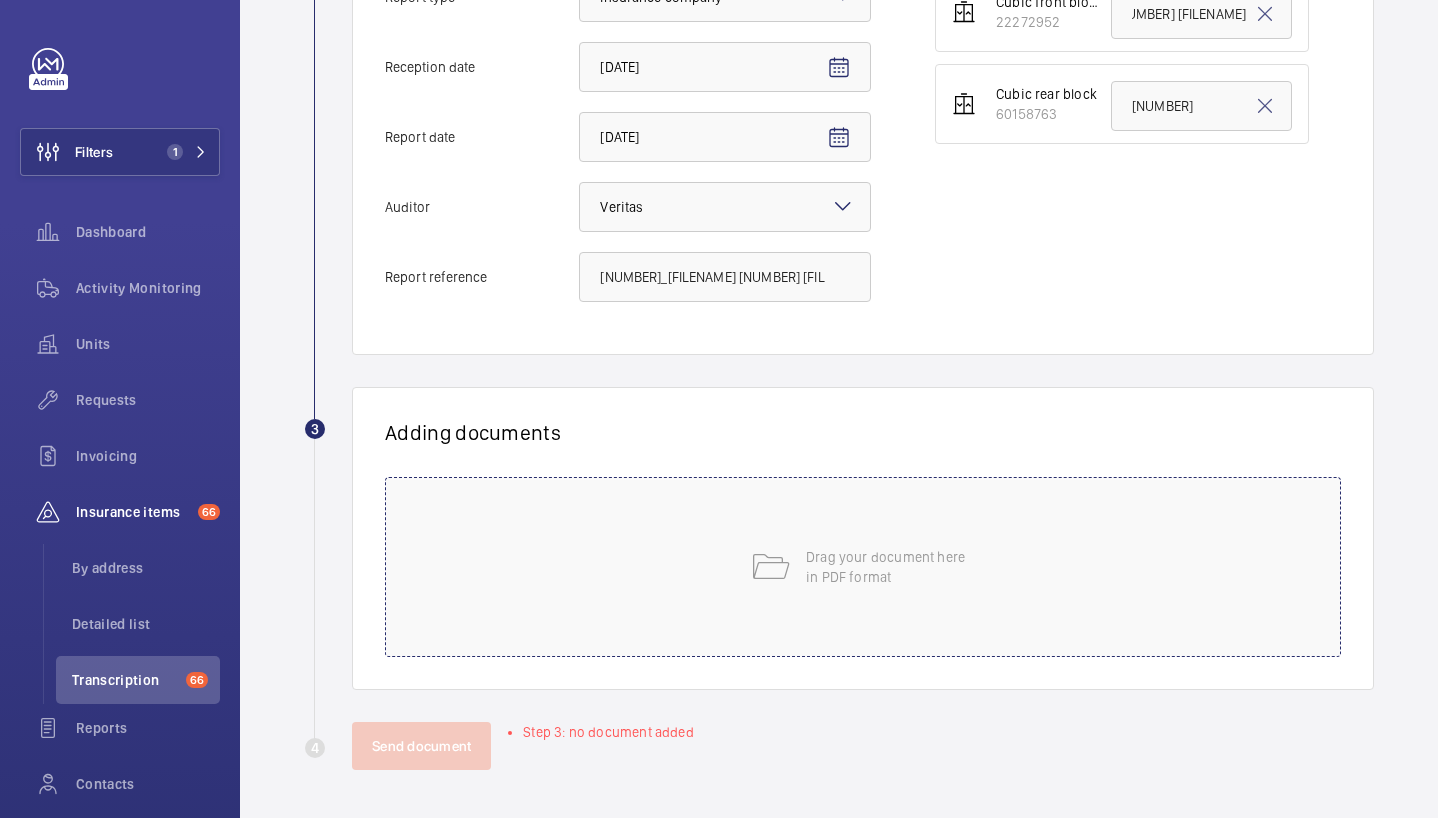 scroll, scrollTop: 0, scrollLeft: 0, axis: both 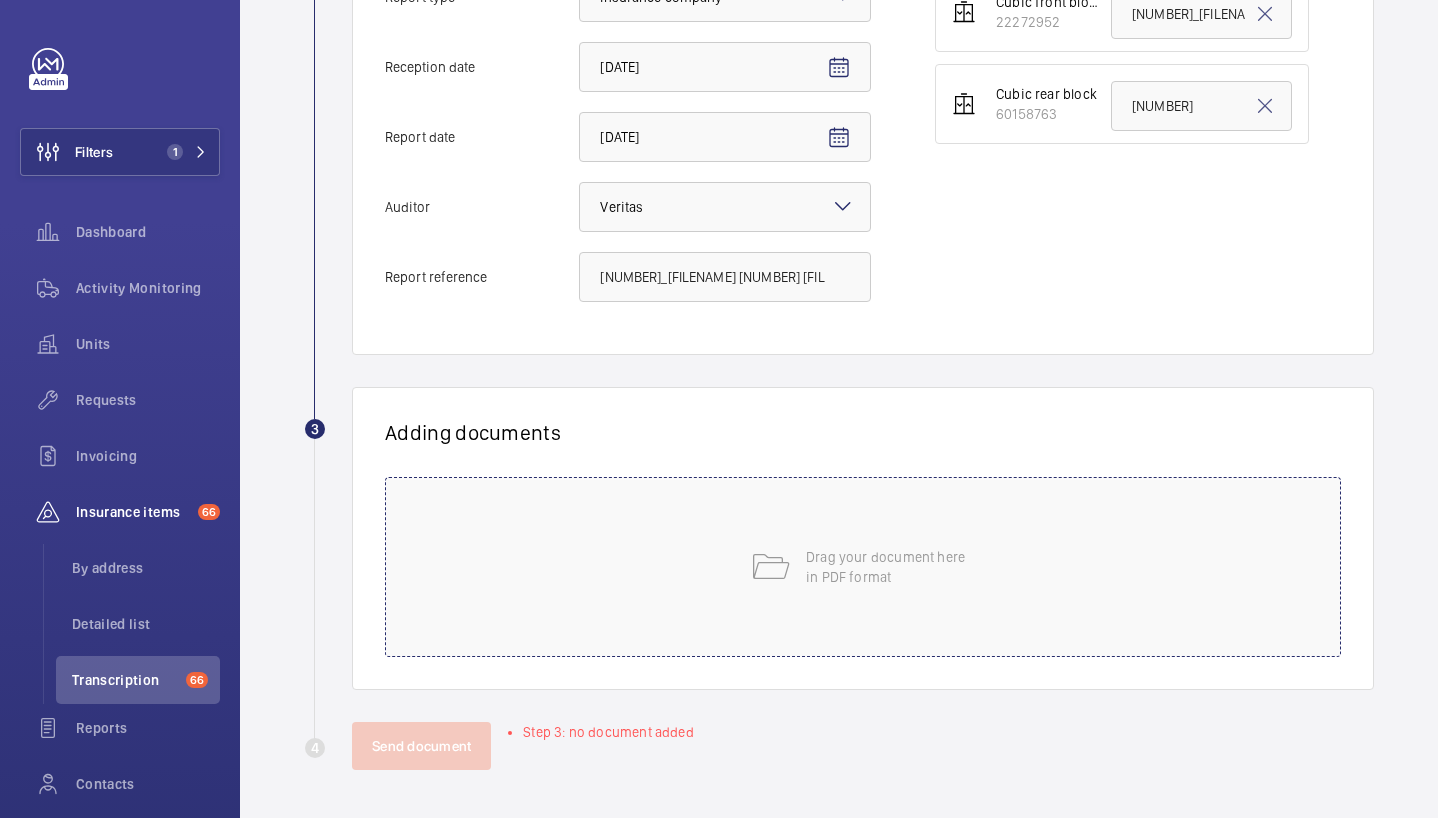 click on "Drag your document here
in PDF format" 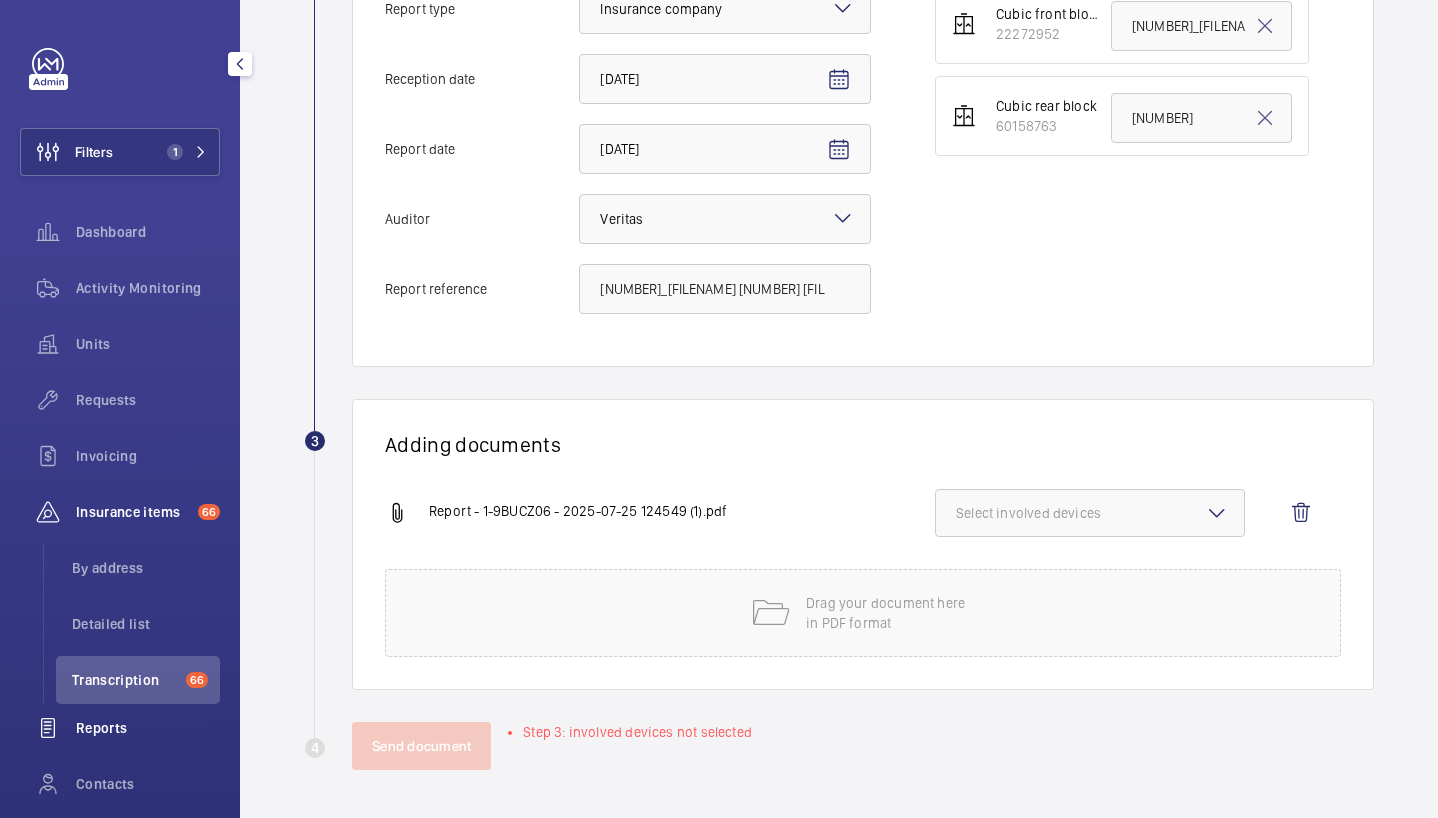 scroll, scrollTop: 537, scrollLeft: 0, axis: vertical 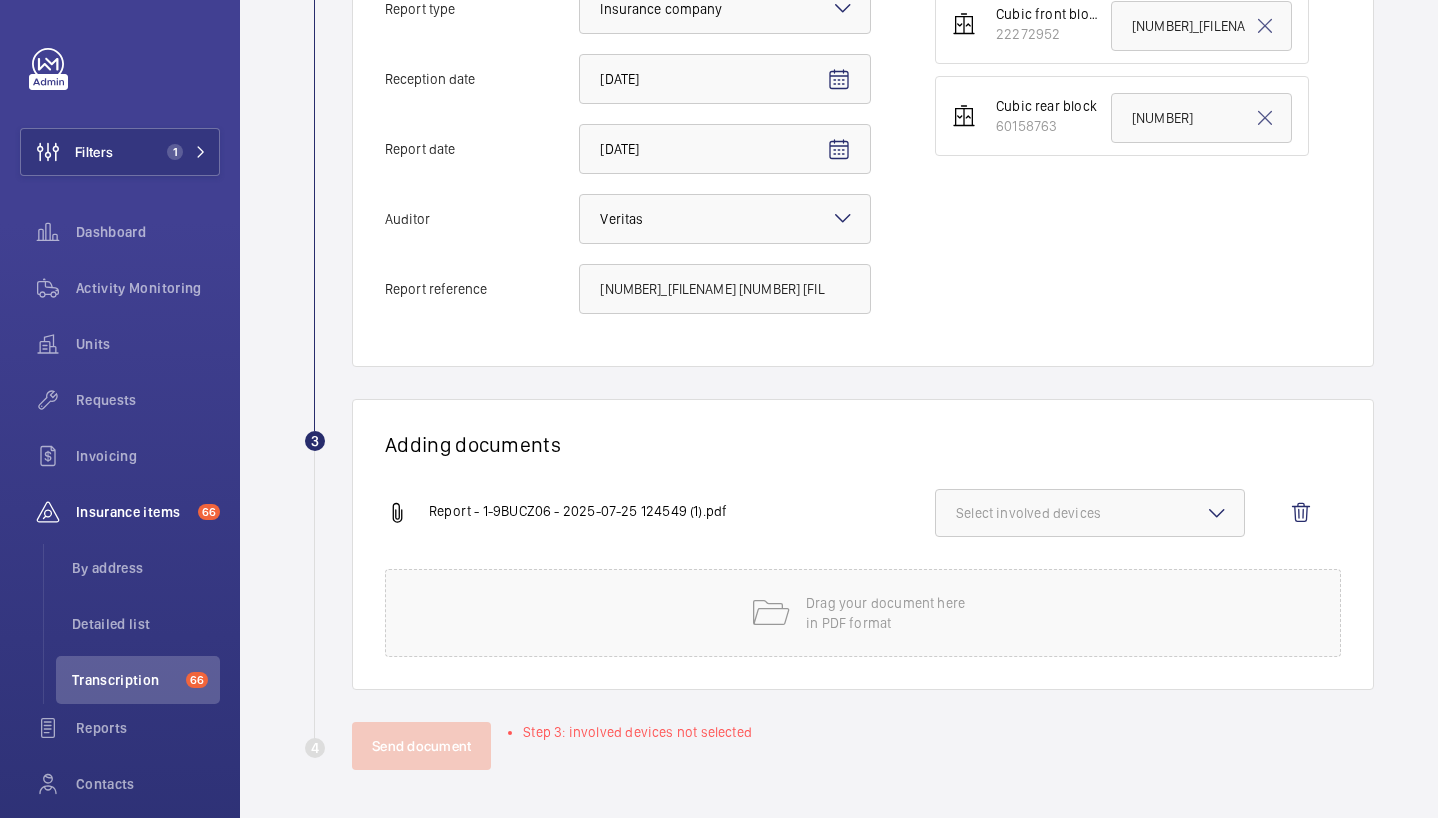 click on "Select involved devices" 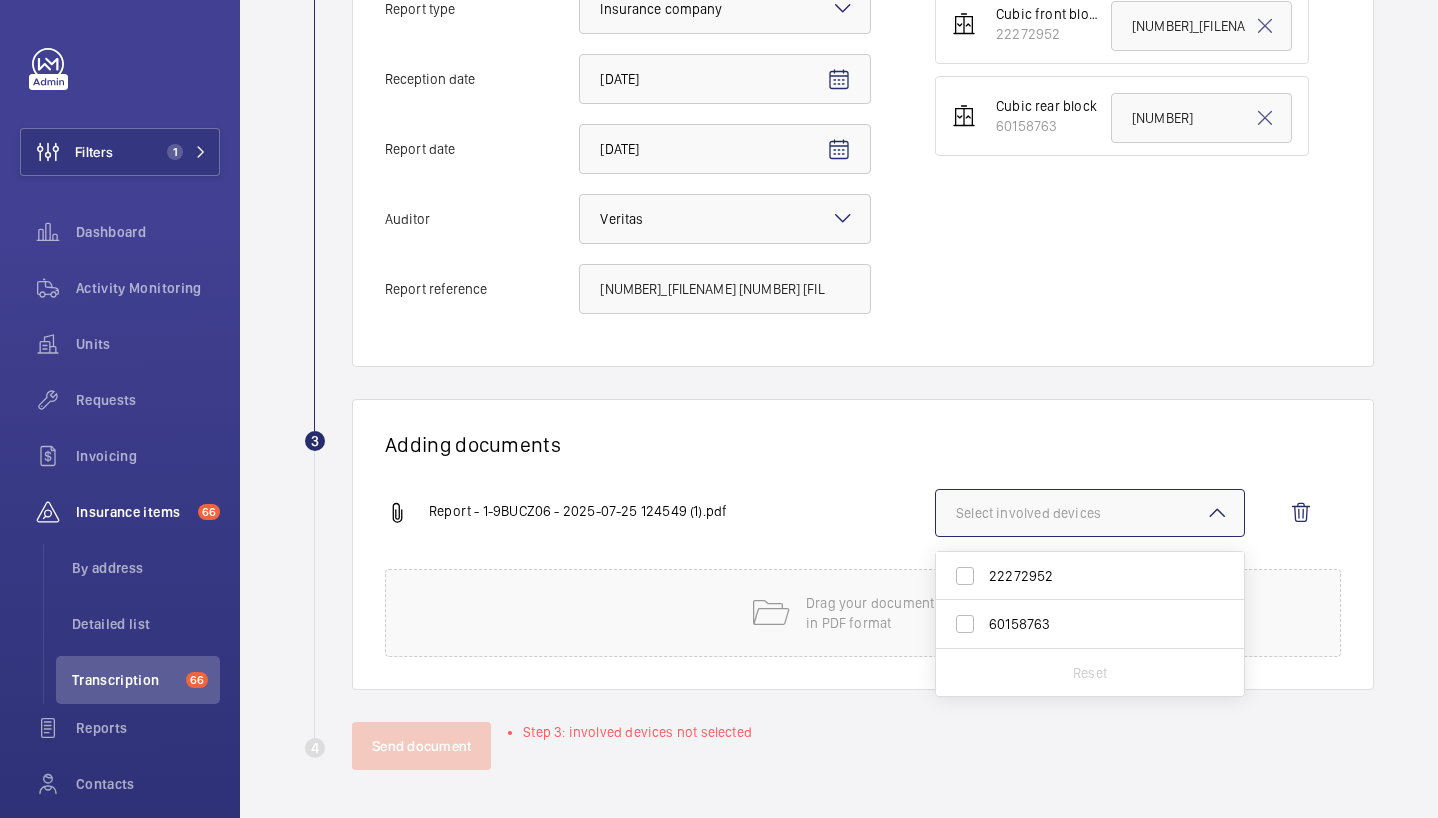 click on "22272952" at bounding box center (1091, 576) 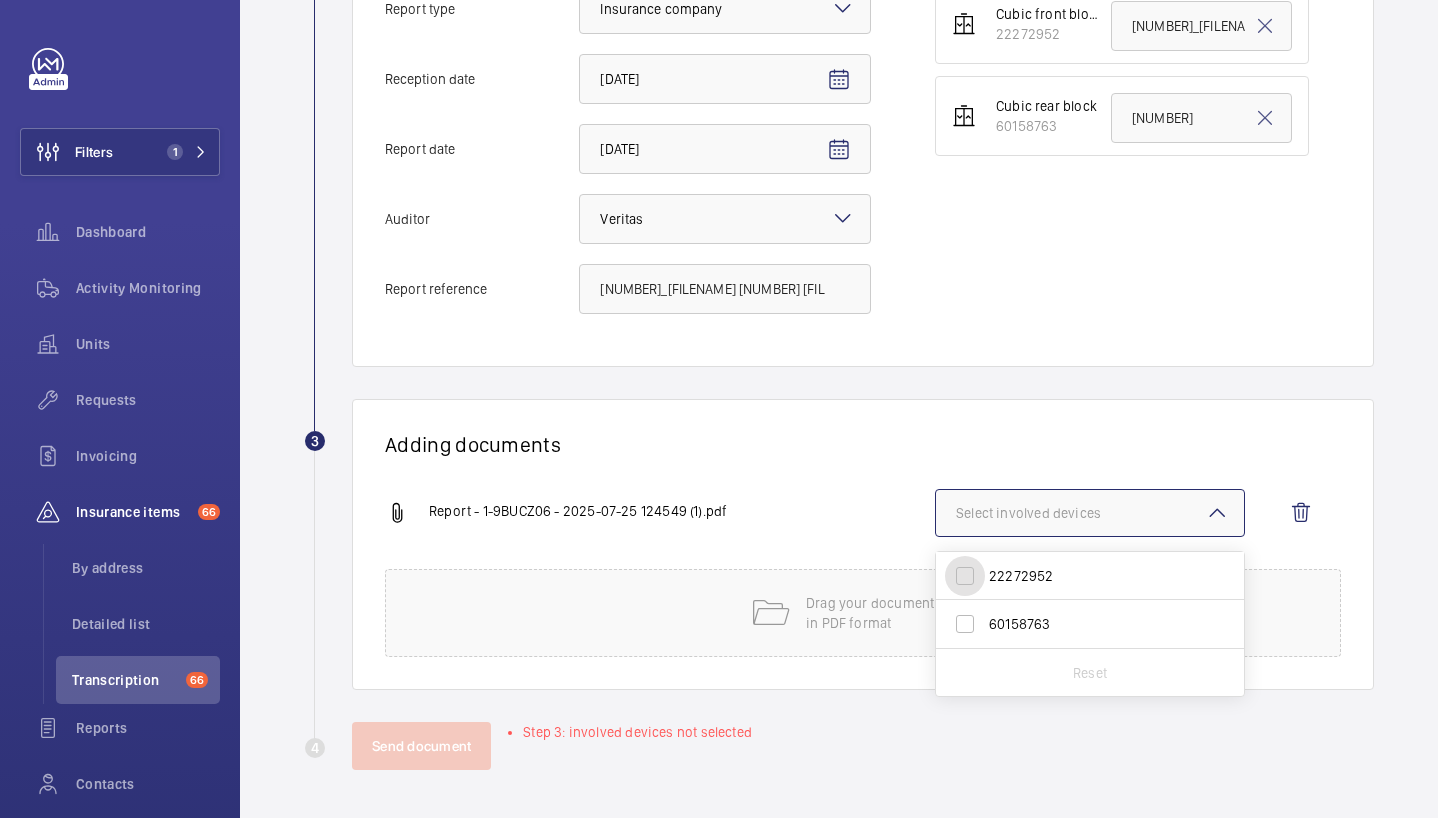 click on "22272952" at bounding box center [965, 576] 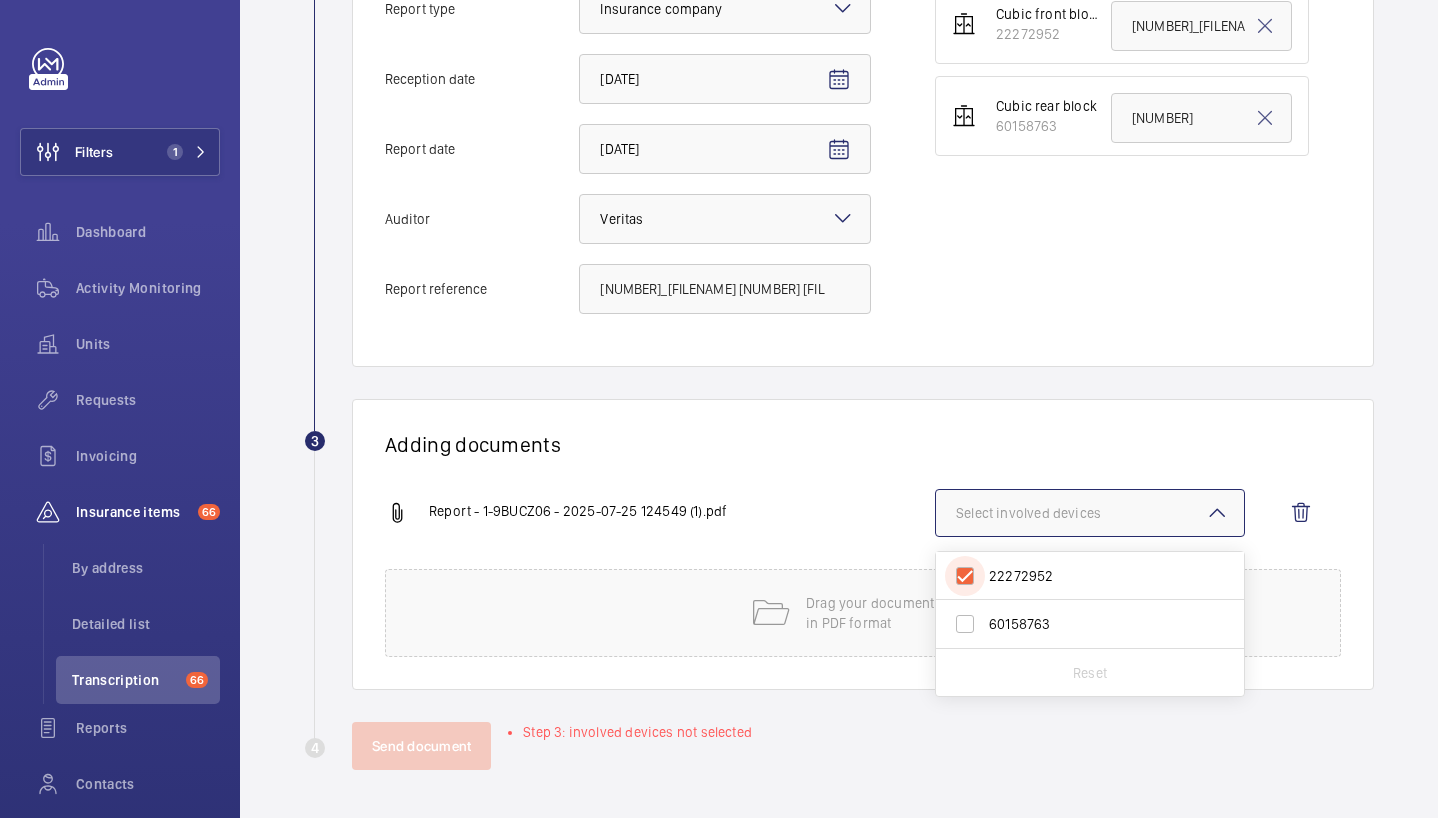 checkbox on "true" 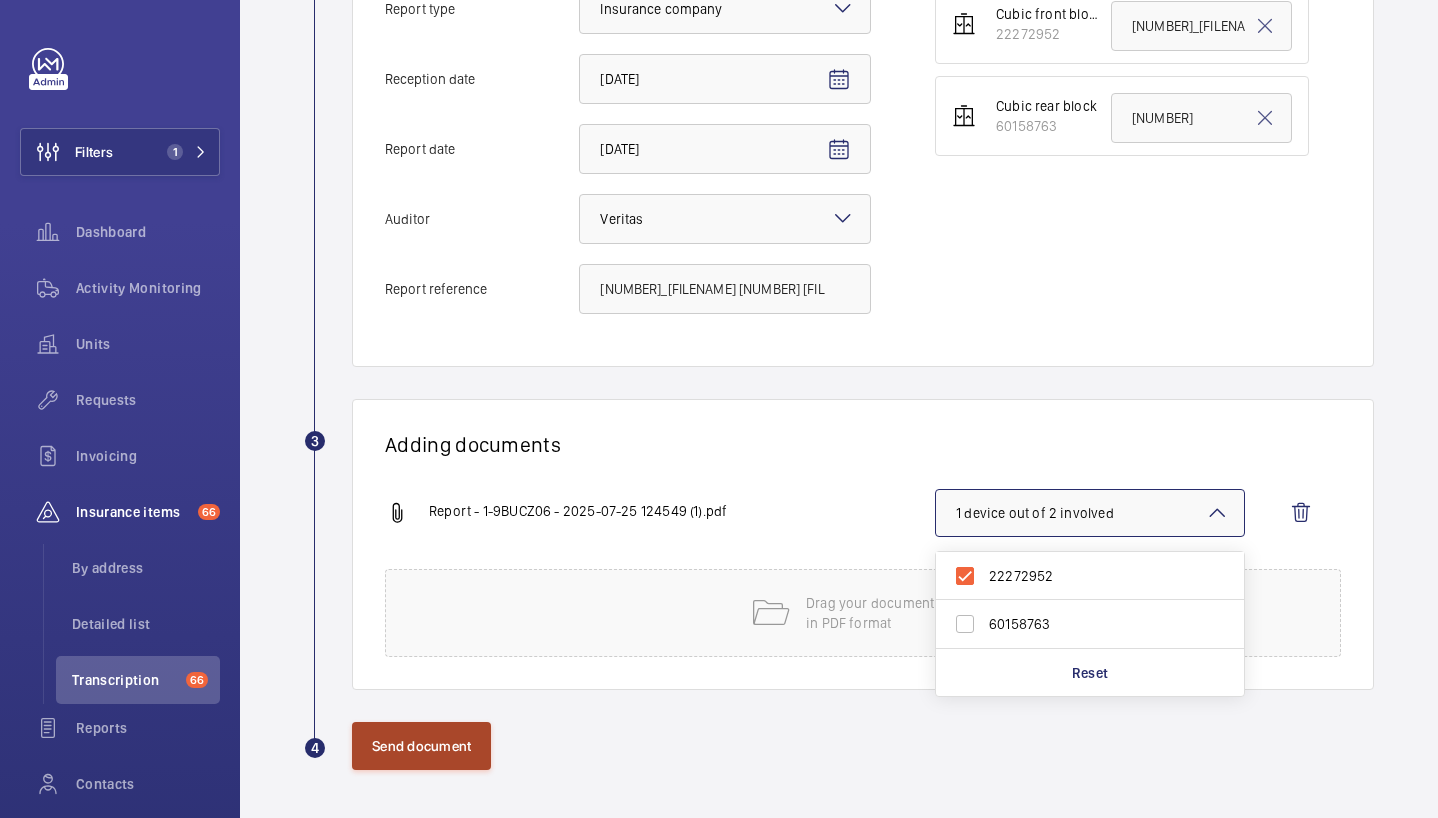 click on "Send document" 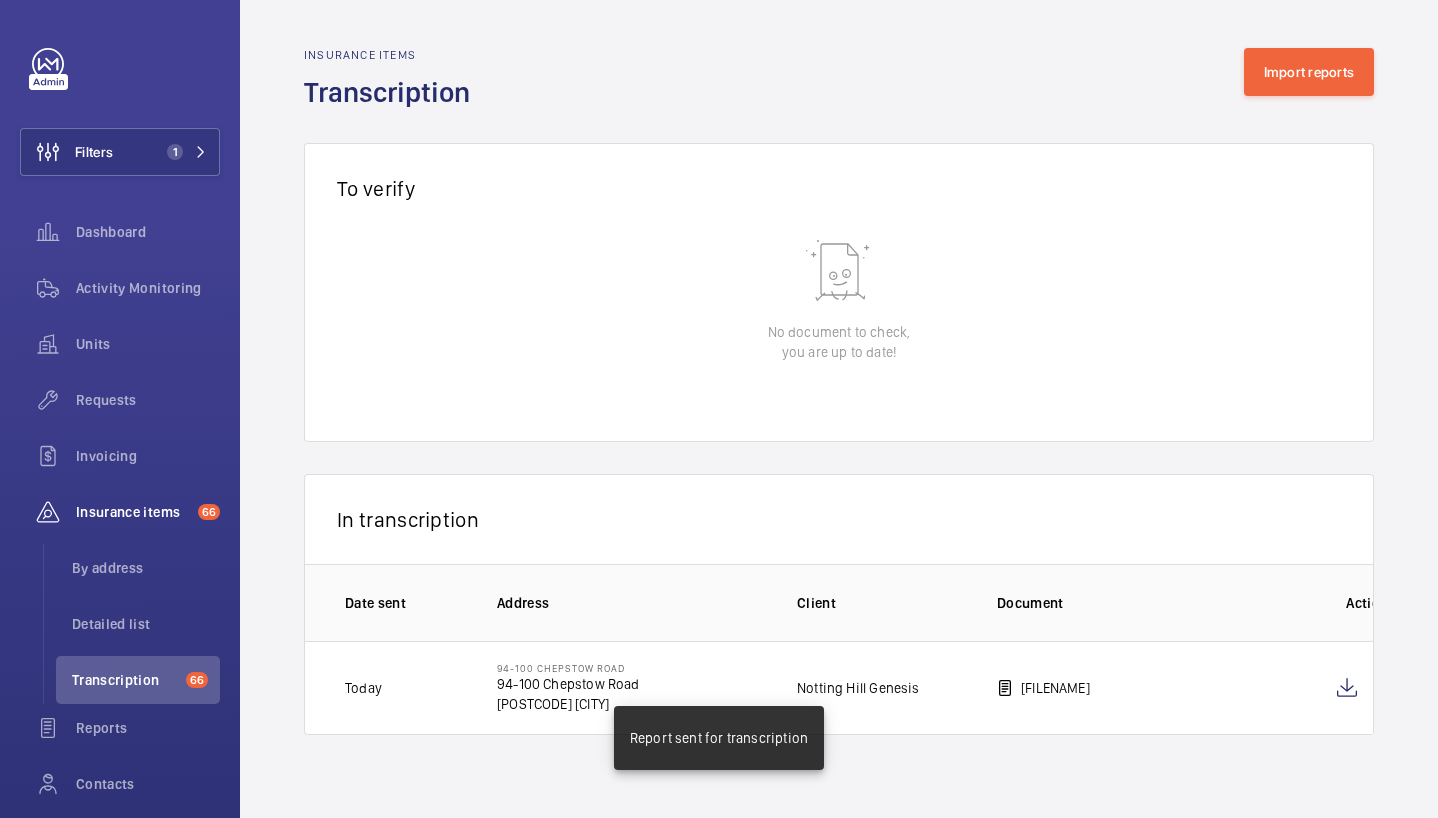 scroll, scrollTop: 0, scrollLeft: 0, axis: both 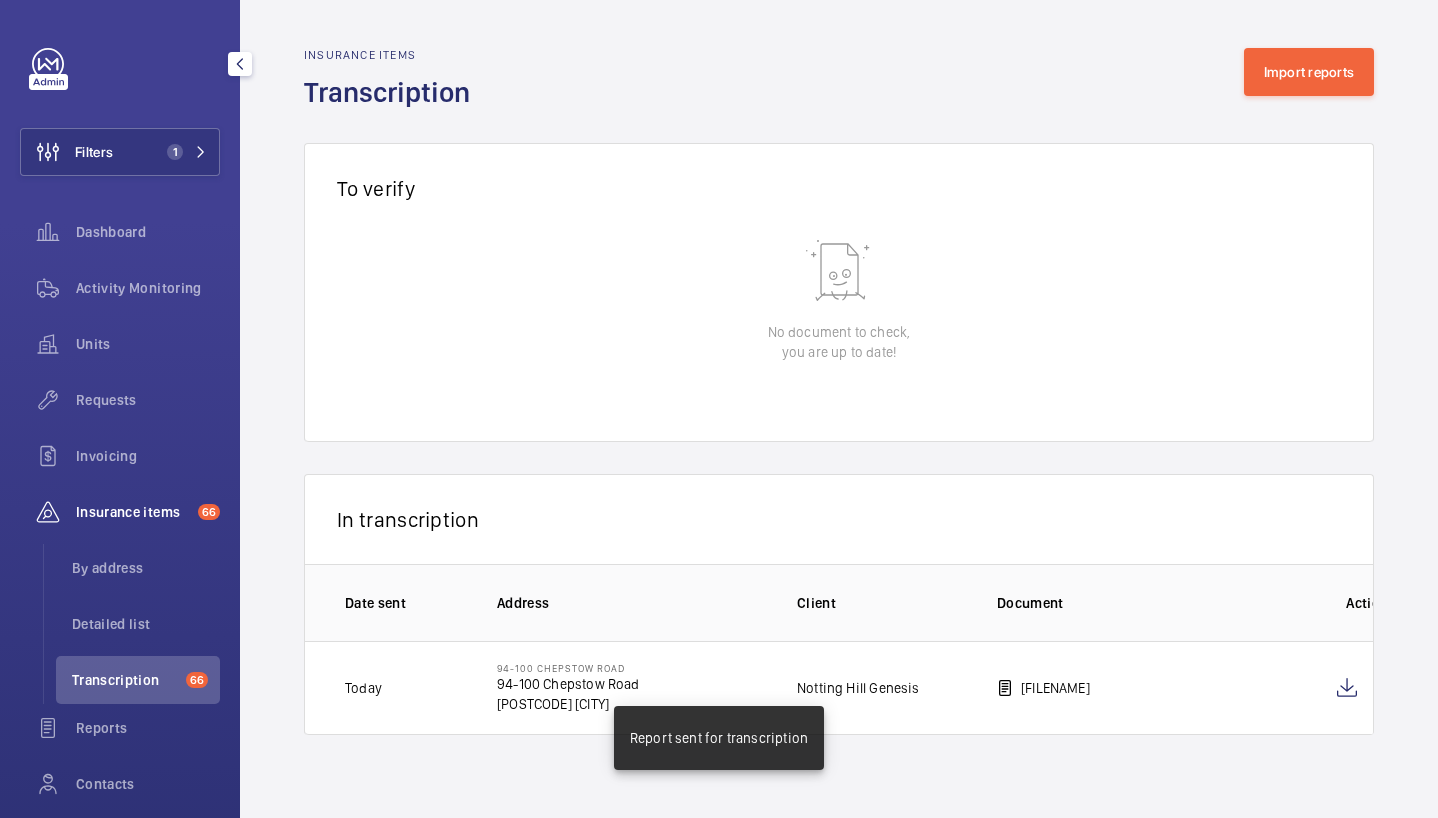 click on "Filters 1 Dashboard Activity Monitoring Units Requests Invoicing Insurance items 66 By address Detailed list Transcription 66 Reports Contacts IoT Beta BF [LAST_NAME]" 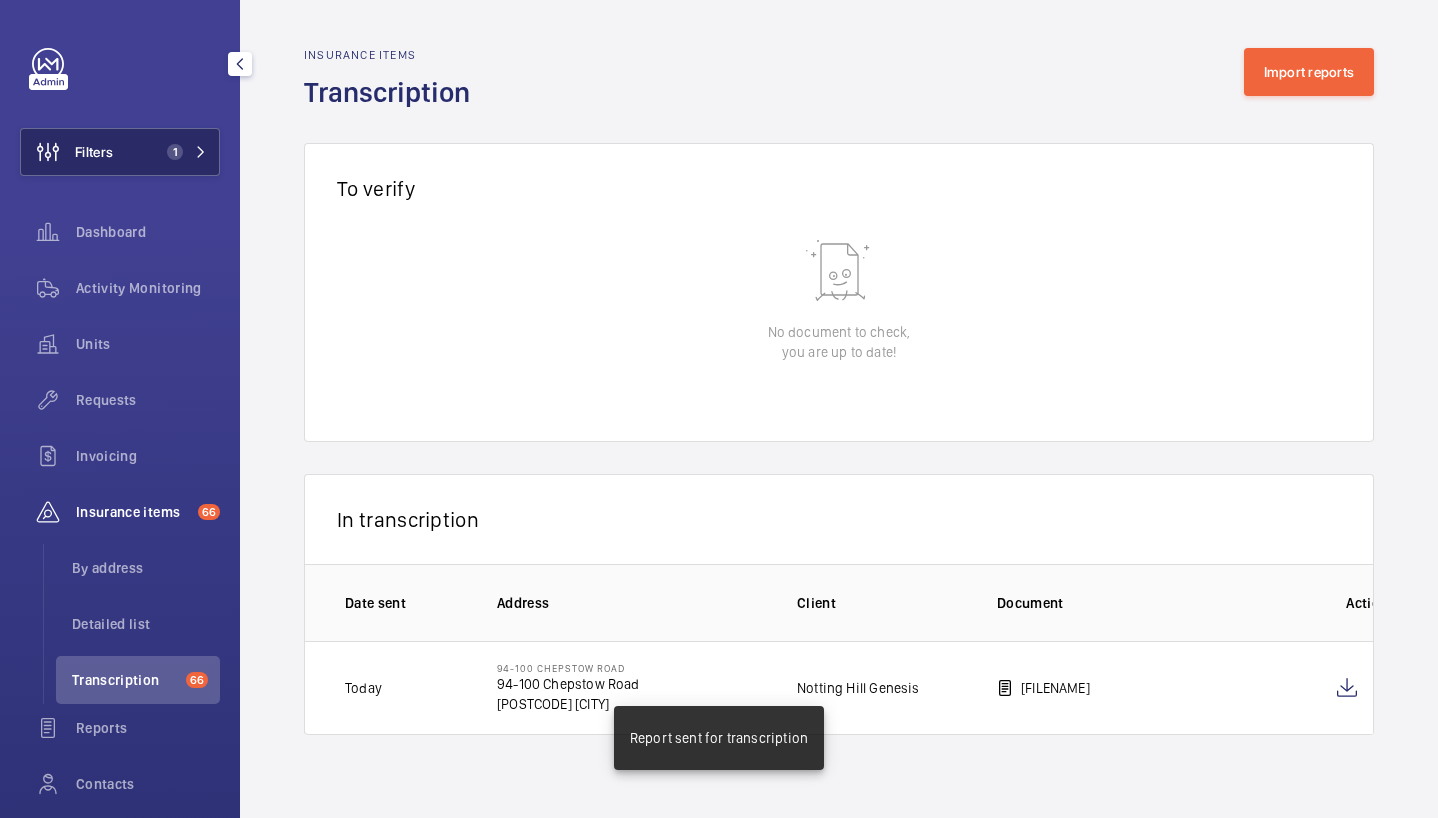 click on "Filters 1" 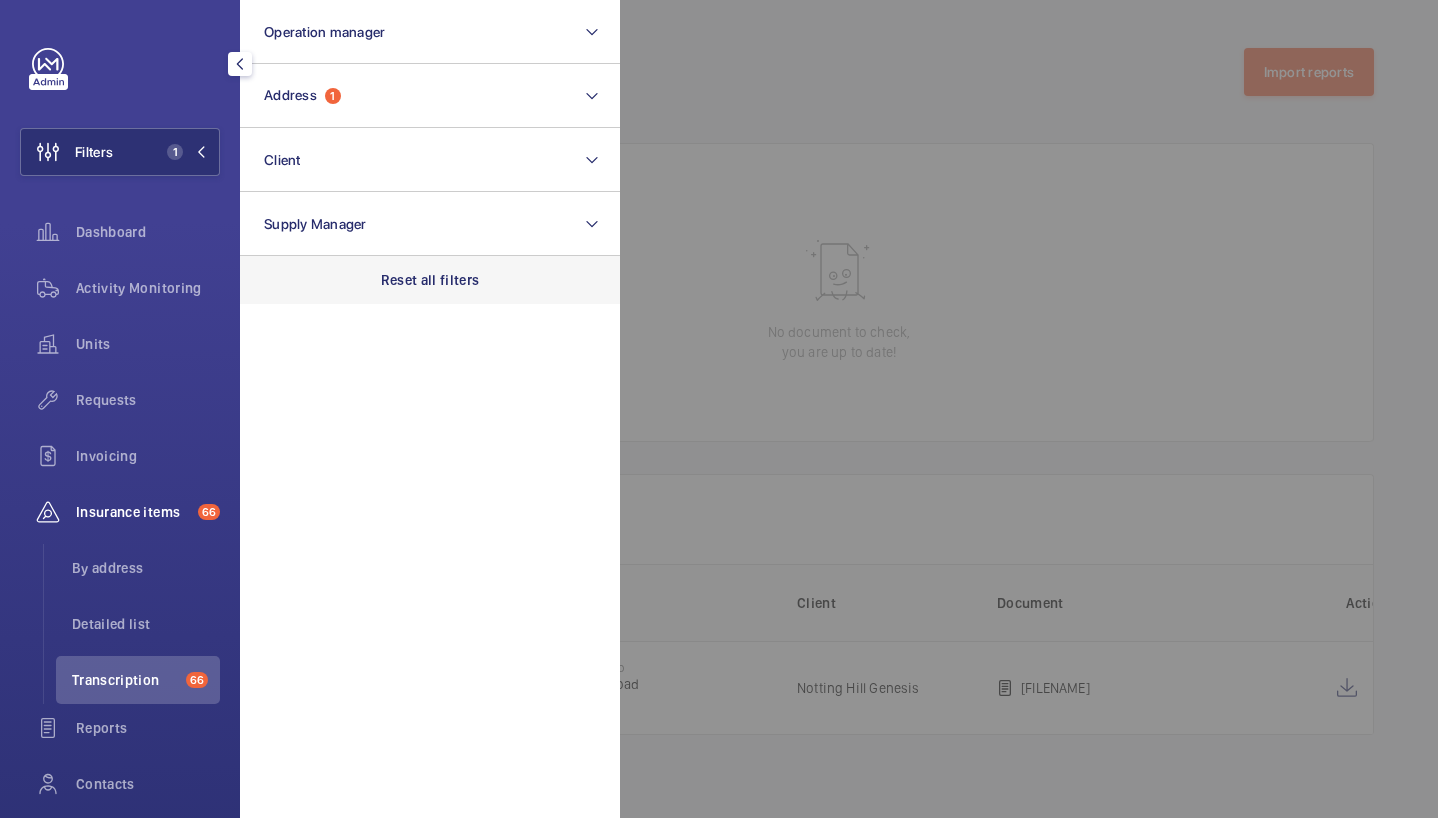 click on "Reset all filters" 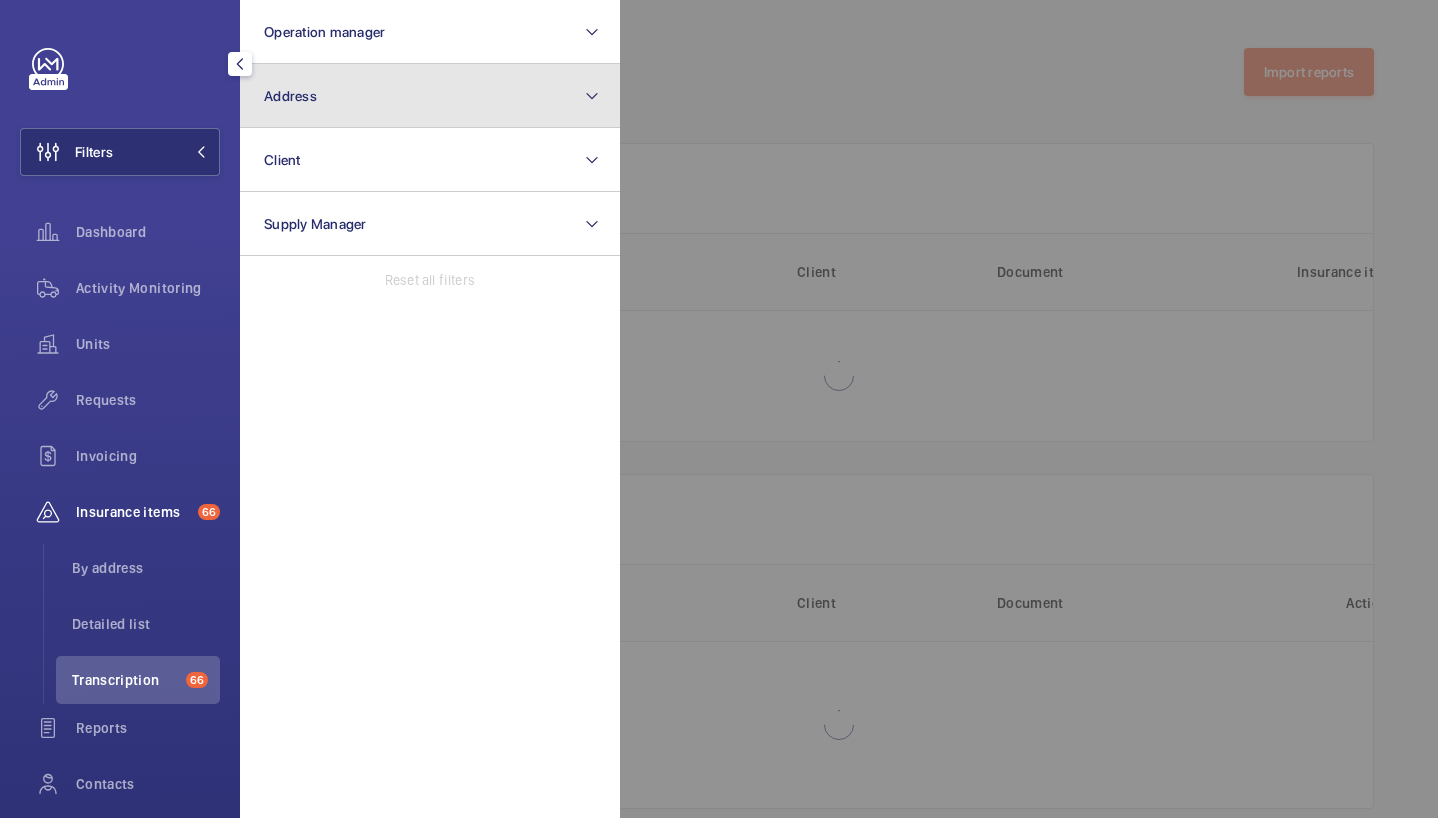 click on "Address" 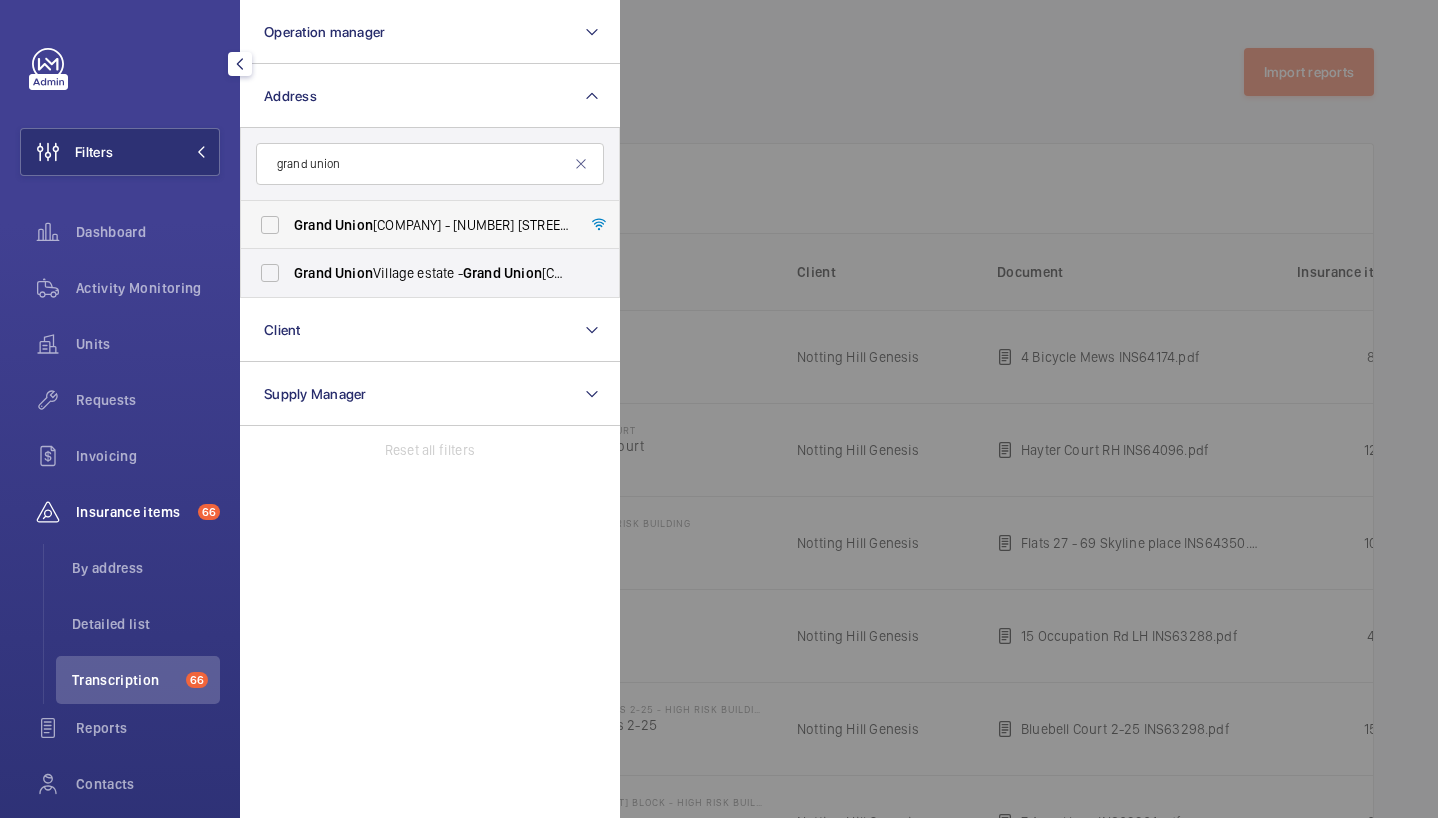 type on "grand union" 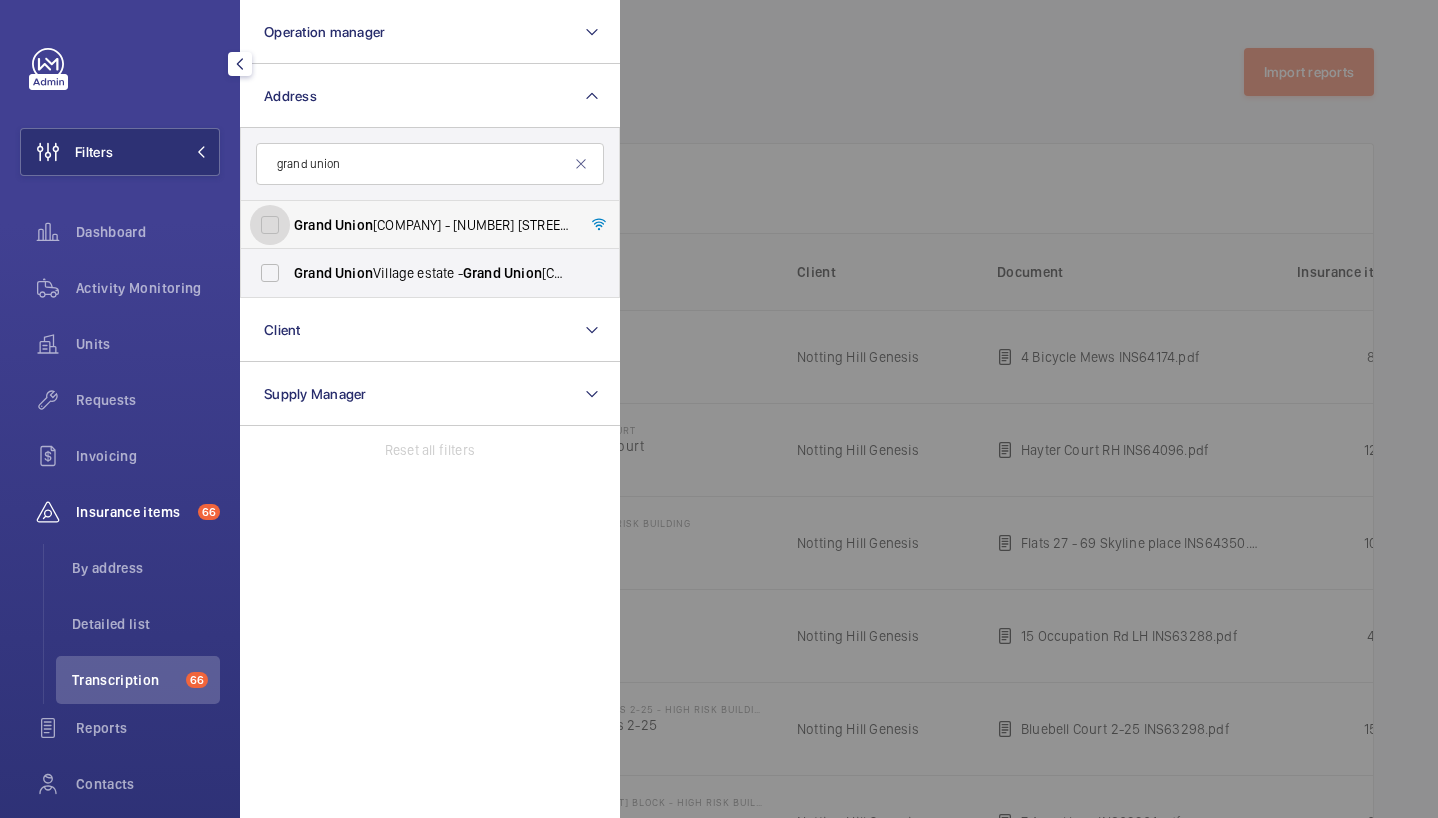 click on "[COMPANY] [COMPANY] - [NUMBER] [STREET_PART], [CITY] [POSTCODE]" at bounding box center [270, 225] 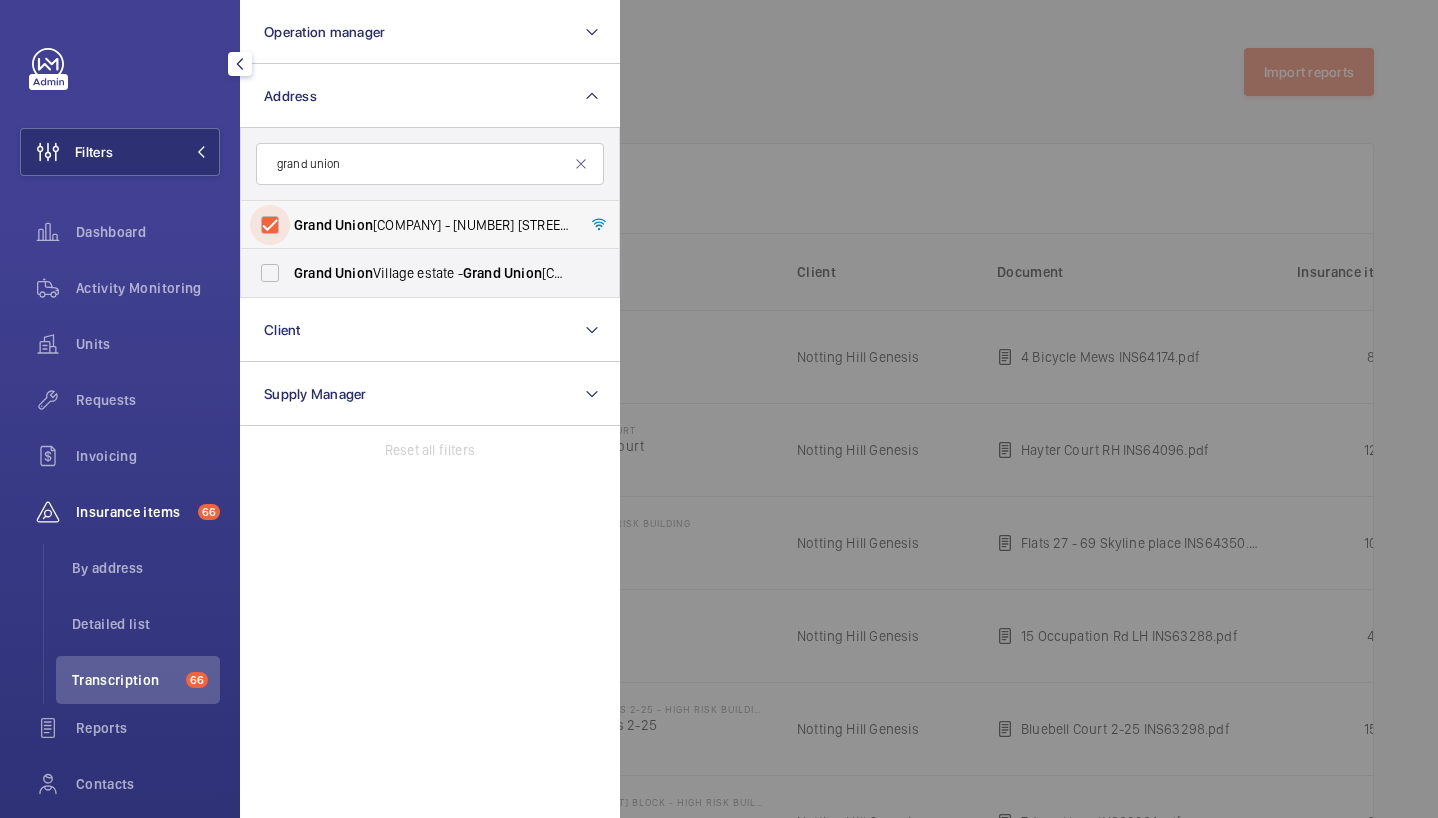 checkbox on "true" 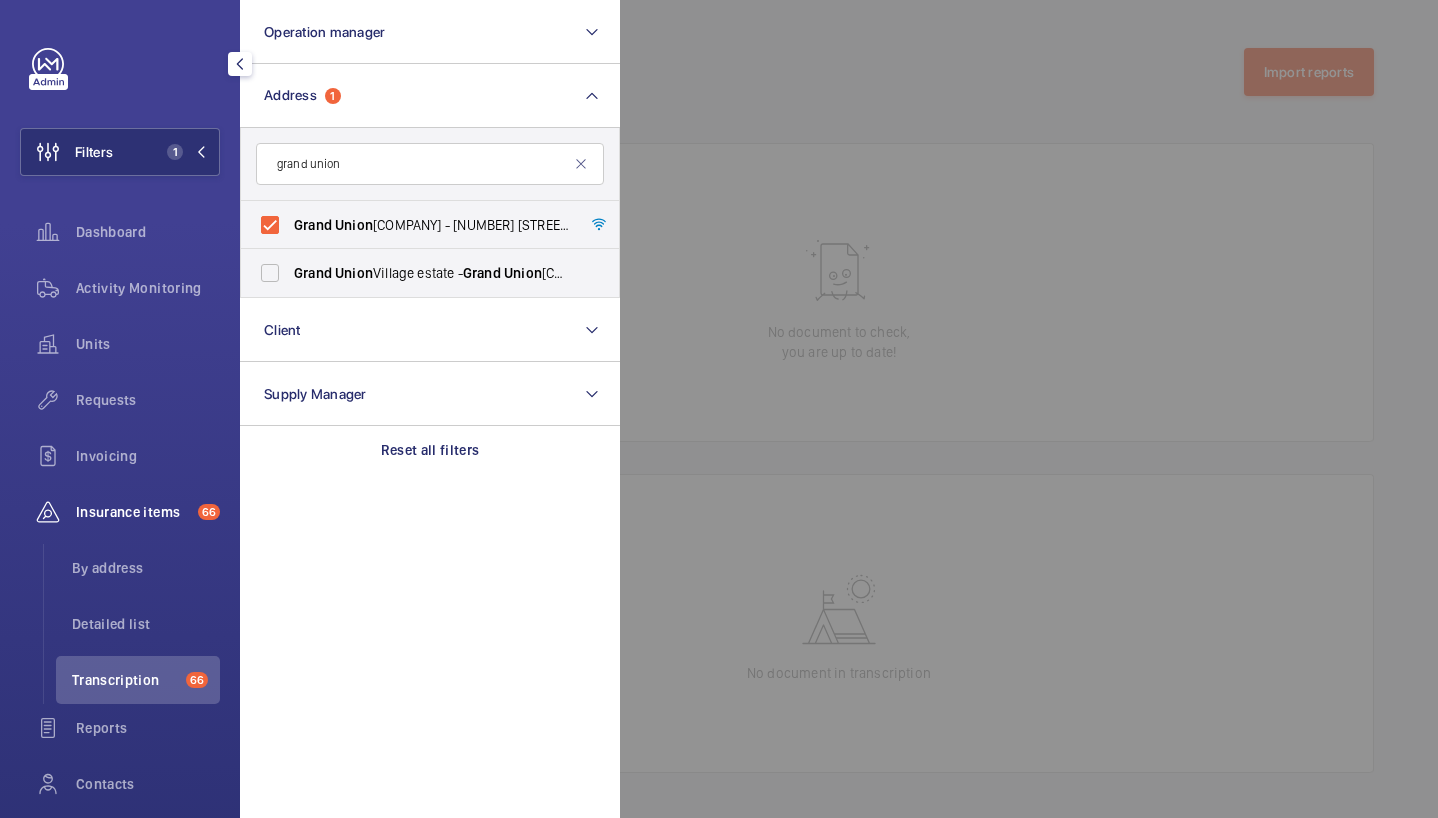click 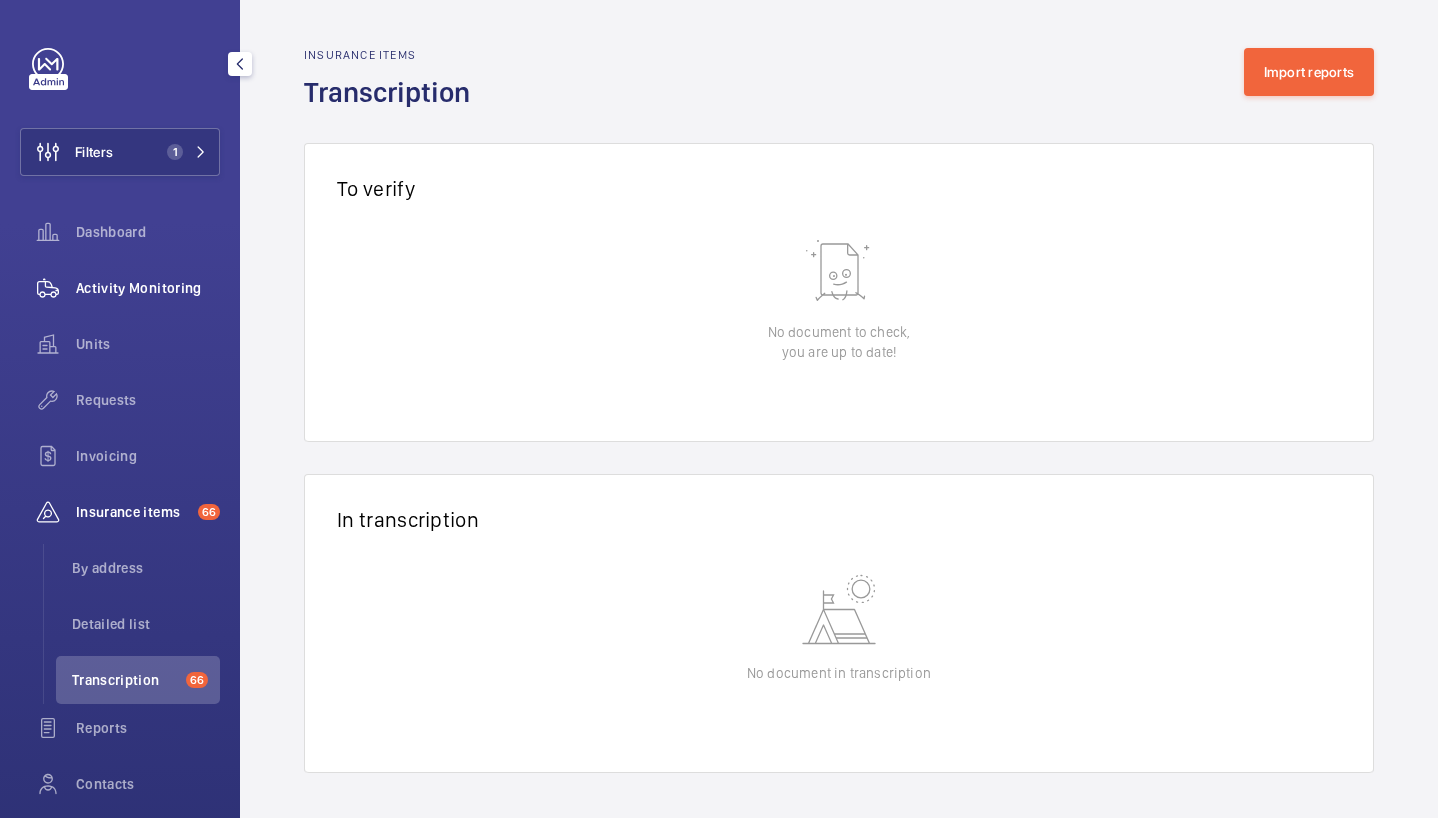 click on "Activity Monitoring" 